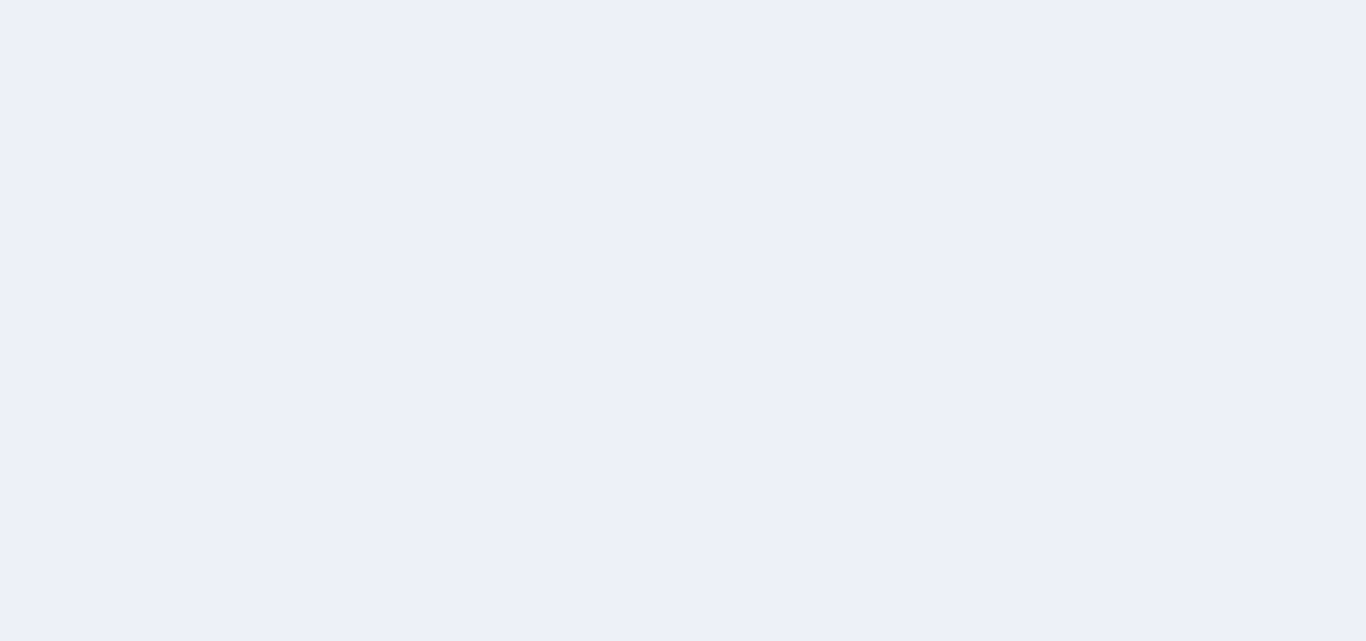 scroll, scrollTop: 0, scrollLeft: 0, axis: both 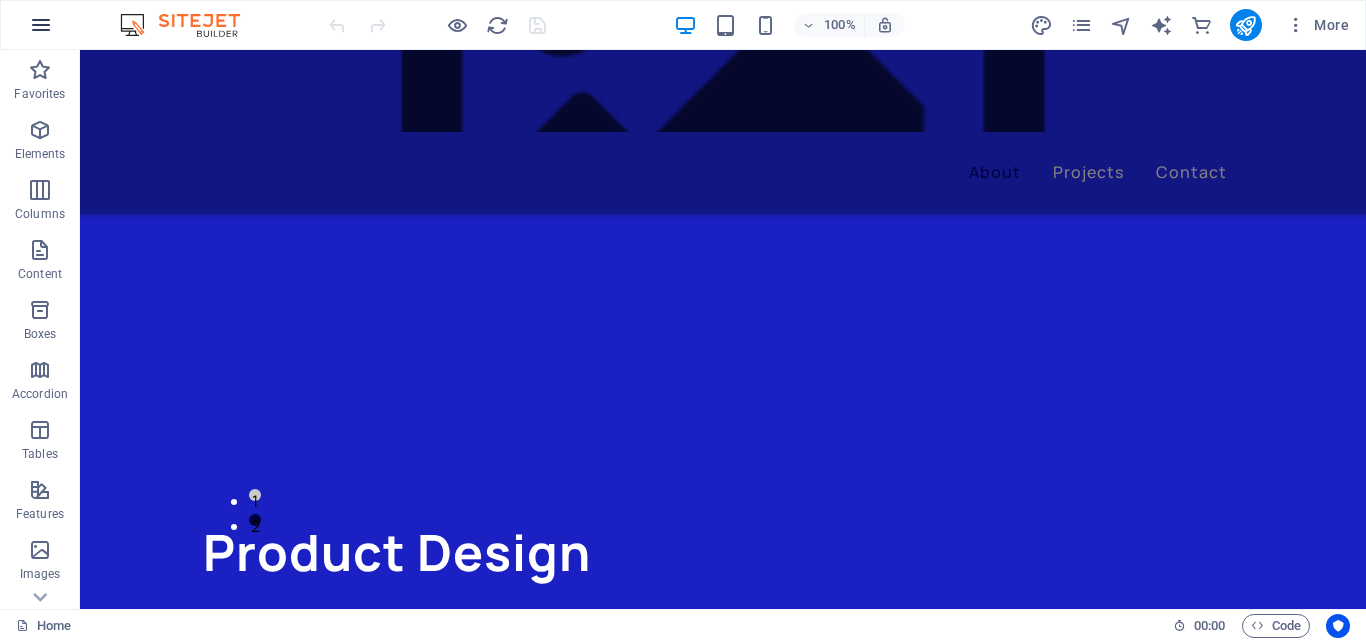click at bounding box center [41, 25] 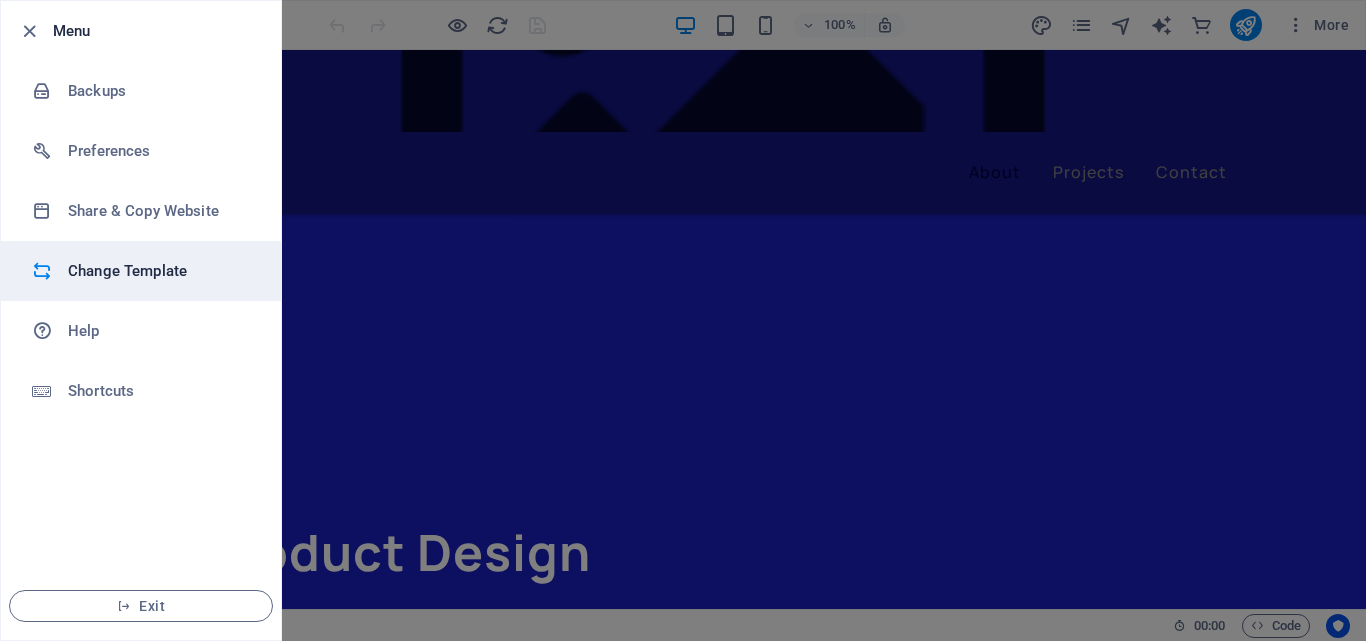 click on "Change Template" at bounding box center [160, 271] 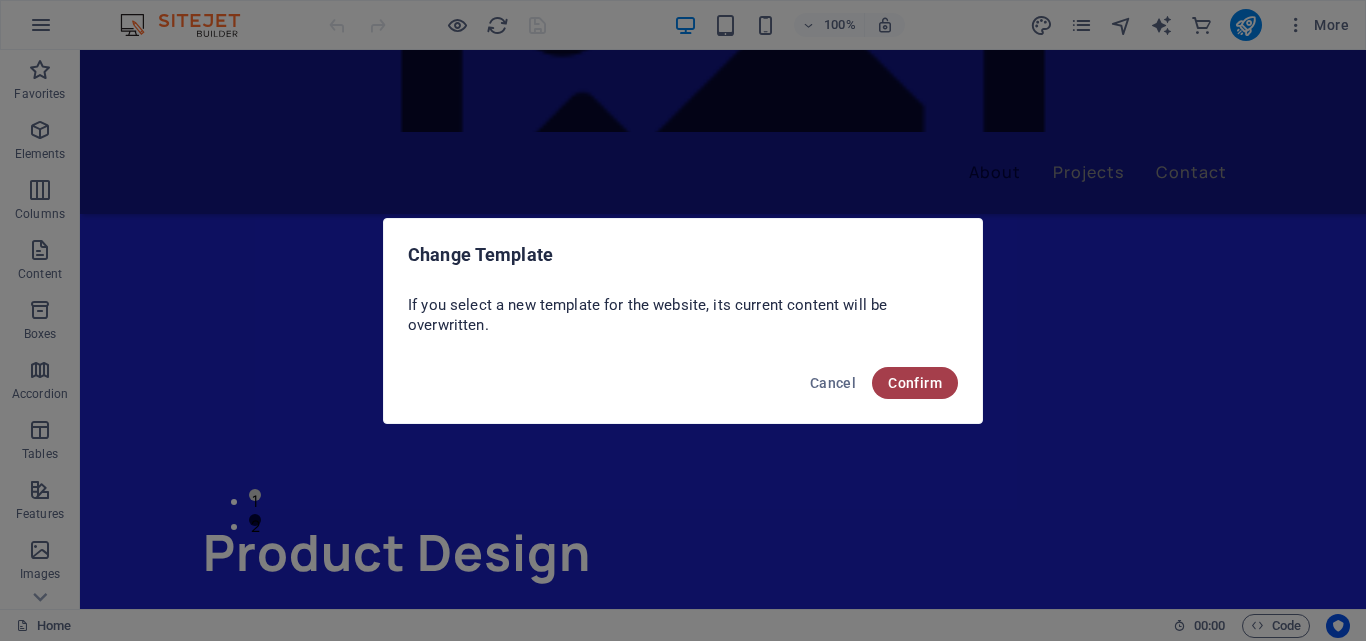 click on "Confirm" at bounding box center [915, 383] 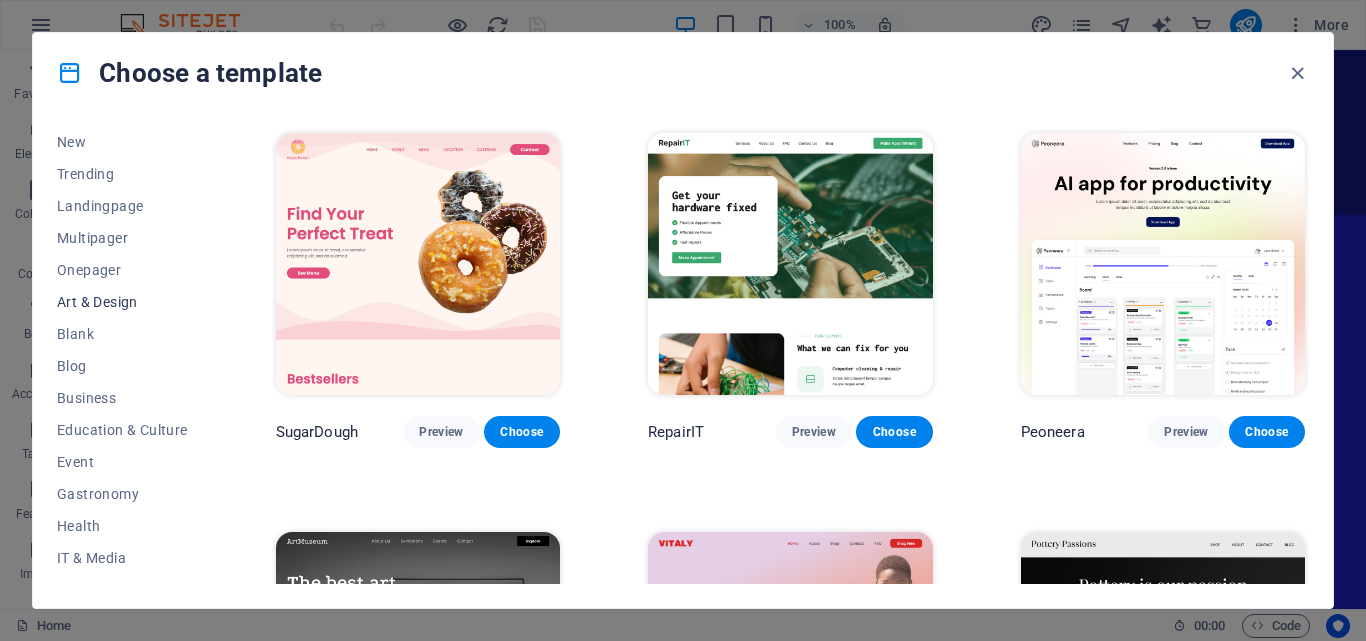 scroll, scrollTop: 100, scrollLeft: 0, axis: vertical 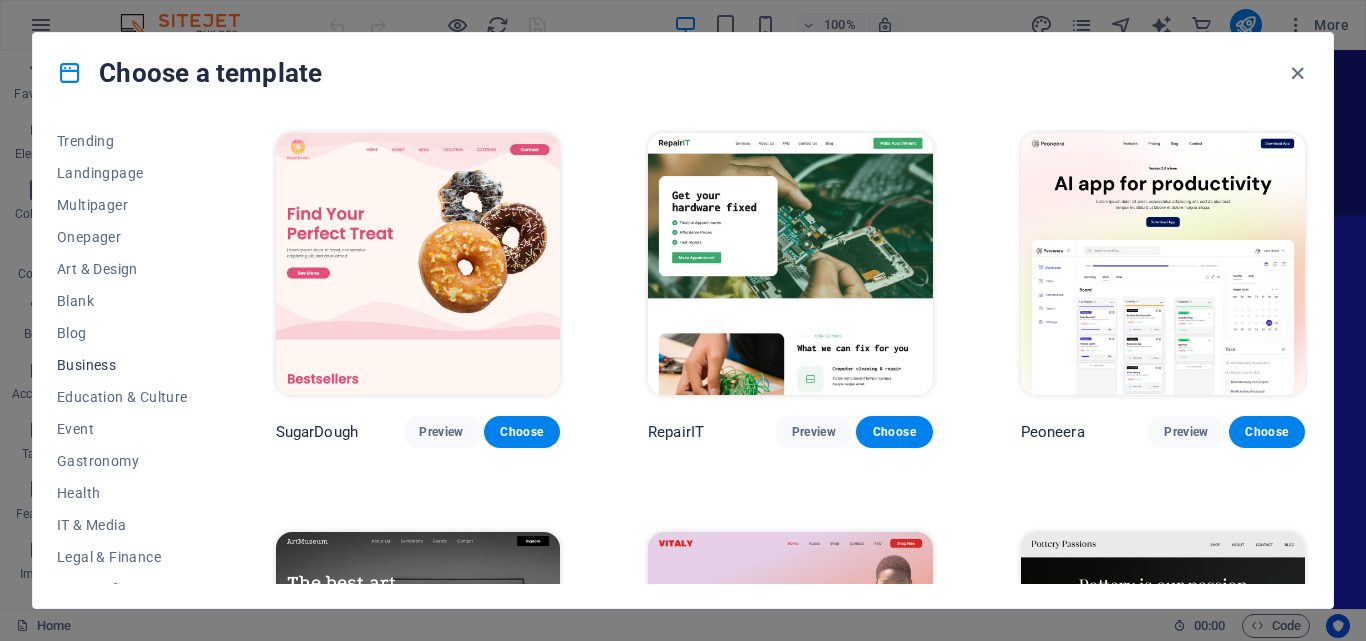 click on "Business" at bounding box center (122, 365) 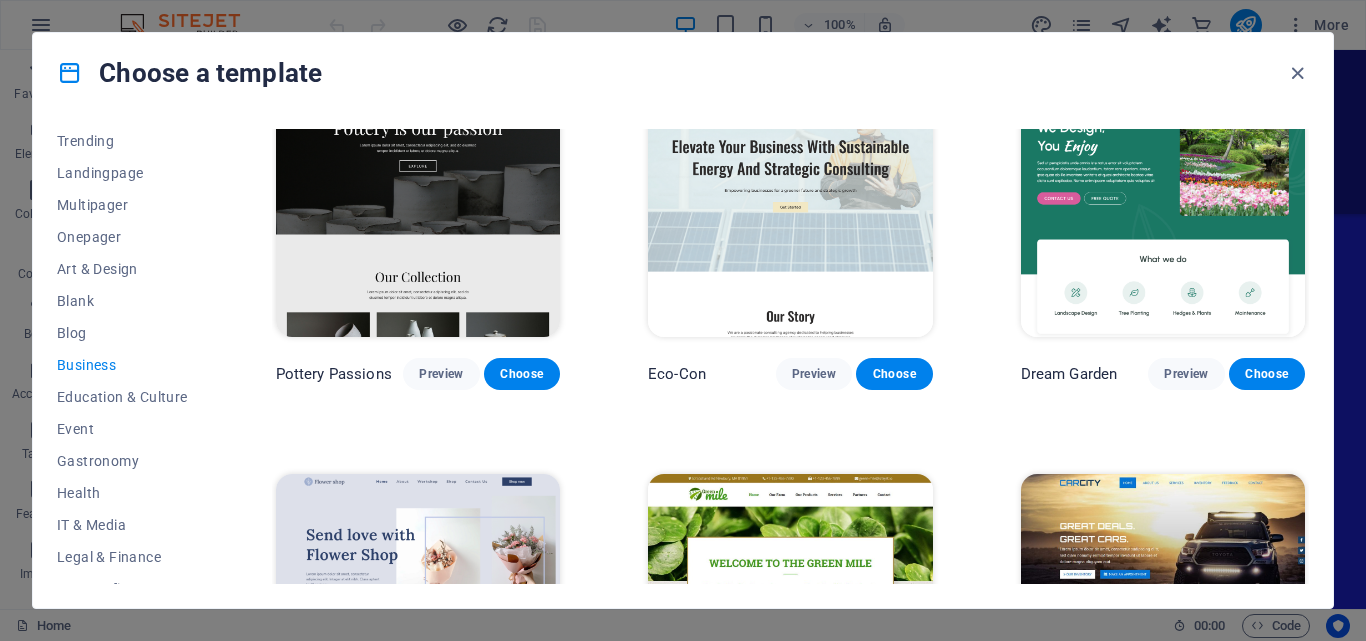 scroll, scrollTop: 55, scrollLeft: 0, axis: vertical 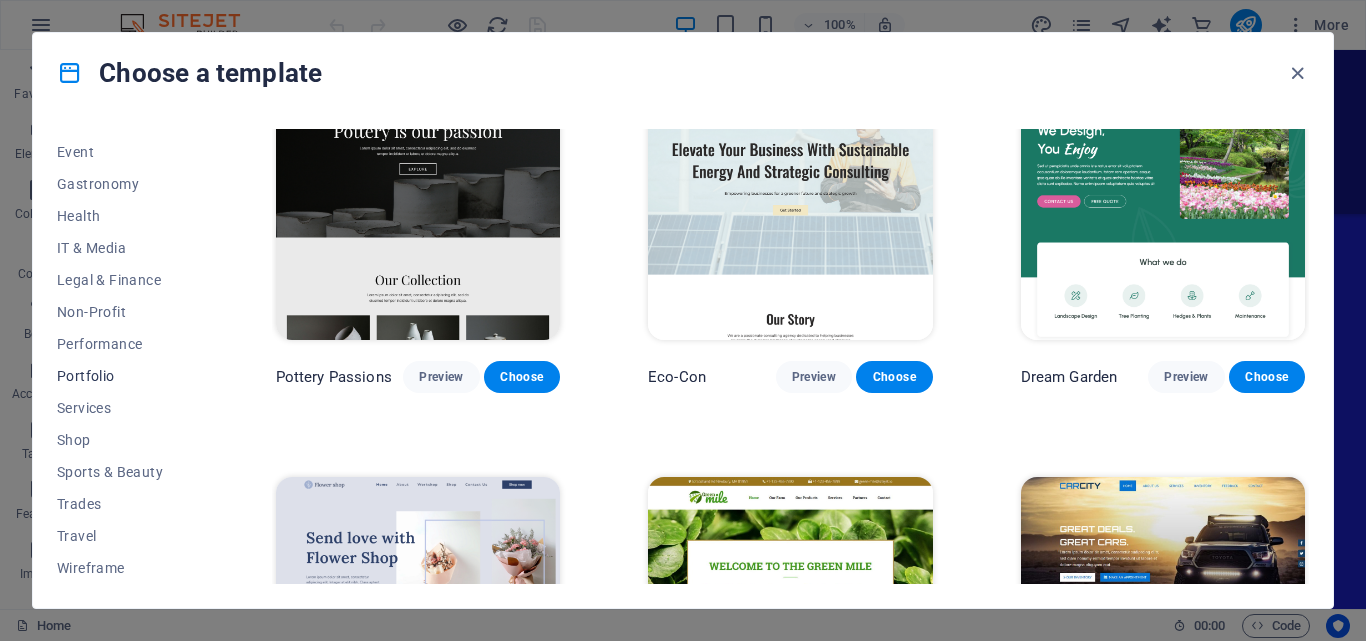 click on "Portfolio" at bounding box center (122, 376) 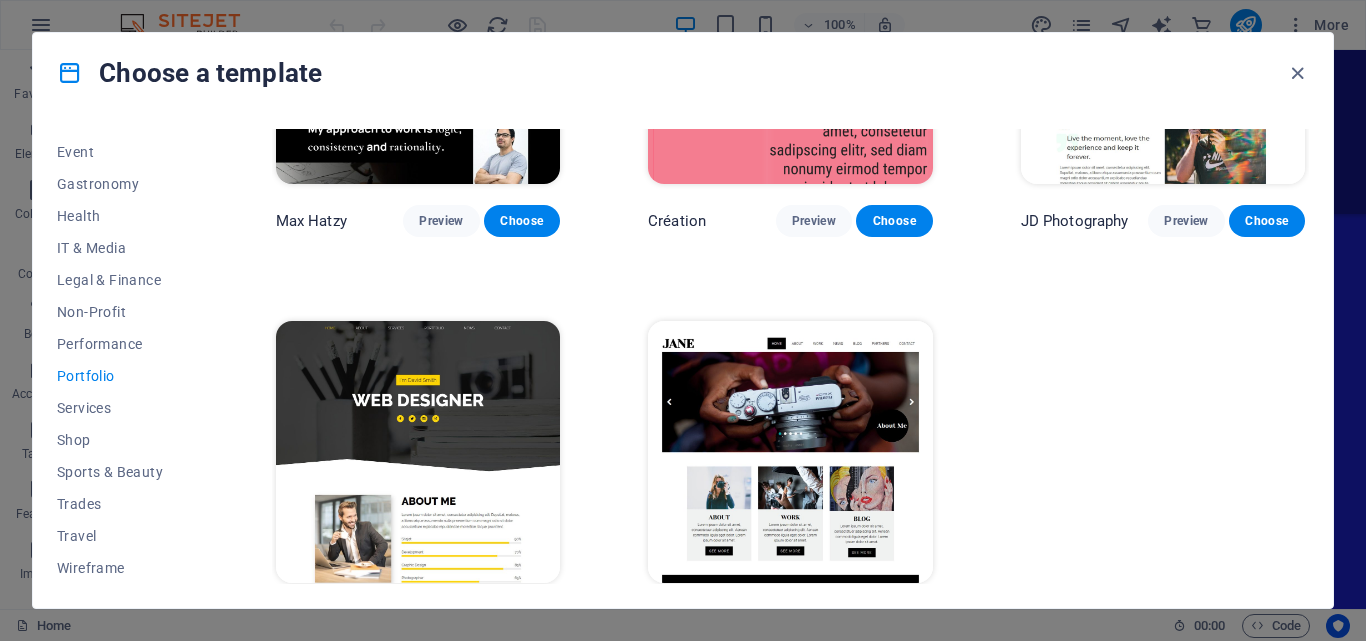 scroll, scrollTop: 663, scrollLeft: 0, axis: vertical 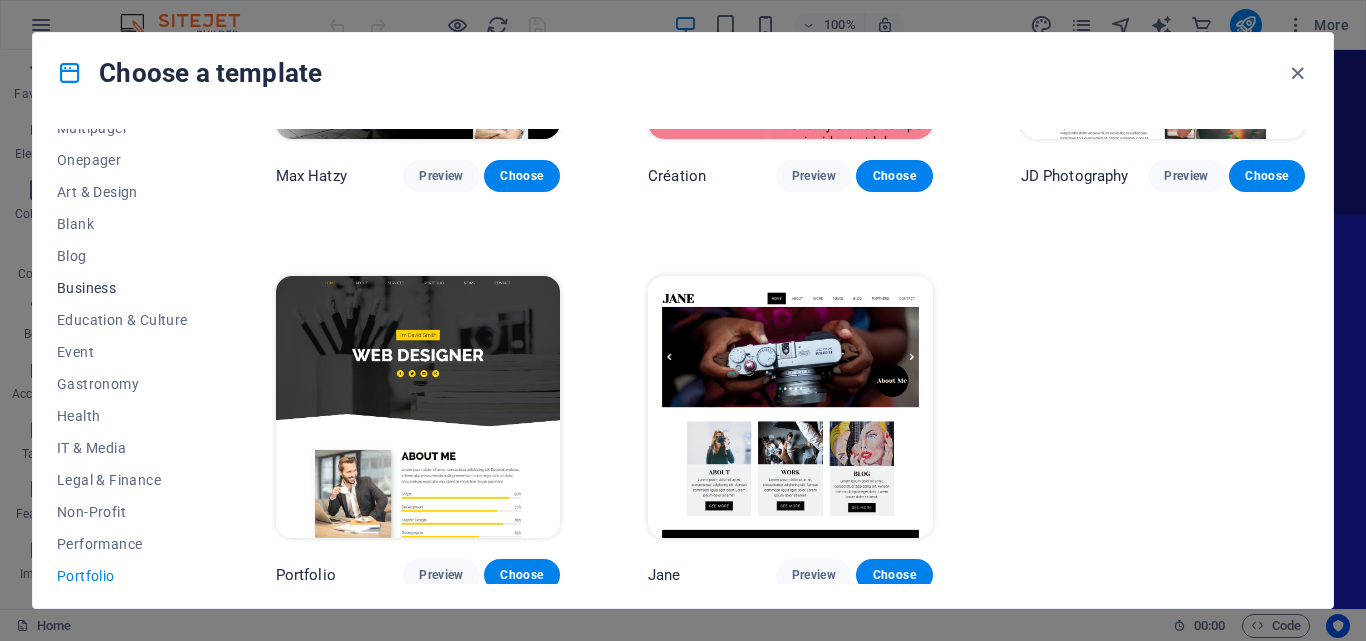 click on "Business" at bounding box center (122, 288) 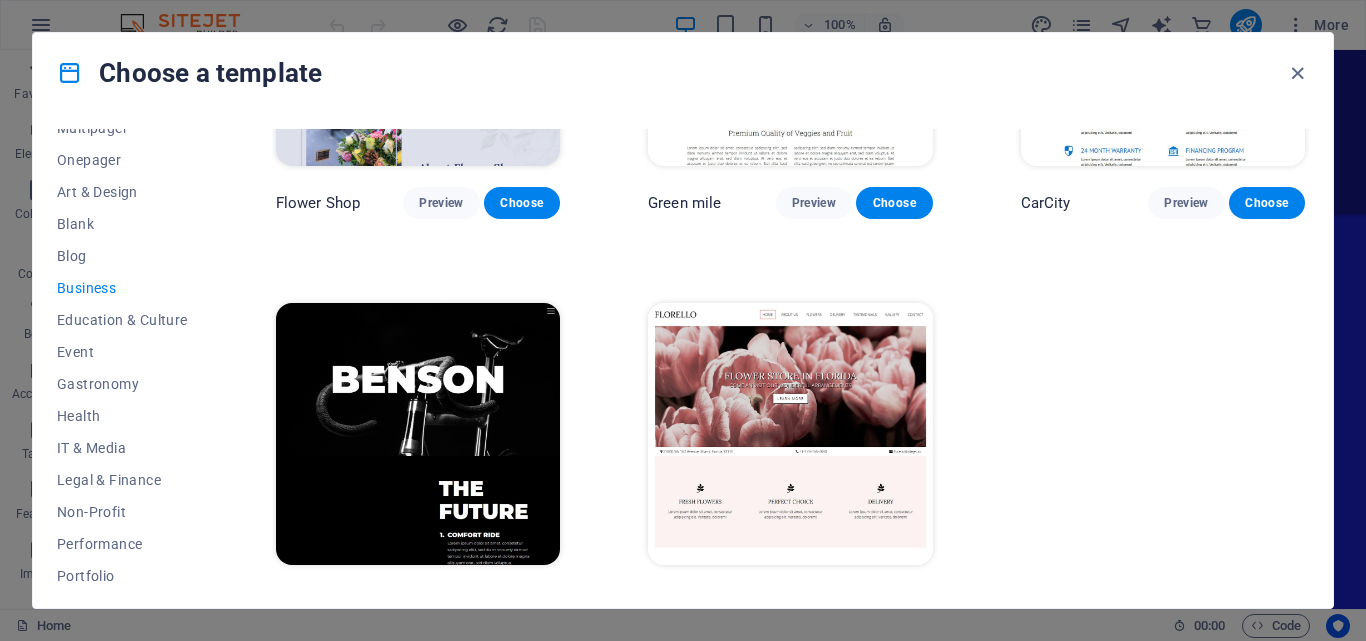 scroll, scrollTop: 655, scrollLeft: 0, axis: vertical 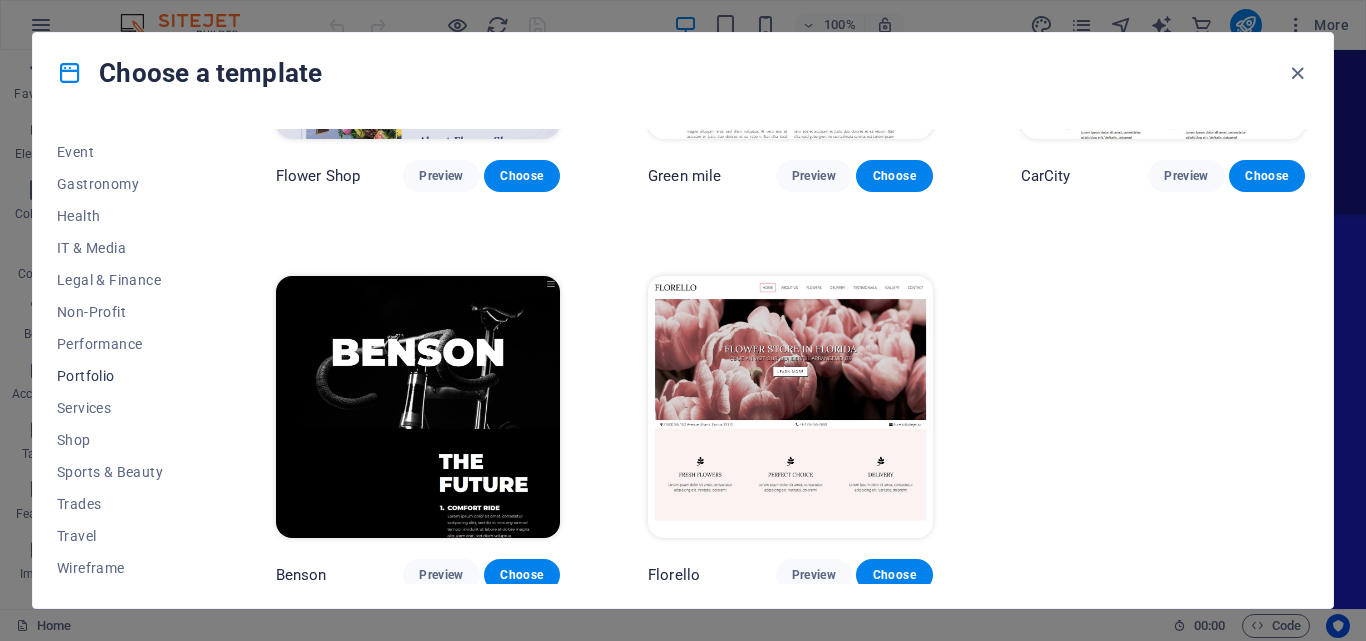 click on "Portfolio" at bounding box center (122, 376) 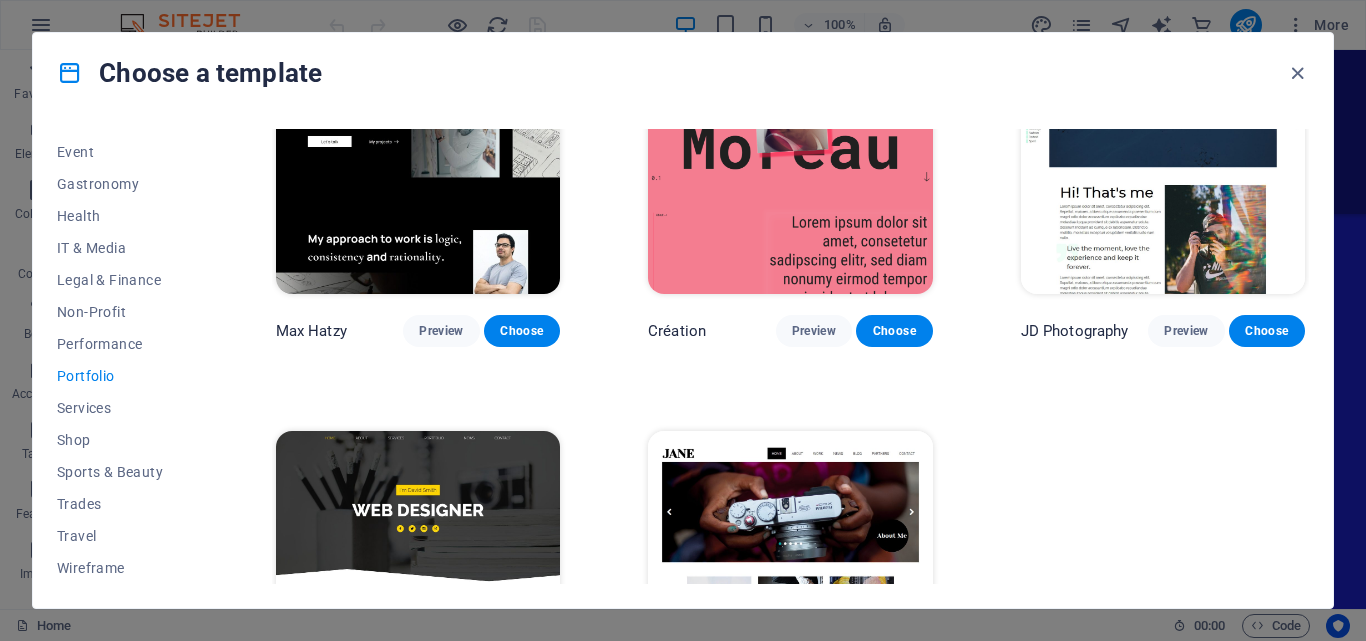 scroll, scrollTop: 663, scrollLeft: 0, axis: vertical 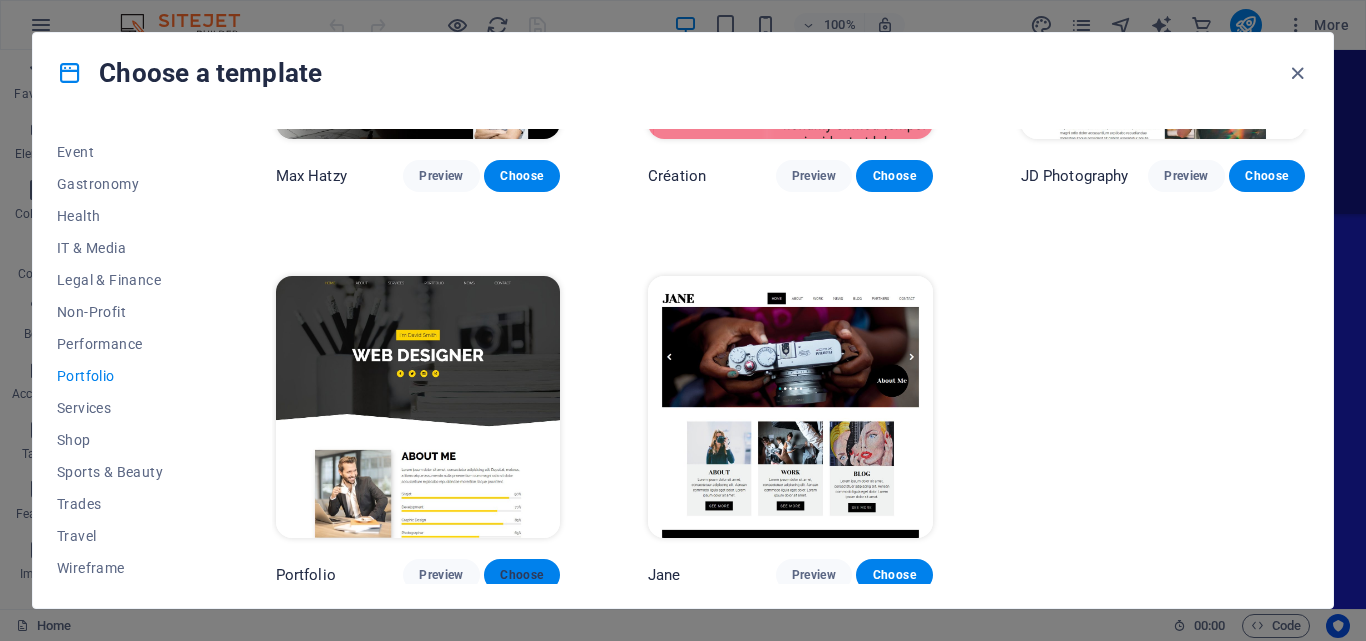 click on "Choose" at bounding box center (522, 575) 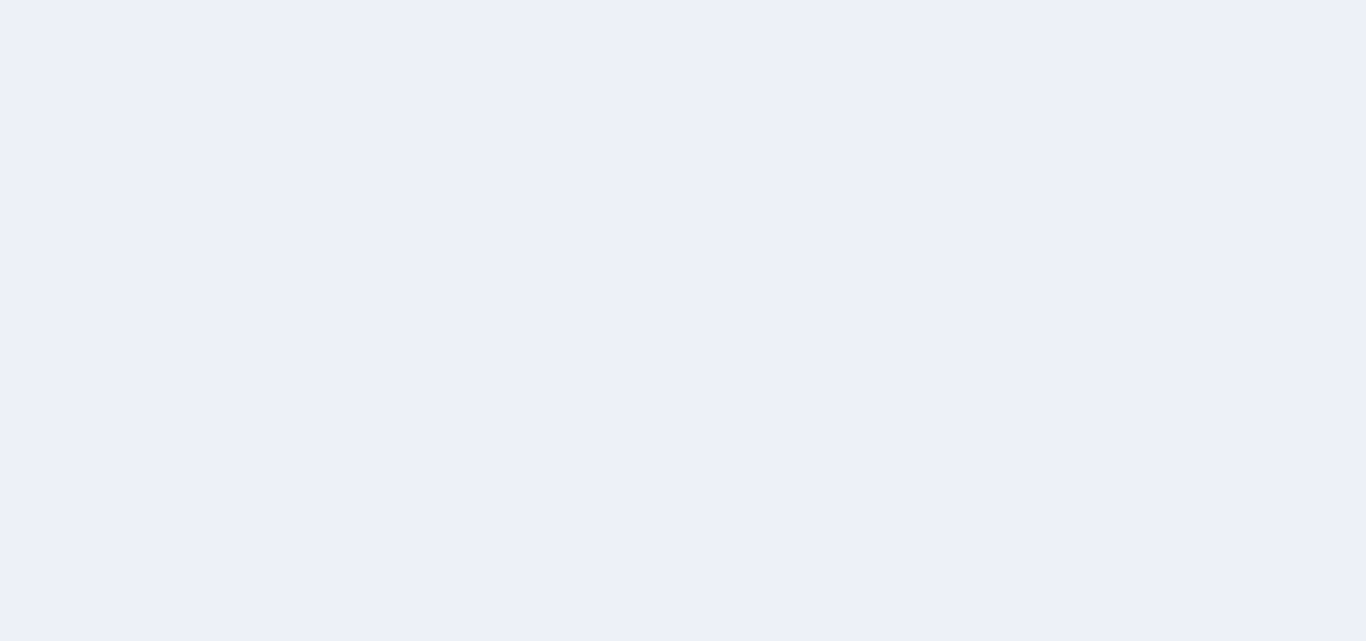 scroll, scrollTop: 0, scrollLeft: 0, axis: both 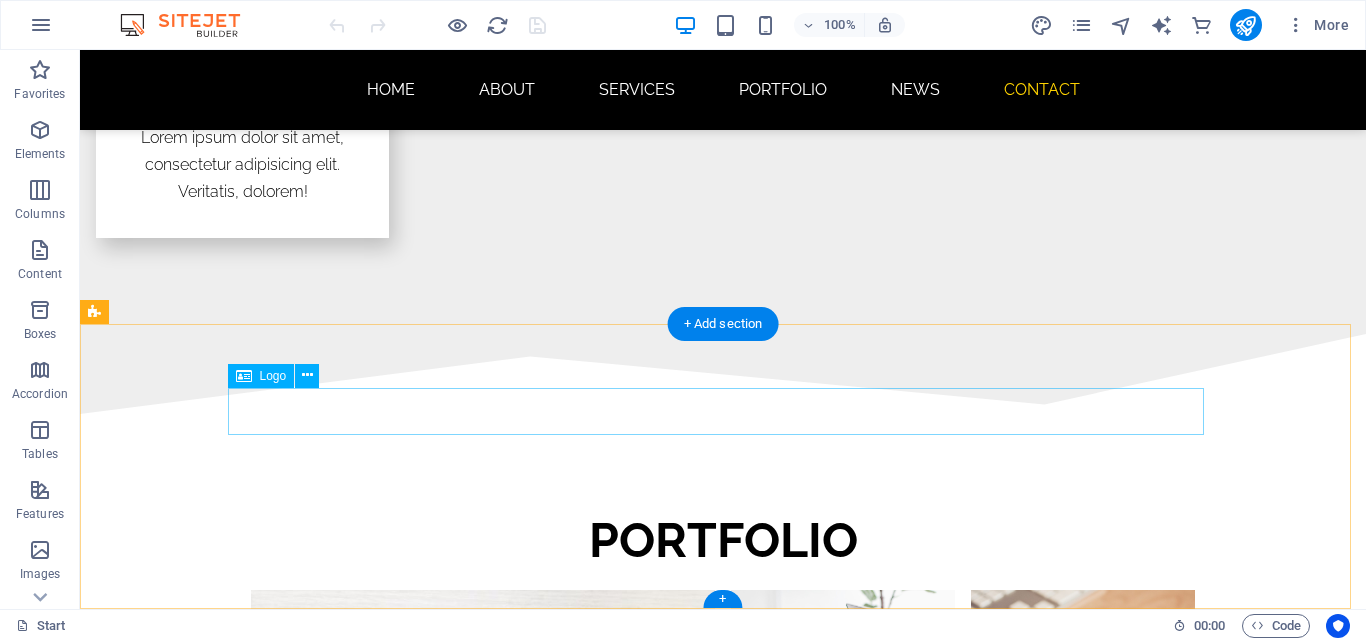 click at bounding box center (723, 4337) 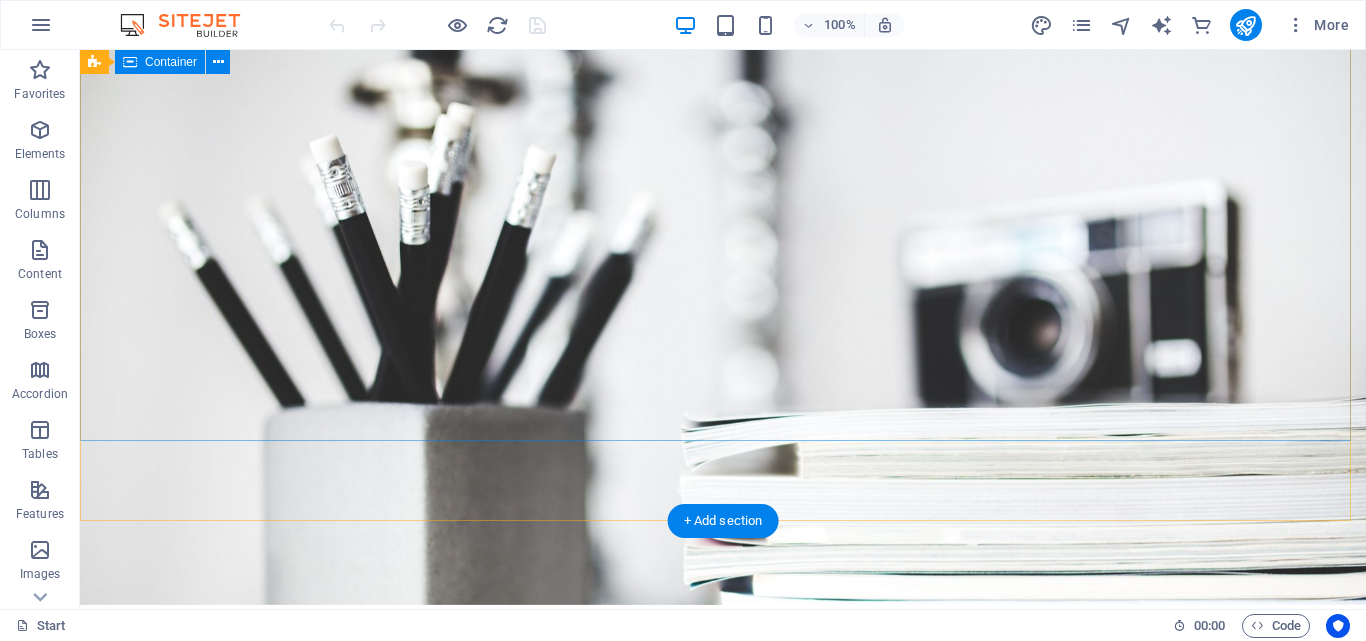 scroll, scrollTop: 0, scrollLeft: 0, axis: both 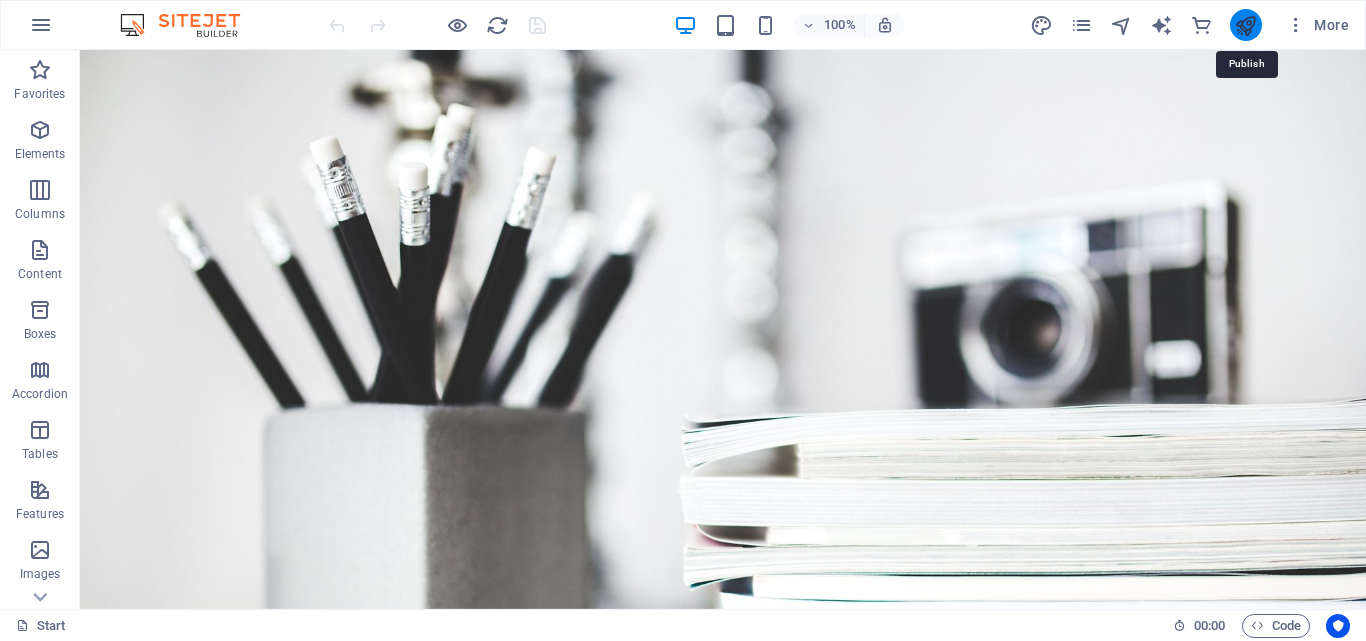 click at bounding box center [1245, 25] 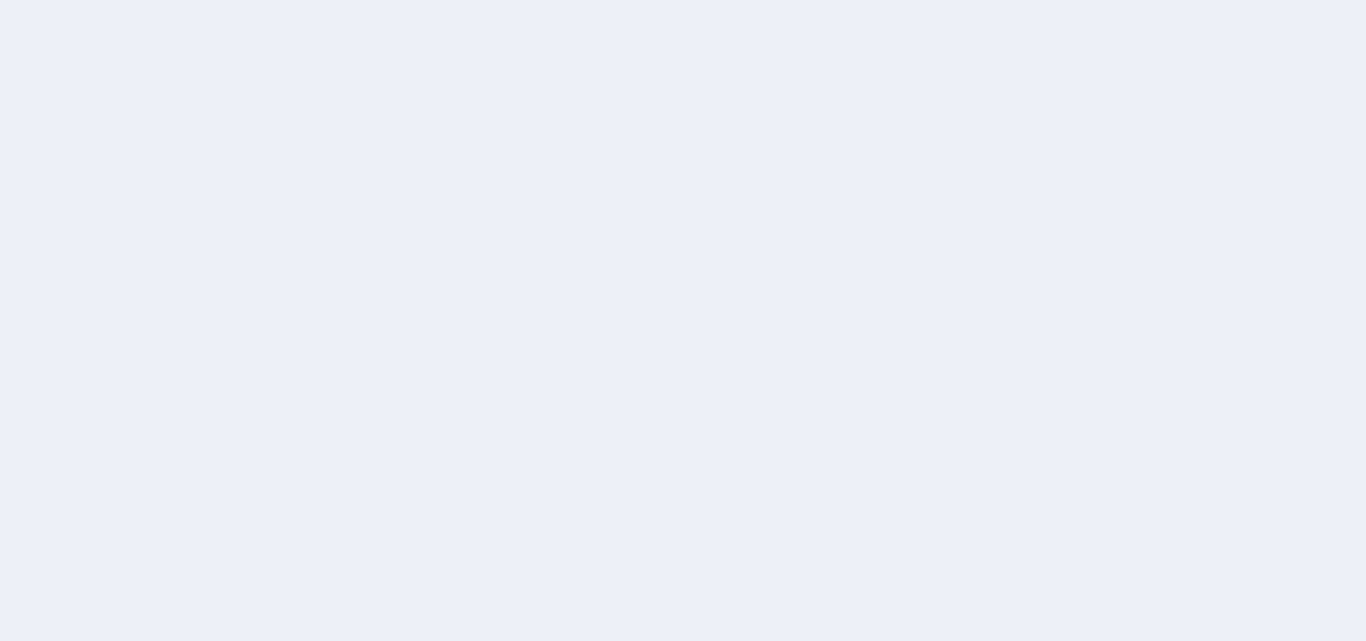 scroll, scrollTop: 0, scrollLeft: 0, axis: both 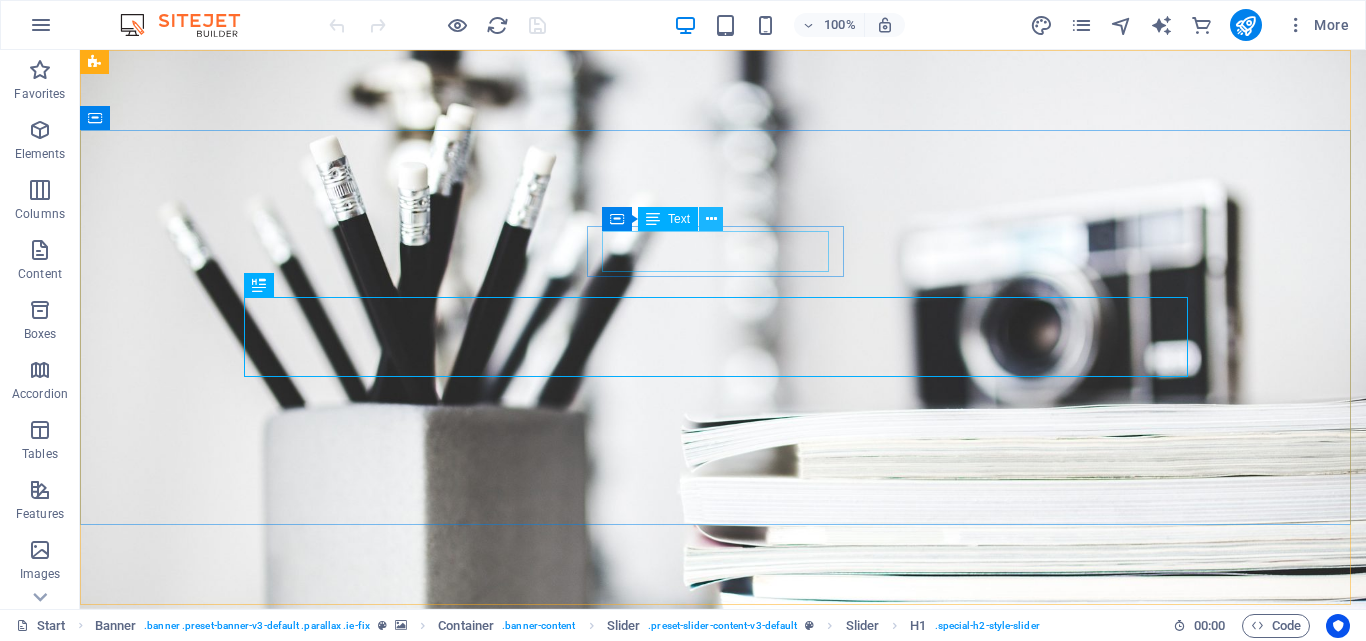 click at bounding box center (711, 219) 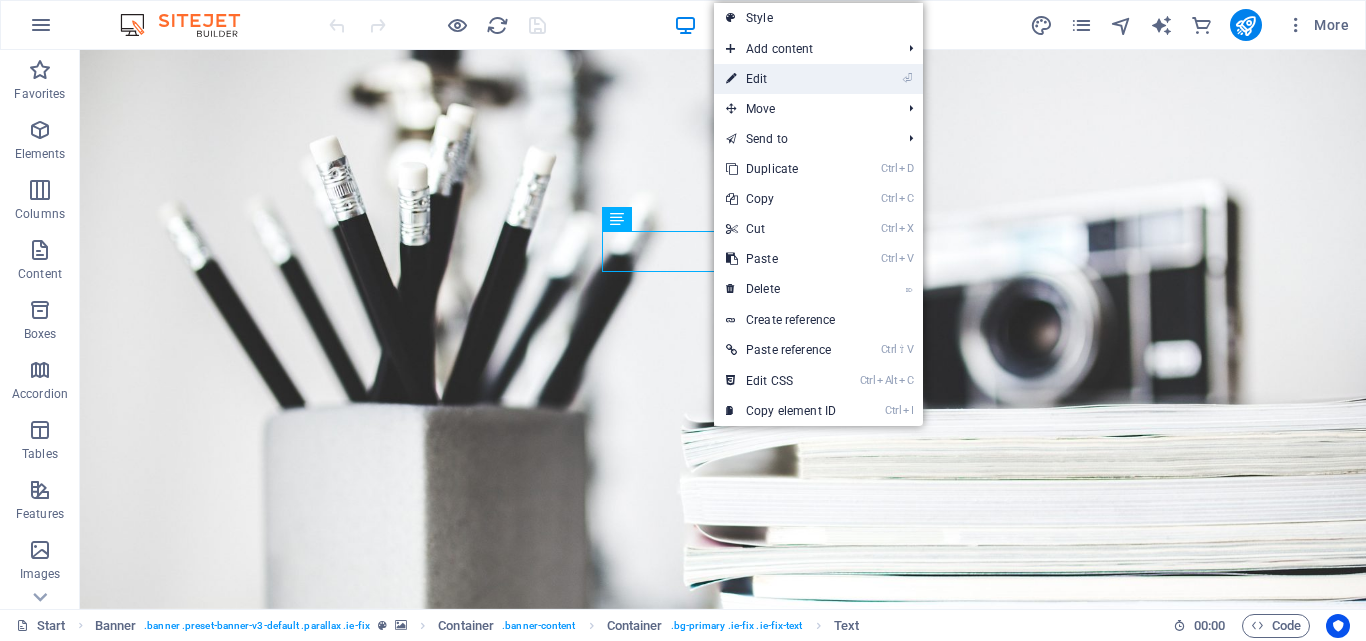 drag, startPoint x: 780, startPoint y: 85, endPoint x: 356, endPoint y: 37, distance: 426.70834 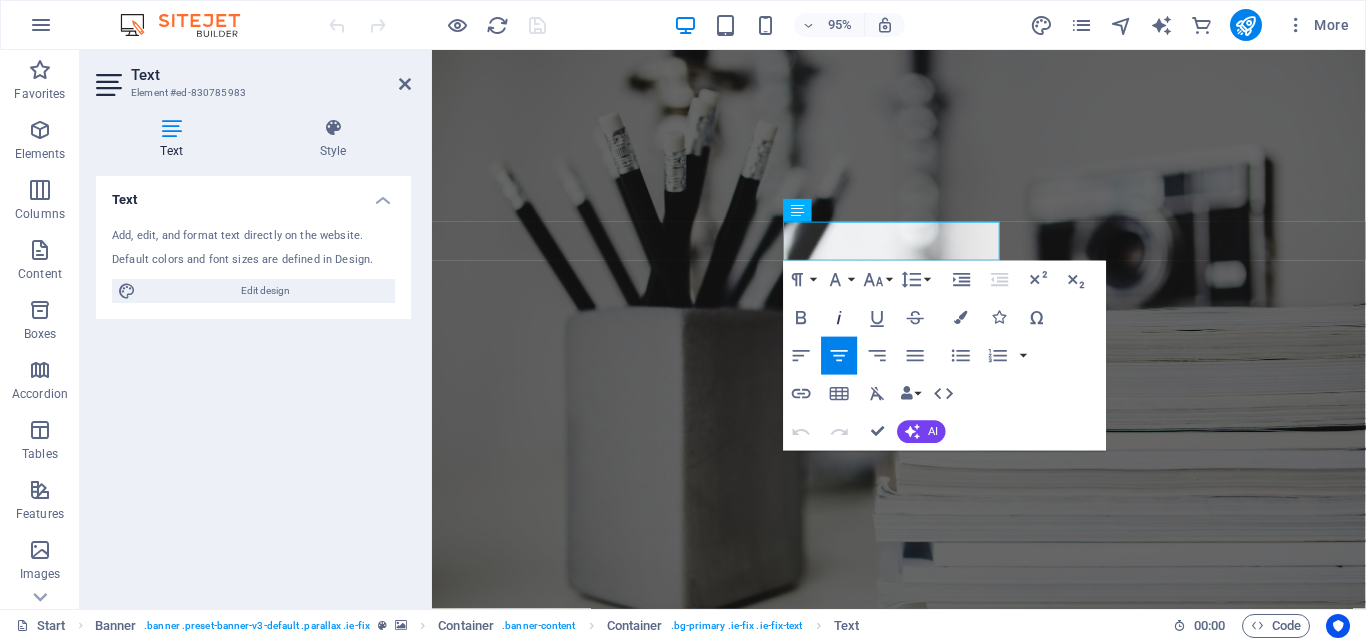 click 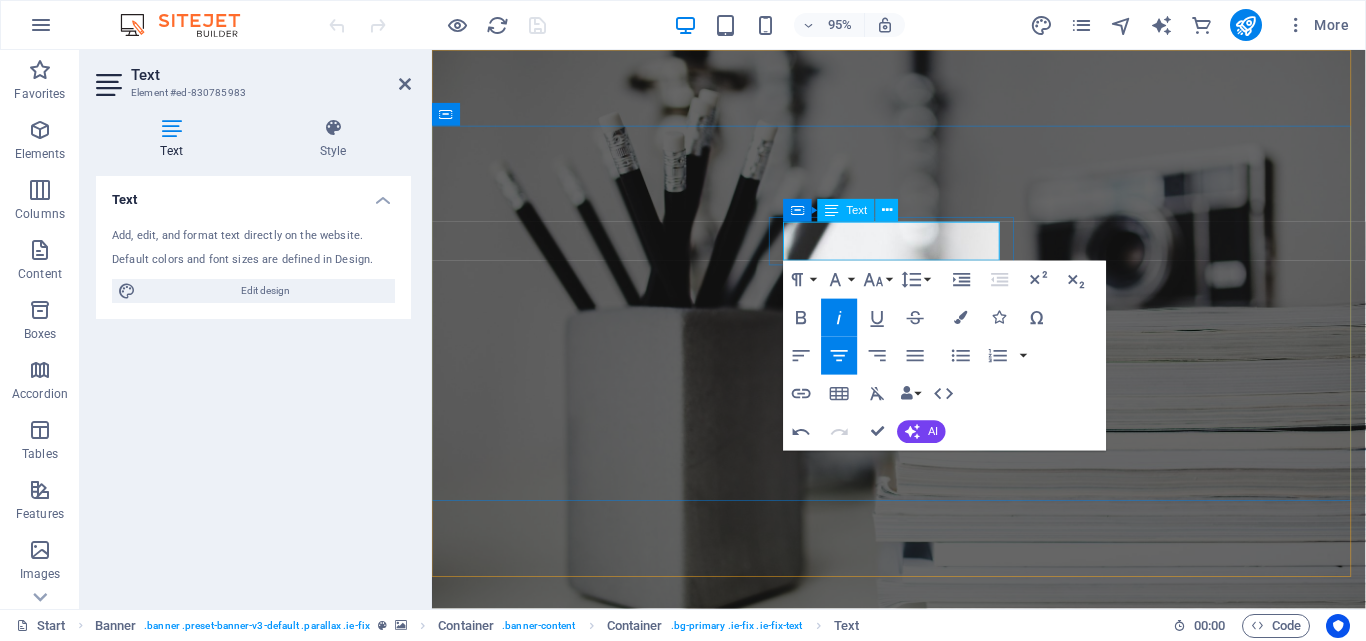 click on "HOSSAIN" at bounding box center [982, 830] 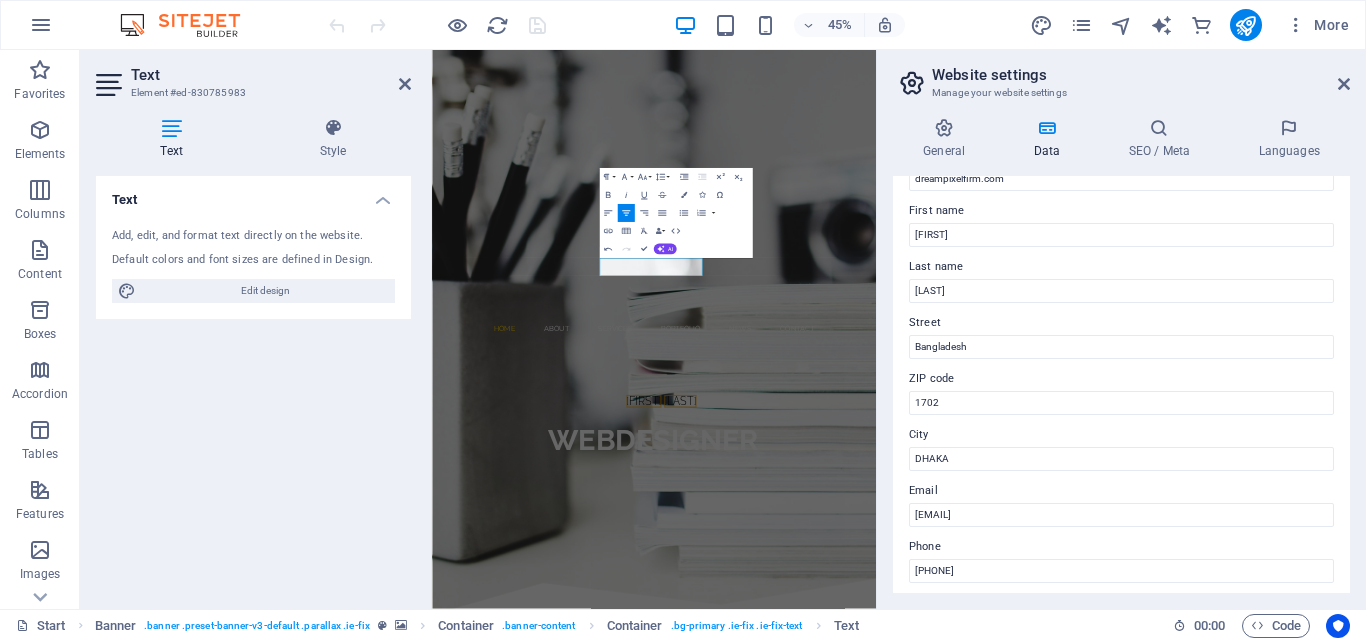 scroll, scrollTop: 0, scrollLeft: 0, axis: both 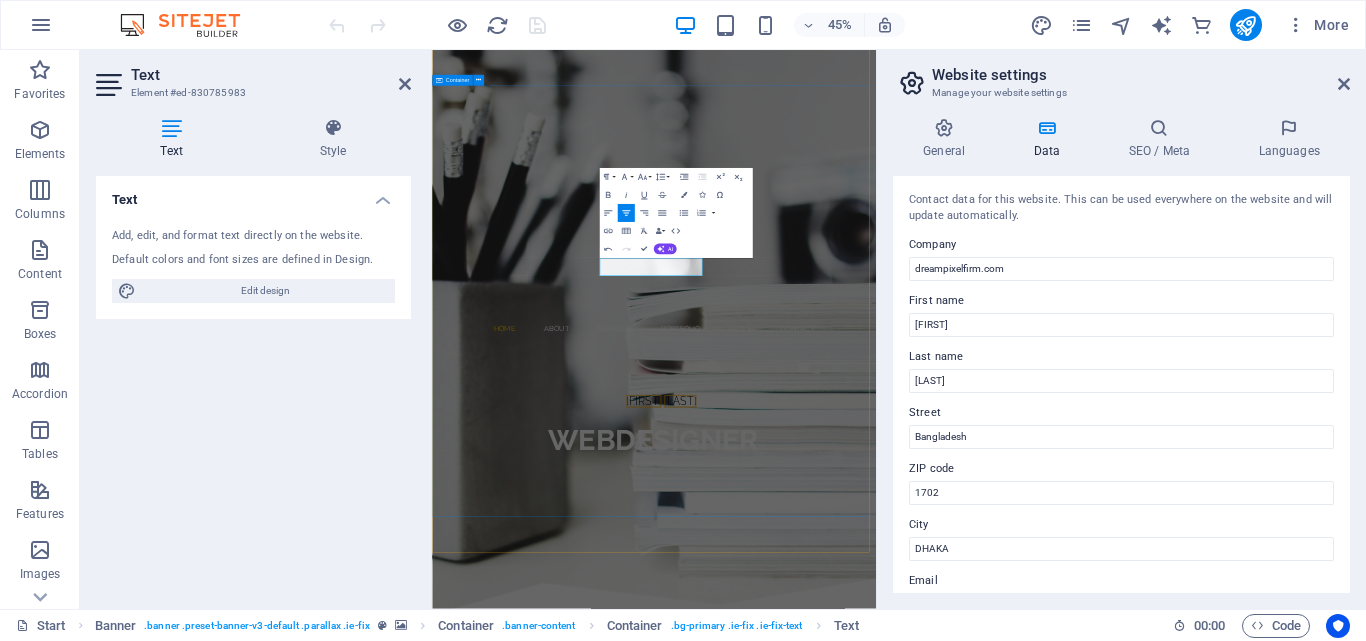 click on "​ I'm  FARUK   HOSSAIN Webdesigner Developer Photographer" at bounding box center (925, 967) 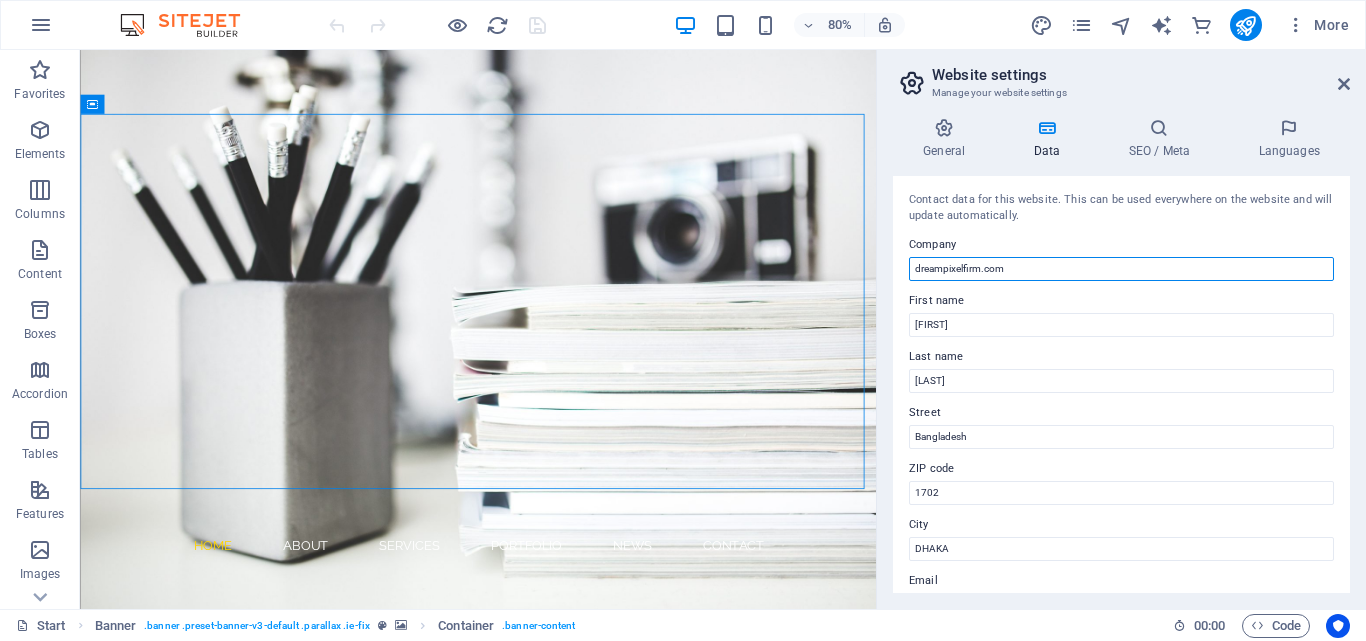 click on "dreampixelfirm.com" at bounding box center [1121, 269] 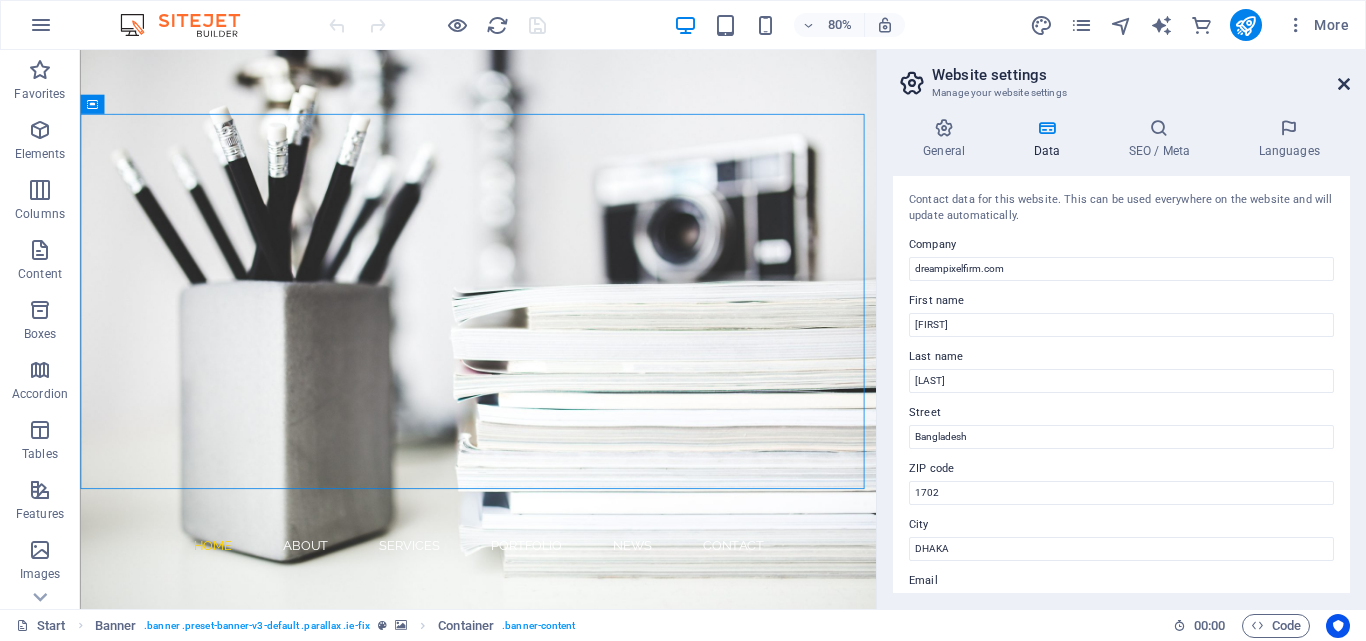 click at bounding box center (1344, 84) 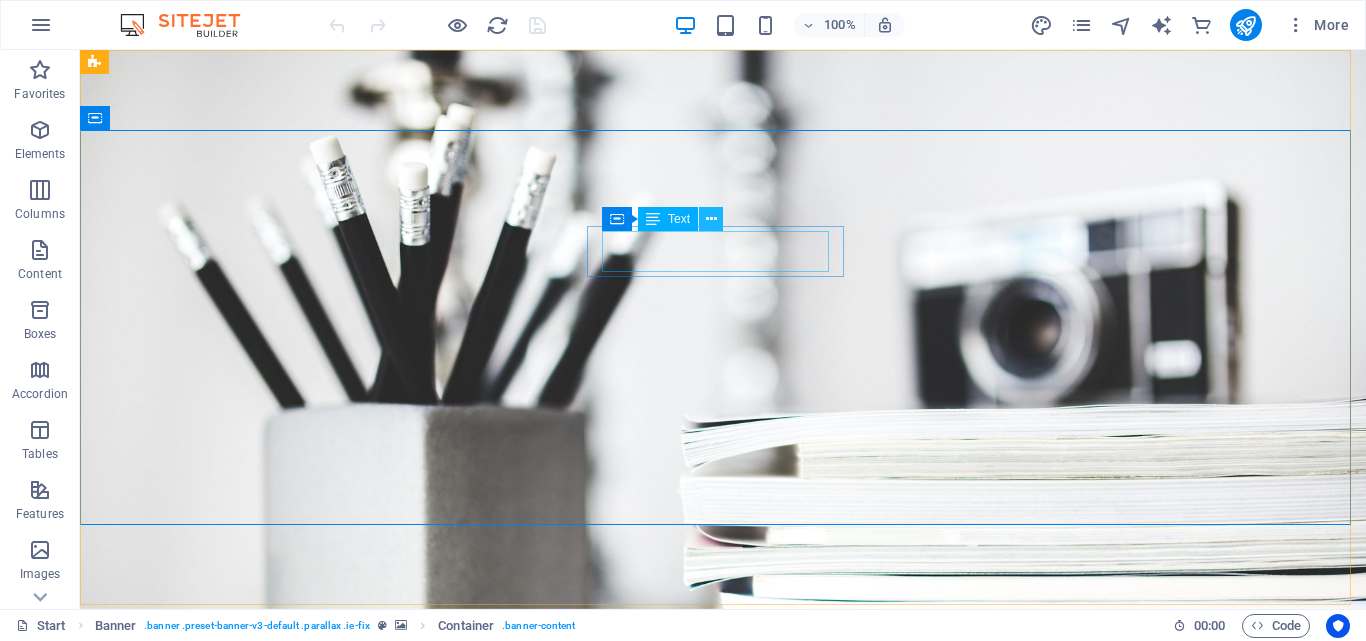 click at bounding box center [711, 219] 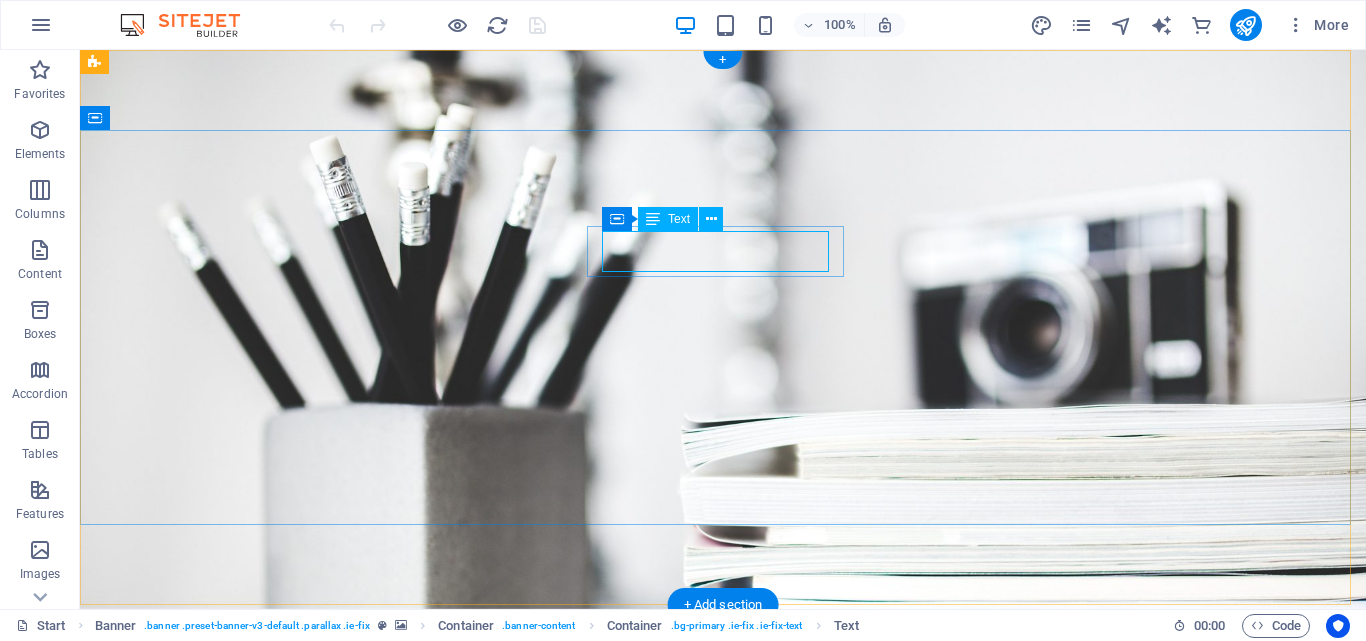 click on "HOSSAIN" at bounding box center [781, 830] 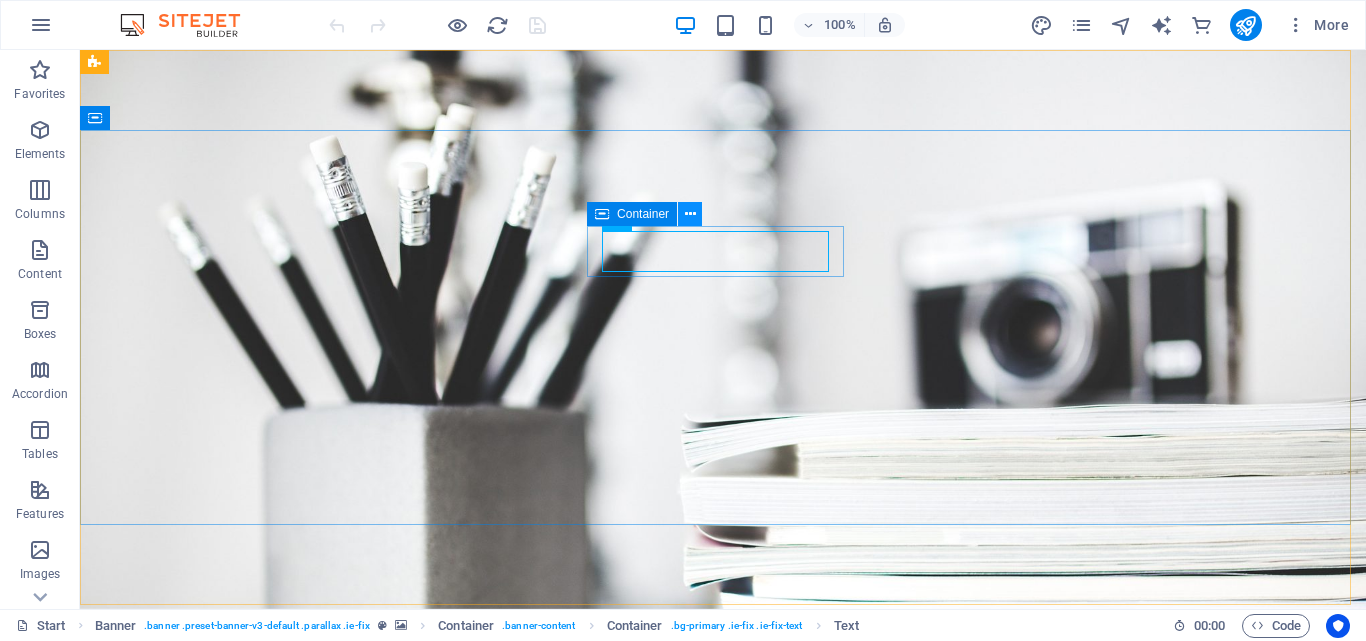 click at bounding box center (690, 214) 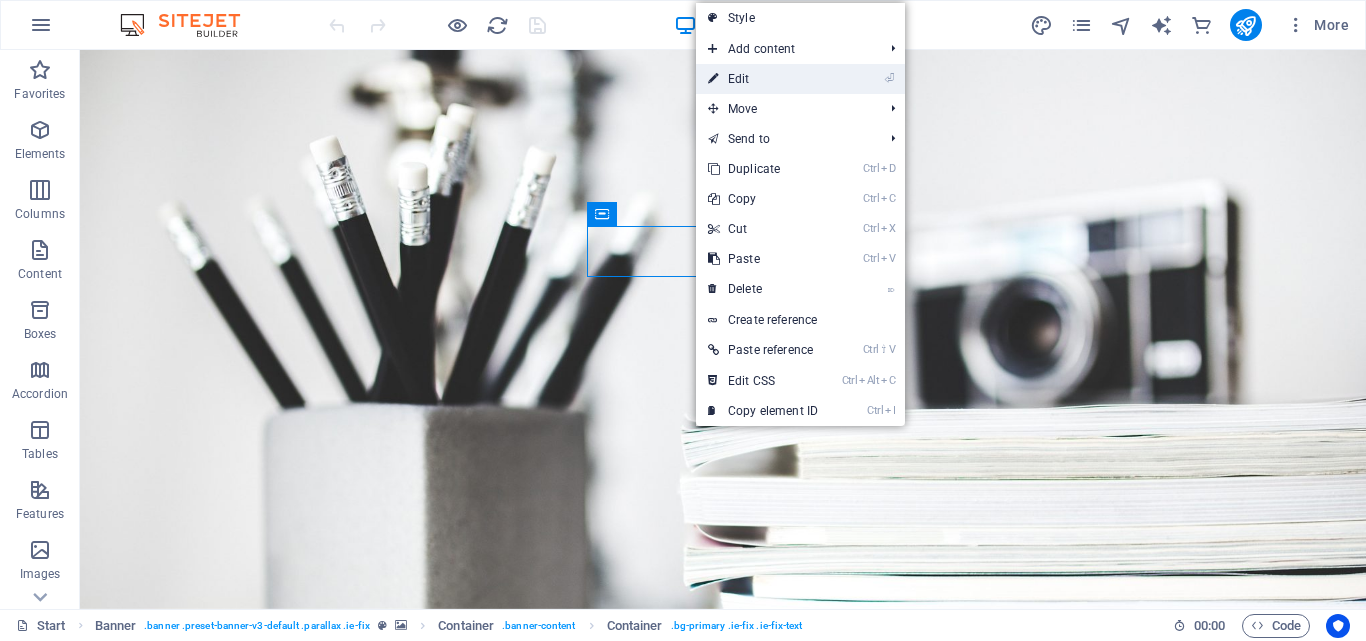 click on "⏎  Edit" at bounding box center (763, 79) 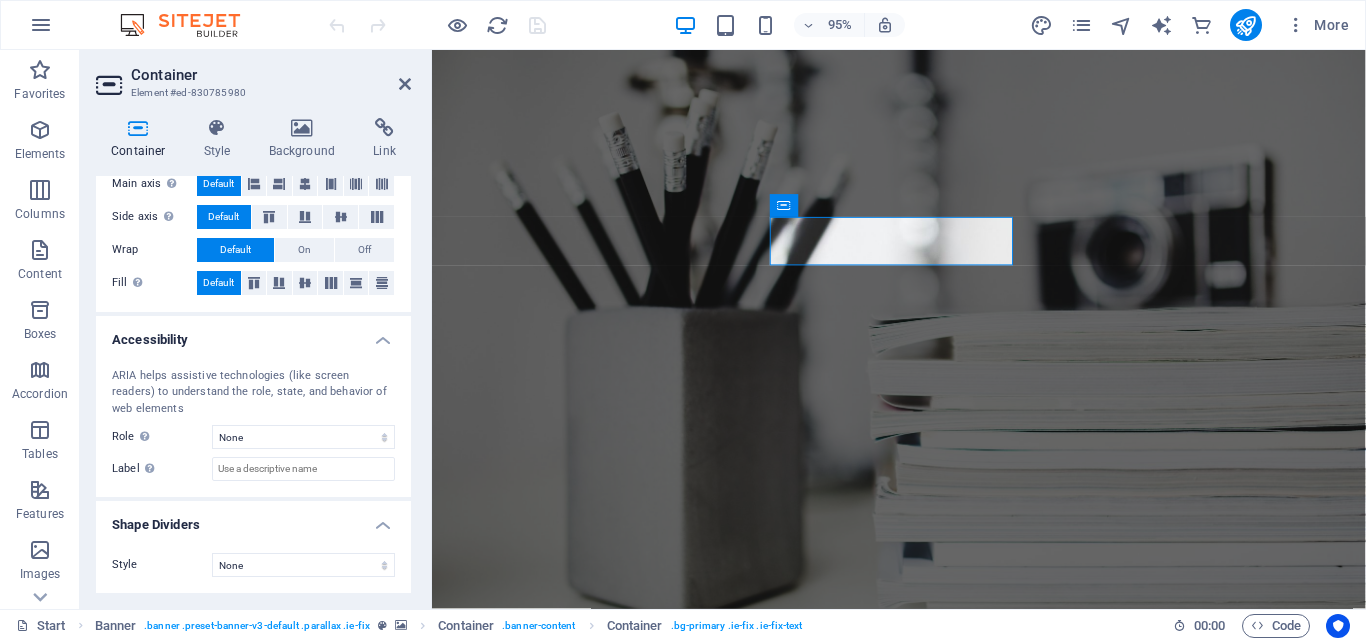 scroll, scrollTop: 92, scrollLeft: 0, axis: vertical 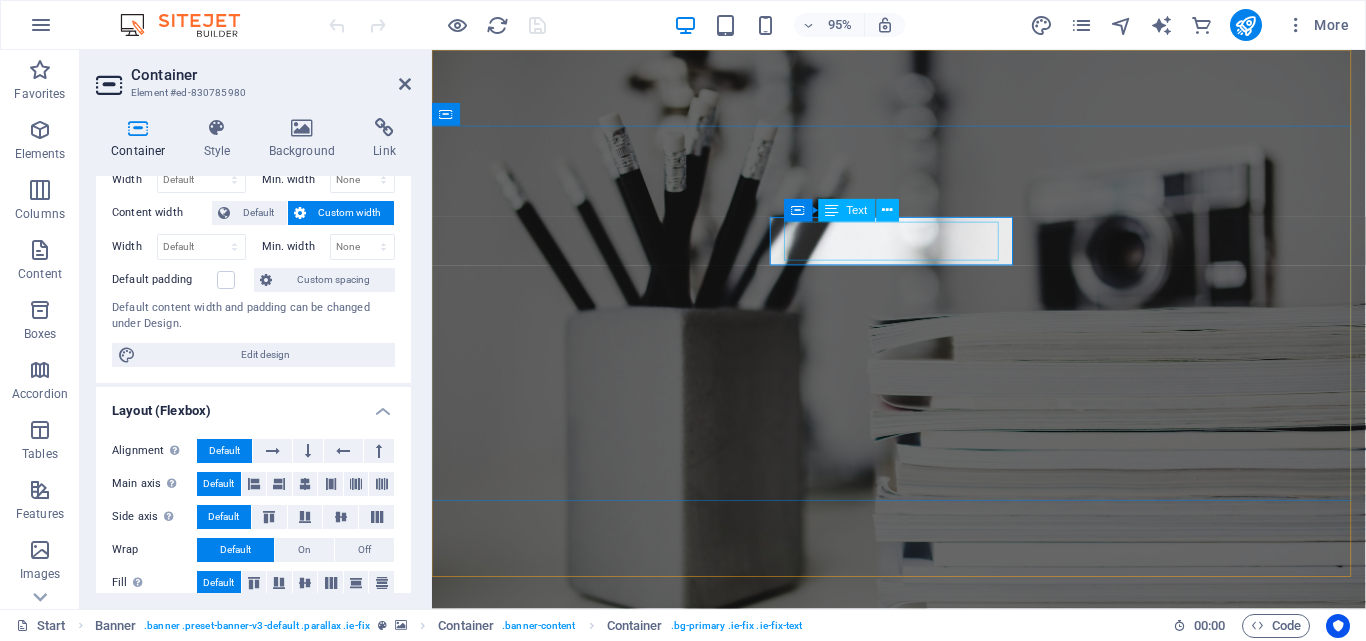 click on "HOSSAIN" at bounding box center [982, 830] 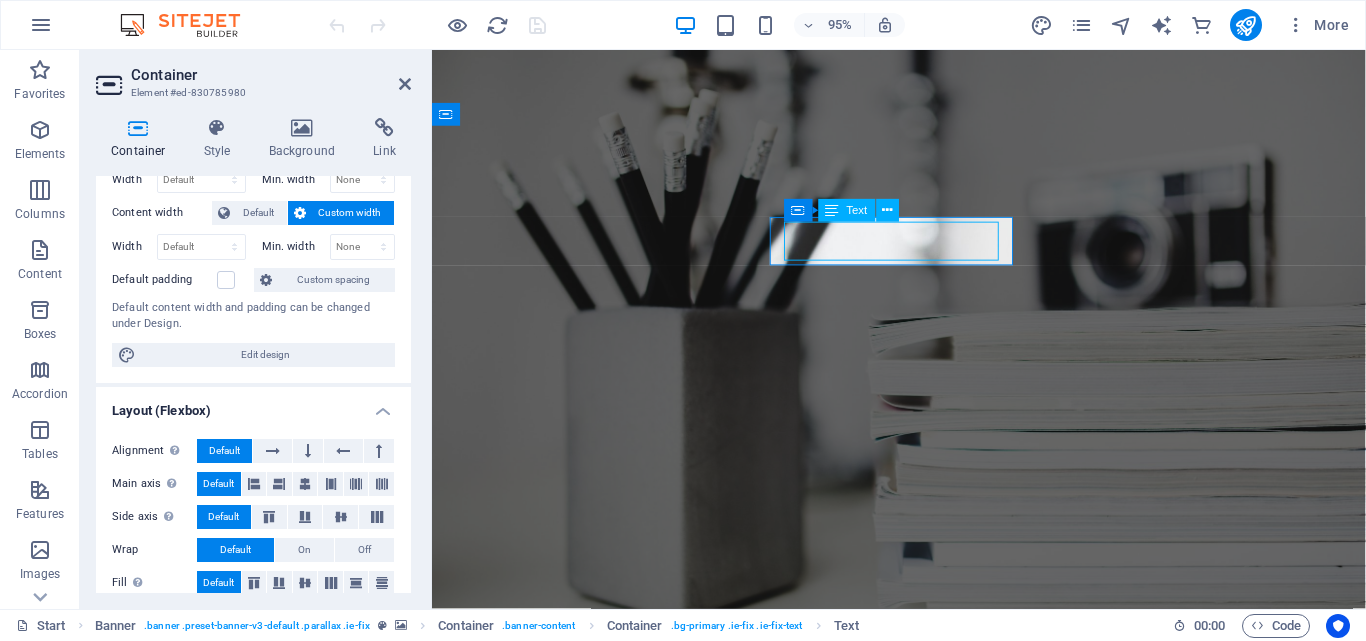 click on "HOSSAIN" at bounding box center (982, 830) 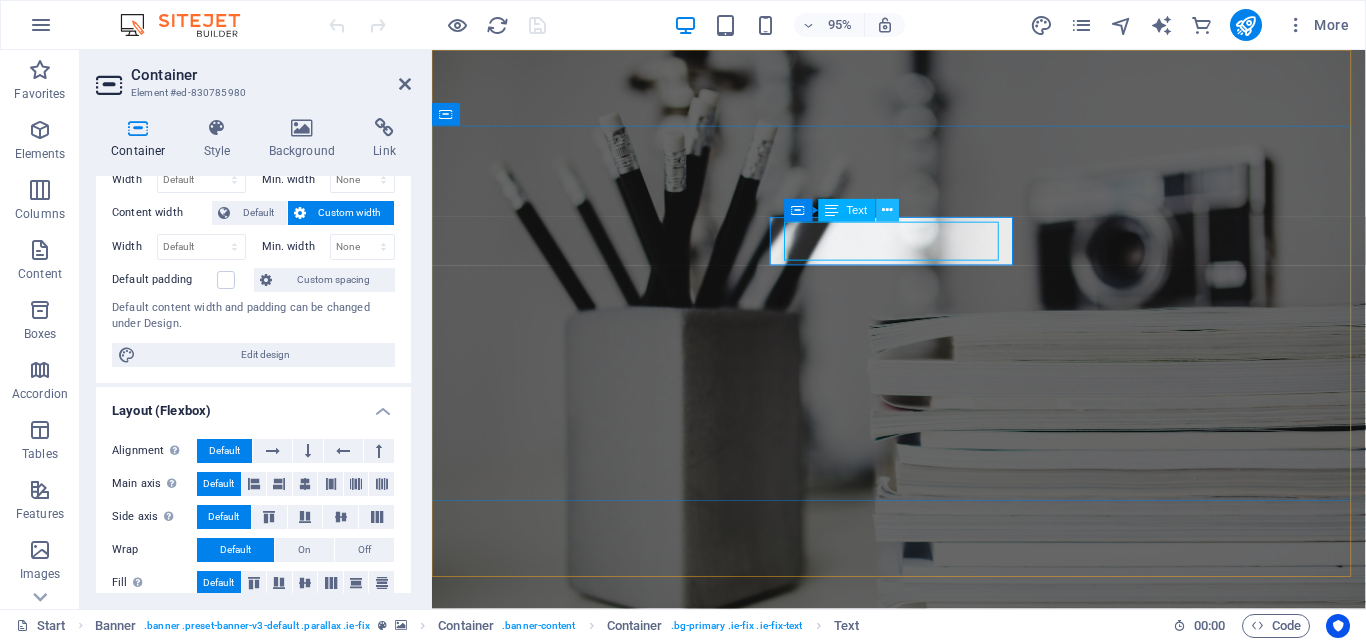 click at bounding box center (887, 210) 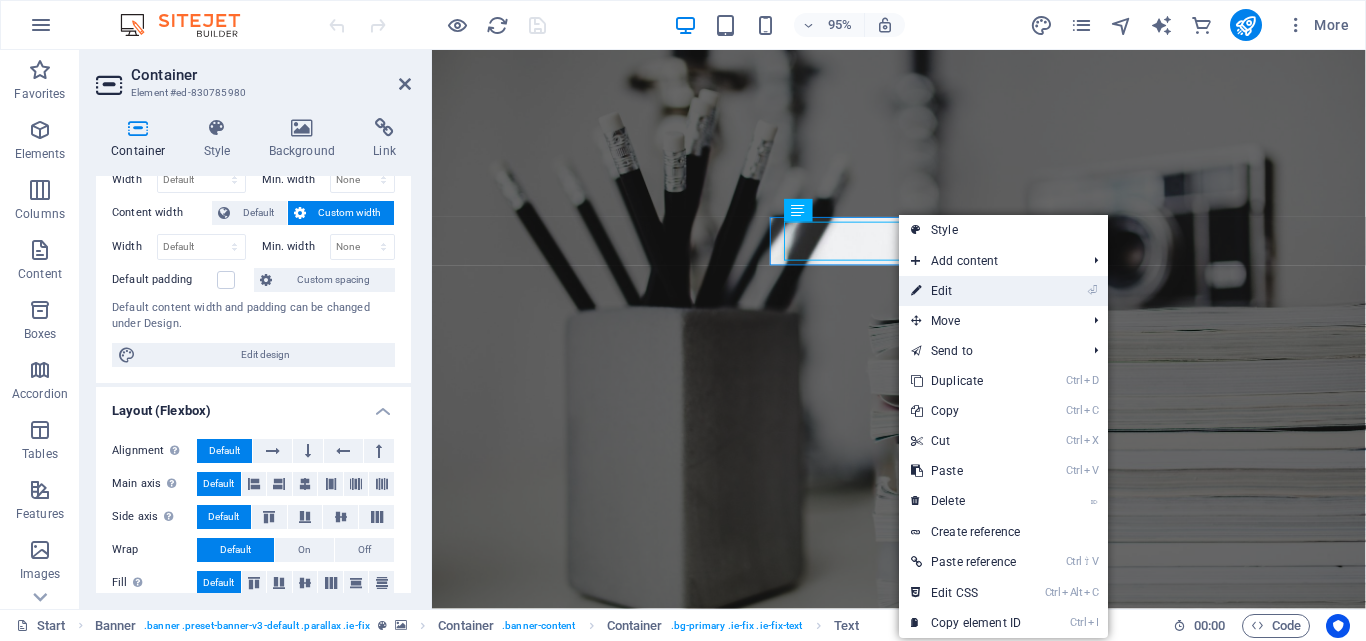 click on "⏎  Edit" at bounding box center [1003, 291] 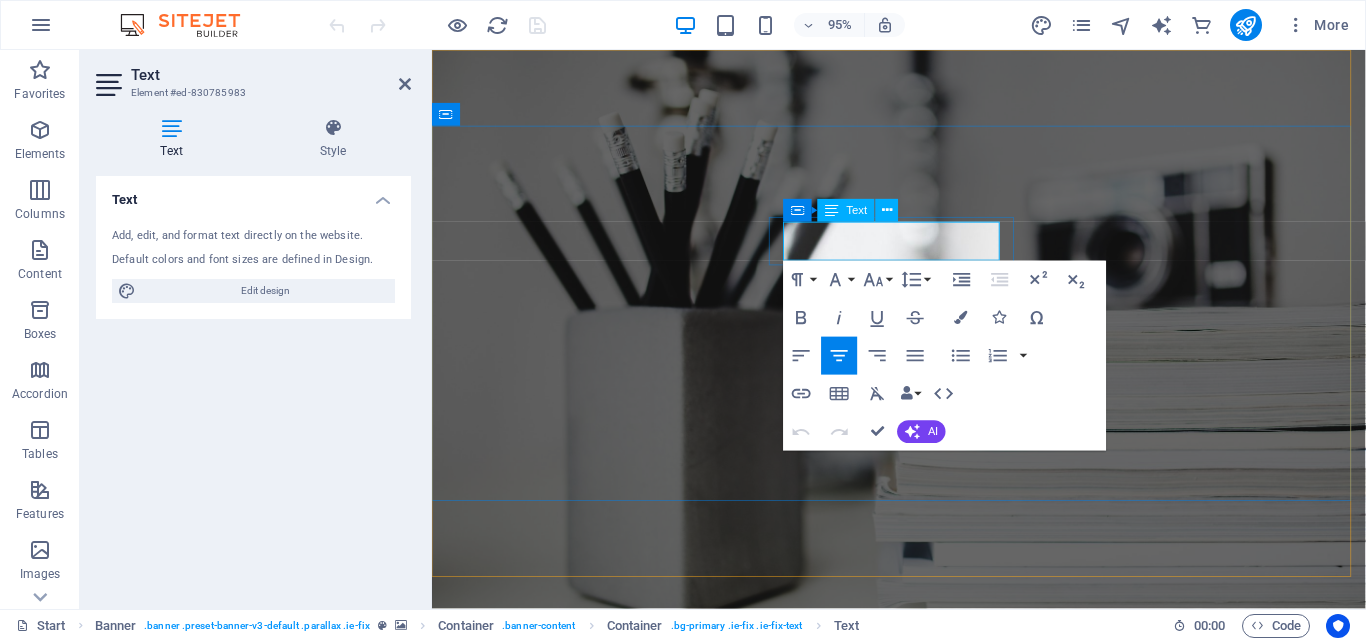 click on "HOSSAIN" 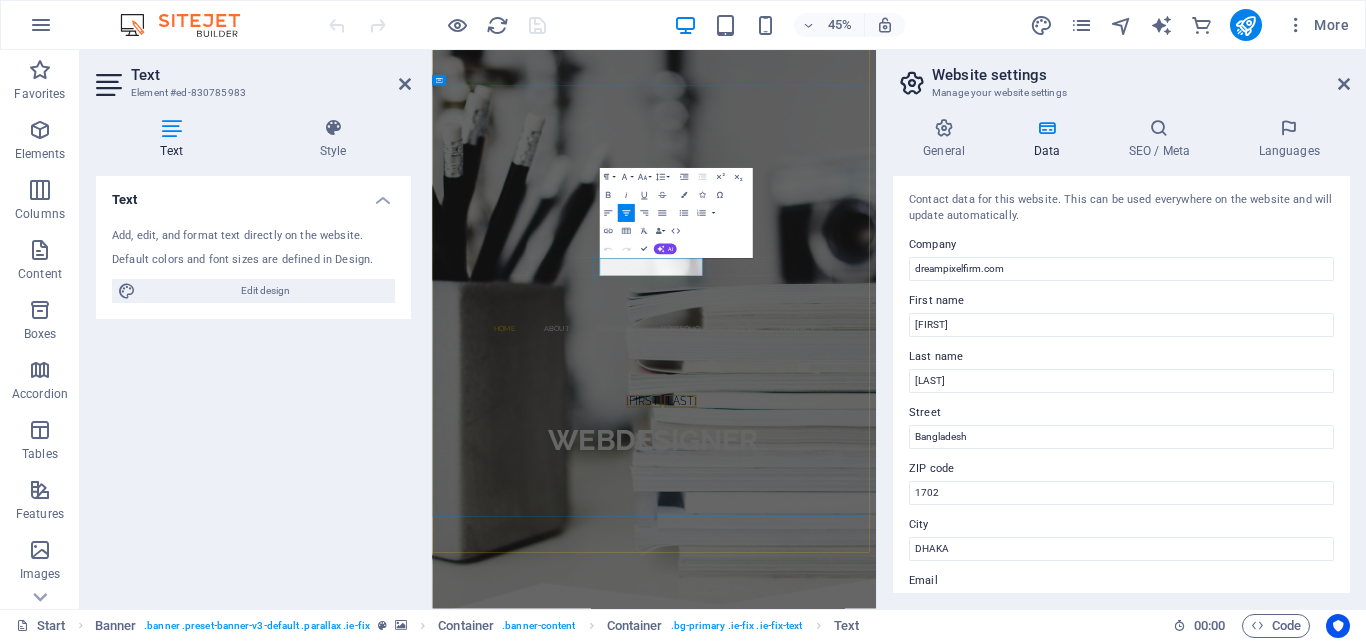 click on "I'm  FARUK   HOSSAIN" at bounding box center (926, 831) 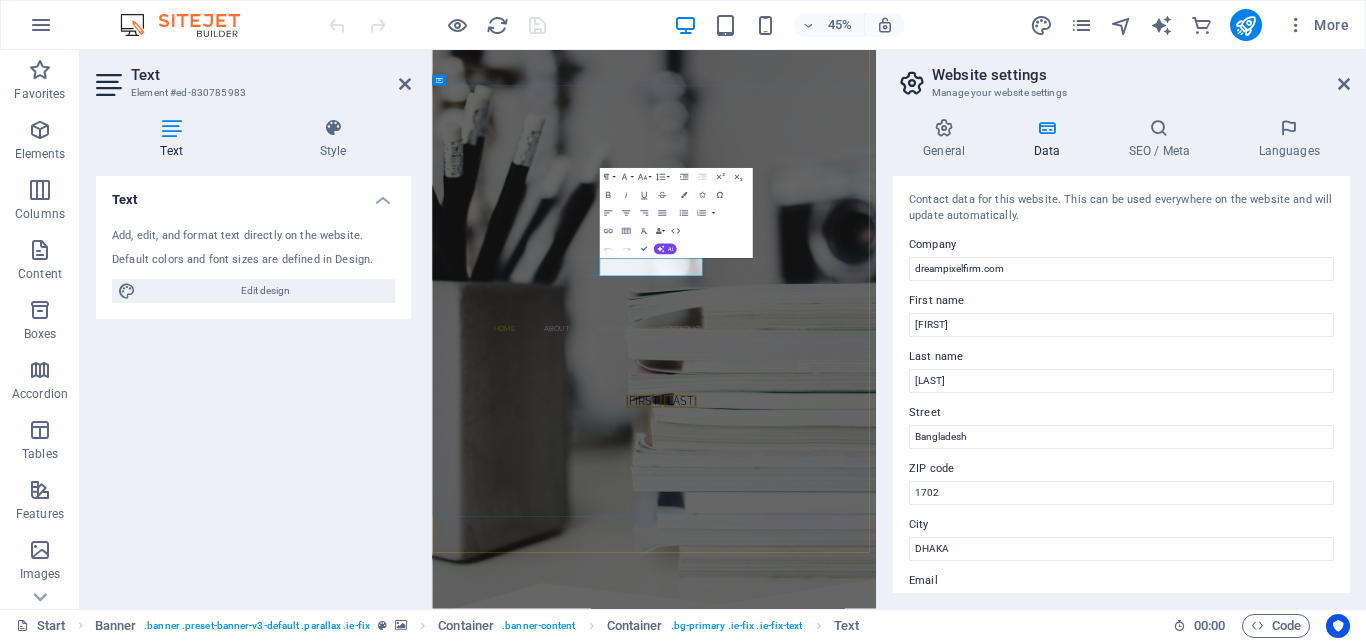click on "I'm  FARUK   HOSSAIN" at bounding box center [926, 830] 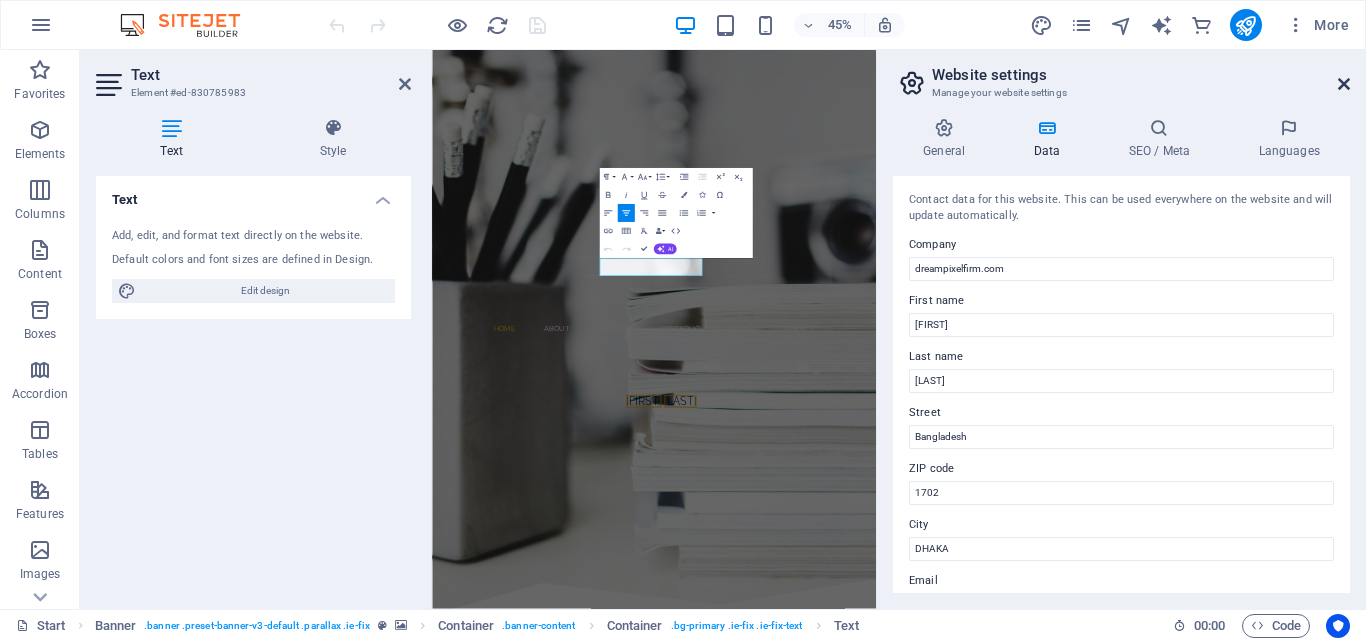 click at bounding box center [1344, 84] 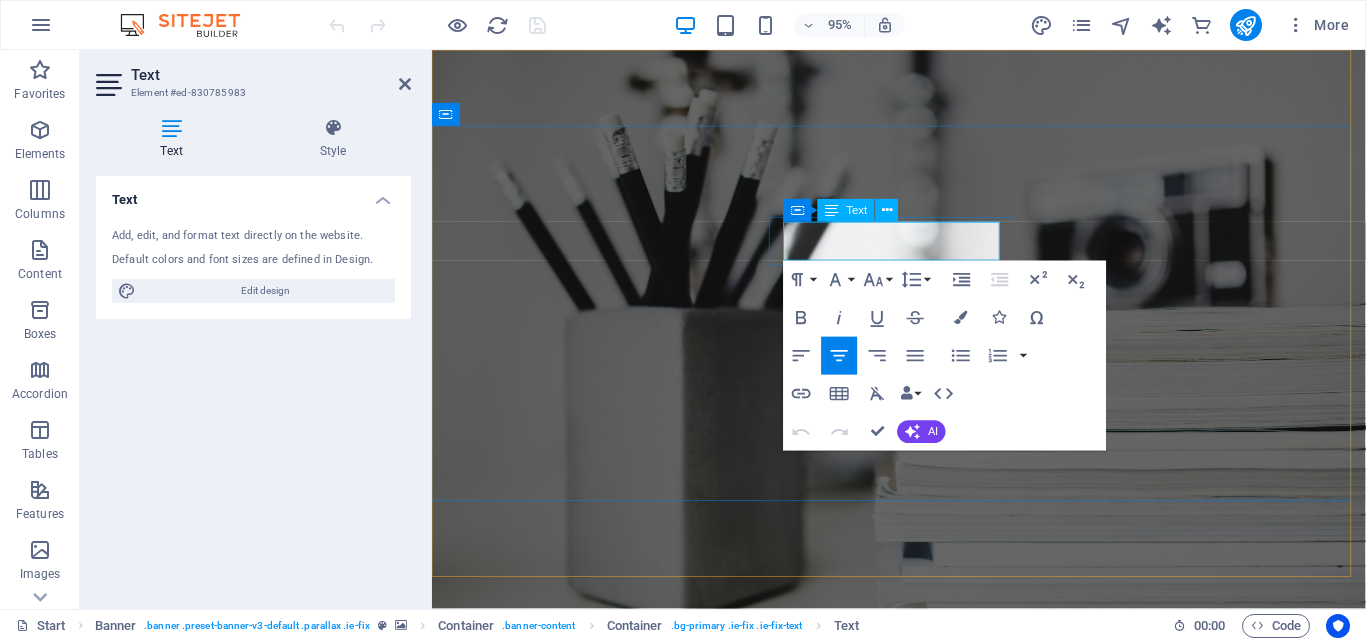 click on "HOSSAIN" 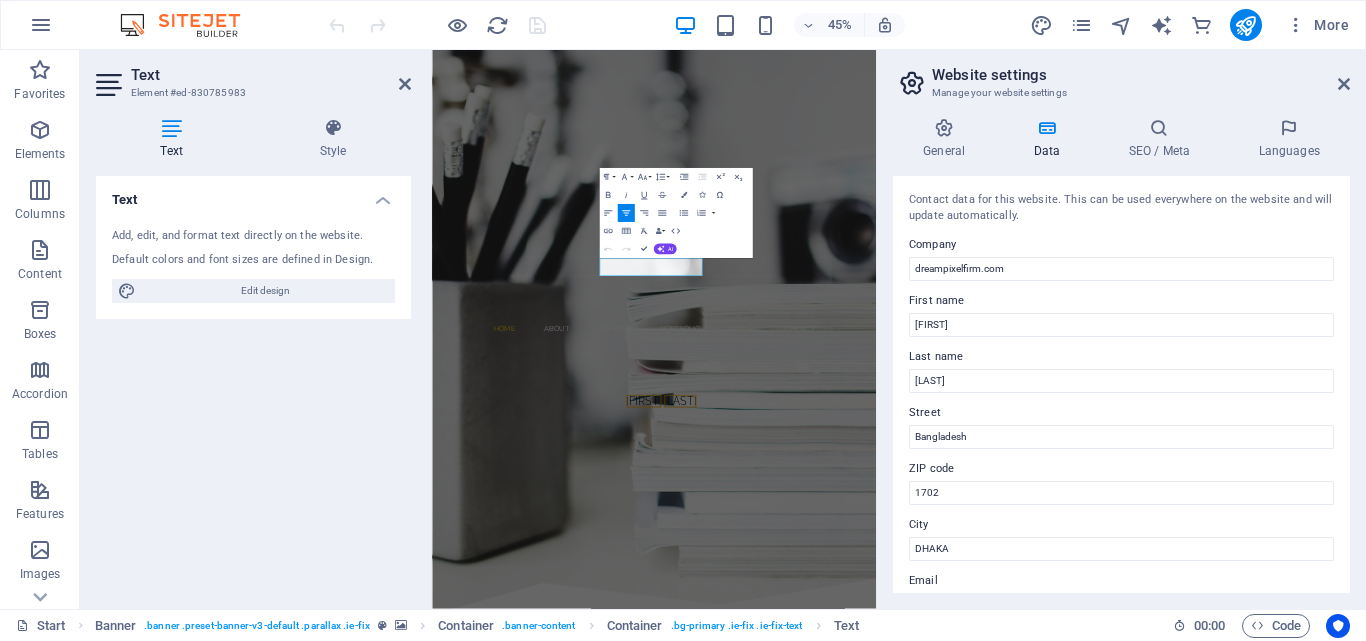 click on "Paragraph Format Normal Heading 1 Heading 2 Heading 3 Heading 4 Heading 5 Heading 6 Code Font Family Arial Georgia Impact Tahoma Times New Roman Verdana Raleway Font Size 8 9 10 11 12 14 18 24 30 36 48 60 72 96 Line Height Default Single 1.15 1.5 Double Increase Indent Decrease Indent Superscript Subscript Bold Italic Underline Strikethrough Colors Icons Special Characters Align Left Align Center Align Right Align Justify Unordered List   Default Circle Disc Square    Ordered List   Default Lower Alpha Lower Greek Lower Roman Upper Alpha Upper Roman    Insert Link Insert Table Clear Formatting Data Bindings Company First name Last name Street ZIP code City Email Phone Mobile Fax Custom field 1 Custom field 2 Custom field 3 Custom field 4 Custom field 5 Custom field 6 HTML Undo Redo Confirm (Ctrl+⏎) AI Improve Make shorter Make longer Fix spelling & grammar Translate to English Generate text" at bounding box center [676, 213] 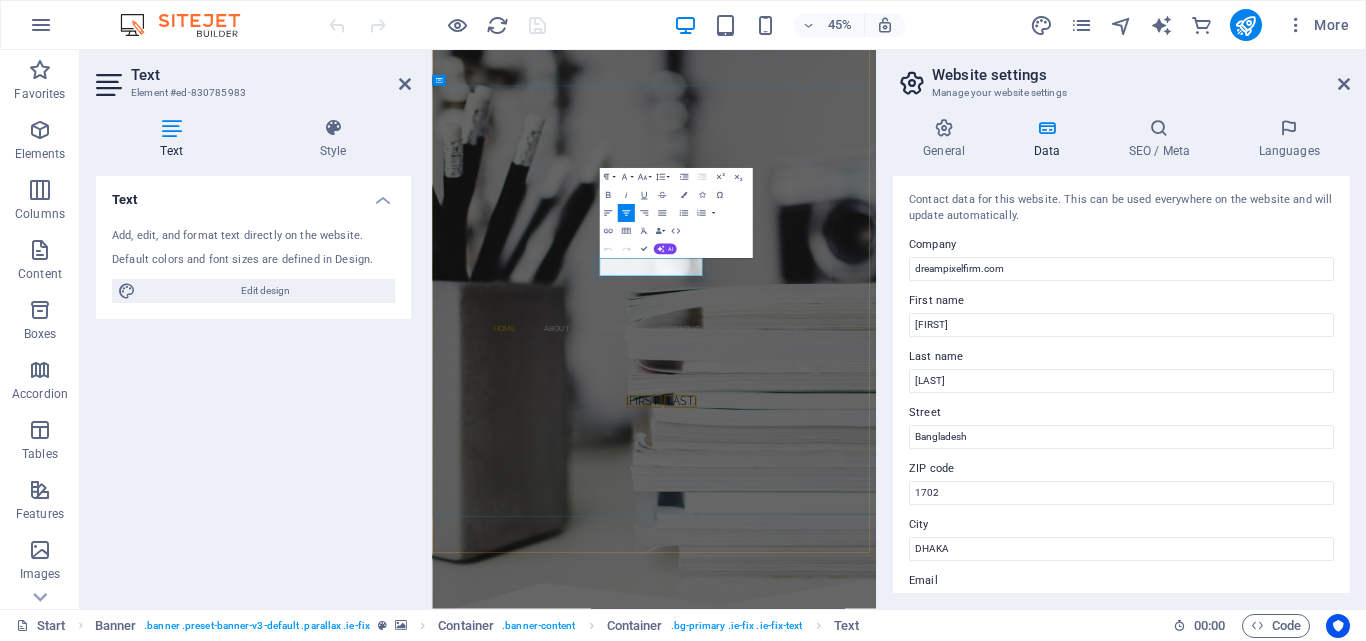 click on "HOSSAIN" 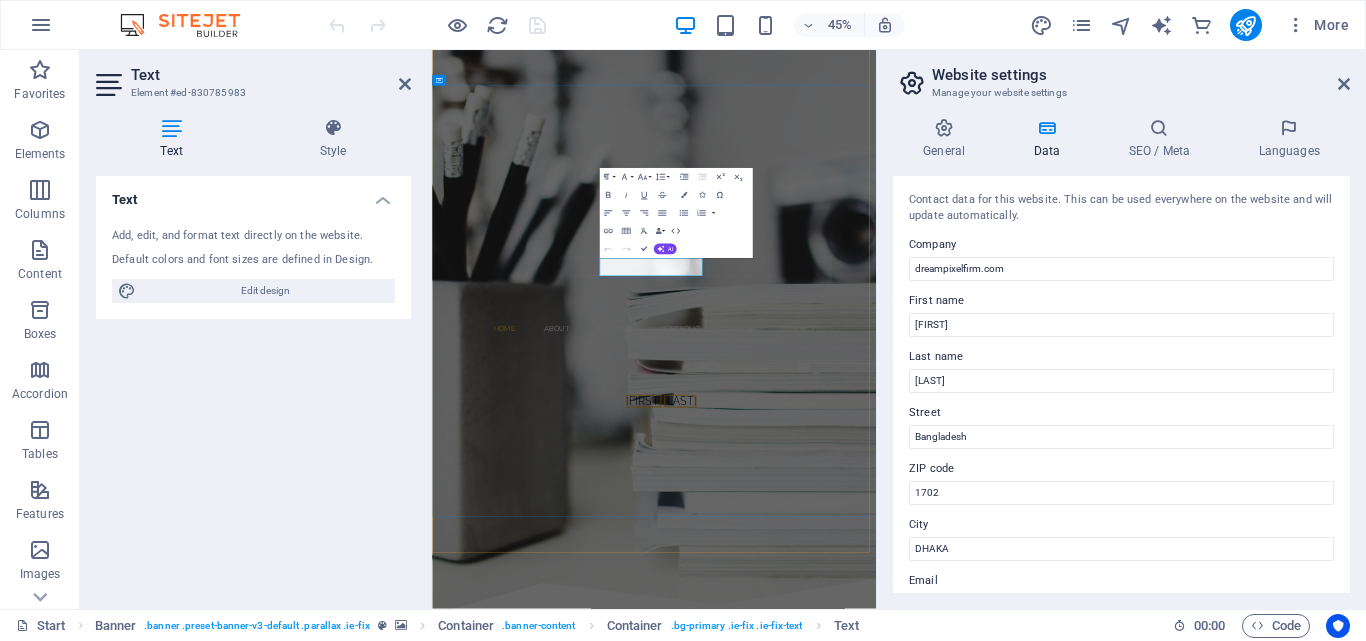 click on "HOSSAIN" 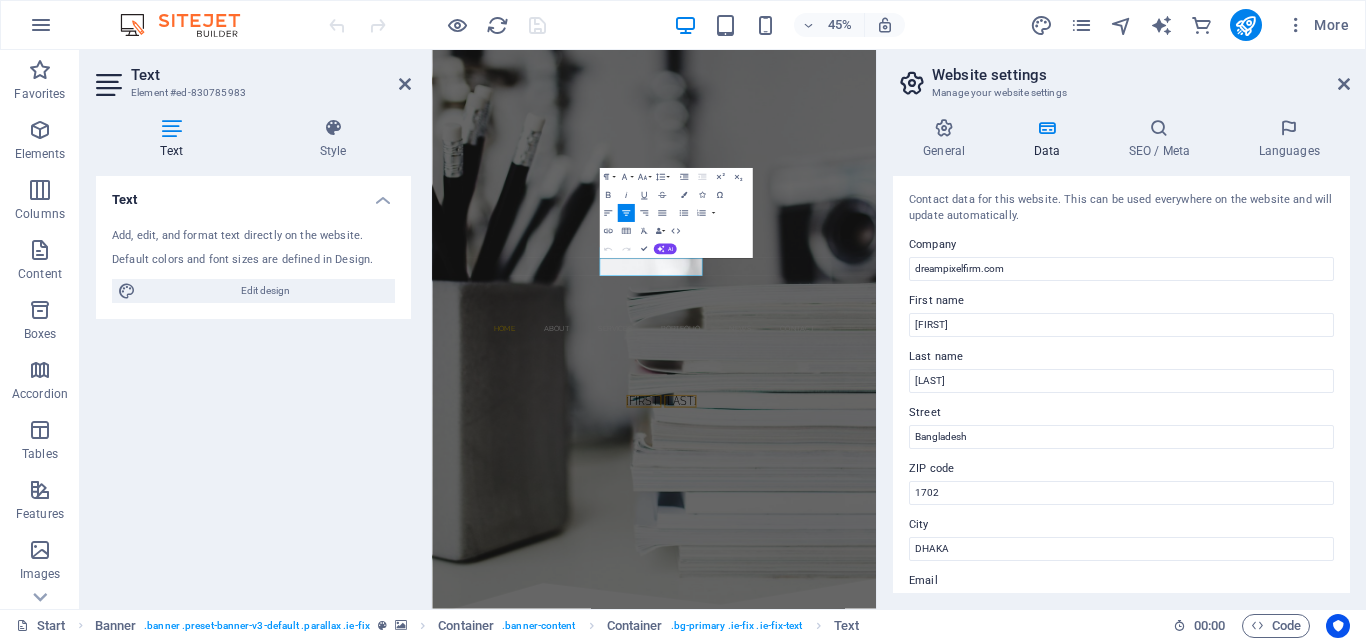 click on "Website settings" at bounding box center [1141, 75] 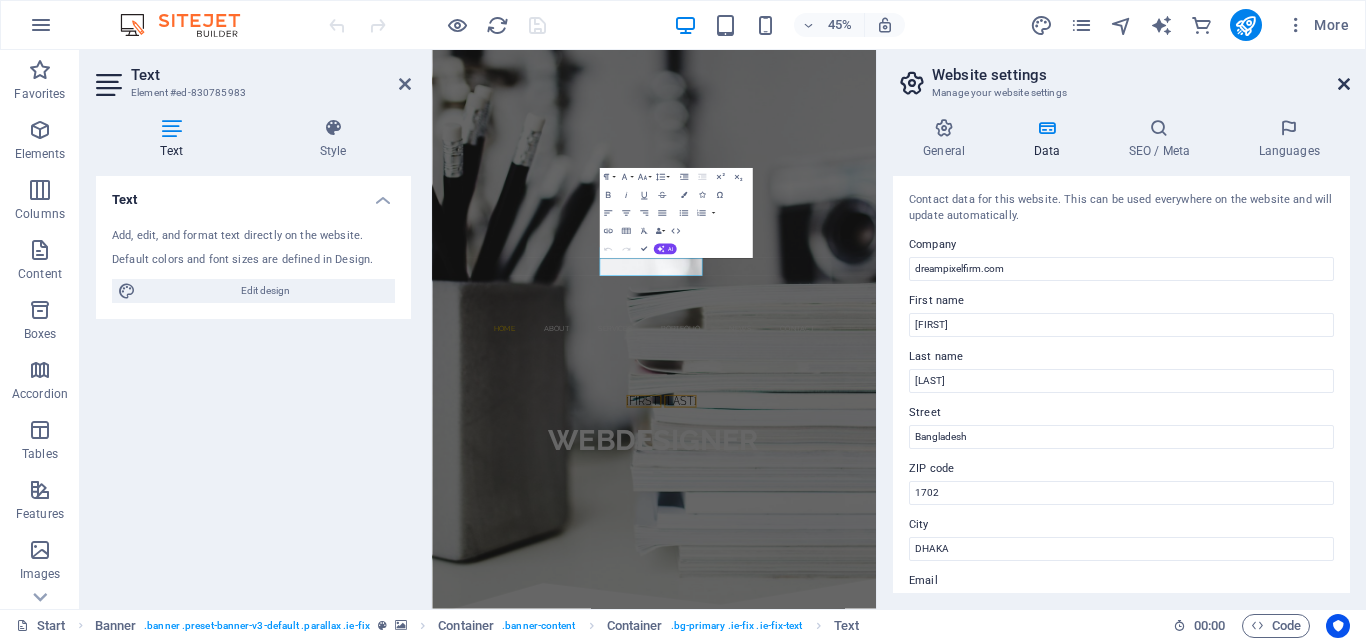 click at bounding box center [1344, 84] 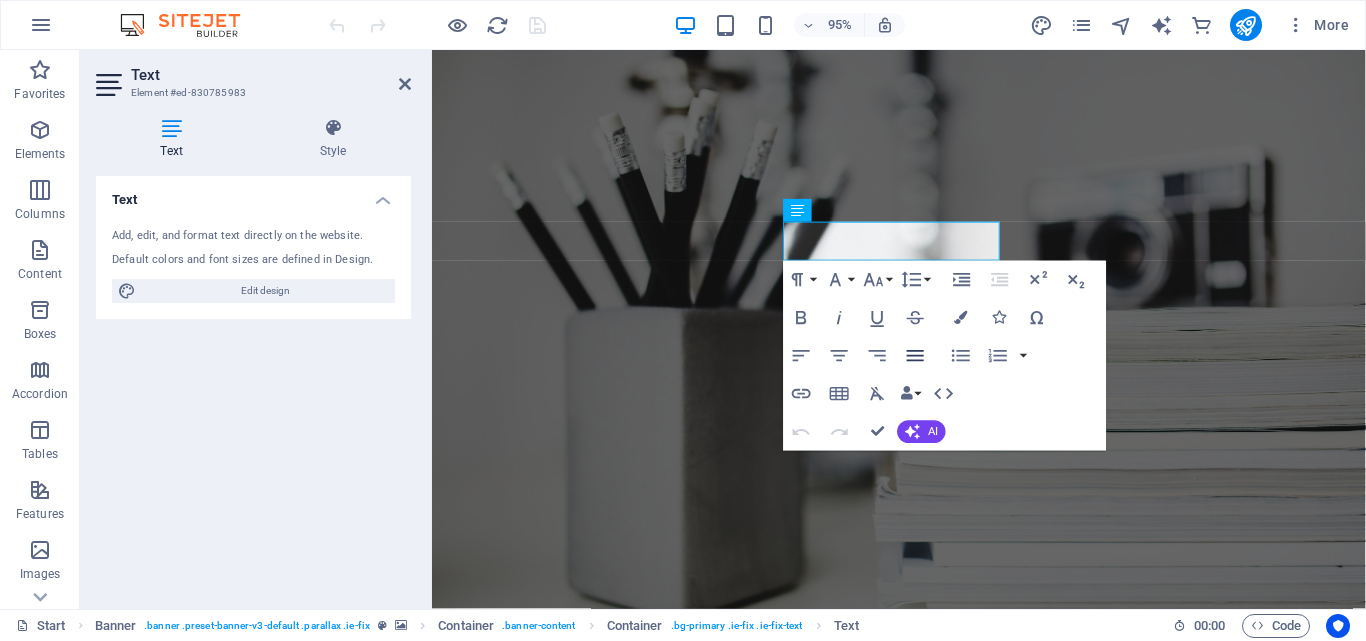 click 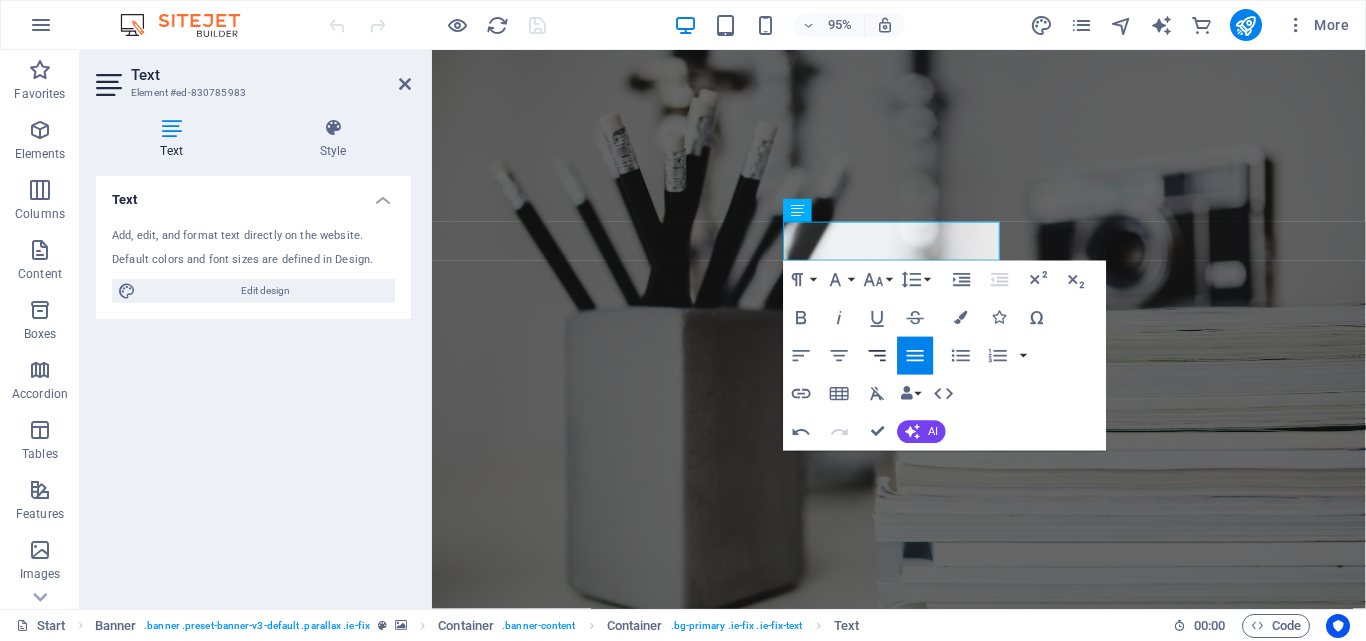 click on "Align Right" at bounding box center [878, 356] 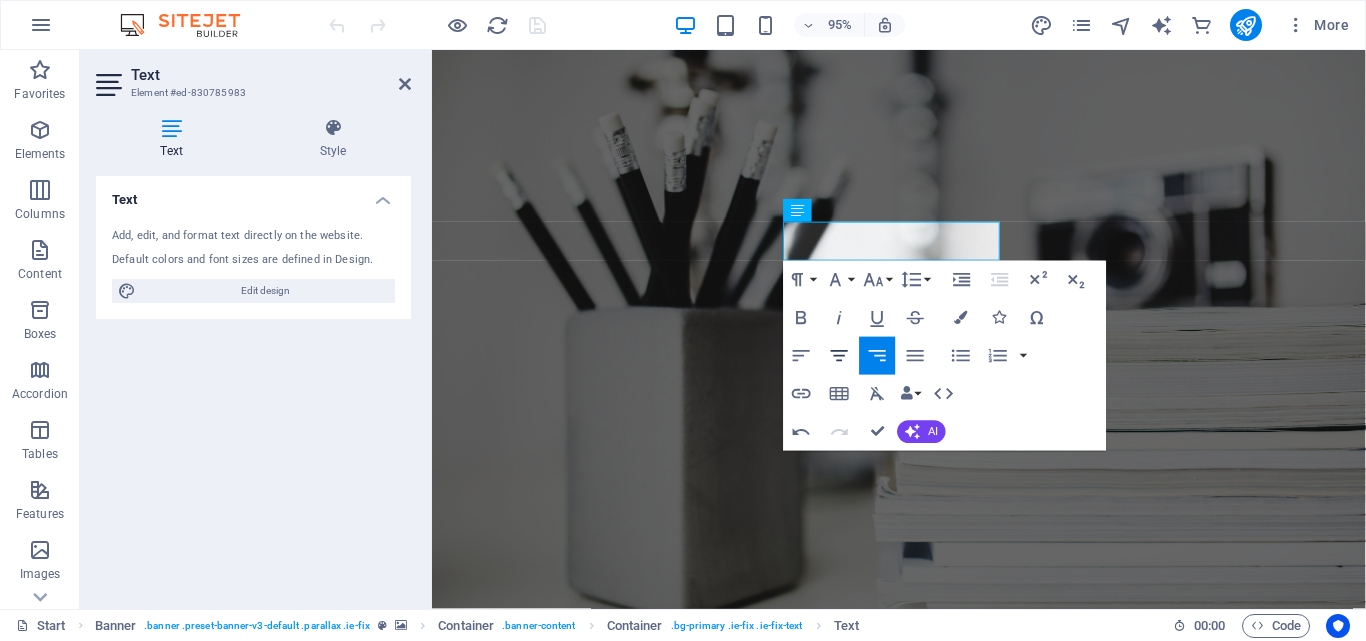 click on "Align Center" at bounding box center [840, 356] 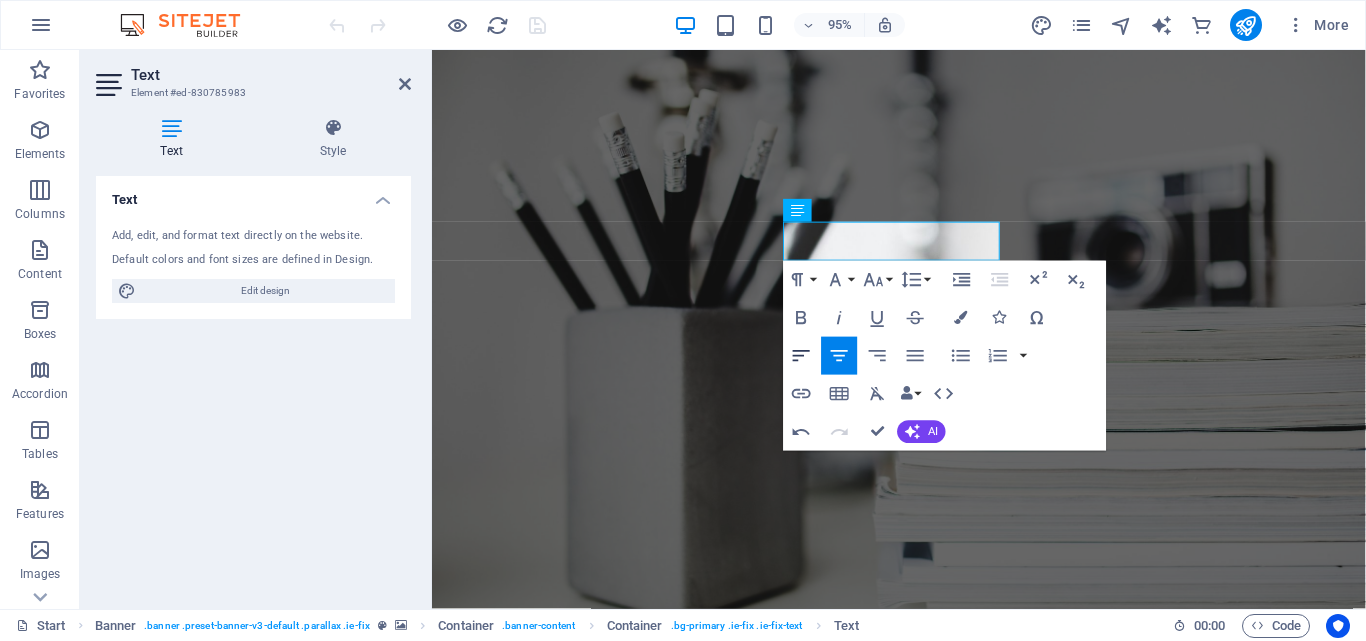 click 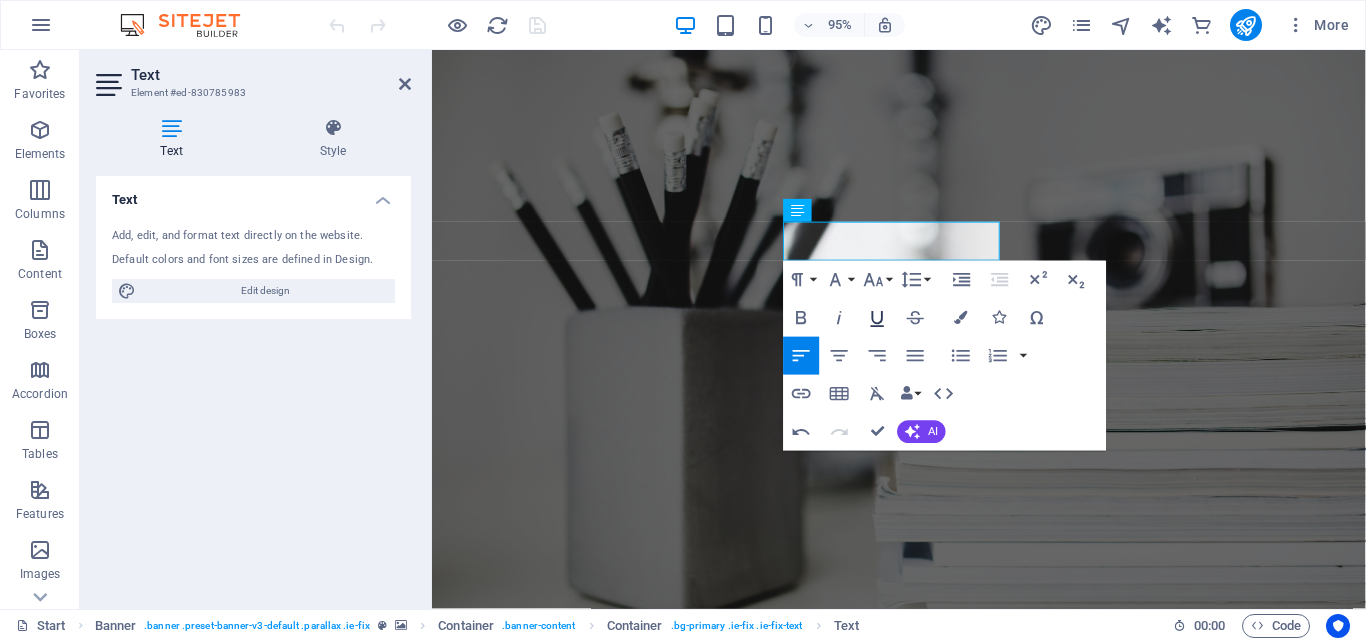 click 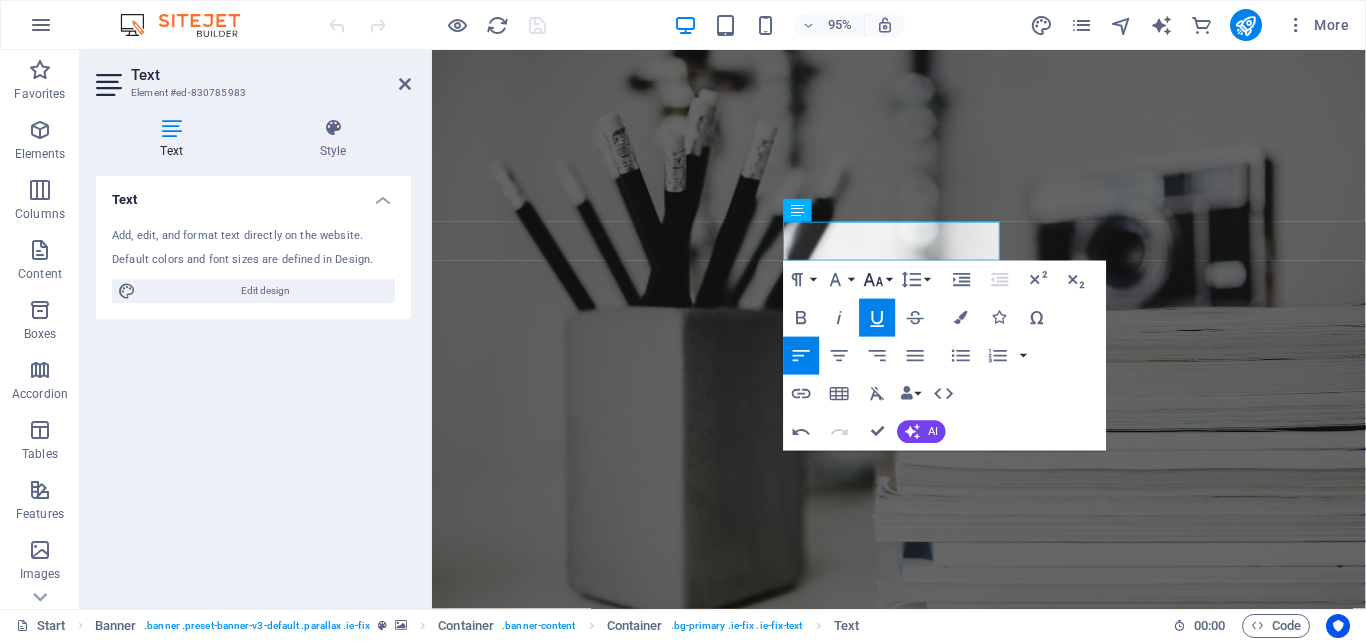 click 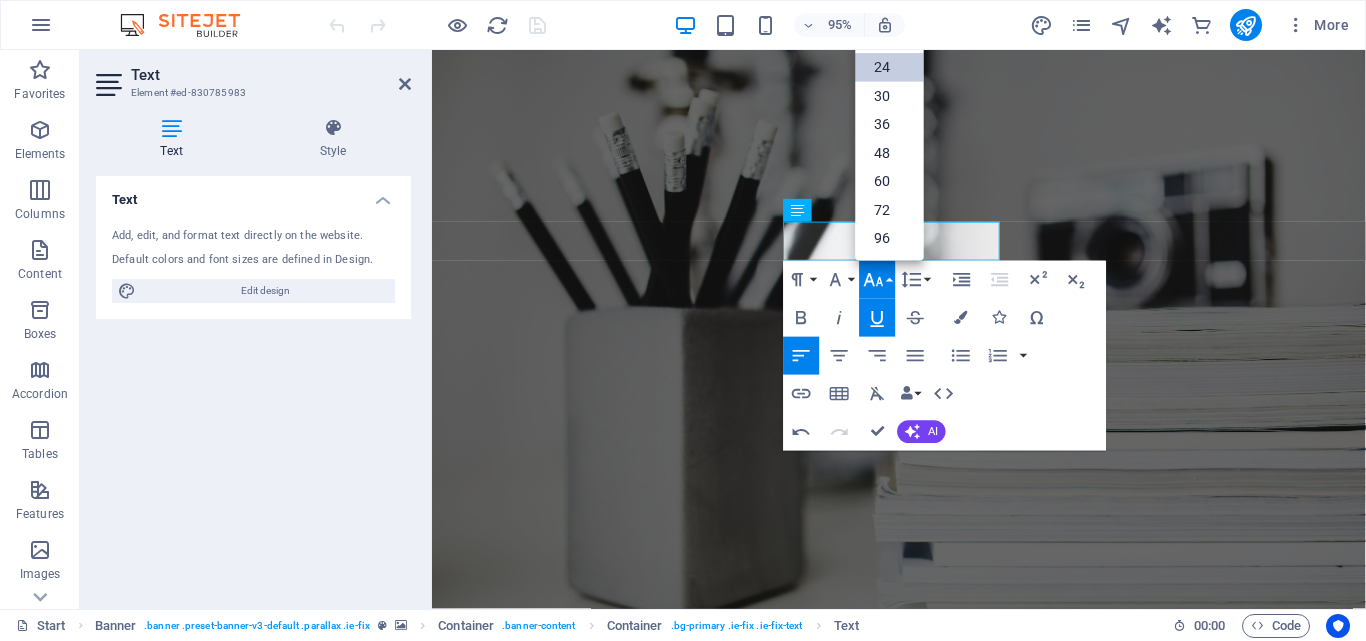scroll, scrollTop: 161, scrollLeft: 0, axis: vertical 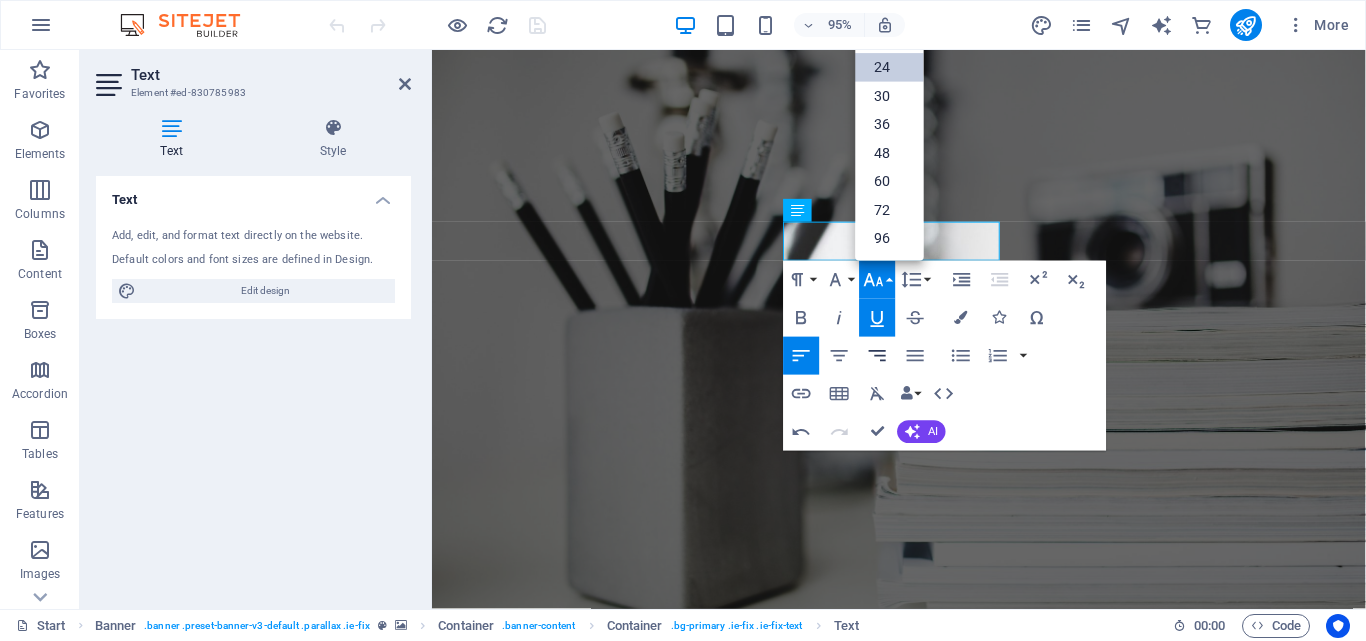 click 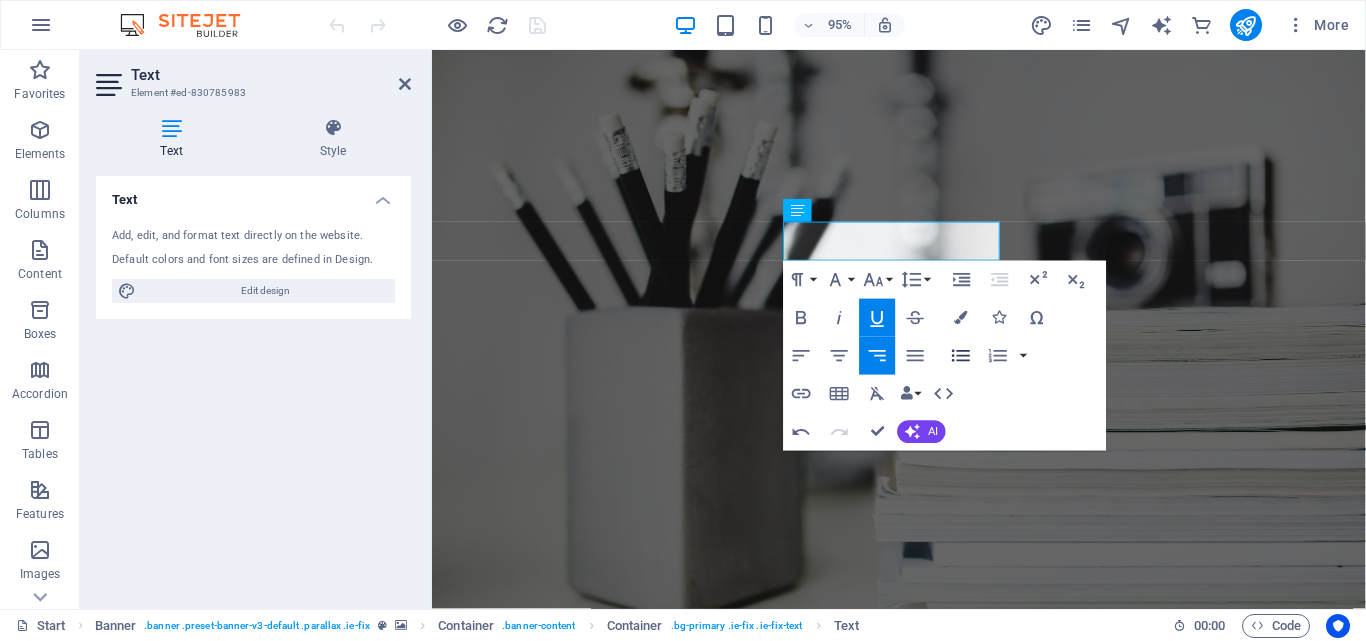 click 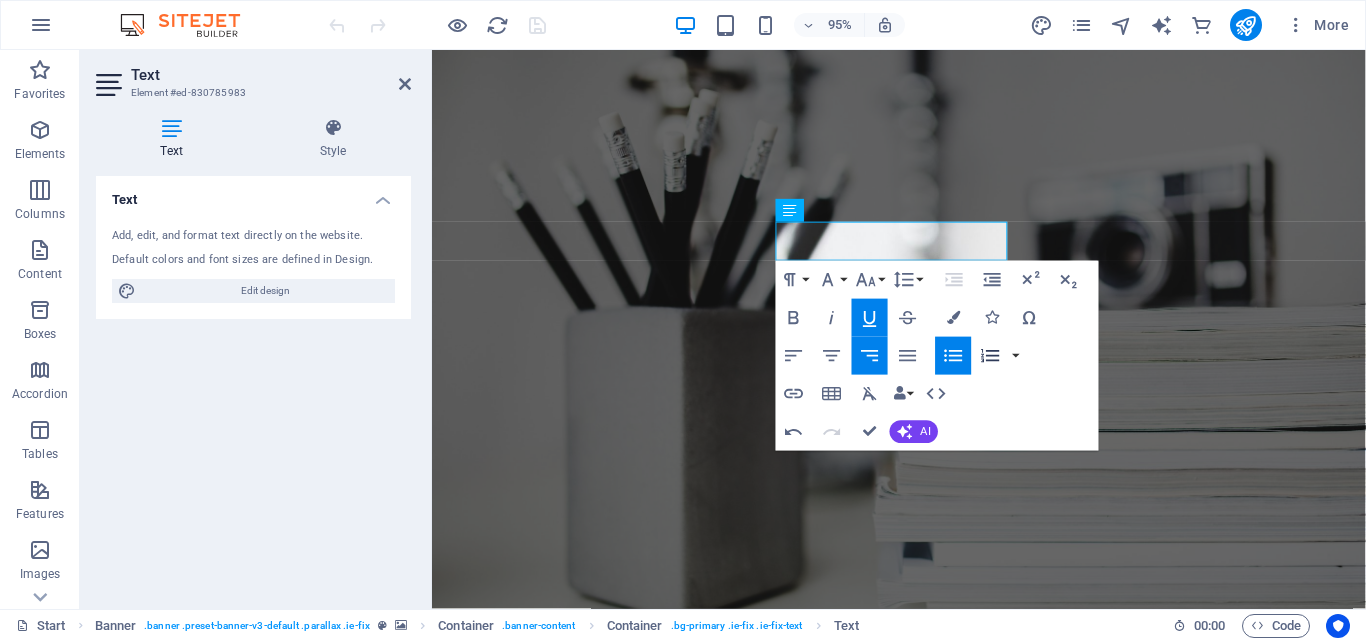 click 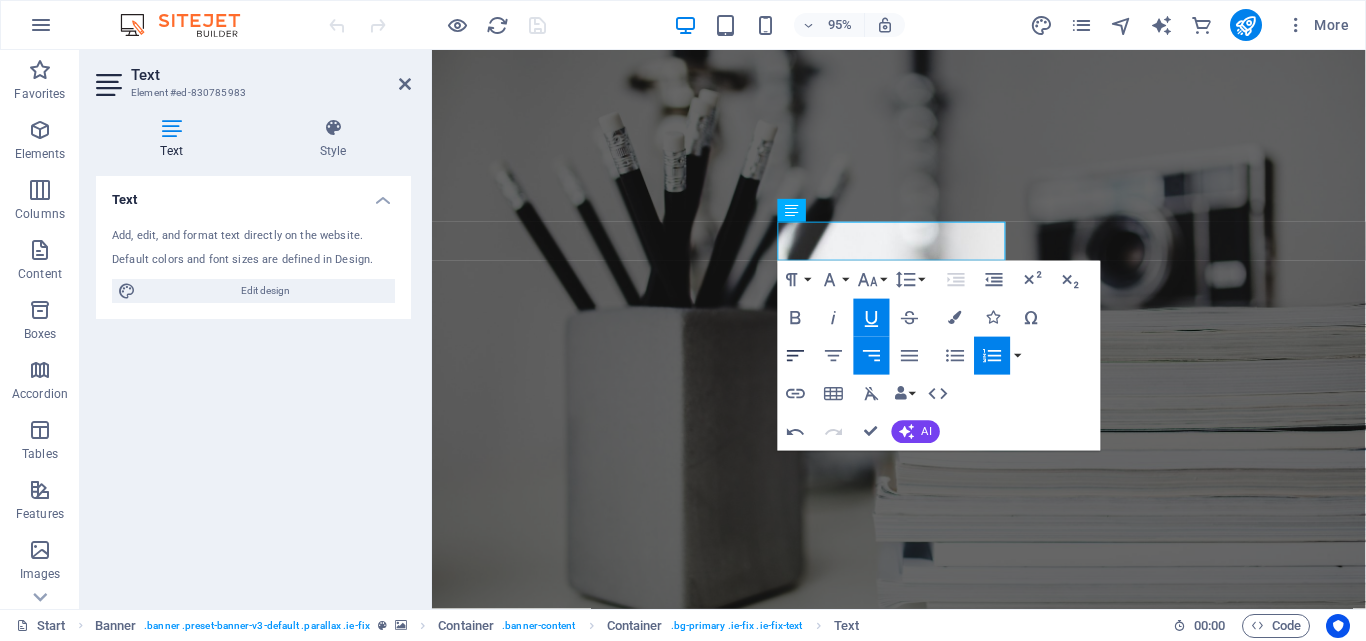 click 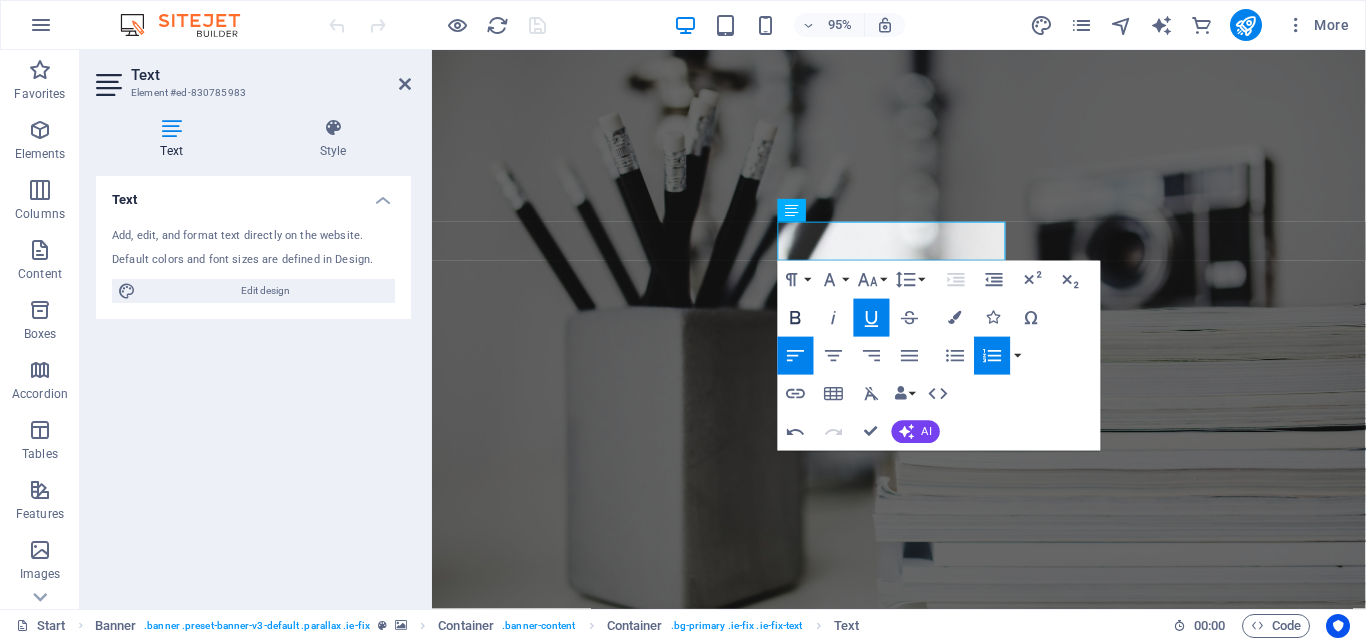 click 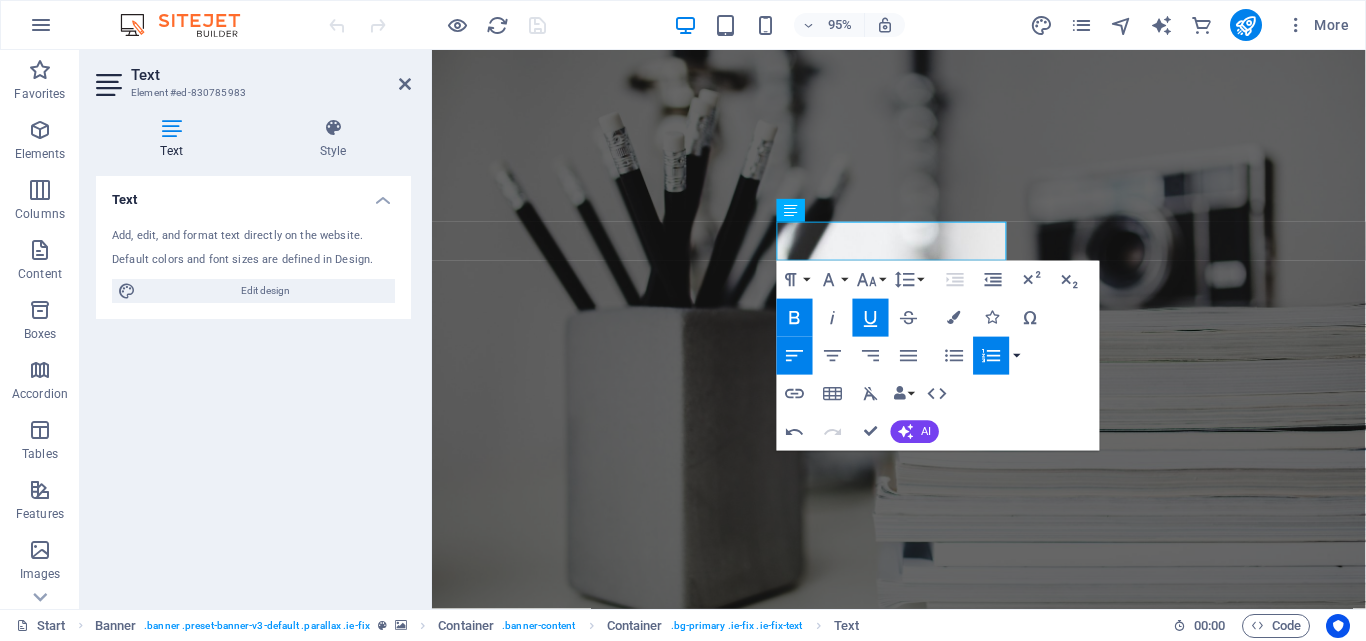 click at bounding box center (1017, 356) 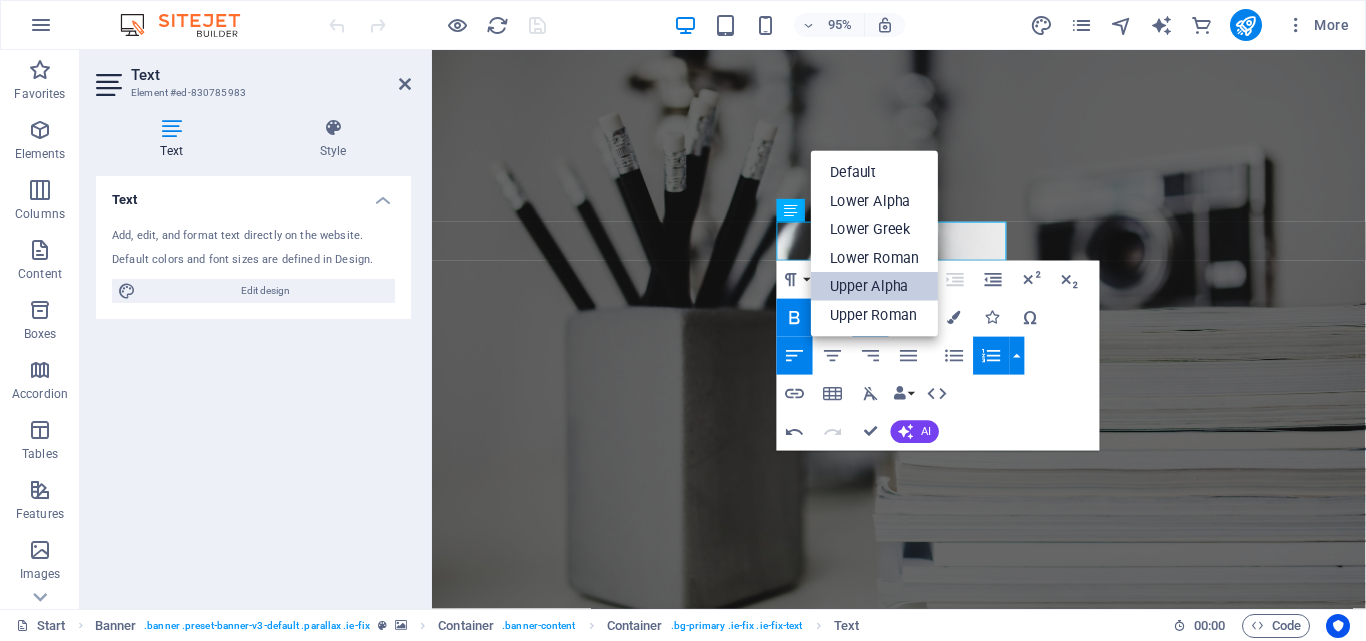 click on "Upper Alpha" at bounding box center [874, 286] 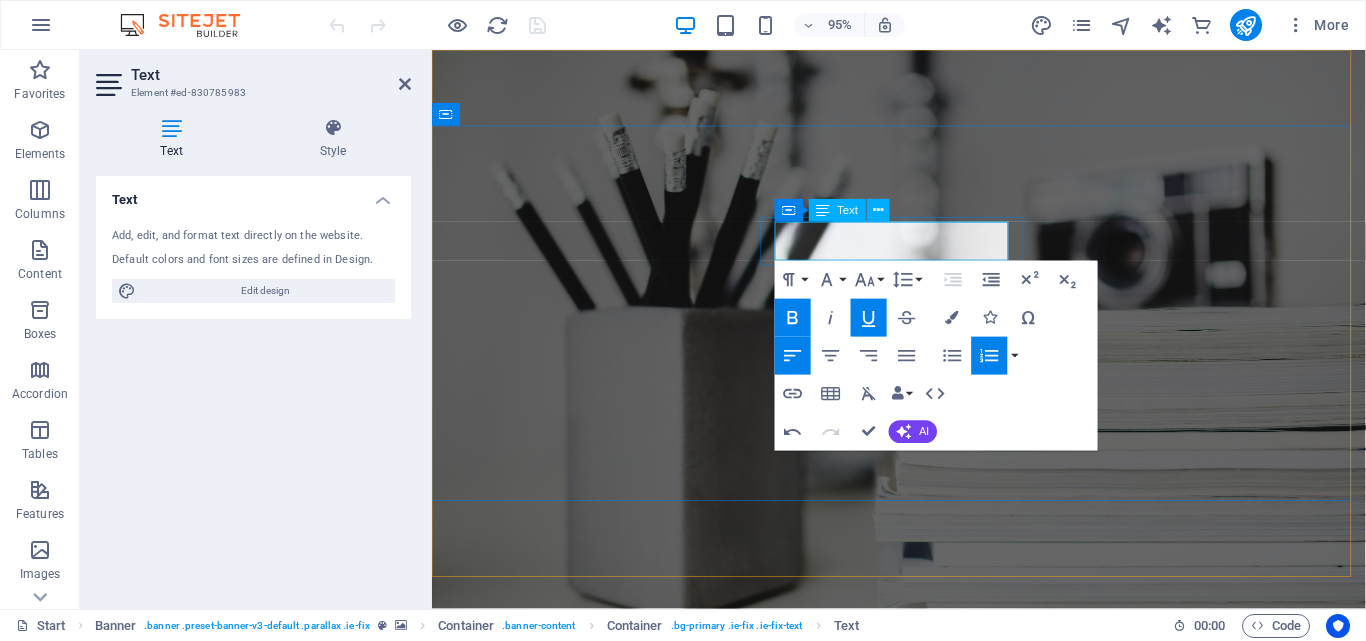 click on "FARUK" at bounding box center [556, 830] 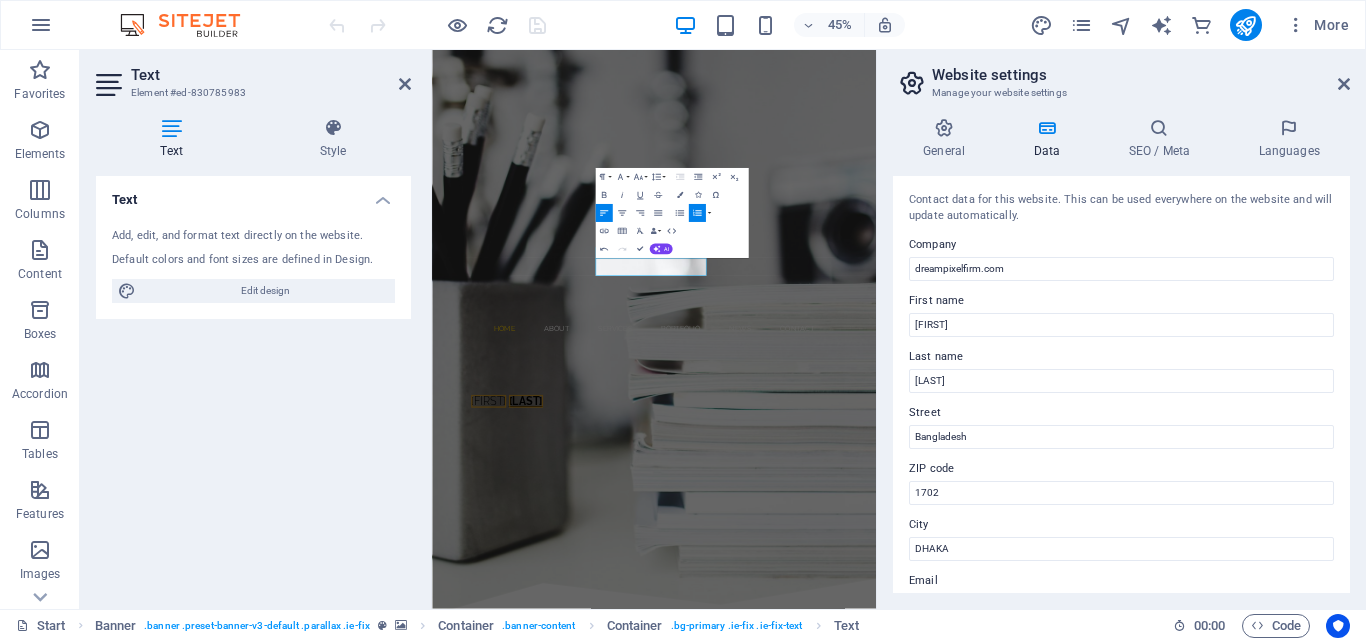 click on "Paragraph Format Normal Heading 1 Heading 2 Heading 3 Heading 4 Heading 5 Heading 6 Code Font Family Arial Georgia Impact Tahoma Times New Roman Verdana Raleway Font Size 8 9 10 11 12 14 18 24 30 36 48 60 72 96 Line Height Default Single 1.15 1.5 Double Increase Indent Decrease Indent Superscript Subscript Bold Italic Underline Strikethrough Colors Icons Special Characters Align Left Align Center Align Right Align Justify Unordered List   Default Circle Disc Square    Ordered List   Default Lower Alpha Lower Greek Lower Roman Upper Alpha Upper Roman    Insert Link Insert Table Clear Formatting Data Bindings Company First name Last name Street ZIP code City Email Phone Mobile Fax Custom field 1 Custom field 2 Custom field 3 Custom field 4 Custom field 5 Custom field 6 HTML Undo Redo Confirm (Ctrl+⏎) AI Improve Make shorter Make longer Fix spelling & grammar Translate to English Generate text" at bounding box center (671, 213) 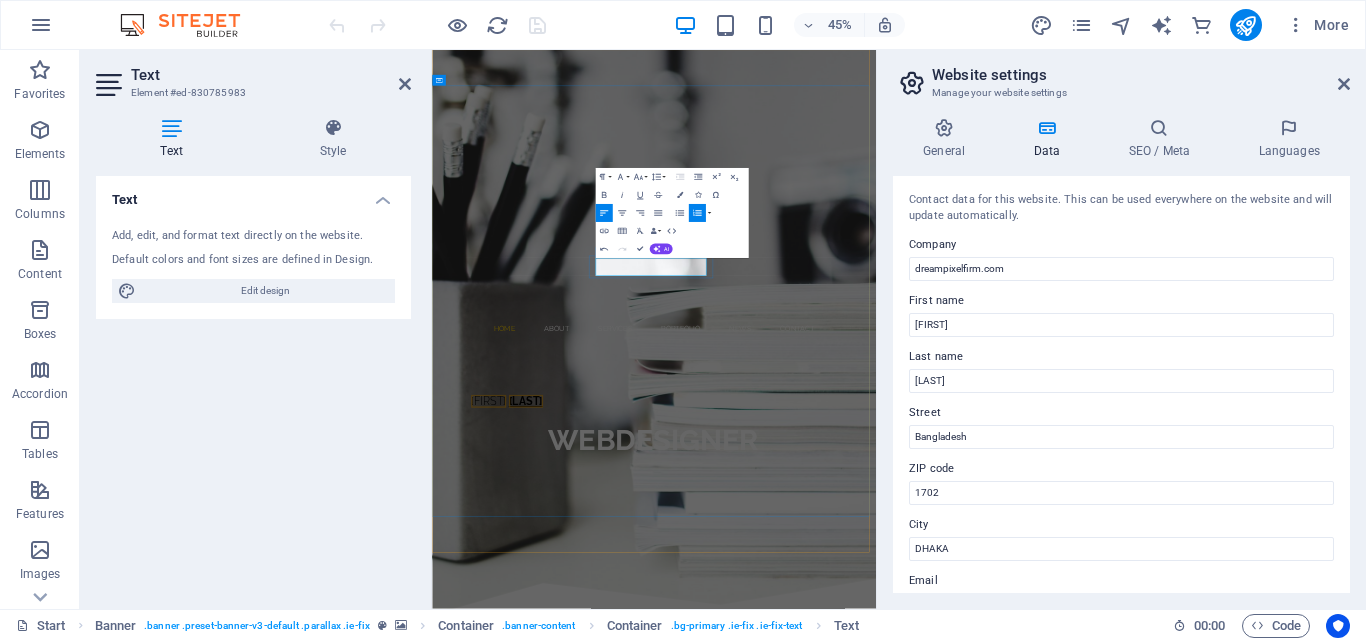 click on "I'm  FARUK   HOSSAIN" at bounding box center [583, 830] 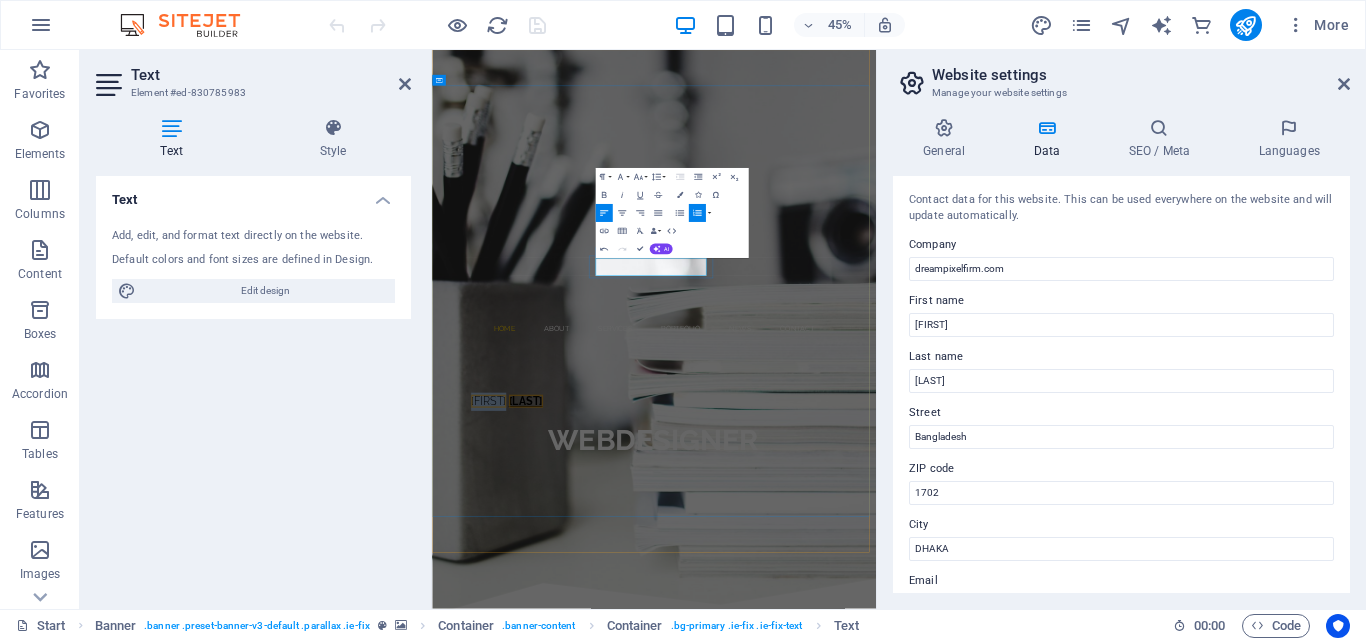 click on "I'm  FARUK   HOSSAIN" at bounding box center (583, 830) 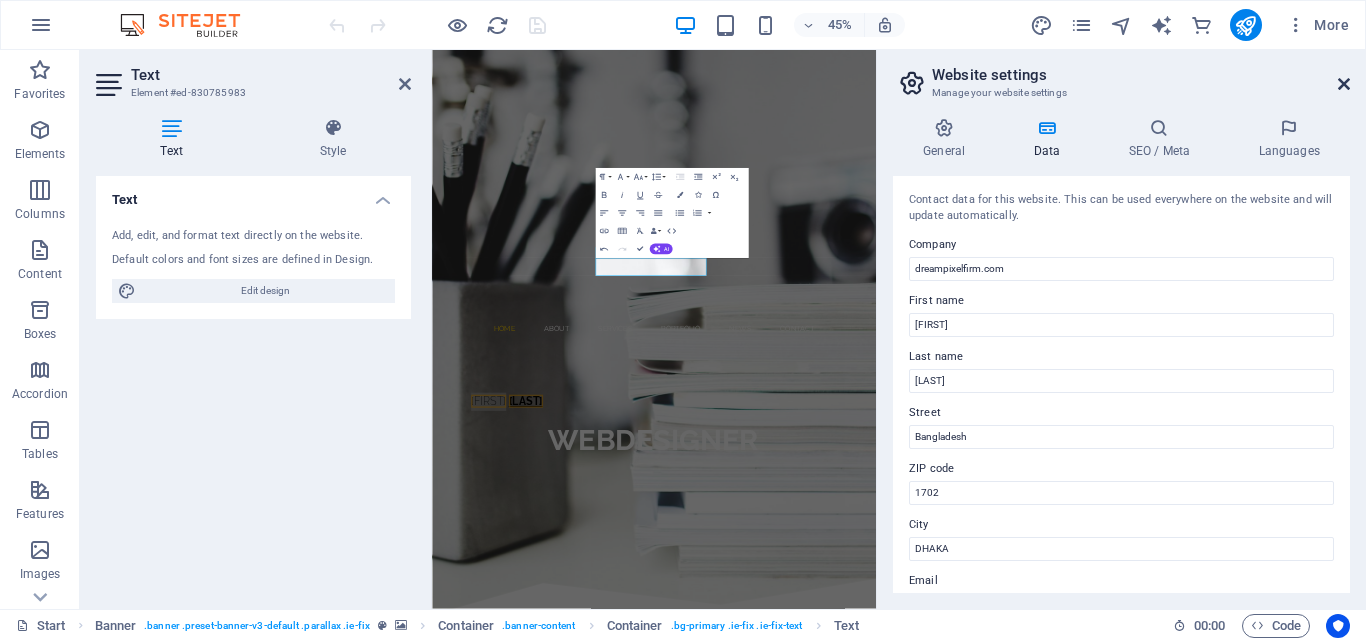 drag, startPoint x: 1343, startPoint y: 82, endPoint x: 495, endPoint y: 99, distance: 848.1704 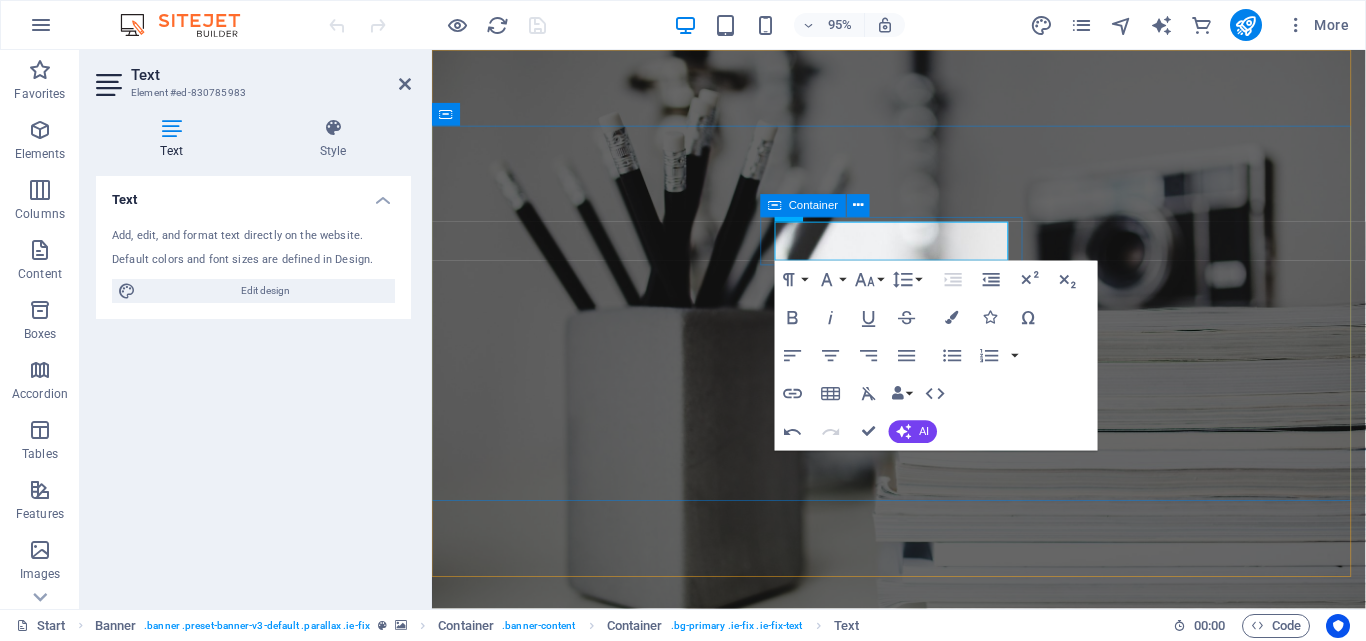 click on "I'm  FARUK   HOSSAIN" at bounding box center (924, 831) 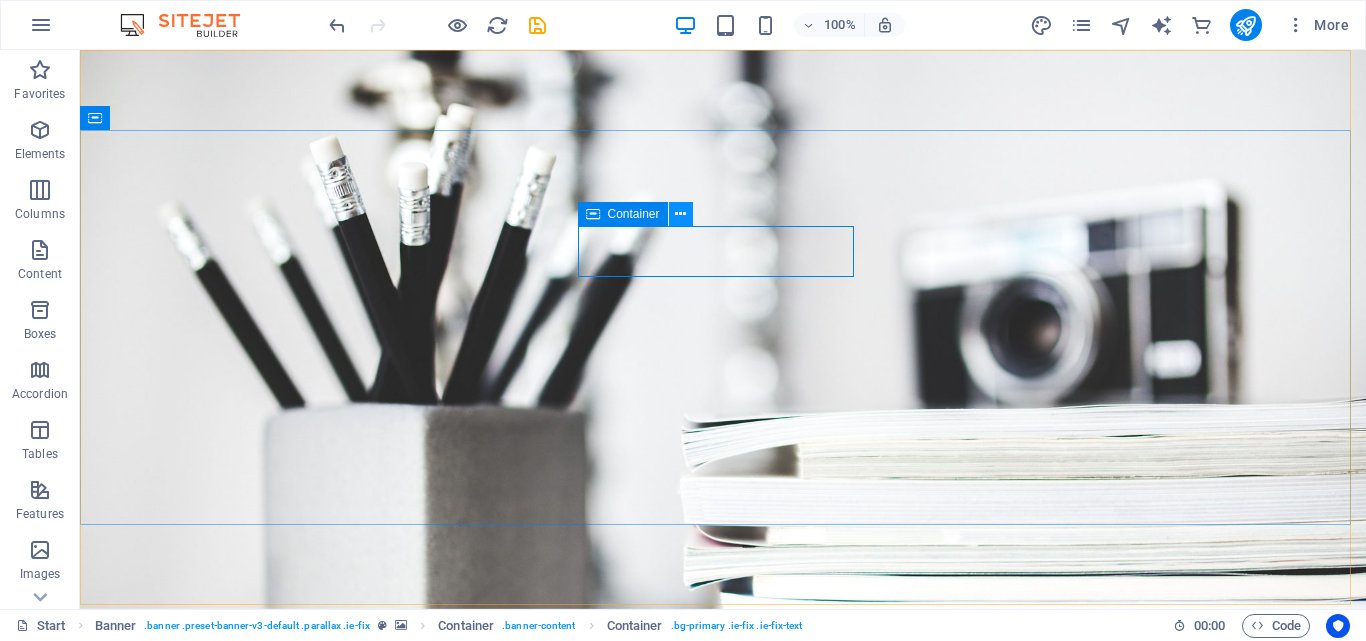 click at bounding box center [680, 214] 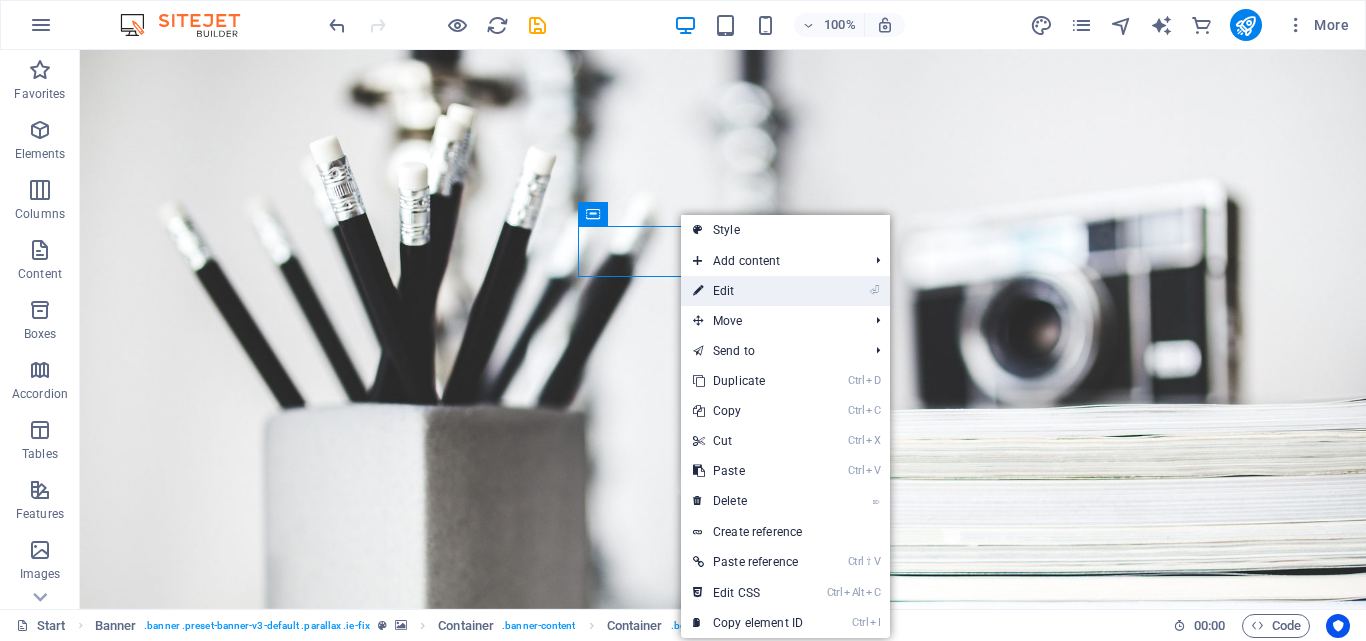 click at bounding box center [698, 291] 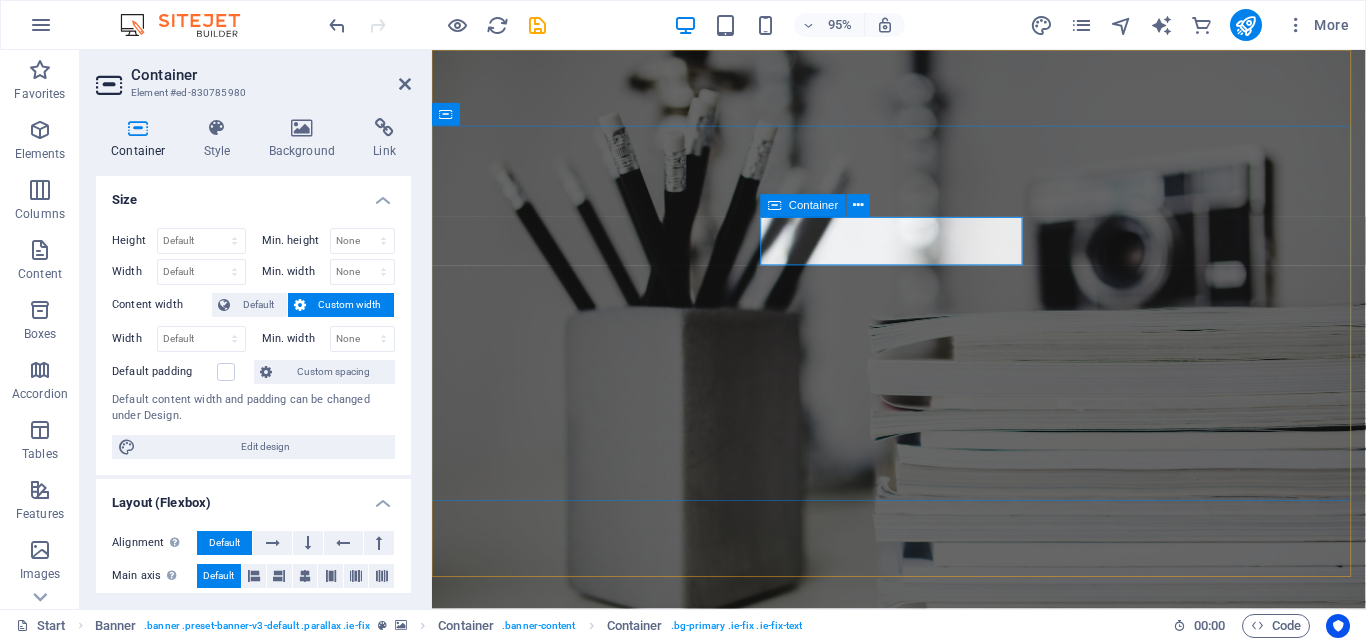 click on "I'm  FARUK   HOSSAIN" at bounding box center (924, 809) 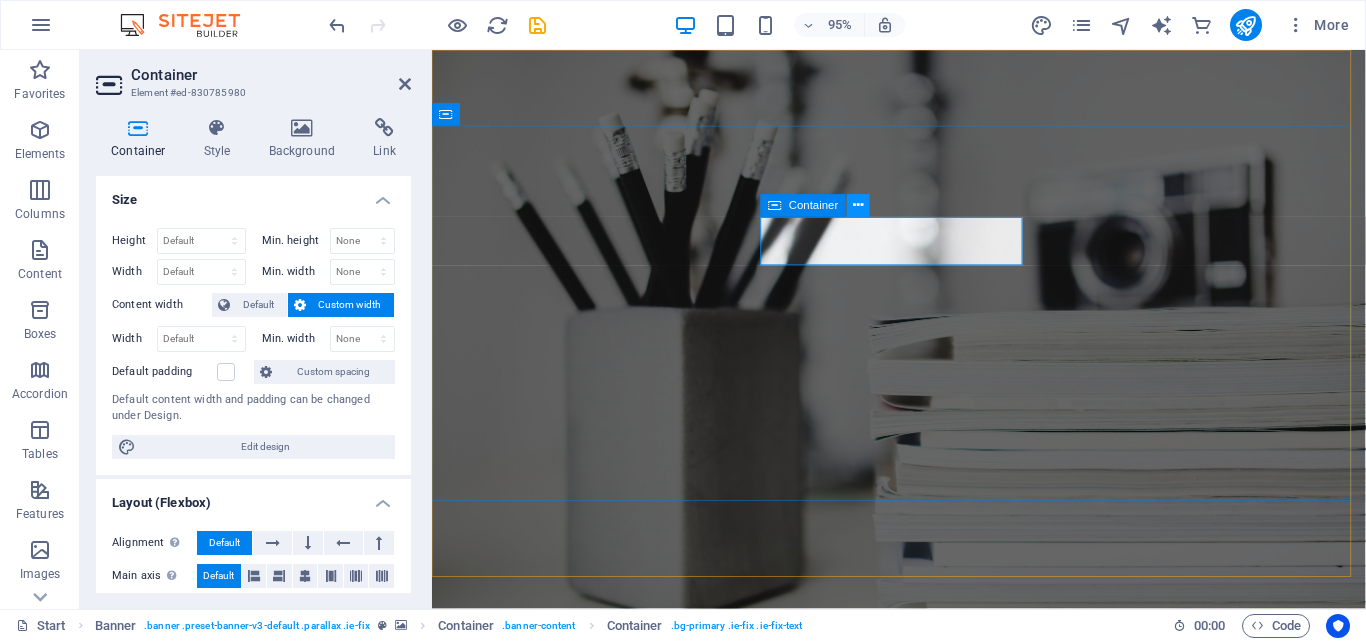 click at bounding box center [858, 205] 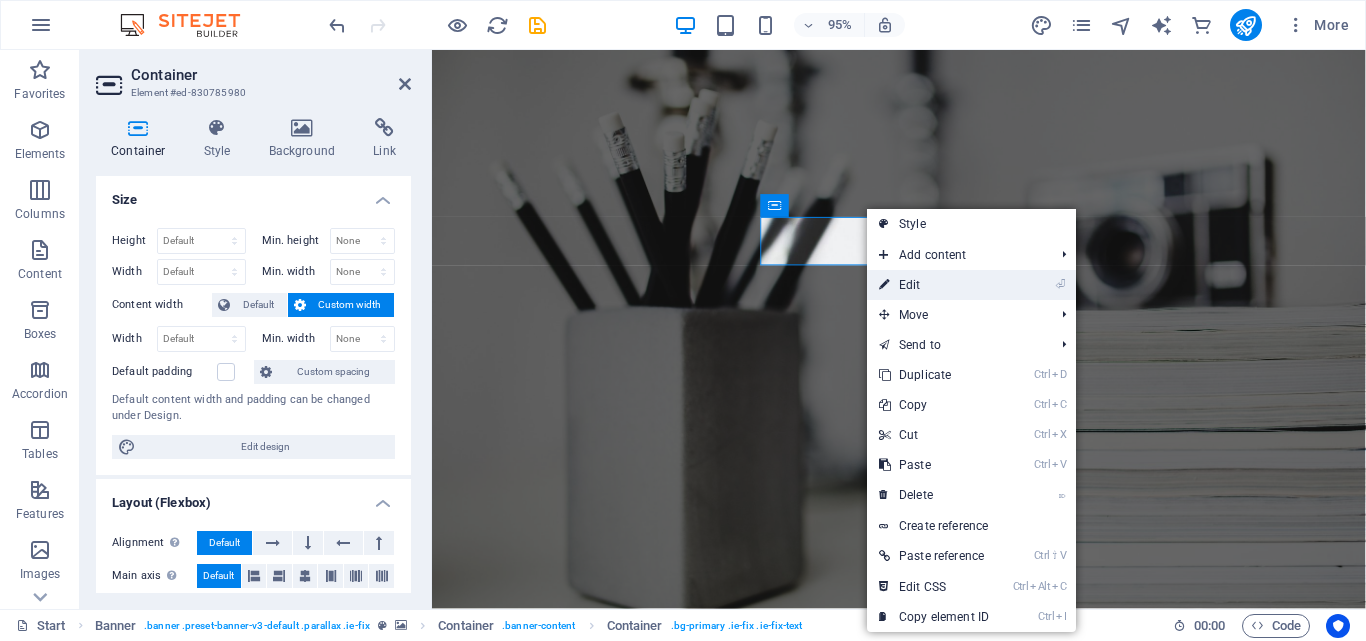 click on "⏎  Edit" at bounding box center (934, 285) 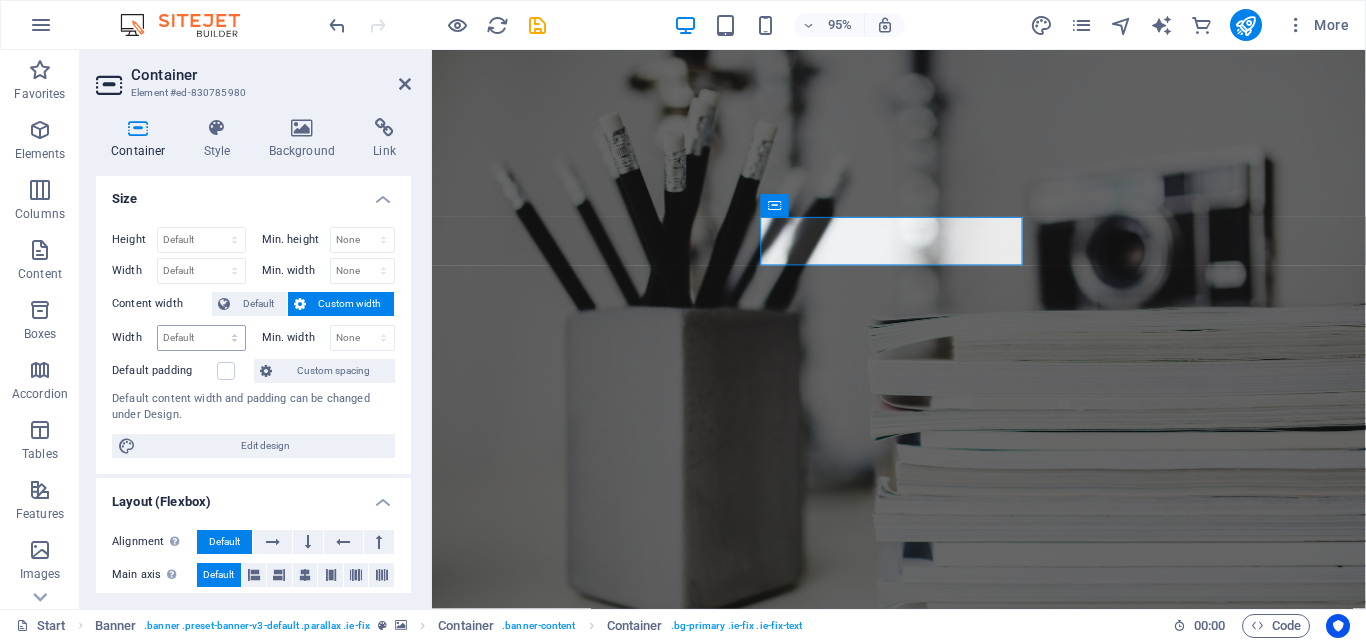 scroll, scrollTop: 0, scrollLeft: 0, axis: both 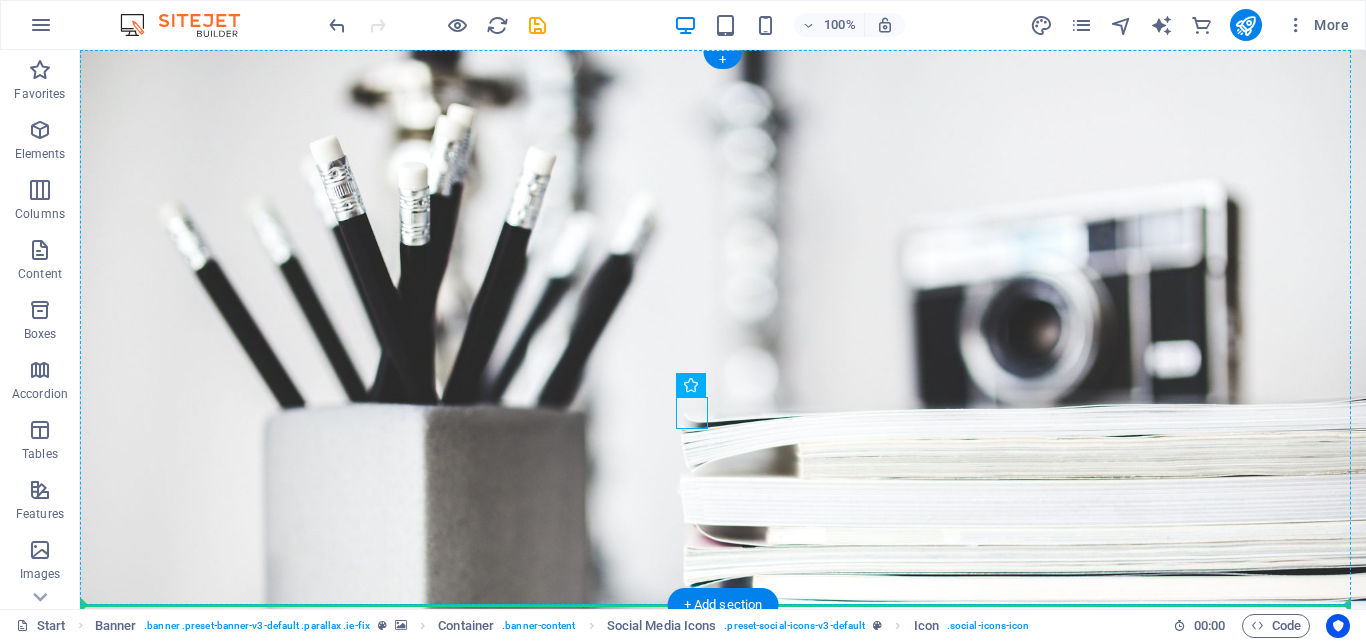 drag, startPoint x: 545, startPoint y: 406, endPoint x: 878, endPoint y: 499, distance: 345.74268 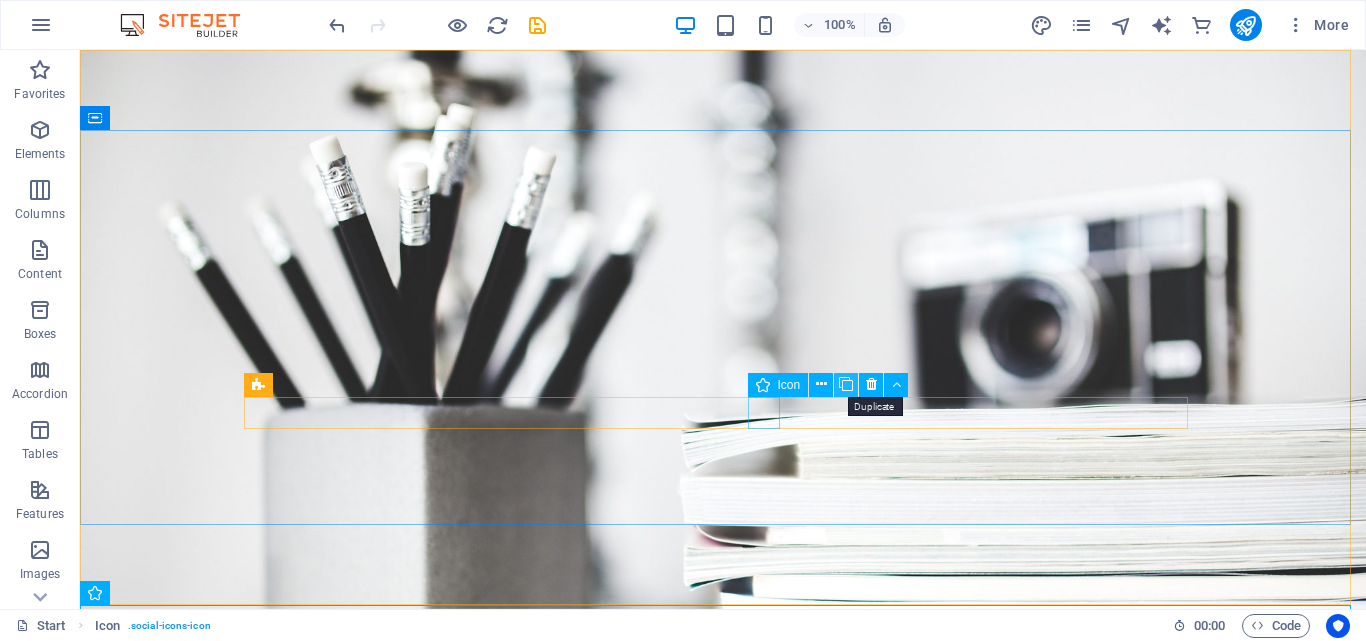 click at bounding box center [846, 384] 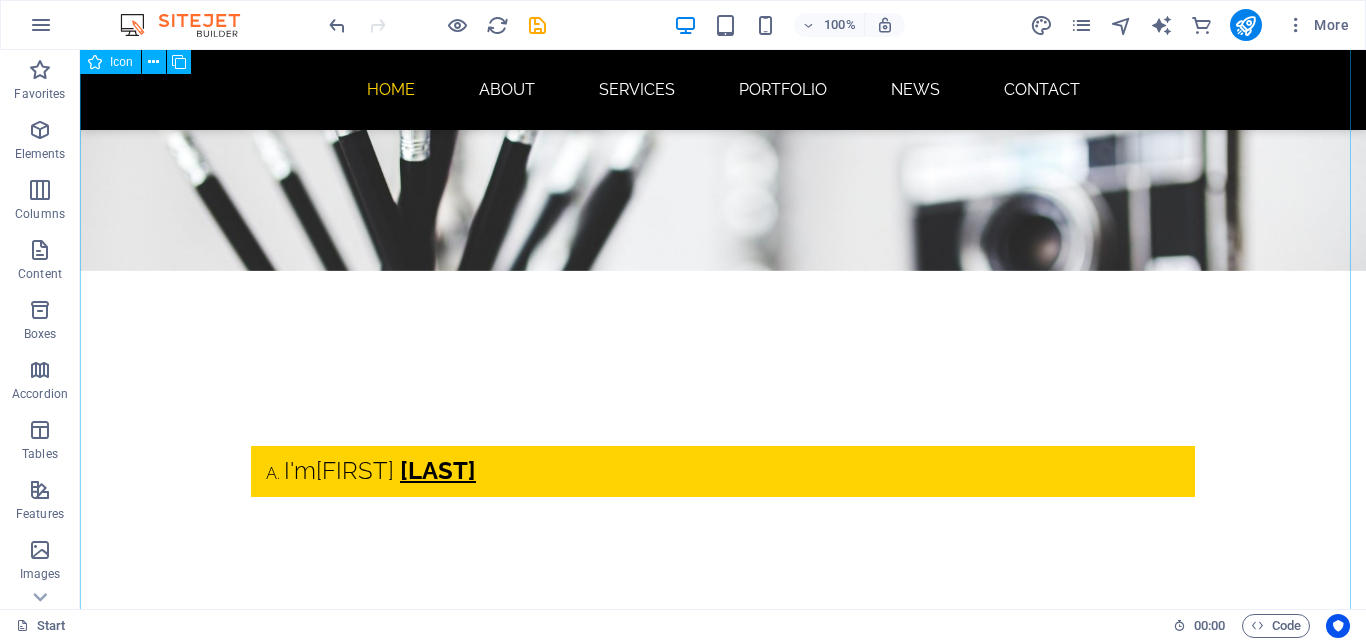 scroll, scrollTop: 105, scrollLeft: 0, axis: vertical 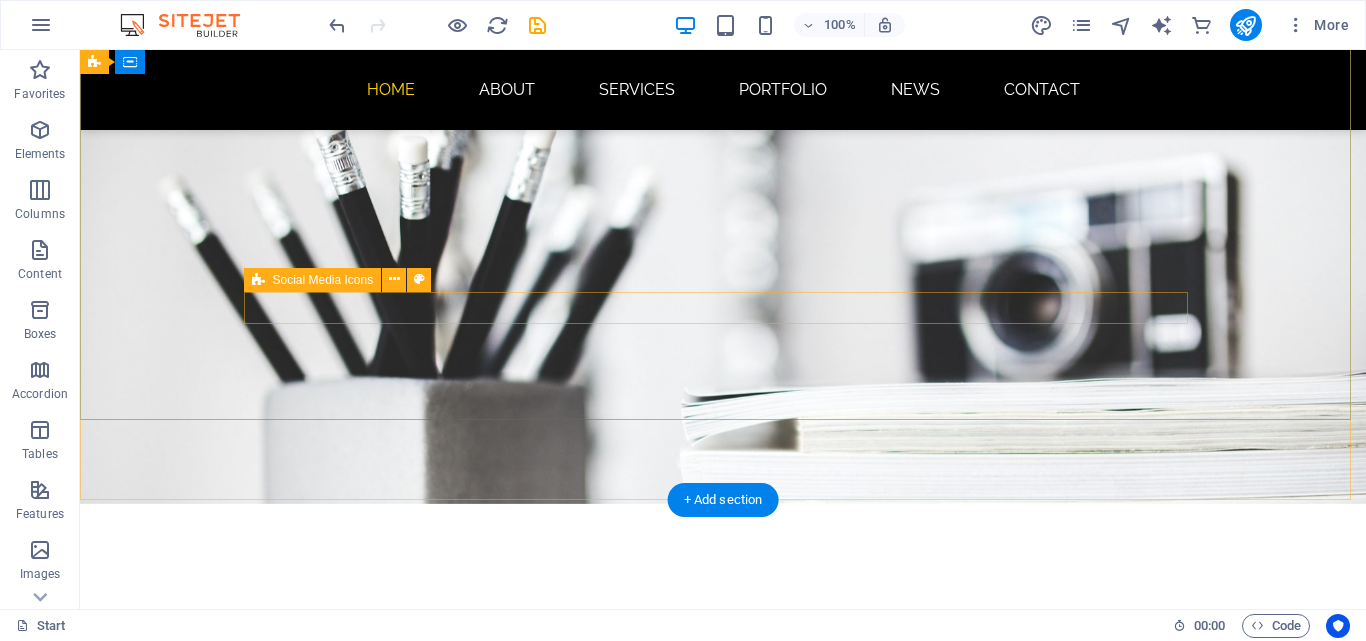 click at bounding box center [723, 926] 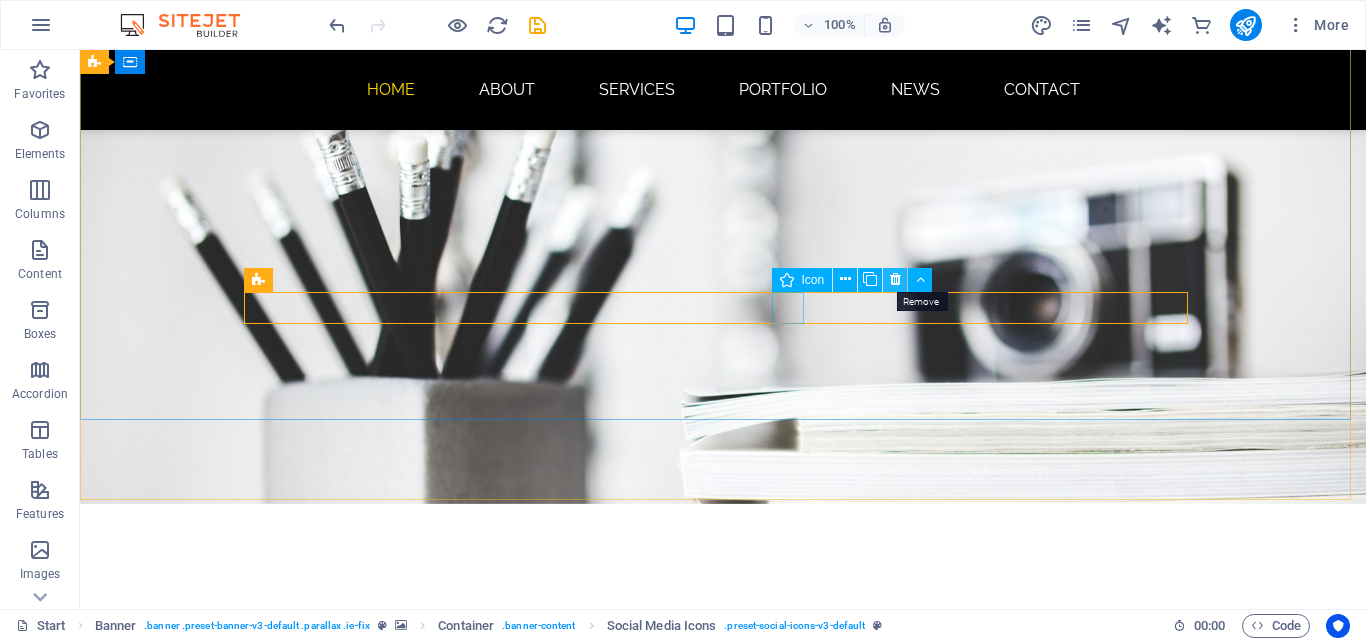 click at bounding box center (895, 279) 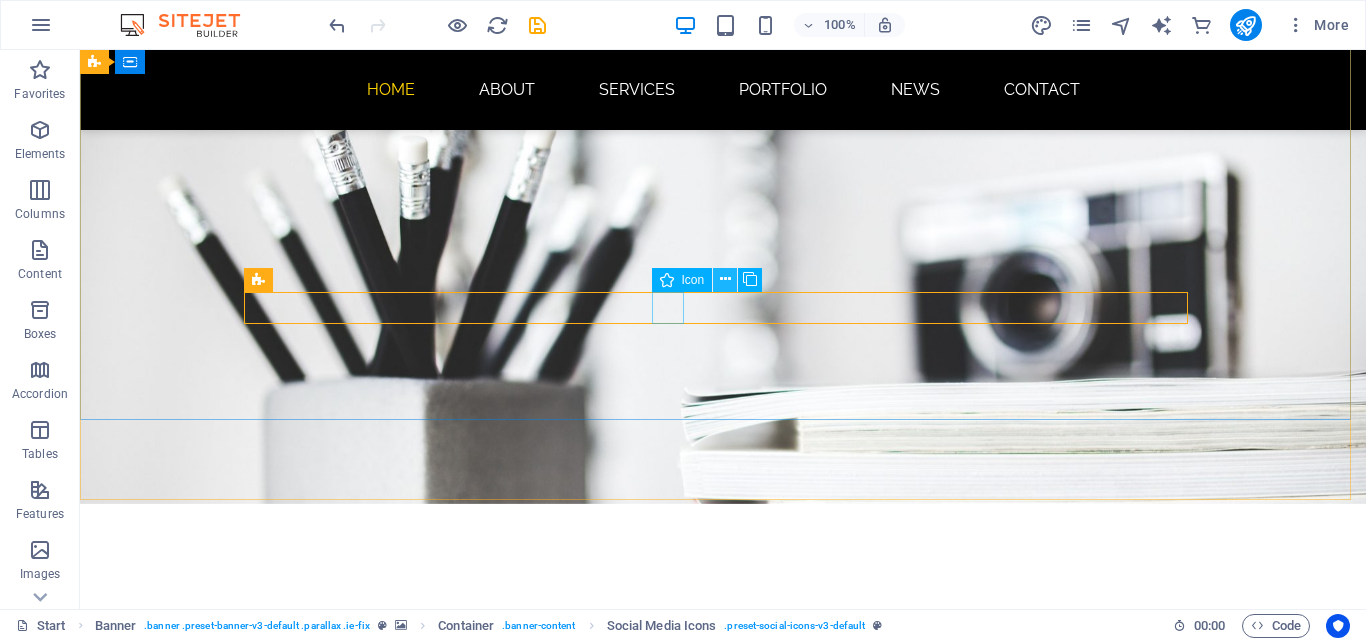click at bounding box center [725, 280] 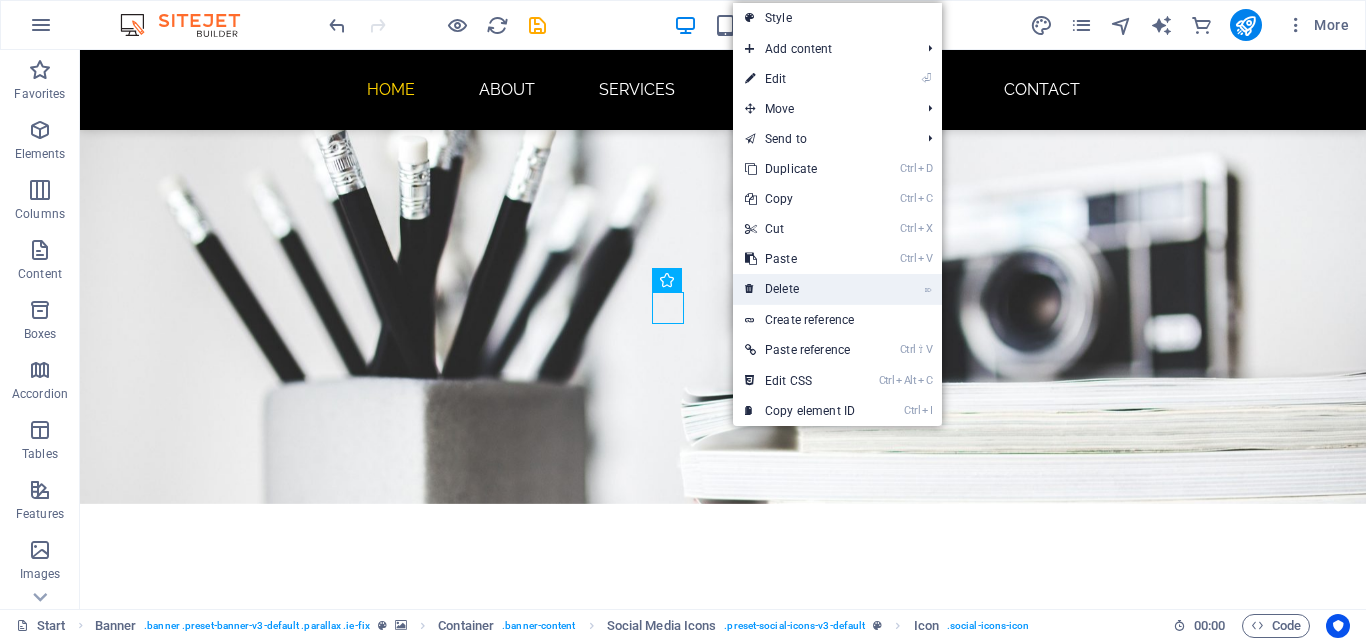 click on "⌦  Delete" at bounding box center [800, 289] 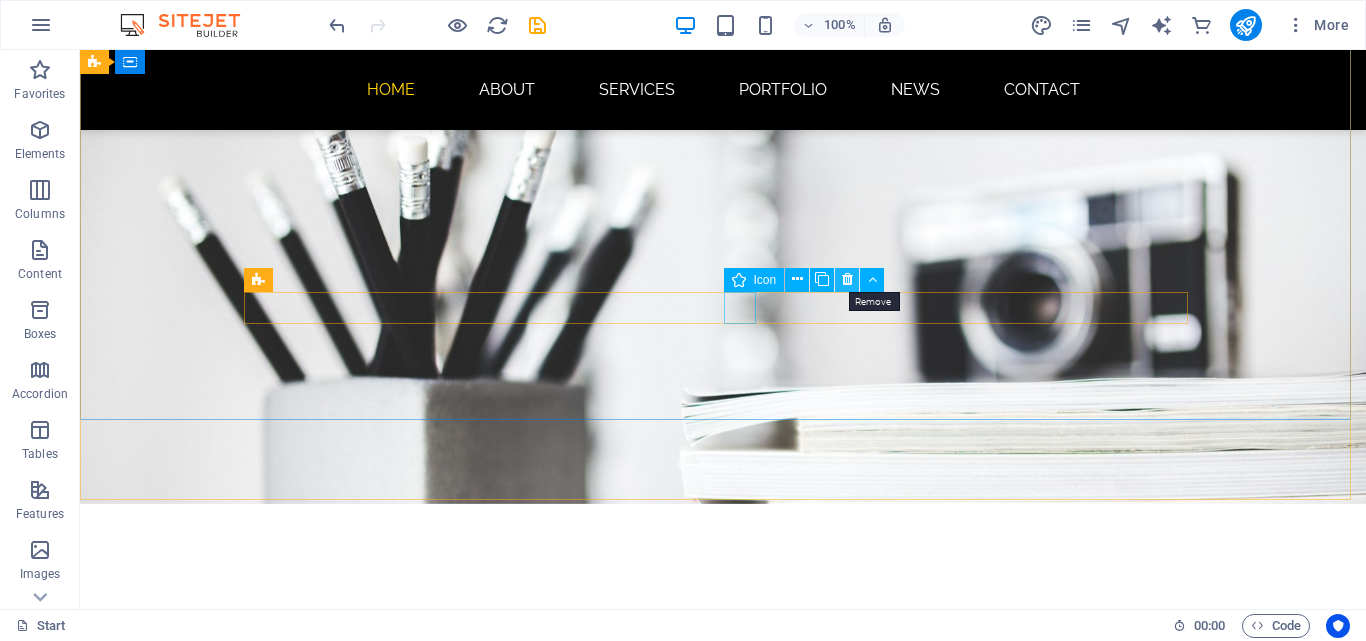 click at bounding box center [847, 279] 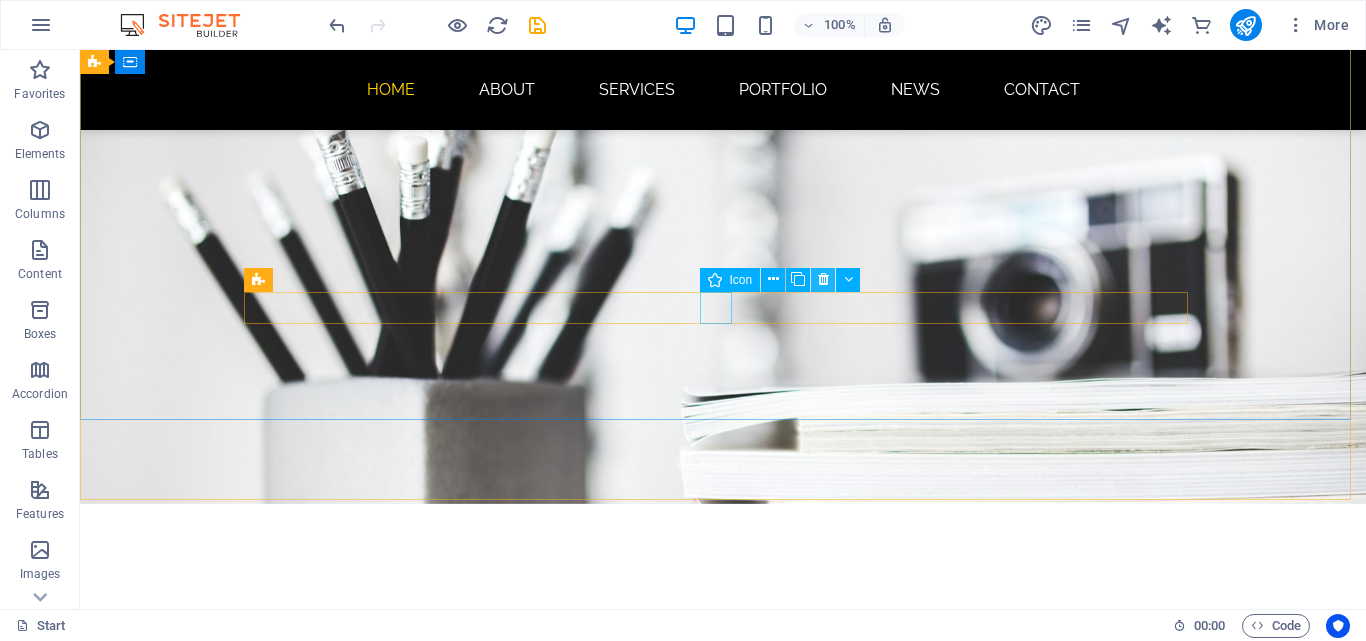 click at bounding box center (823, 279) 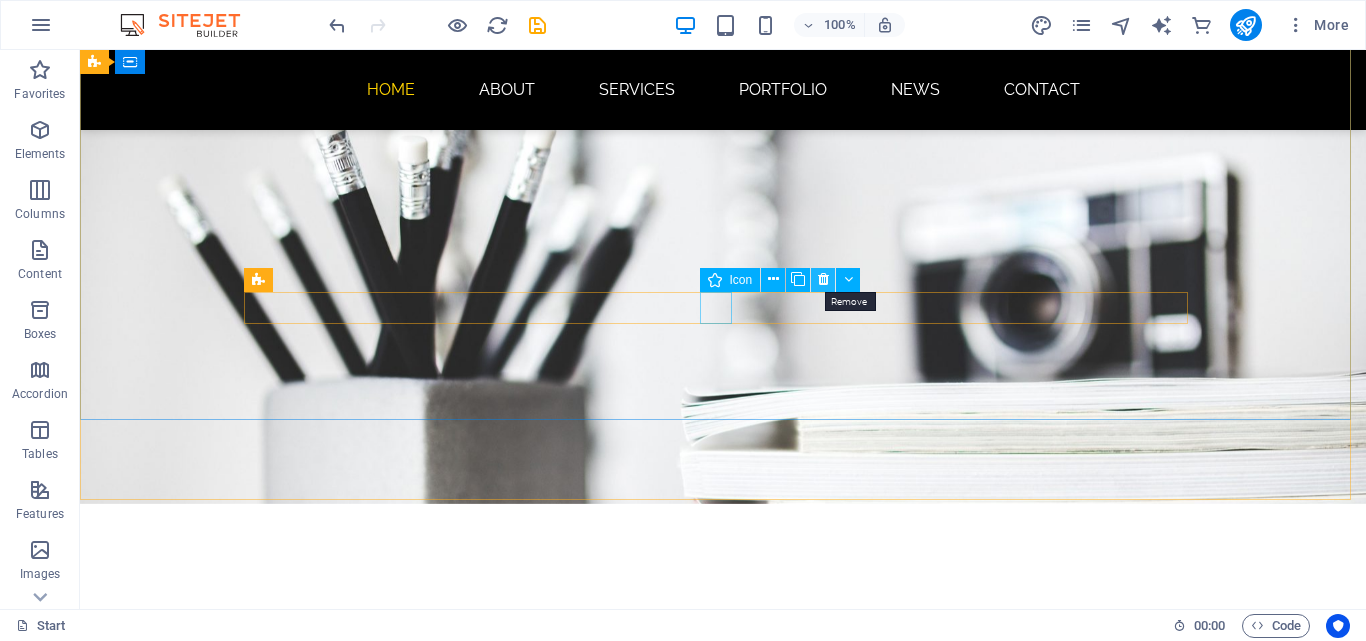 click at bounding box center (823, 280) 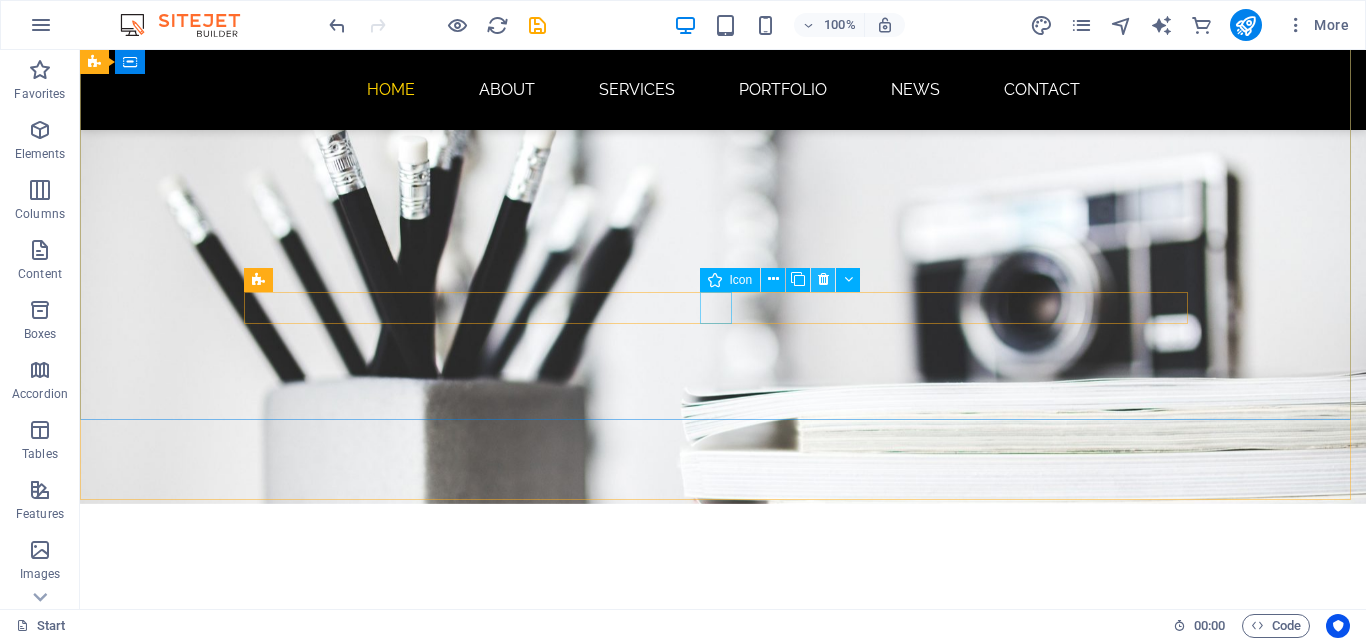 click at bounding box center (823, 279) 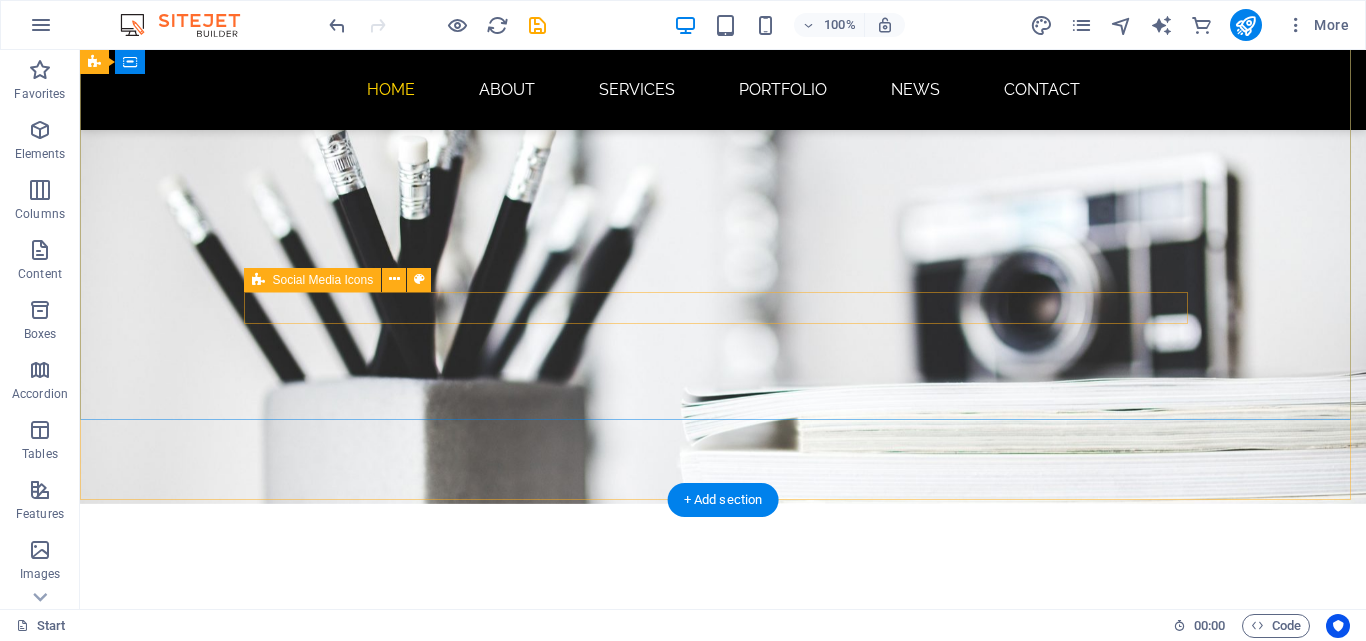 click at bounding box center (723, 866) 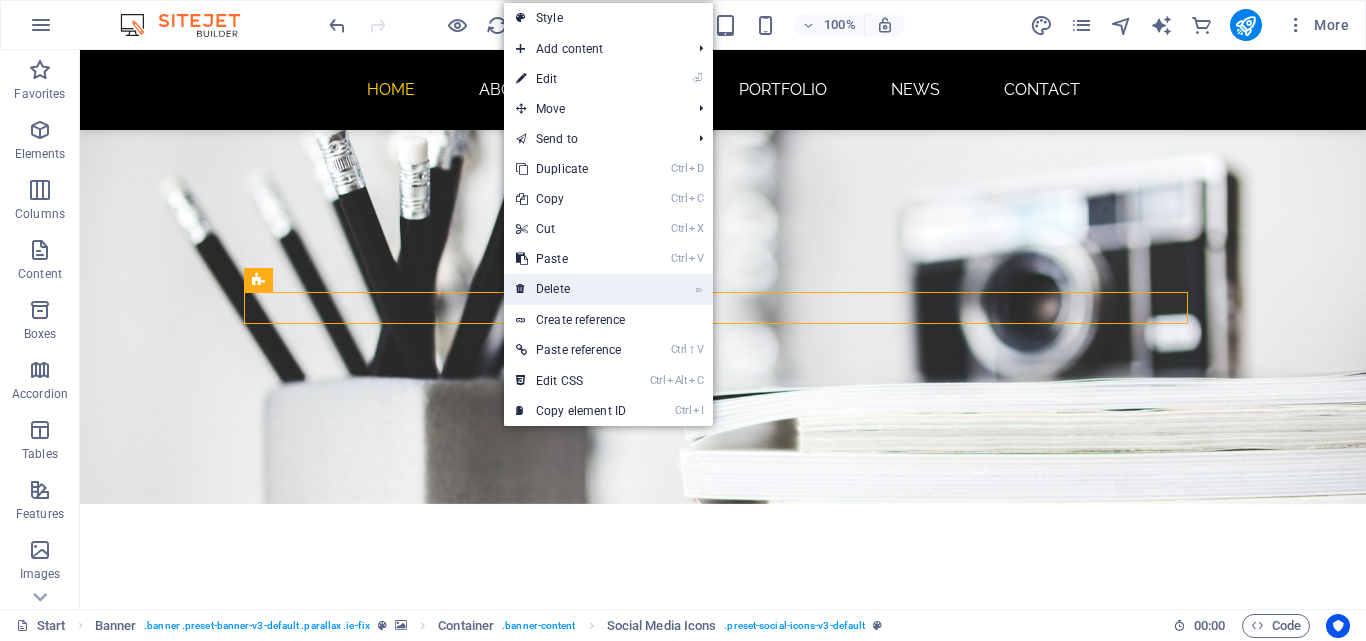 click on "⌦  Delete" at bounding box center (571, 289) 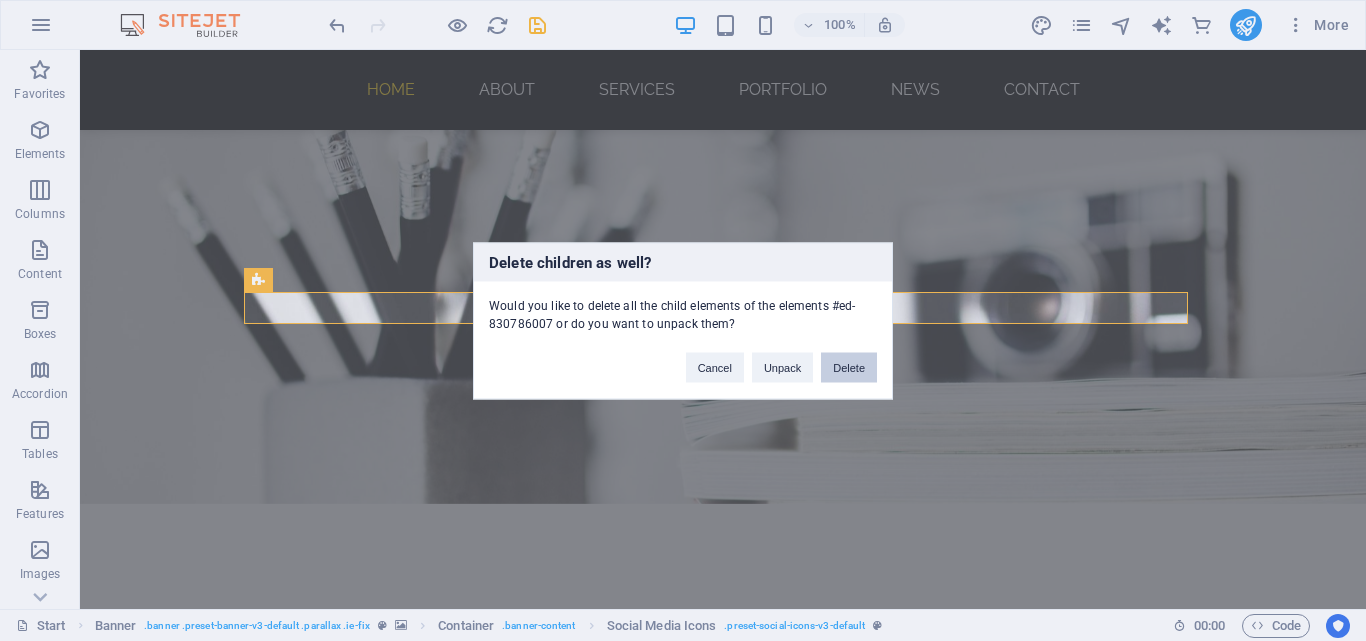 click on "Delete" at bounding box center [849, 367] 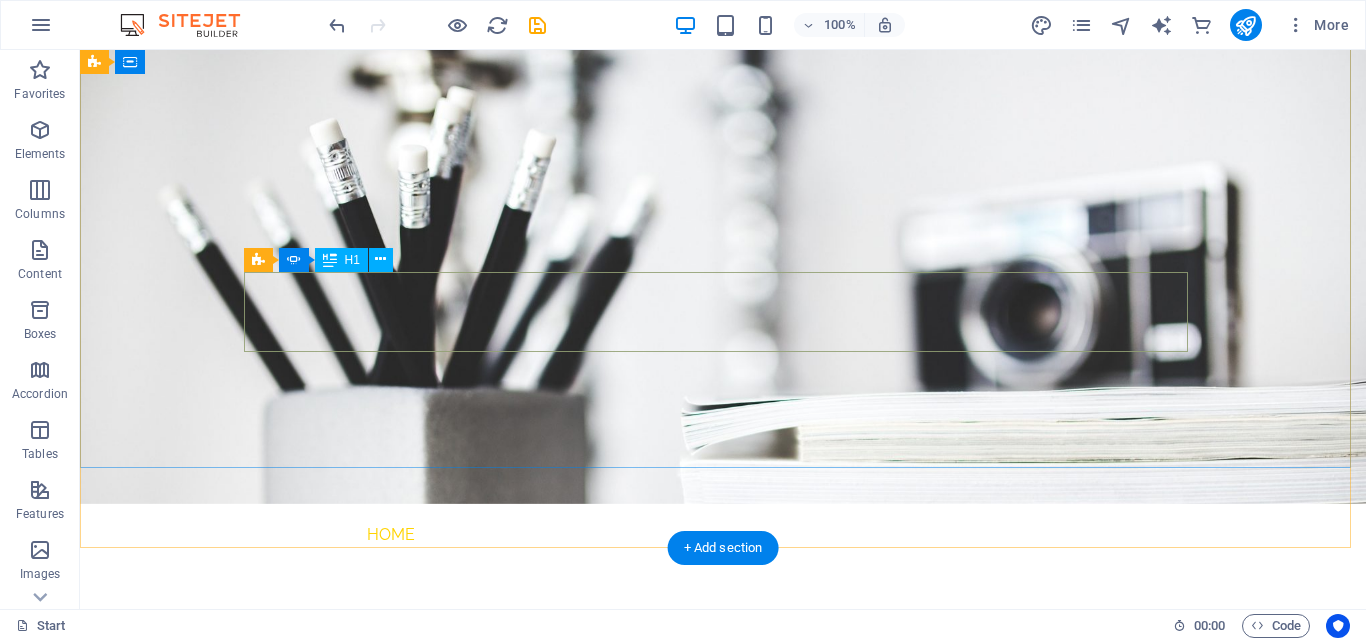 scroll, scrollTop: 0, scrollLeft: 0, axis: both 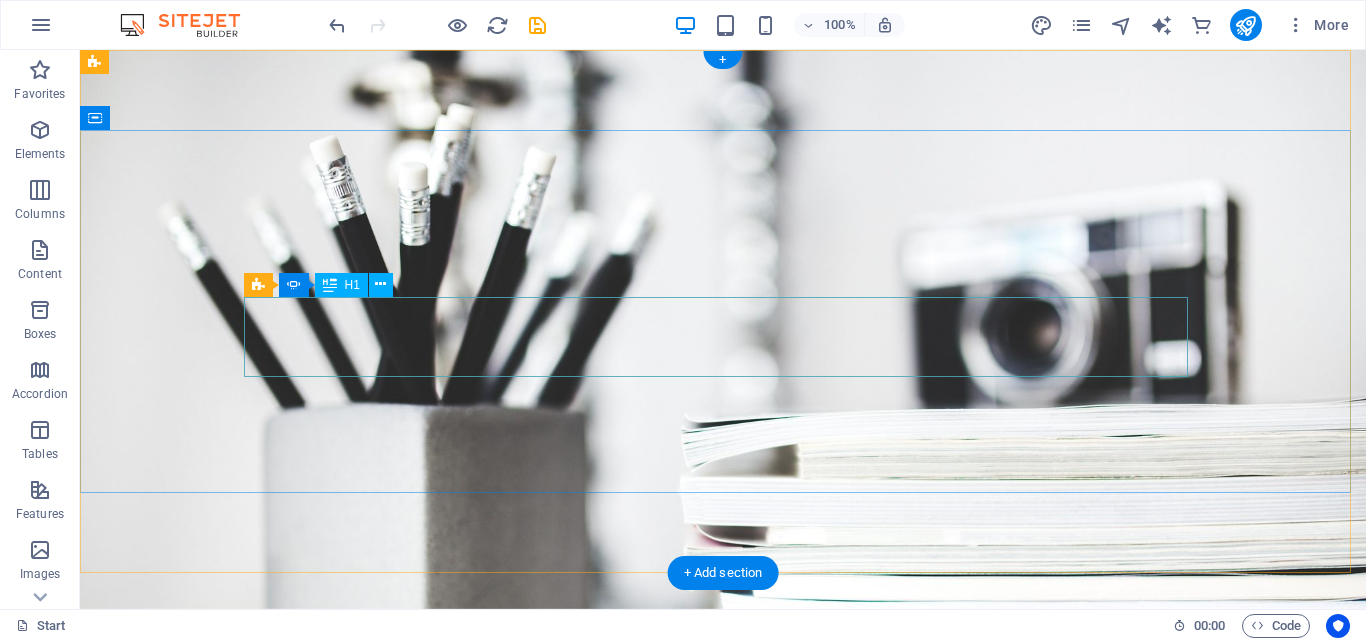click on "Photographer" at bounding box center (-1165, 1047) 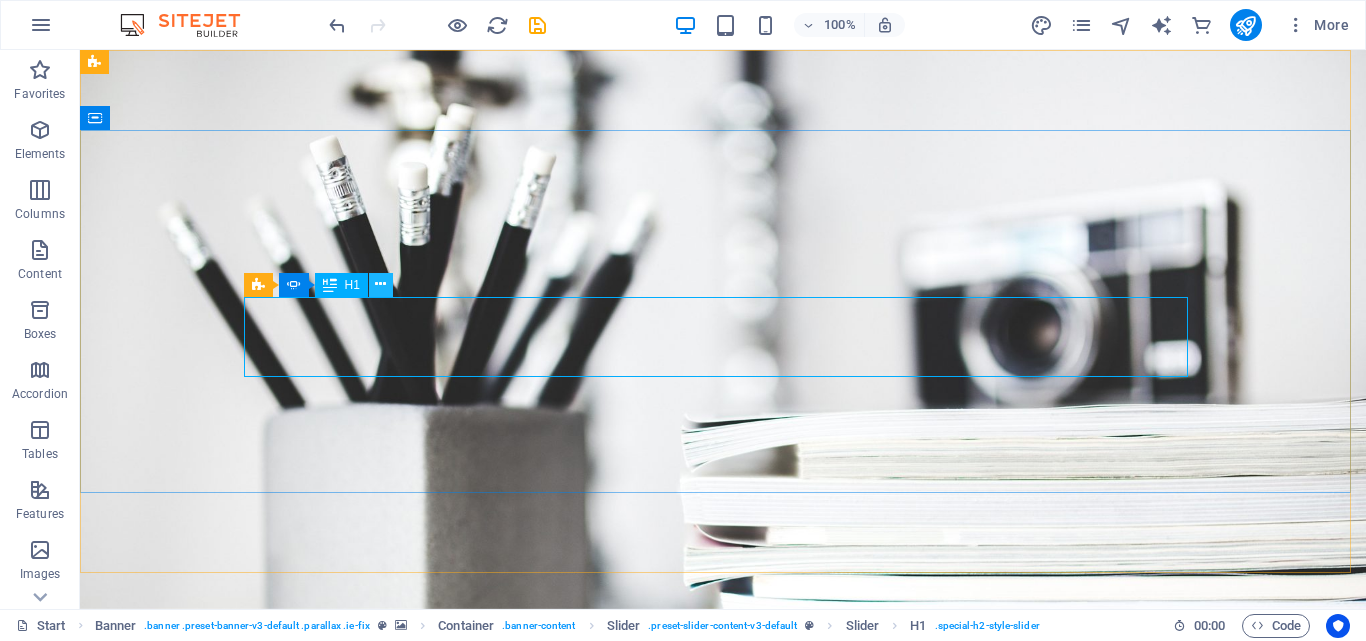 click at bounding box center (381, 285) 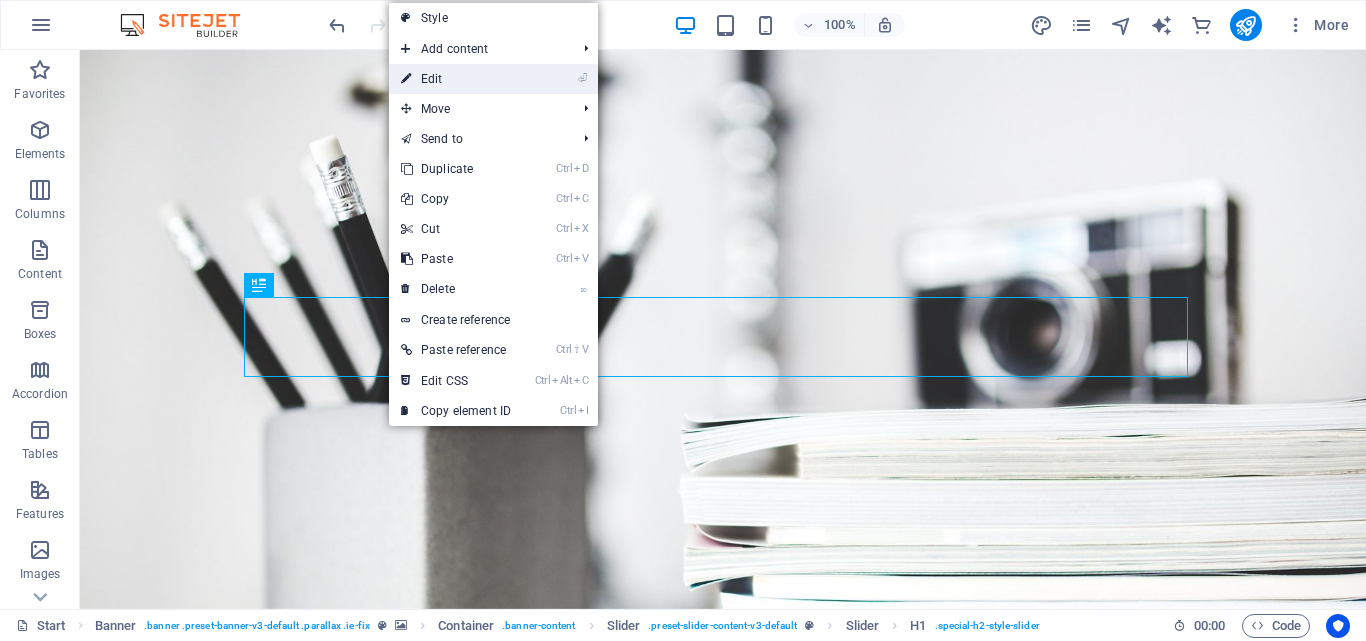 click on "⏎  Edit" at bounding box center [456, 79] 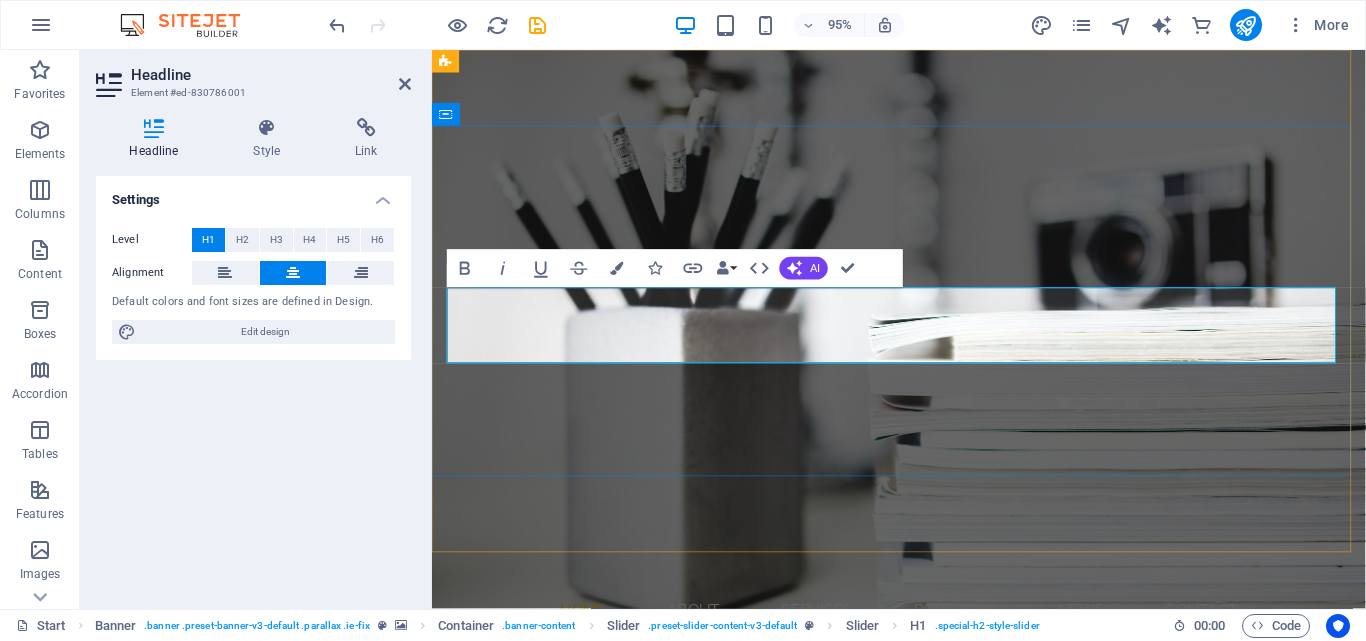 click on "Webdesigner" at bounding box center (920, 887) 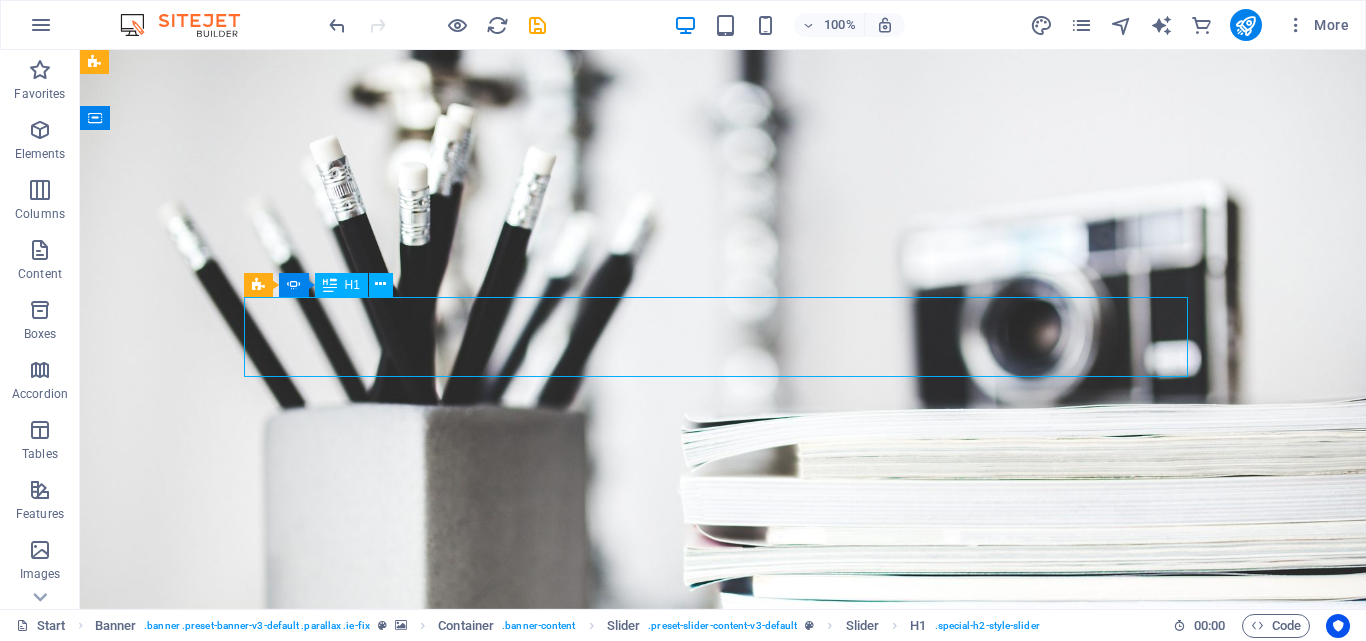 click on "Webdesigner" at bounding box center (723, 887) 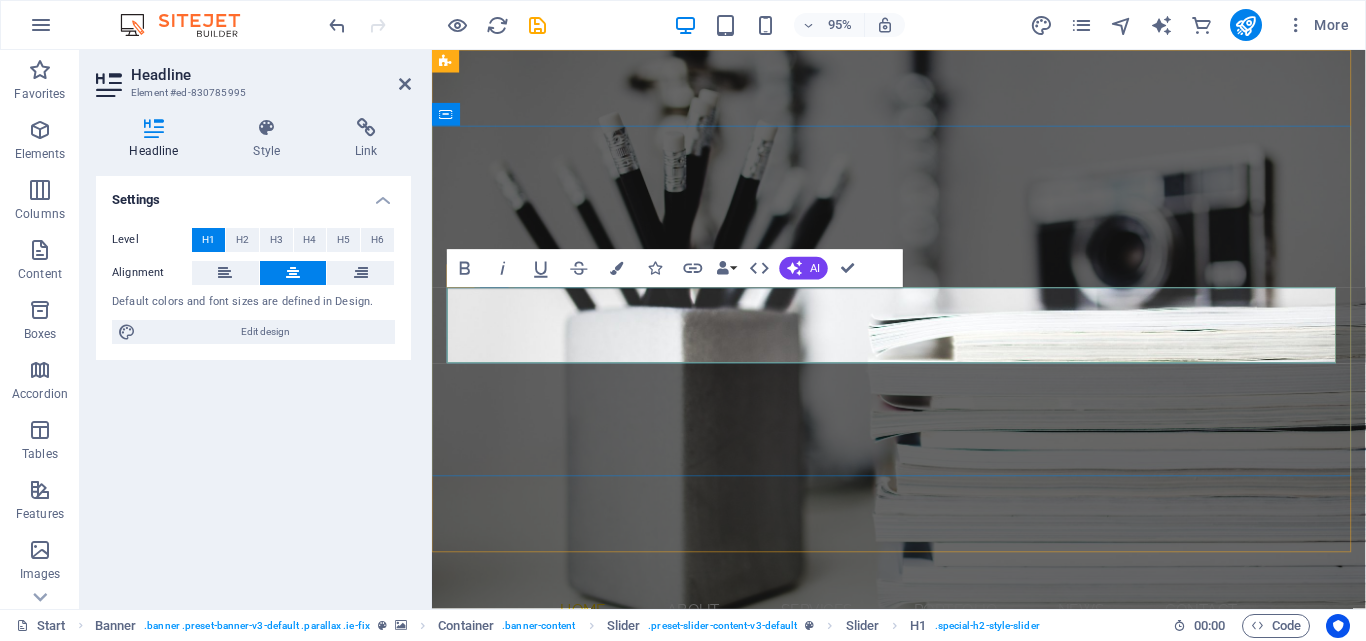 click on "Webdesigner" at bounding box center (920, 886) 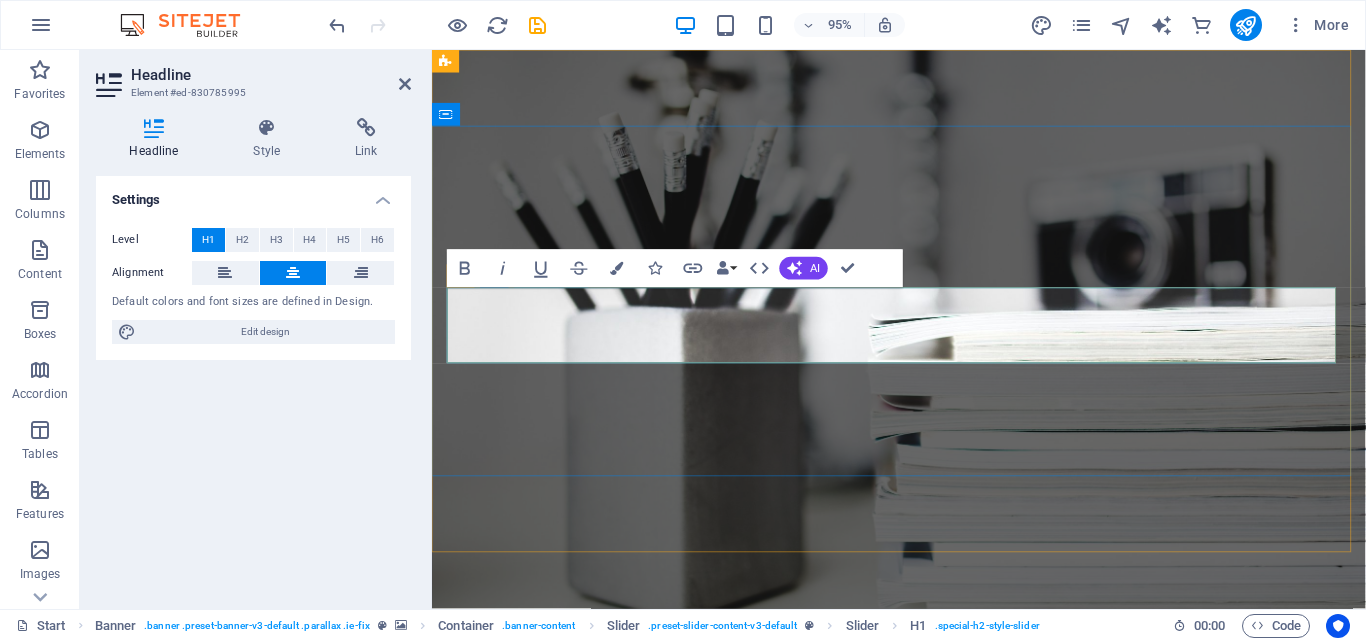 type 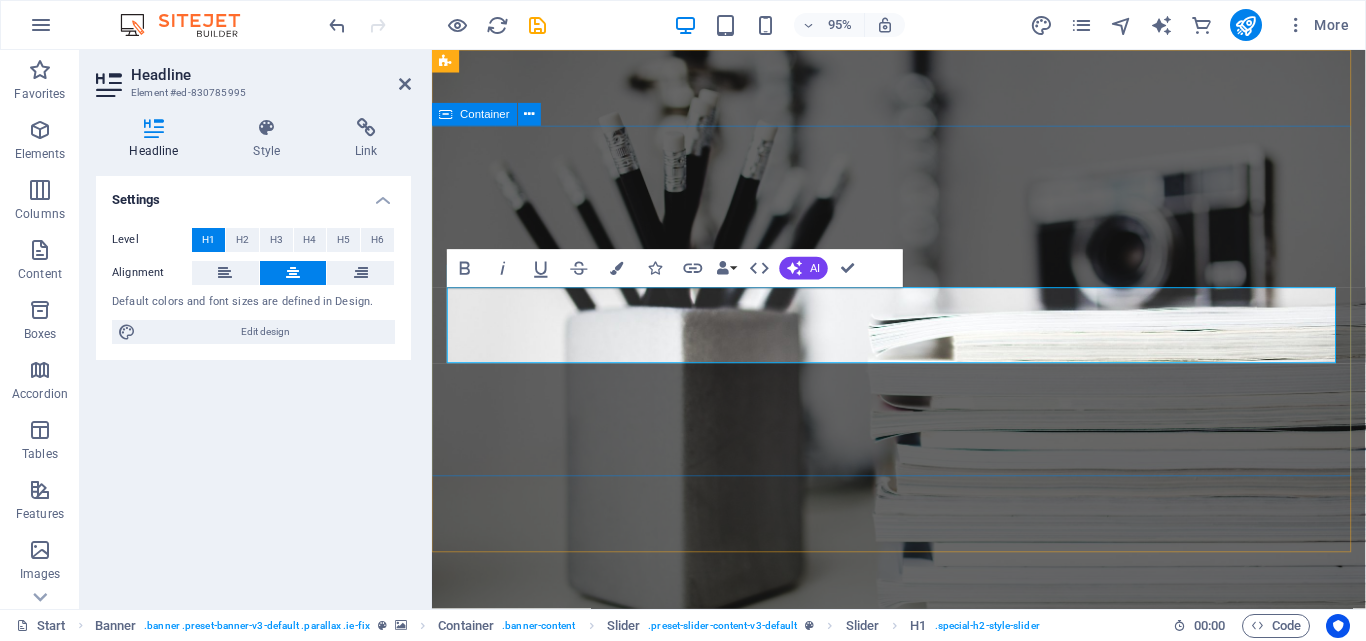 click on "I'm  FARUK   HOSSAIN DreamPixelfirm agency Developer Photographer" at bounding box center (923, 885) 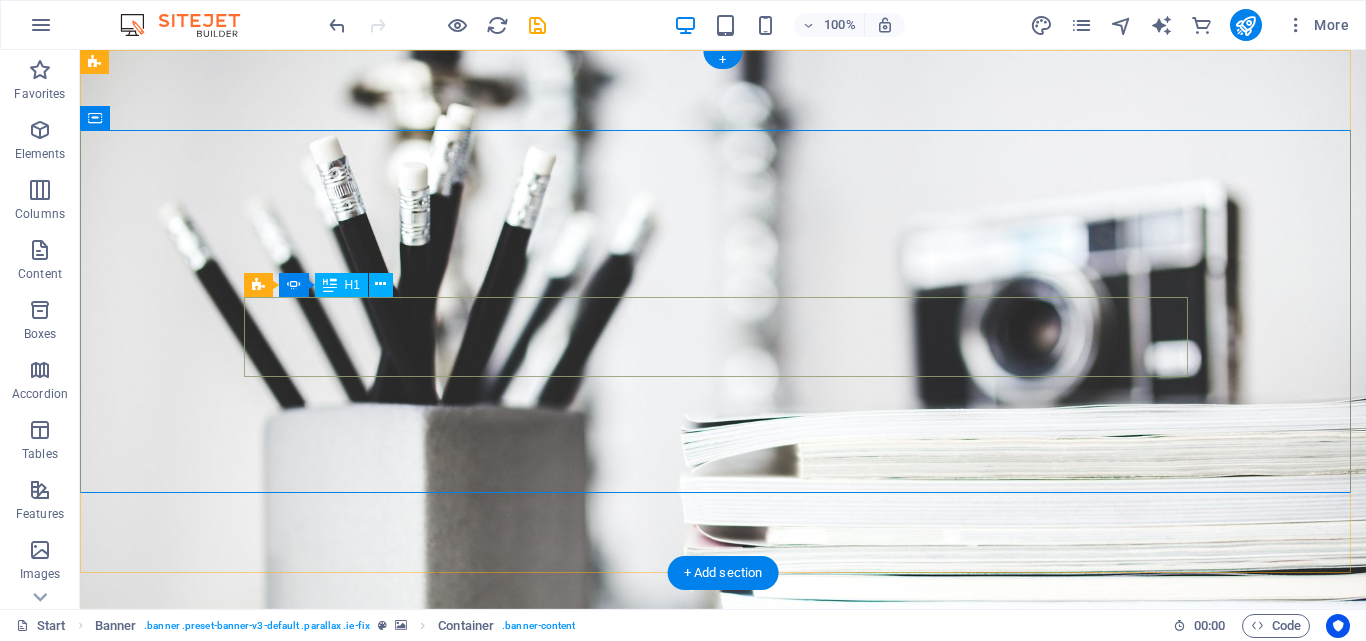 click on "DreamPixelfirm agency" at bounding box center [723, 887] 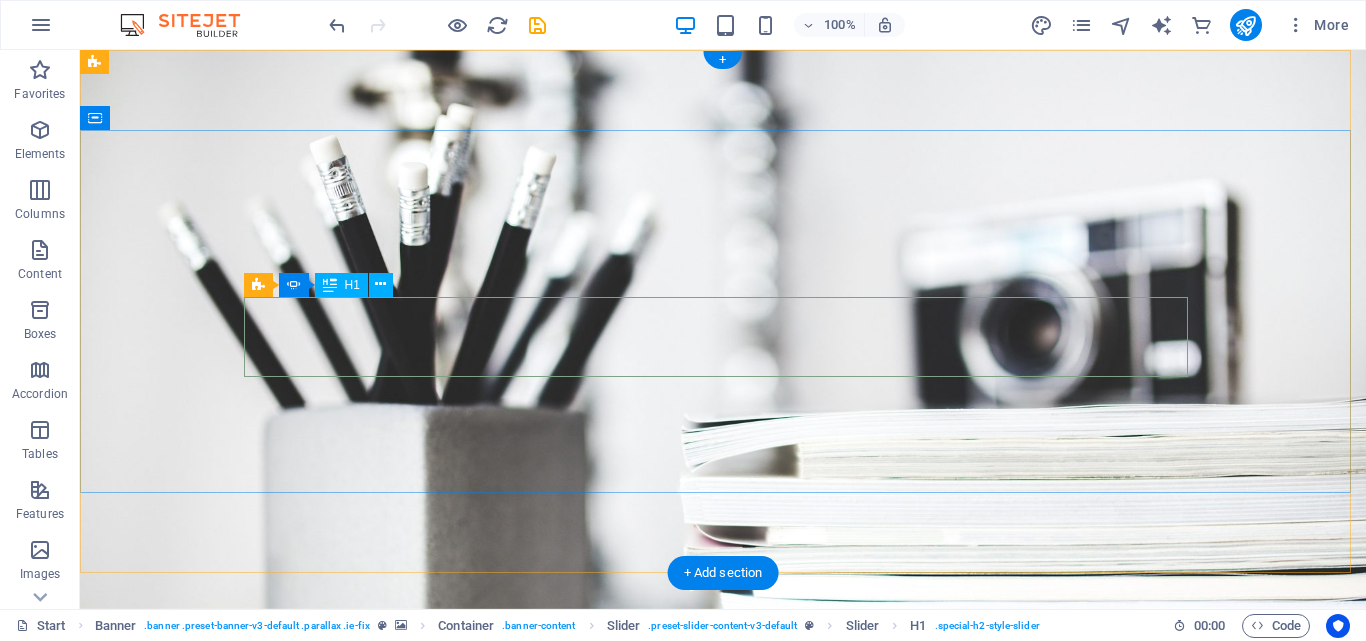 click on "DreamPixelfirm agency" at bounding box center [723, 887] 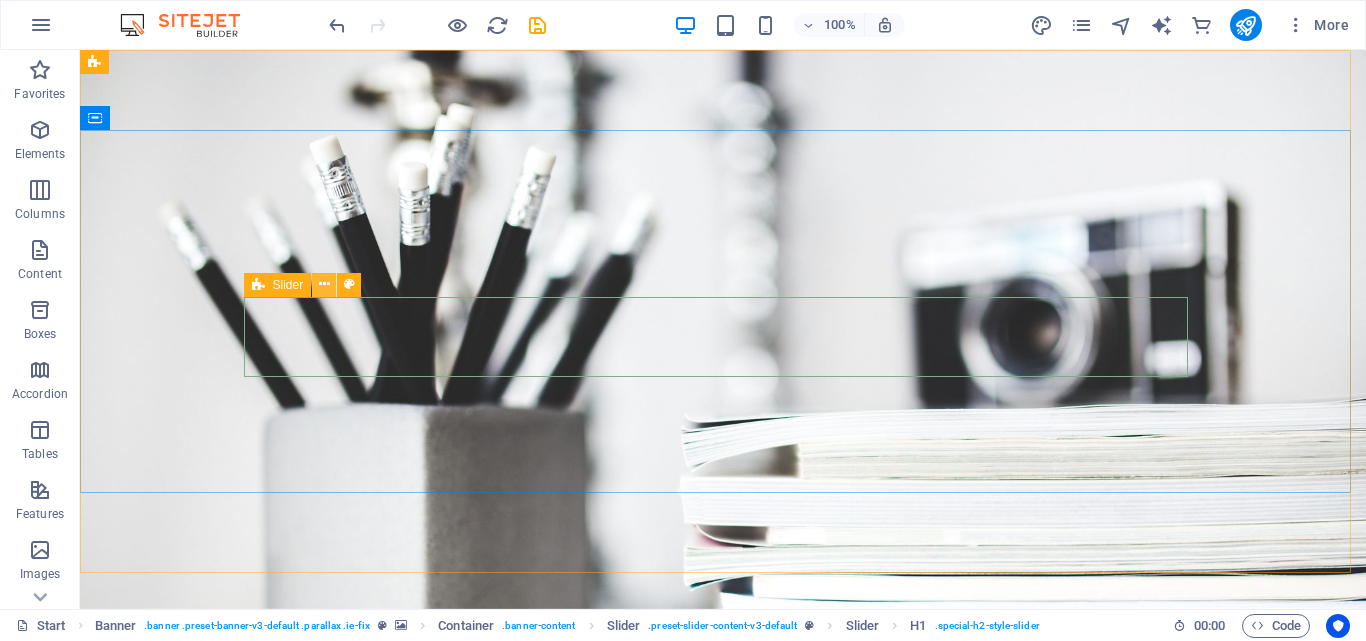 click at bounding box center [324, 284] 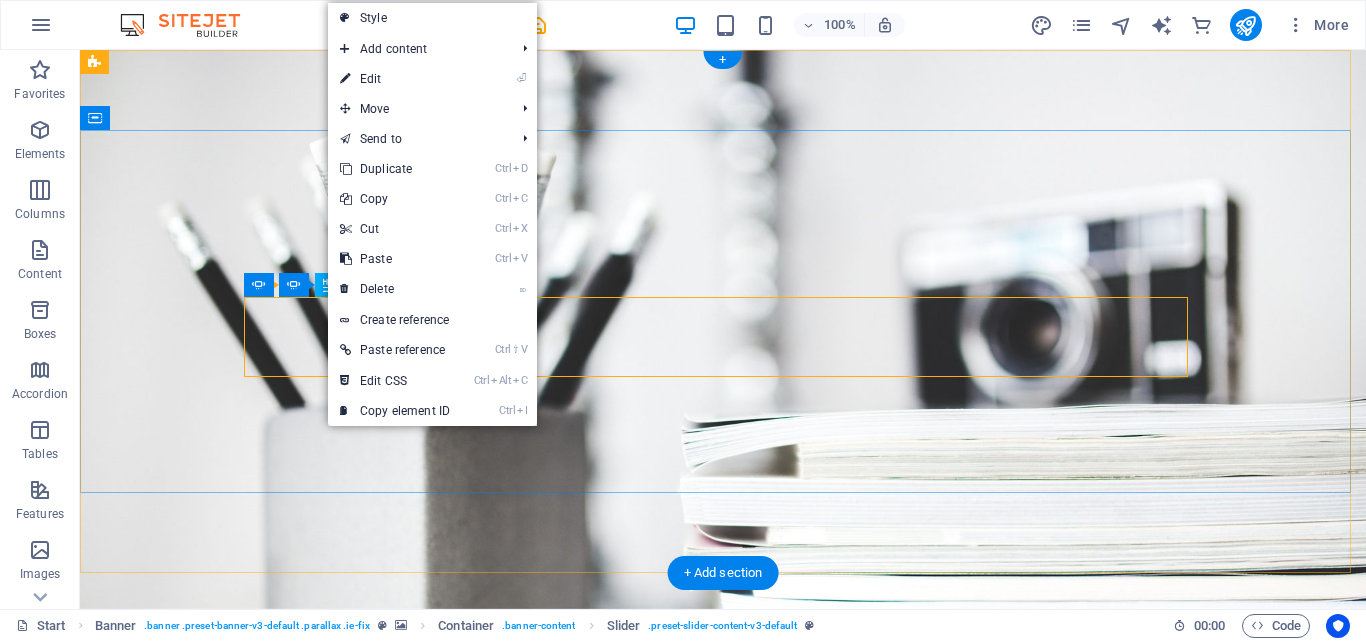 click on "DreamPixelfirm agency" at bounding box center [723, 887] 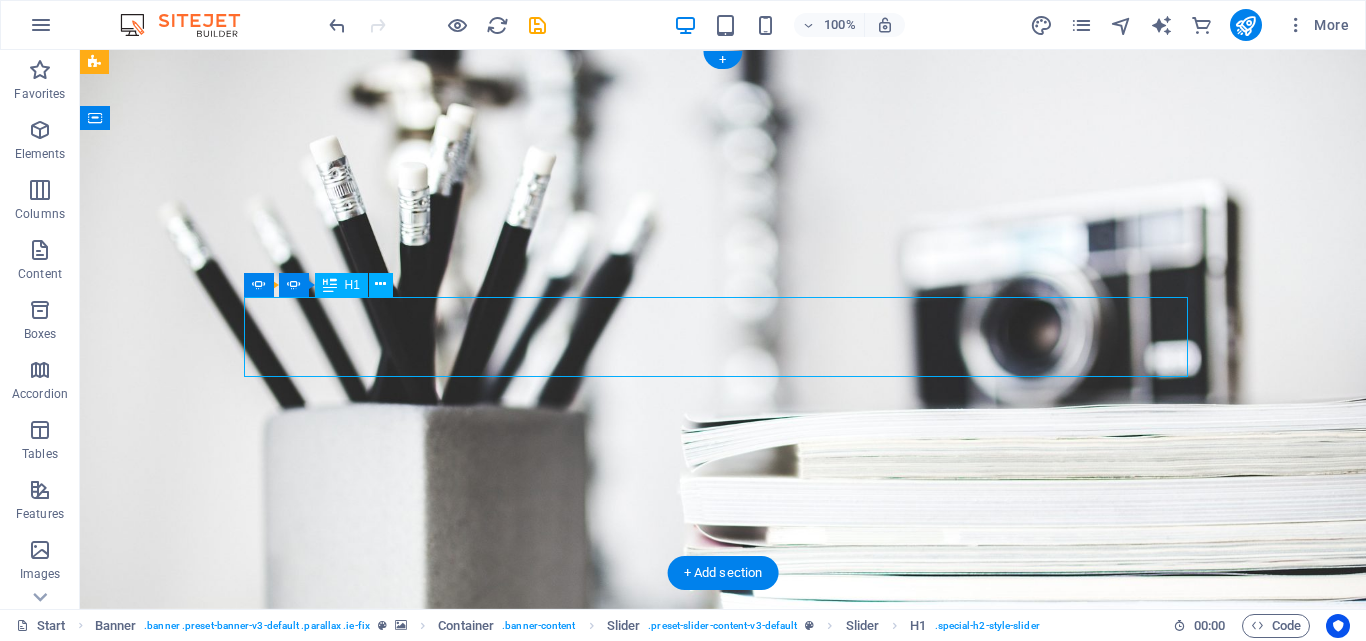 click on "DreamPixelfirm agency" at bounding box center [723, 887] 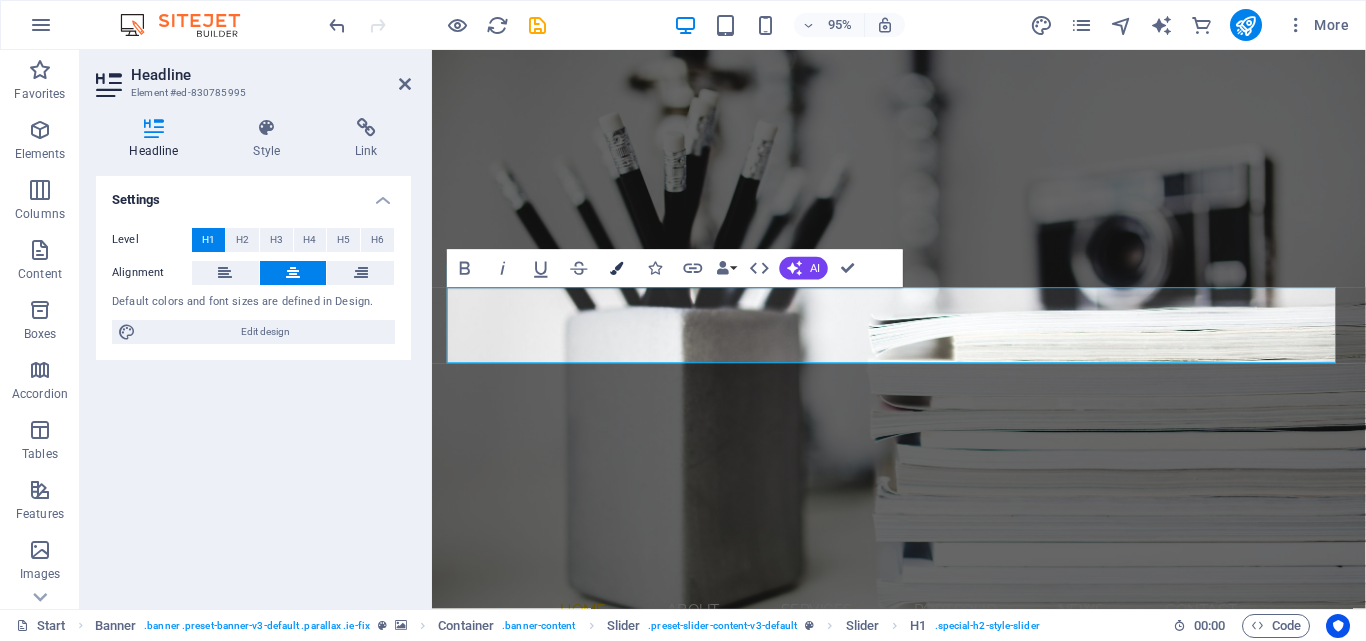click at bounding box center [617, 268] 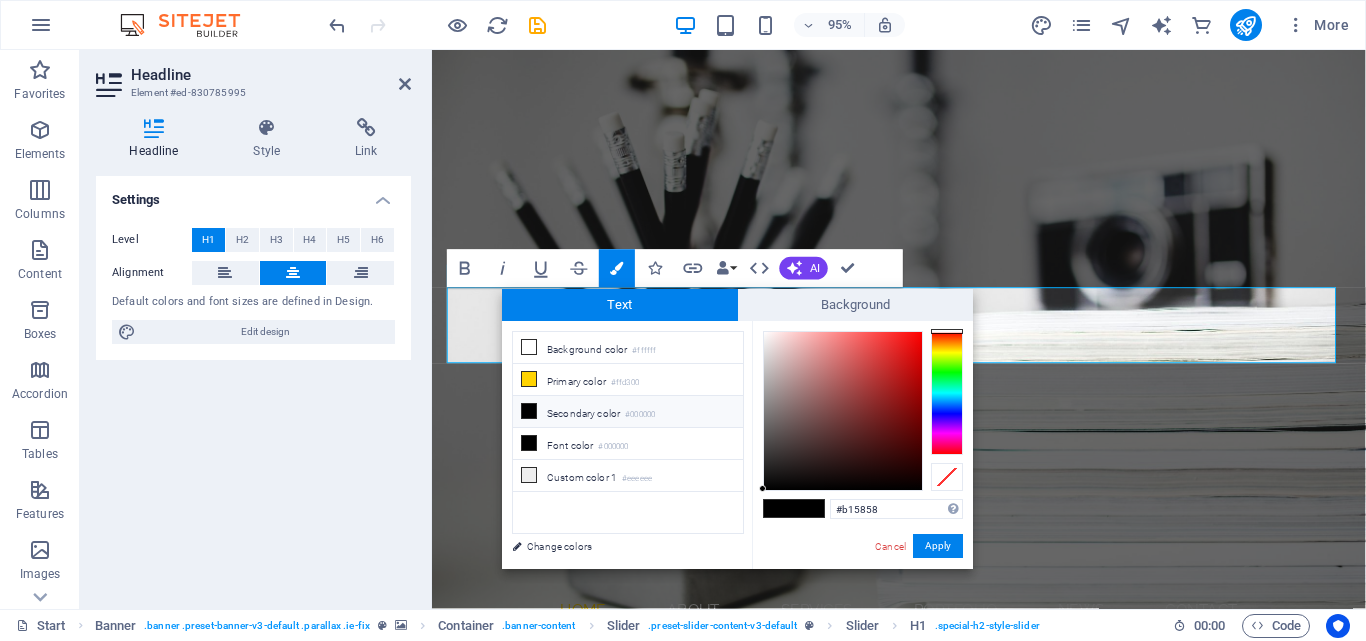 click at bounding box center [843, 411] 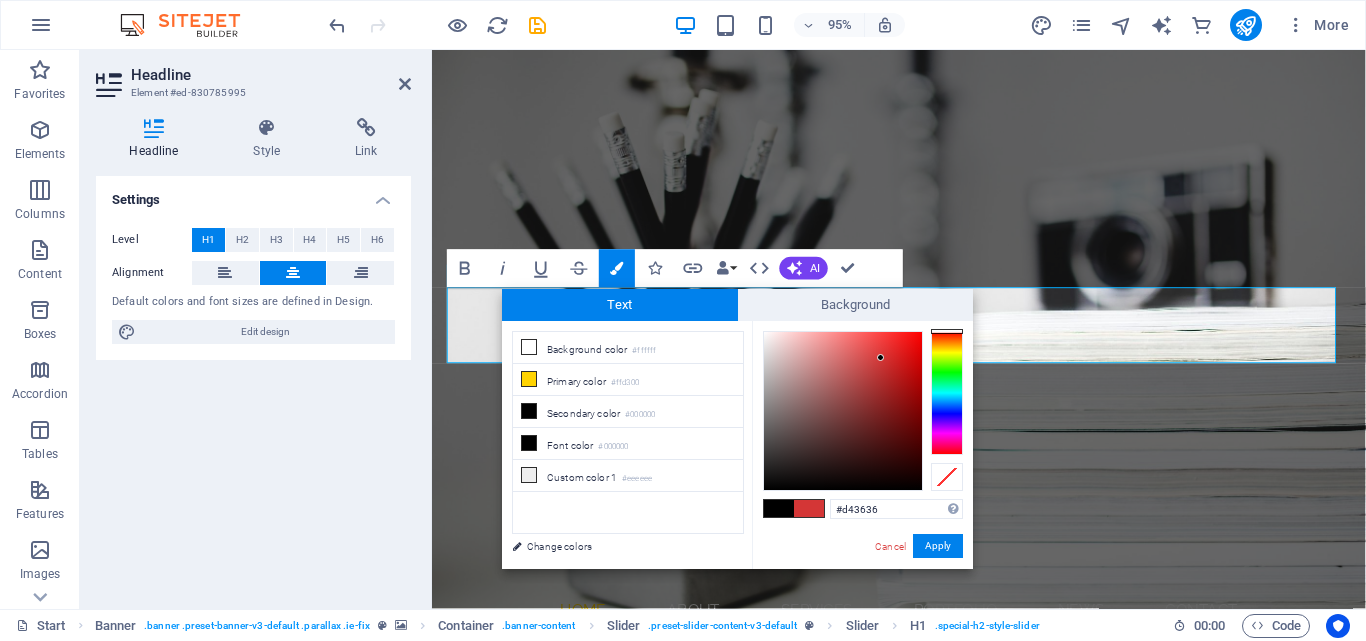 click at bounding box center [843, 411] 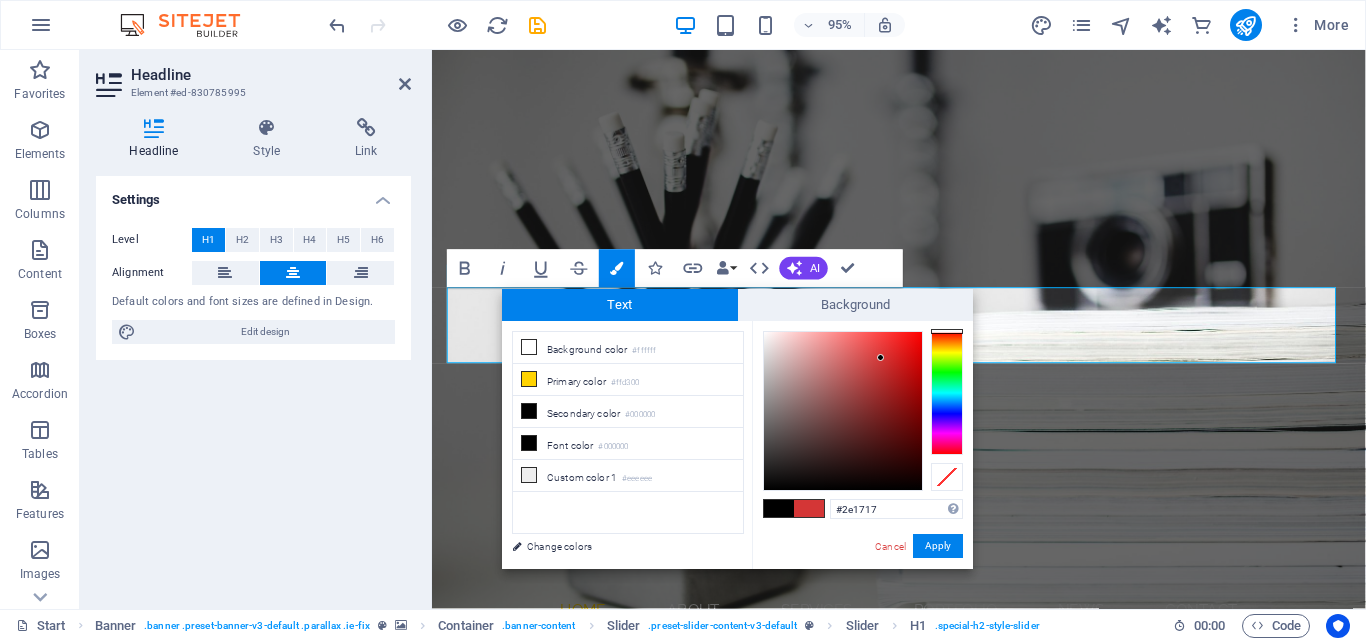 click at bounding box center [843, 411] 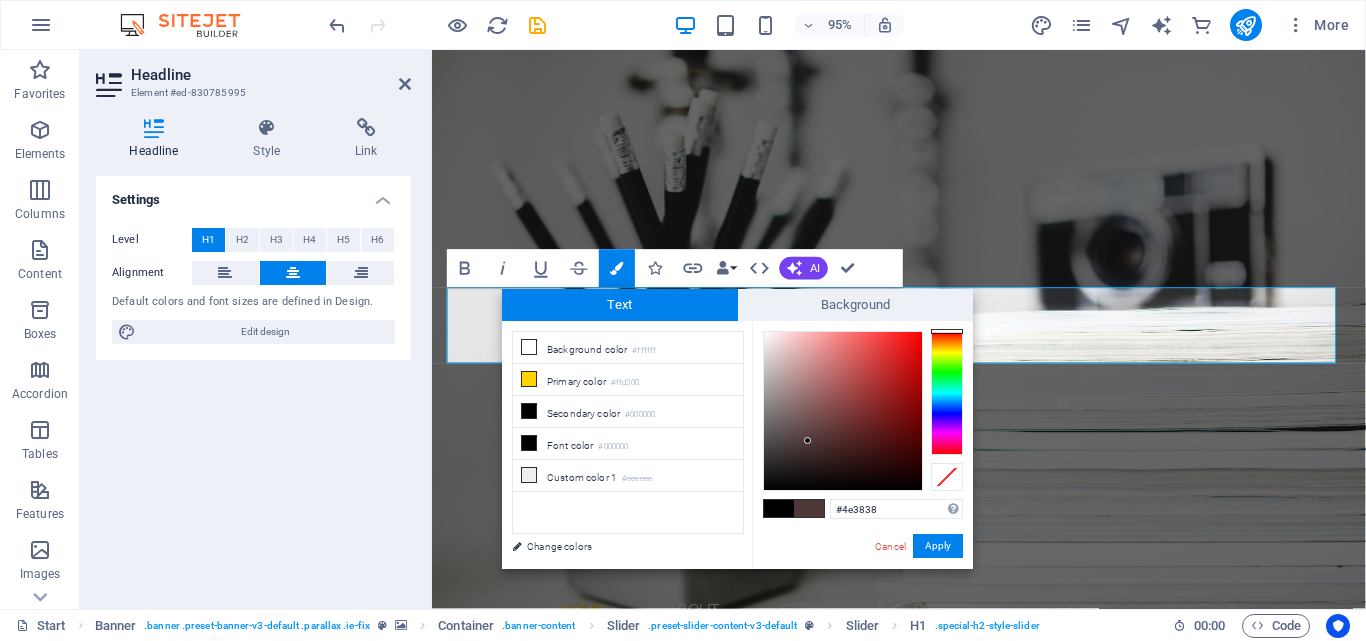 click at bounding box center (843, 411) 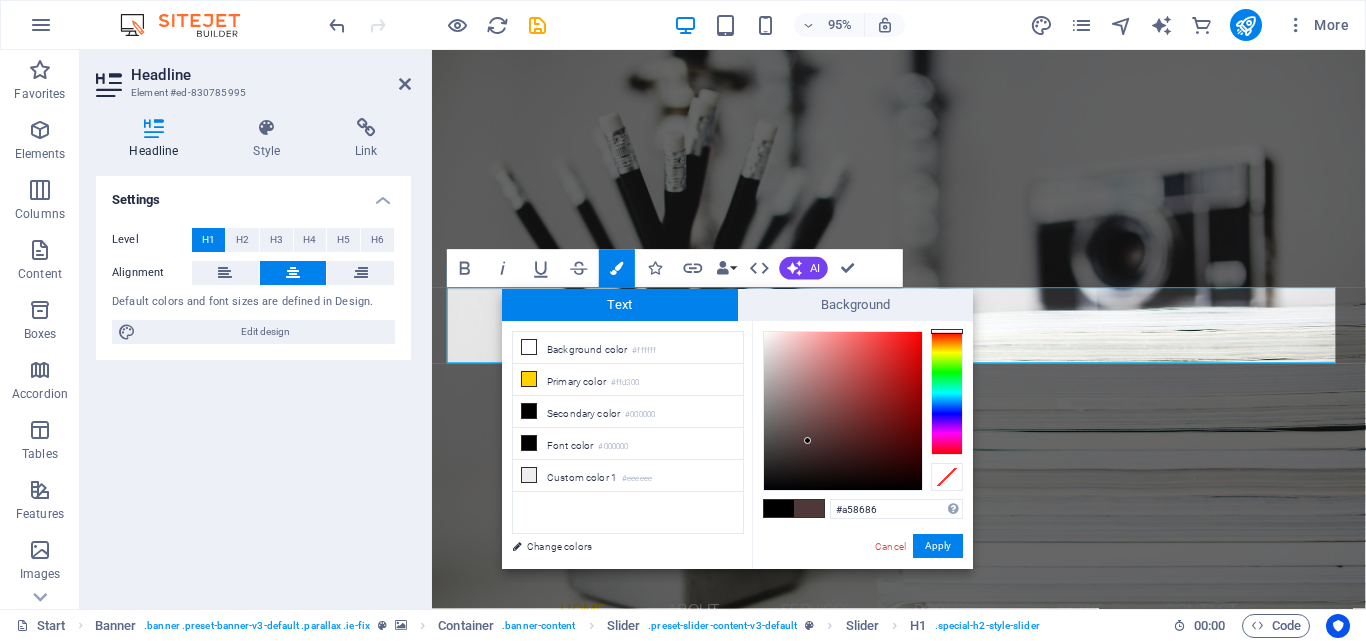 click at bounding box center [843, 411] 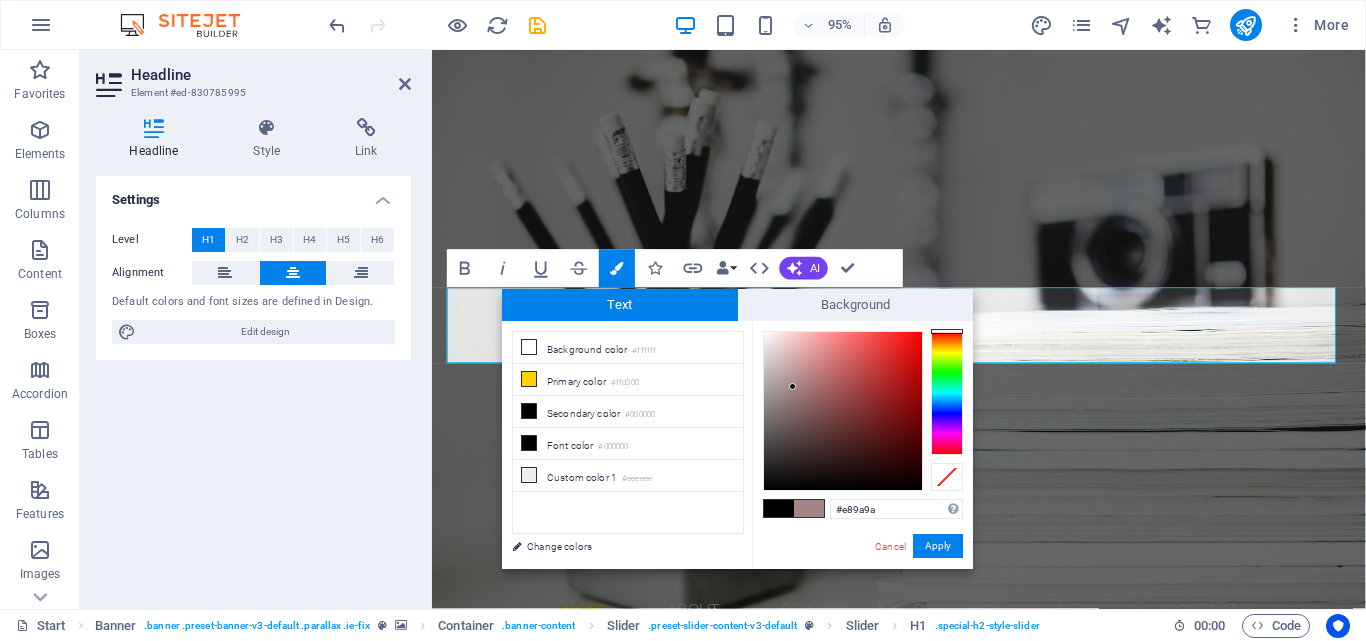 click at bounding box center [843, 411] 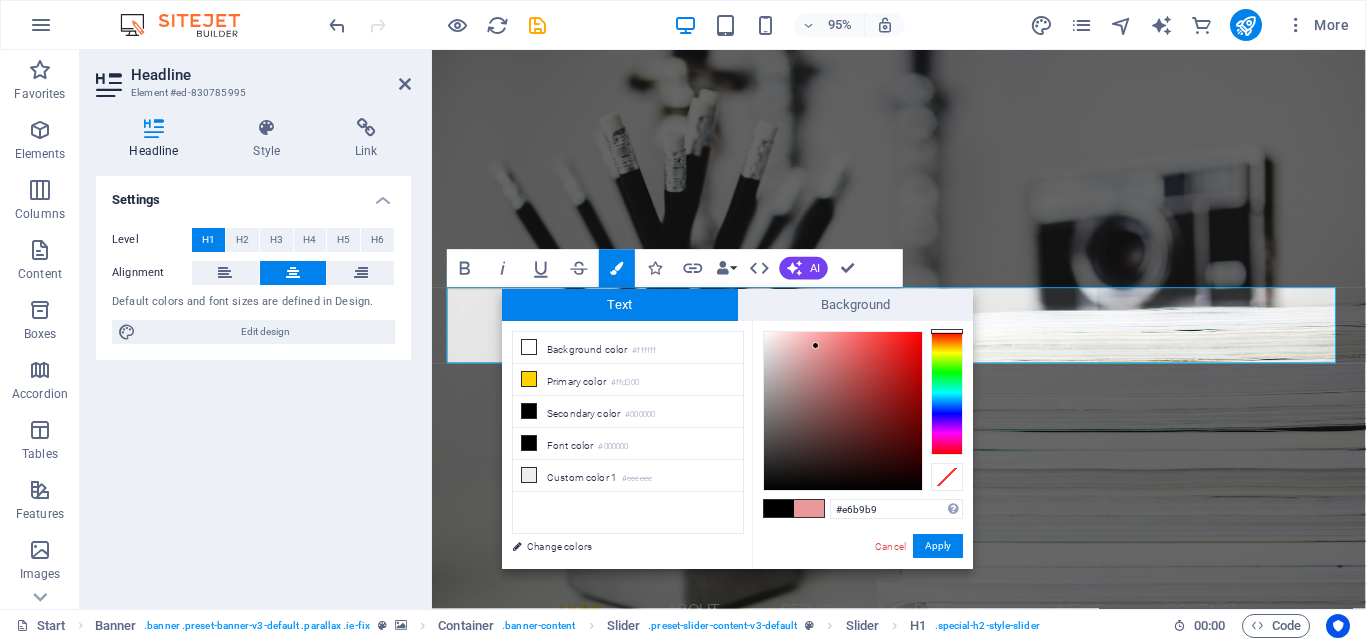 click at bounding box center [843, 411] 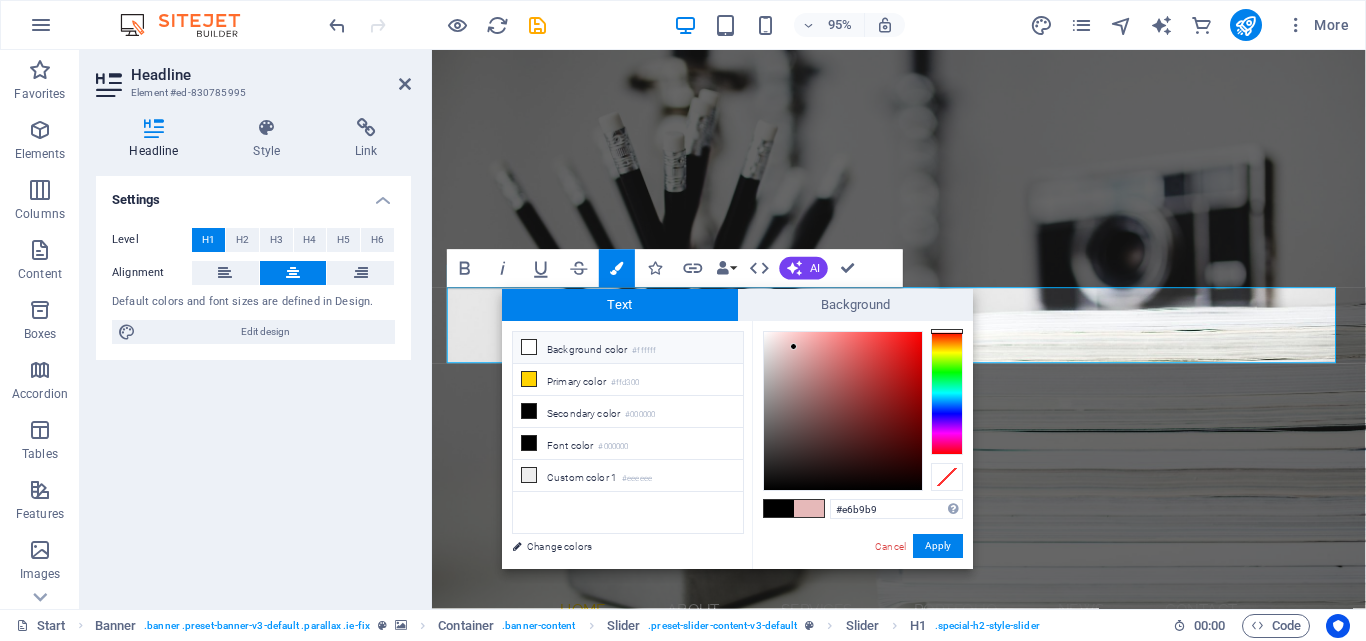 click at bounding box center (529, 347) 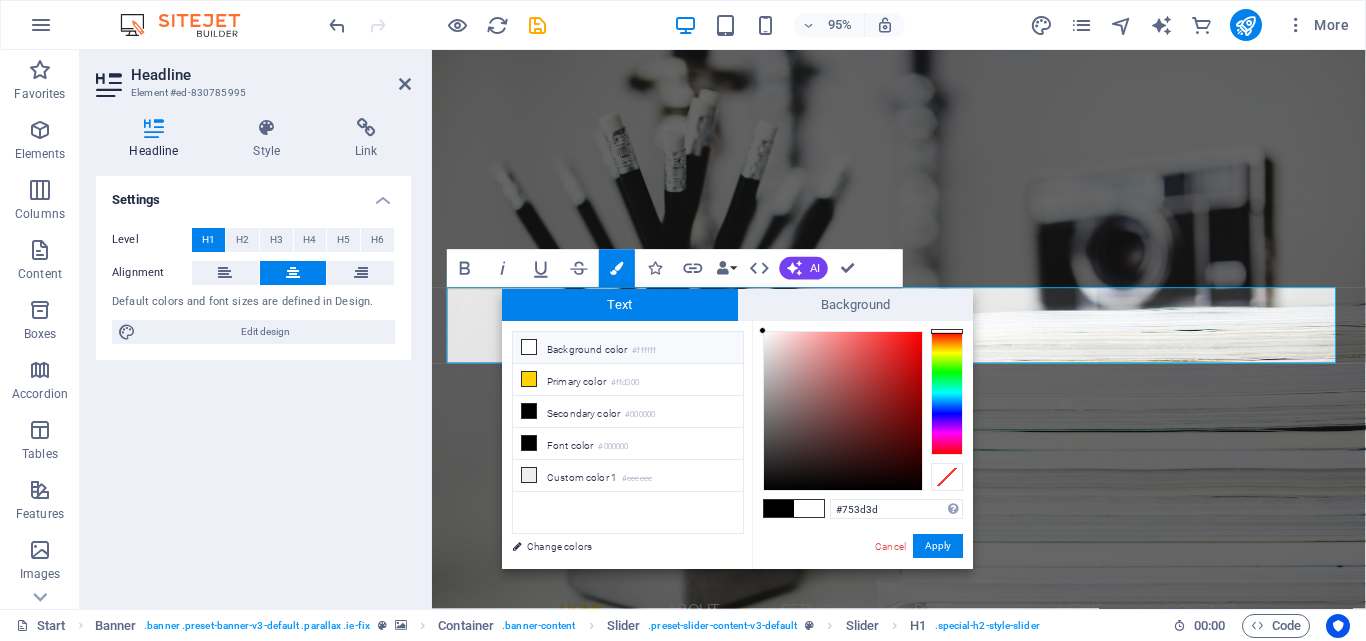 click at bounding box center (843, 411) 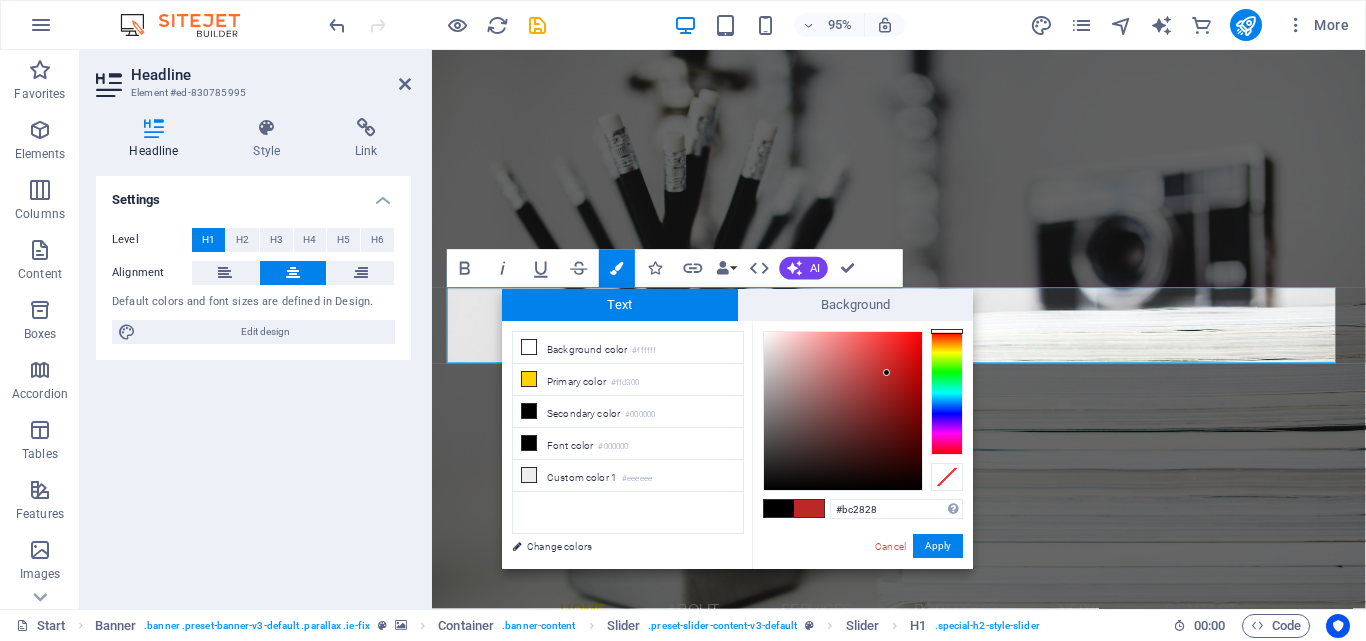 click at bounding box center (843, 411) 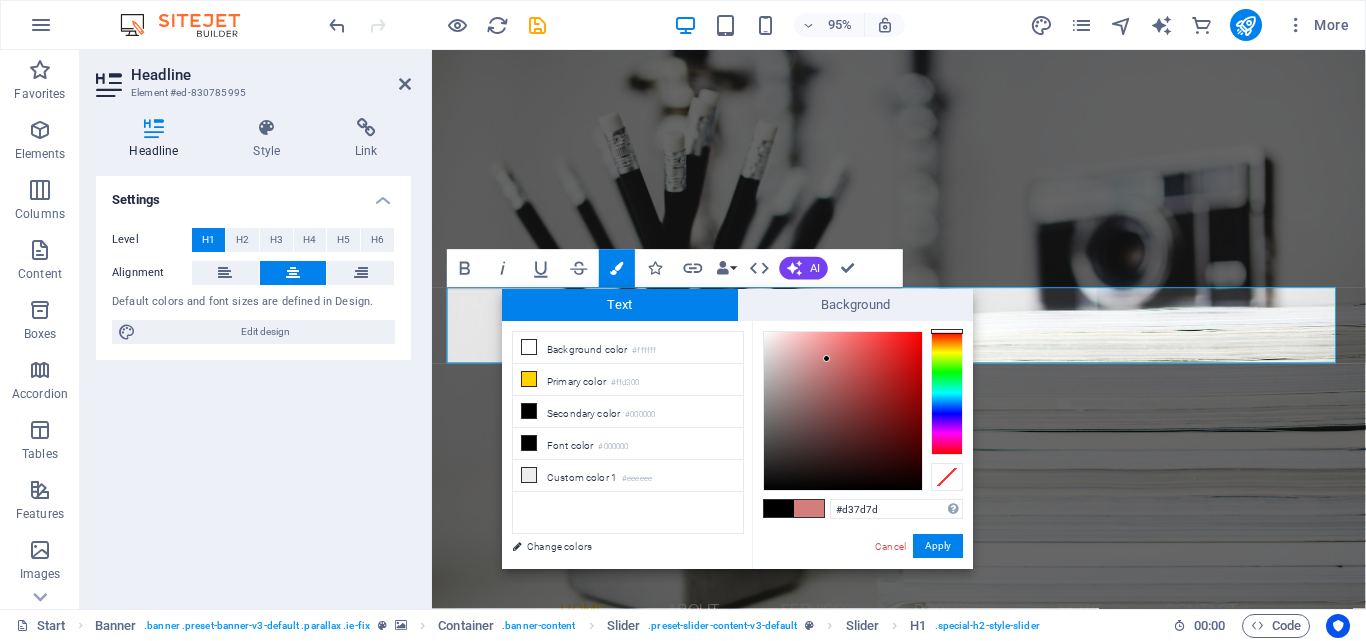 drag, startPoint x: 827, startPoint y: 359, endPoint x: 781, endPoint y: 381, distance: 50.990196 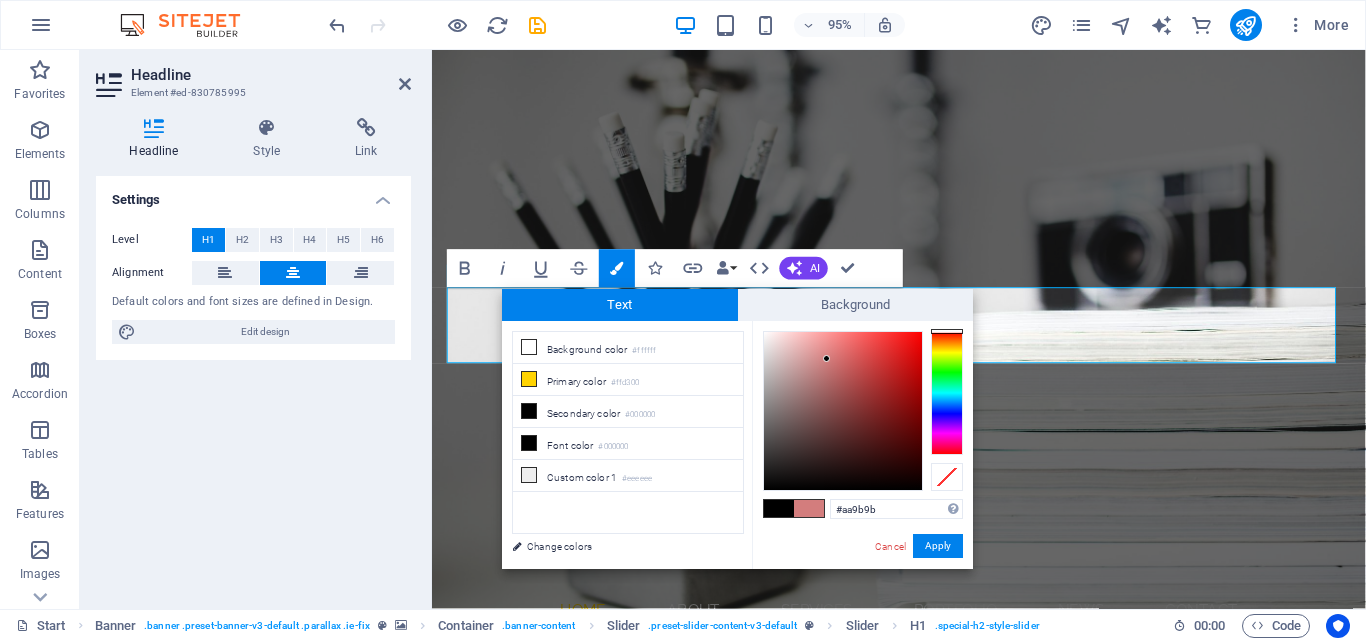 drag, startPoint x: 778, startPoint y: 383, endPoint x: 781, endPoint y: 404, distance: 21.213203 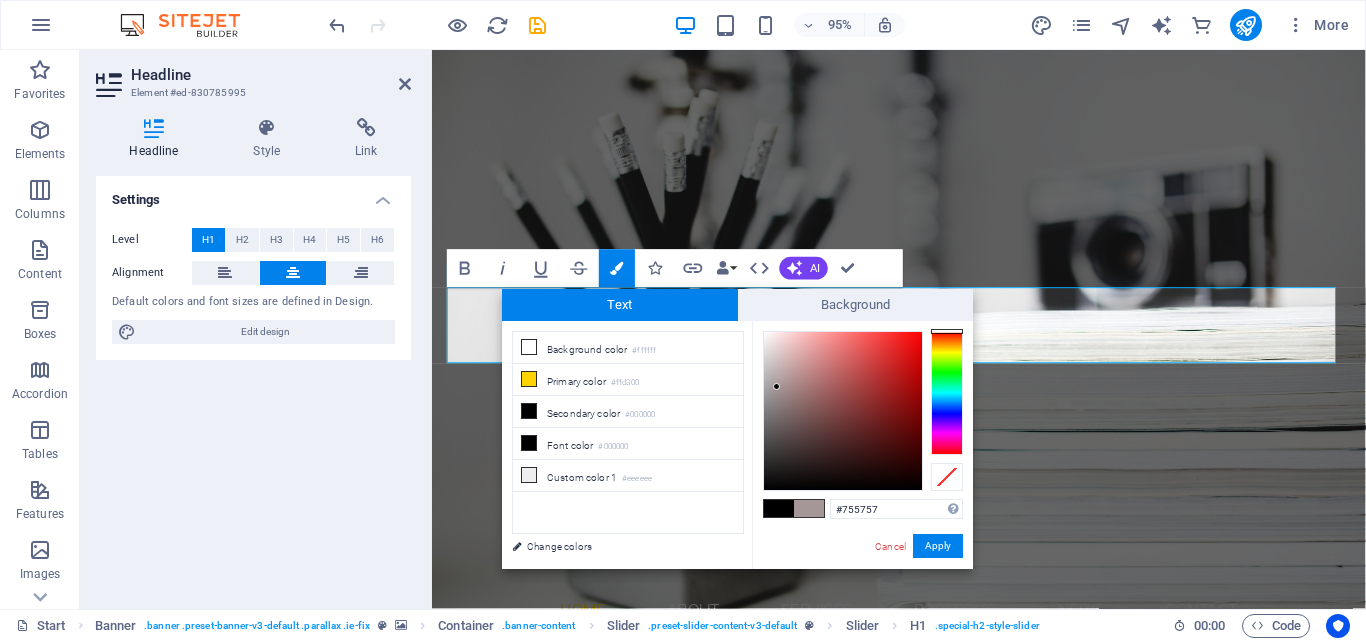 drag, startPoint x: 803, startPoint y: 416, endPoint x: 829, endPoint y: 436, distance: 32.80244 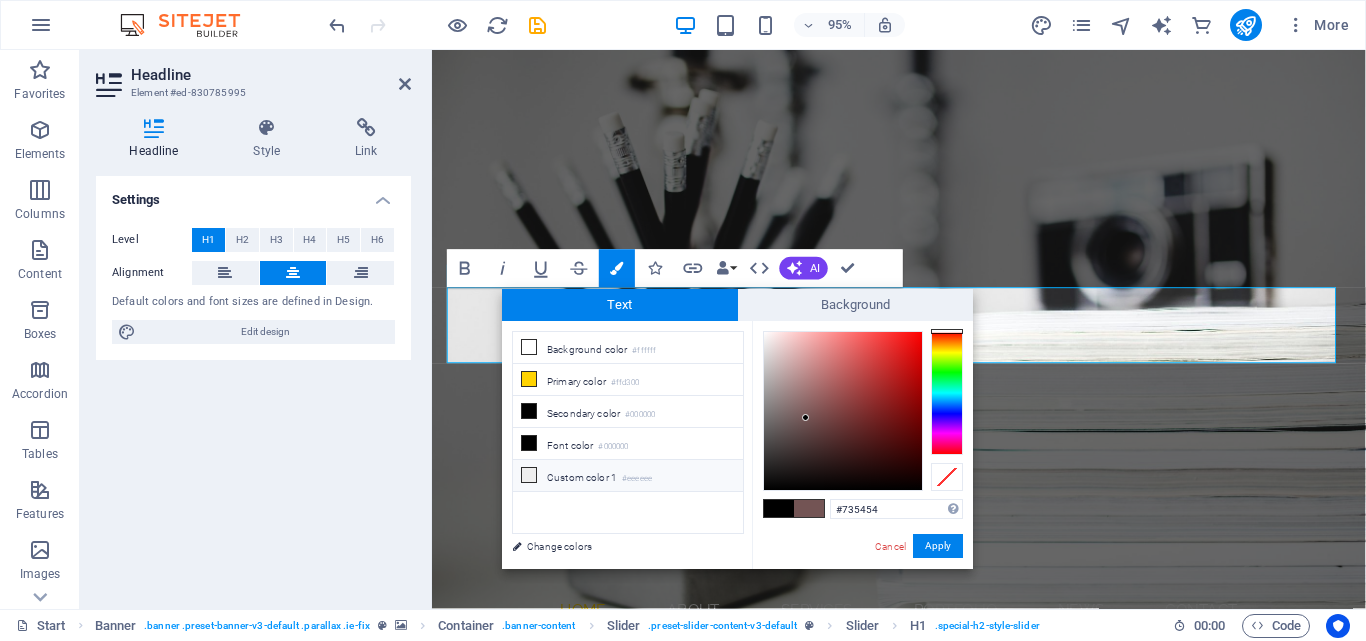 click at bounding box center (529, 475) 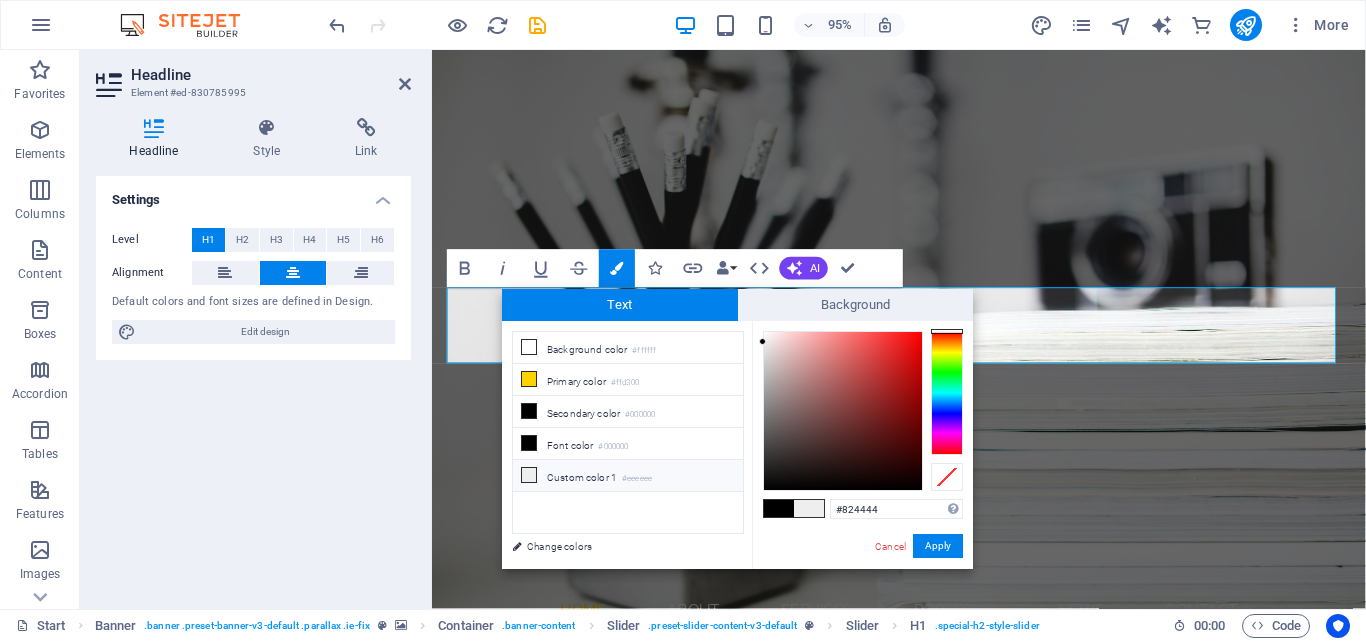 drag, startPoint x: 838, startPoint y: 409, endPoint x: 848, endPoint y: 380, distance: 30.675724 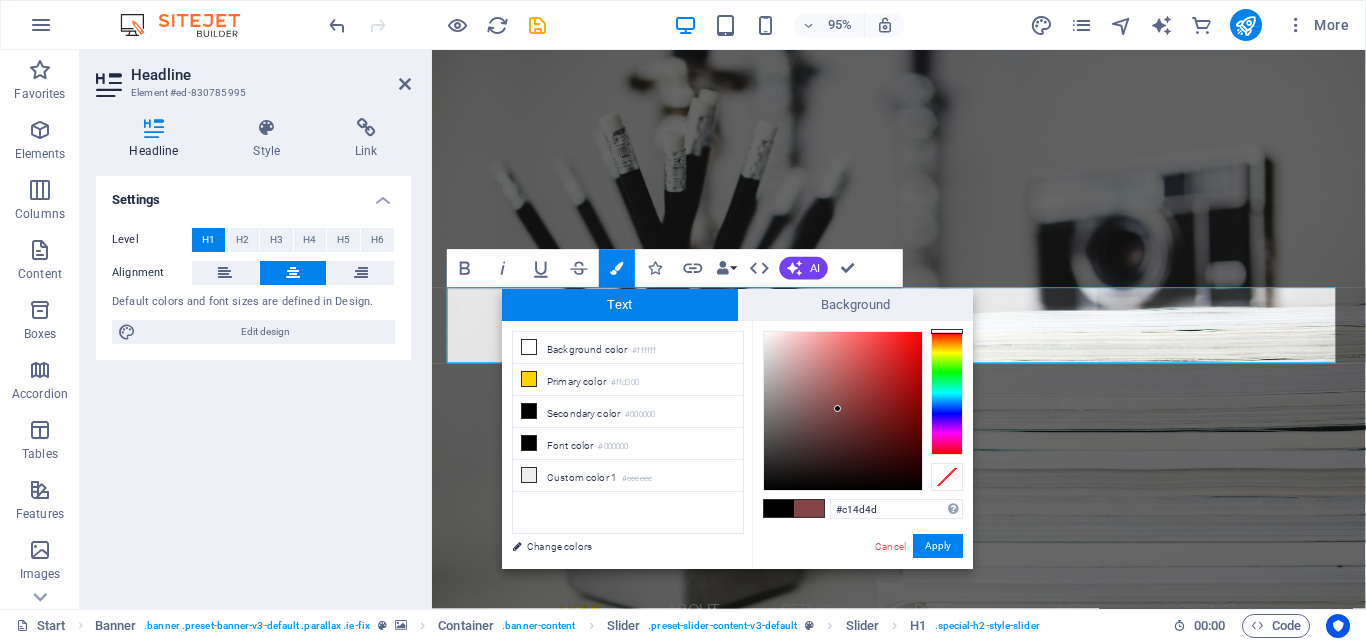 click at bounding box center (843, 411) 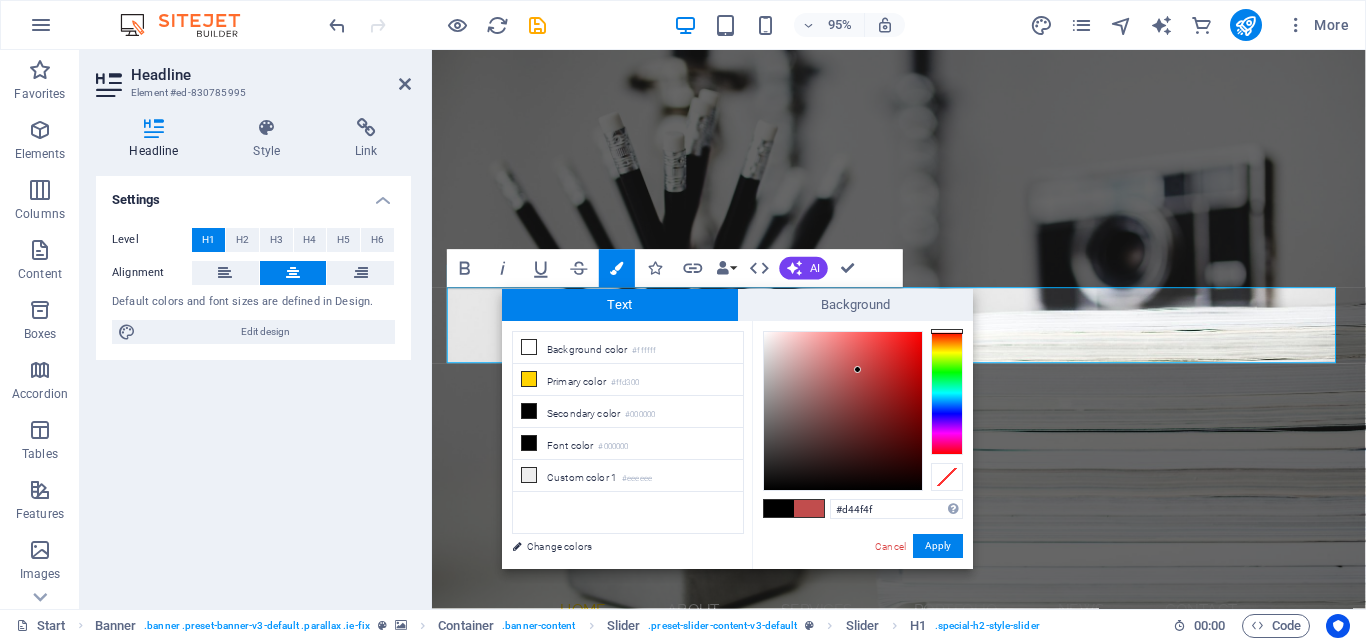 click at bounding box center (843, 411) 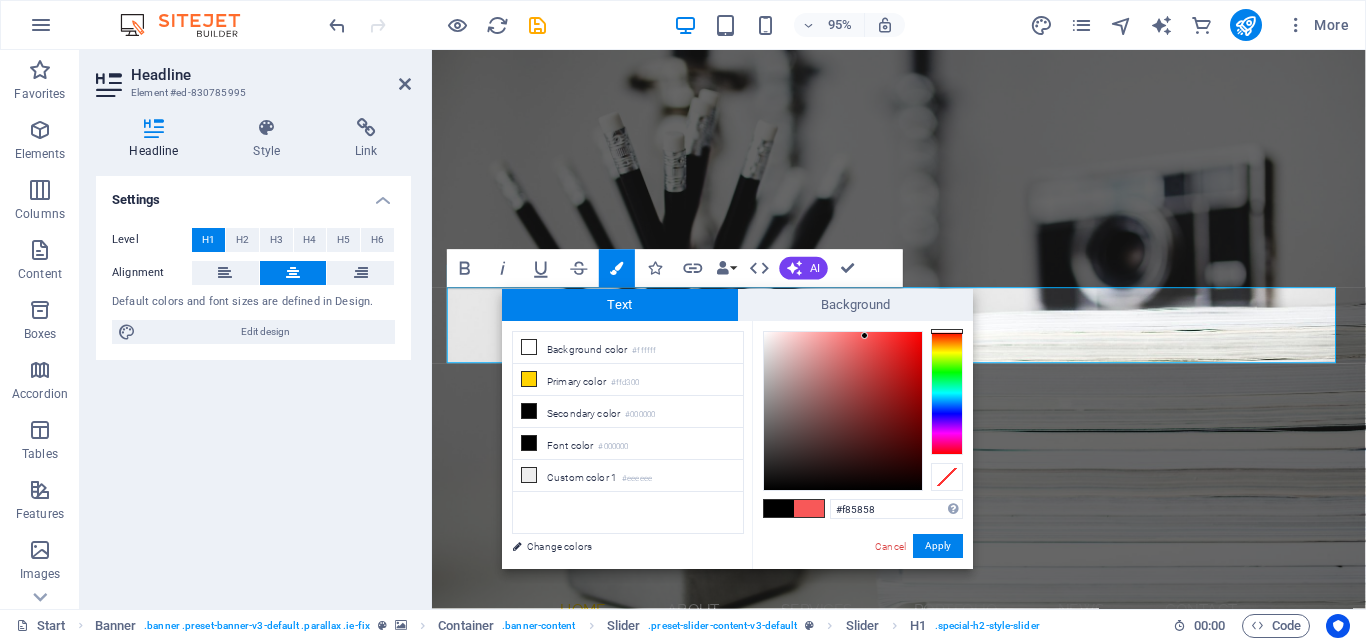 click at bounding box center (843, 411) 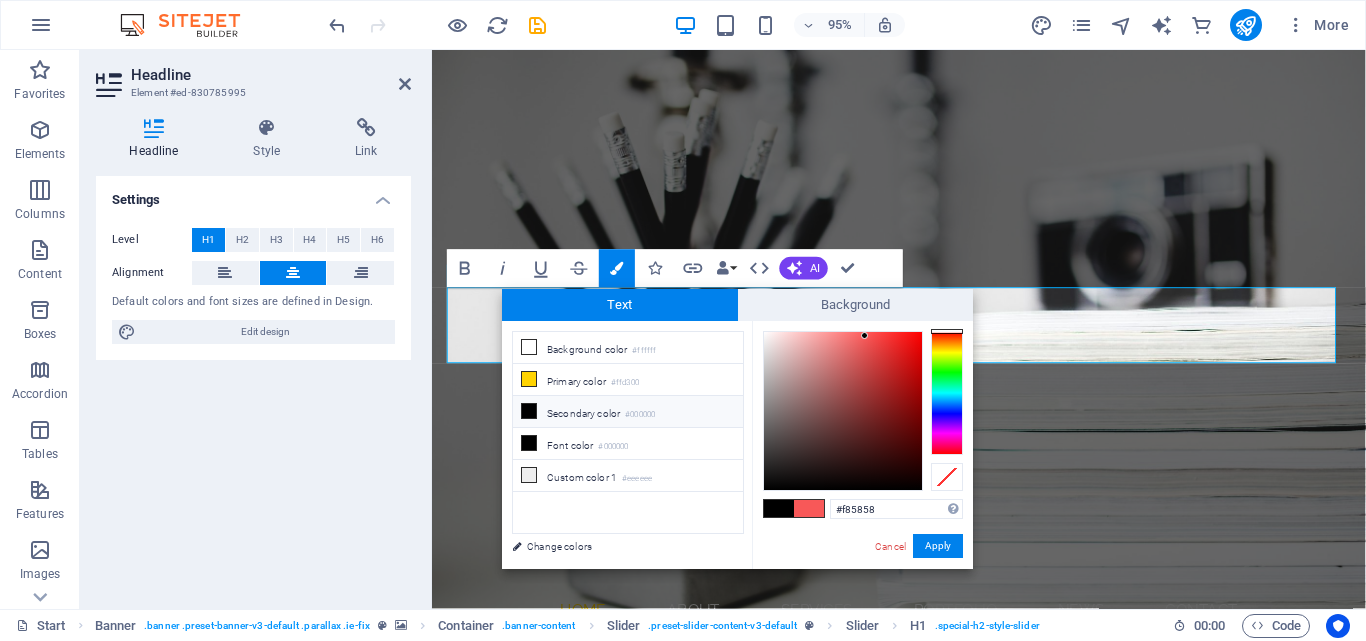 click at bounding box center [529, 411] 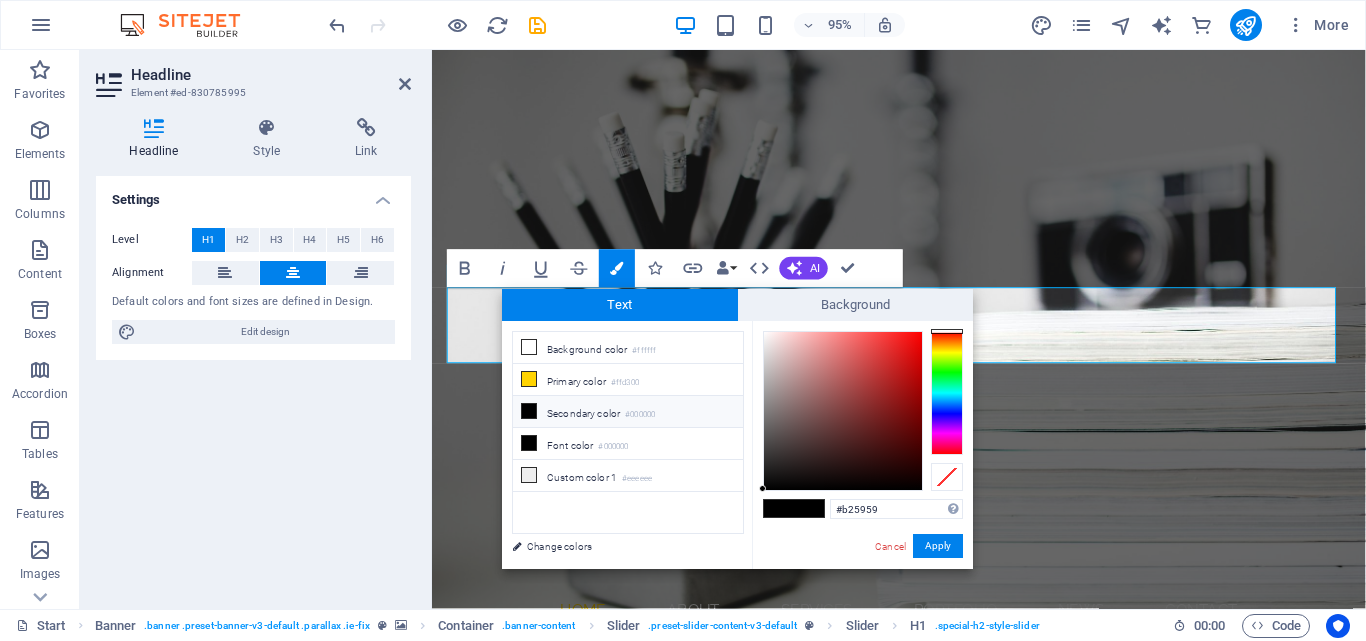 click at bounding box center (843, 411) 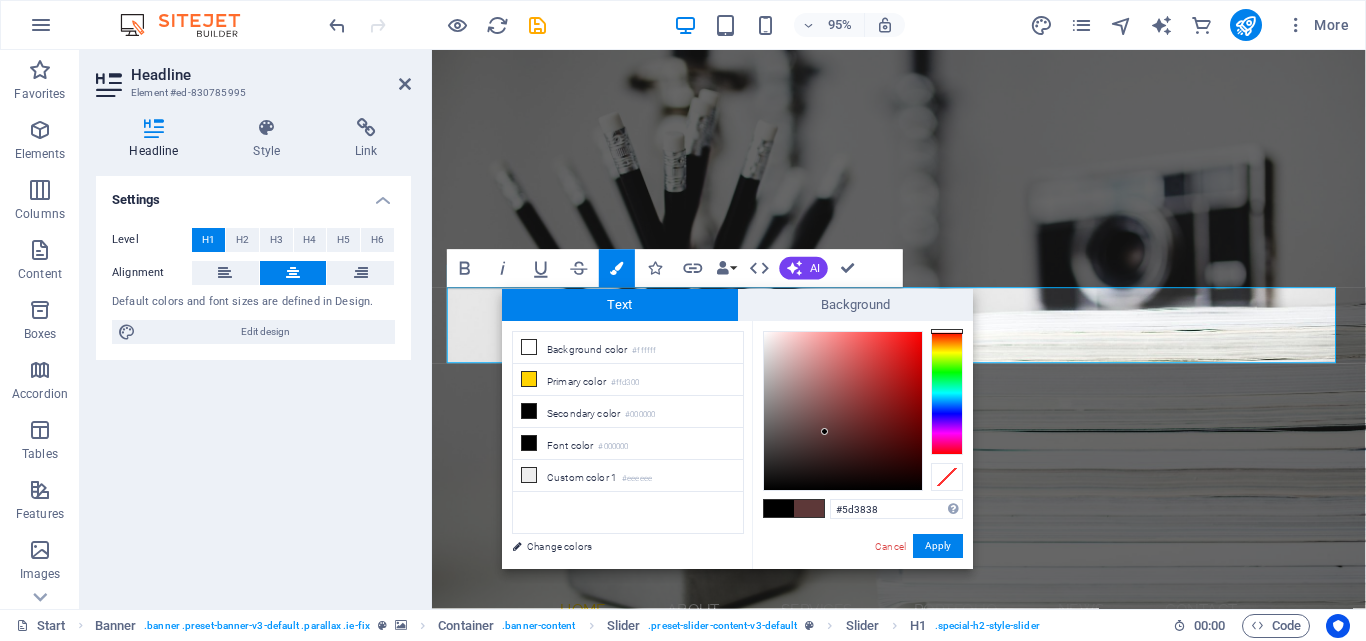 click at bounding box center [843, 411] 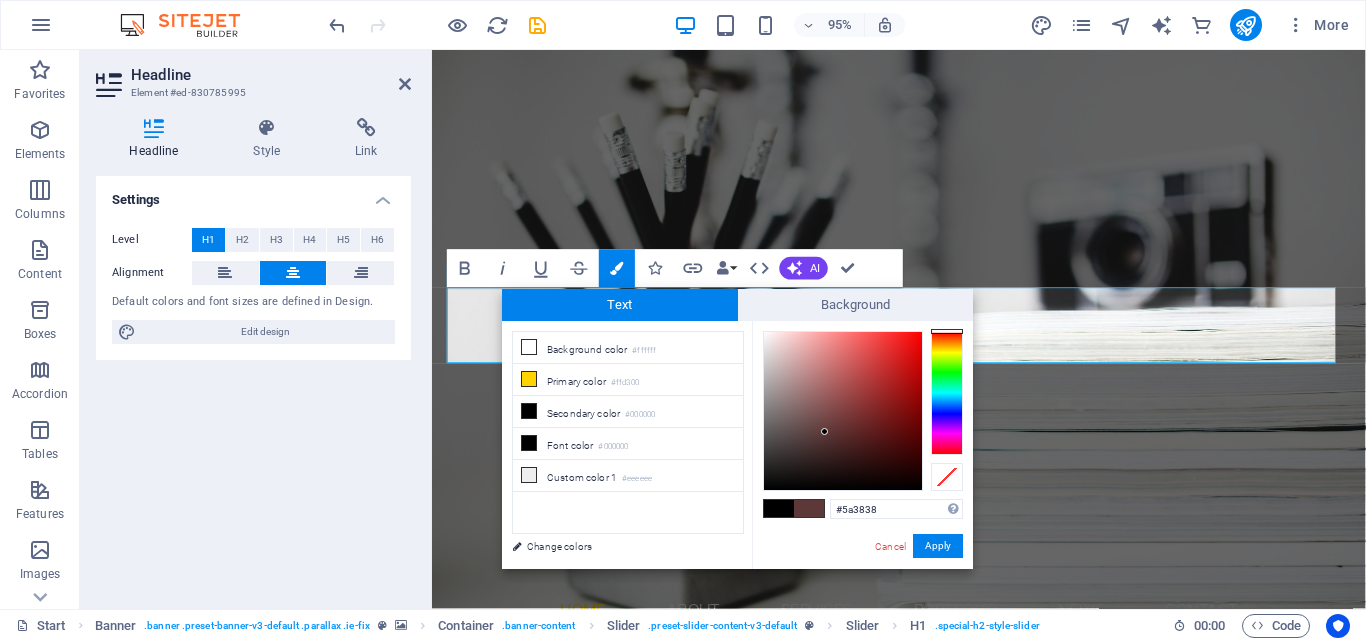 click at bounding box center (824, 431) 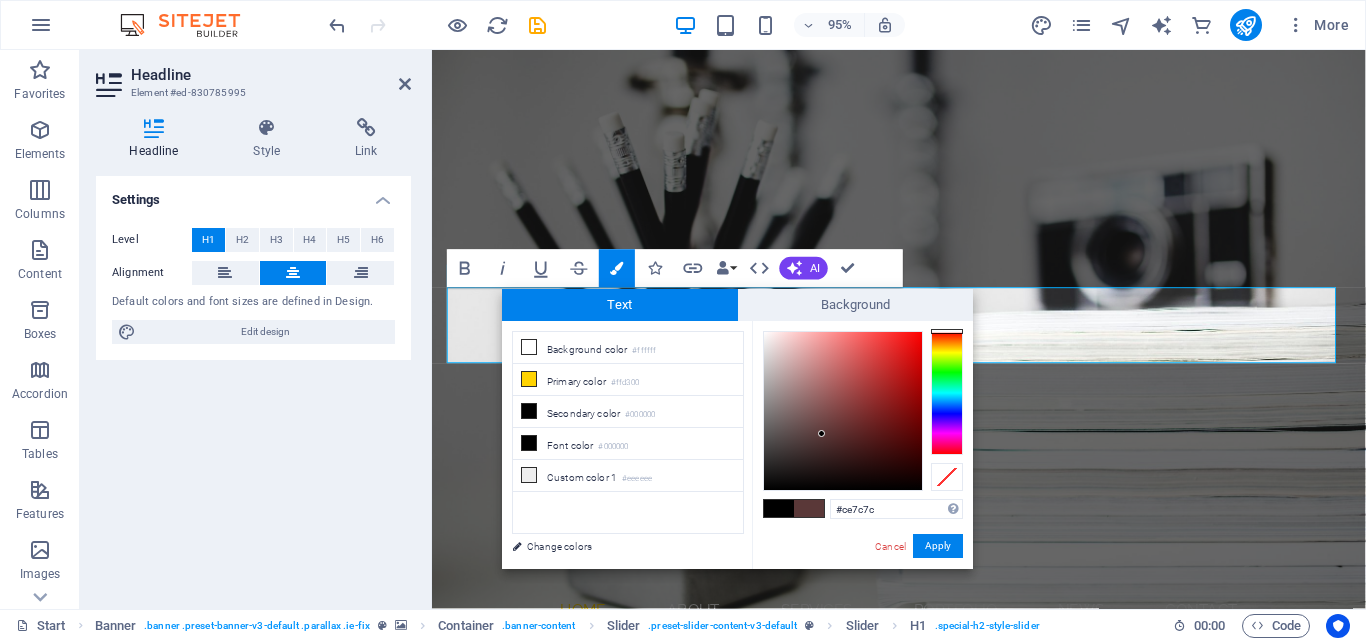 click at bounding box center [843, 411] 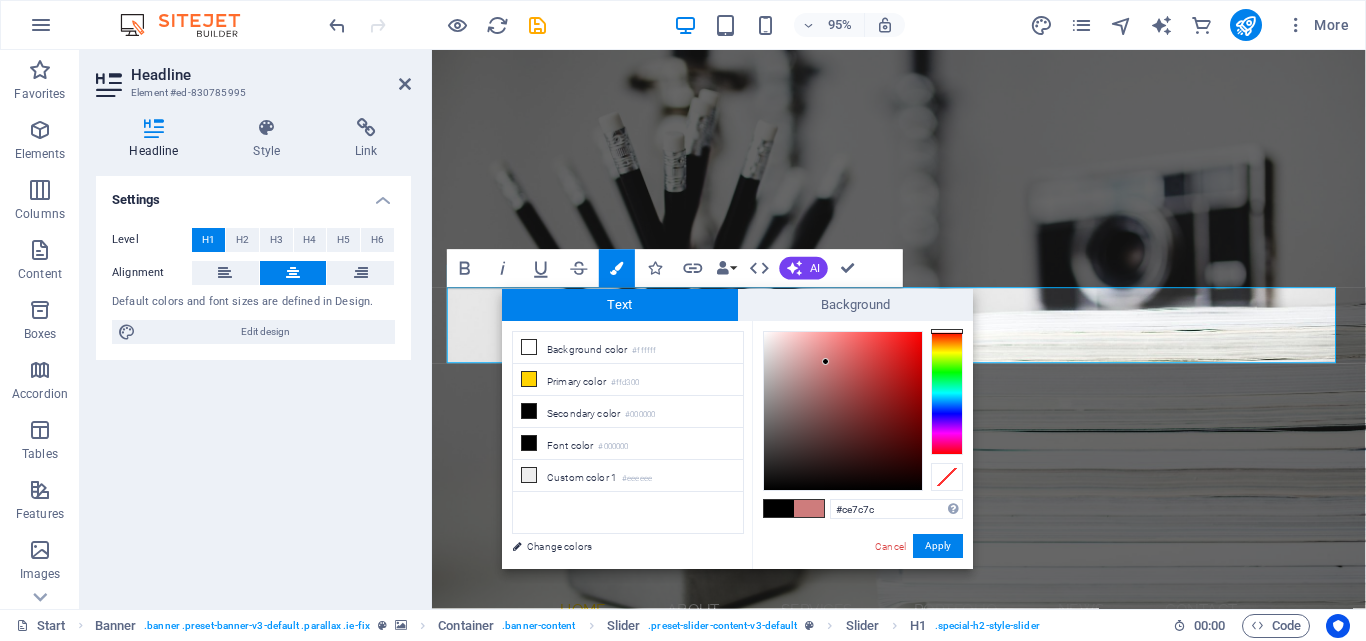 type on "#e84848" 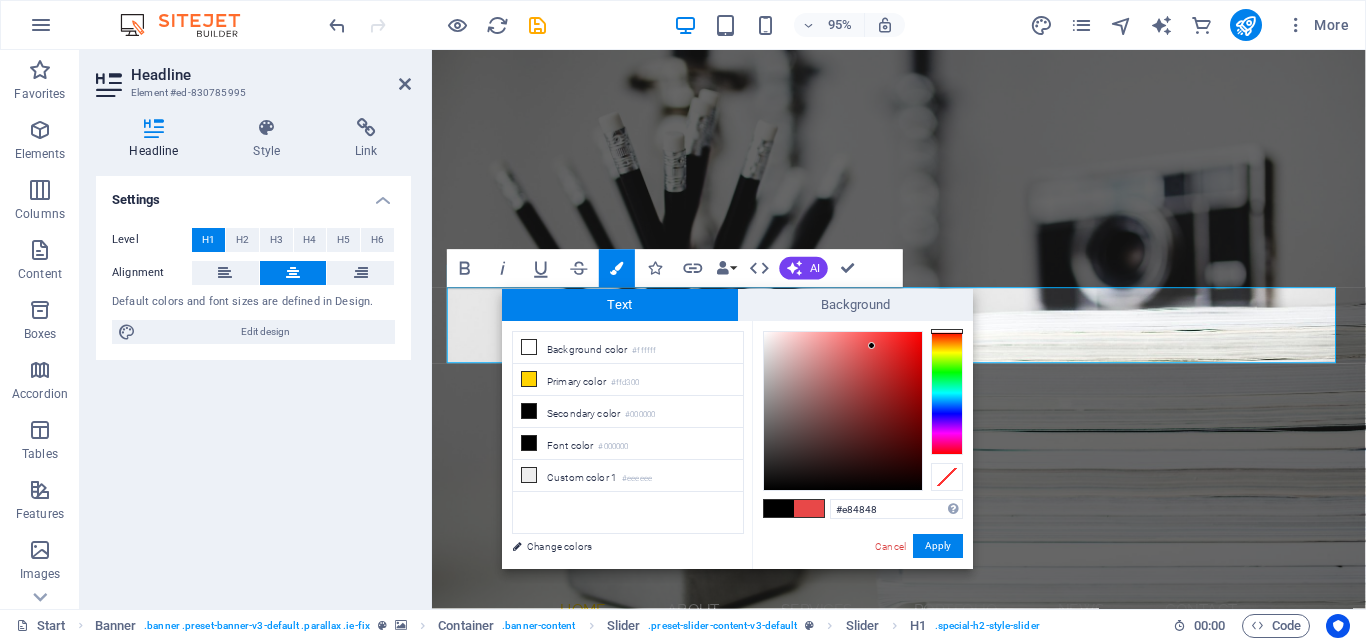 click at bounding box center (843, 411) 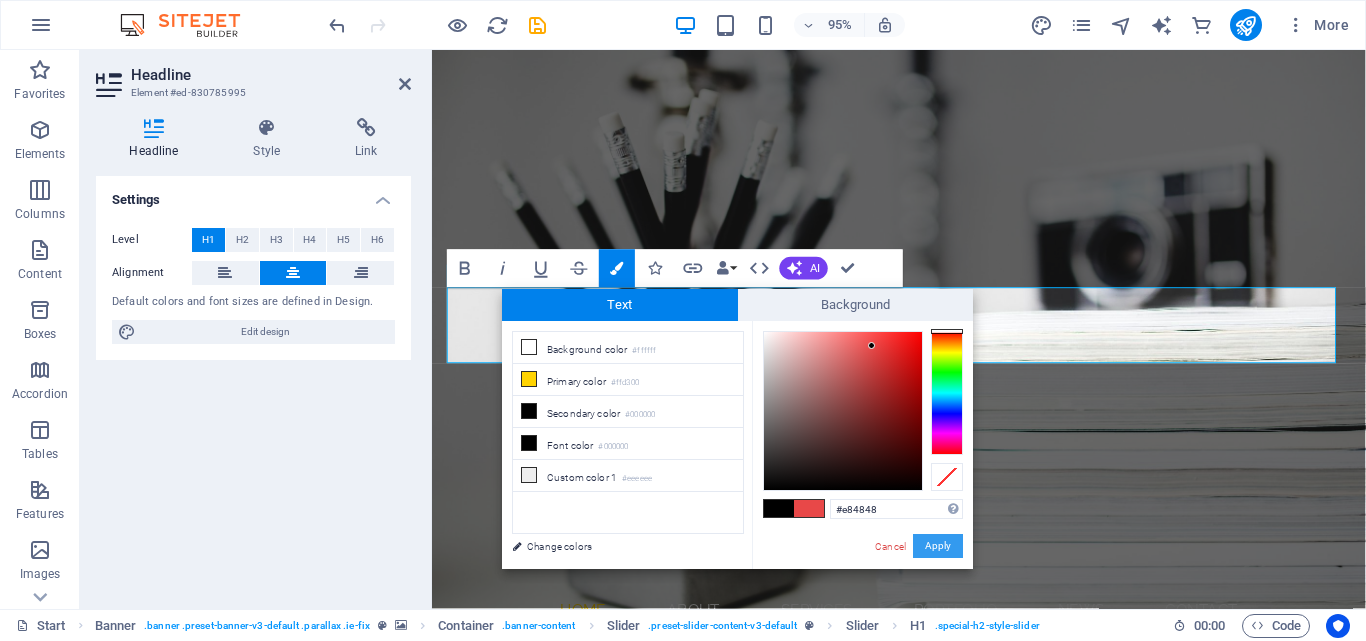 click on "Apply" at bounding box center (938, 546) 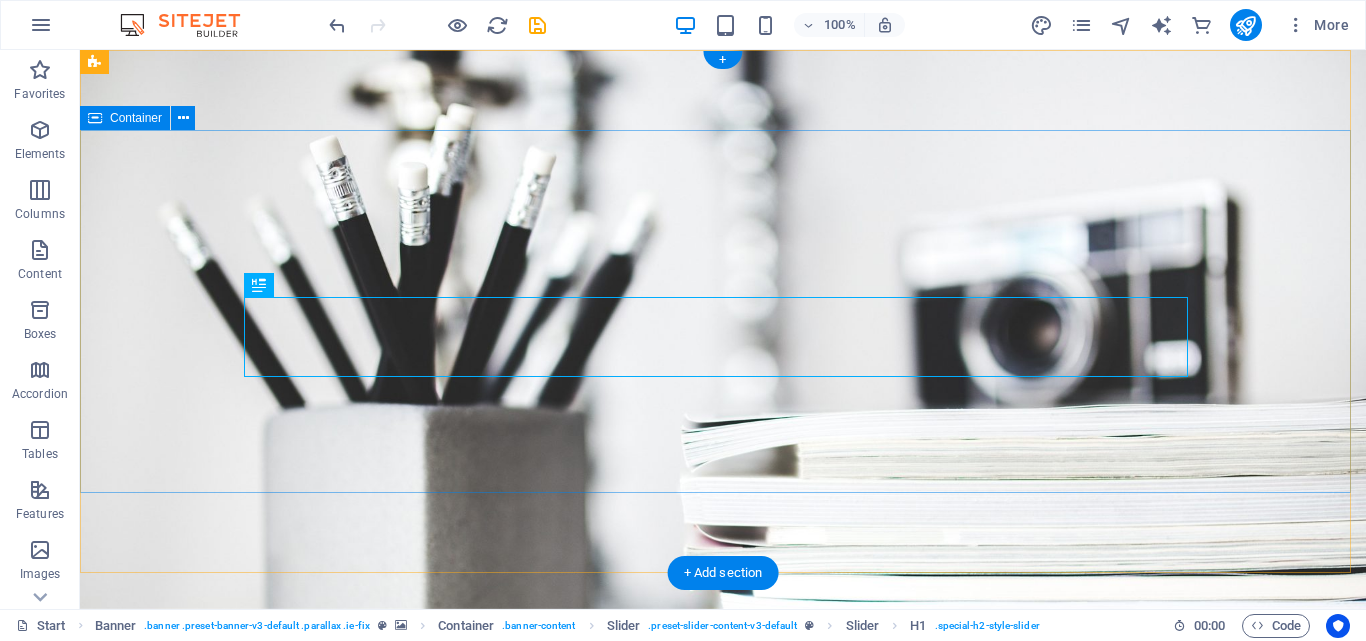 click on "I'm  FARUK   HOSSAIN DreamPixelfirm agency Developer Photographer" at bounding box center (723, 861) 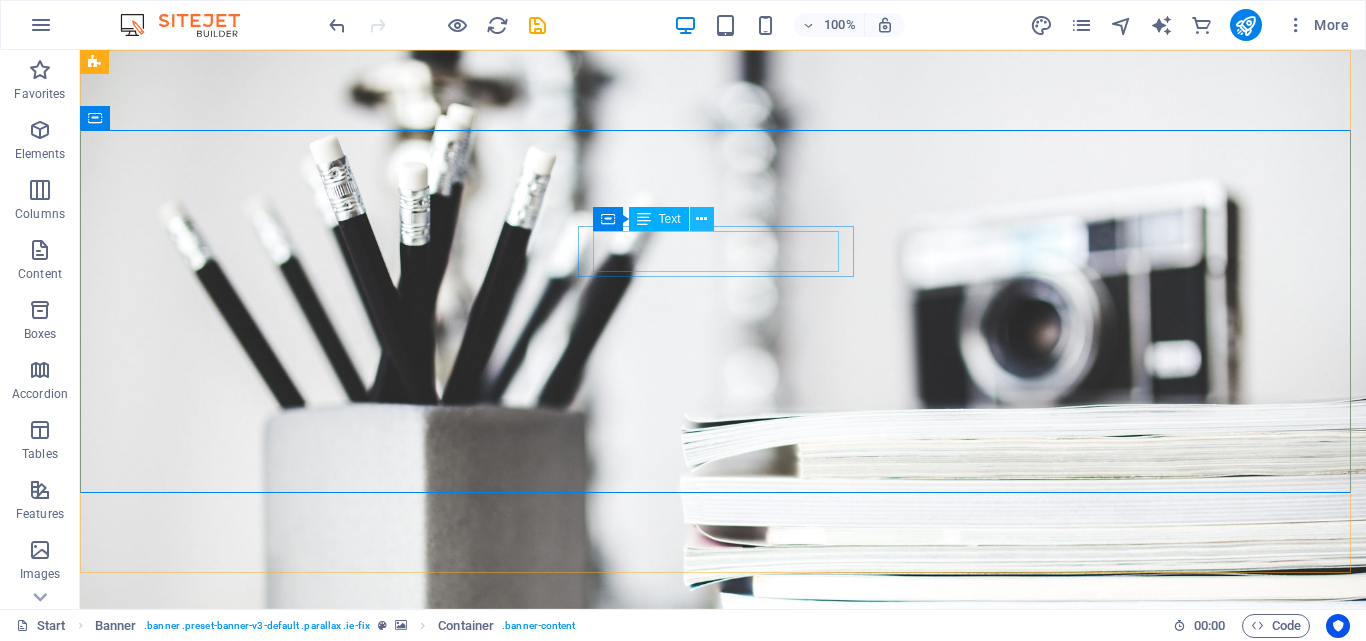 click at bounding box center (701, 219) 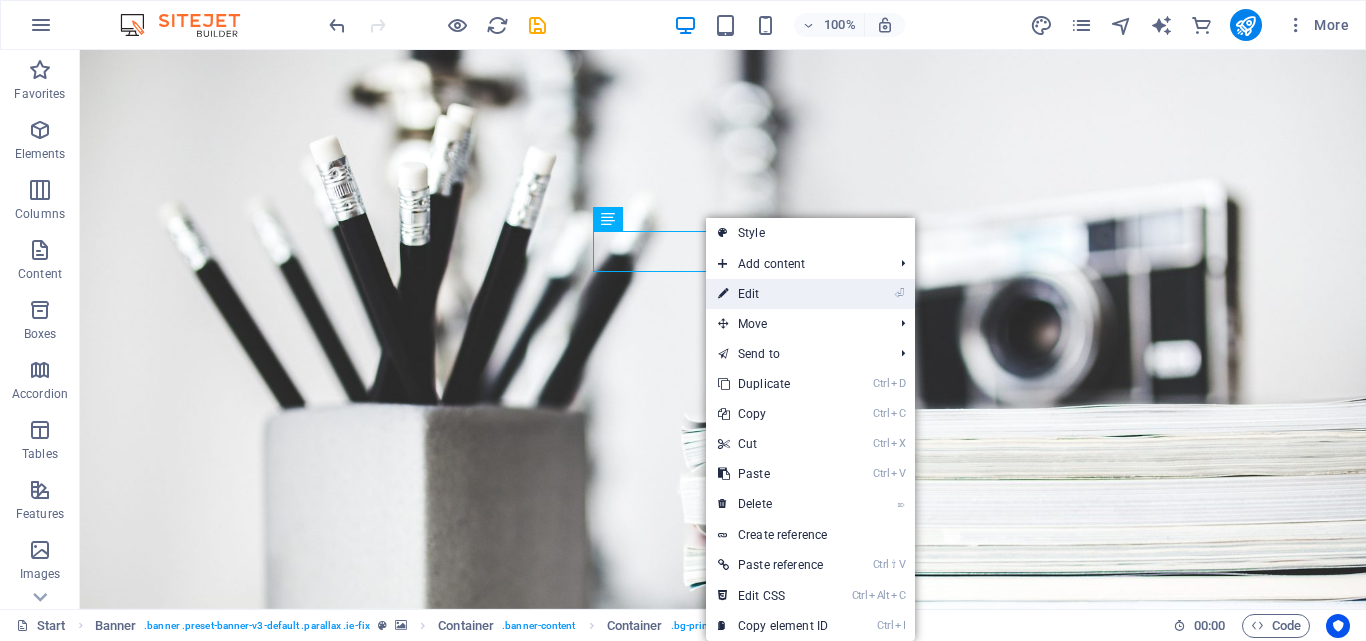 click on "⏎  Edit" at bounding box center [773, 294] 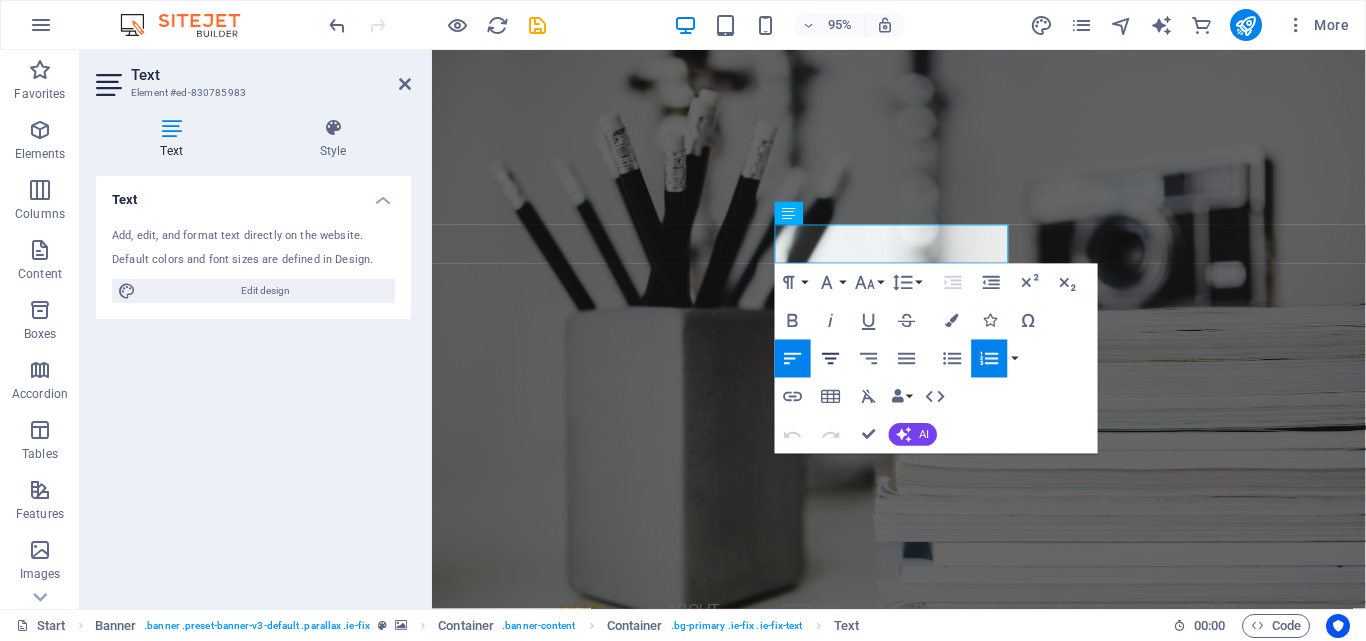click 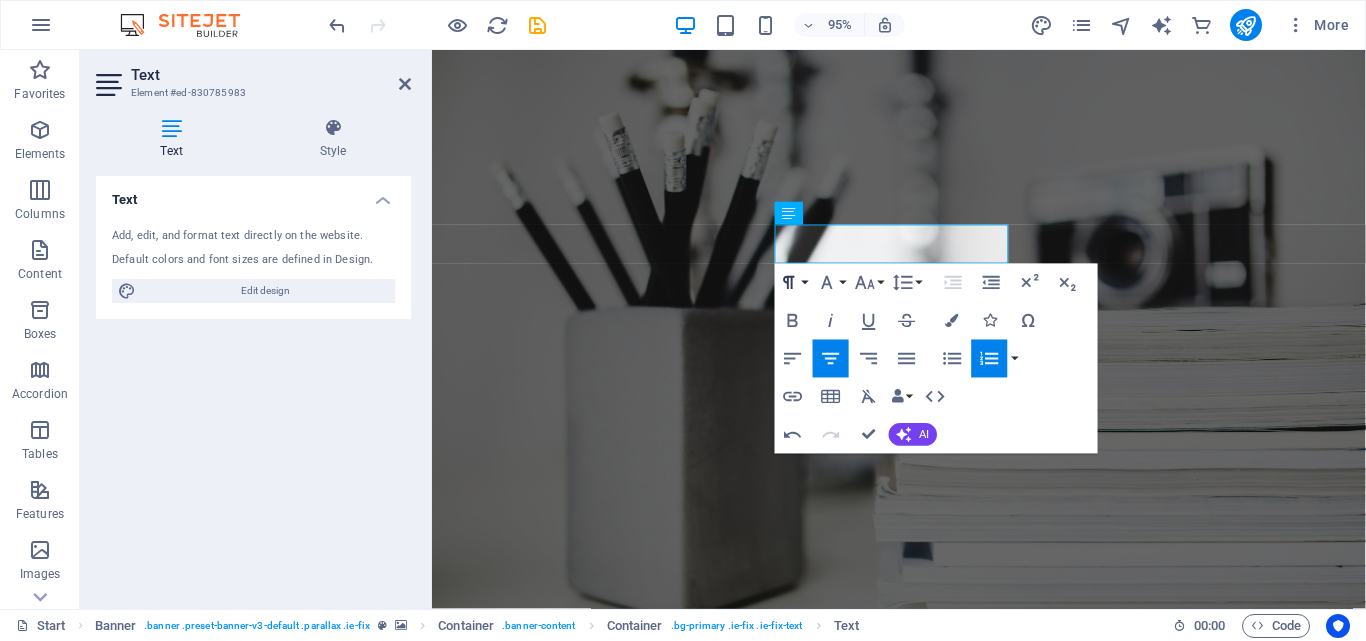 click 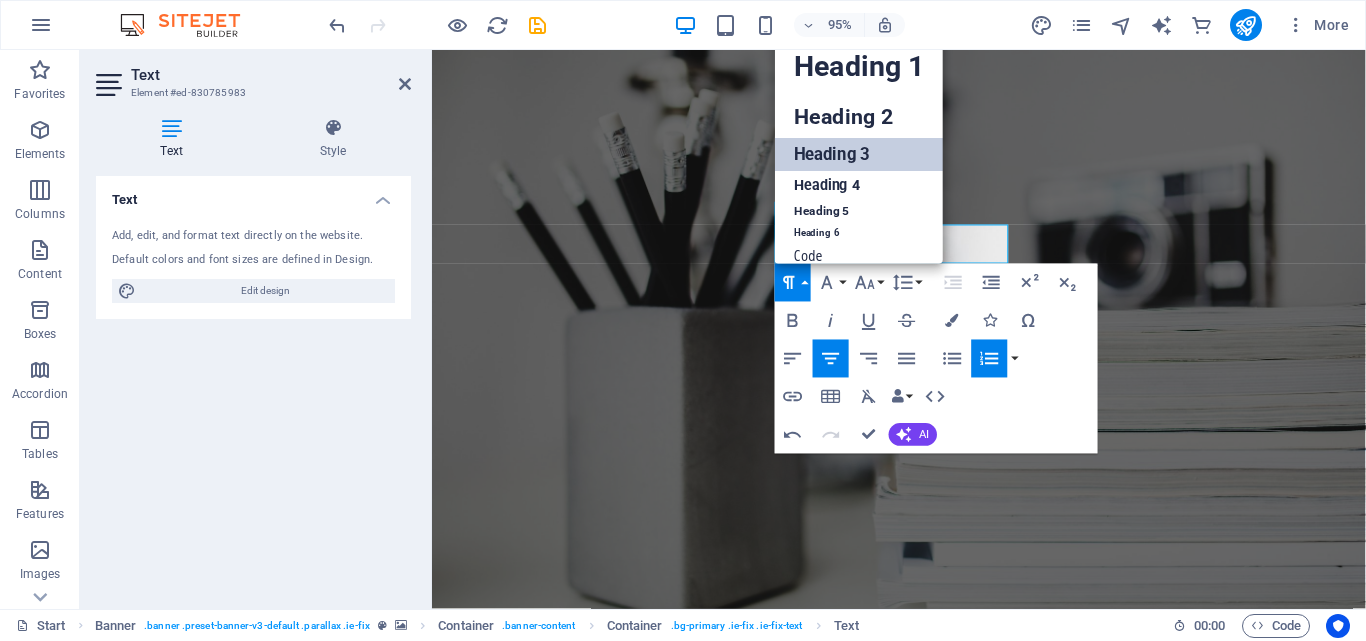 click on "Heading 3" at bounding box center (859, 155) 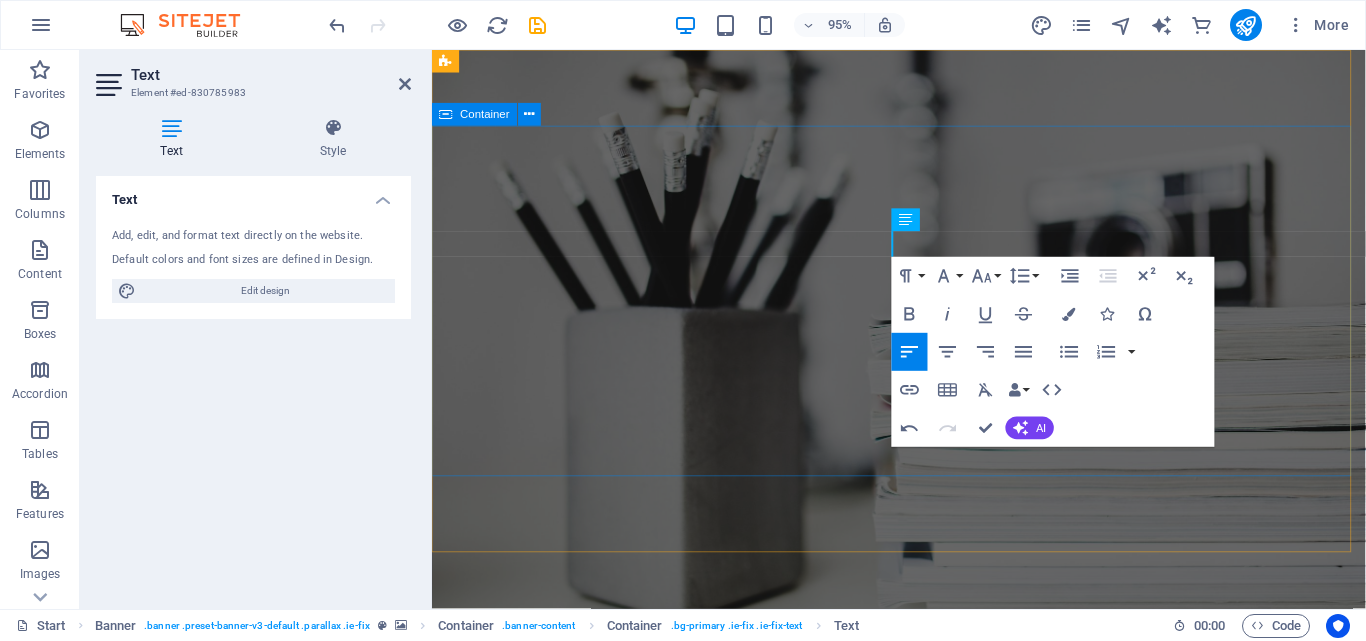 click on "DreamPixelfirm agency Developer Photographer" at bounding box center [923, 878] 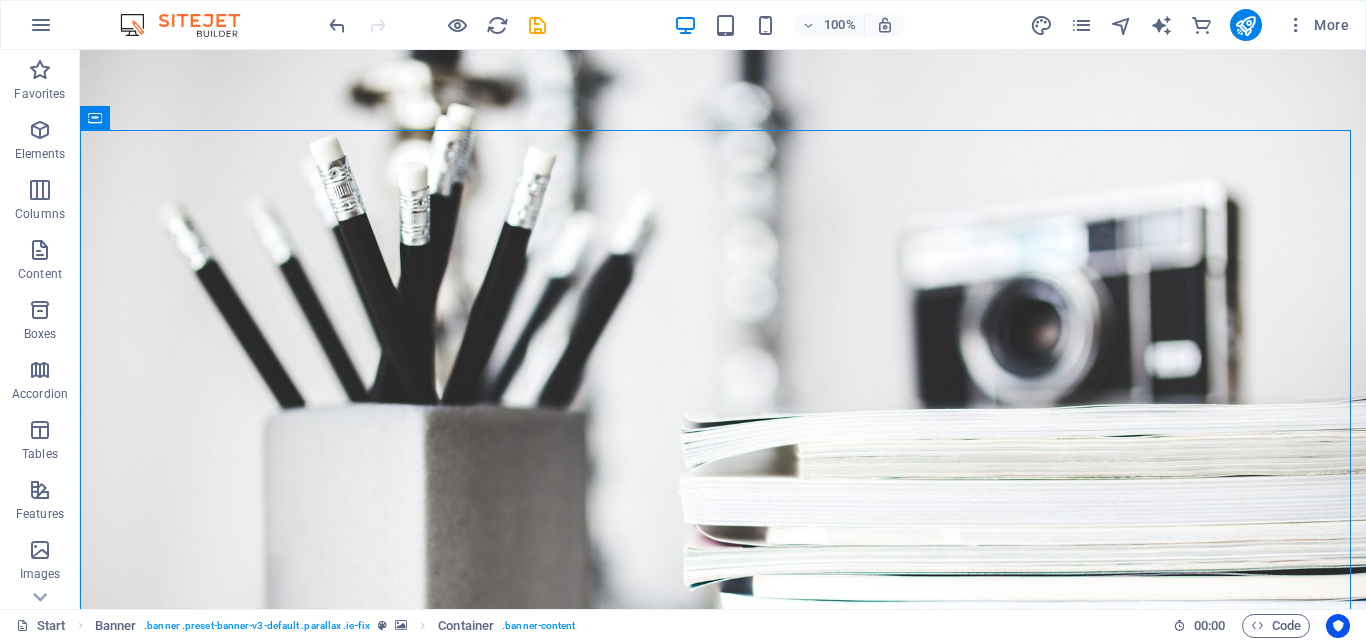 click on "Drop content here or  Add elements  Paste clipboard DreamPixelfirm agency Developer Photographer" at bounding box center (723, 947) 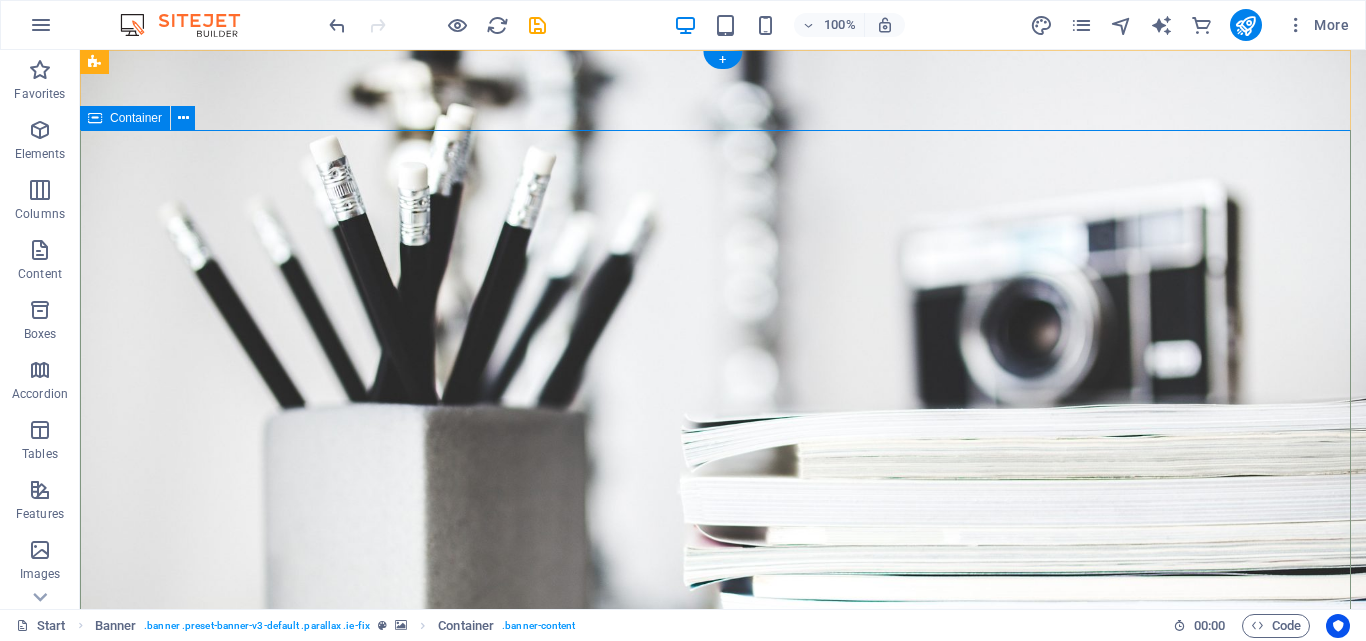 click on "Drop content here or  Add elements  Paste clipboard DreamPixelfirm agency Developer Photographer" at bounding box center [723, 947] 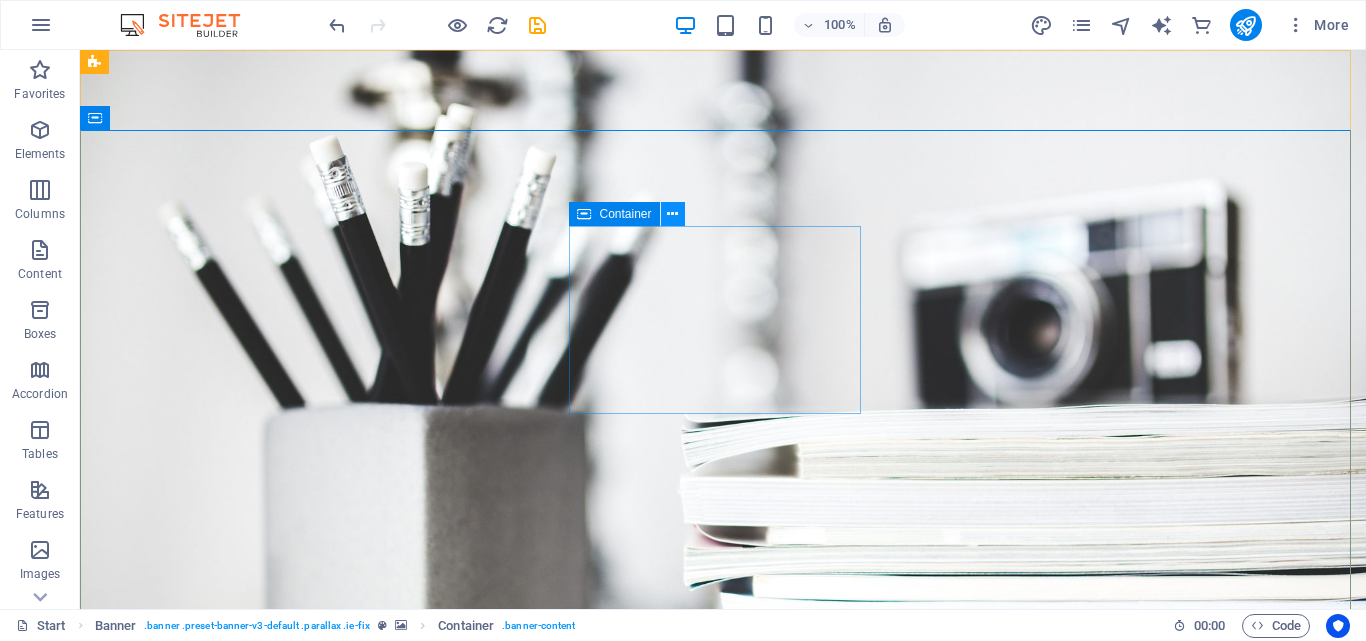 click at bounding box center [672, 214] 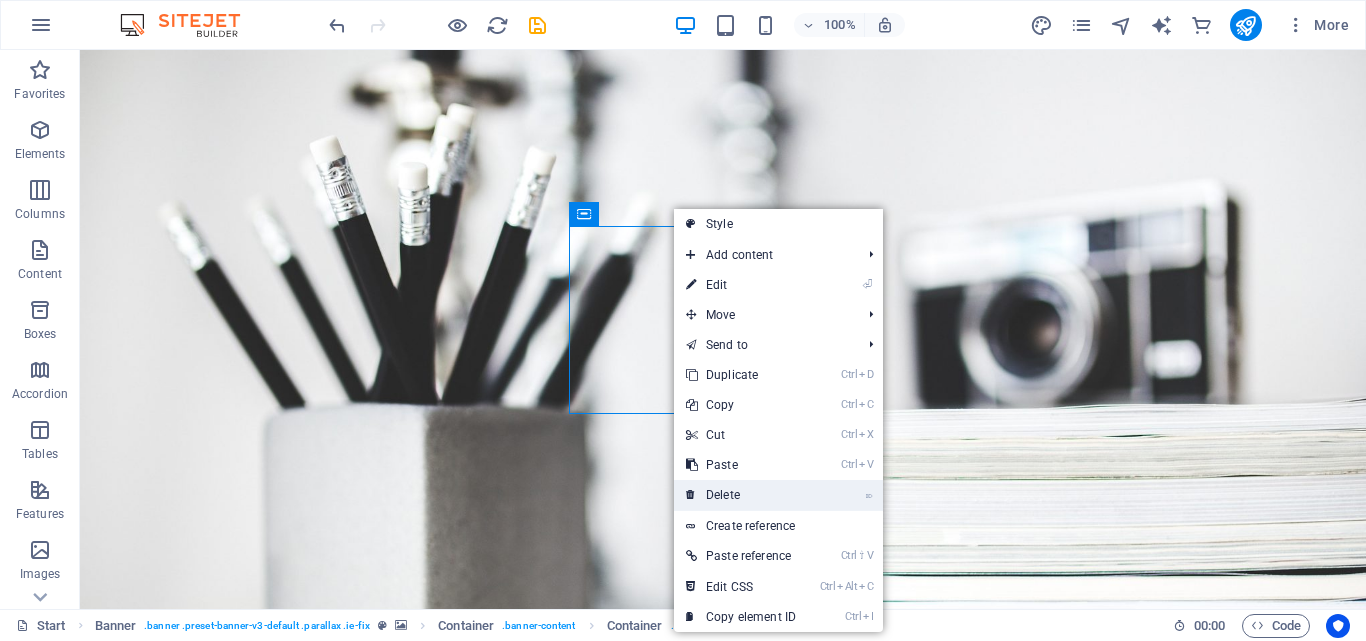 drag, startPoint x: 734, startPoint y: 489, endPoint x: 654, endPoint y: 438, distance: 94.873604 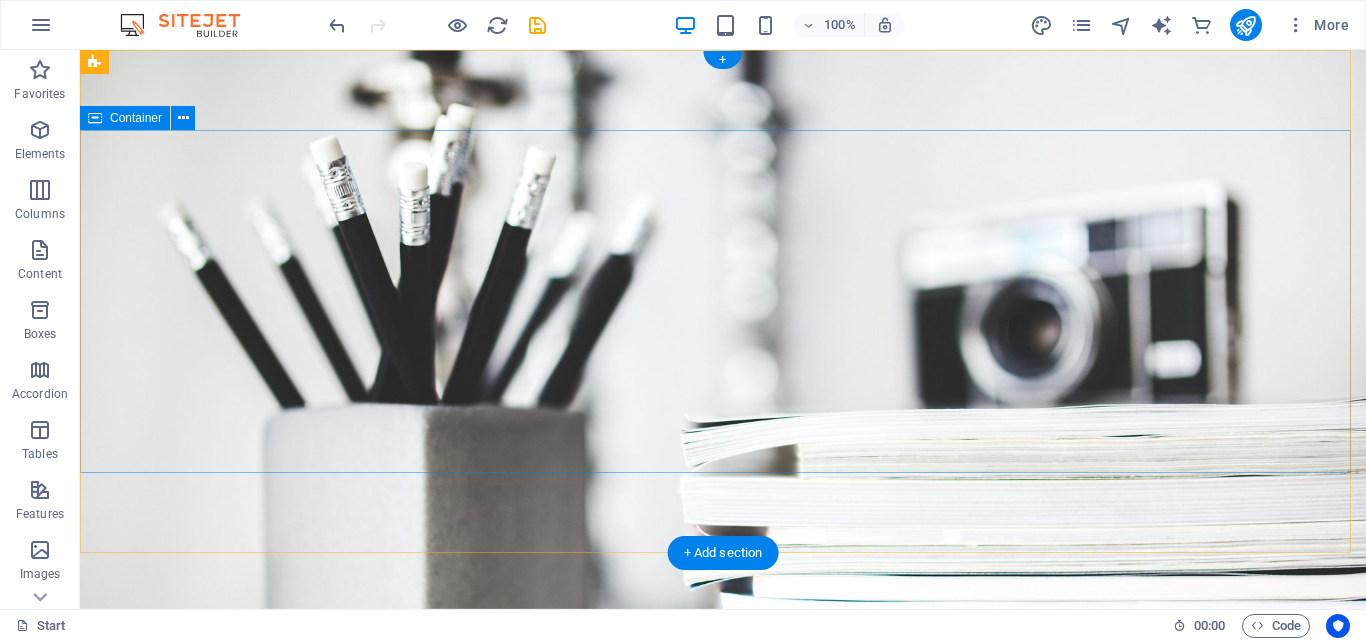 click on "DreamPixelfirm agency Developer Photographer" at bounding box center [723, 831] 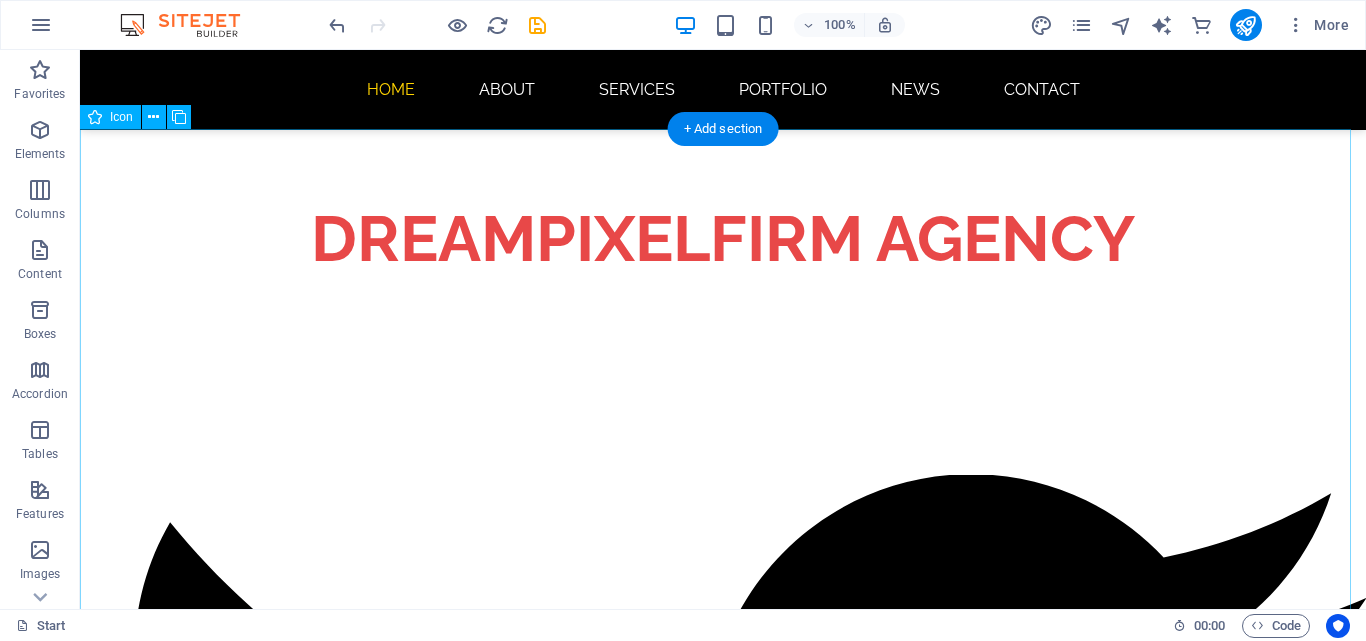 scroll, scrollTop: 600, scrollLeft: 0, axis: vertical 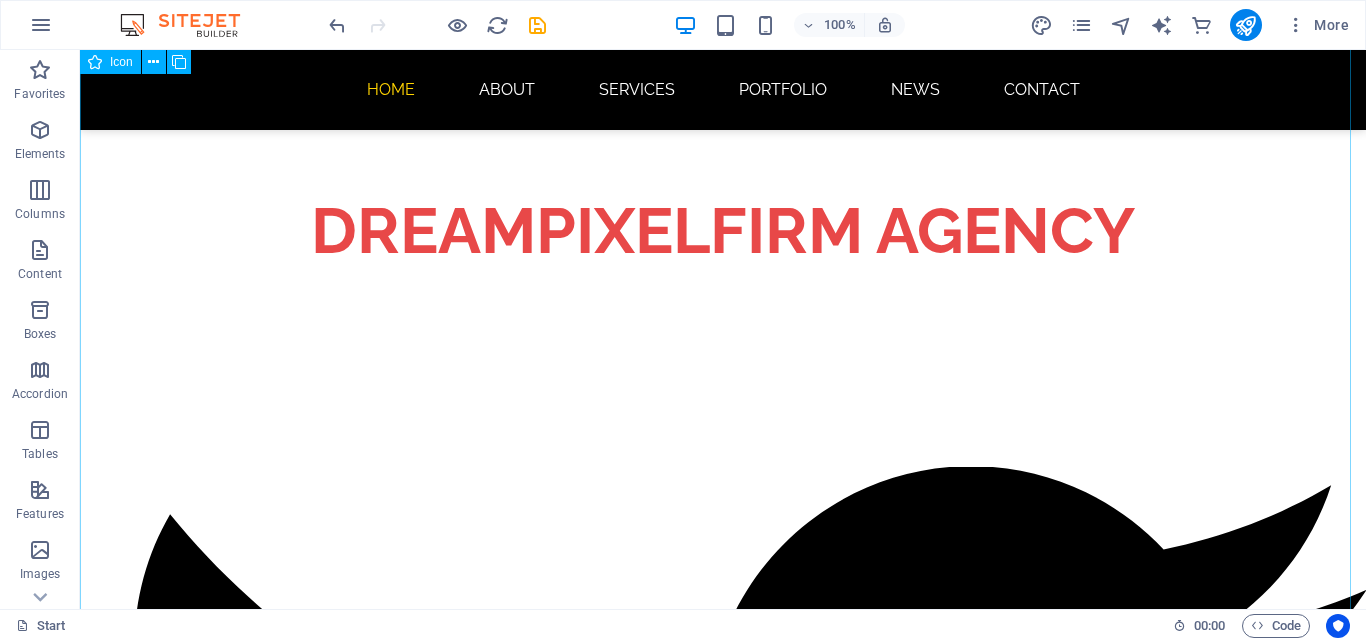 click at bounding box center (723, 993) 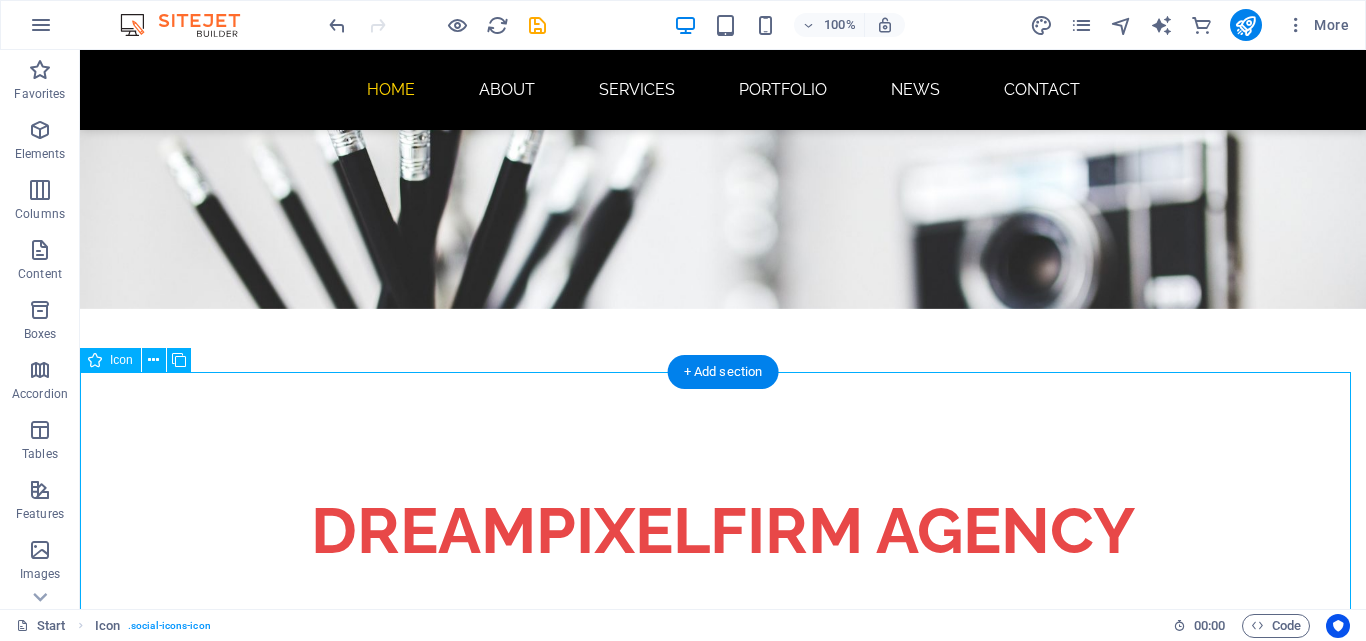 scroll, scrollTop: 0, scrollLeft: 0, axis: both 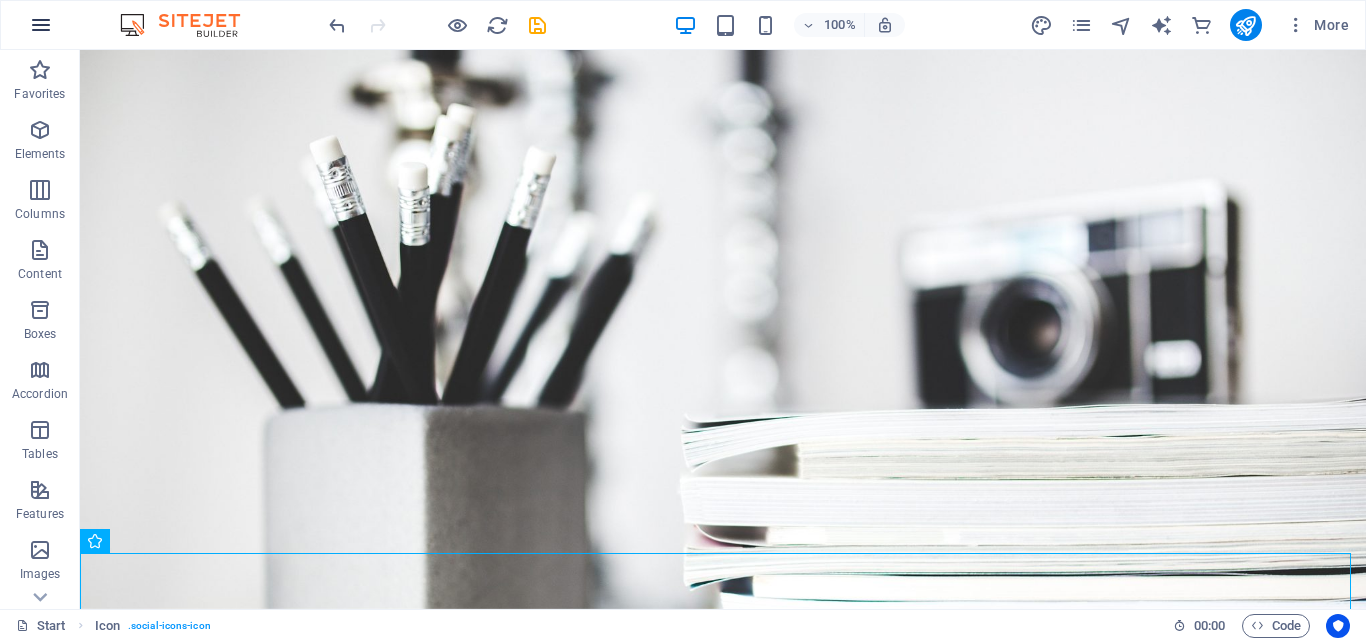 click at bounding box center [41, 25] 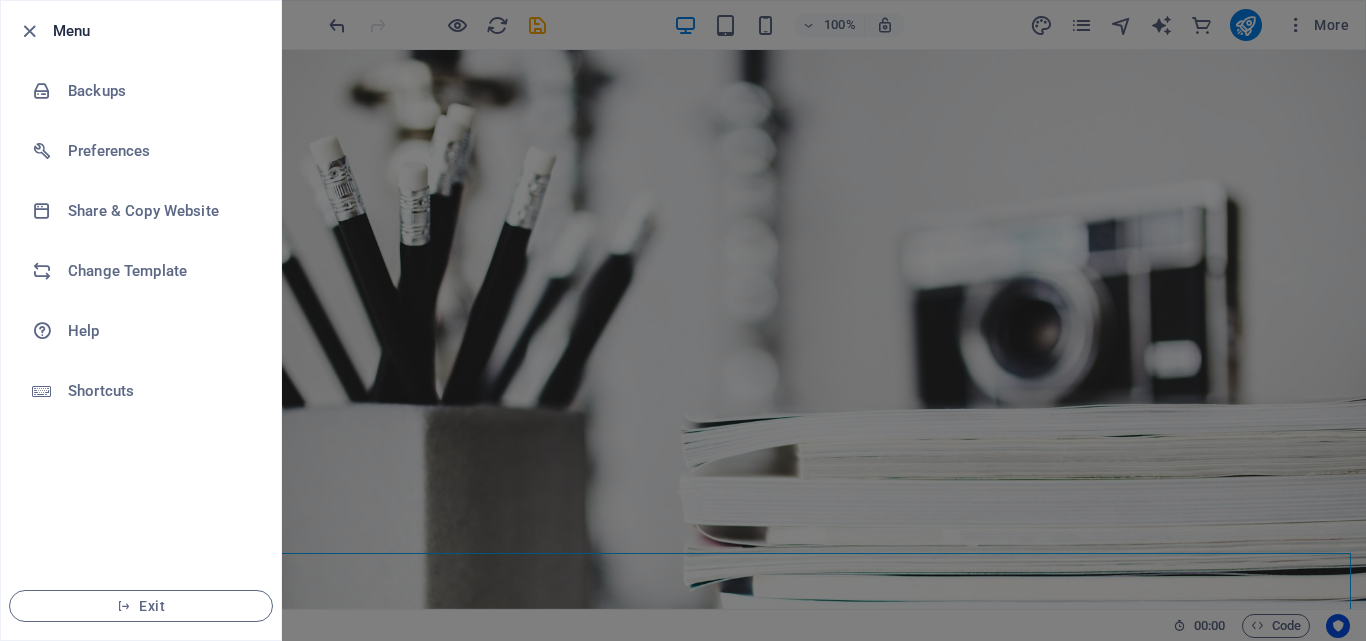 click at bounding box center [683, 320] 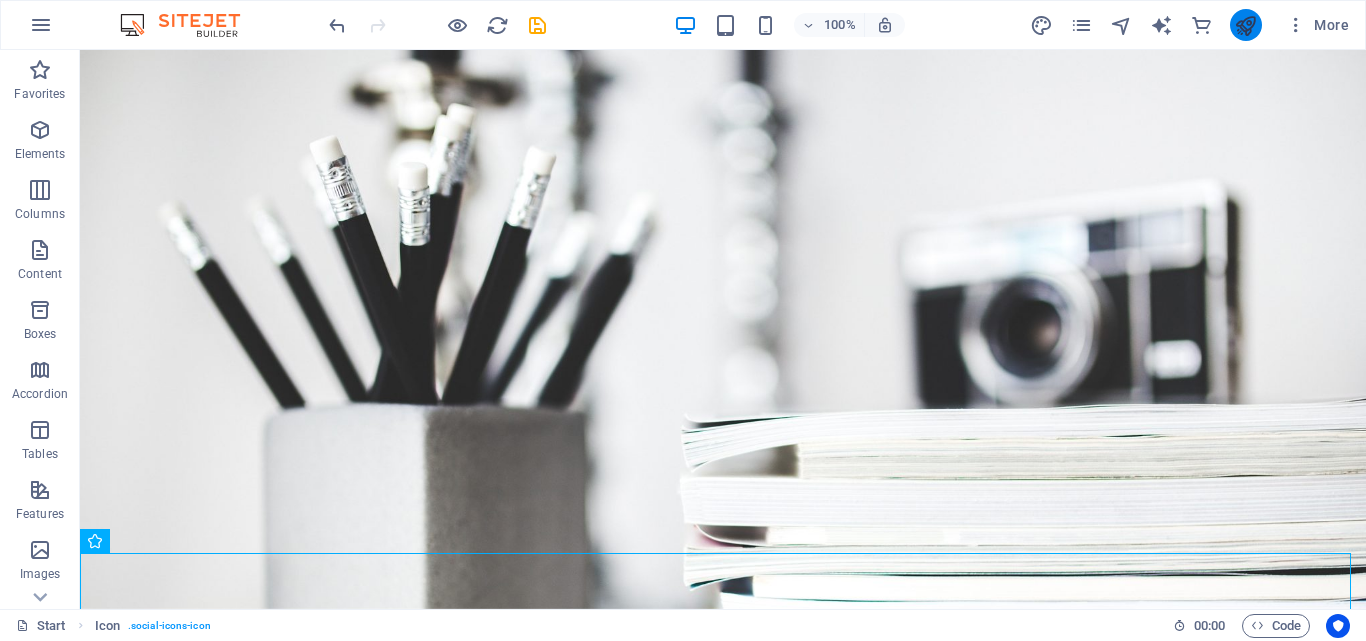 click at bounding box center (1245, 25) 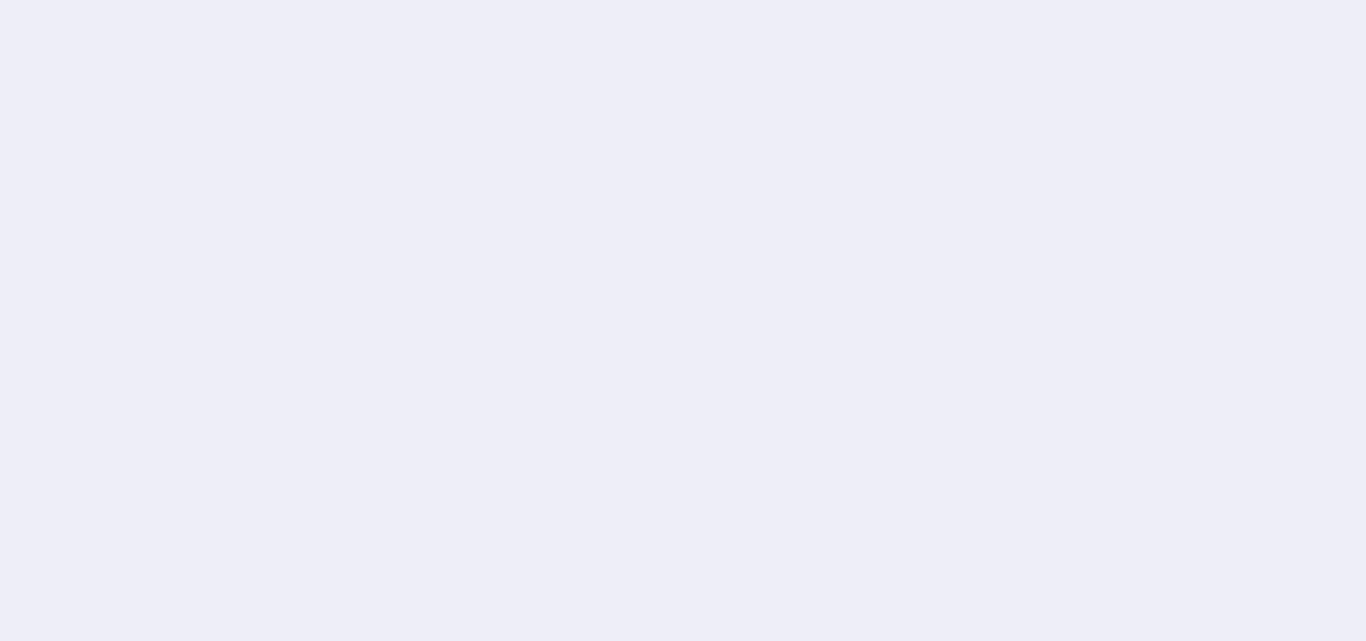 scroll, scrollTop: 0, scrollLeft: 0, axis: both 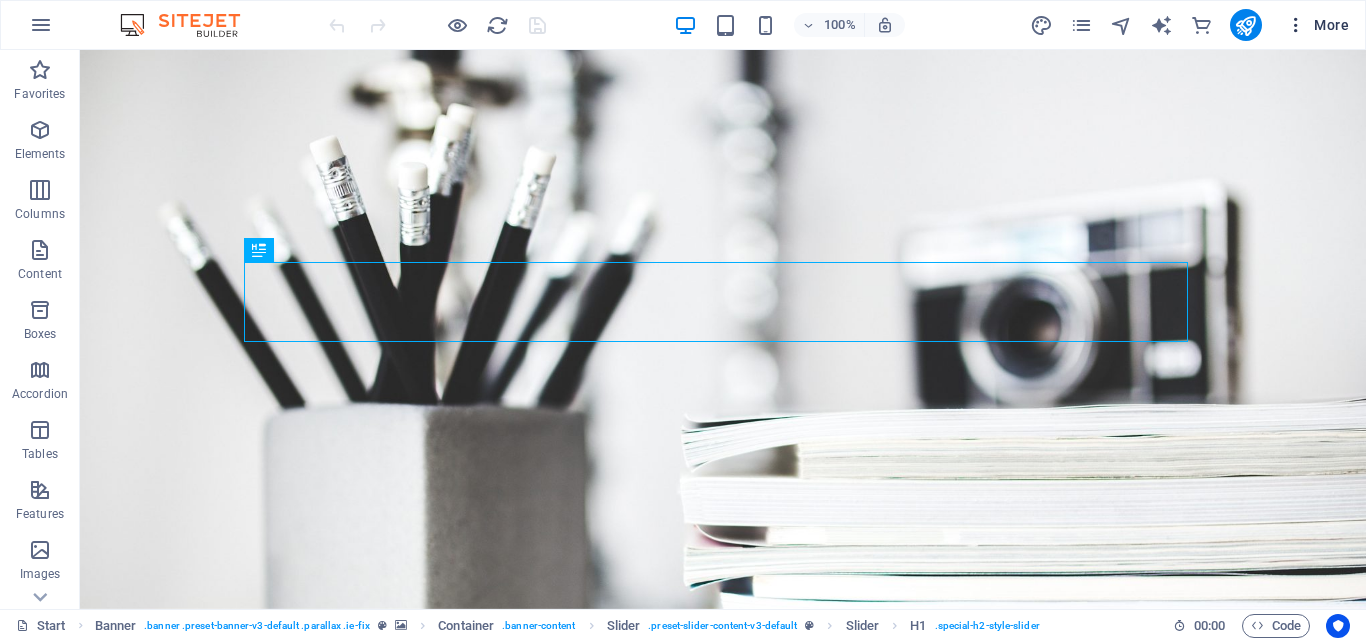 click on "More" at bounding box center (1317, 25) 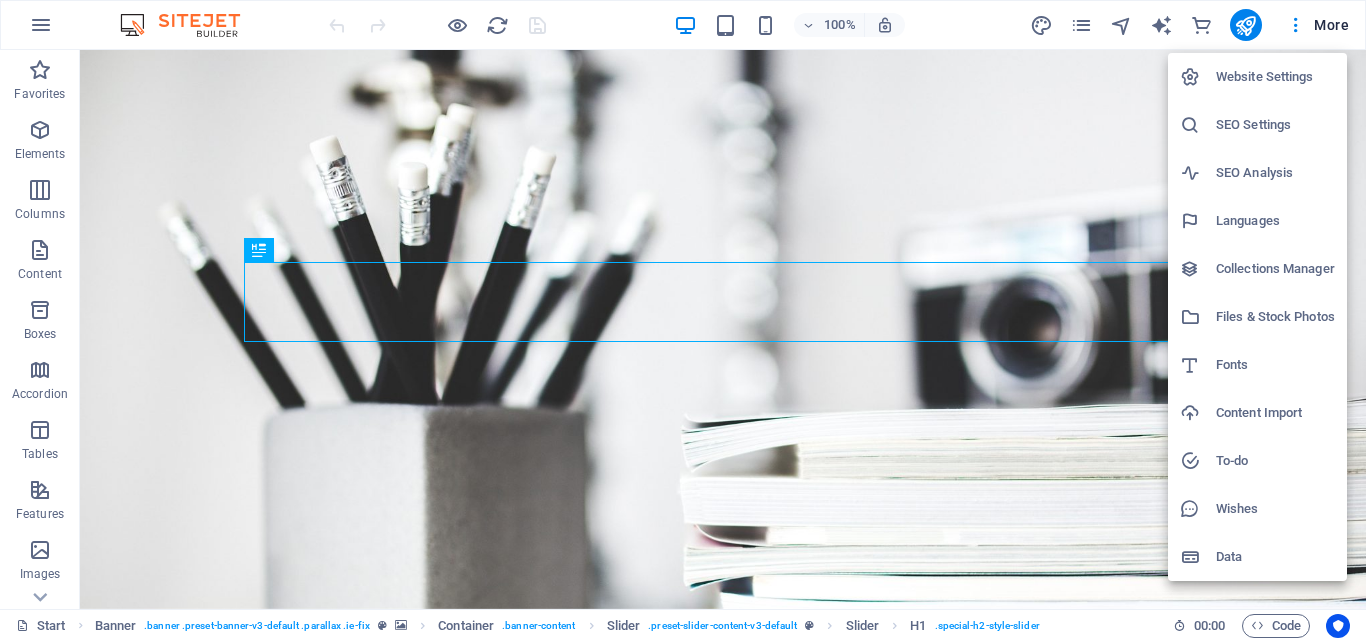 click at bounding box center (683, 320) 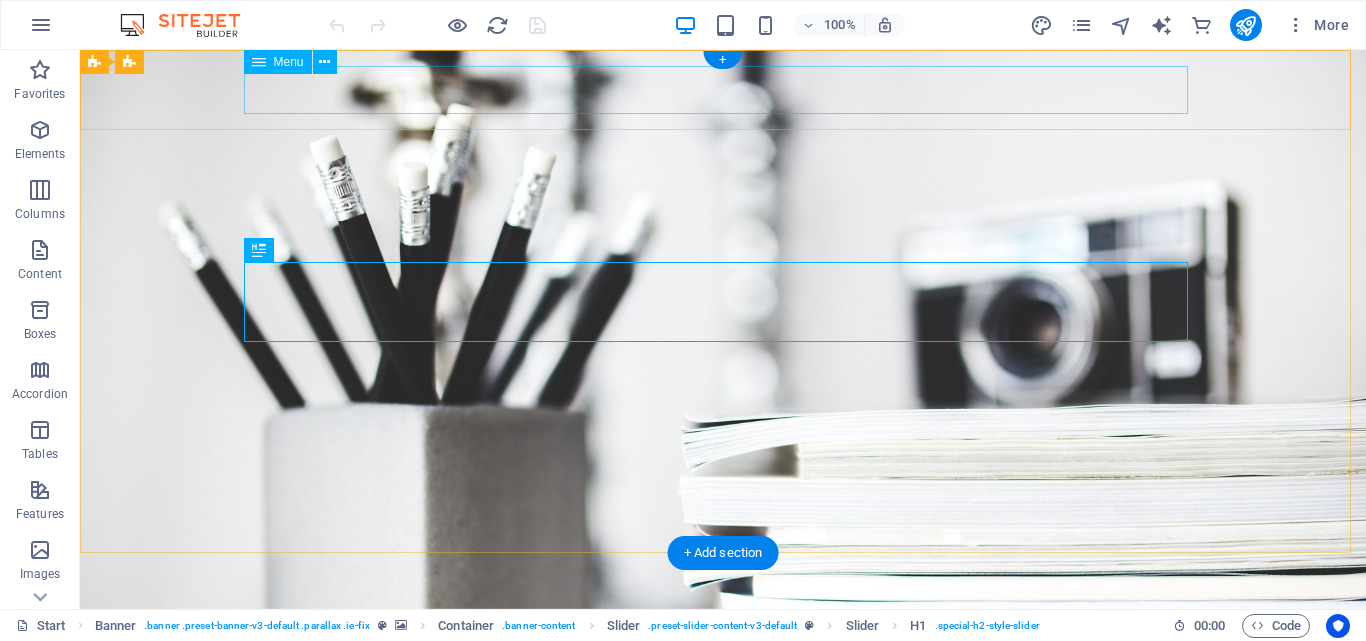 click on "Home About Services Portfolio News Contact" at bounding box center (723, 635) 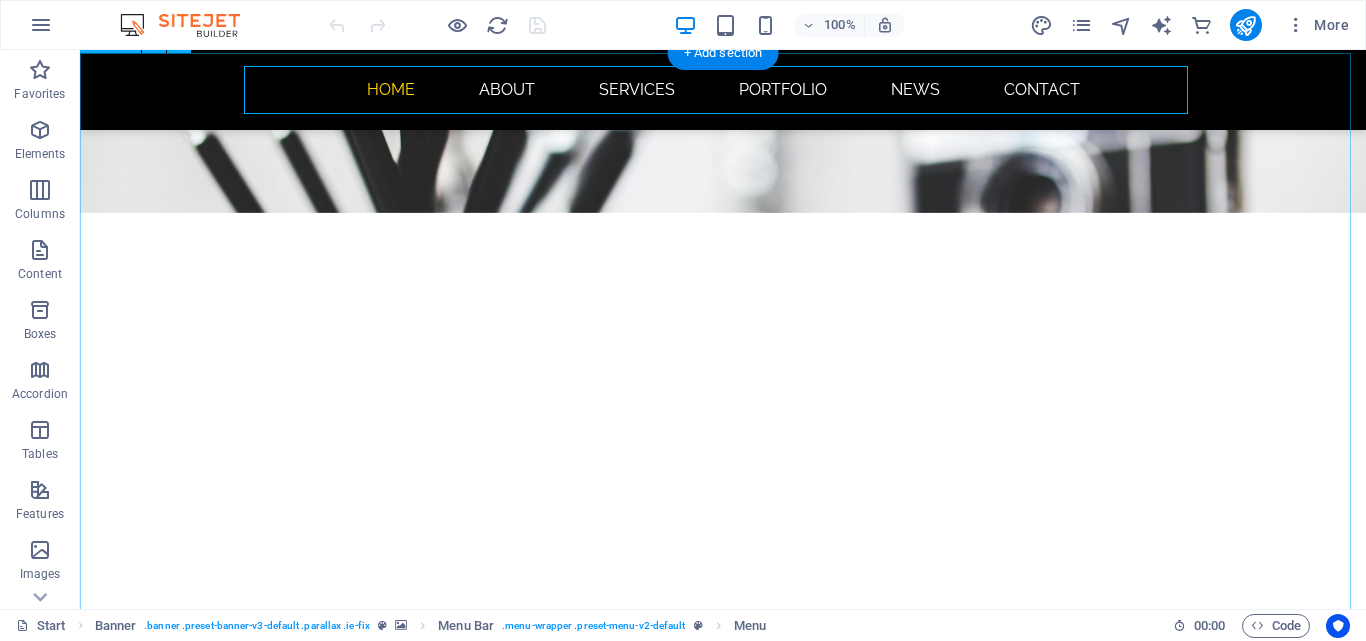 scroll, scrollTop: 600, scrollLeft: 0, axis: vertical 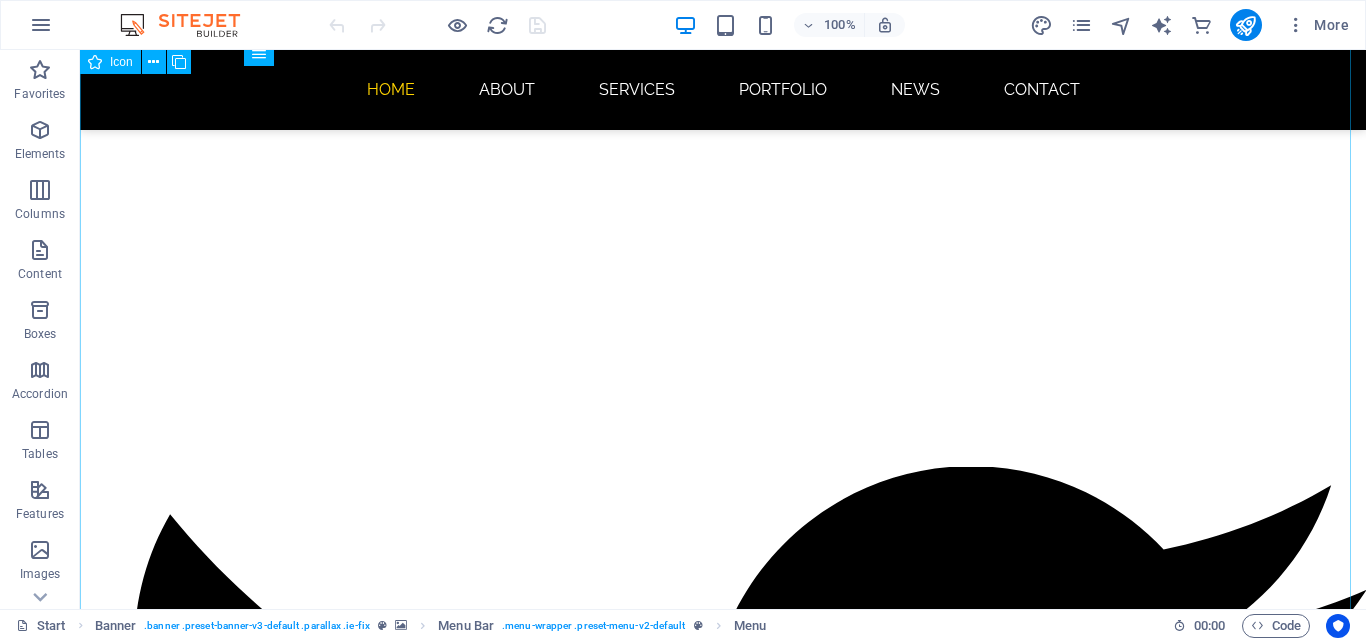 click at bounding box center [723, 993] 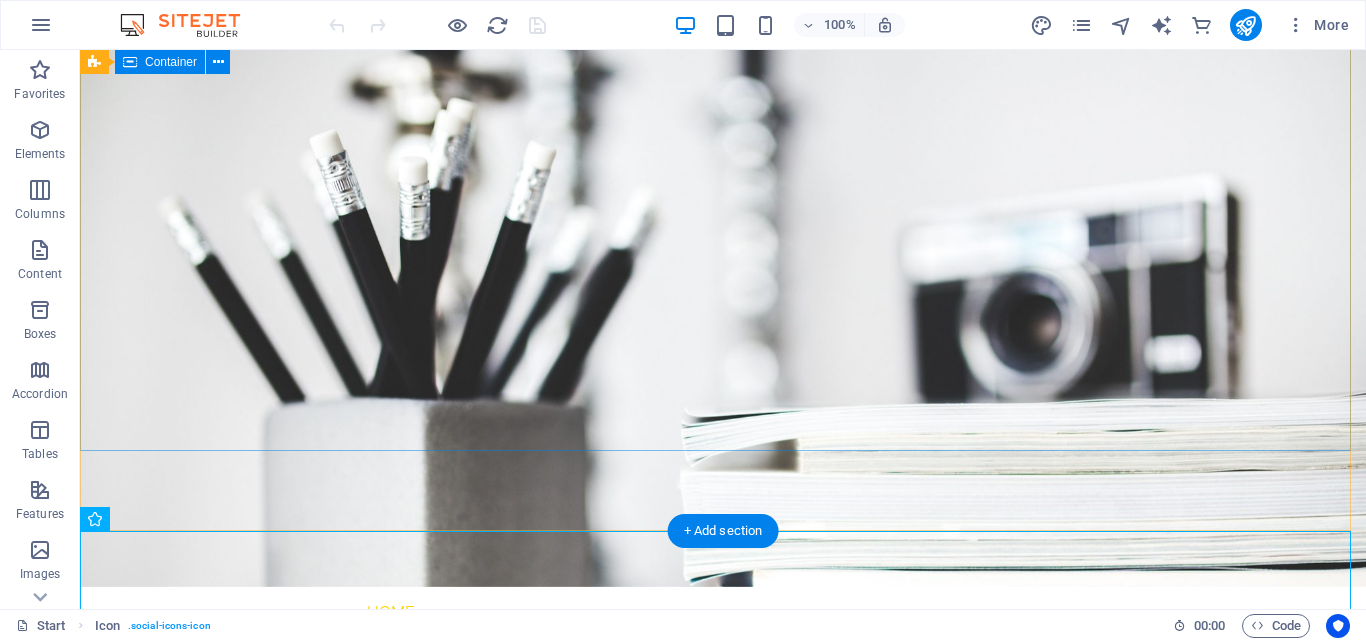 scroll, scrollTop: 0, scrollLeft: 0, axis: both 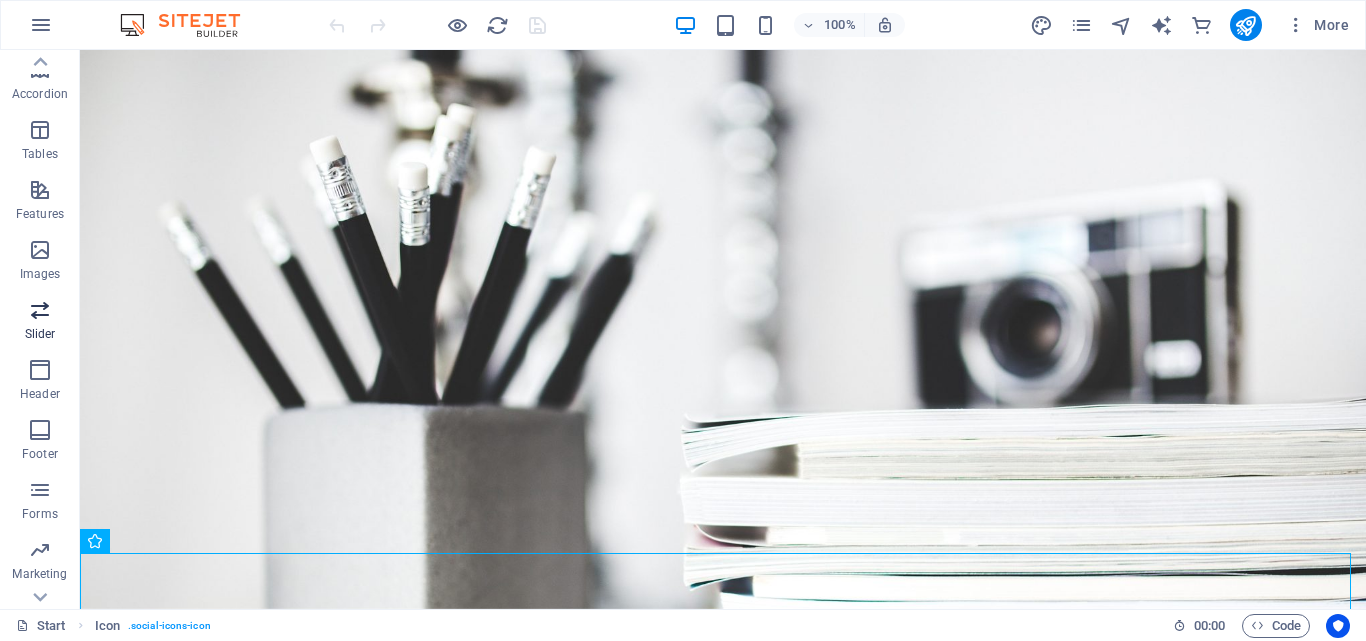 click on "Slider" at bounding box center [40, 322] 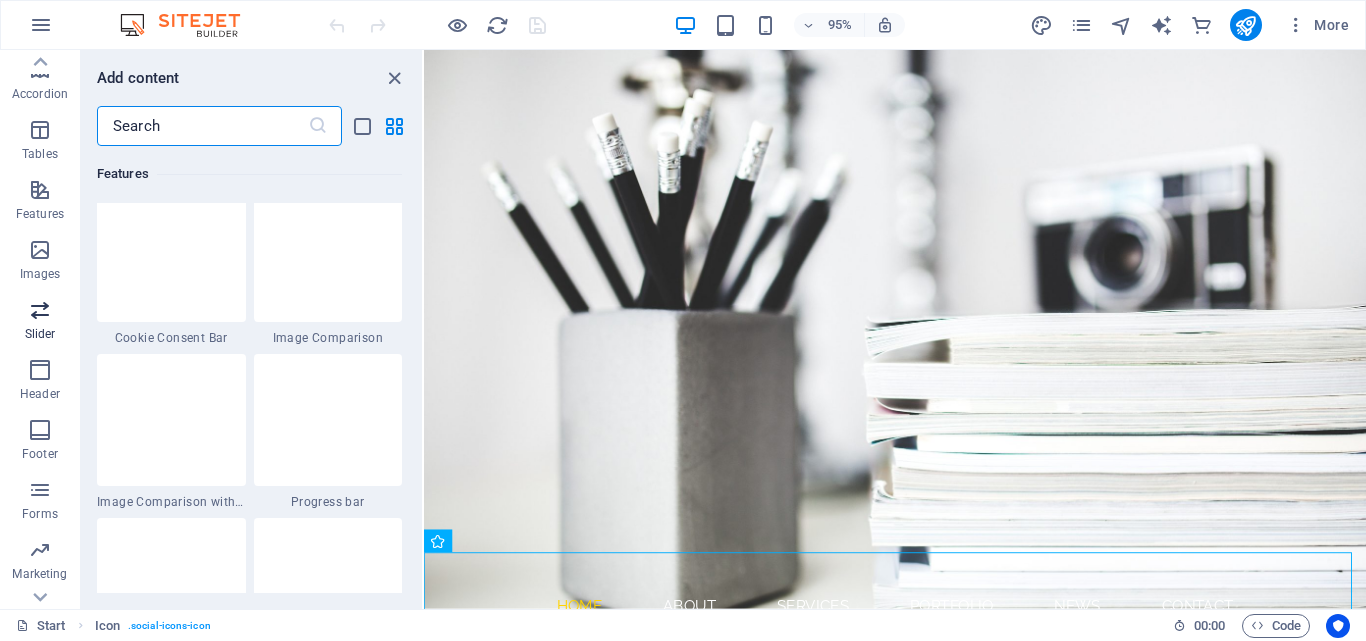 scroll, scrollTop: 11337, scrollLeft: 0, axis: vertical 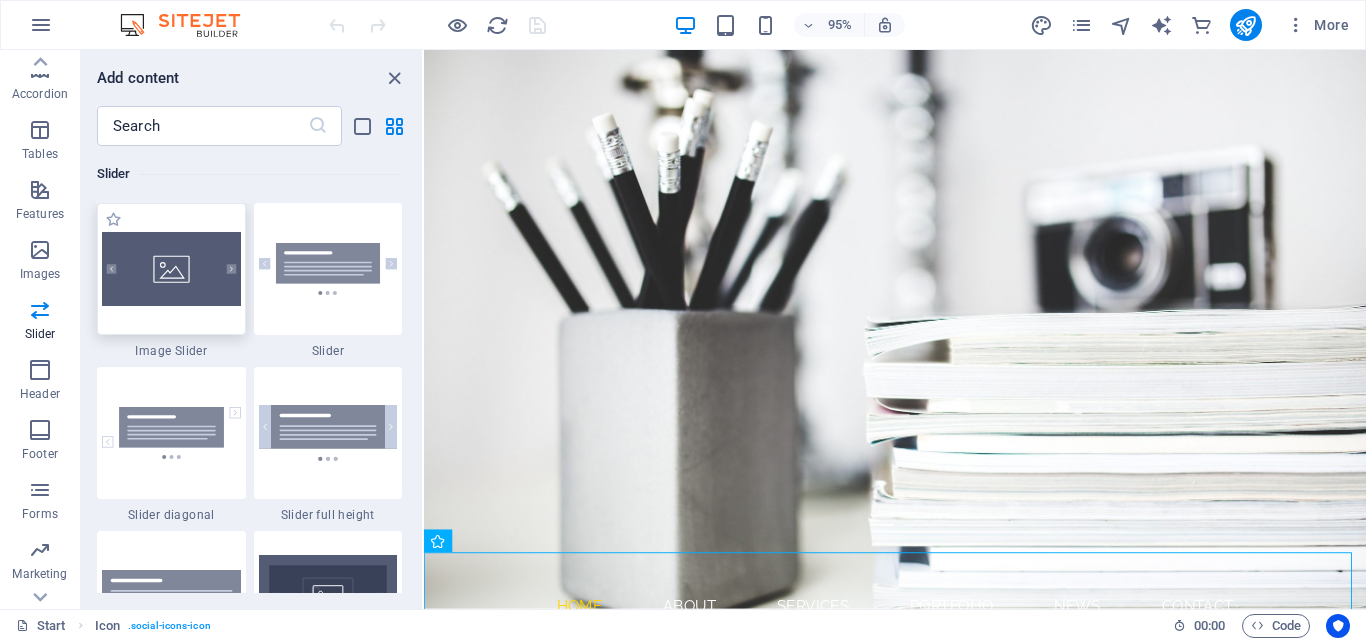click at bounding box center (171, 269) 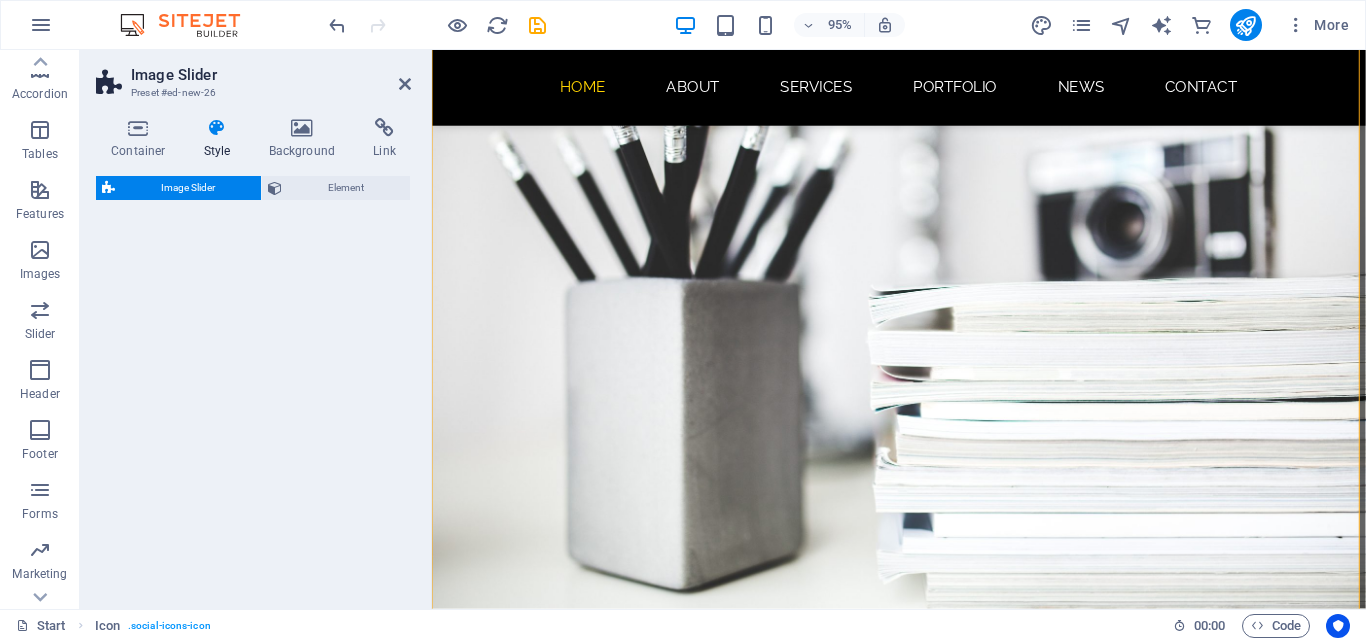 scroll, scrollTop: 1330, scrollLeft: 0, axis: vertical 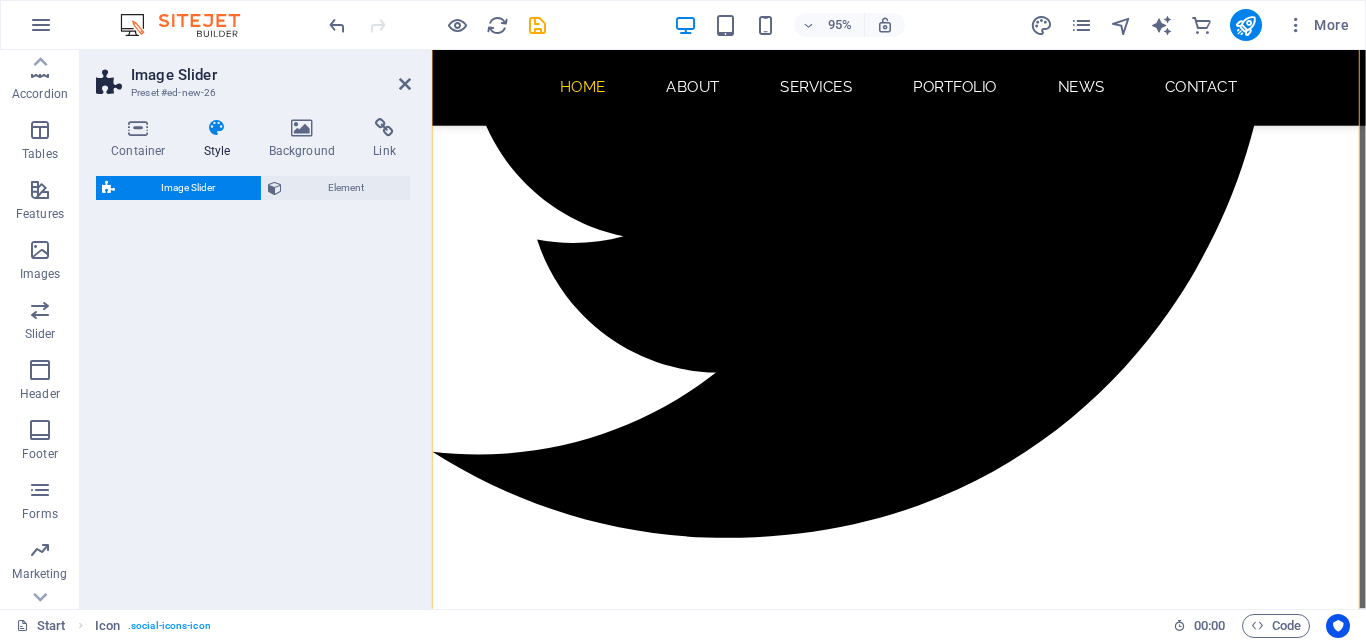 select on "rem" 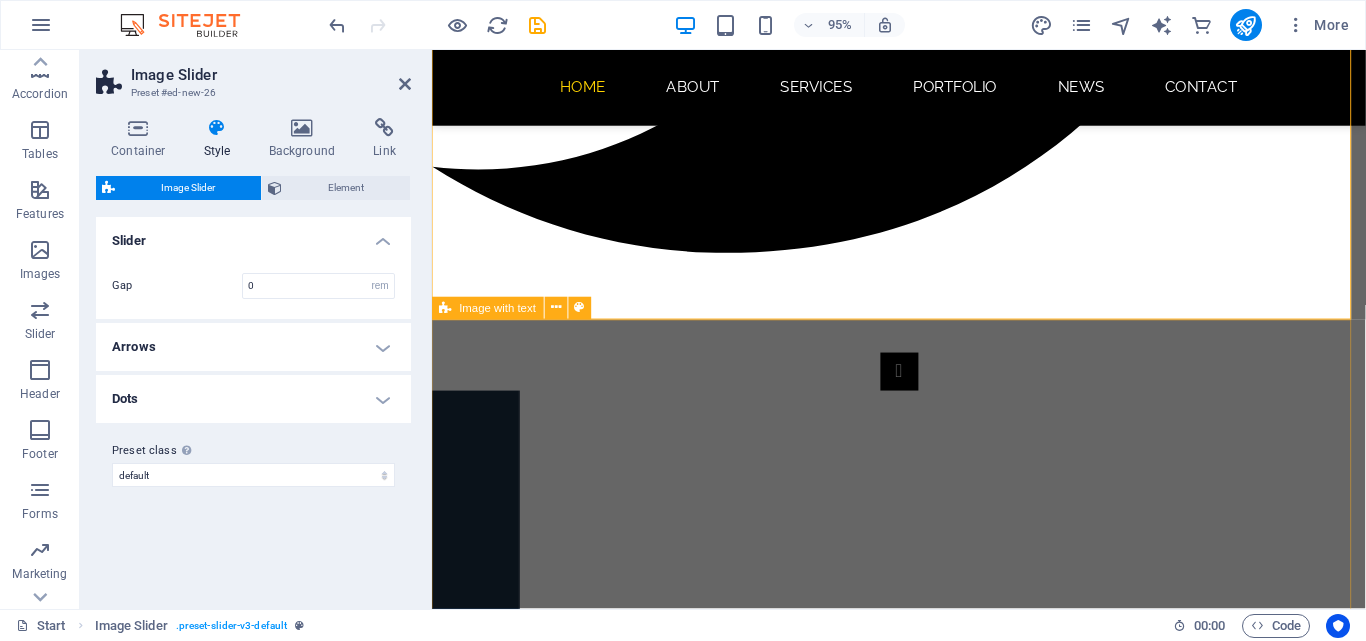 scroll, scrollTop: 1330, scrollLeft: 0, axis: vertical 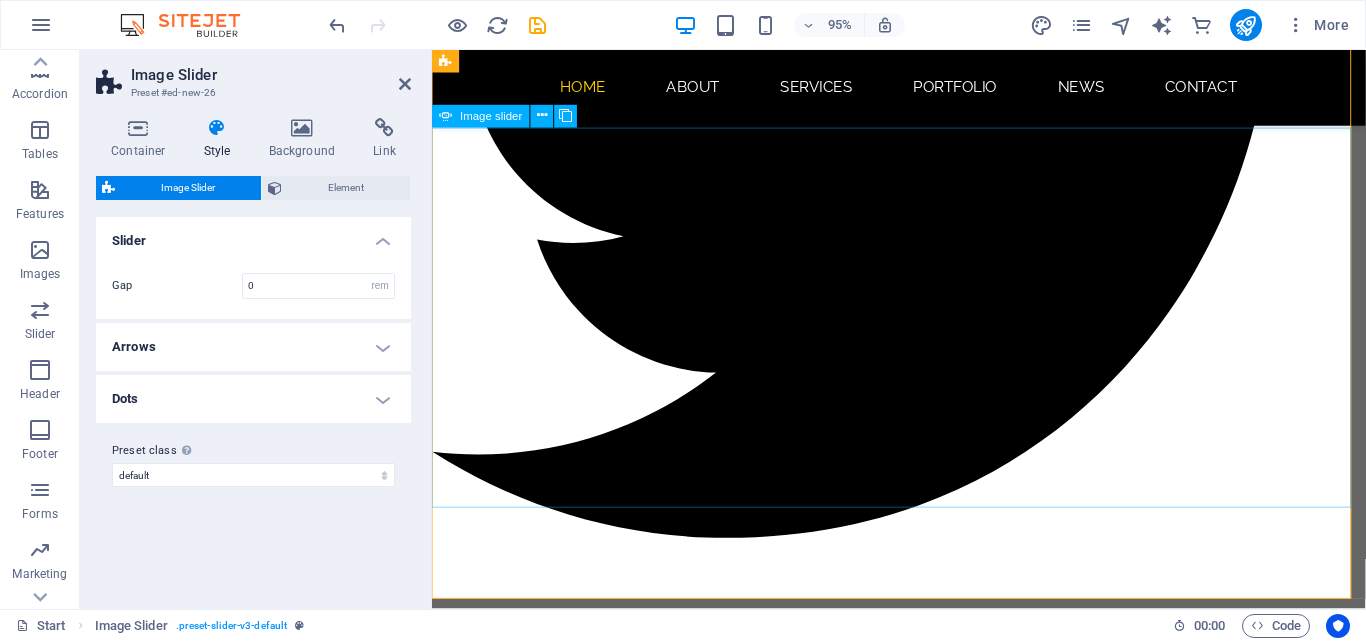 click at bounding box center [12, 1358] 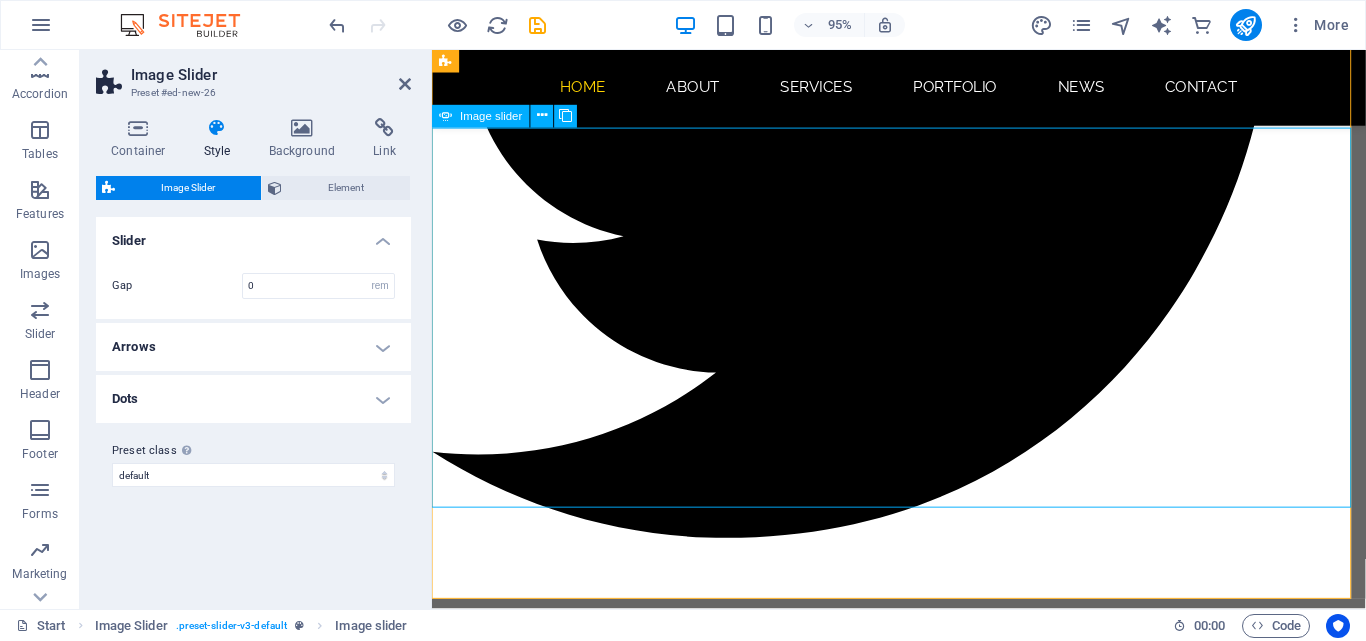 click at bounding box center [924, 2461] 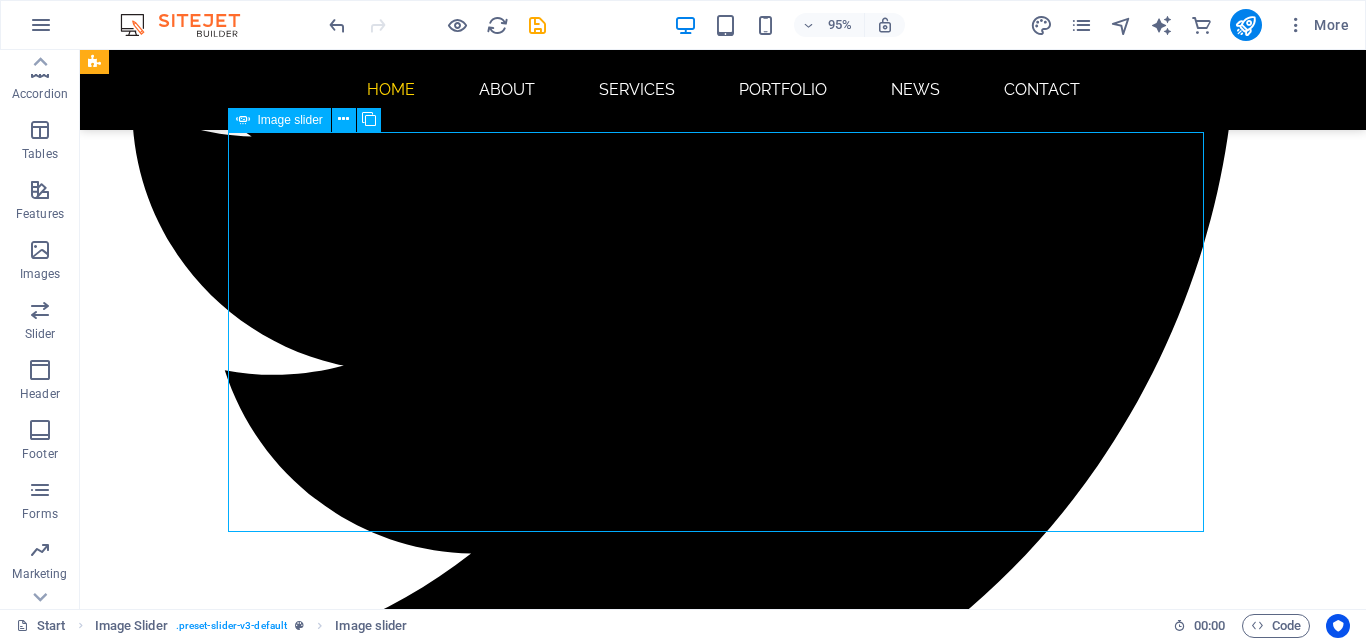 click at bounding box center [-221, 1575] 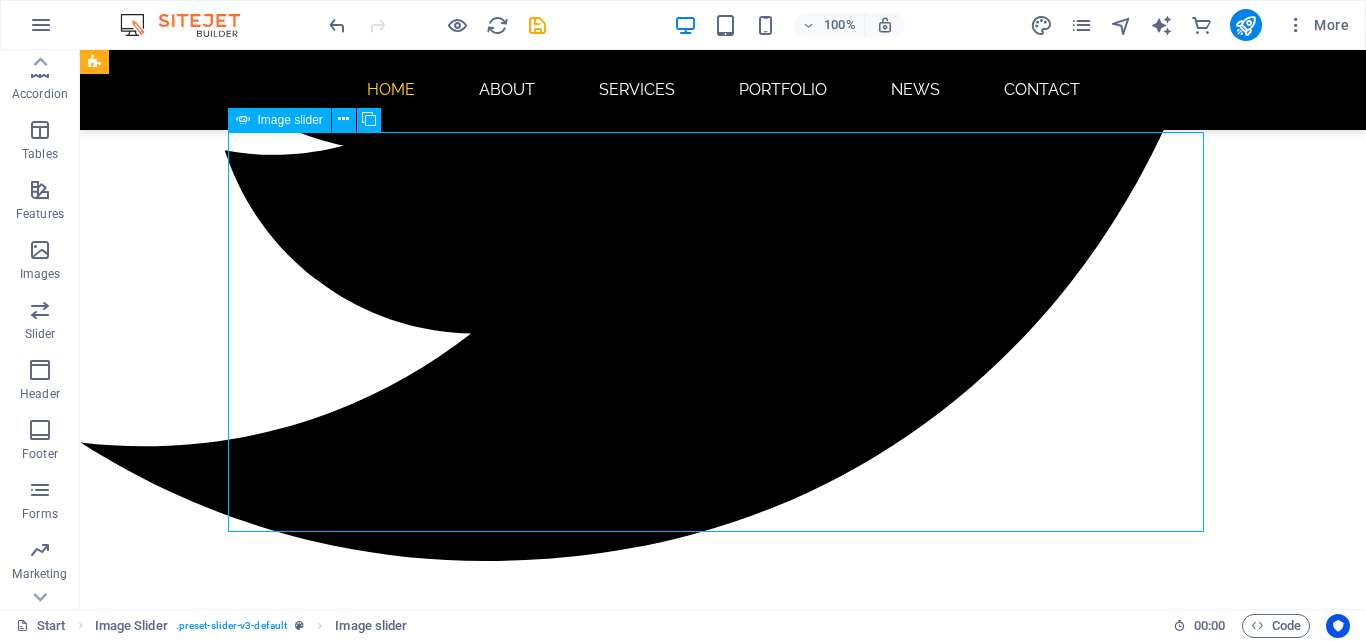 click at bounding box center [-229, 1355] 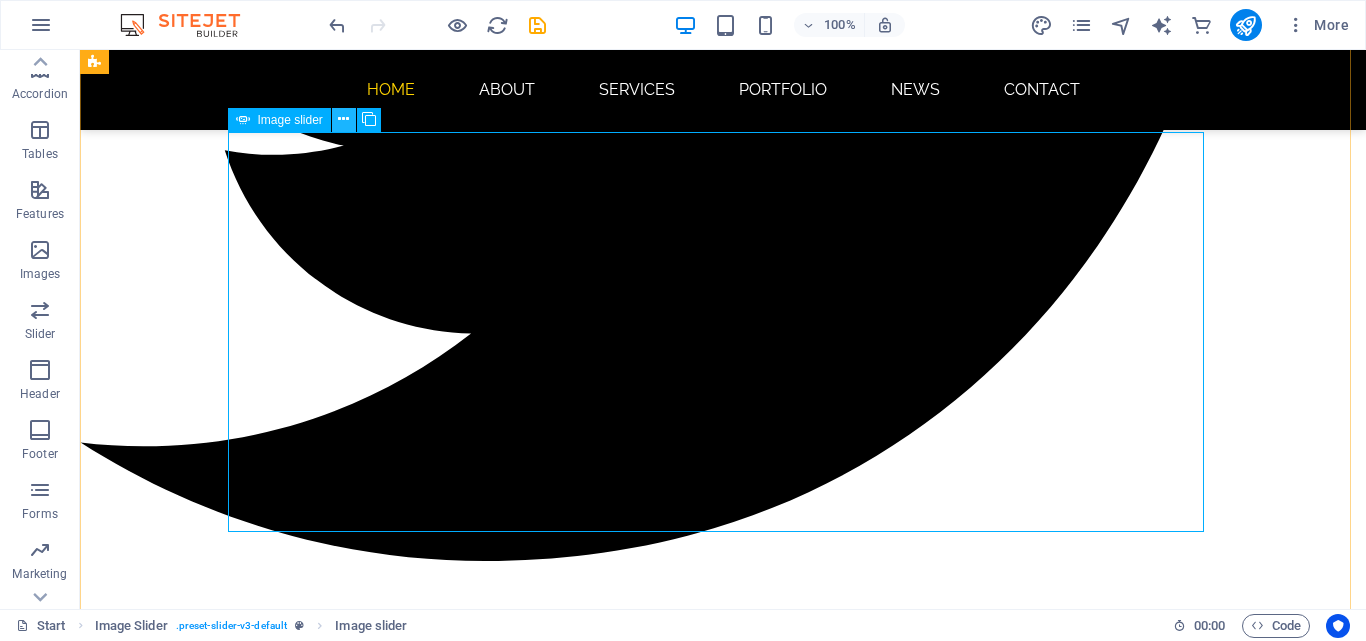 click at bounding box center (344, 120) 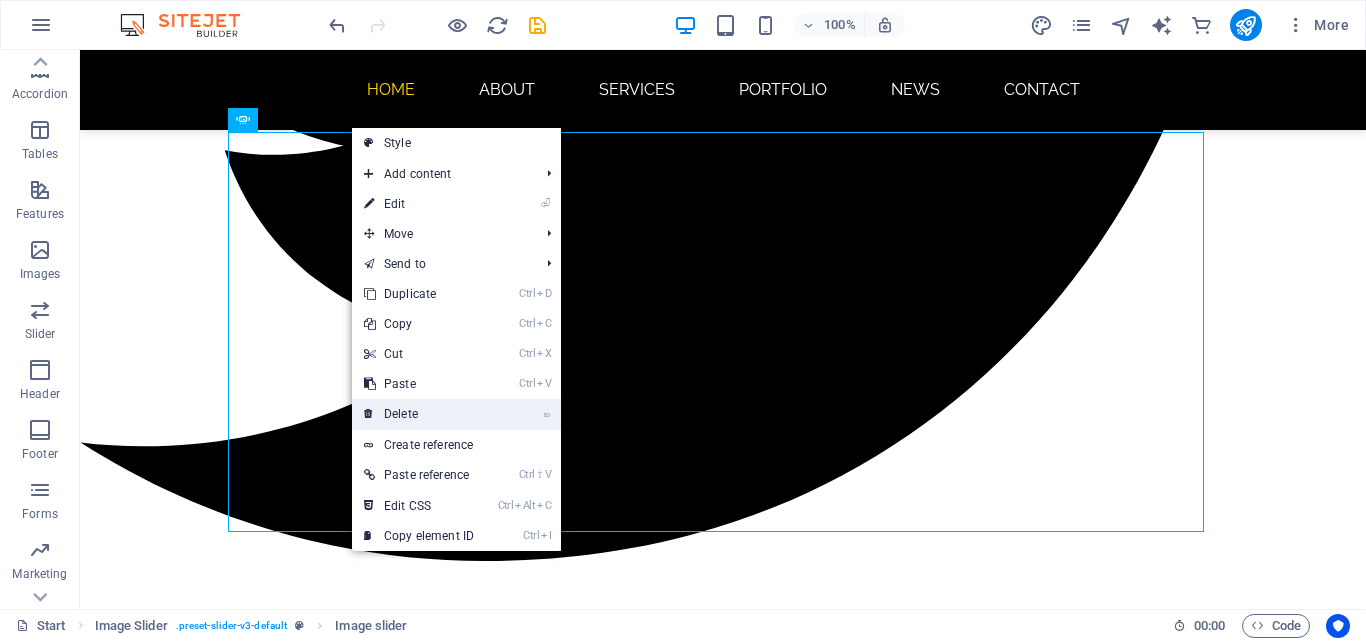 click on "⌦  Delete" at bounding box center (419, 414) 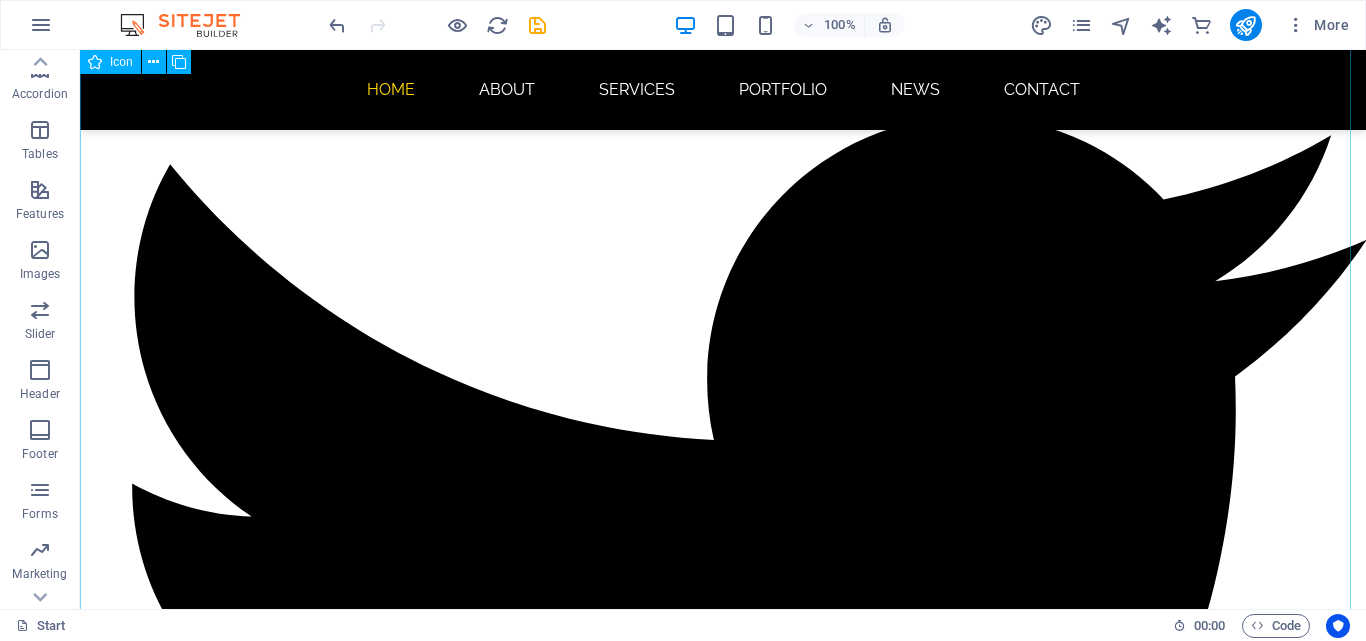 click at bounding box center (723, 643) 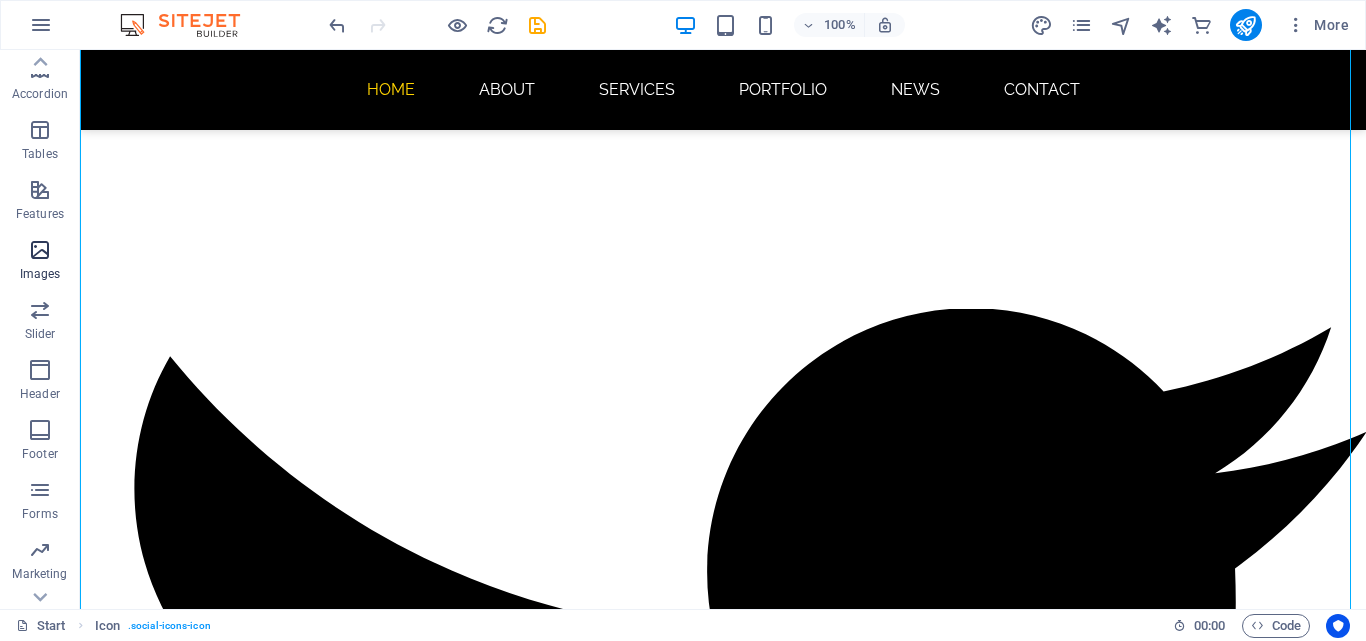 scroll, scrollTop: 750, scrollLeft: 0, axis: vertical 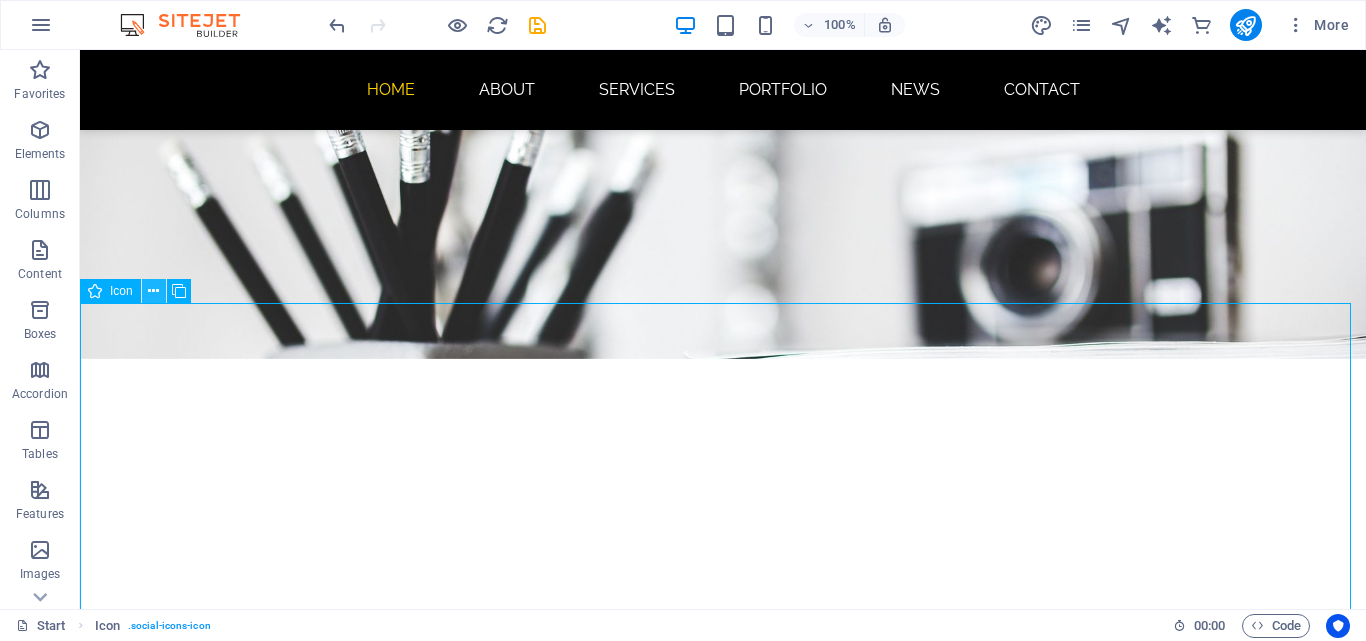 click at bounding box center (153, 291) 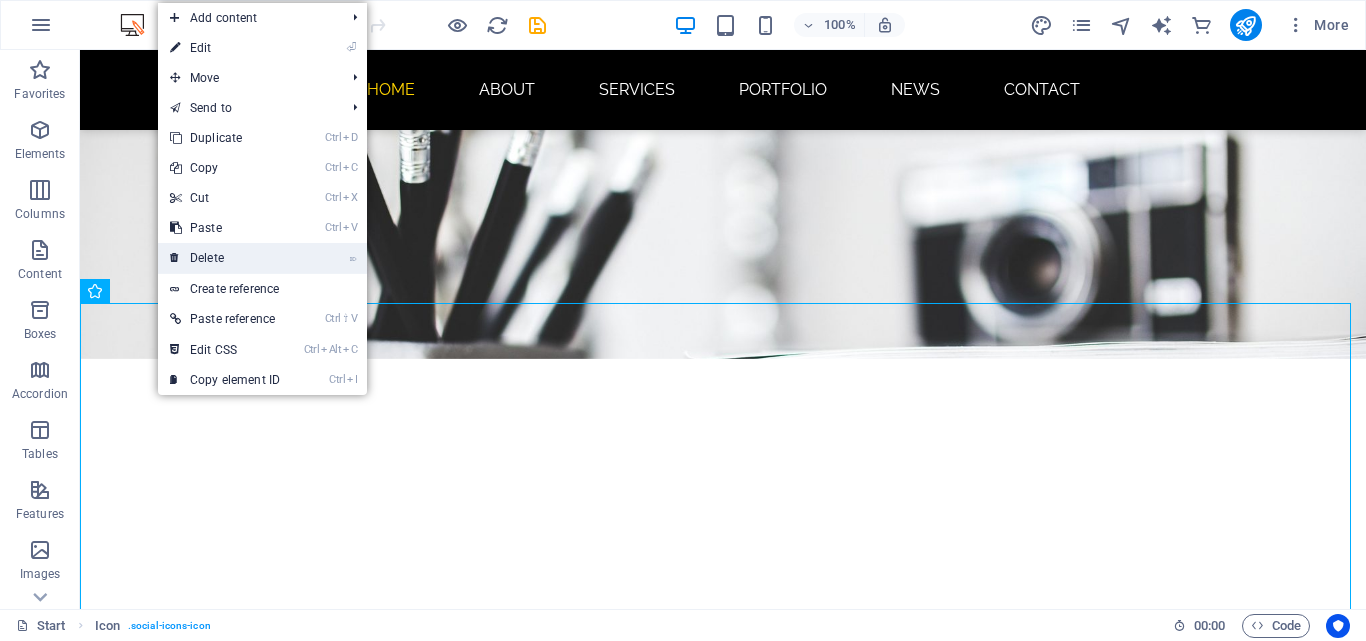 click on "⌦  Delete" at bounding box center (225, 258) 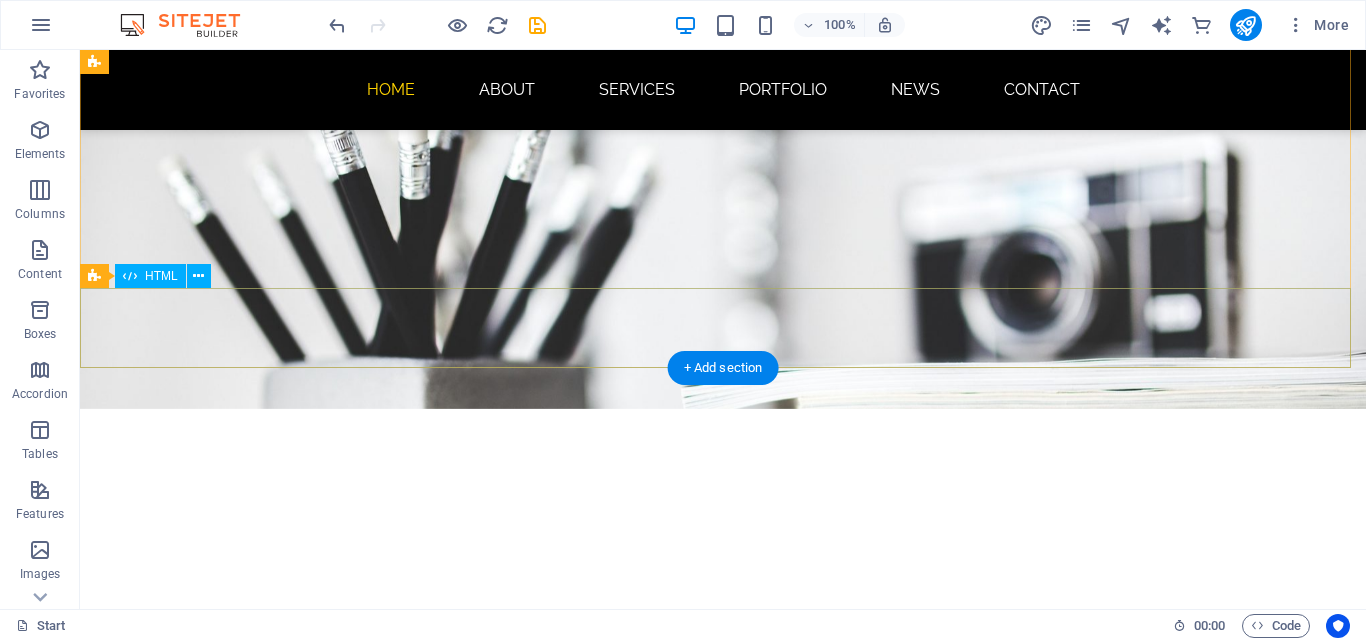 scroll, scrollTop: 0, scrollLeft: 0, axis: both 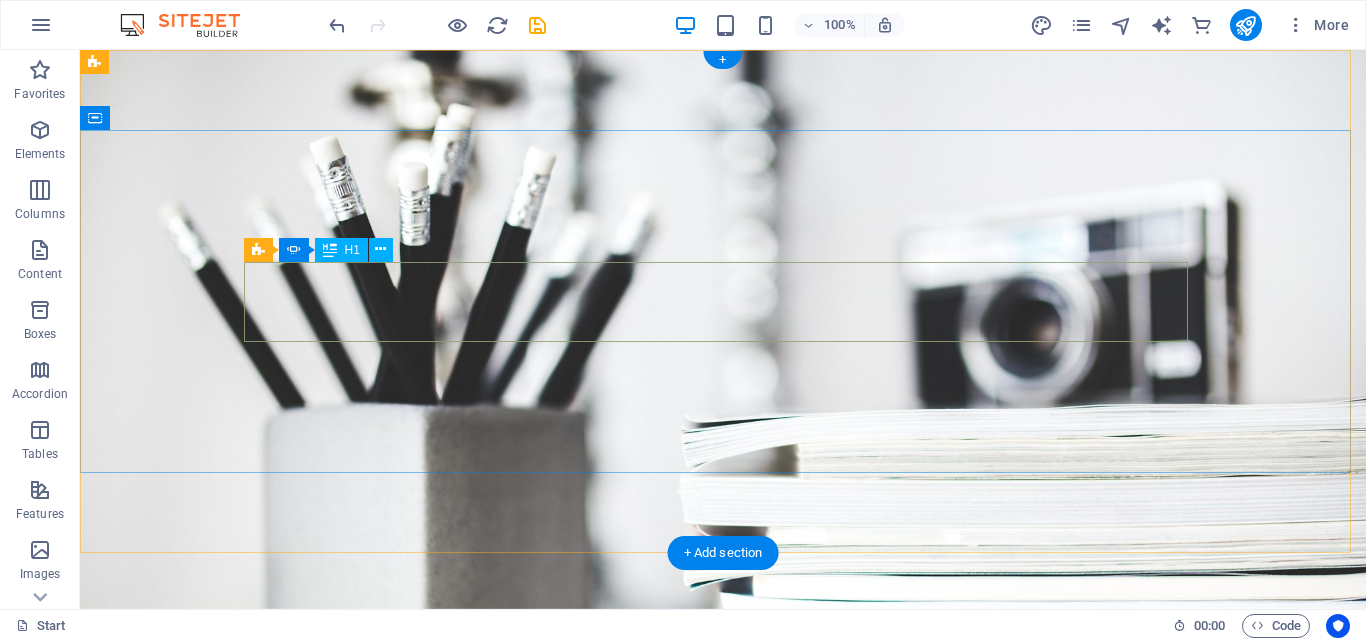click on "Photographer" at bounding box center [-1165, 991] 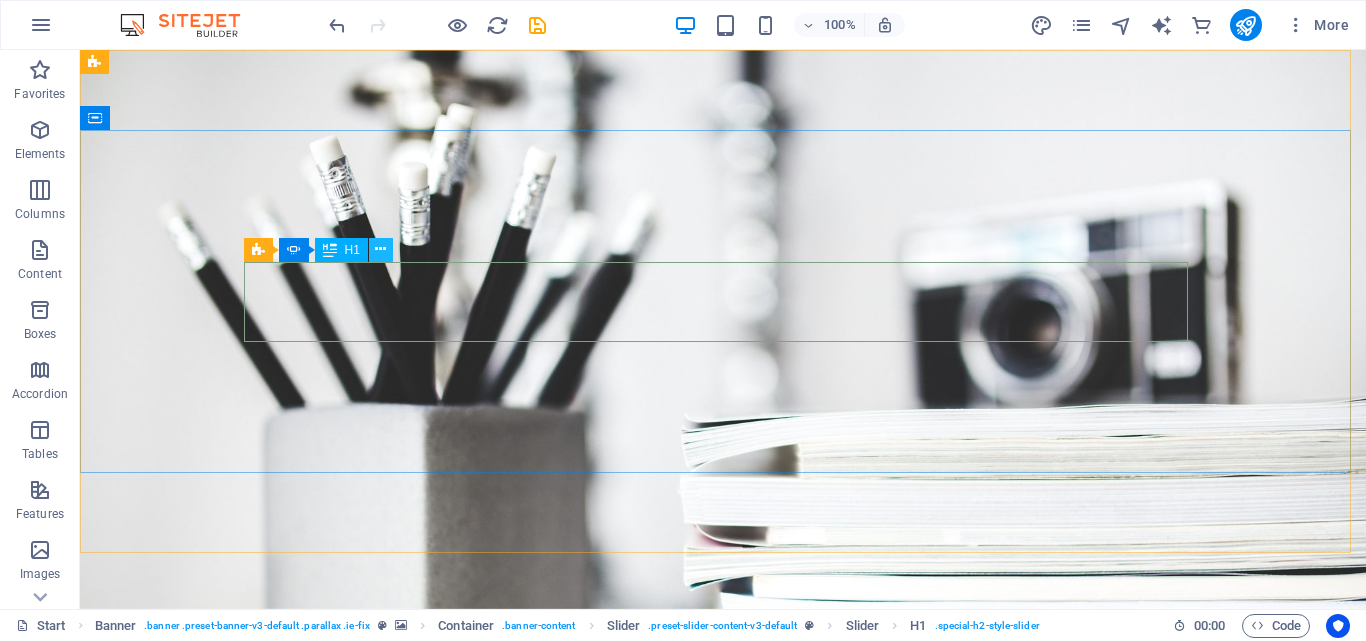 click at bounding box center (380, 249) 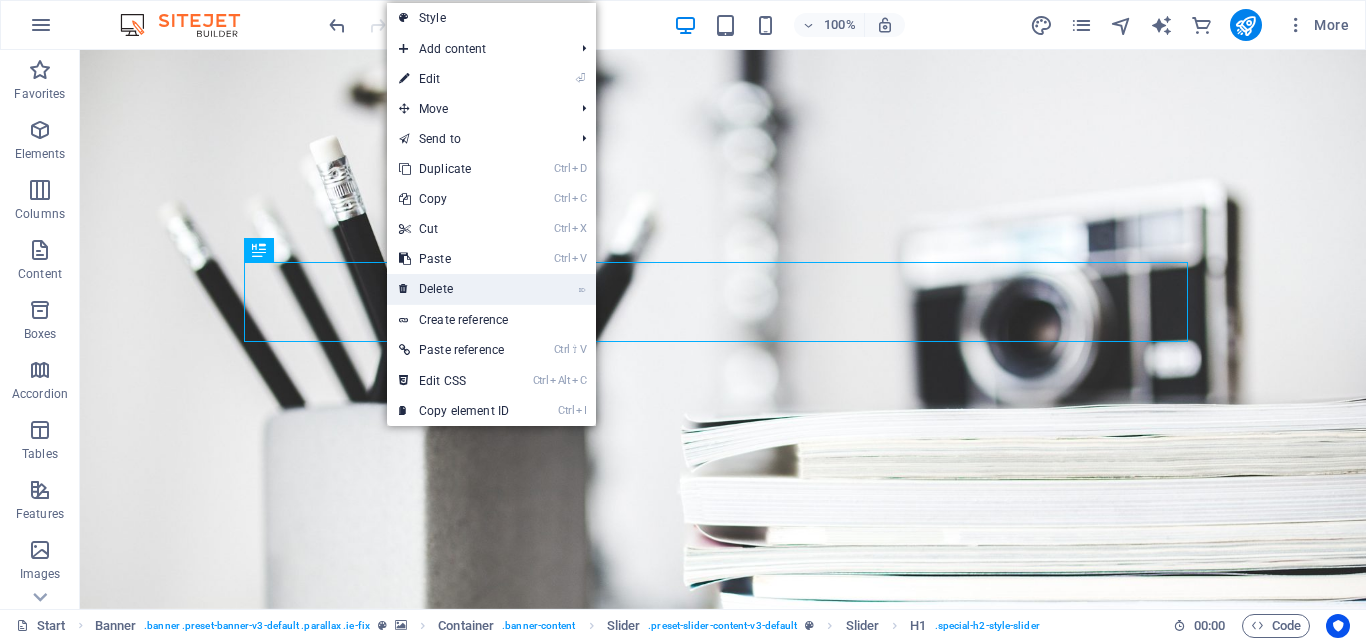 click on "⌦  Delete" at bounding box center [454, 289] 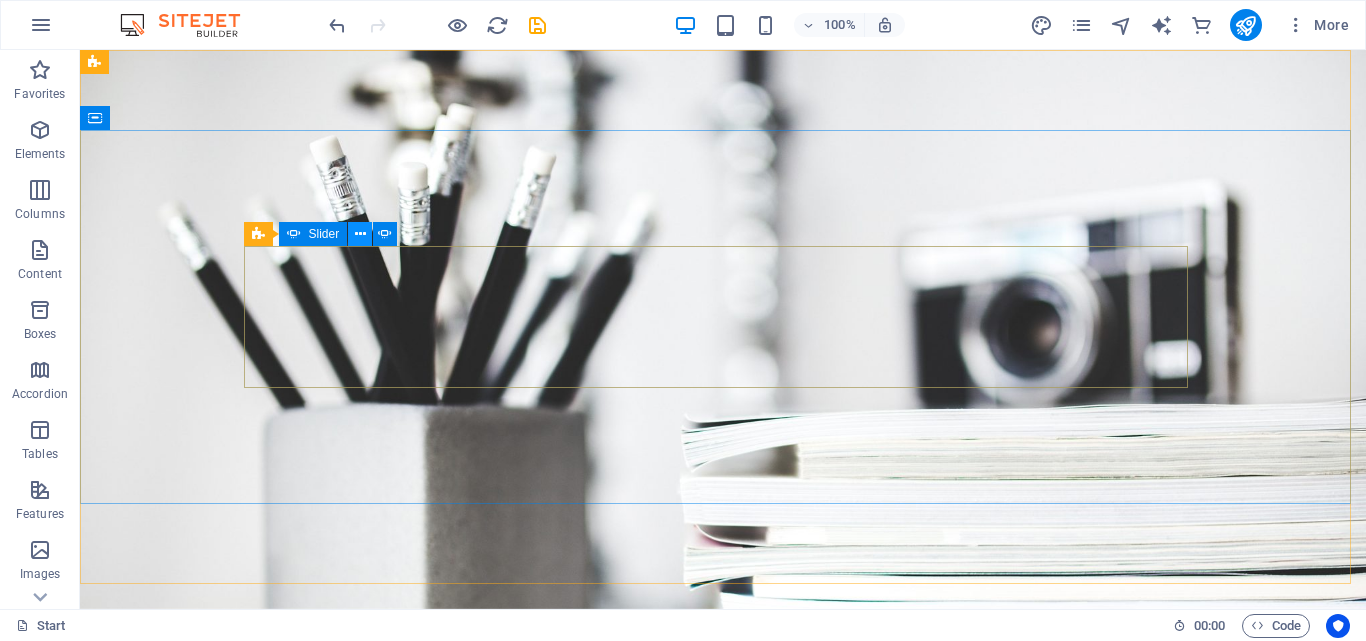 click at bounding box center [360, 234] 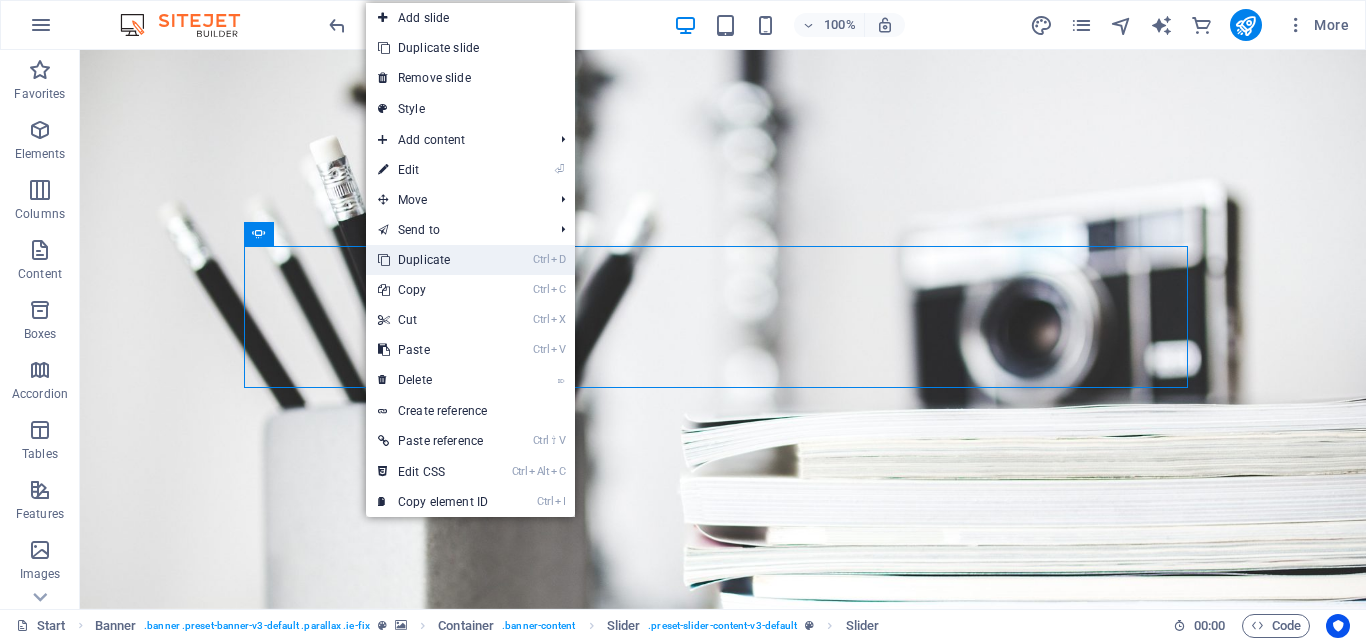 click on "Ctrl D  Duplicate" at bounding box center [433, 260] 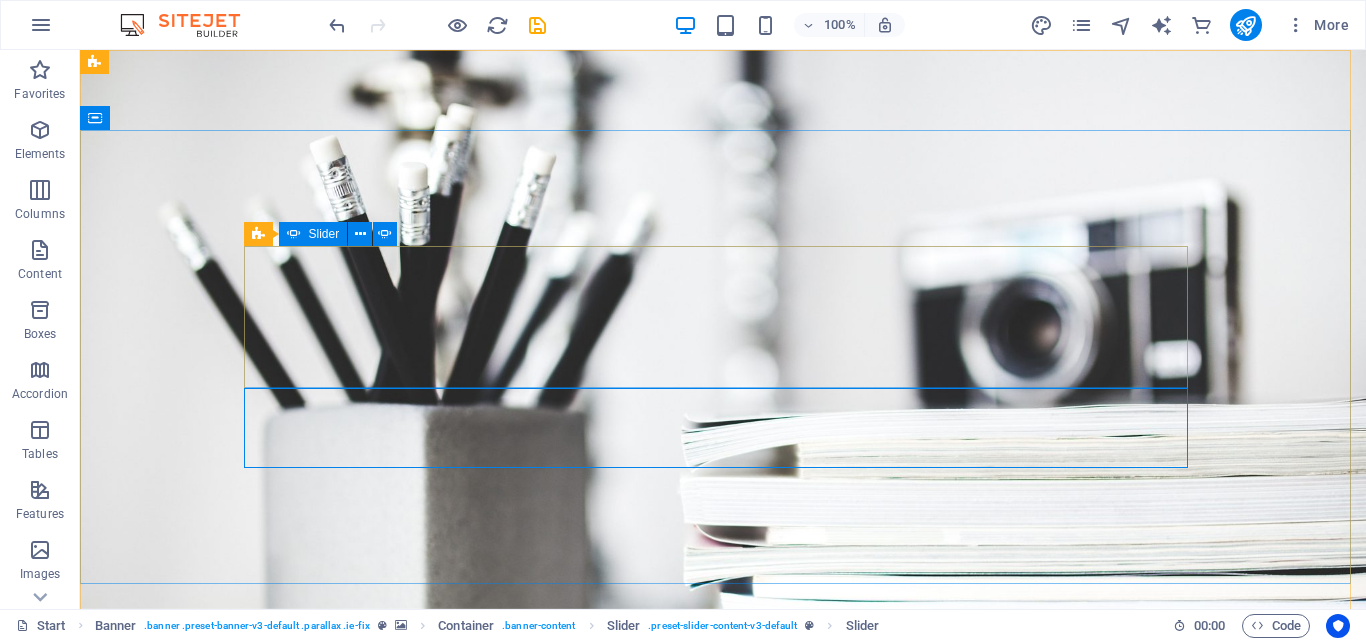 click on "Slider" at bounding box center [324, 234] 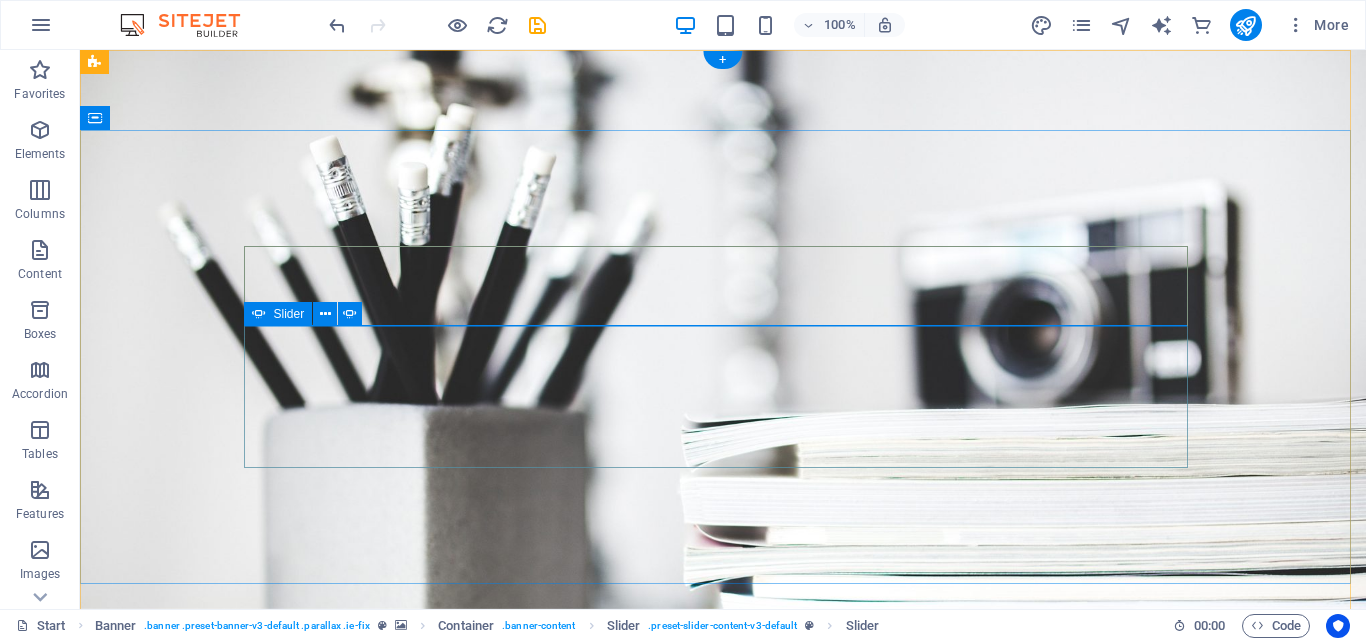 click on "Drop content here or  Add elements  Paste clipboard" at bounding box center (-1165, 1110) 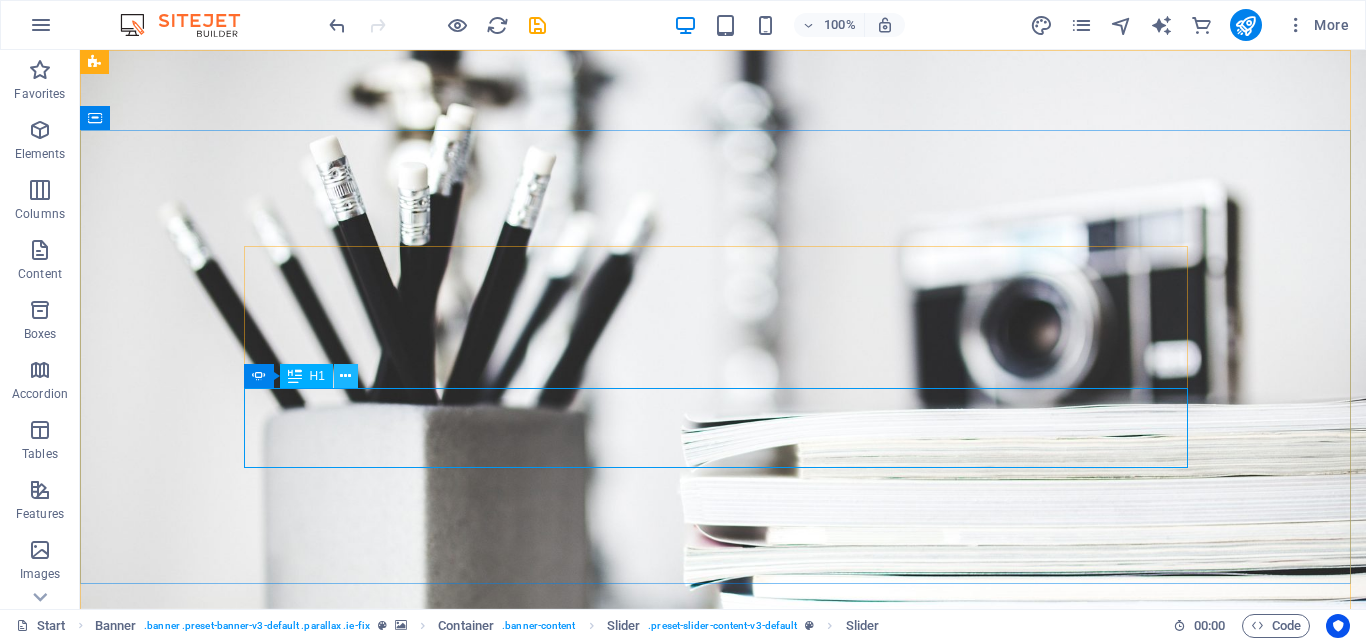 click at bounding box center (345, 376) 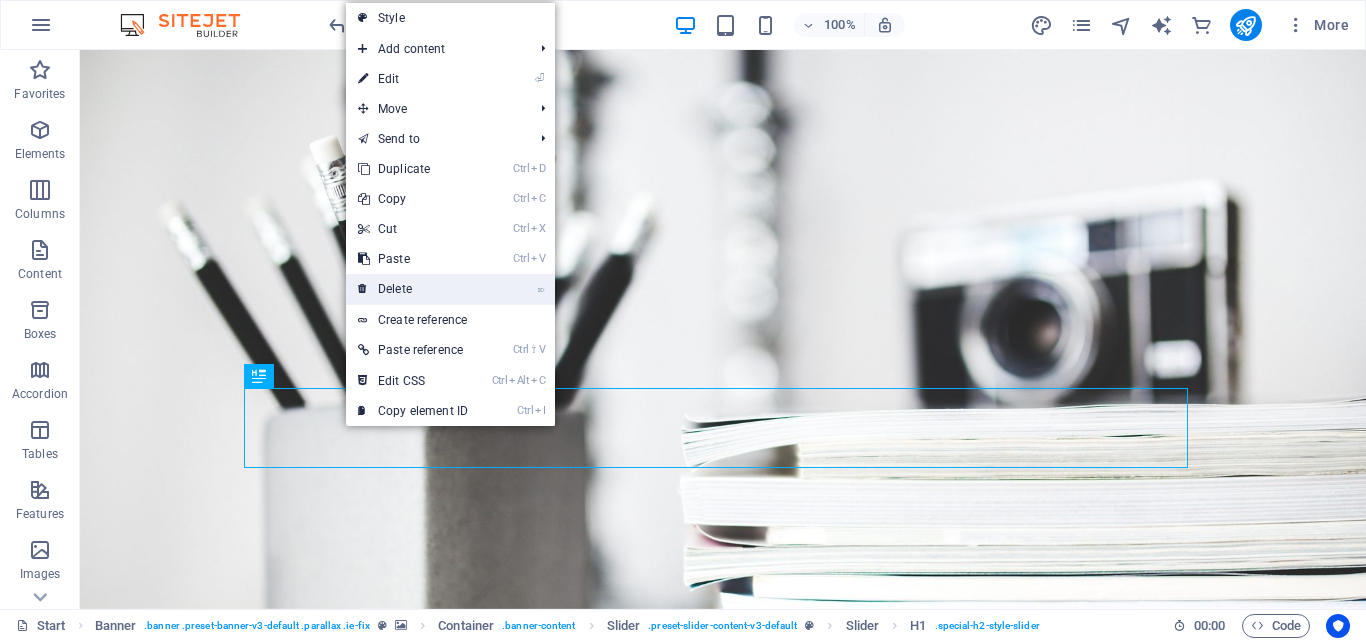 click on "⌦  Delete" at bounding box center (413, 289) 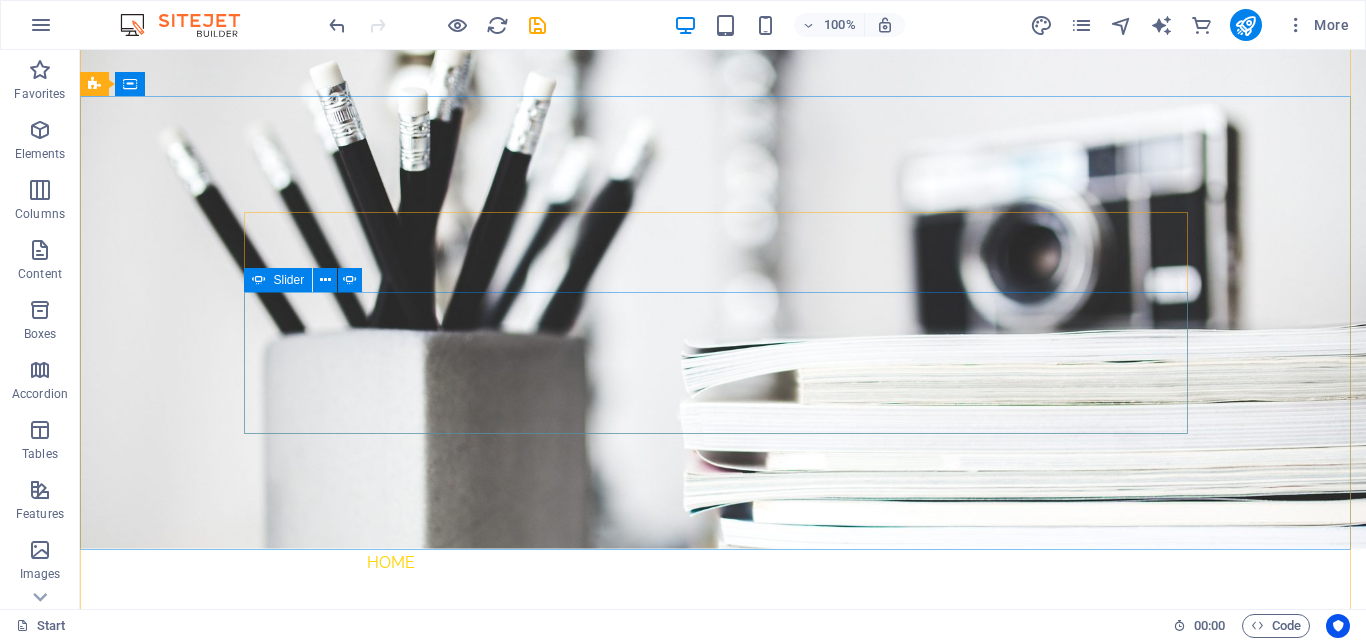 scroll, scrollTop: 0, scrollLeft: 0, axis: both 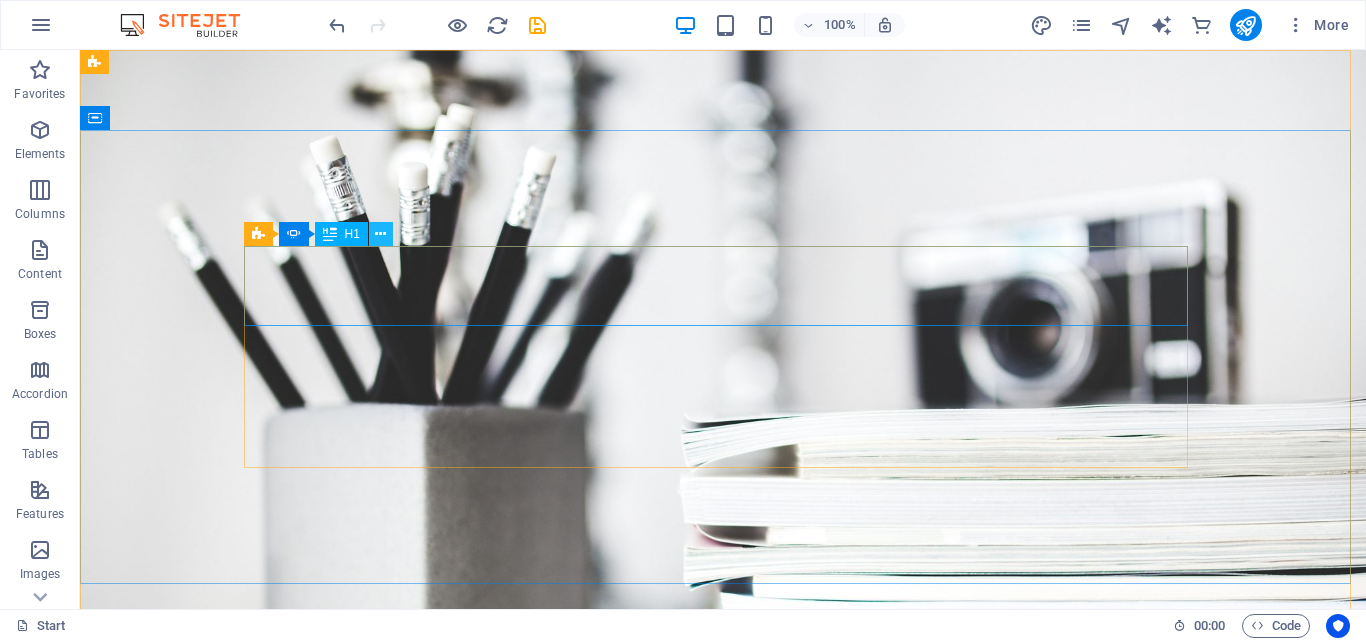 click at bounding box center (380, 234) 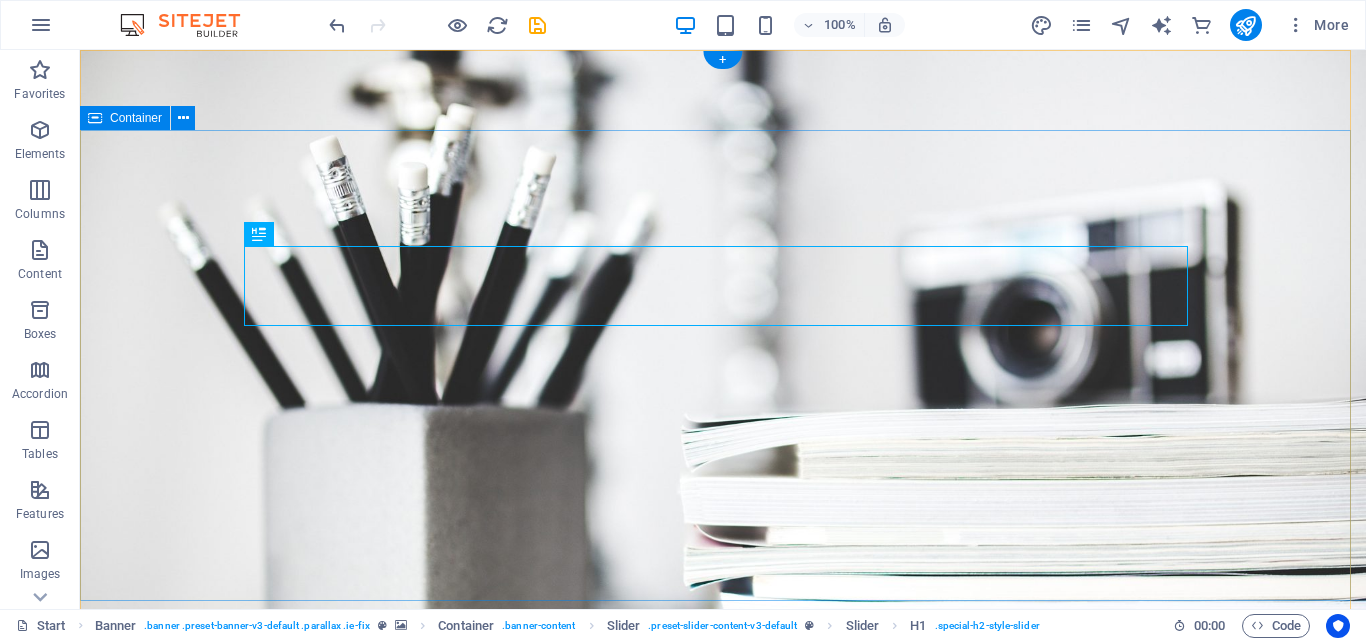 click on "DreamPixelfirm agency Developer Drop content here or  Add elements  Paste clipboard Drop content here or  Add elements  Paste clipboard Developer Drop content here or  Add elements  Paste clipboard" at bounding box center (723, 953) 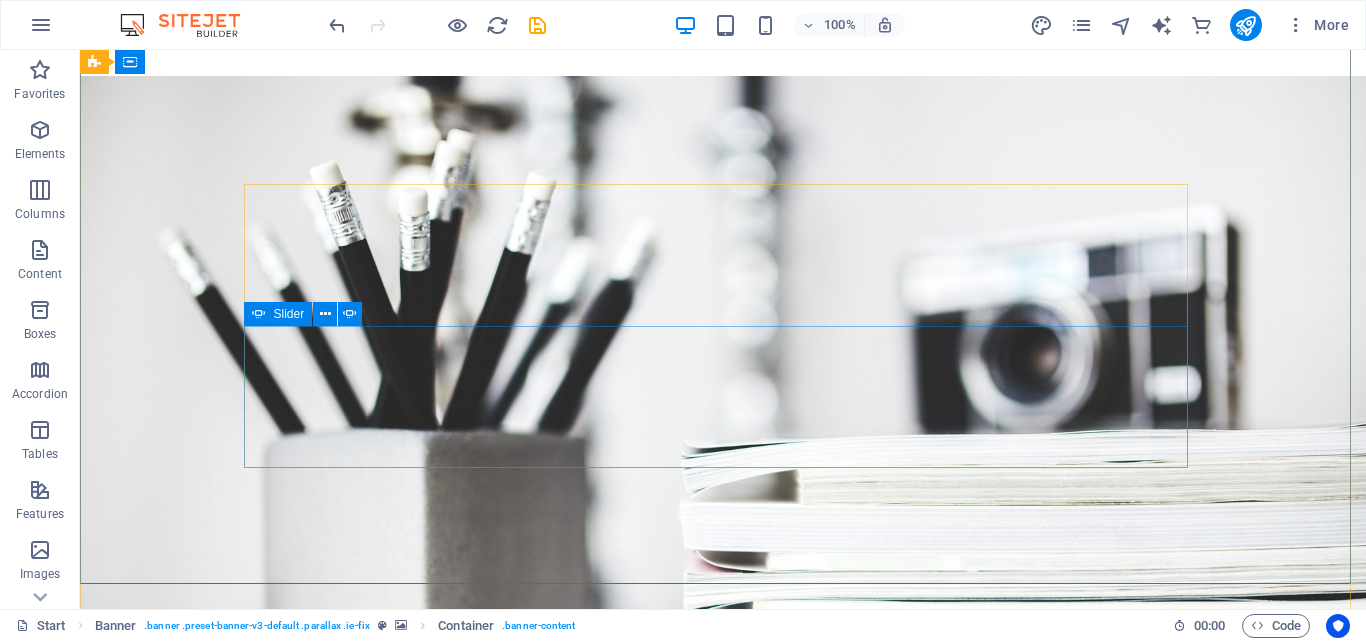 scroll, scrollTop: 0, scrollLeft: 0, axis: both 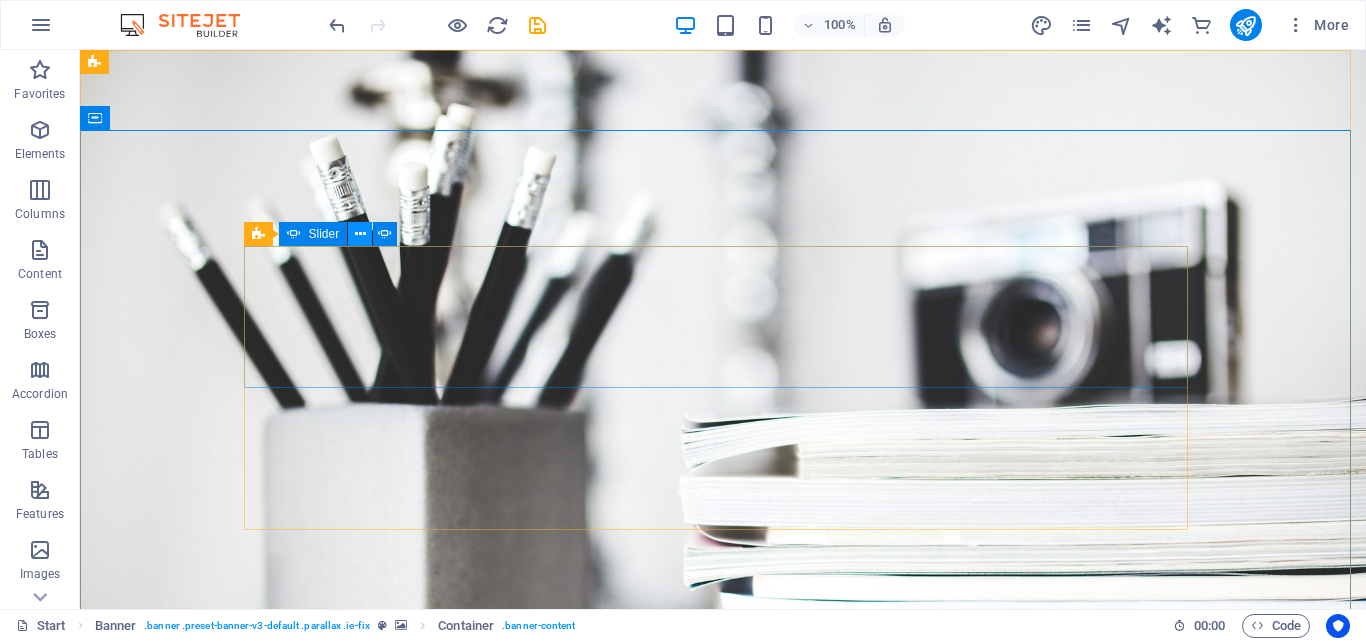 click at bounding box center [360, 234] 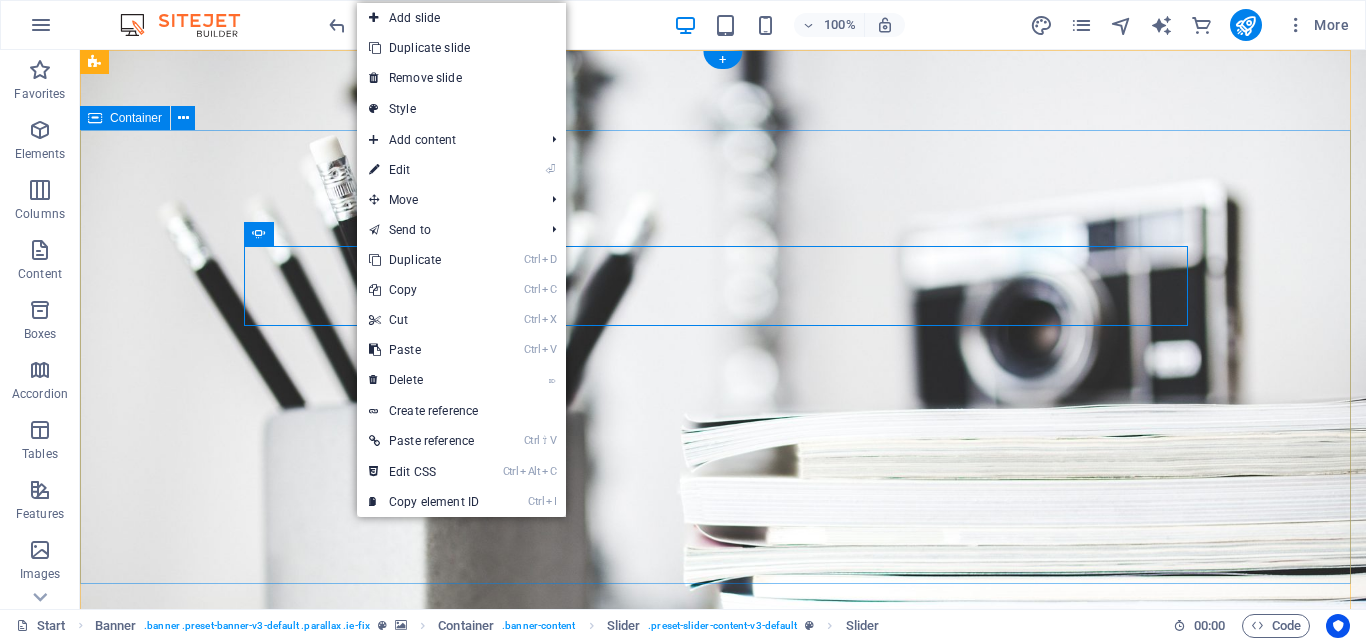 click on "DreamPixelfirm agency Developer Drop content here or  Add elements  Paste clipboard Drop content here or  Add elements  Paste clipboard Developer Drop content here or  Add elements  Paste clipboard" at bounding box center (723, 946) 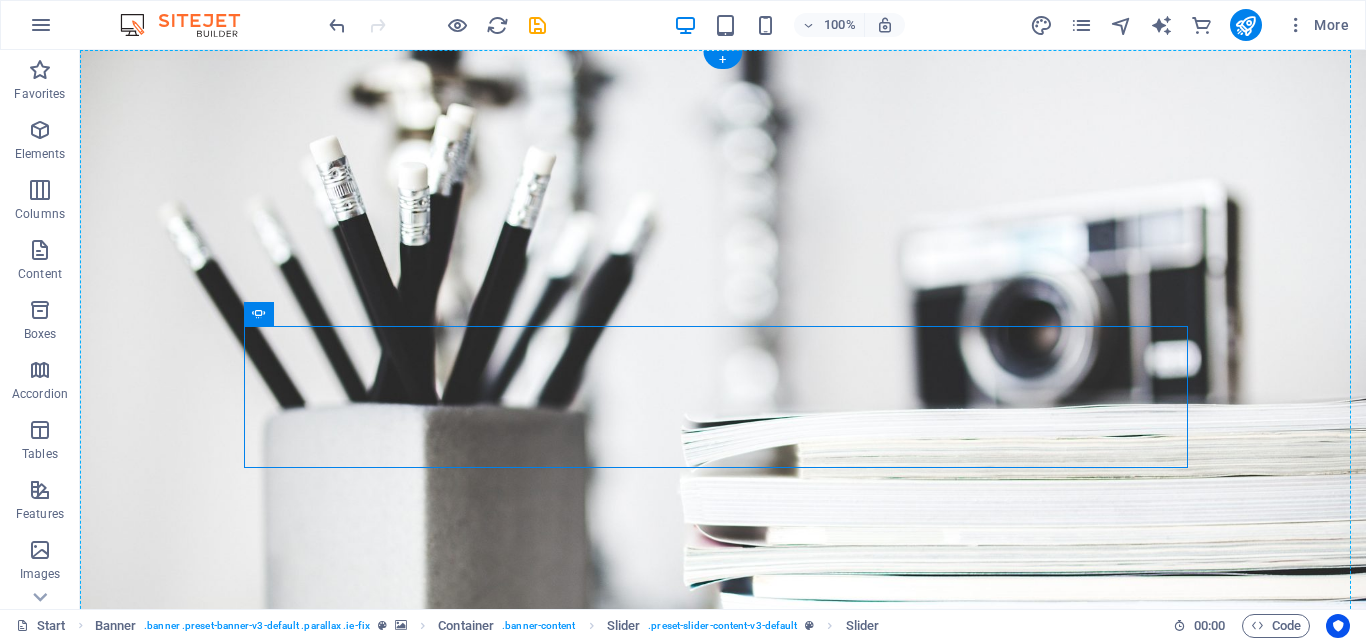 drag, startPoint x: 478, startPoint y: 373, endPoint x: 560, endPoint y: 464, distance: 122.494896 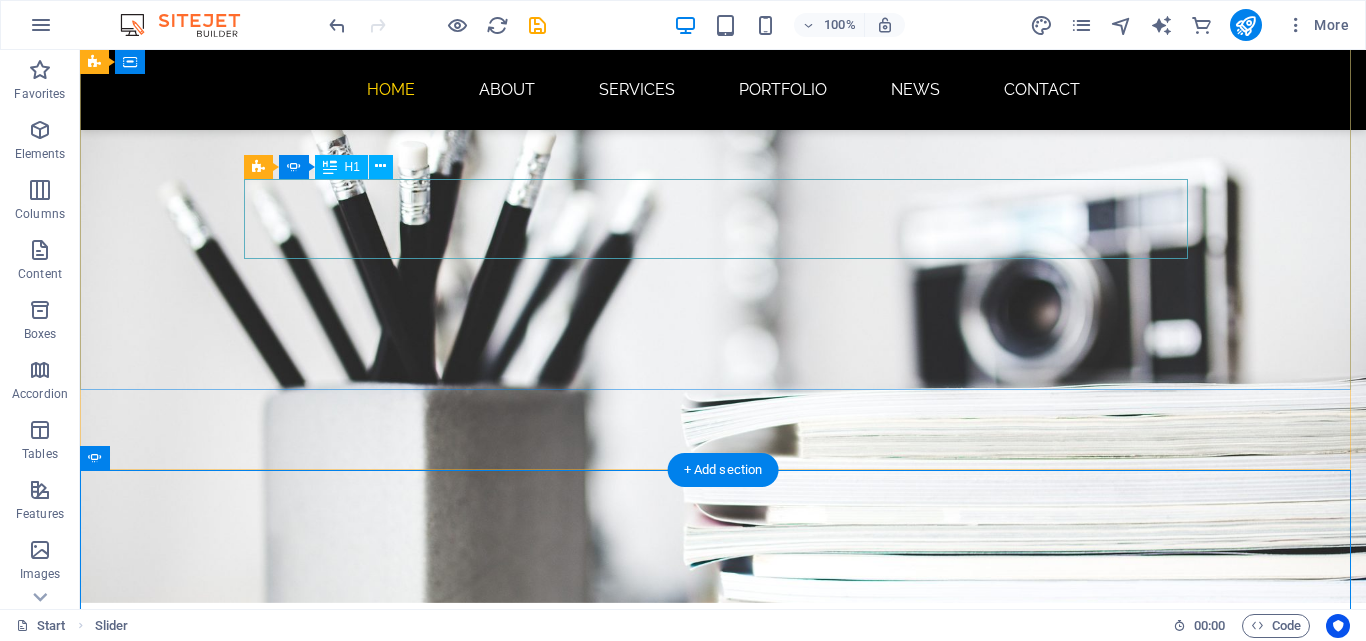 scroll, scrollTop: 0, scrollLeft: 0, axis: both 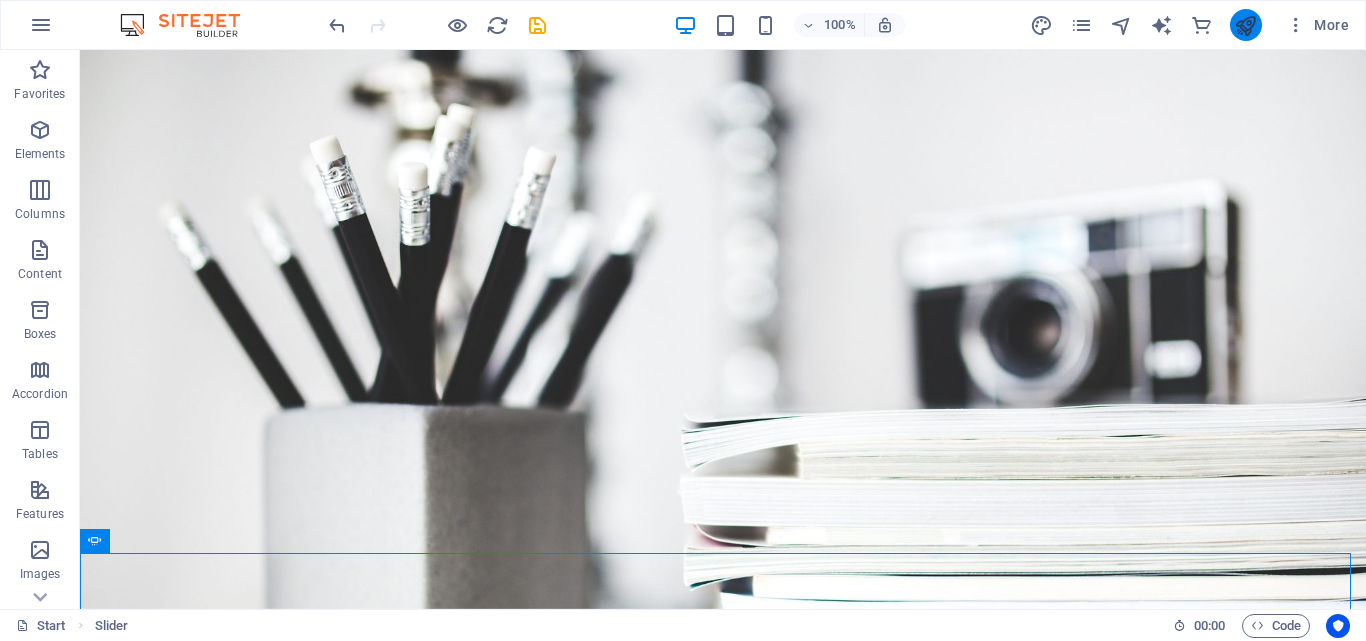 click at bounding box center (1245, 25) 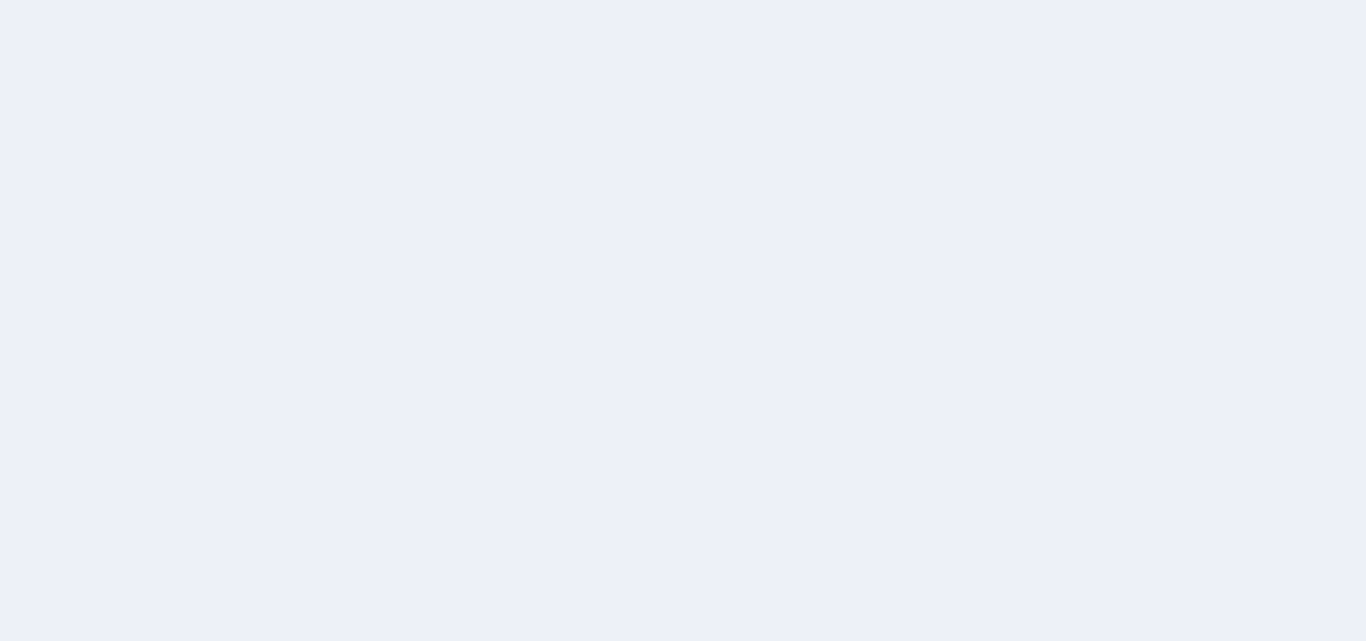 scroll, scrollTop: 0, scrollLeft: 0, axis: both 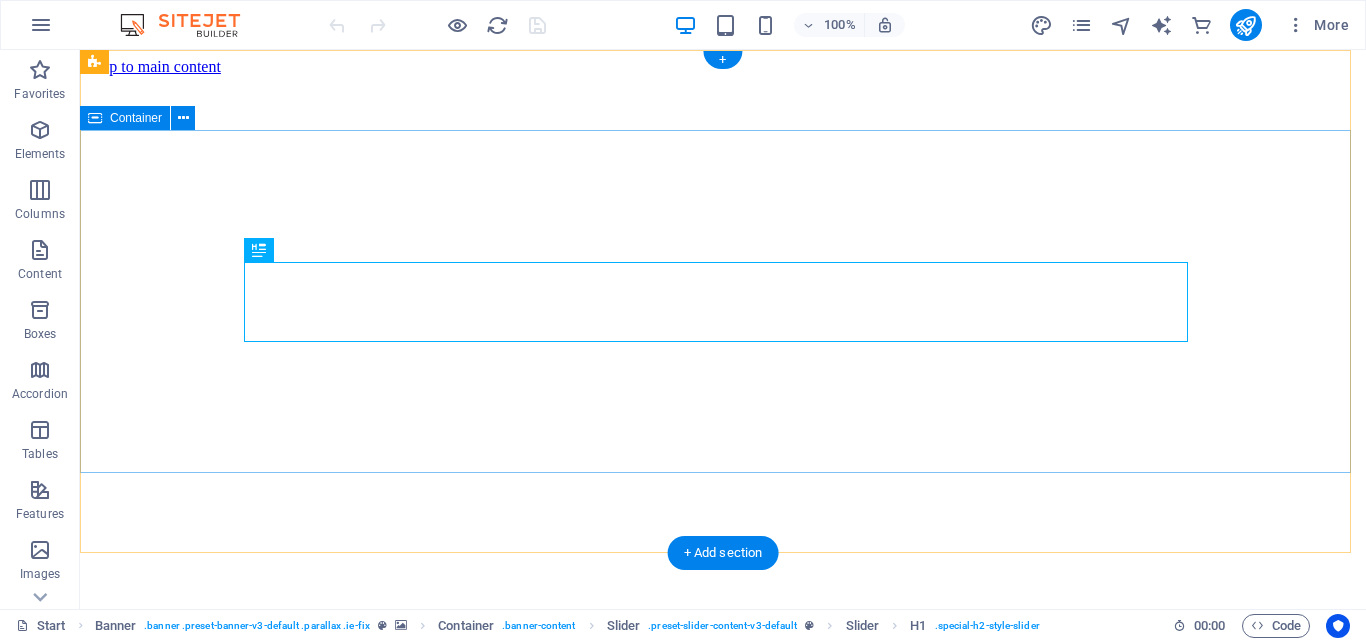 click on "DreamPixelfirm agency Developer Drop content here or  Add elements  Paste clipboard" at bounding box center (723, 4366) 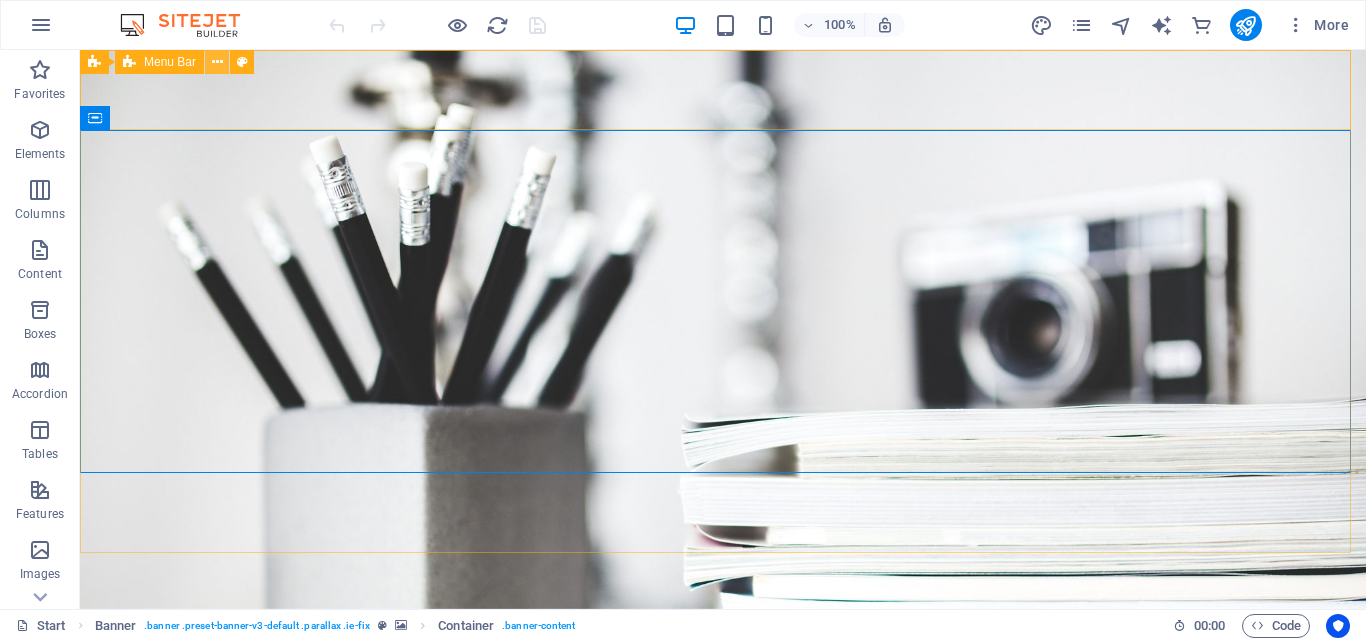 click at bounding box center [217, 62] 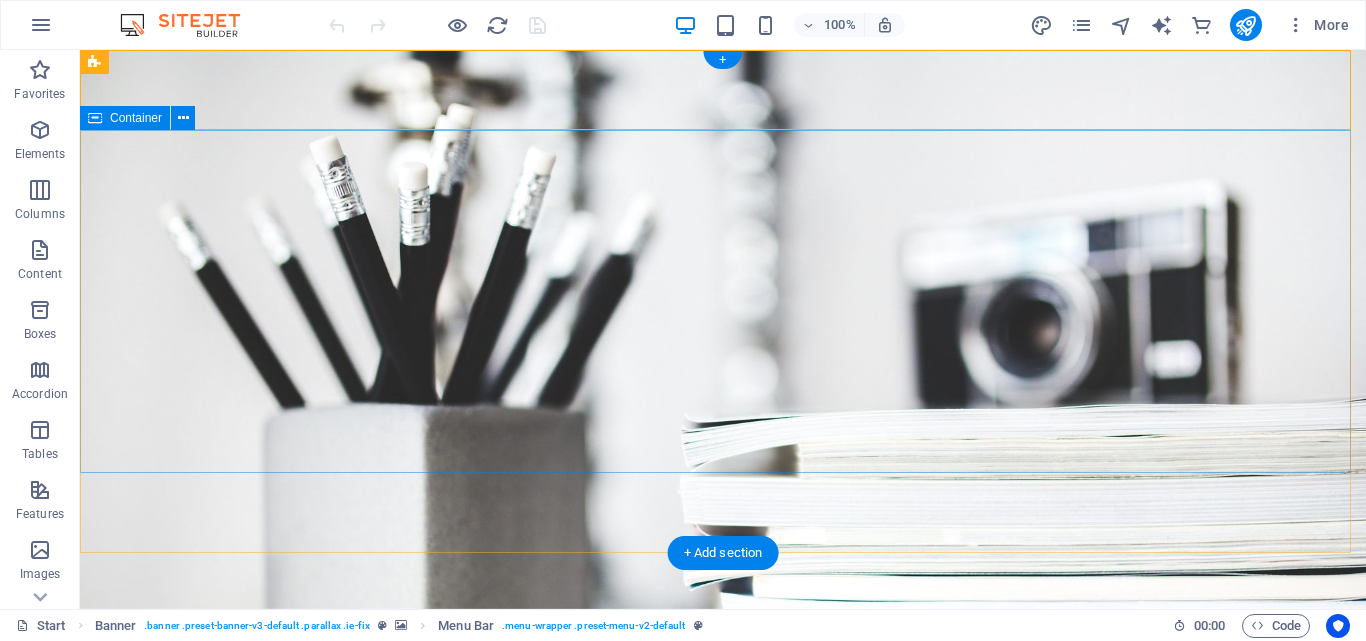 click on "DreamPixelfirm agency Developer Drop content here or  Add elements  Paste clipboard" at bounding box center [723, 831] 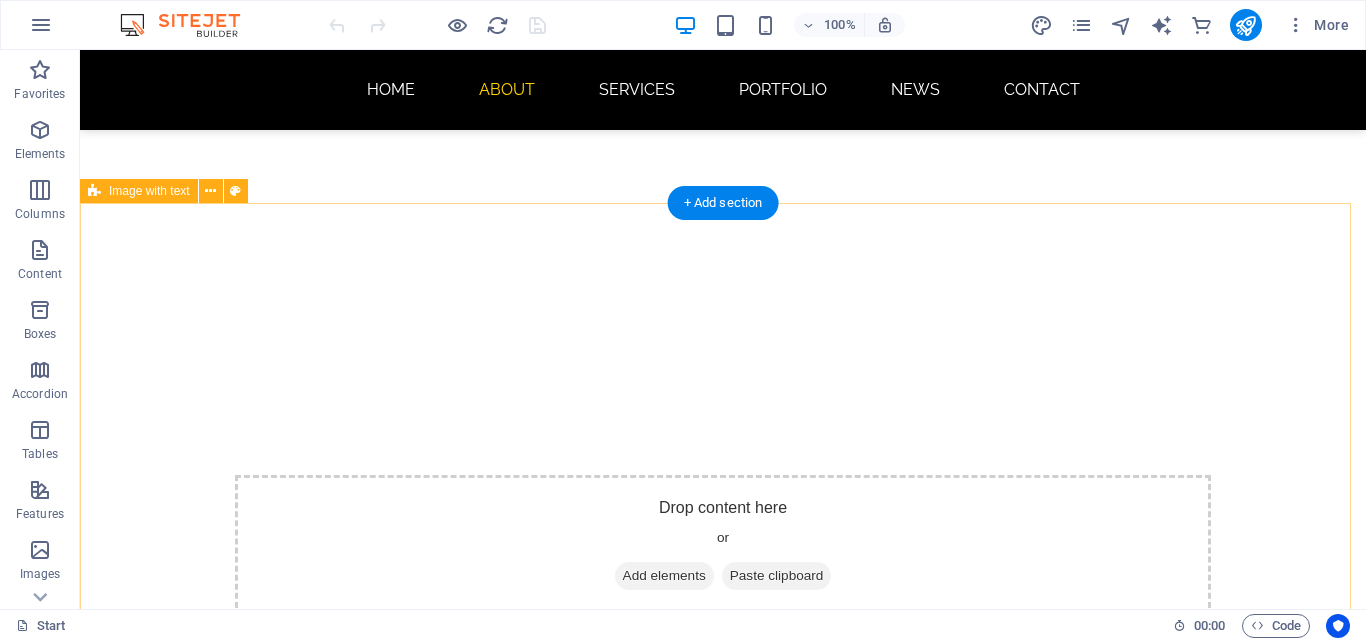 scroll, scrollTop: 800, scrollLeft: 0, axis: vertical 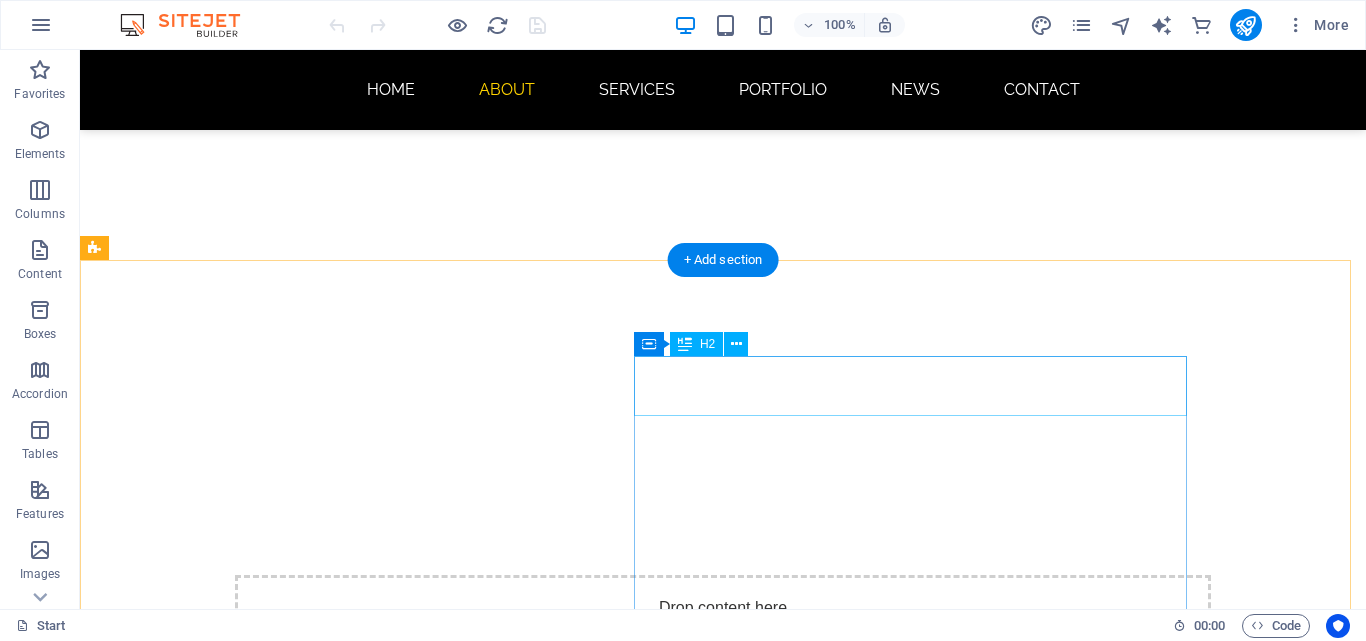 click on "About me" at bounding box center (568, 1638) 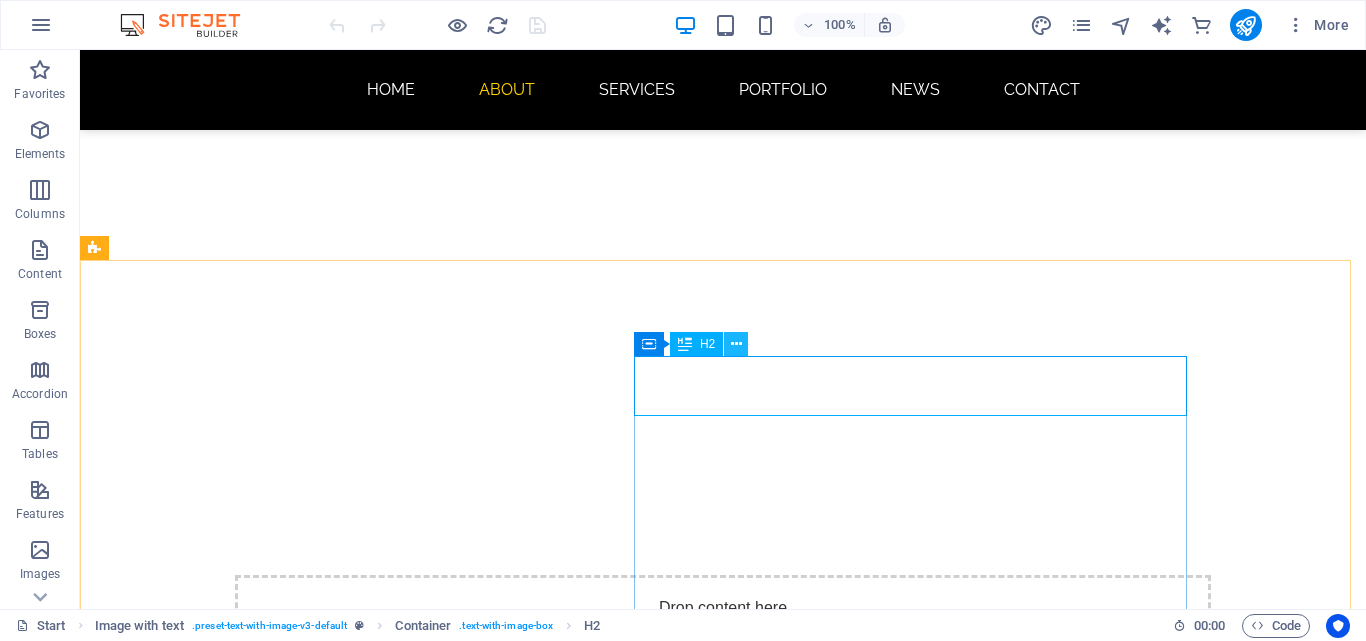 click at bounding box center (736, 344) 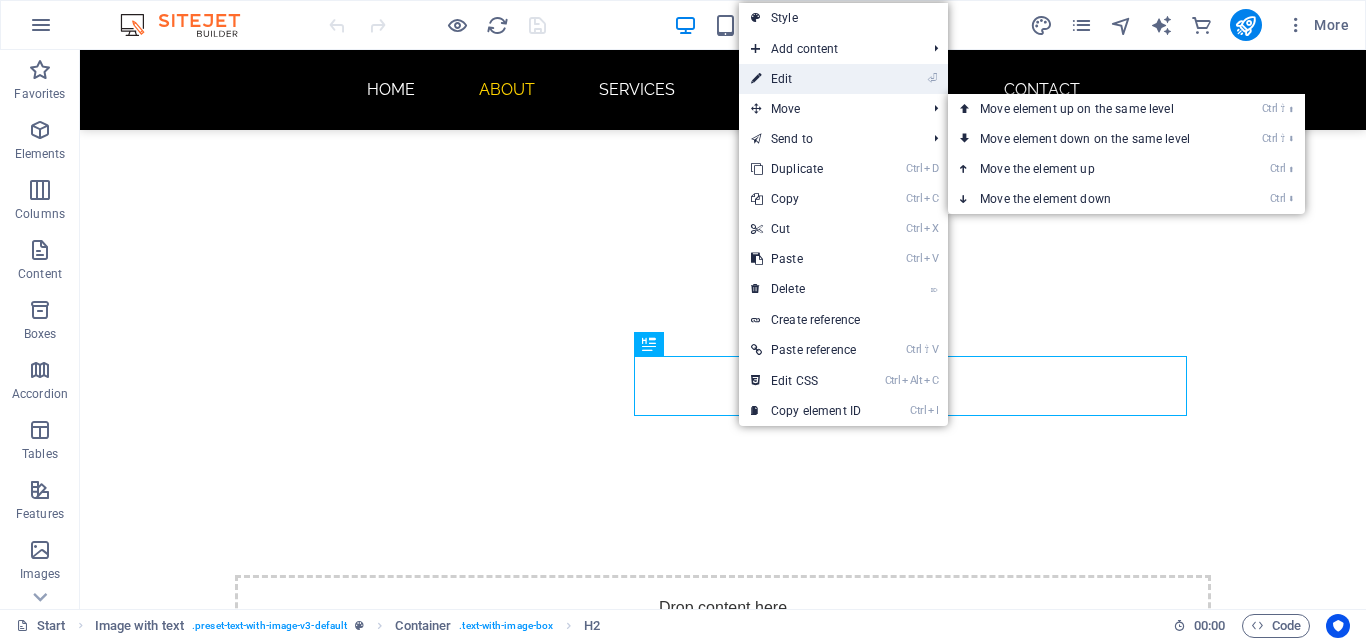 drag, startPoint x: 800, startPoint y: 79, endPoint x: 386, endPoint y: 29, distance: 417.0084 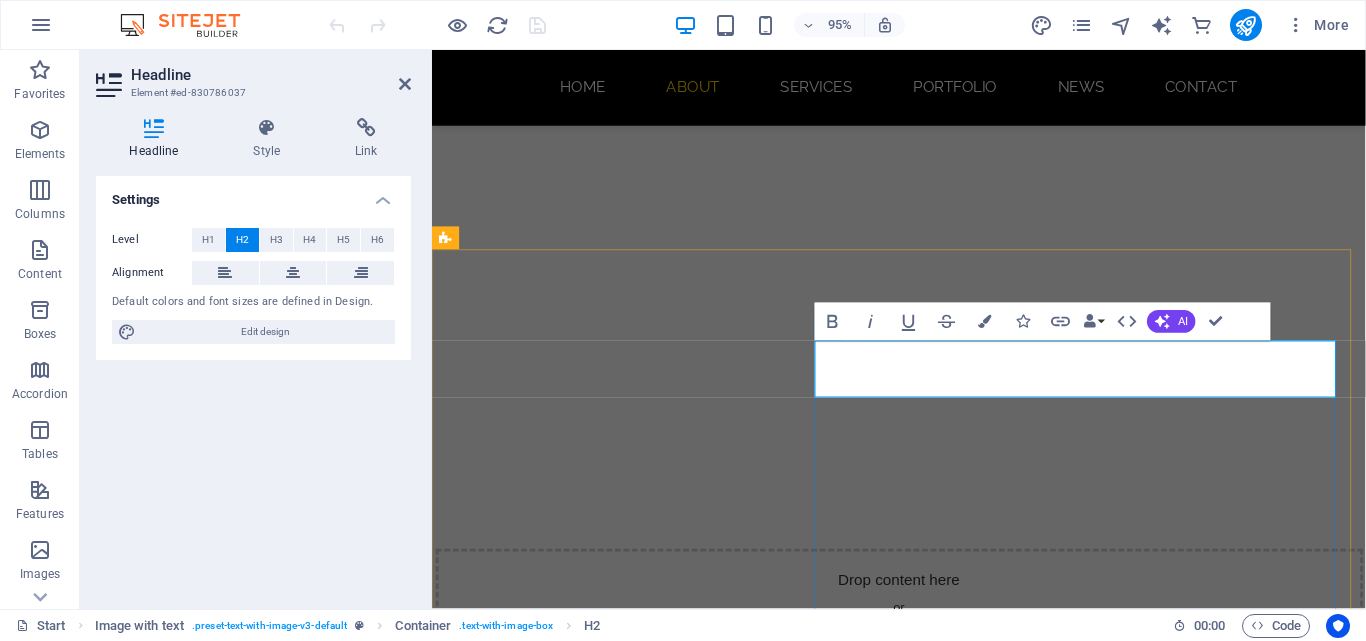 click on "About me" at bounding box center (920, 1638) 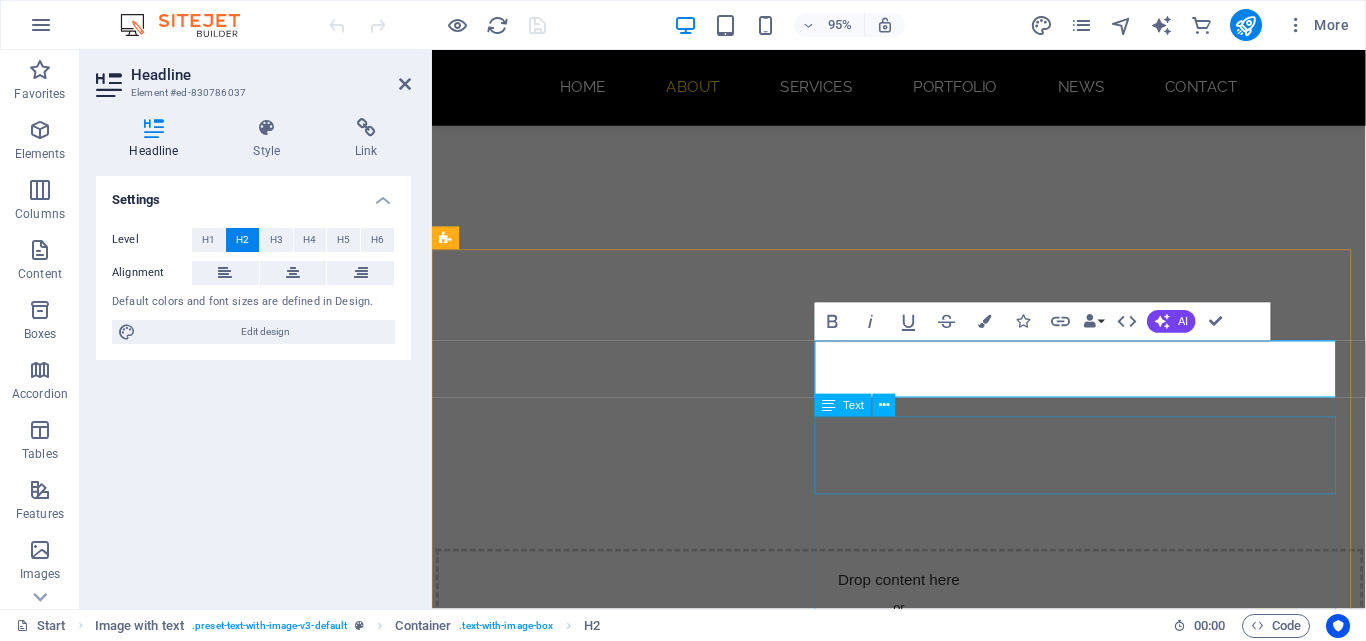 click on "Lorem ipsum dolor sit amet, consectetuer adipiscing elit. Aenean commodo ligula eget dolor. Lorem ipsum dolor sit amet, consectetuer adipiscing elit leget dolor." at bounding box center [920, 1715] 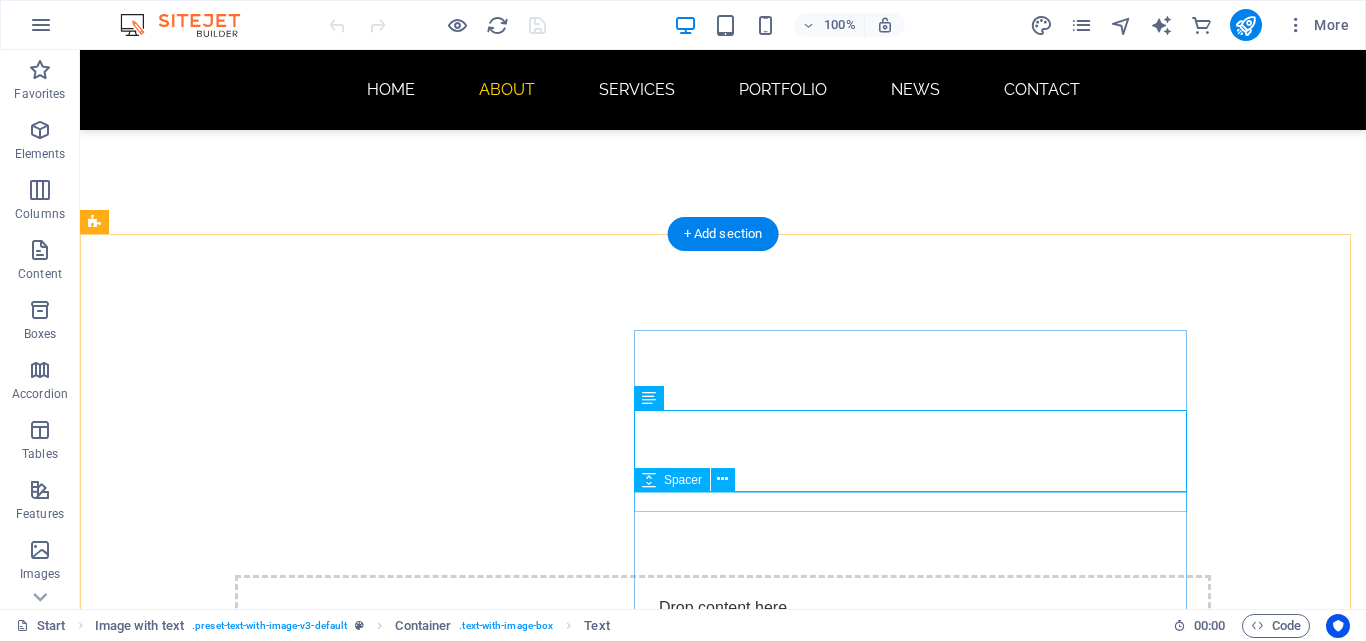 scroll, scrollTop: 900, scrollLeft: 0, axis: vertical 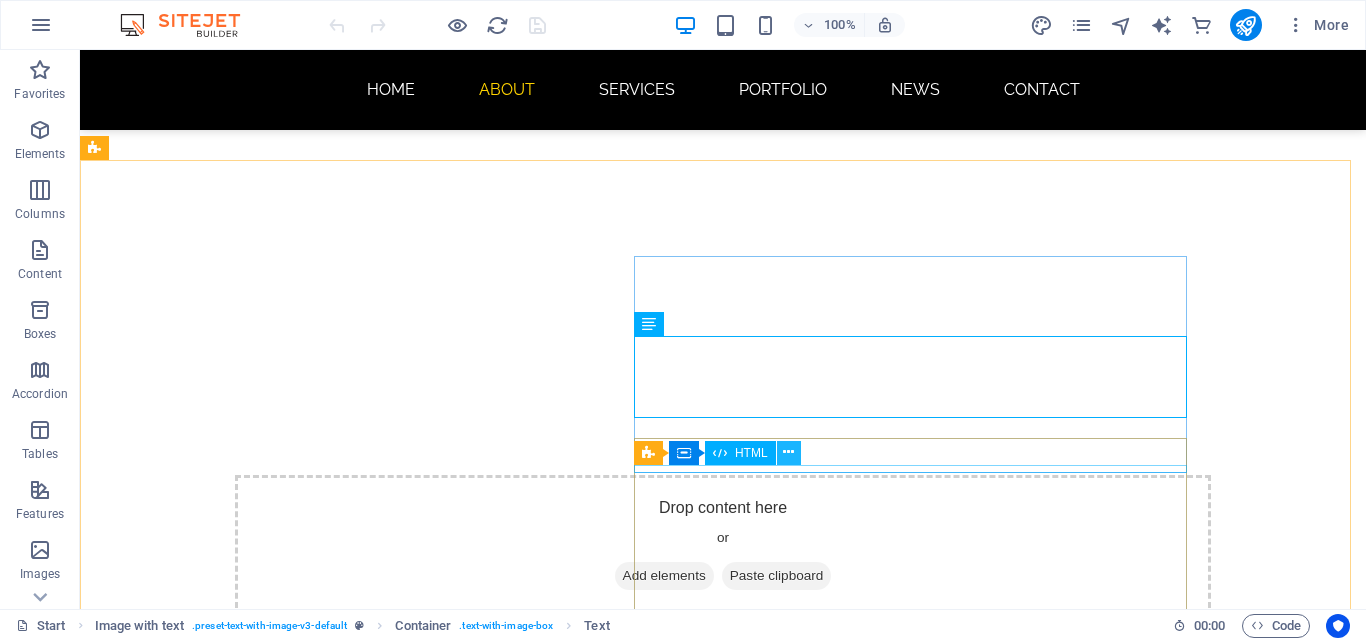 click at bounding box center [788, 452] 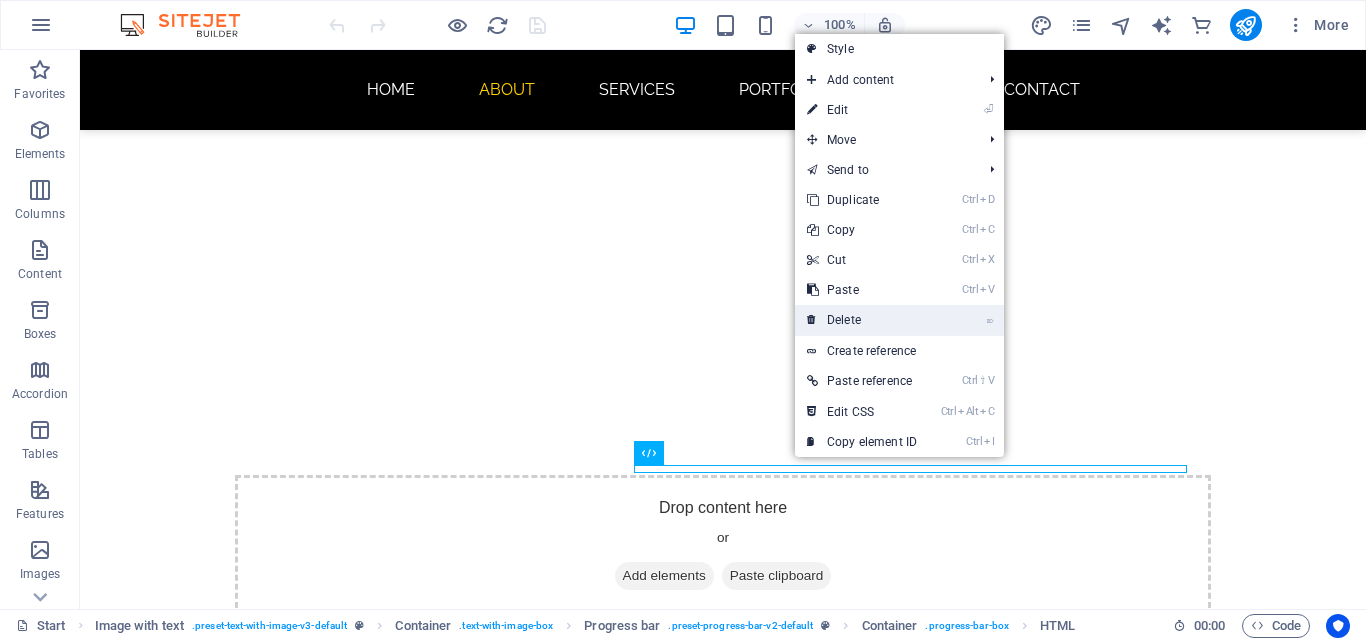 click on "⌦  Delete" at bounding box center [862, 320] 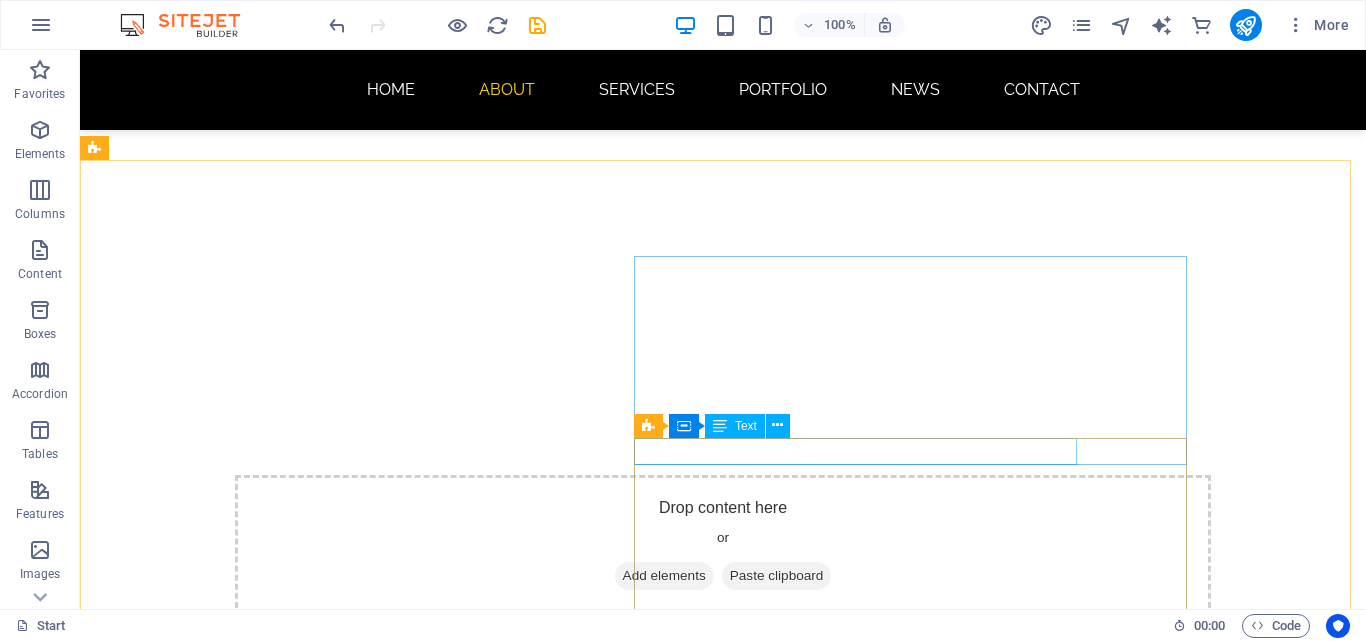 click on "Progress bar   Container   Text" at bounding box center (718, 426) 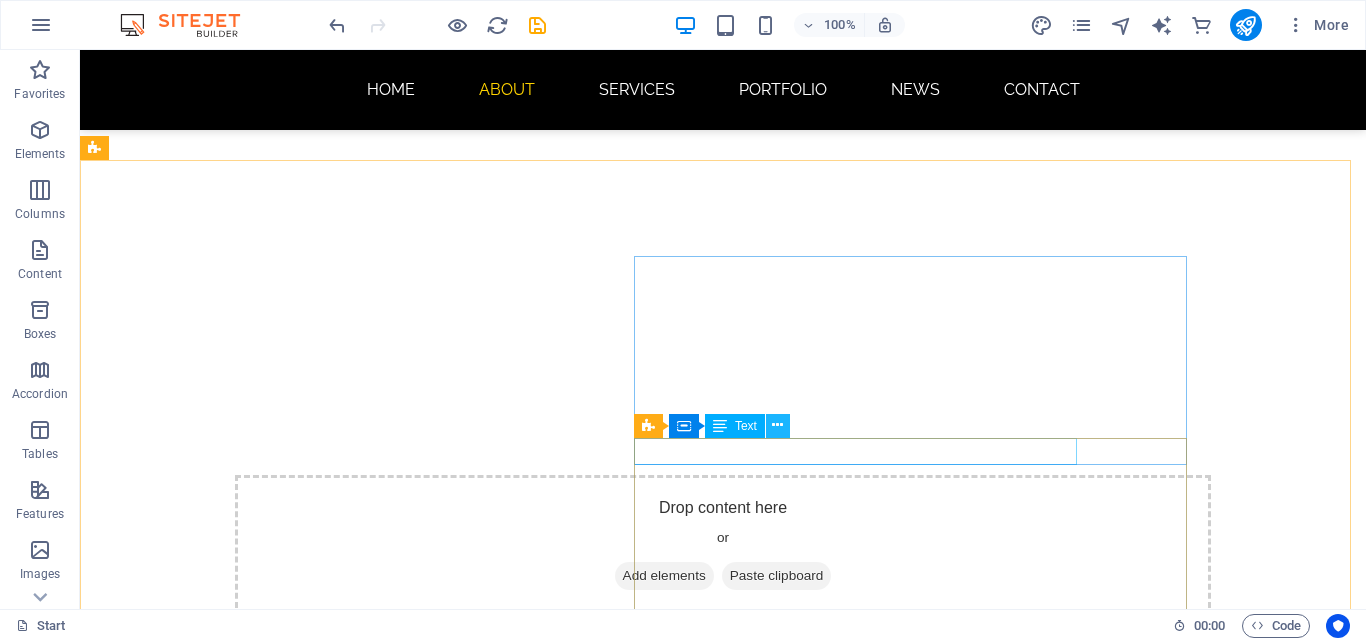 click at bounding box center (777, 425) 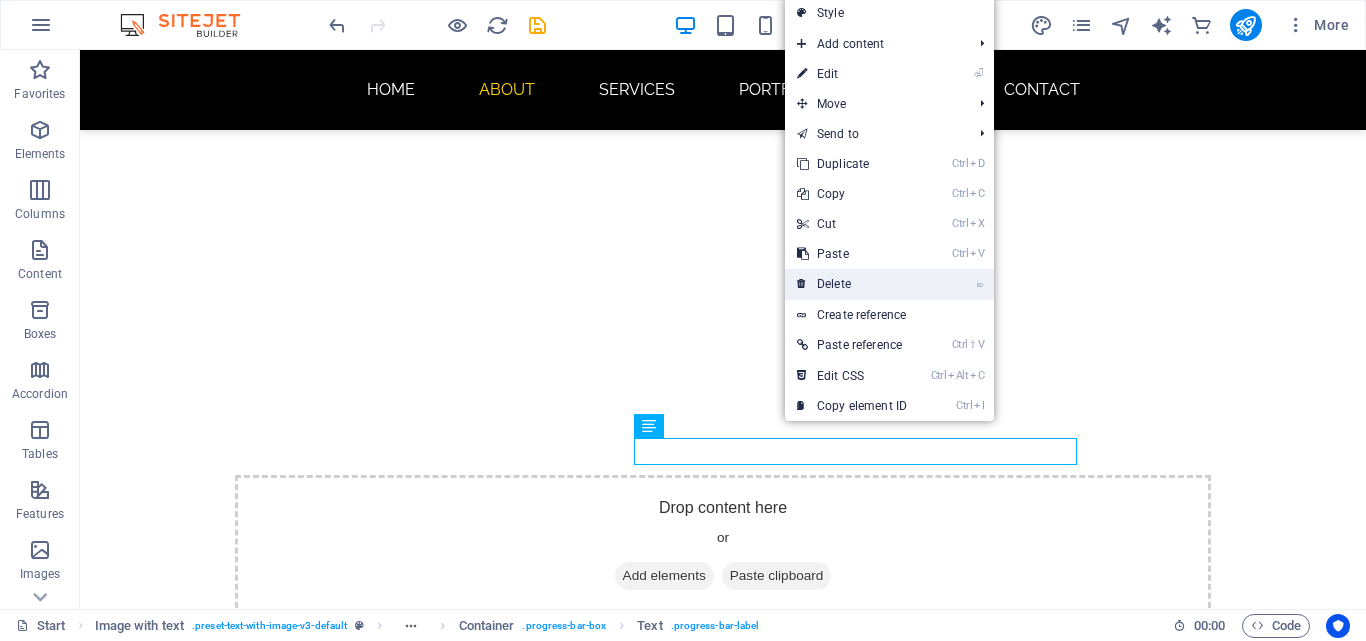 click on "⌦  Delete" at bounding box center (852, 284) 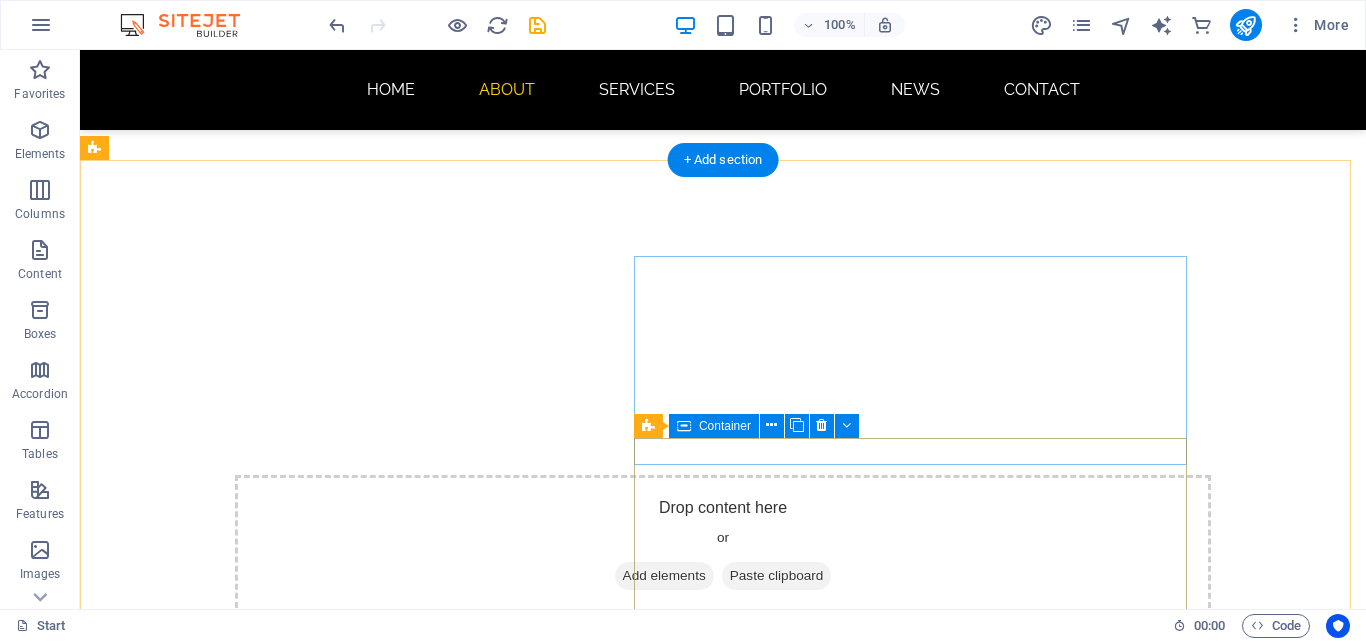 click on "90%" at bounding box center [568, 1675] 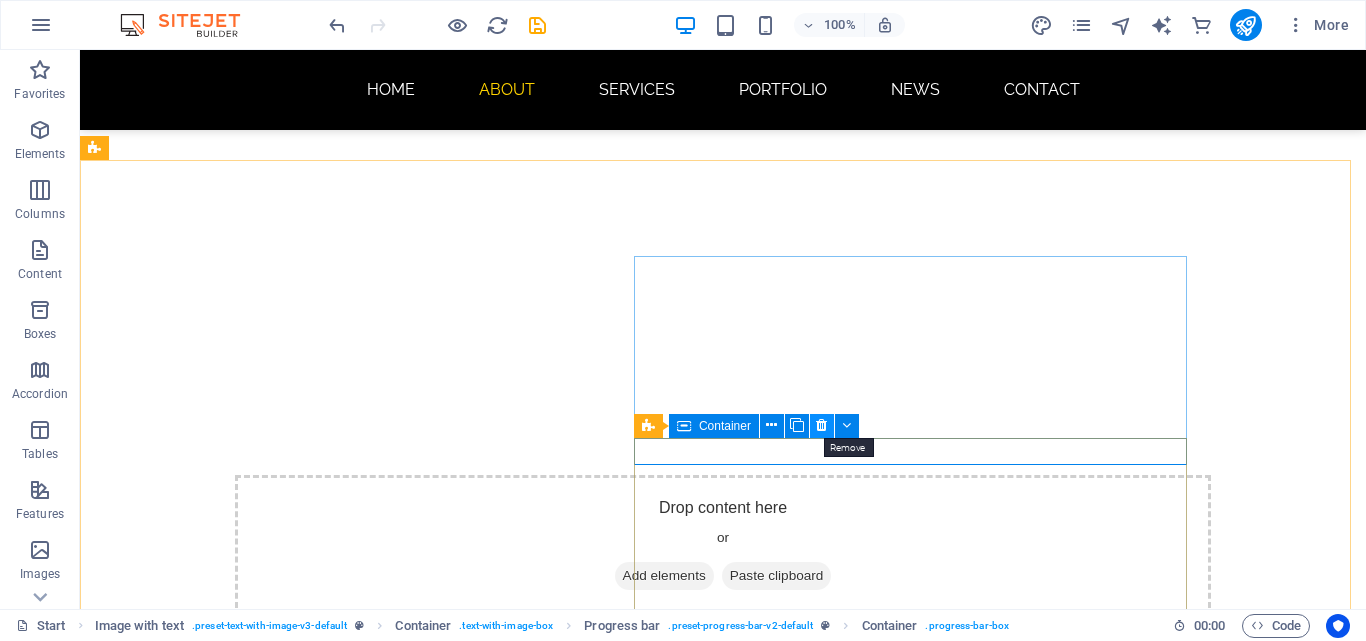 click at bounding box center (821, 425) 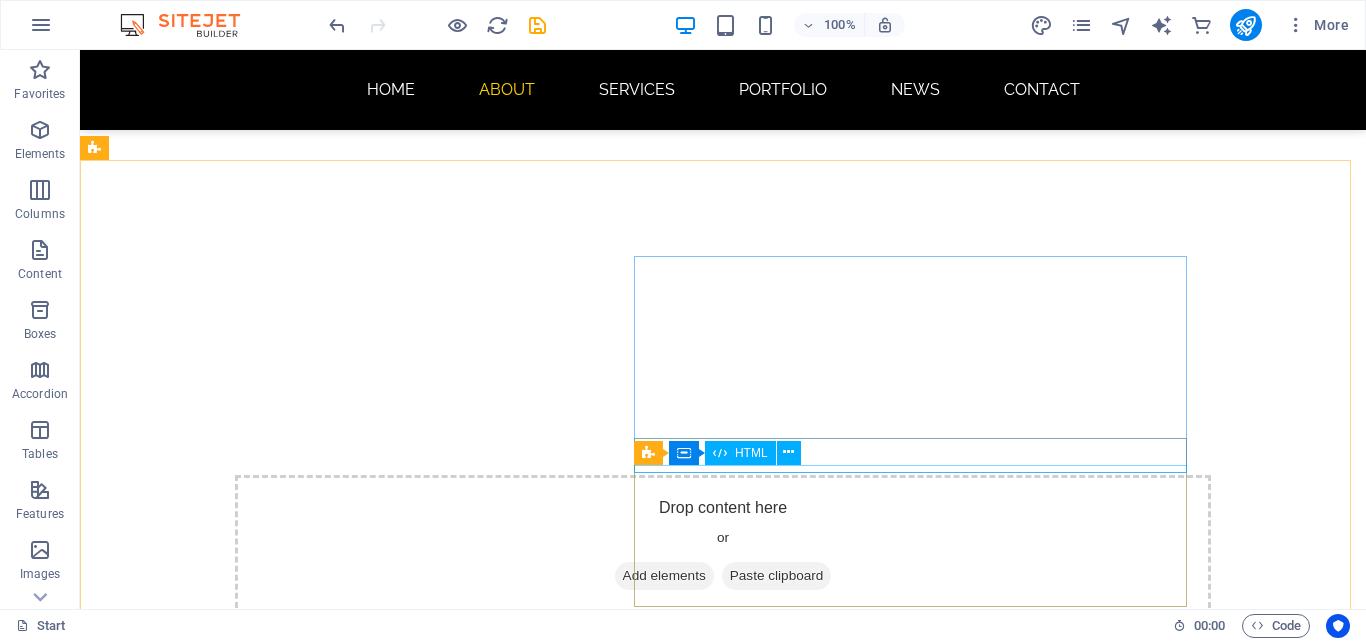 click on "Progress bar   Container   HTML" at bounding box center (724, 453) 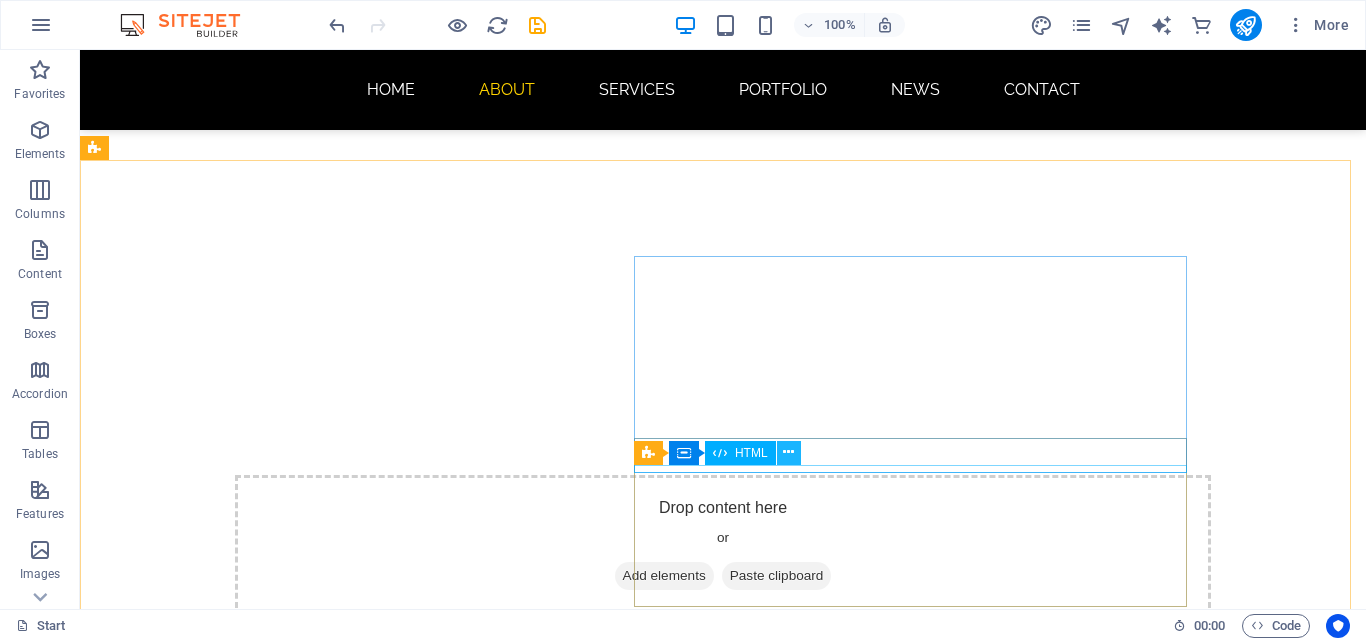 click at bounding box center [788, 452] 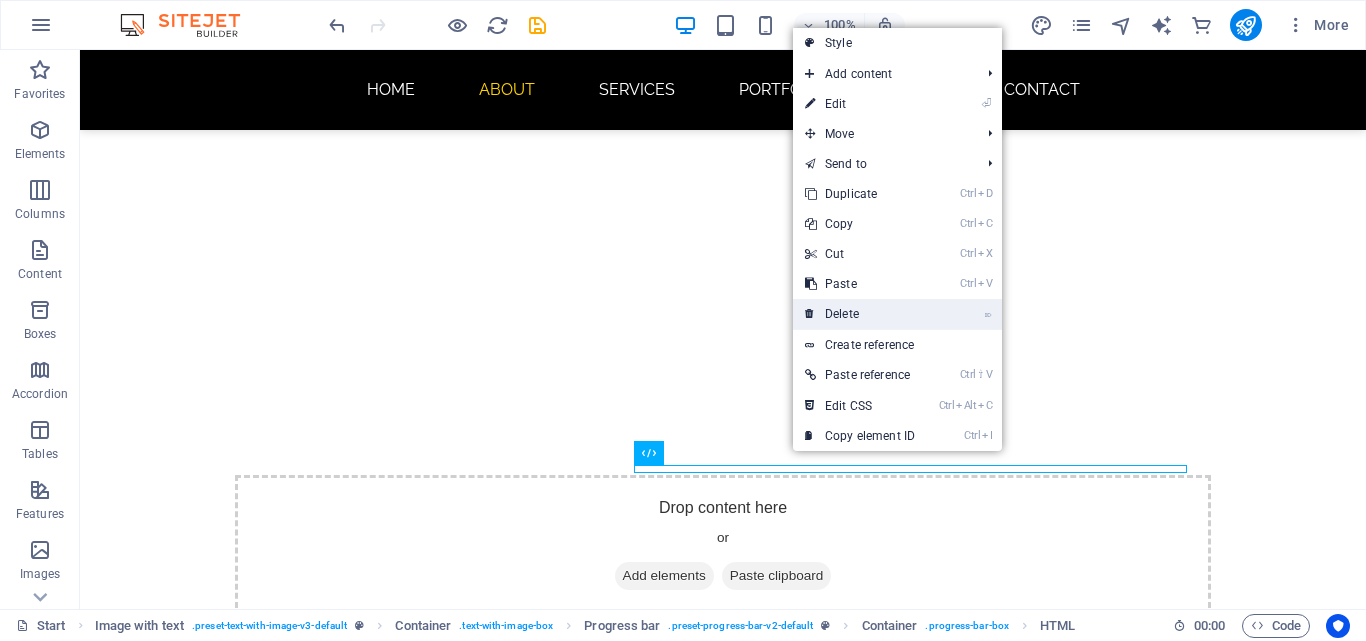 click on "⌦  Delete" at bounding box center (860, 314) 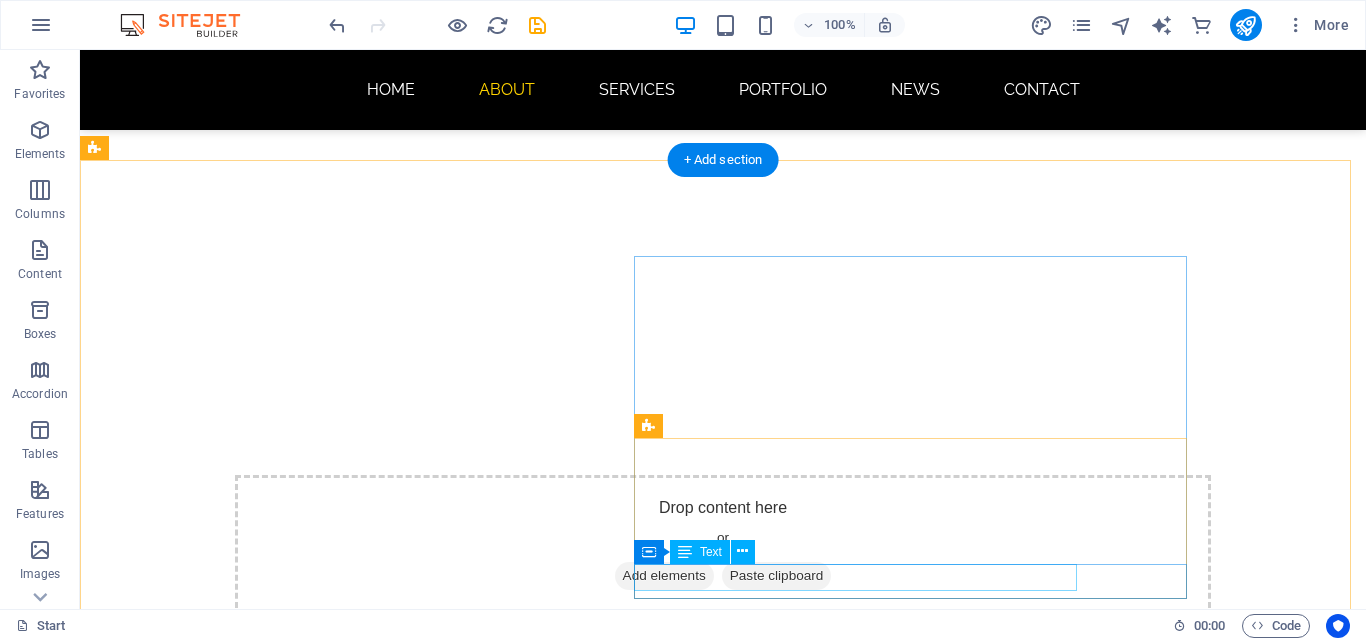 click on "HTML5 & CSS3" at bounding box center (568, 1856) 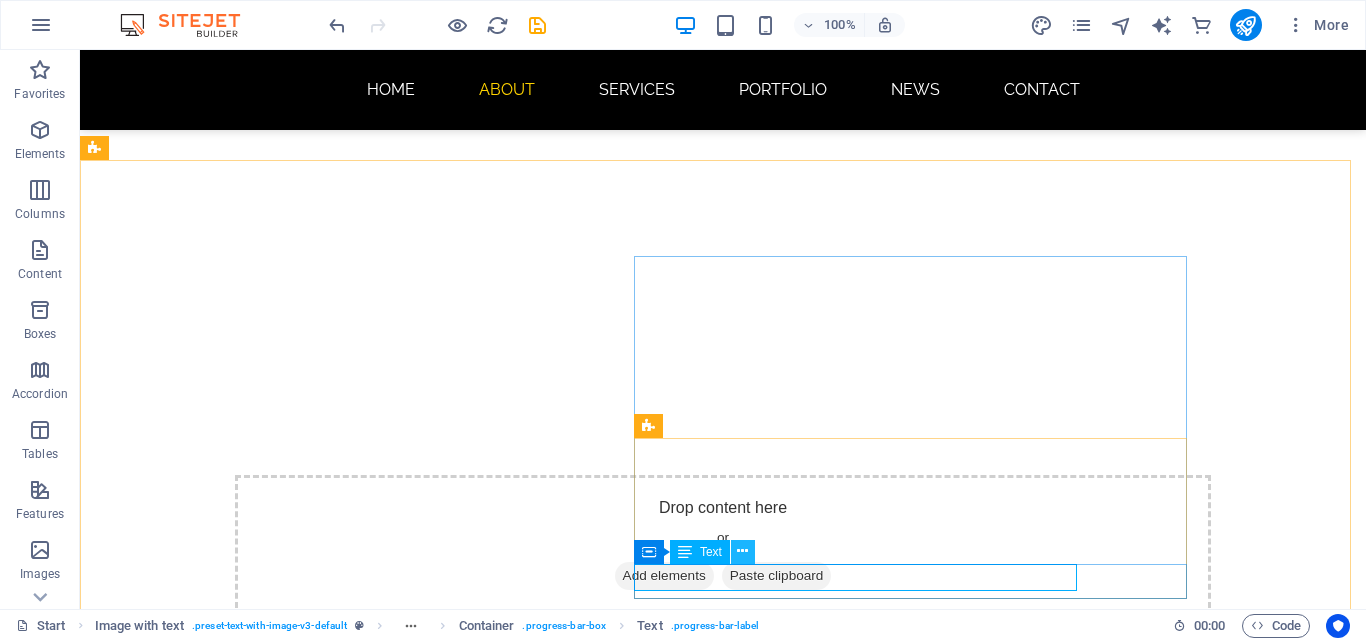 click at bounding box center (742, 551) 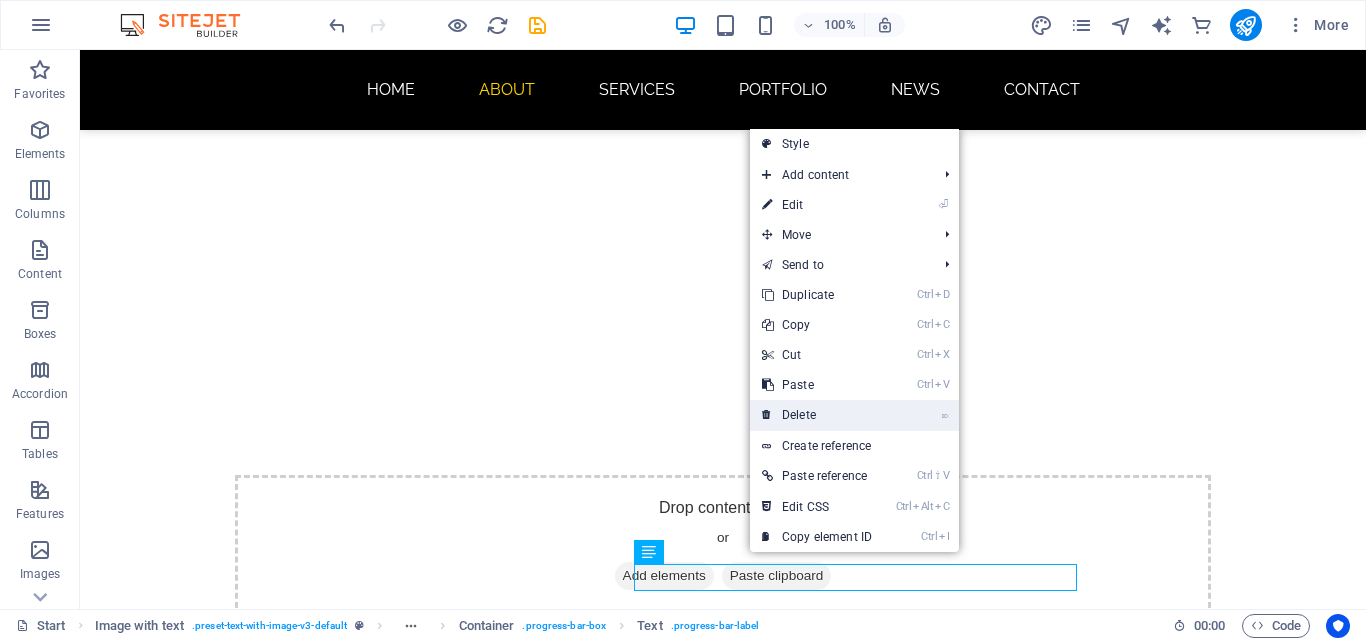 drag, startPoint x: 817, startPoint y: 415, endPoint x: 736, endPoint y: 369, distance: 93.15041 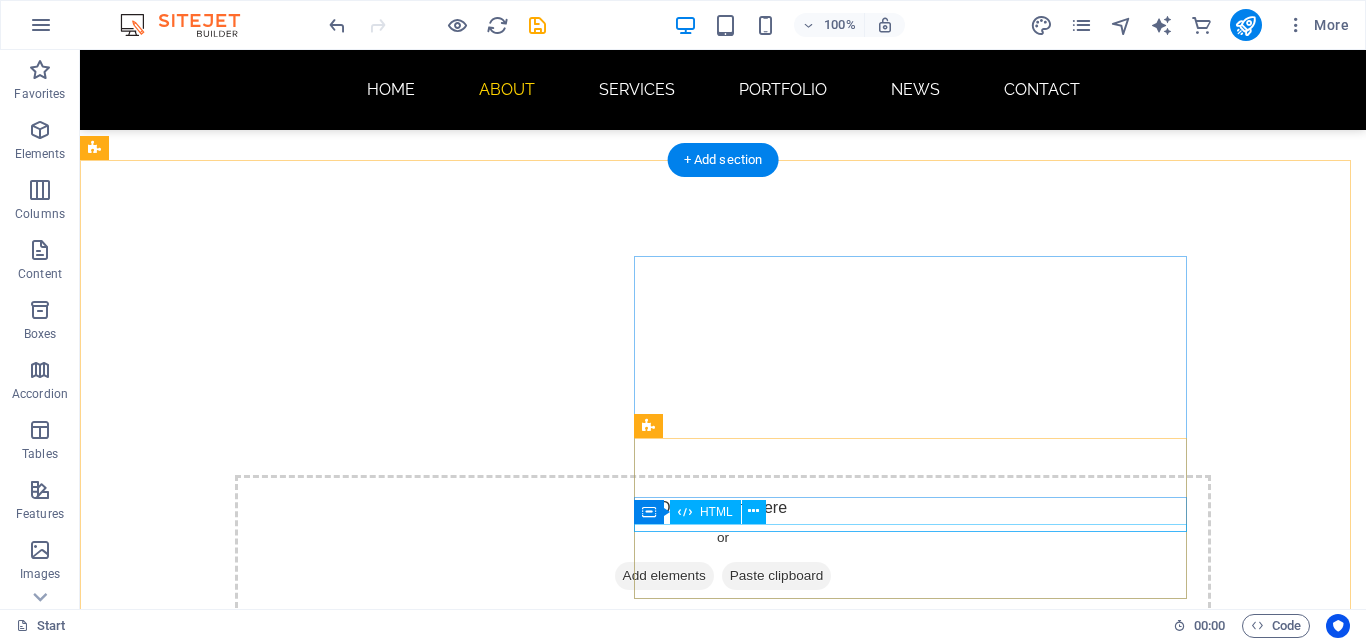 click at bounding box center (568, 1807) 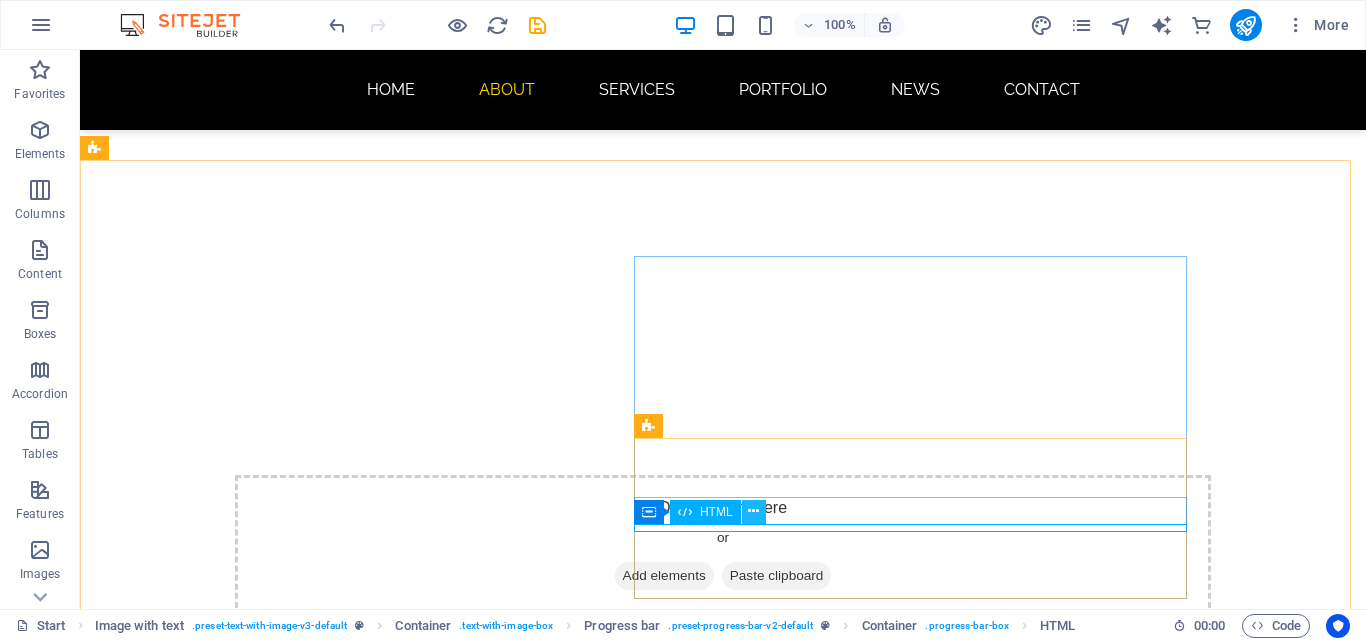 click at bounding box center (753, 511) 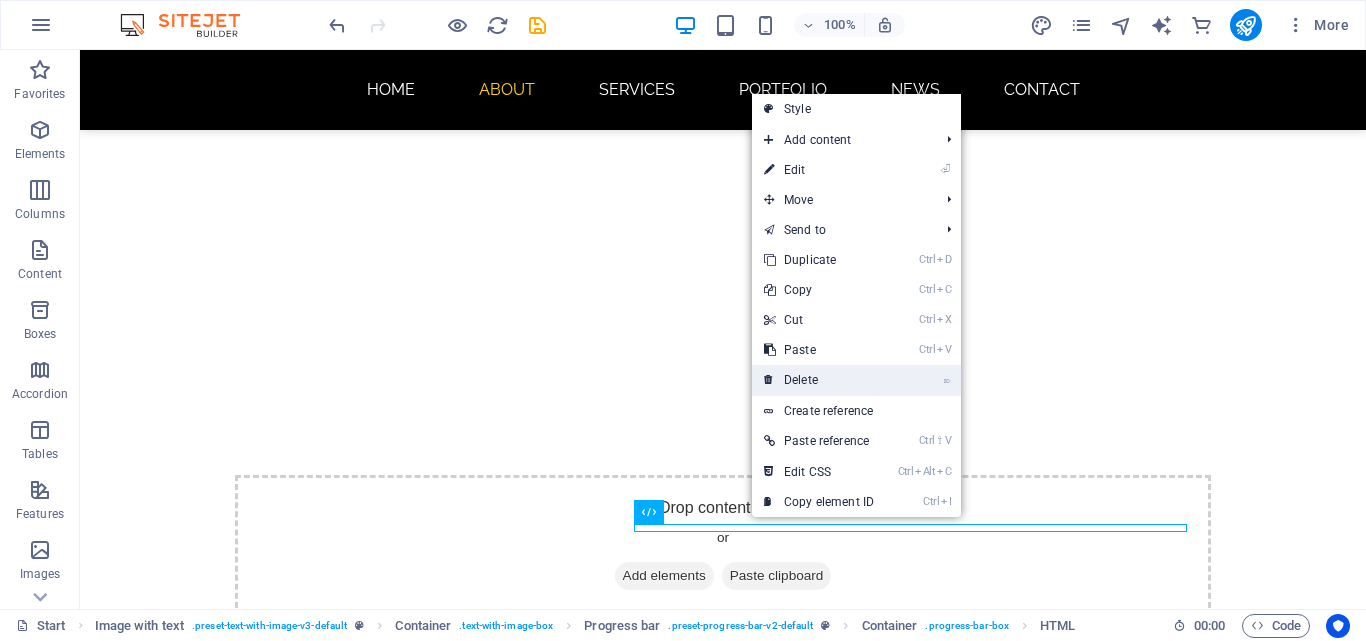 click on "⌦  Delete" at bounding box center [819, 380] 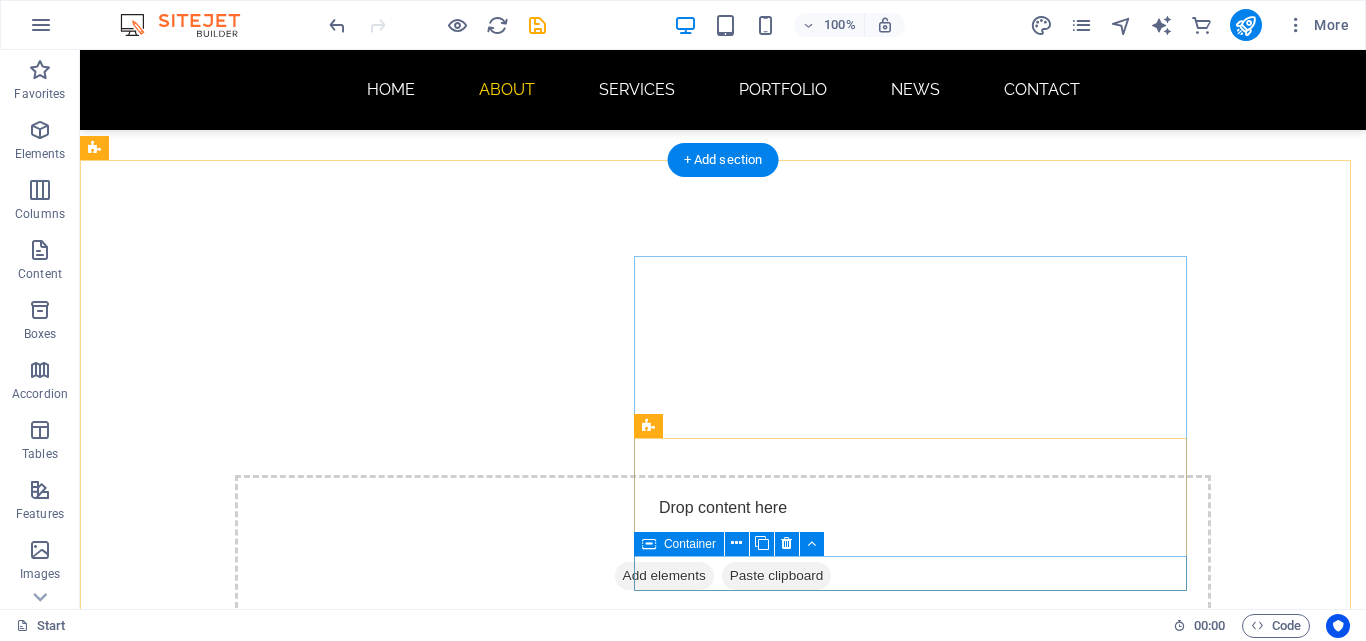 click on "85%" at bounding box center (568, 1852) 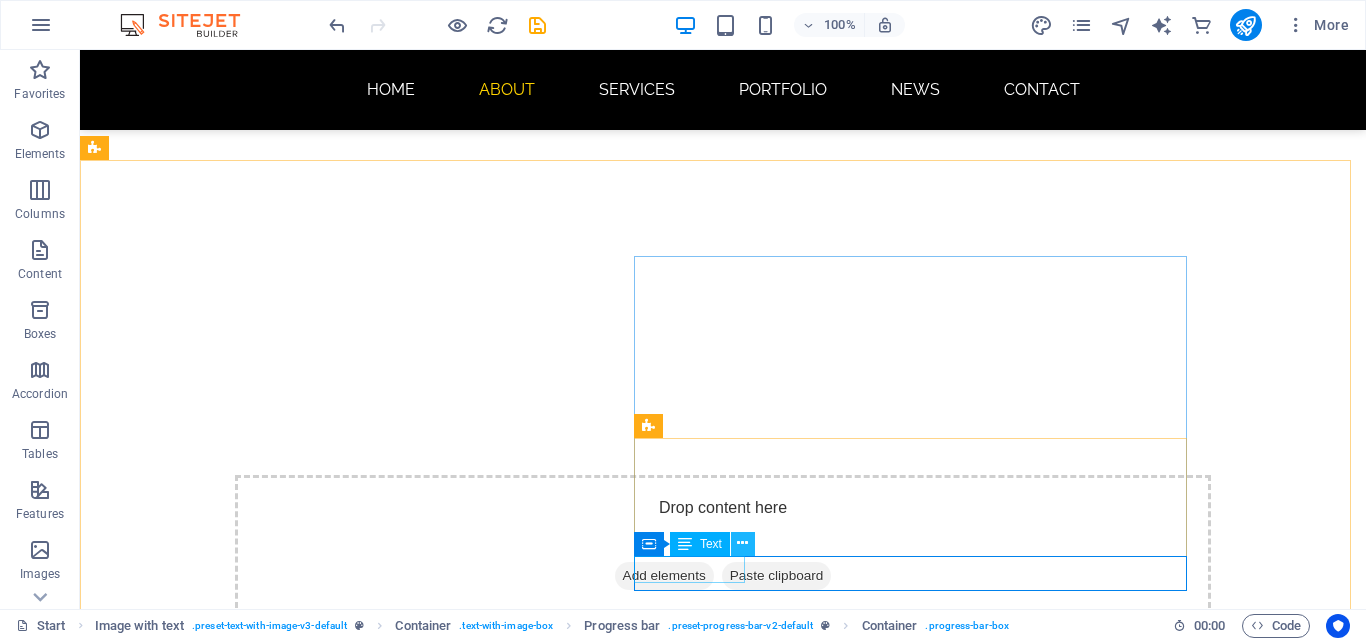 click at bounding box center (742, 543) 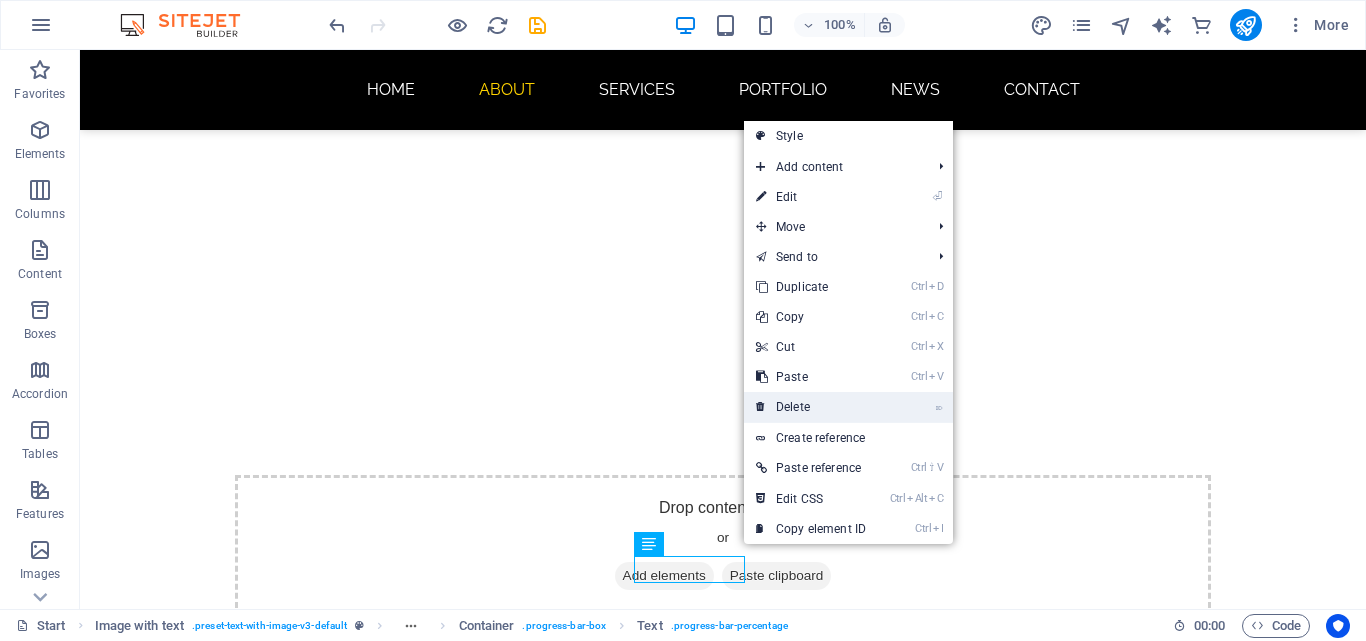 click on "⌦  Delete" at bounding box center (811, 407) 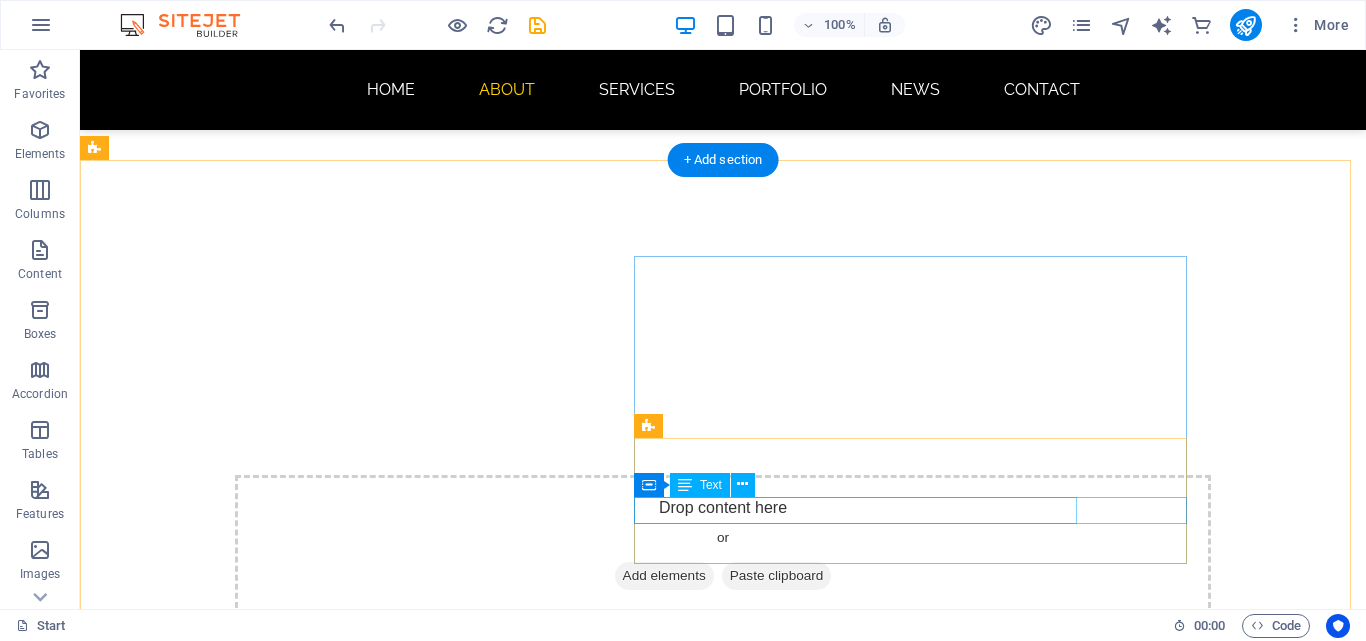 click on "Illustrator" at bounding box center [568, 1761] 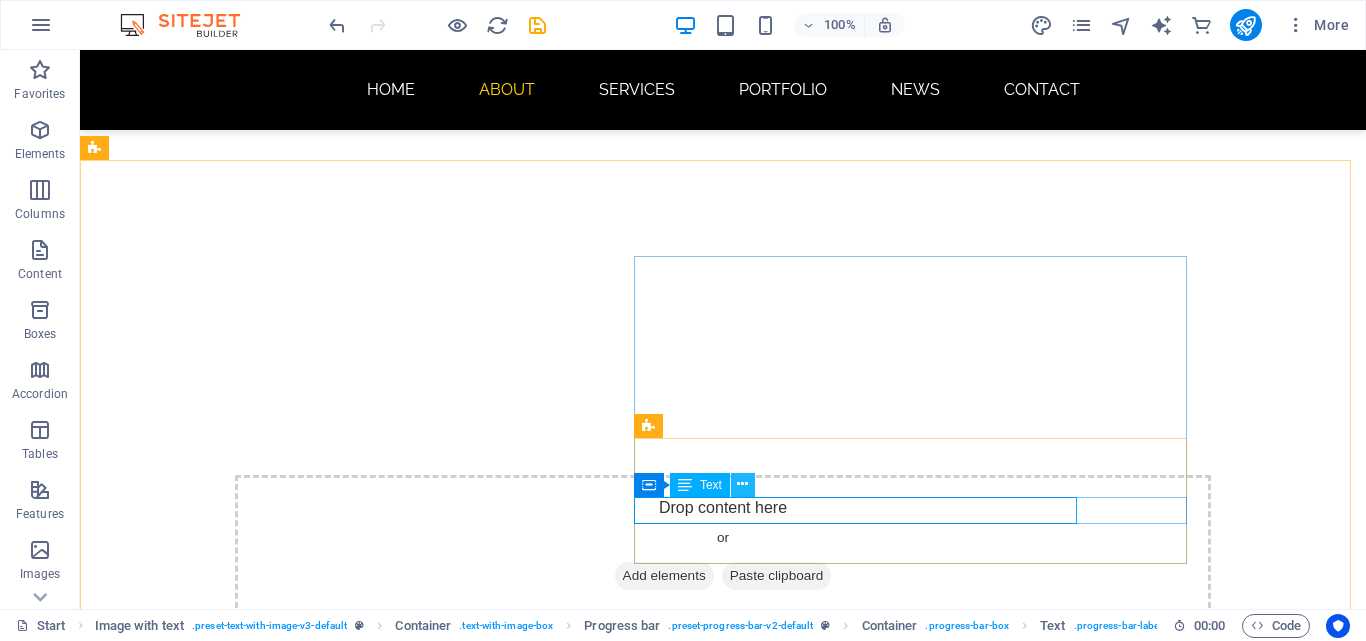 click at bounding box center (743, 485) 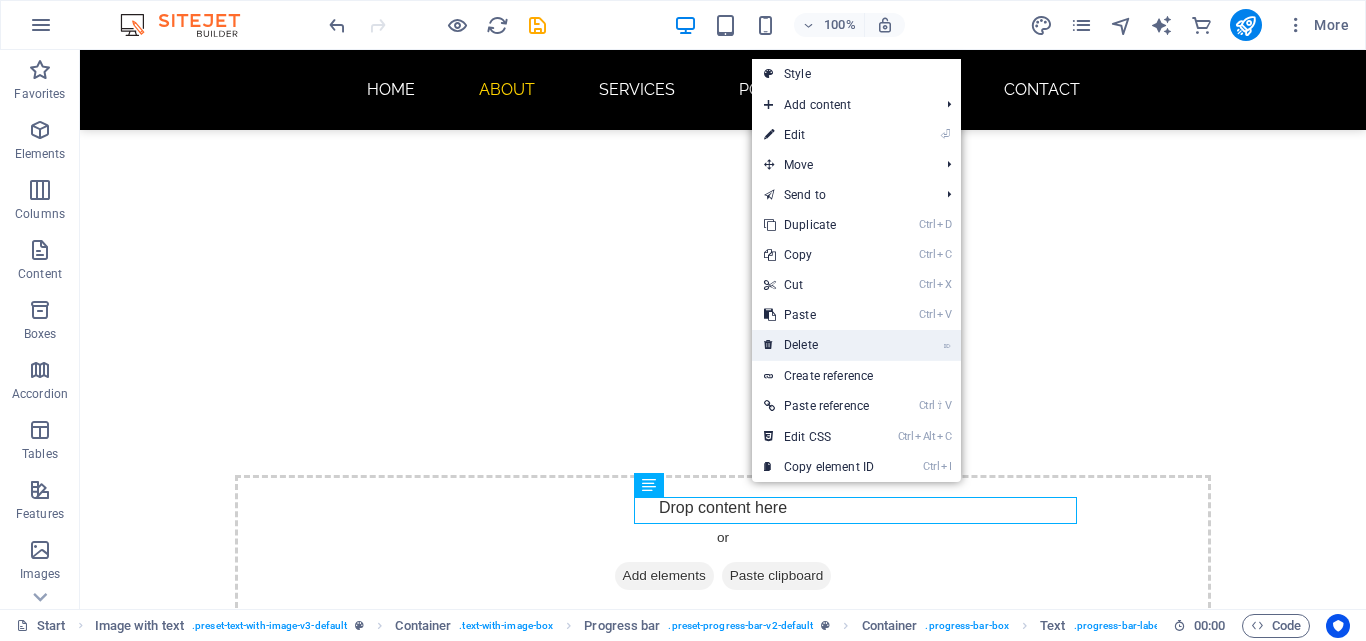 drag, startPoint x: 813, startPoint y: 348, endPoint x: 720, endPoint y: 308, distance: 101.23734 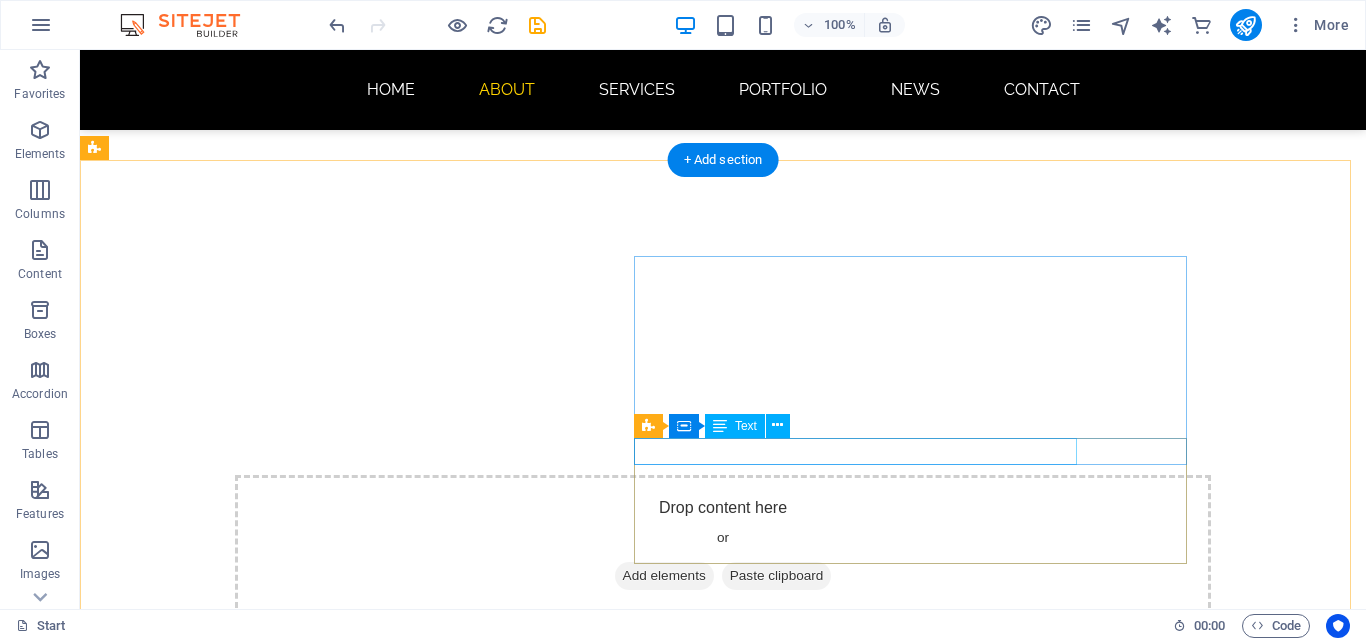 click on "Photoshop" at bounding box center [568, 1675] 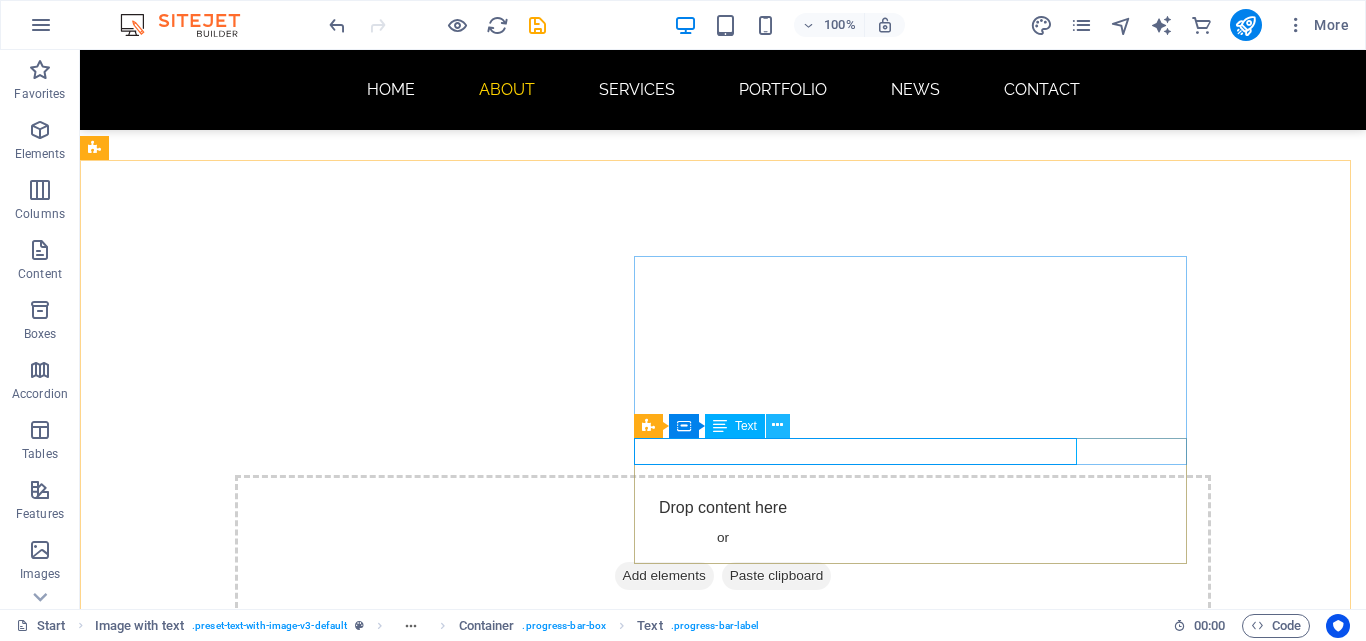 click at bounding box center (777, 425) 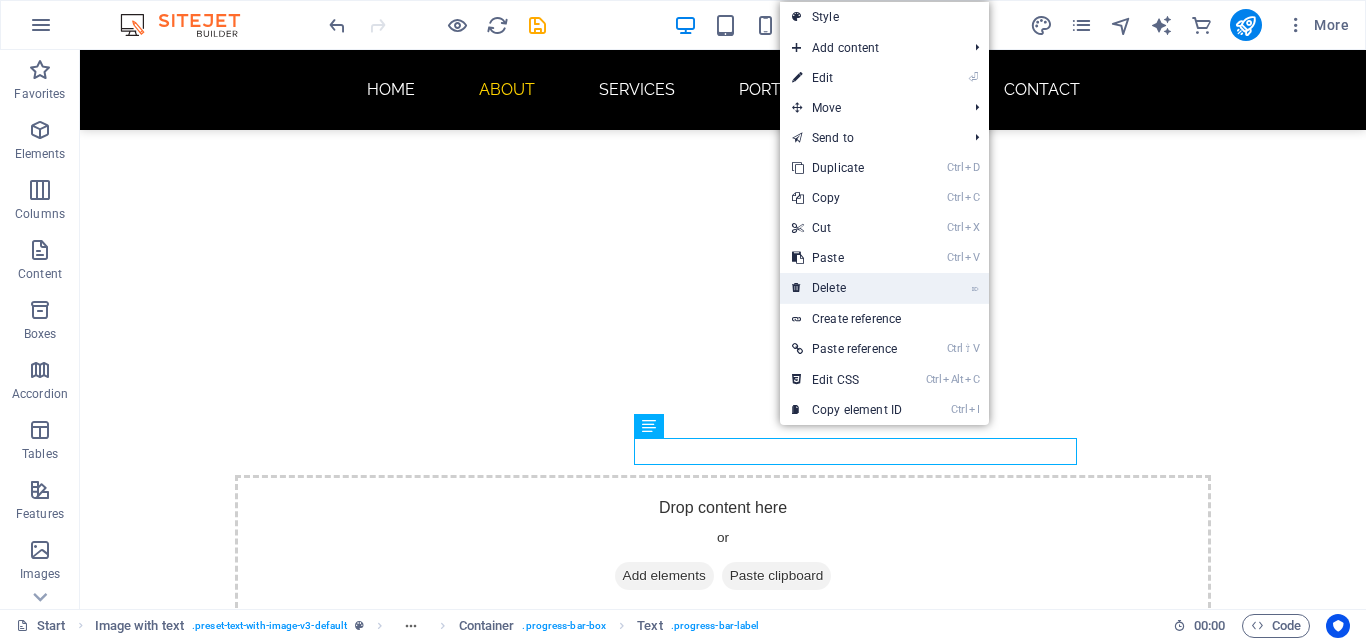 drag, startPoint x: 839, startPoint y: 283, endPoint x: 743, endPoint y: 257, distance: 99.458534 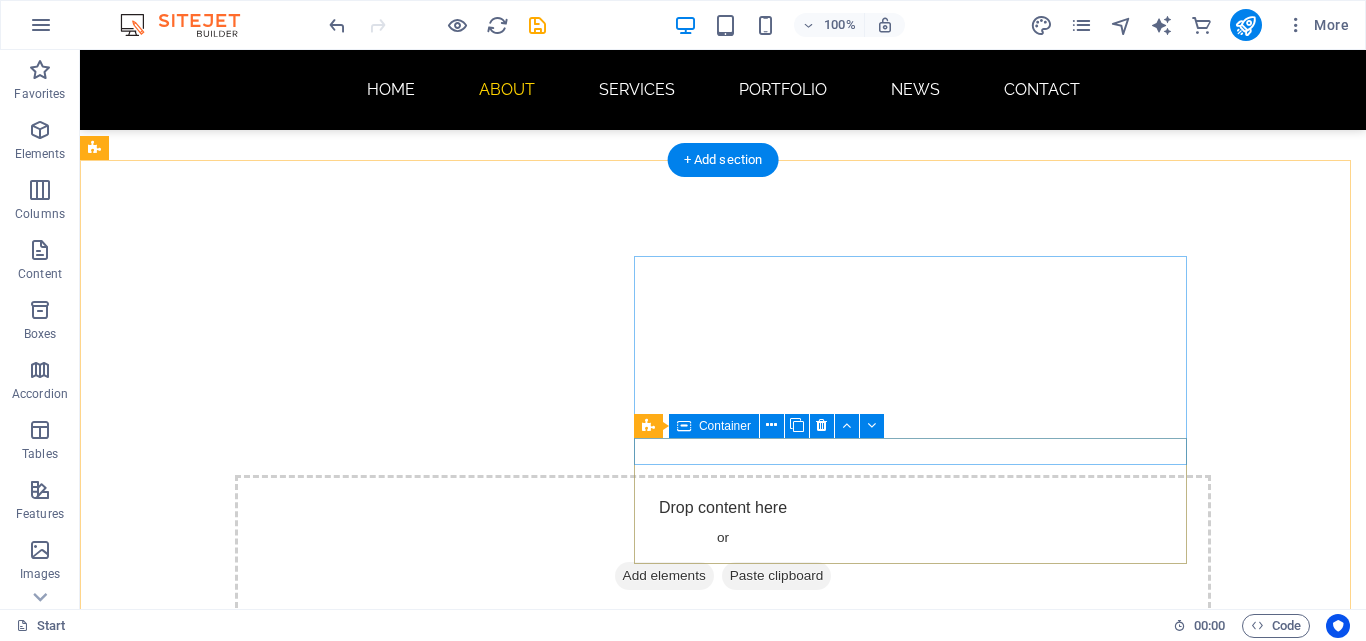 click on "70%" at bounding box center (568, 1675) 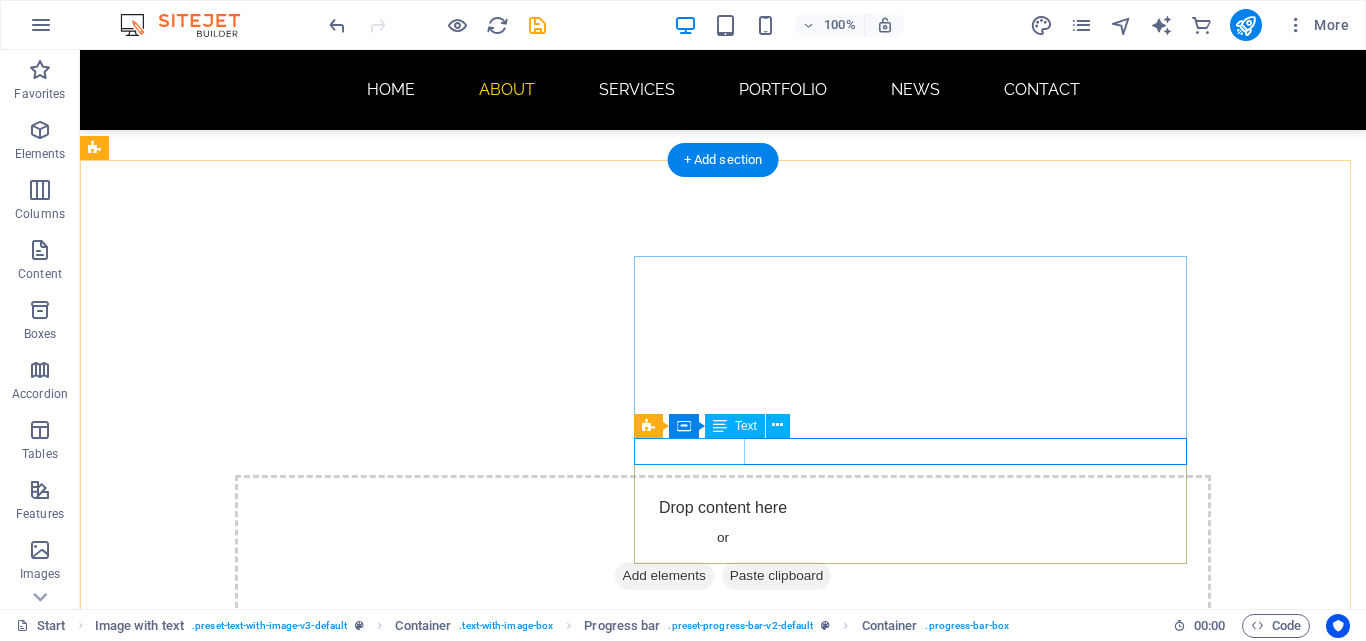 click on "70%" at bounding box center [568, 1675] 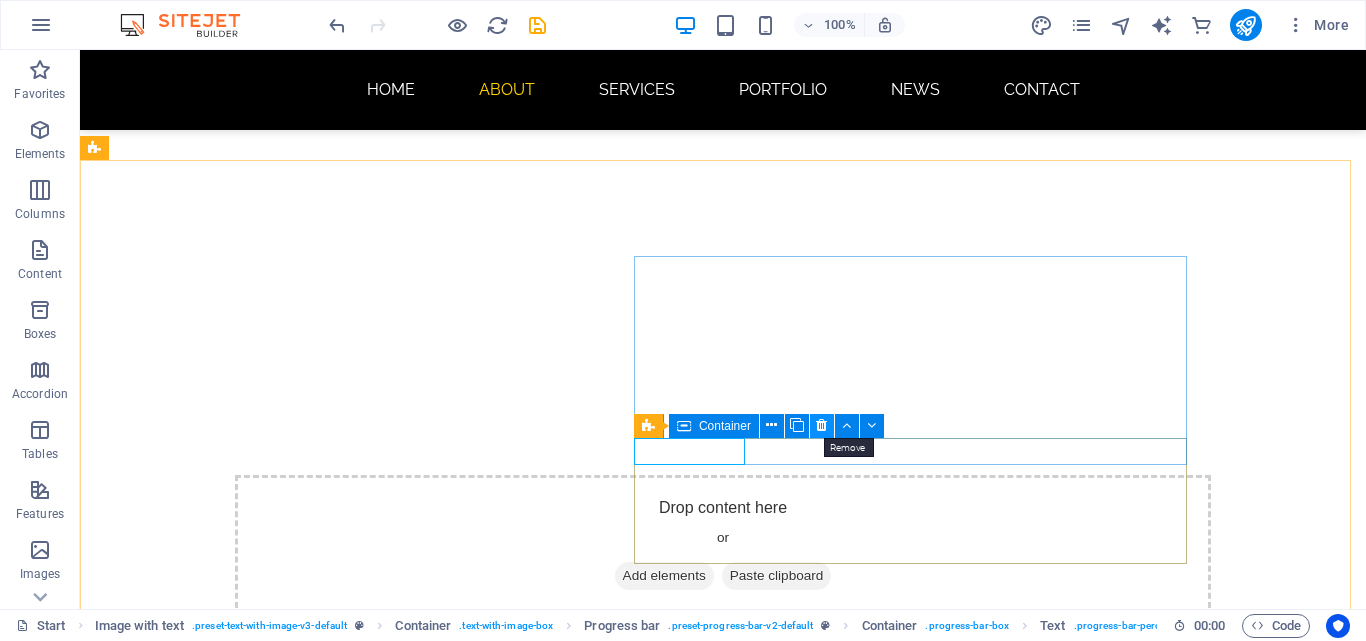 drag, startPoint x: 826, startPoint y: 425, endPoint x: 745, endPoint y: 375, distance: 95.189285 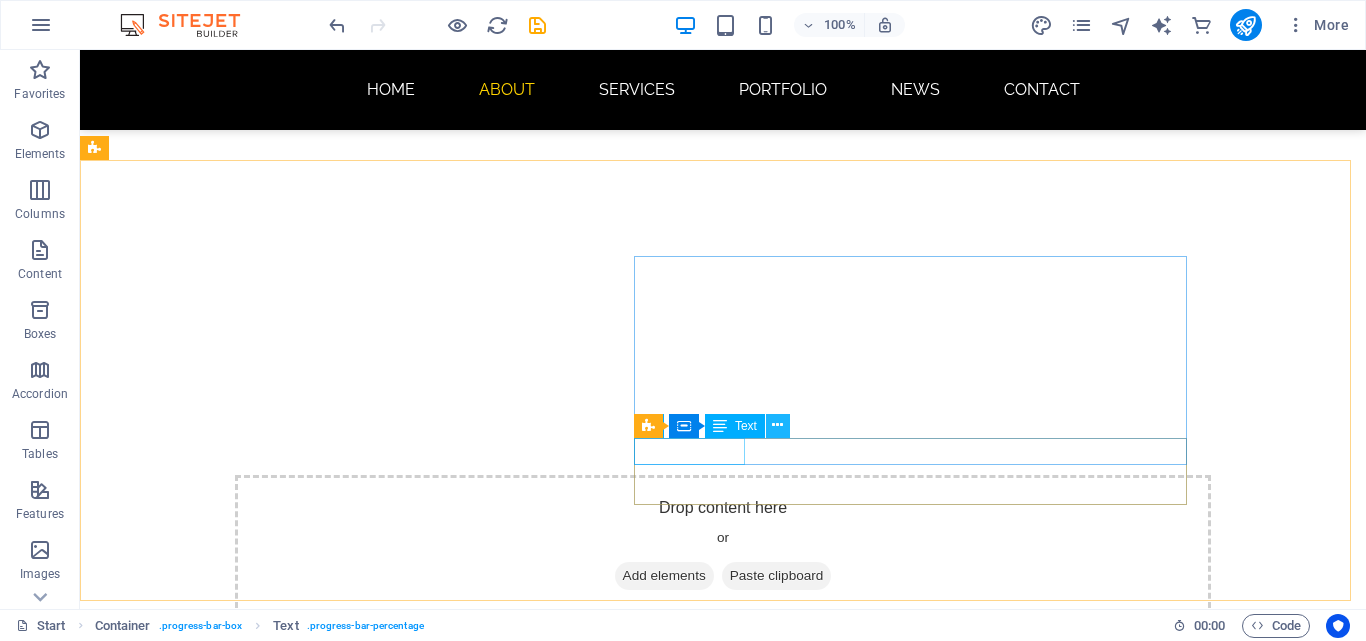 click at bounding box center [777, 425] 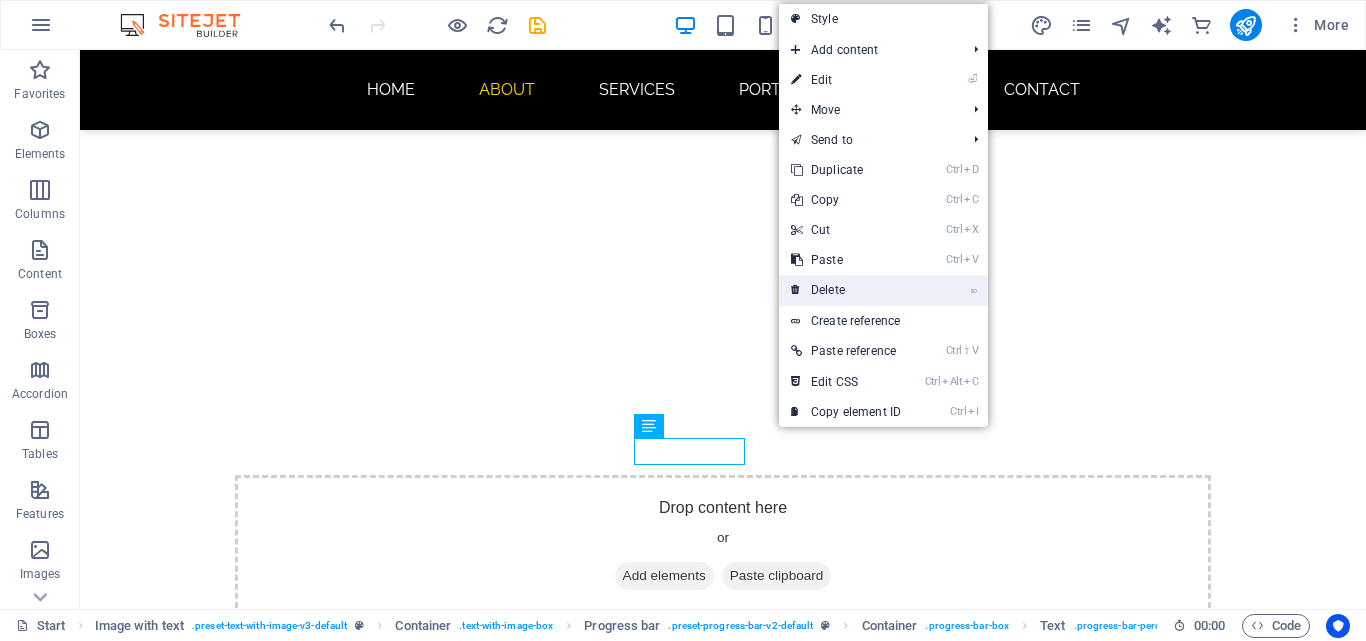 click on "⌦  Delete" at bounding box center [846, 290] 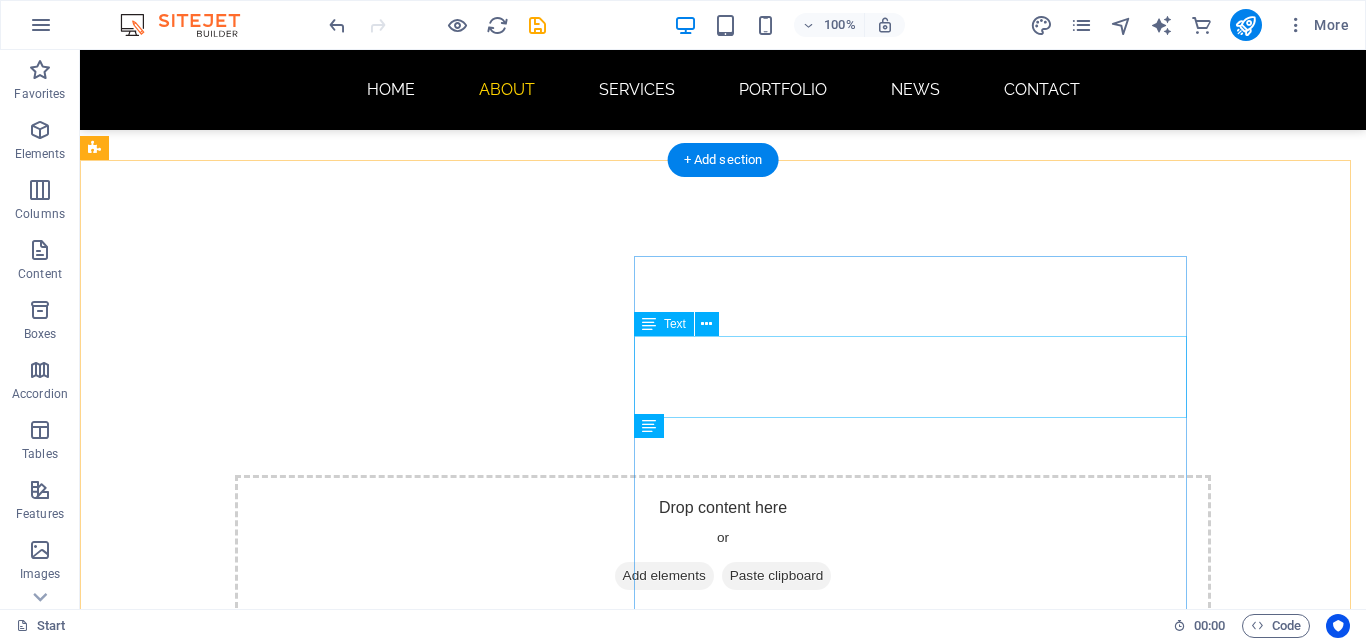 click on "Lorem ipsum dolor sit amet, consectetuer adipiscing elit. Aenean commodo ligula eget dolor. Lorem ipsum dolor sit amet, consectetuer adipiscing elit leget dolor." at bounding box center (568, 1615) 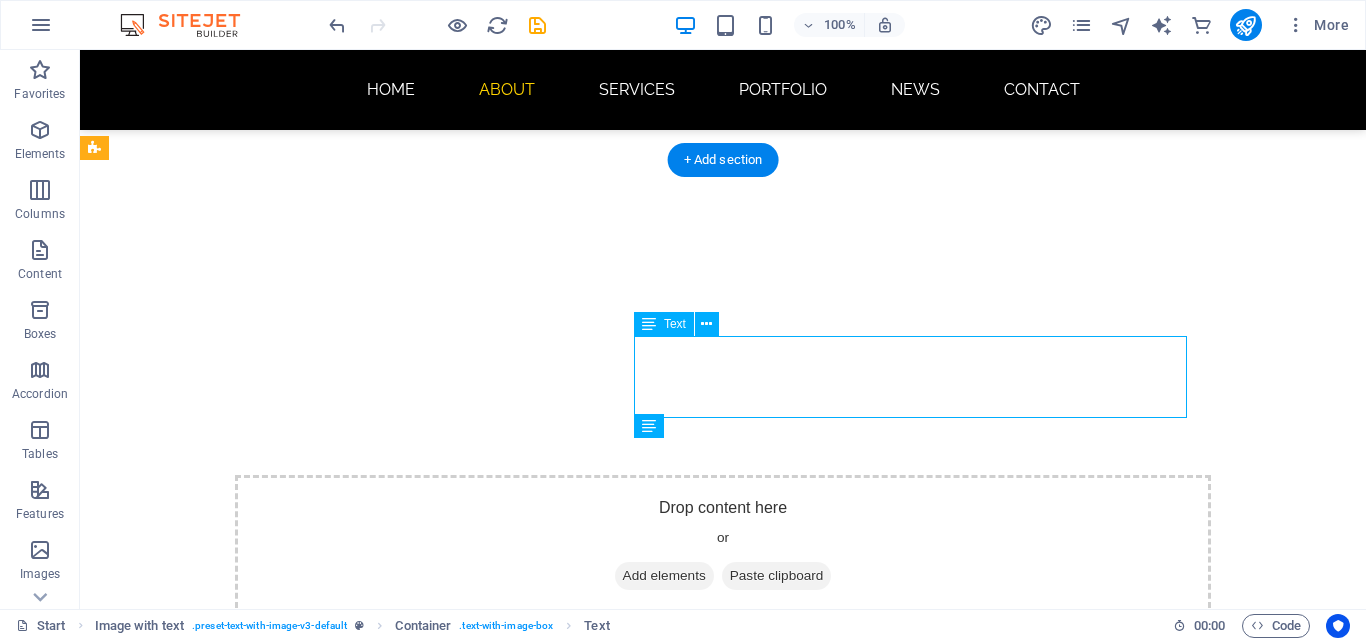 click on "Lorem ipsum dolor sit amet, consectetuer adipiscing elit. Aenean commodo ligula eget dolor. Lorem ipsum dolor sit amet, consectetuer adipiscing elit leget dolor." at bounding box center [568, 1615] 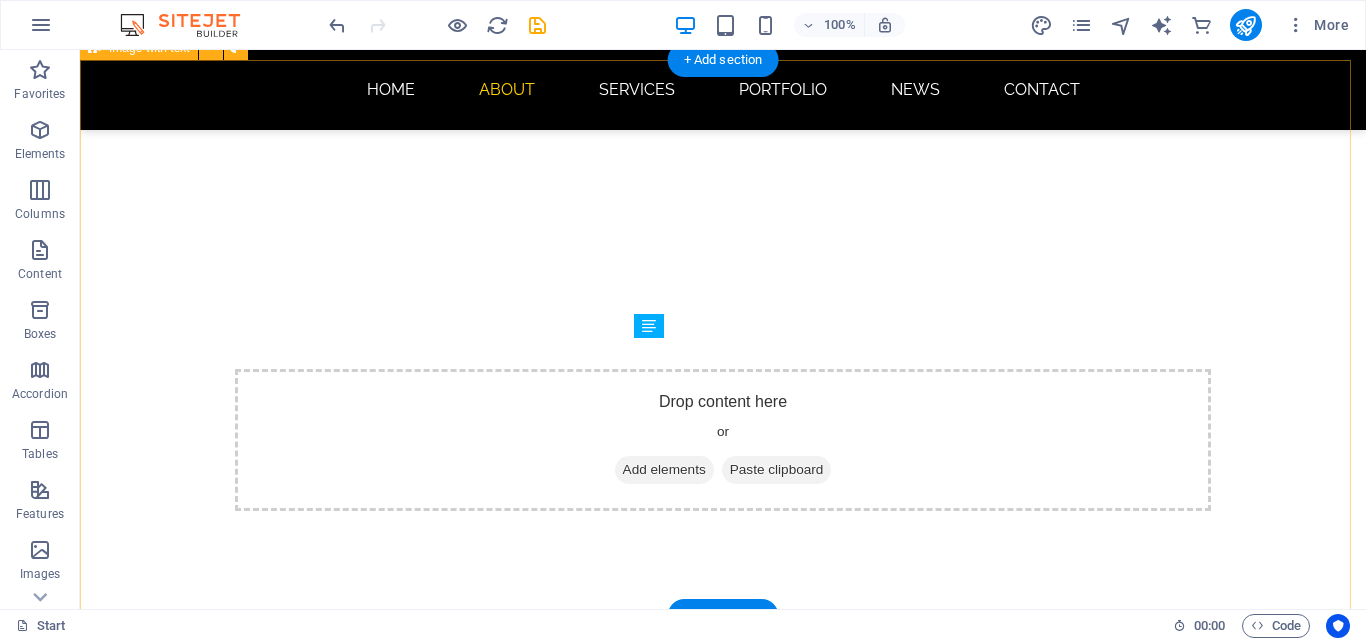 scroll, scrollTop: 1000, scrollLeft: 0, axis: vertical 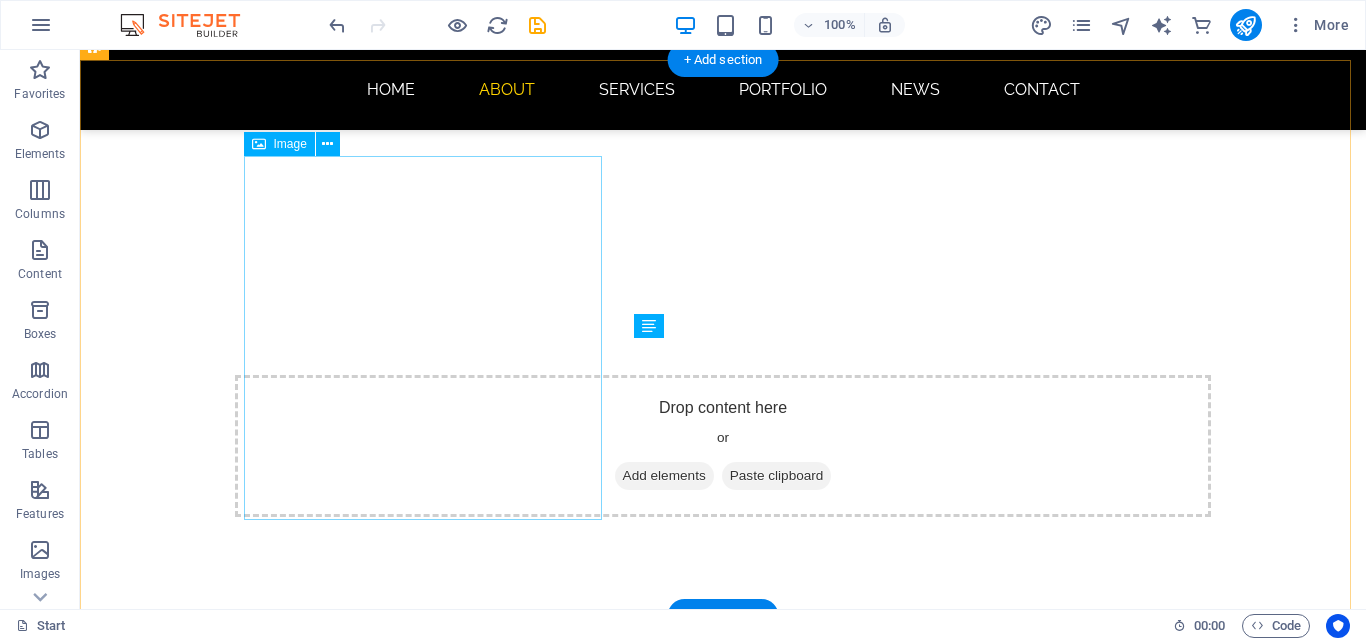 click at bounding box center [568, 1050] 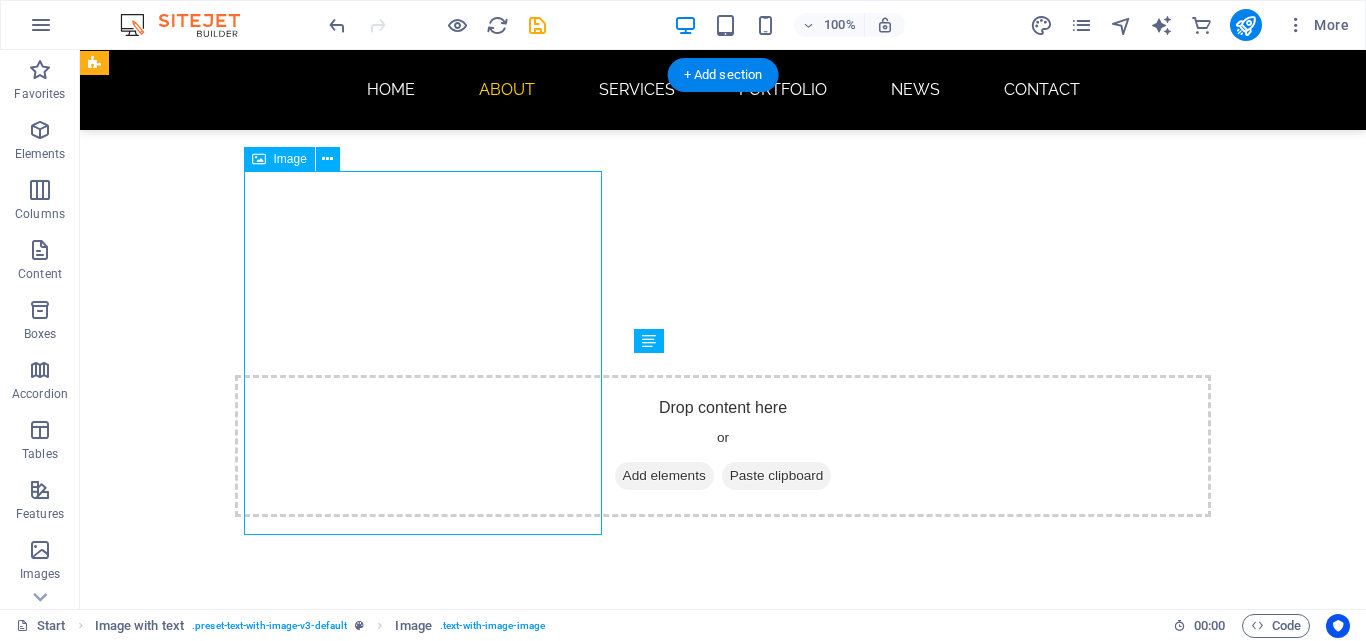 scroll, scrollTop: 900, scrollLeft: 0, axis: vertical 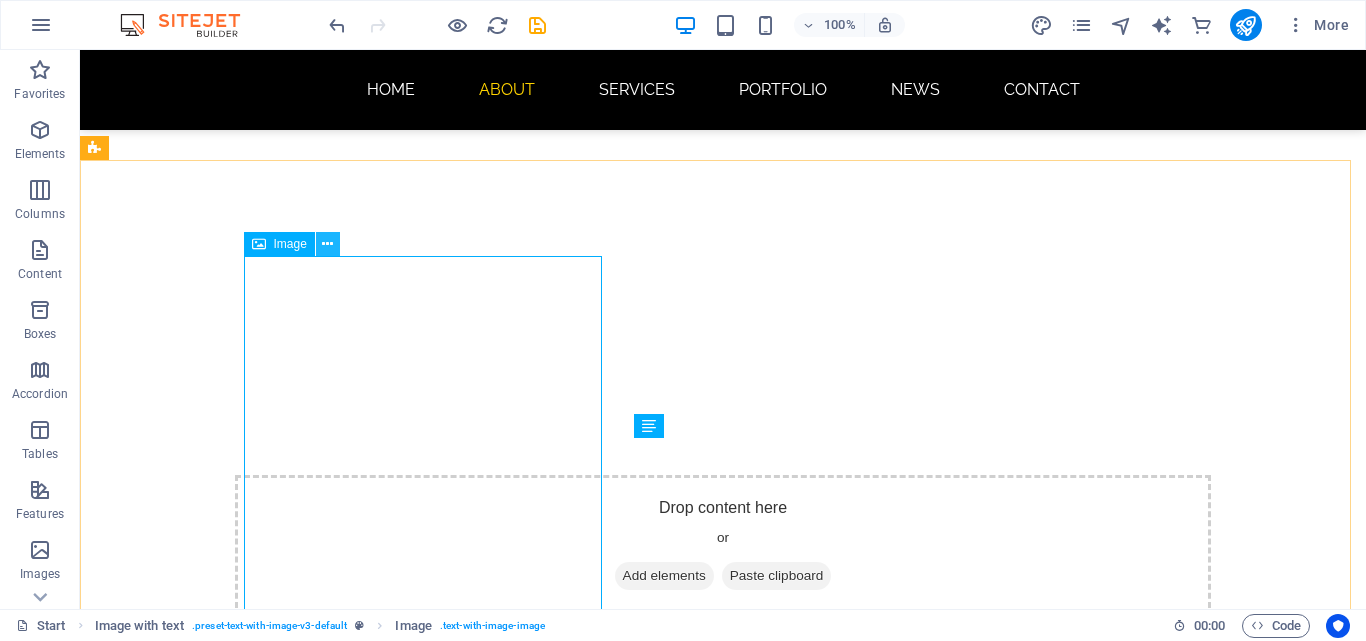 click at bounding box center (327, 244) 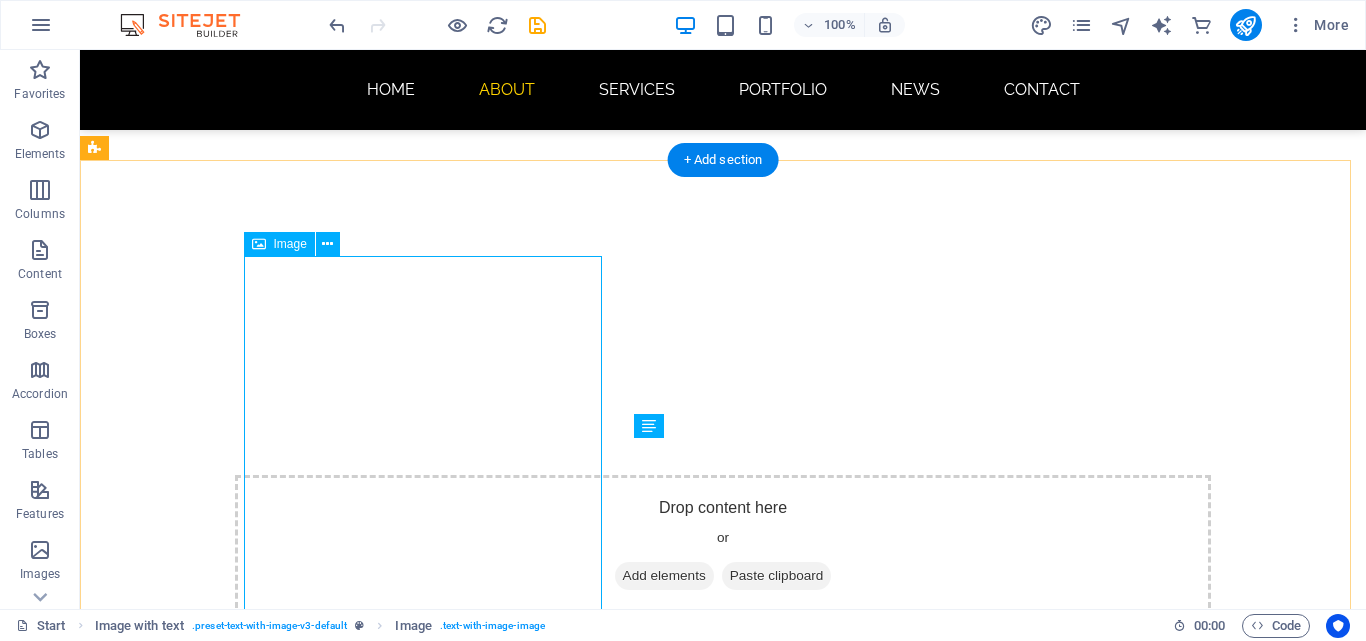 click at bounding box center [568, 1150] 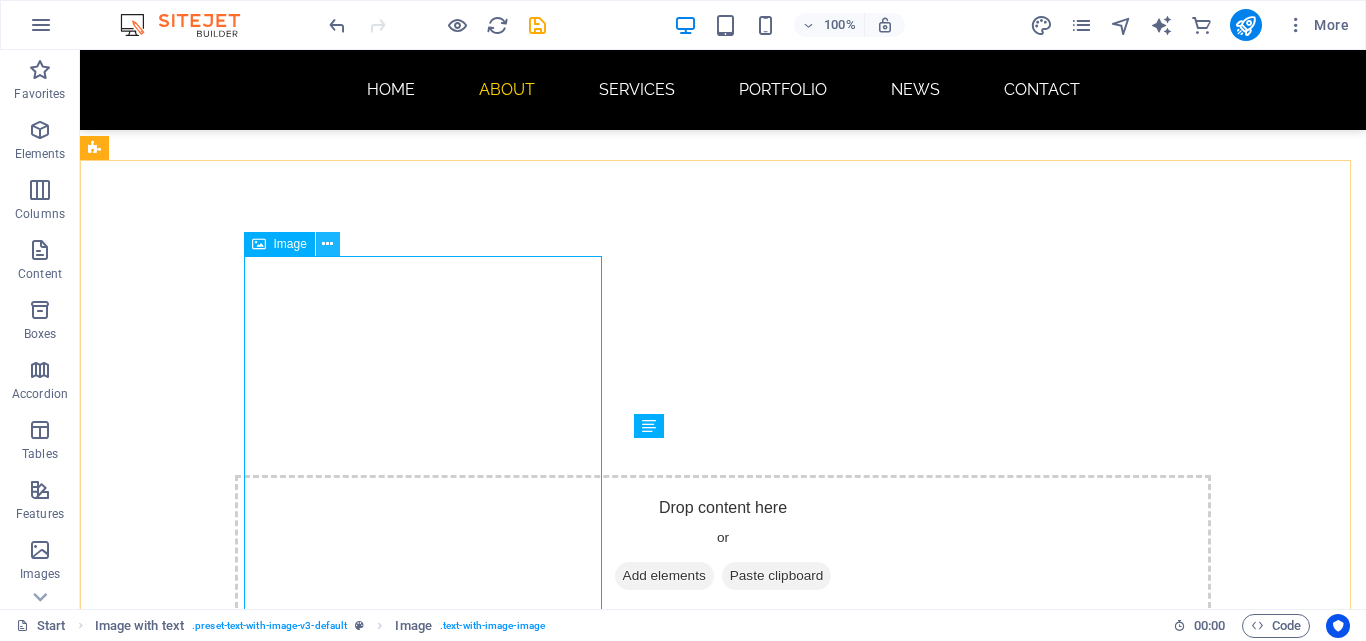 click at bounding box center [327, 244] 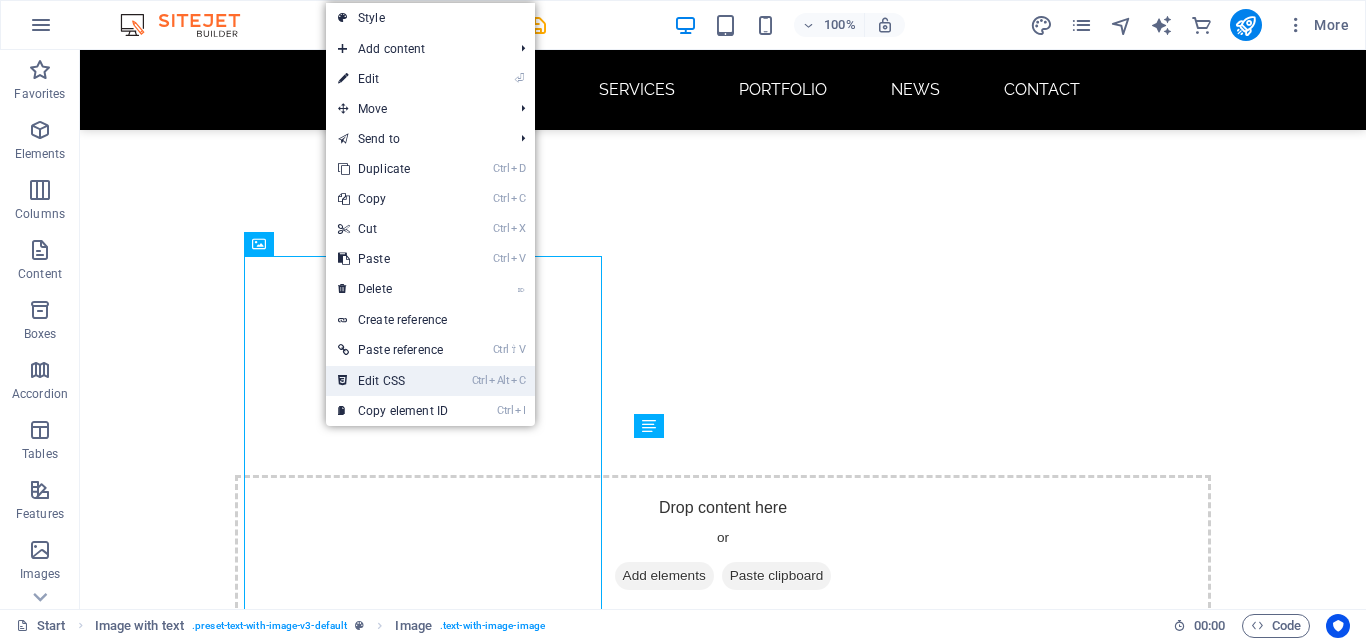 click on "Ctrl Alt C  Edit CSS" at bounding box center [393, 381] 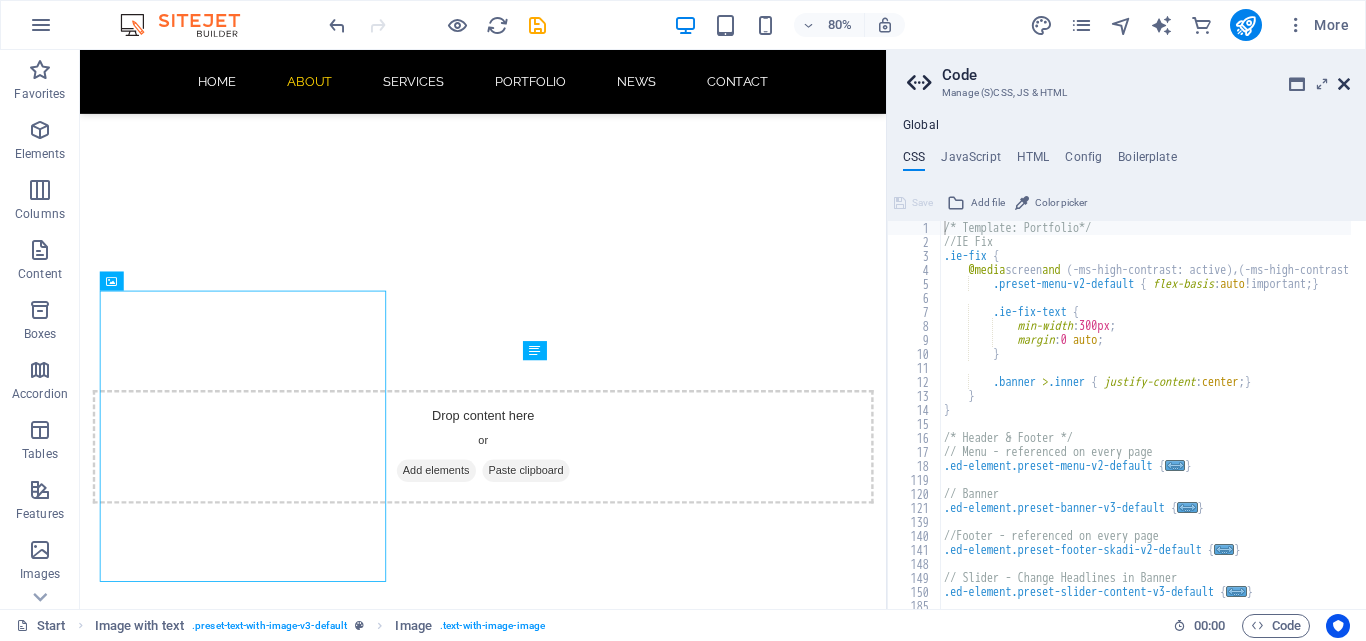 drag, startPoint x: 1341, startPoint y: 83, endPoint x: 1169, endPoint y: 32, distance: 179.40178 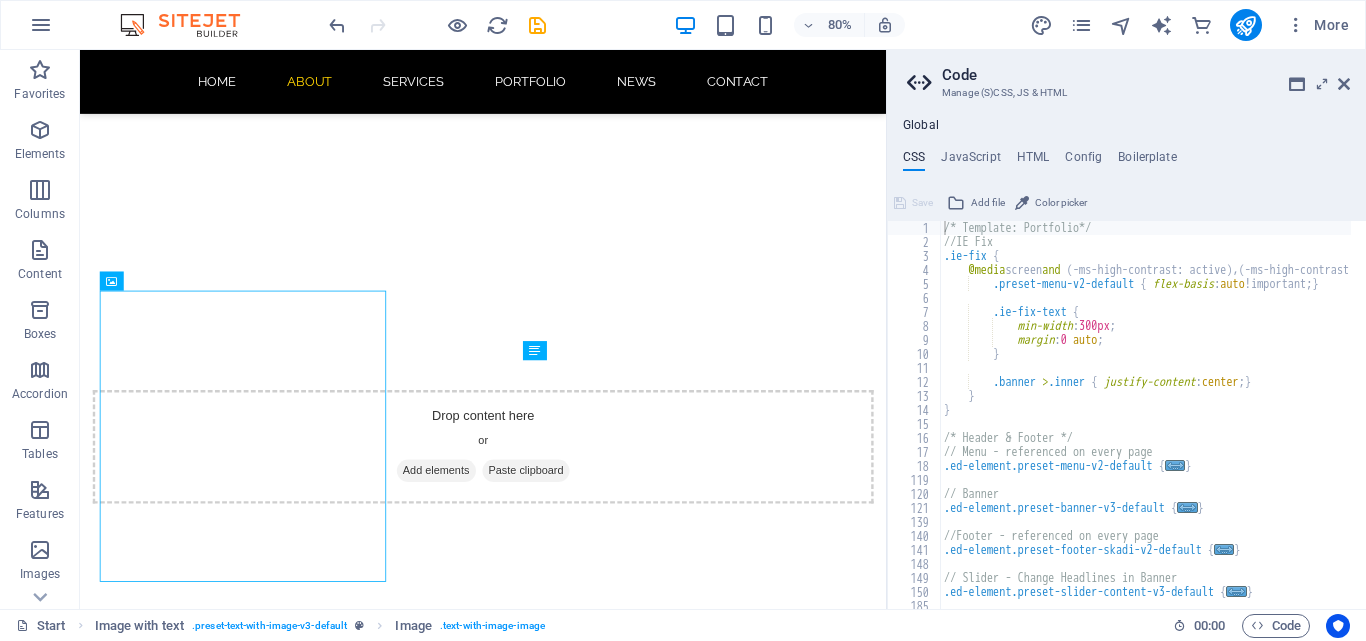 scroll, scrollTop: 805, scrollLeft: 0, axis: vertical 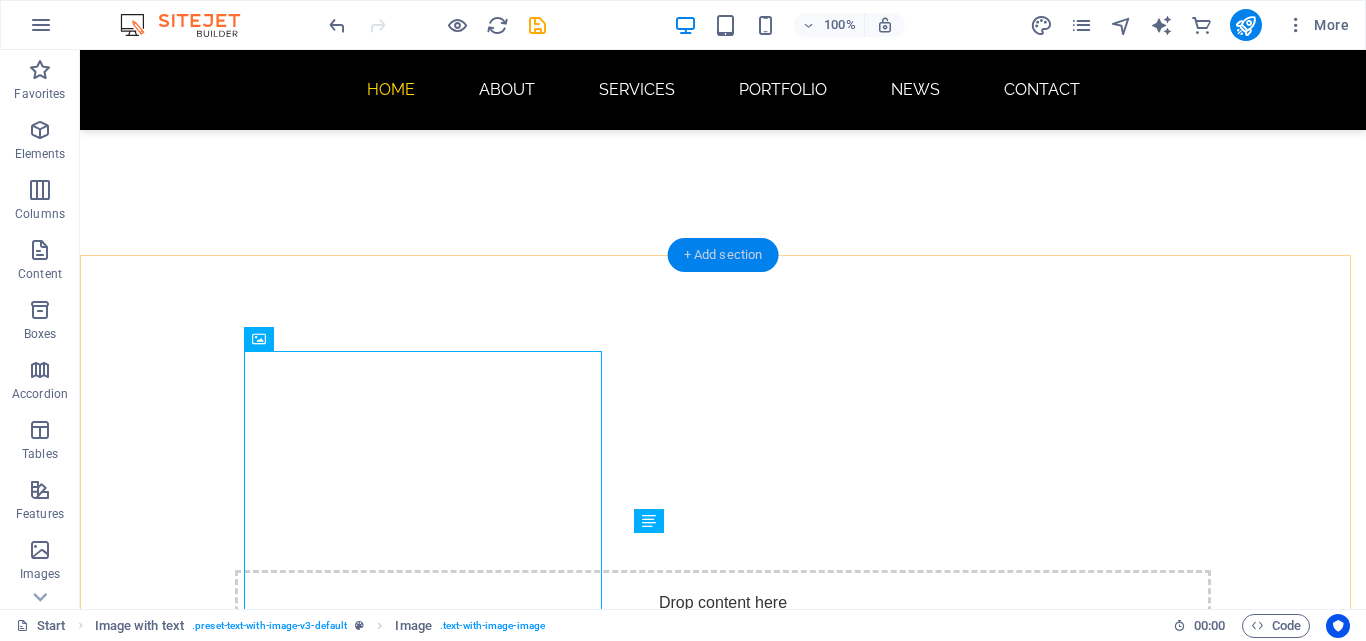 click on "+ Add section" at bounding box center (723, 255) 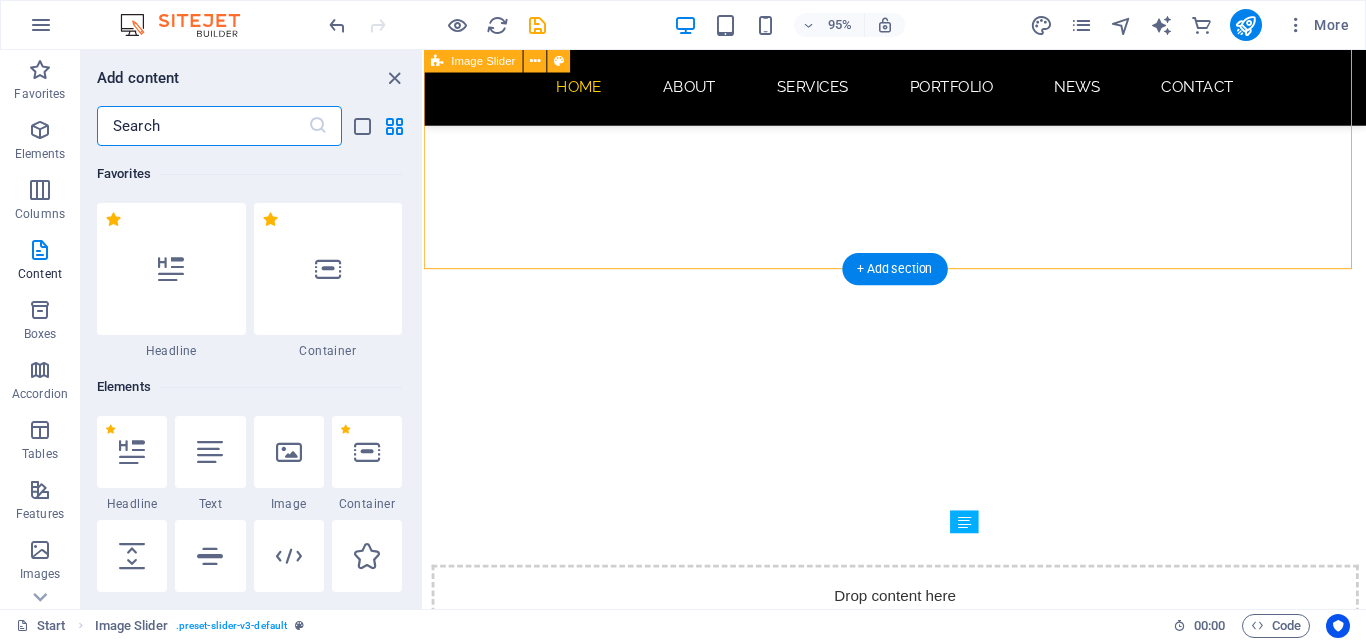 scroll, scrollTop: 779, scrollLeft: 0, axis: vertical 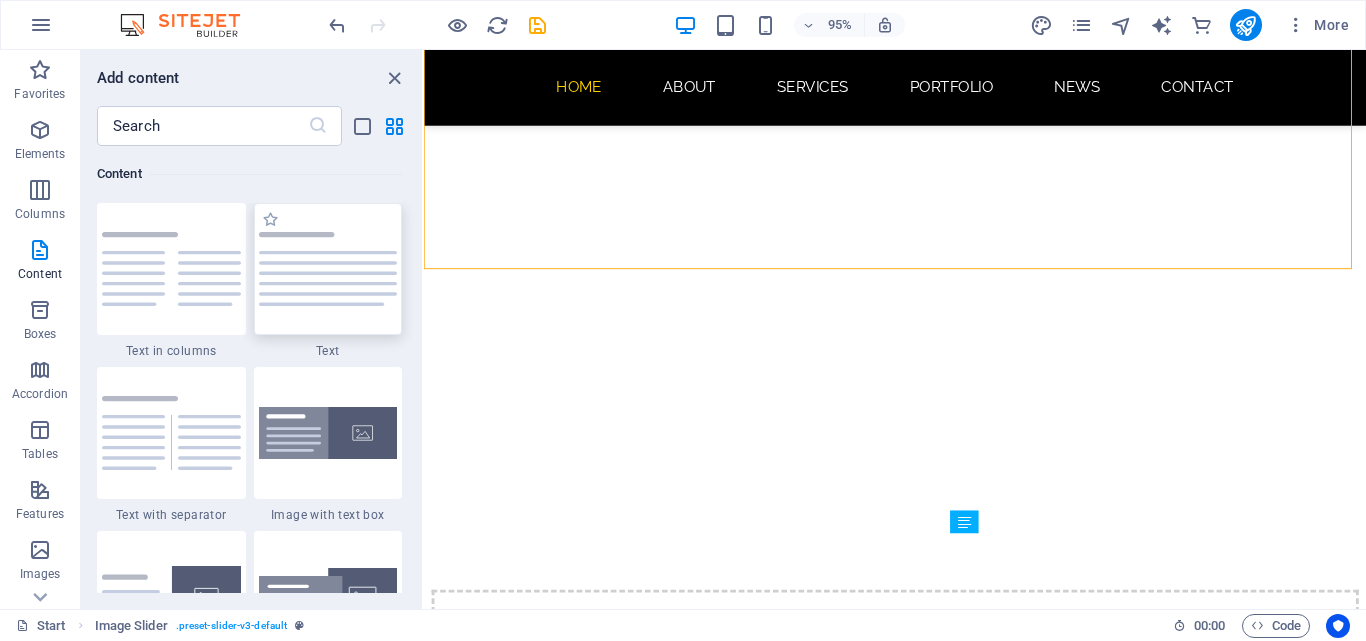 click at bounding box center [328, 269] 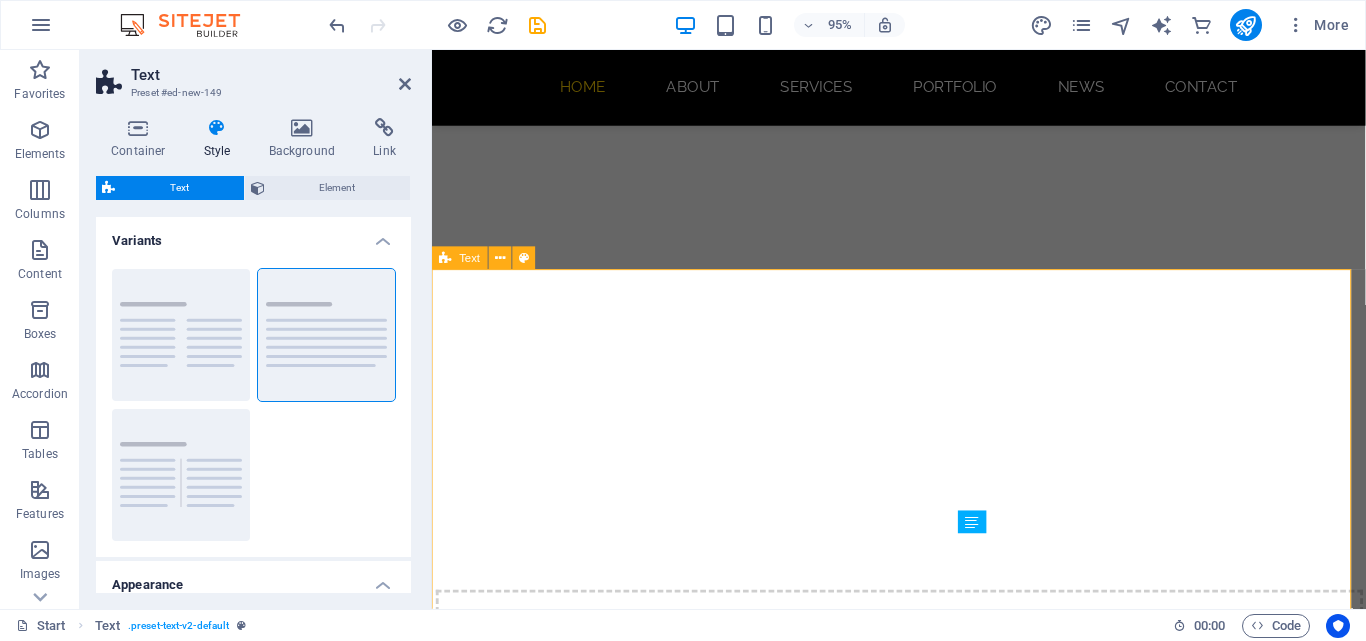 click on "Headline Lorem ipsum dolor sitope amet, consectetur adipisicing elitip. Massumenda, dolore, cum vel modi asperiores consequatur suscipit quidem ducimus eveniet iure expedita consecteture odiogil voluptatum similique fugit voluptates atem accusamus quae quas dolorem tenetur facere tempora maiores adipisci reiciendis accusantium voluptatibus id voluptate tempore dolor harum nisi amet! Nobis, eaque. Aenean commodo ligula eget dolor. Lorem ipsum dolor sit amet, consectetuer adipiscing elit leget odiogil voluptatum similique fugit voluptates dolor. Libero assumenda, dolore, cum vel modi asperiores consequatur." at bounding box center [923, 1058] 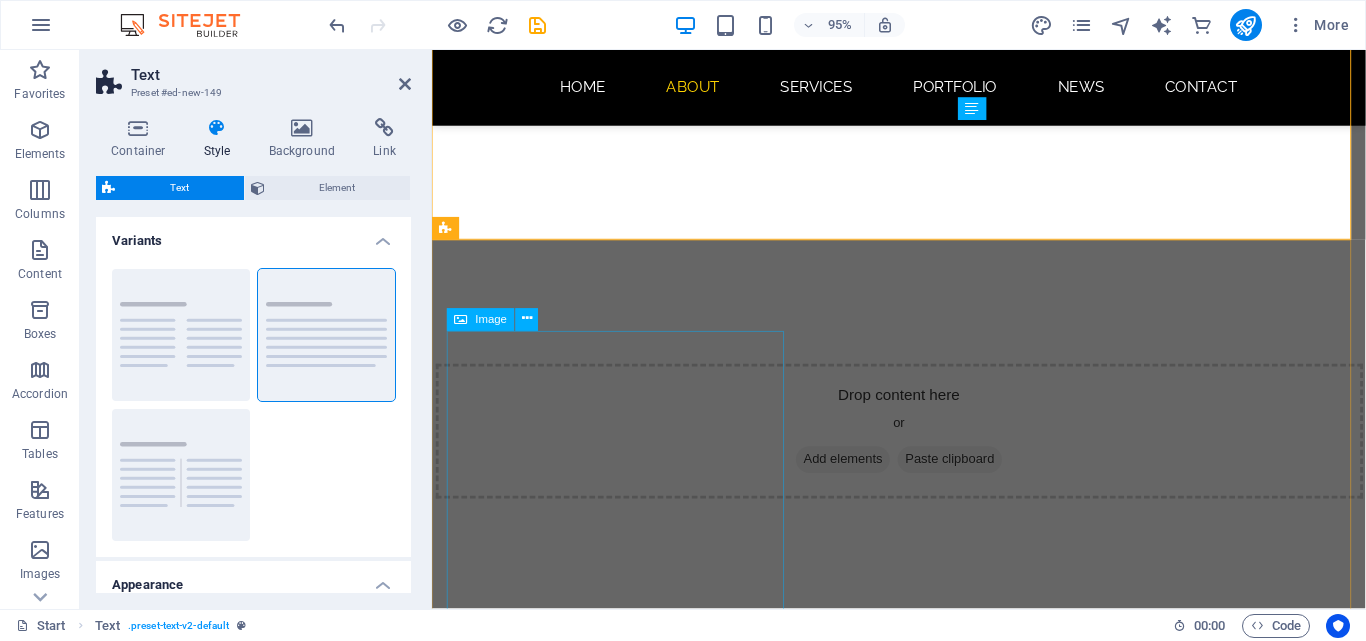 scroll, scrollTop: 900, scrollLeft: 0, axis: vertical 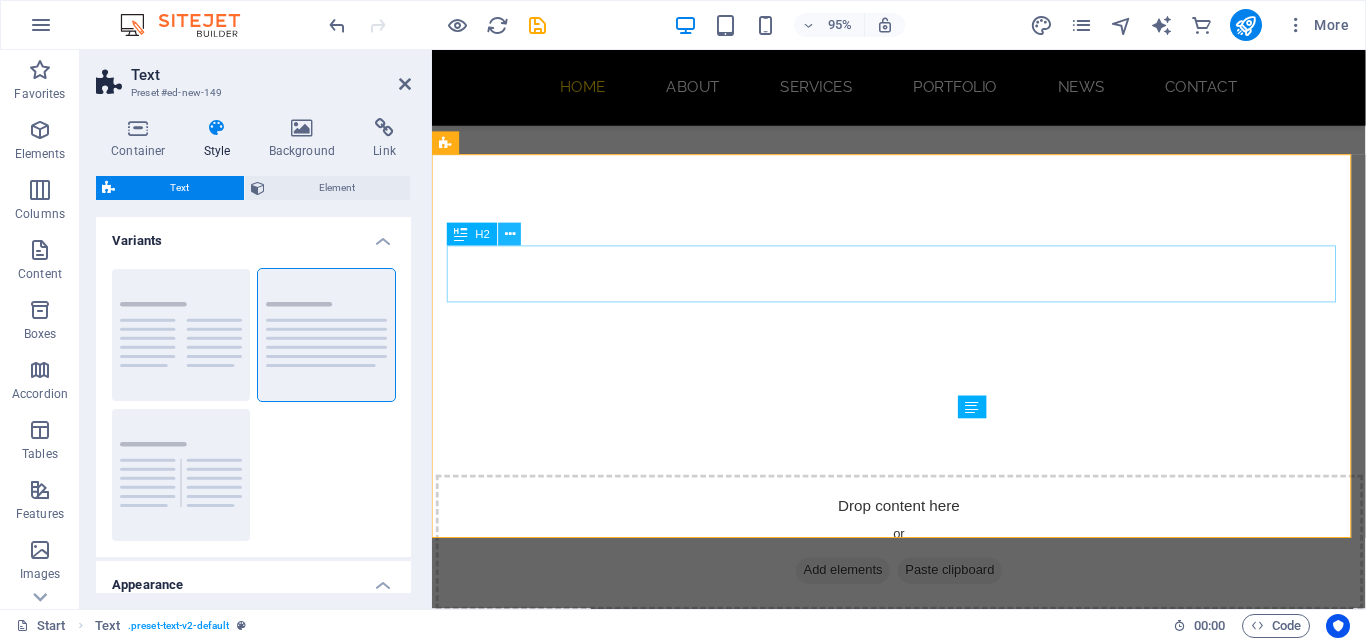 click at bounding box center [510, 234] 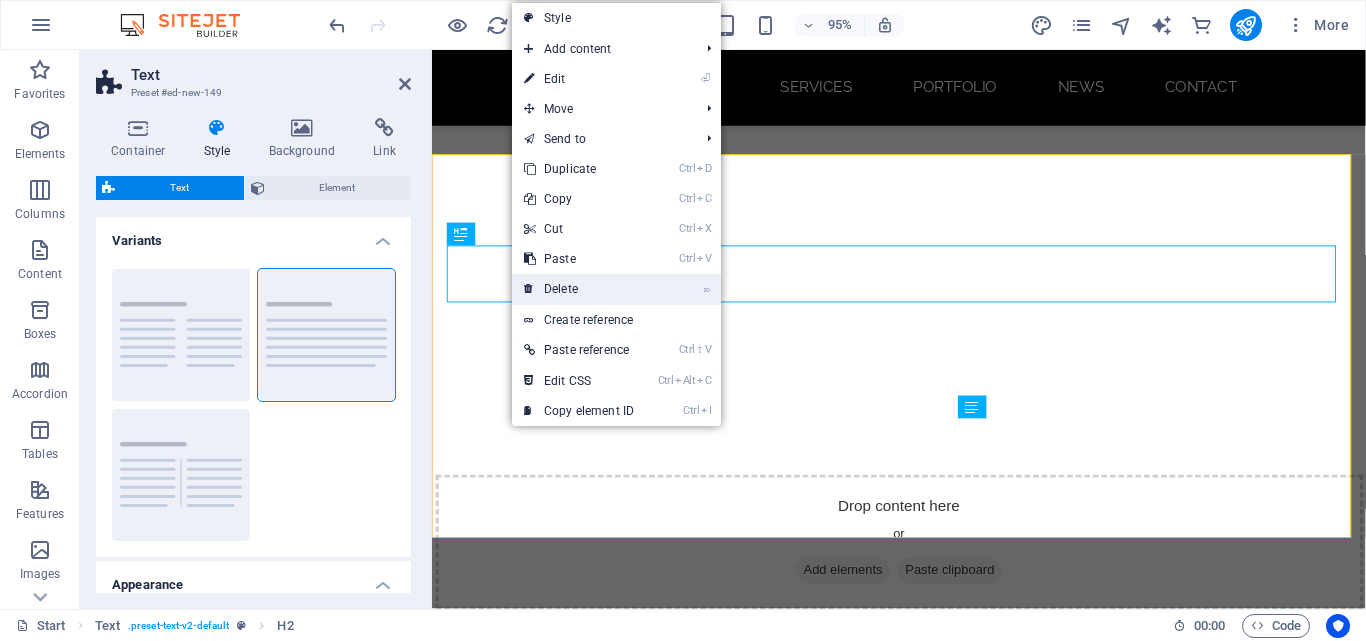 click on "⌦  Delete" at bounding box center (579, 289) 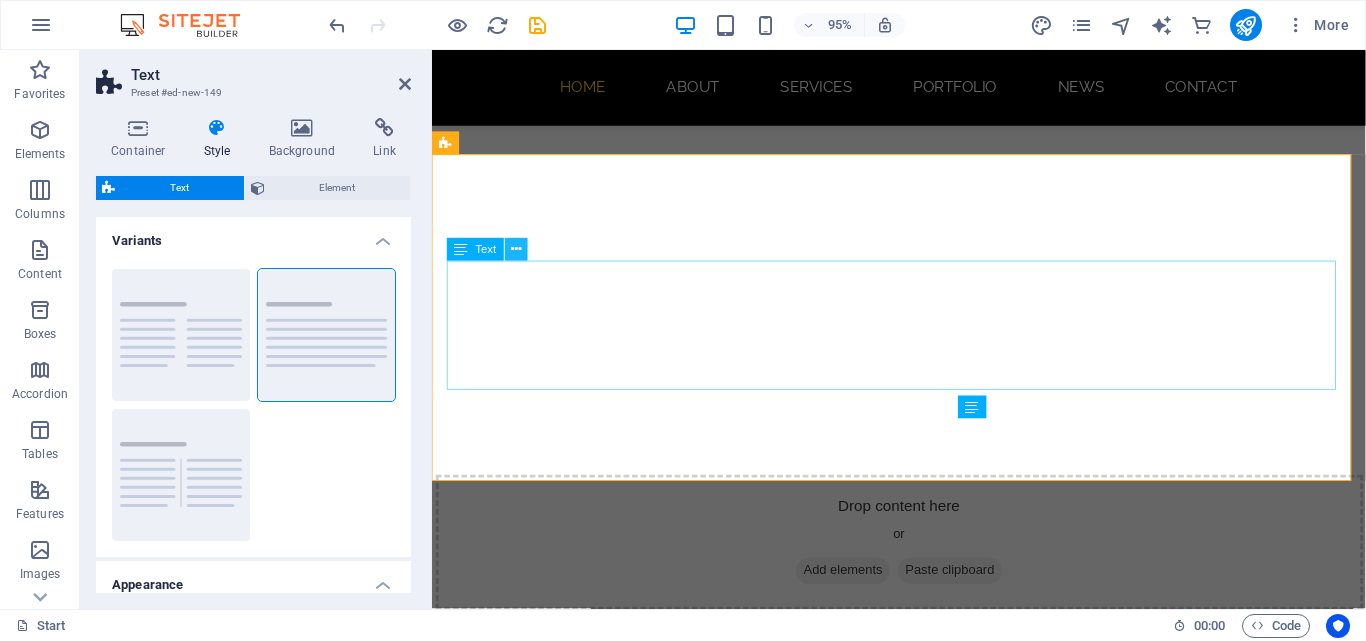 click at bounding box center [516, 249] 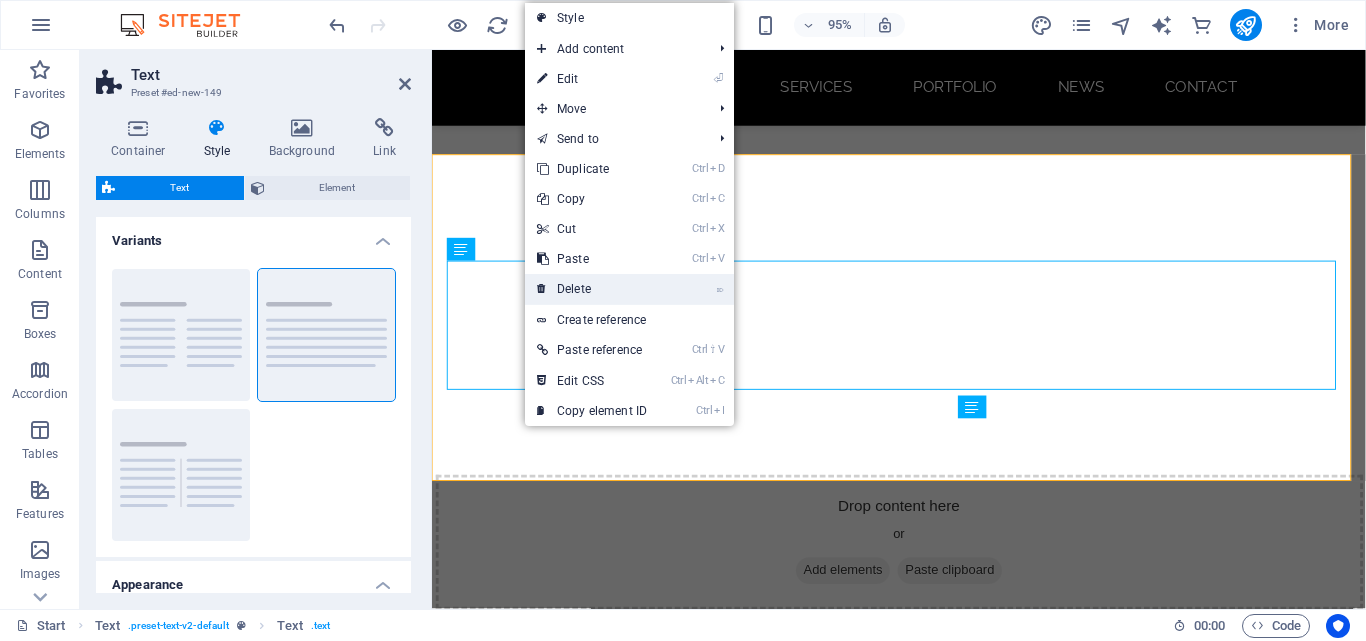 click at bounding box center (542, 289) 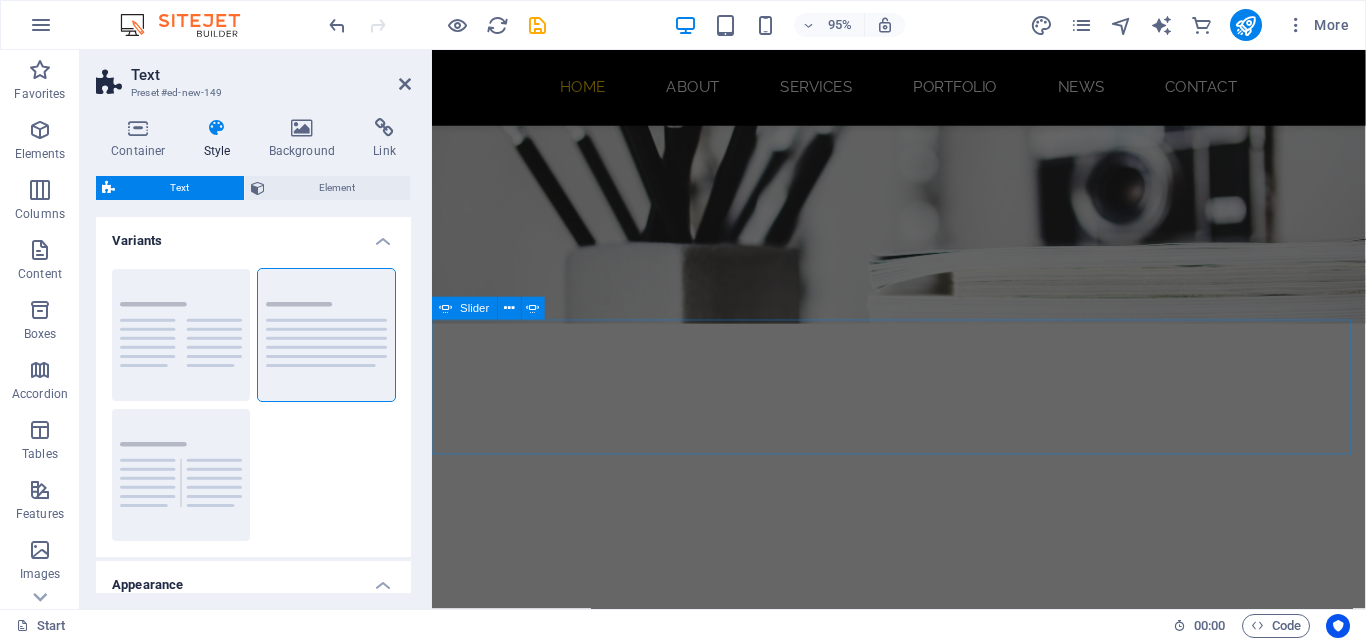 scroll, scrollTop: 0, scrollLeft: 0, axis: both 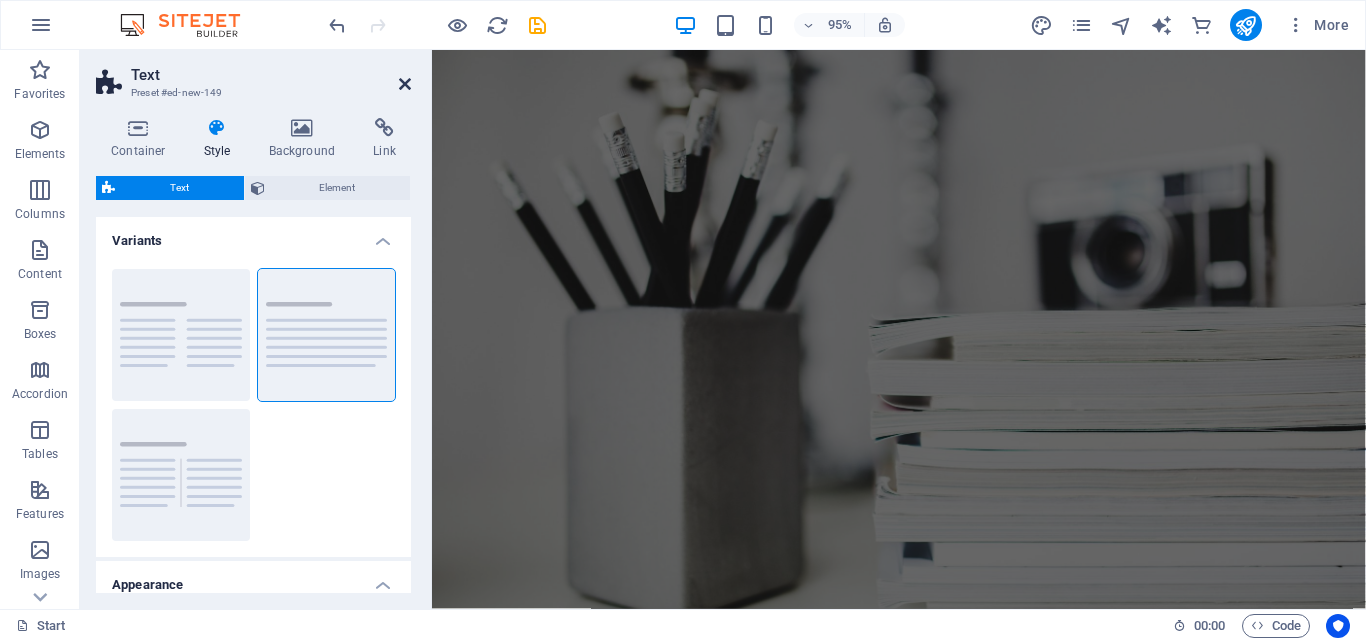 click at bounding box center (405, 84) 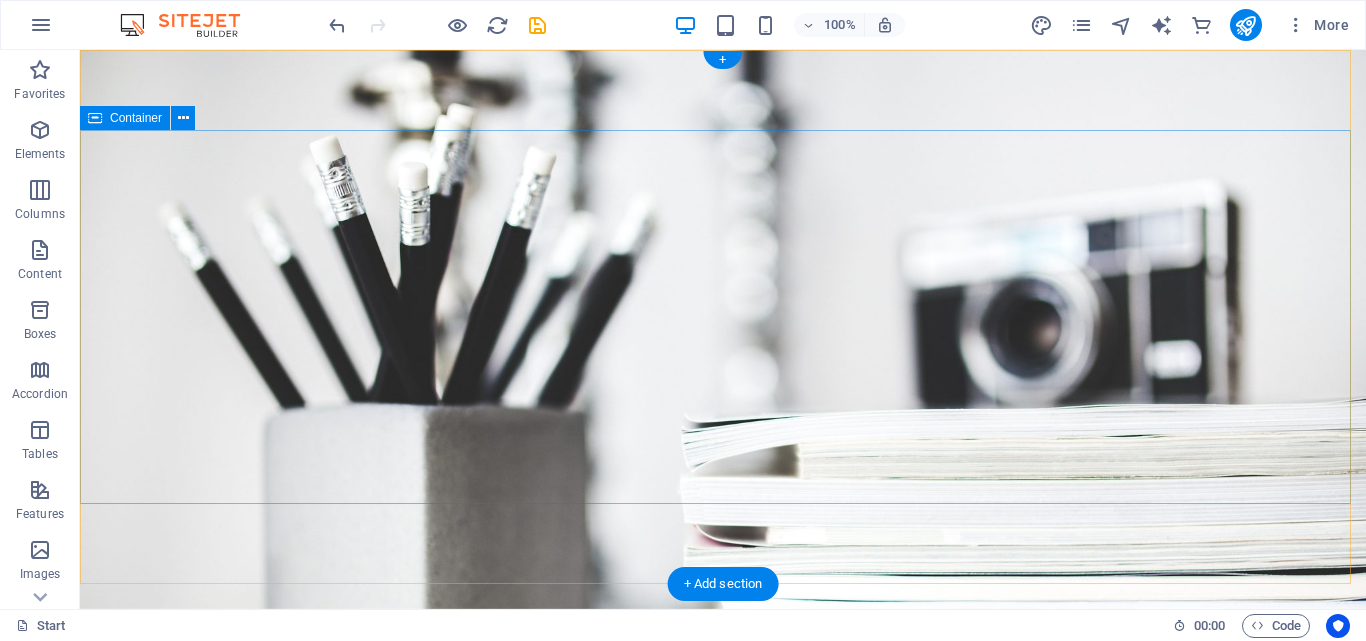 click on "DreamPixelfirm agency Developer Drop content here or  Add elements  Paste clipboard" at bounding box center (723, 892) 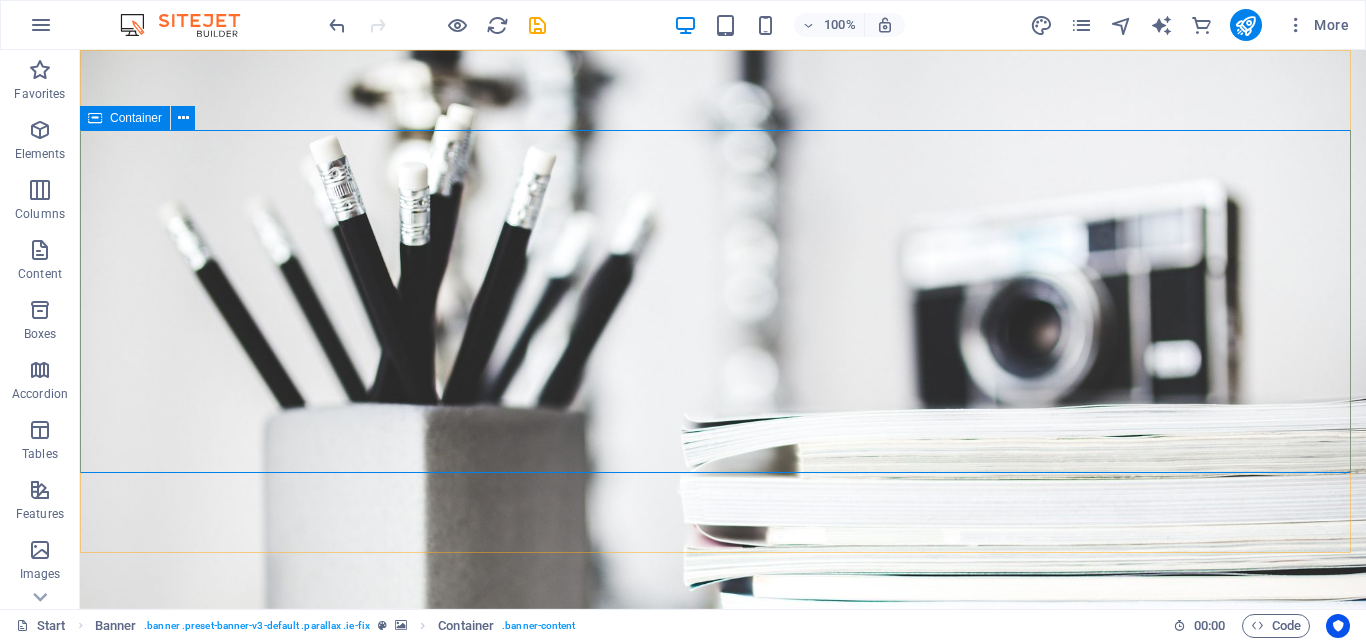 click on "Container" at bounding box center (136, 118) 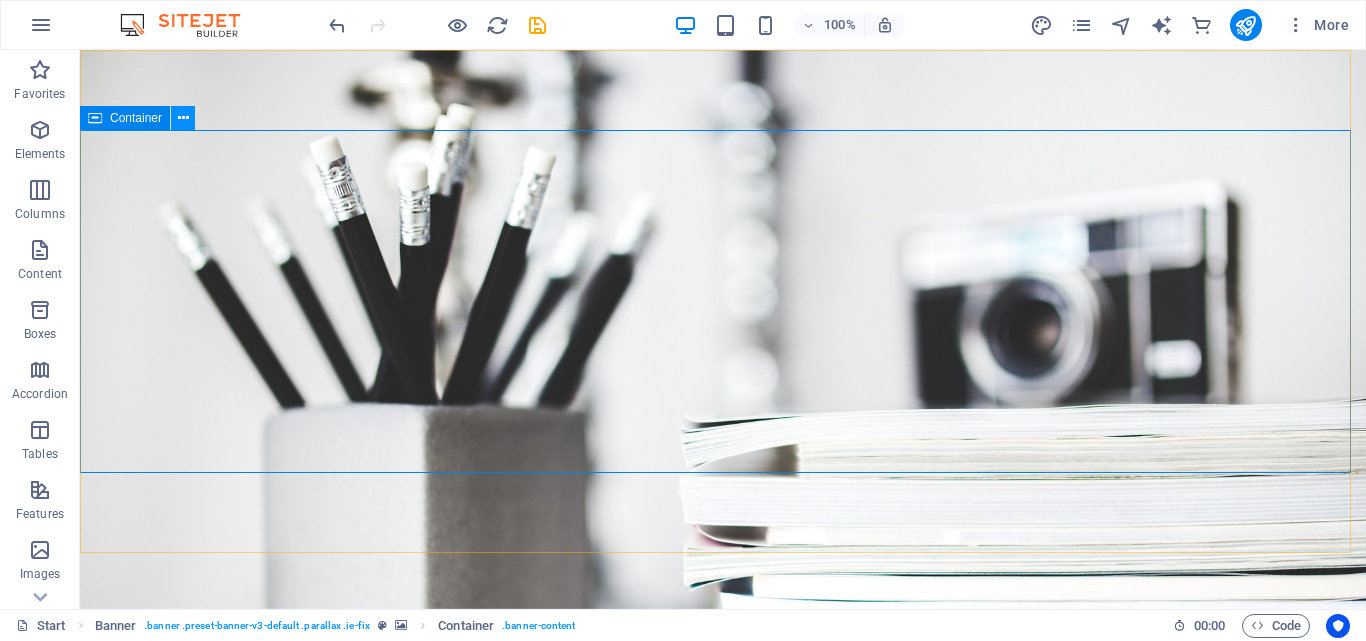 click at bounding box center [183, 118] 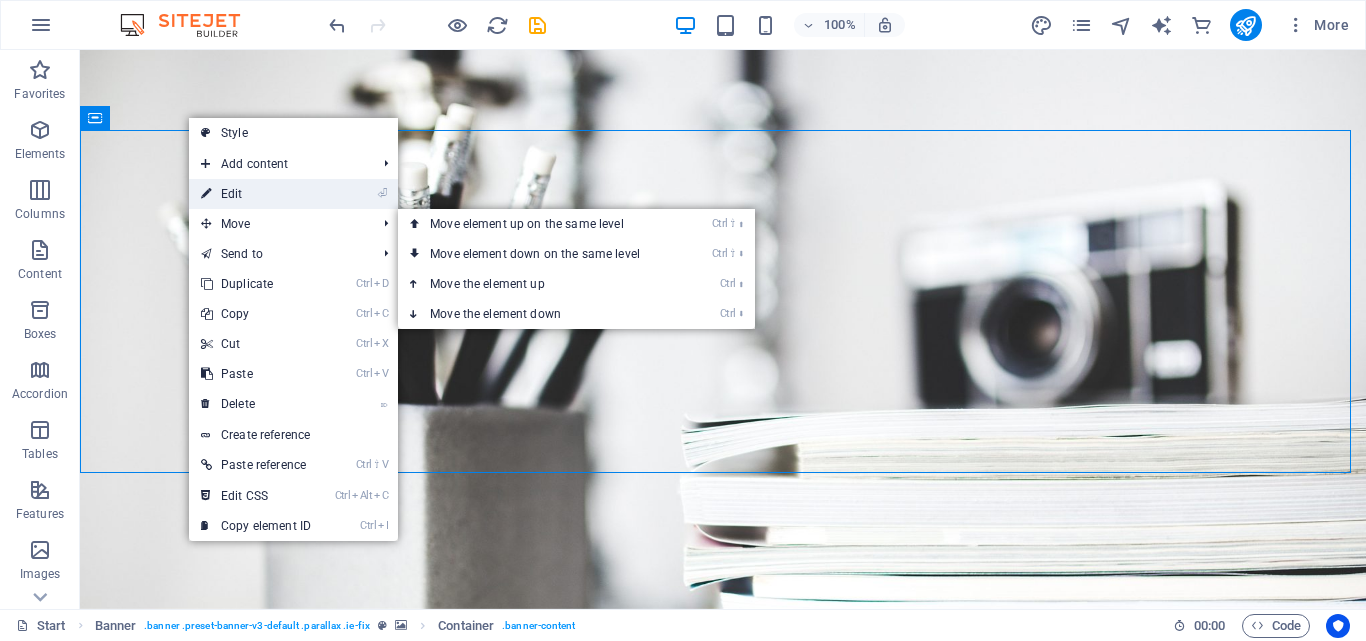 click on "⏎  Edit" at bounding box center (256, 194) 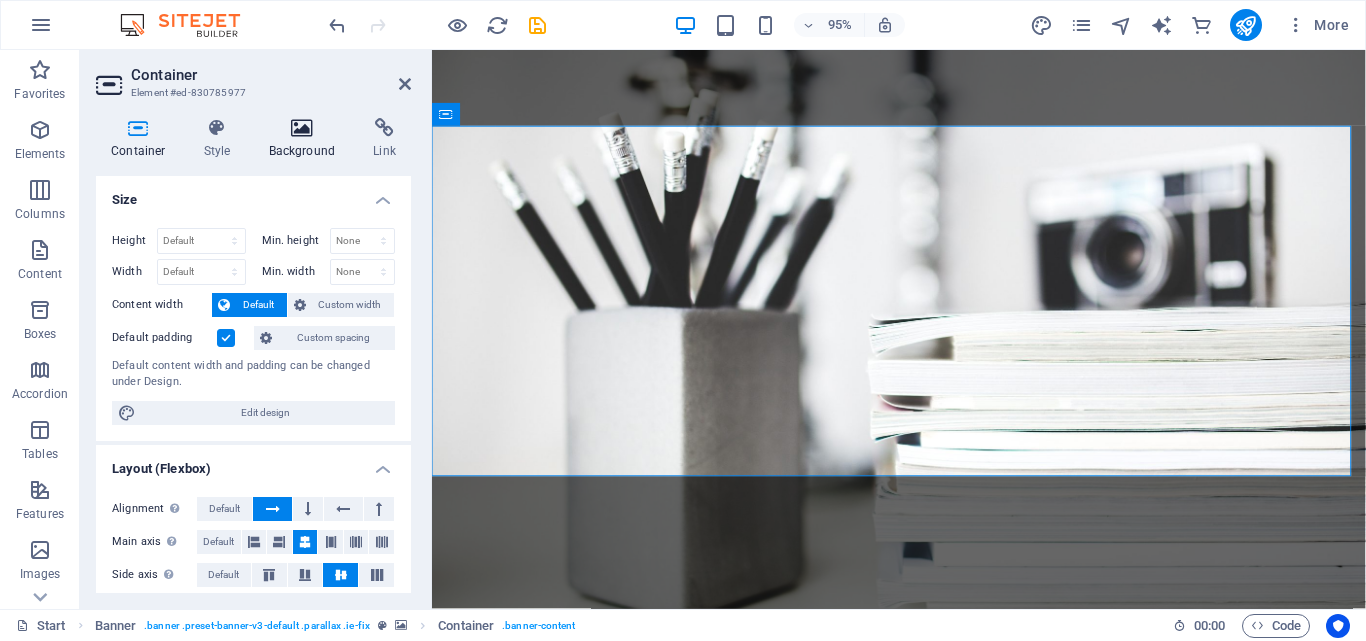 click on "Background" at bounding box center [306, 139] 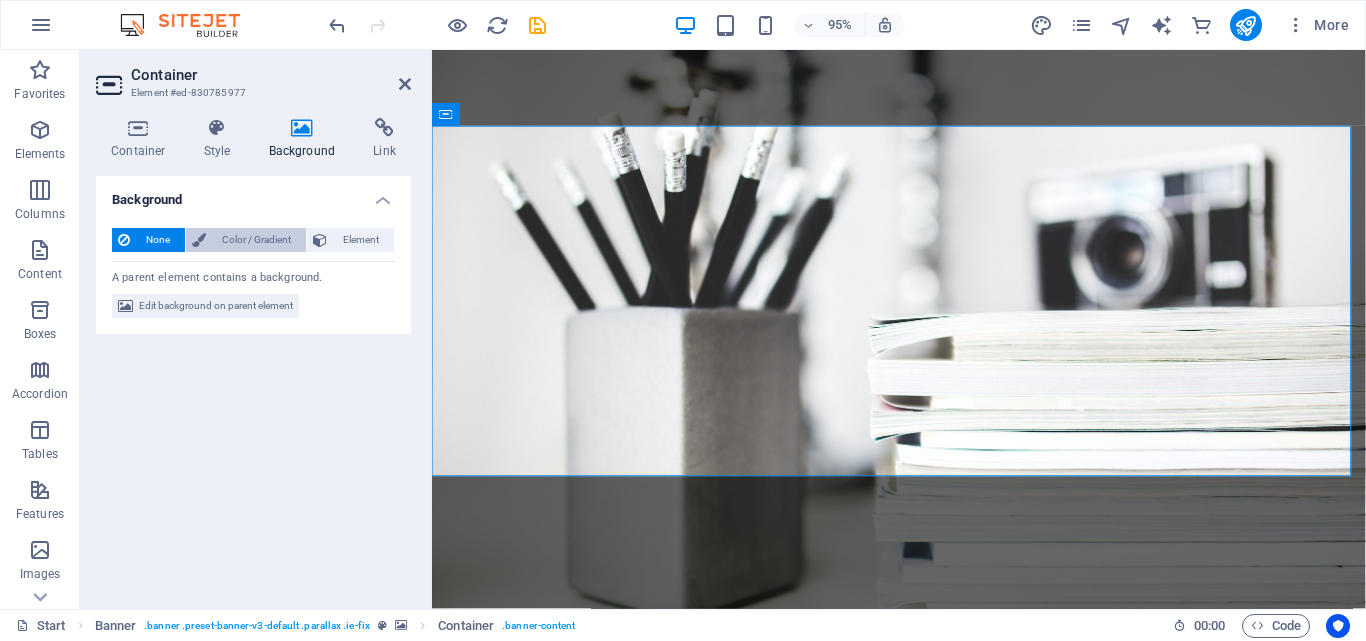 click on "Color / Gradient" at bounding box center (256, 240) 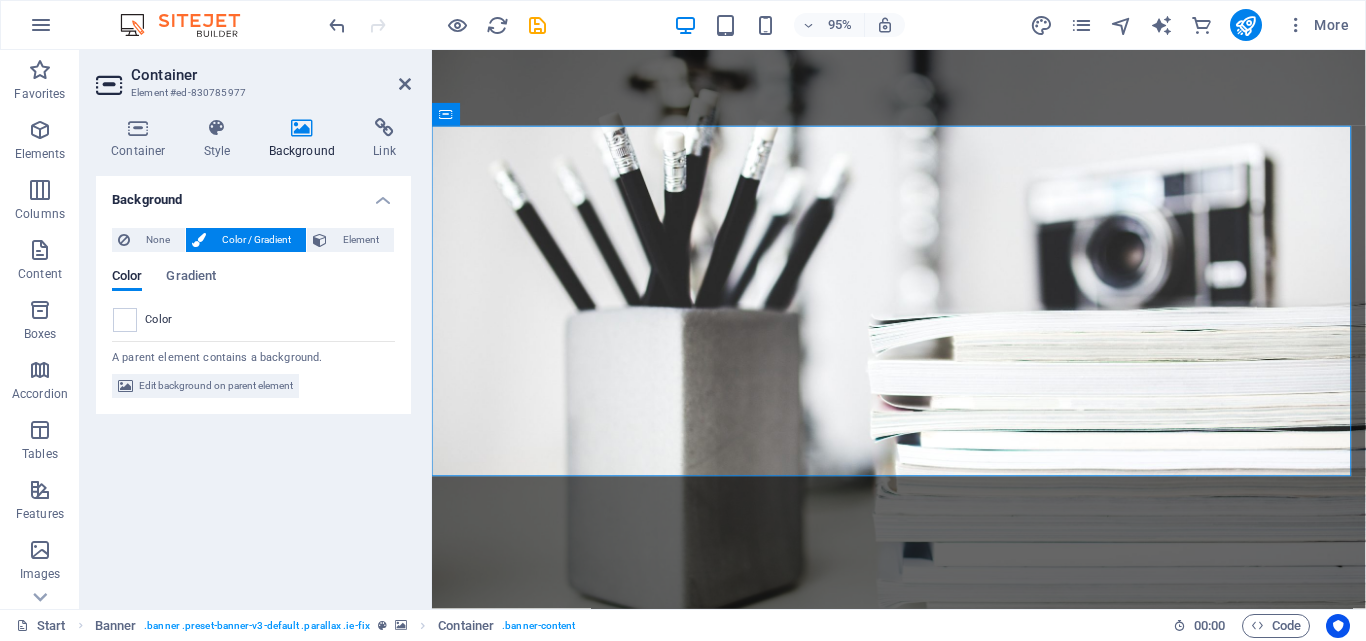 click on "Color / Gradient" at bounding box center [256, 240] 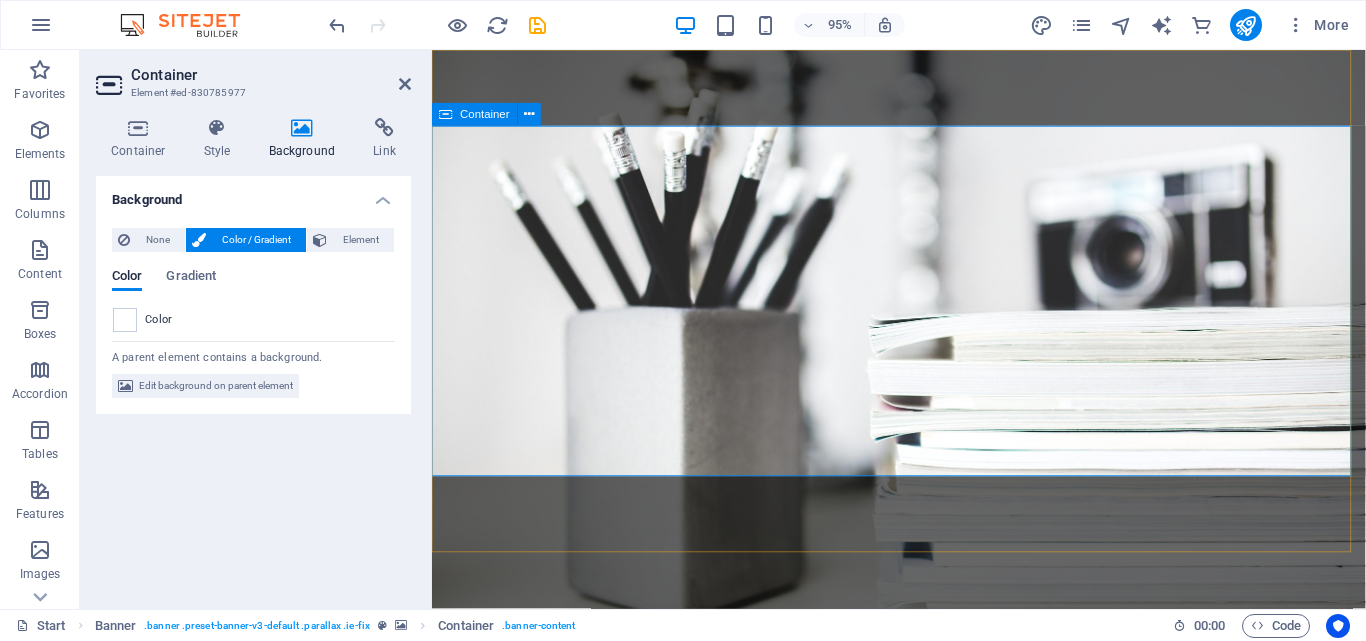 click on "DreamPixelfirm agency Developer Drop content here or  Add elements  Paste clipboard" at bounding box center [923, 860] 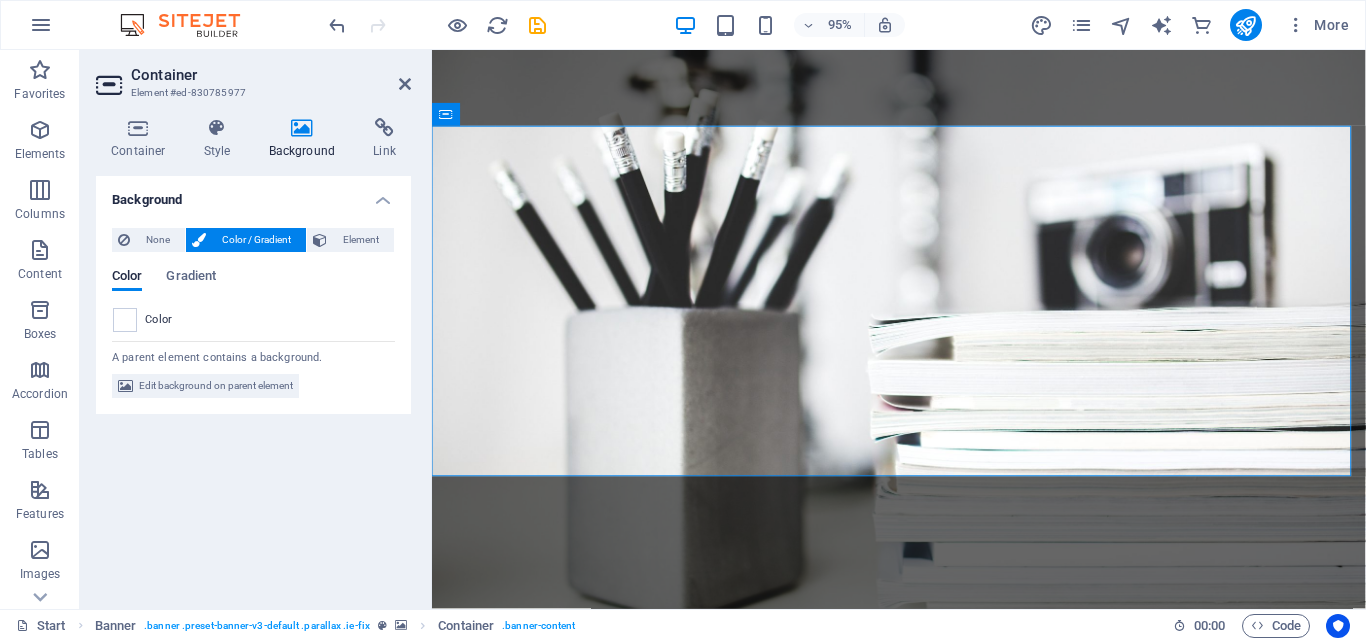 click at bounding box center (302, 128) 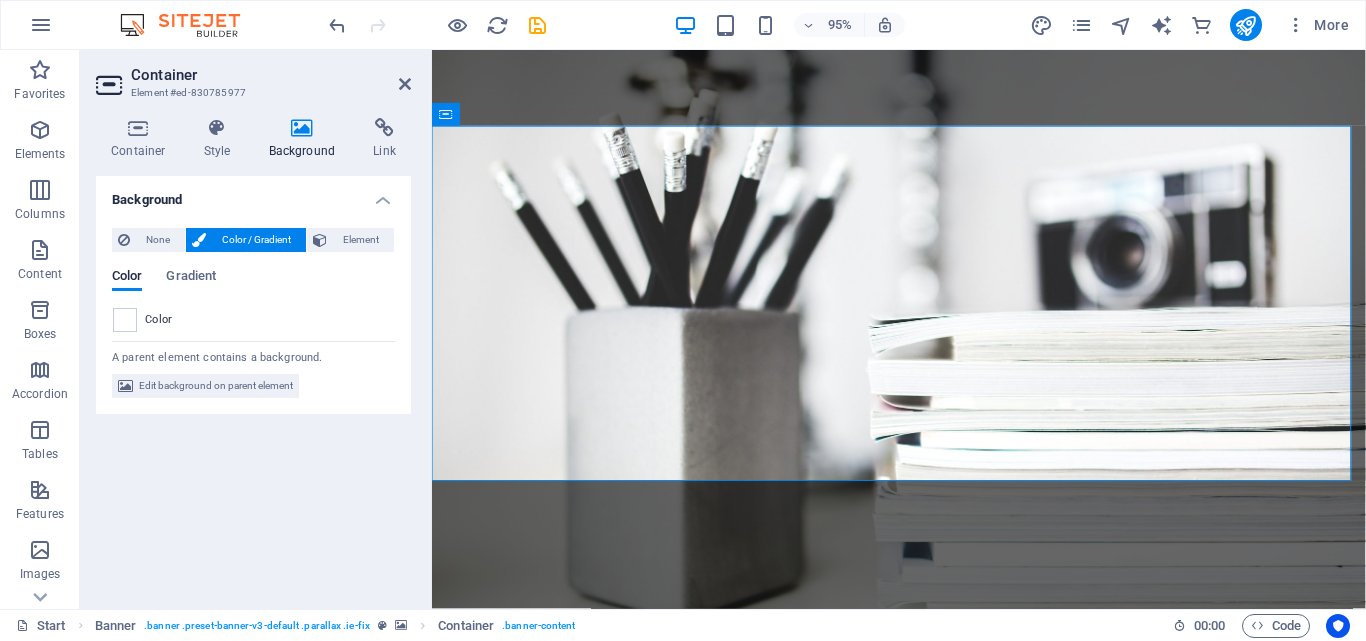 click on "Background" at bounding box center (306, 139) 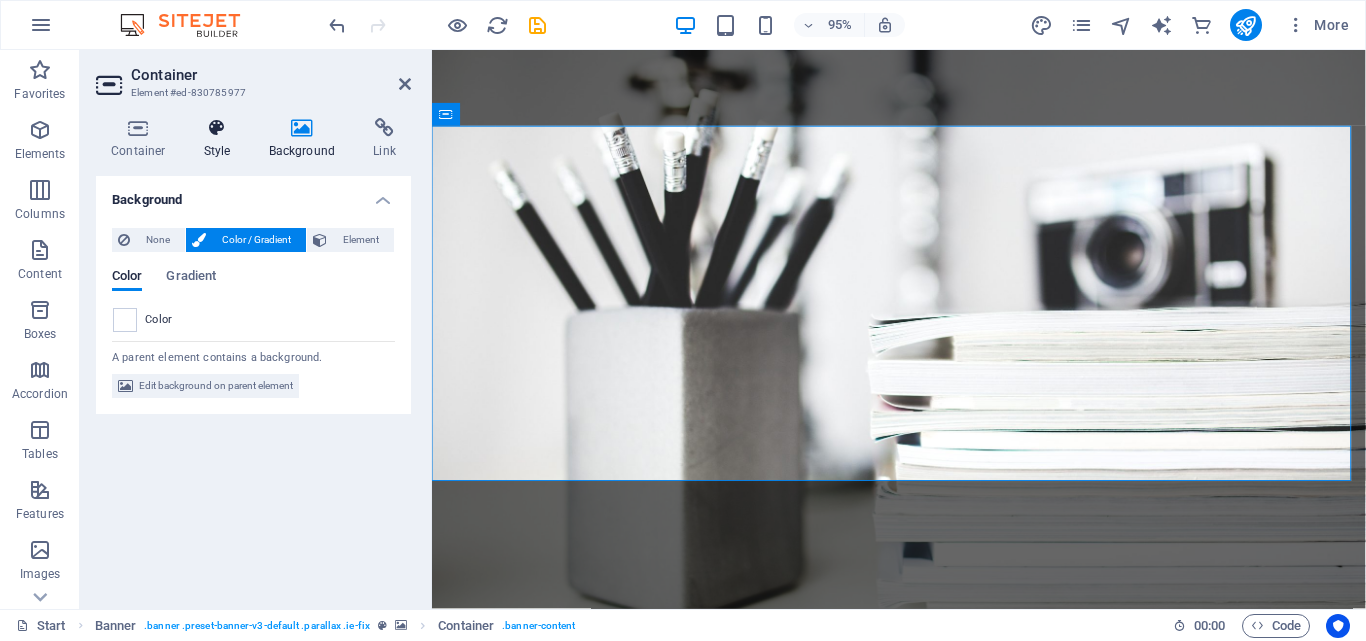 click at bounding box center [217, 128] 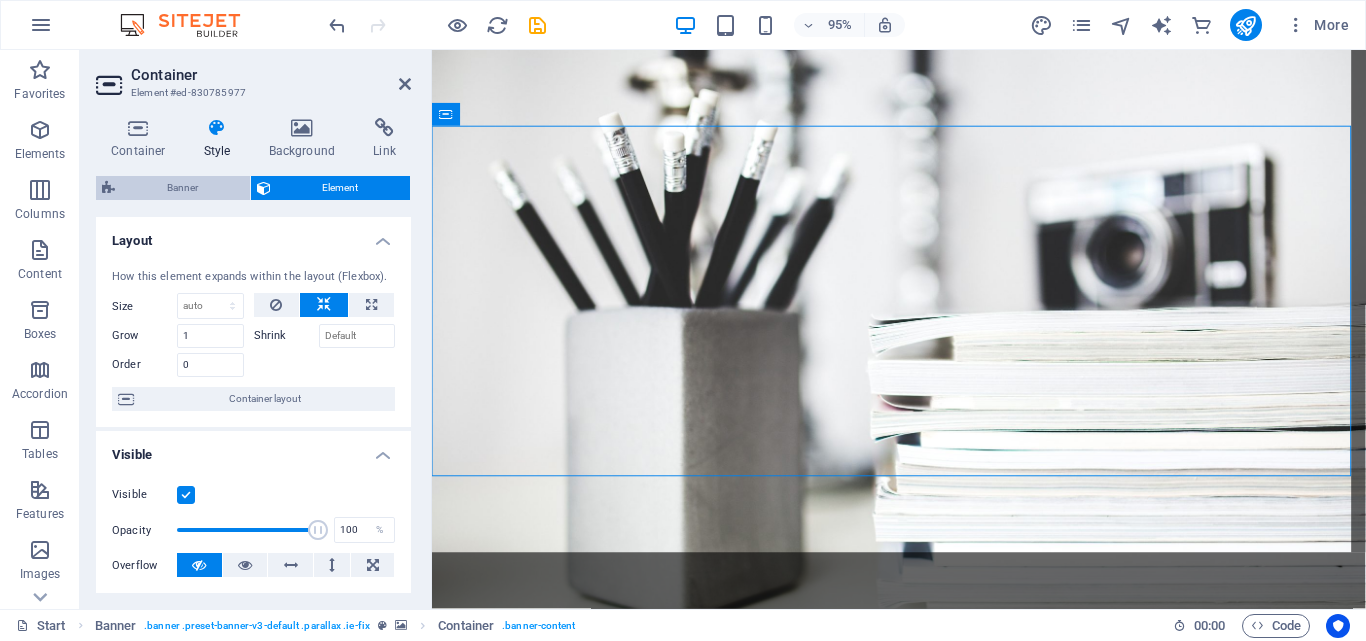 click on "Banner" at bounding box center (182, 188) 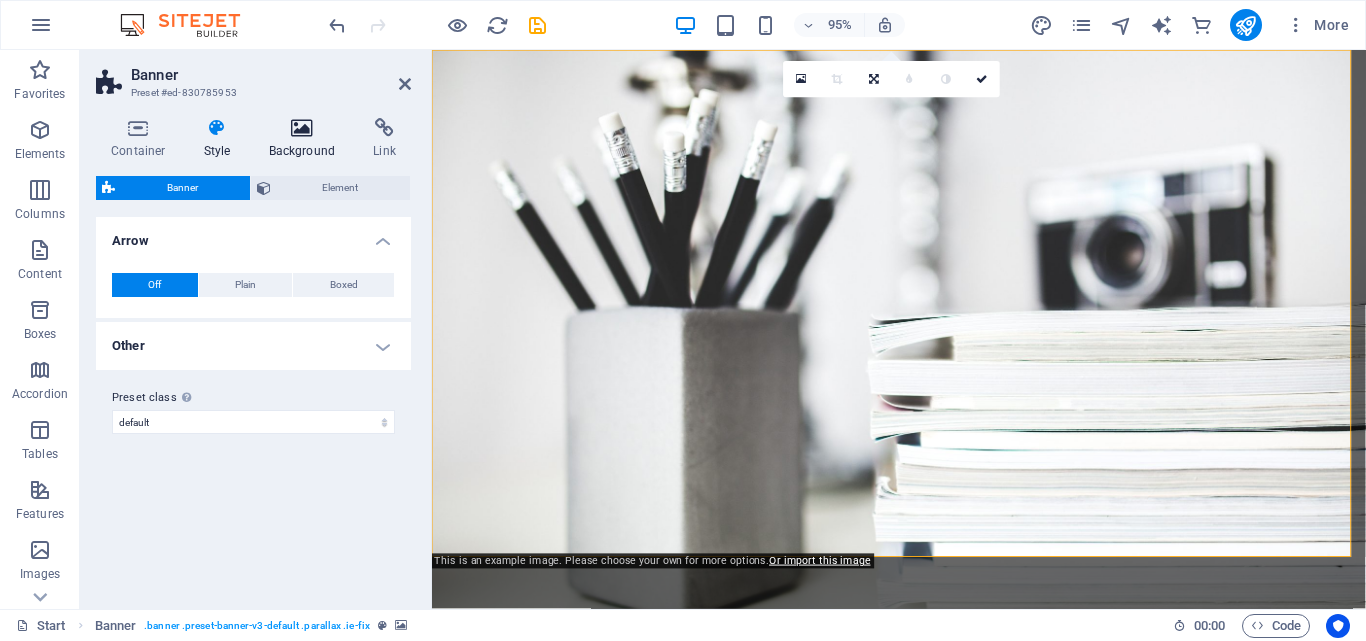 click on "Background" at bounding box center (306, 139) 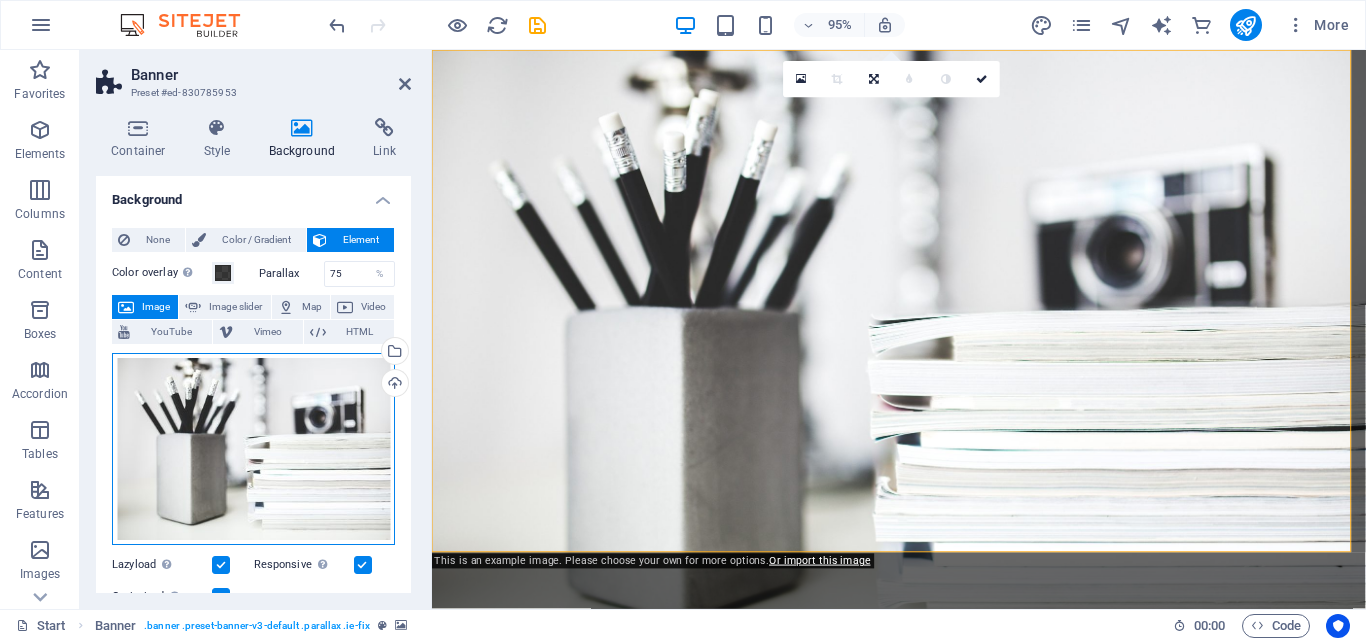 click on "Drag files here, click to choose files or select files from Files or our free stock photos & videos" at bounding box center [253, 449] 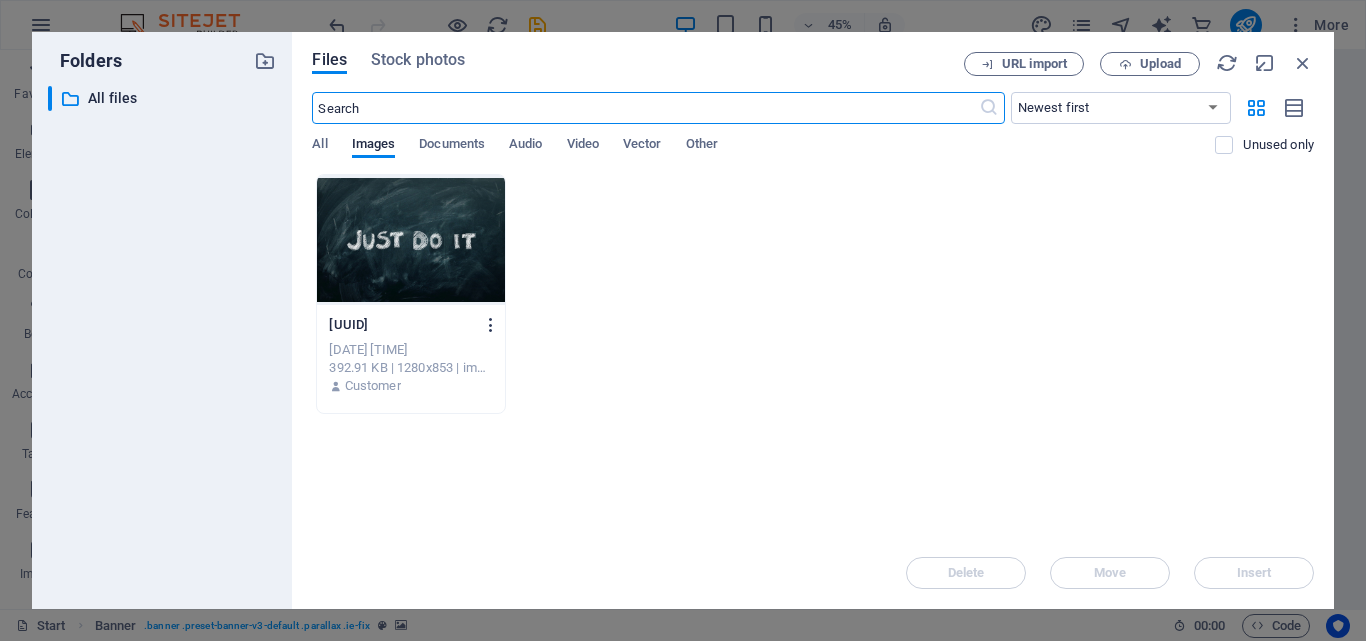 click at bounding box center [491, 325] 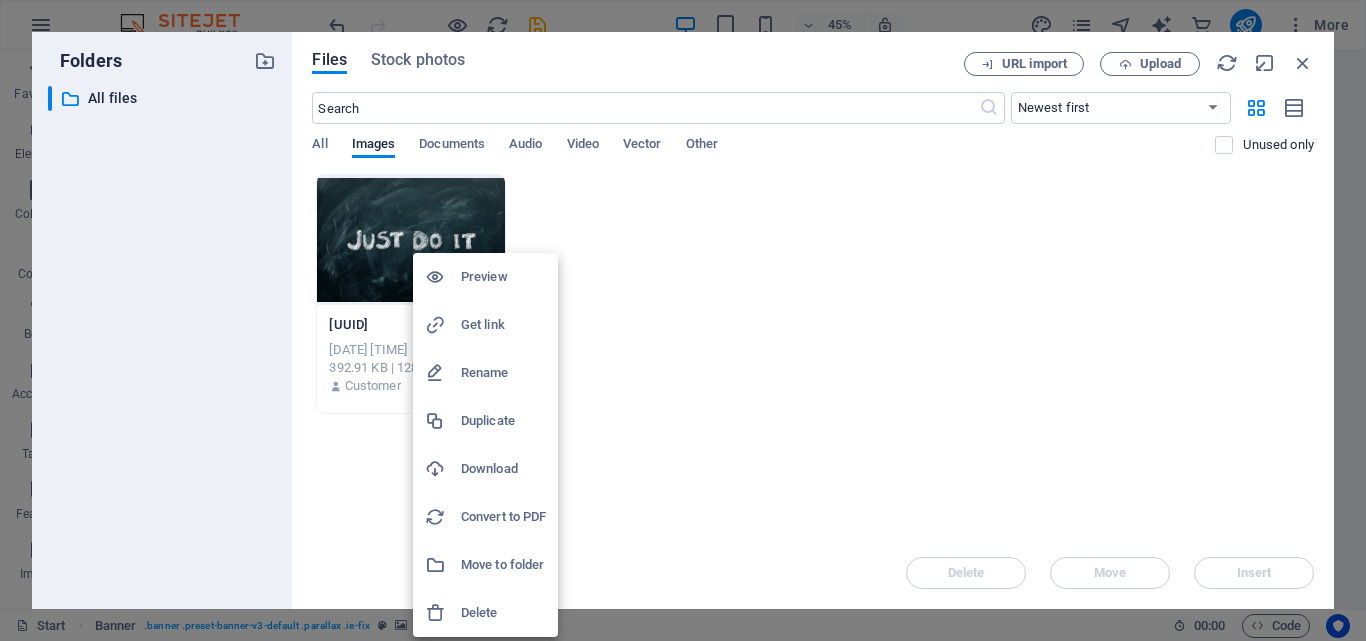 click on "Delete" at bounding box center (485, 613) 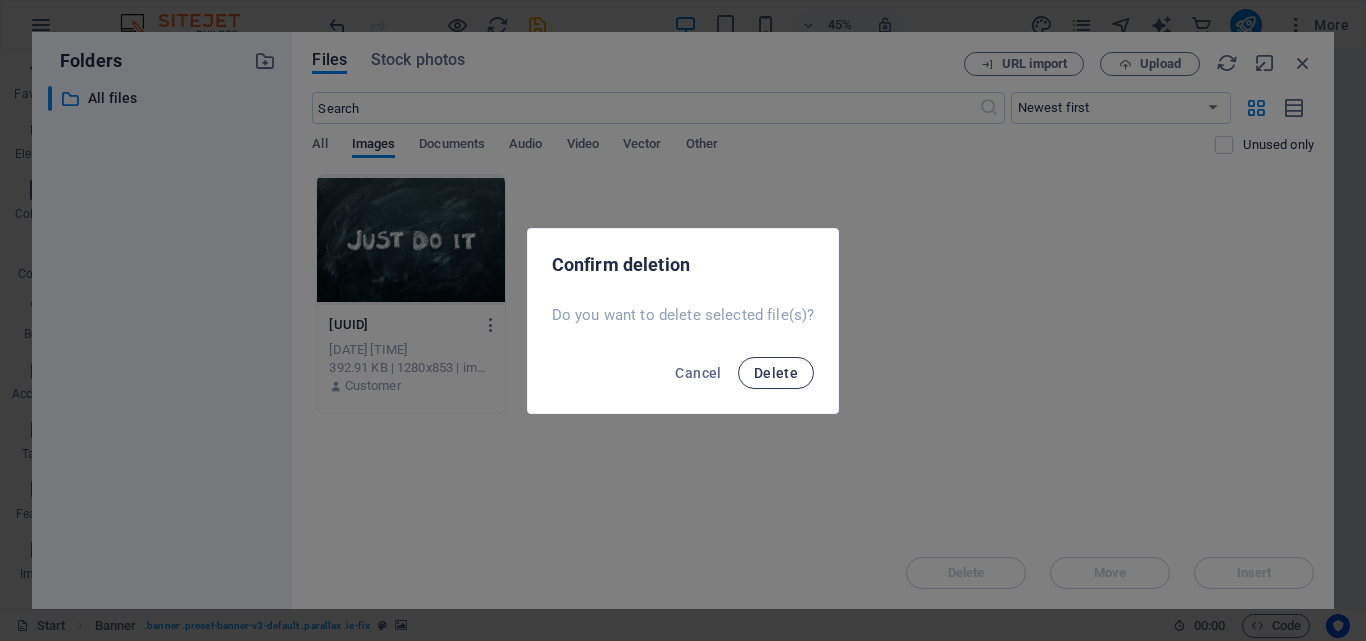 click on "Delete" at bounding box center [776, 373] 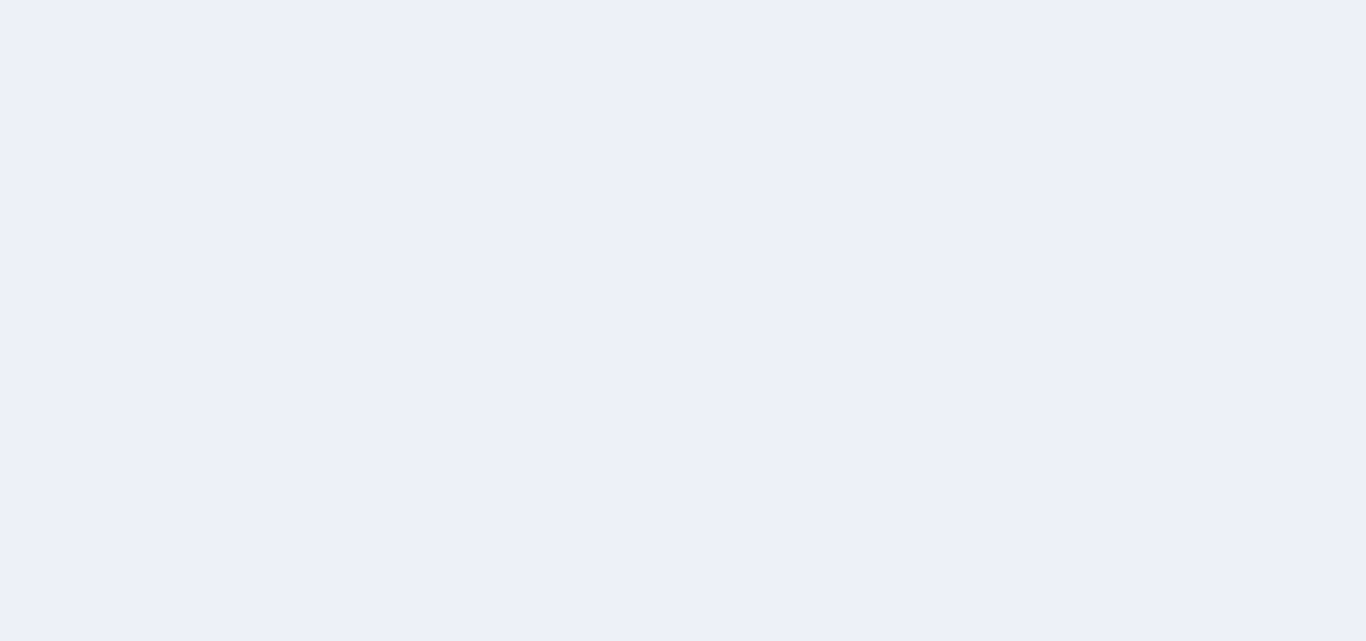 scroll, scrollTop: 0, scrollLeft: 0, axis: both 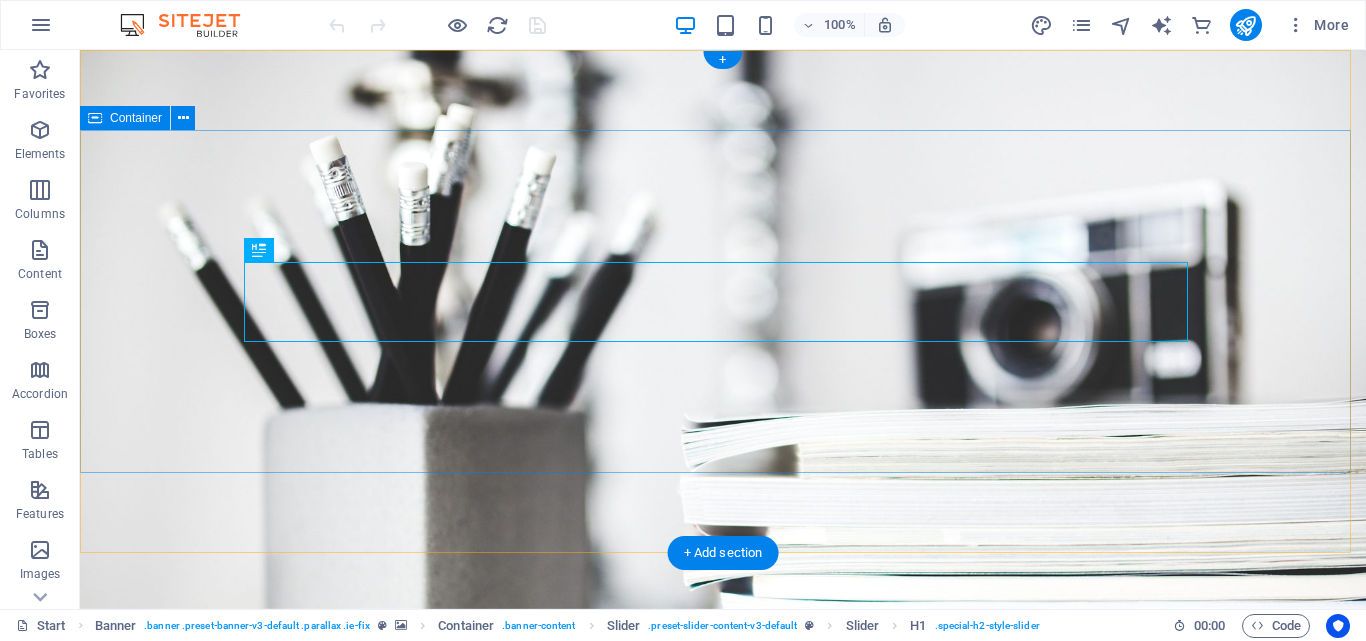 click on "DreamPixelfirm agency Developer Drop content here or  Add elements  Paste clipboard" at bounding box center (723, 831) 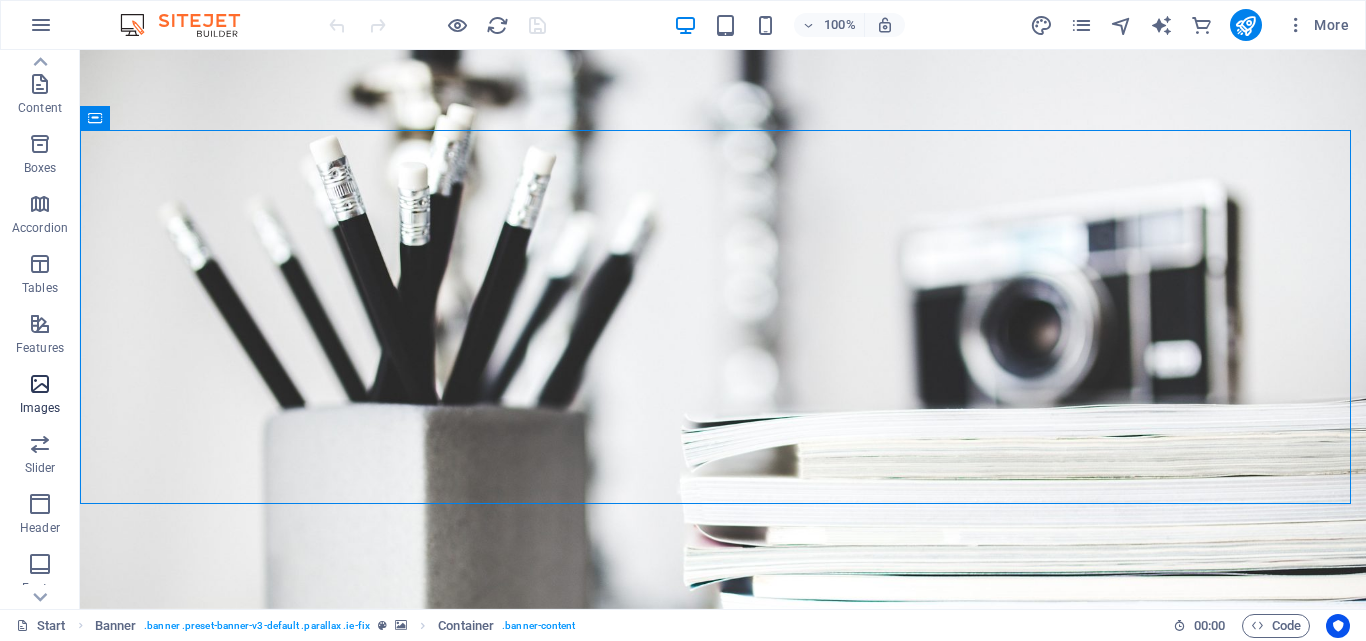scroll, scrollTop: 200, scrollLeft: 0, axis: vertical 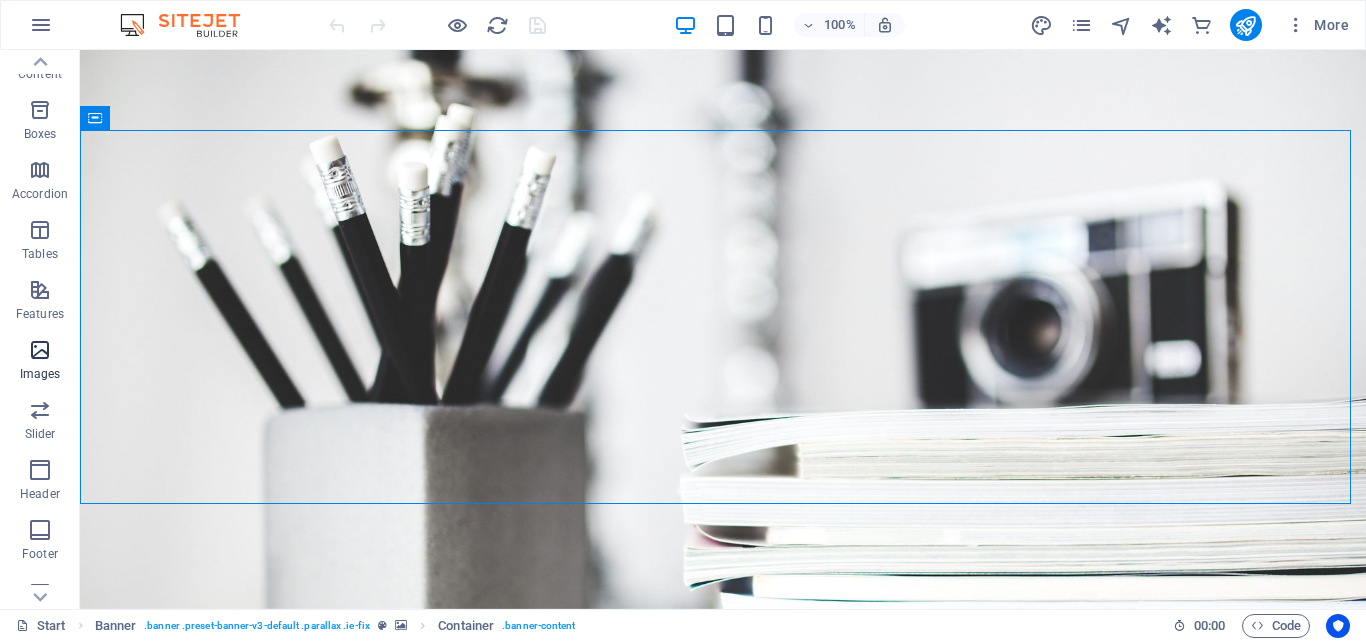 click at bounding box center [40, 350] 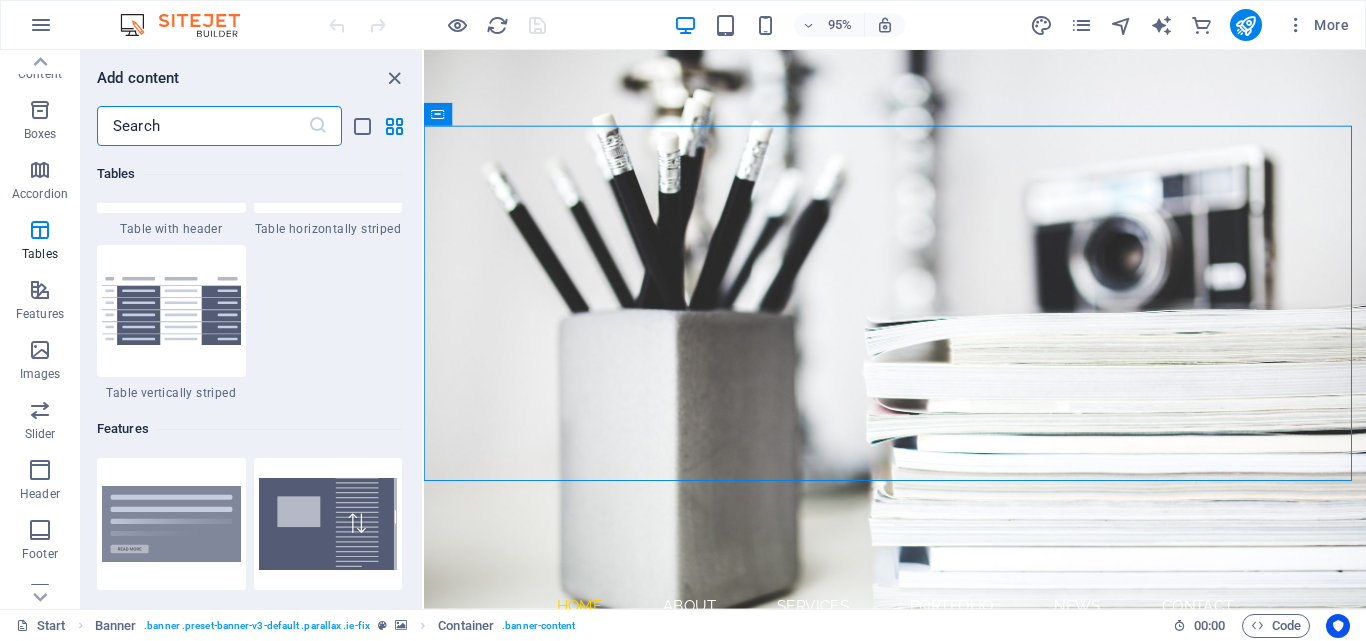 scroll, scrollTop: 7640, scrollLeft: 0, axis: vertical 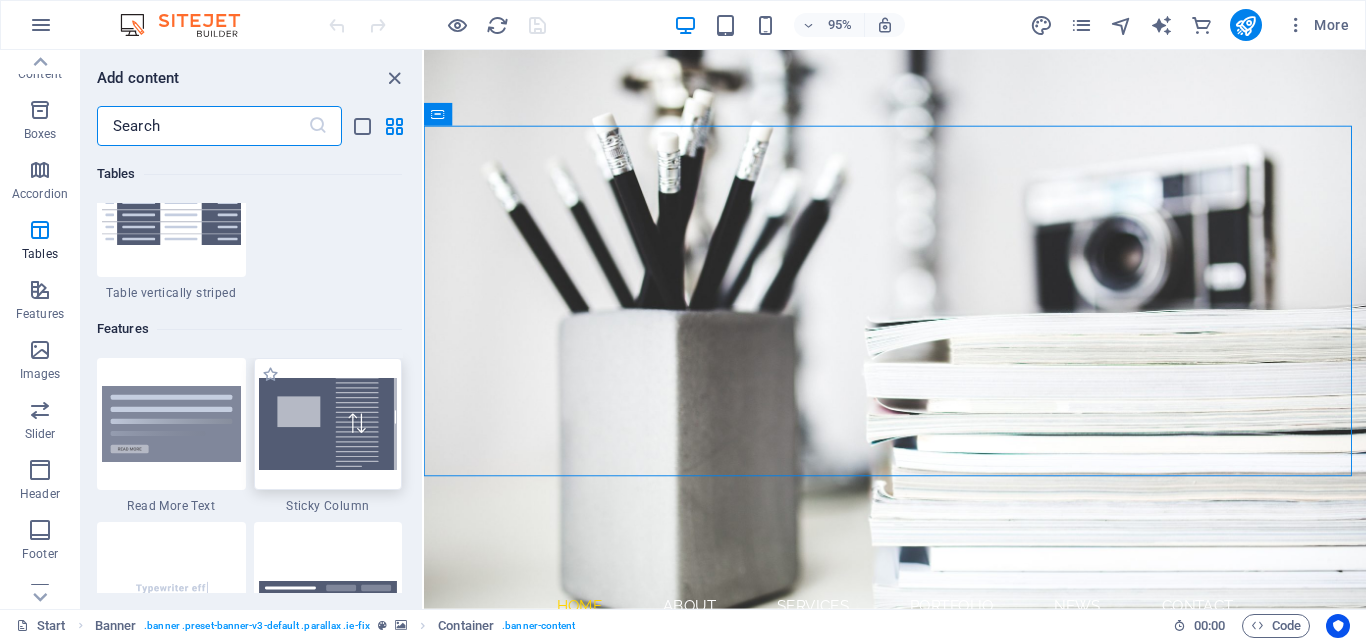 click at bounding box center [328, 424] 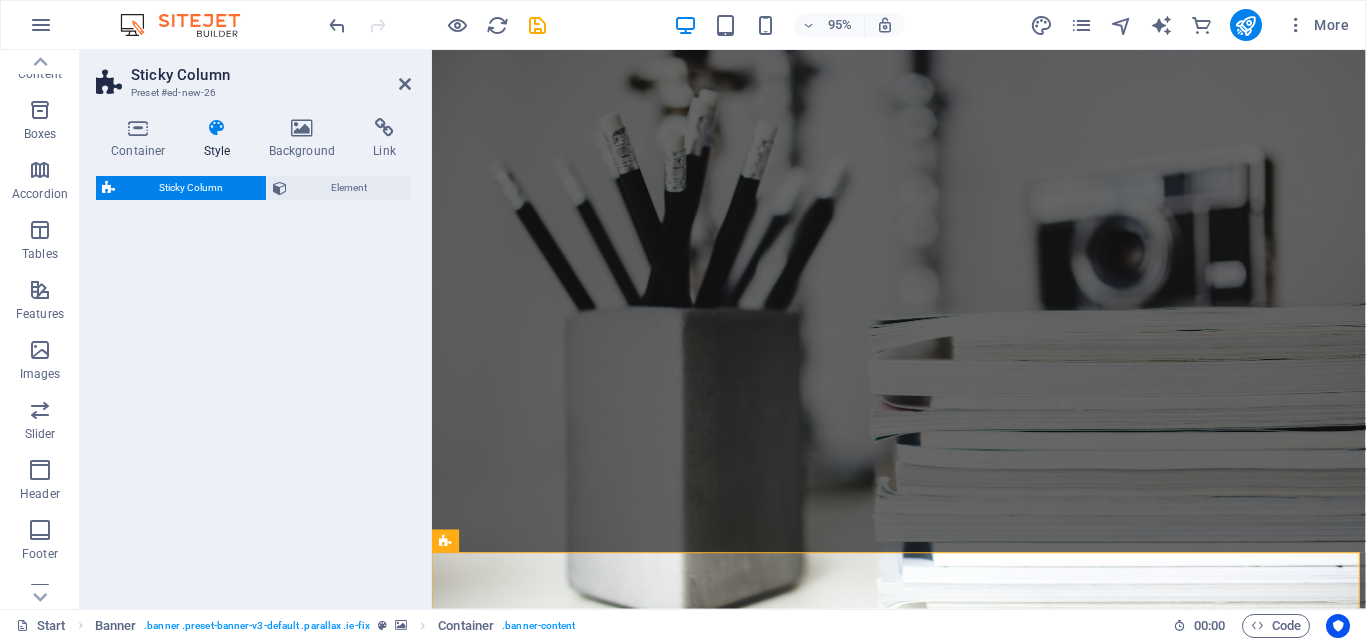 select on "%" 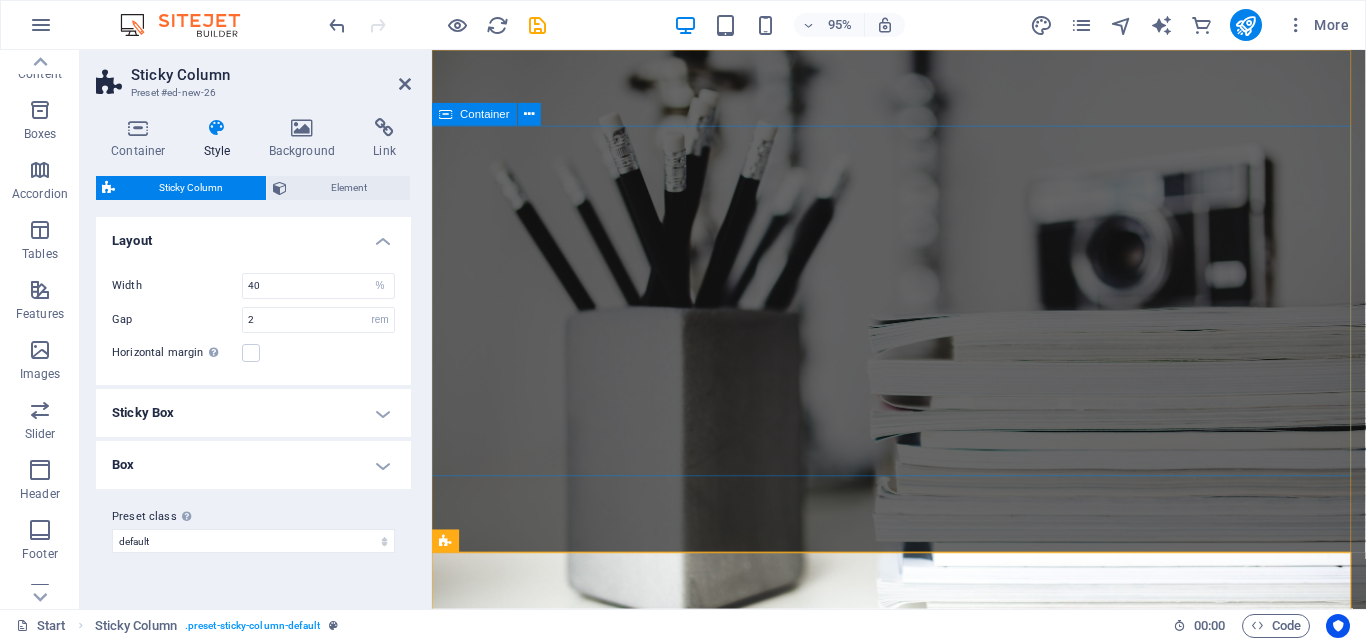 click on "DreamPixelfirm agency Developer Drop content here or  Add elements  Paste clipboard" at bounding box center (923, 1195) 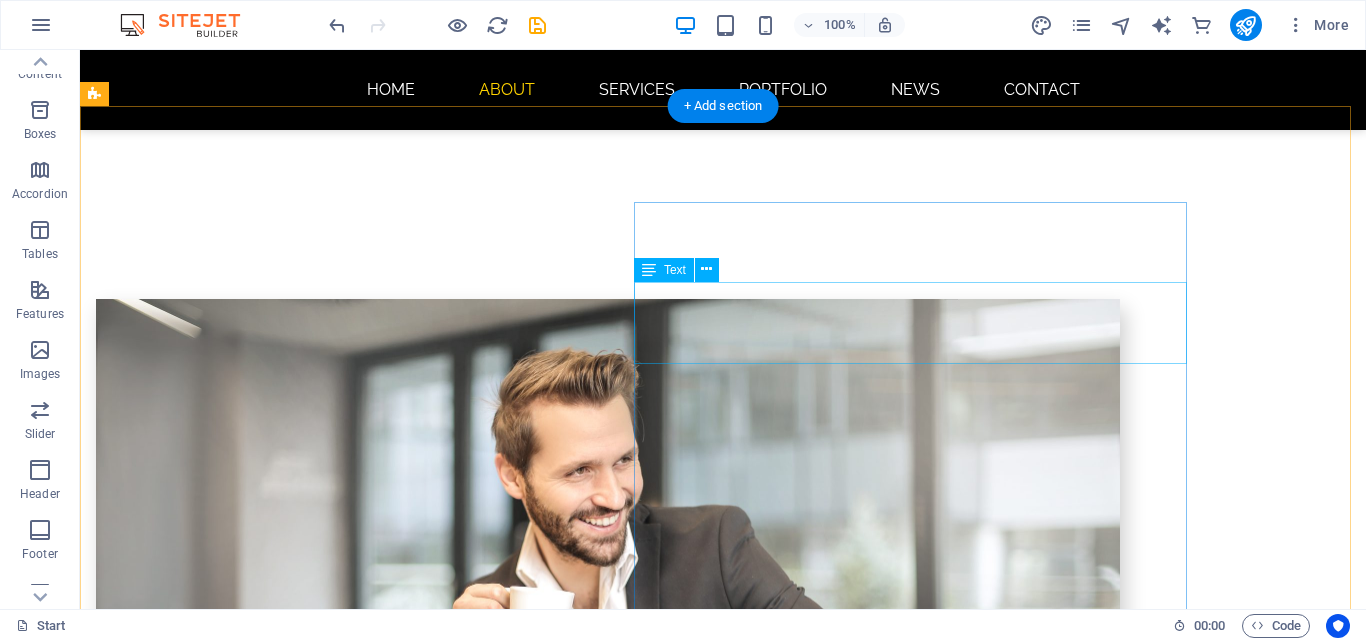 scroll, scrollTop: 2500, scrollLeft: 0, axis: vertical 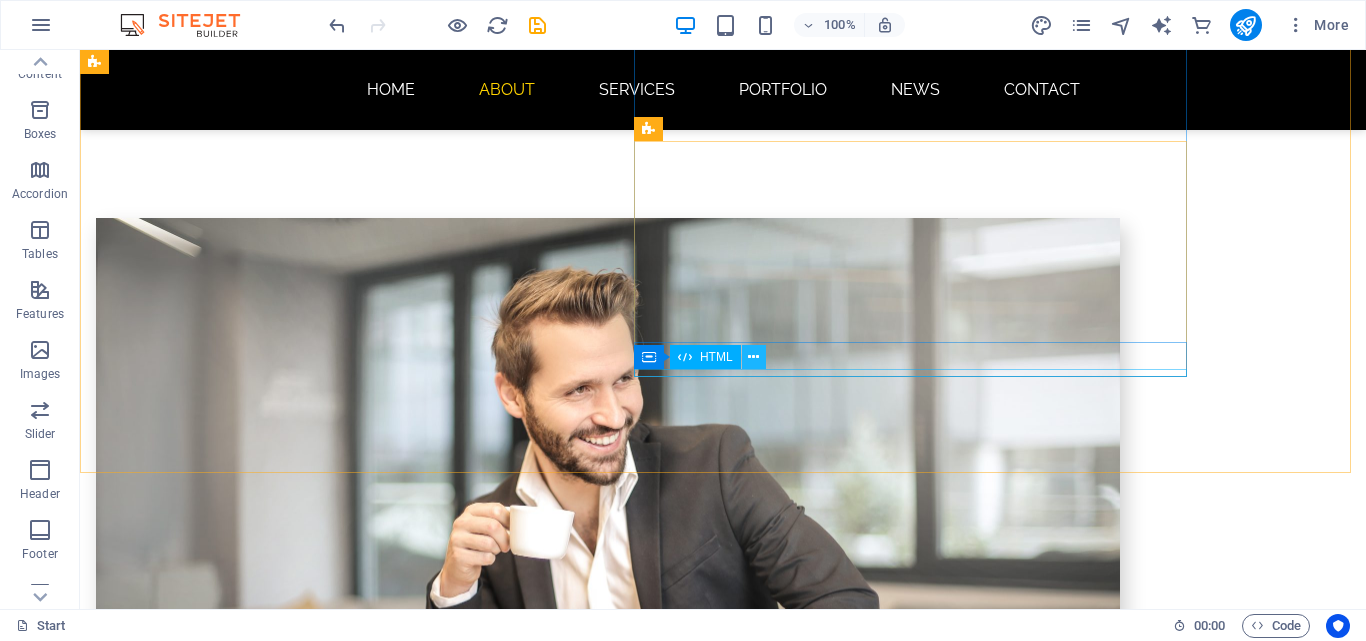 click at bounding box center [753, 357] 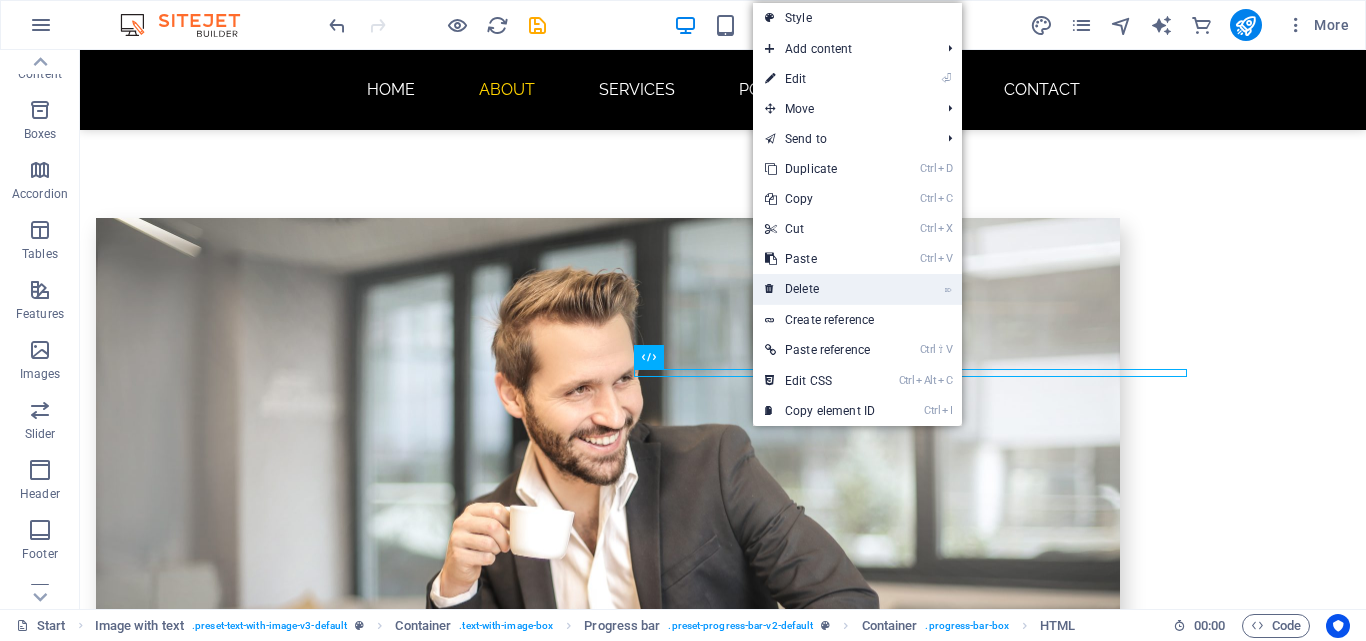 click on "⌦  Delete" at bounding box center [820, 289] 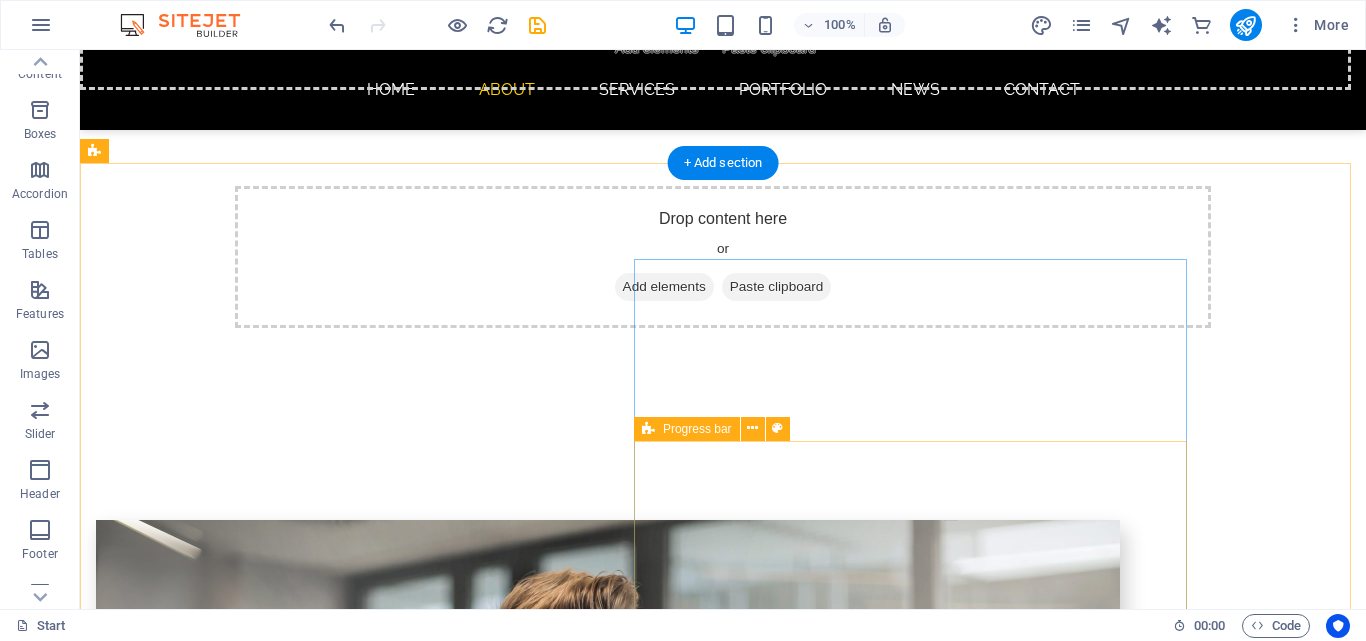 scroll, scrollTop: 2200, scrollLeft: 0, axis: vertical 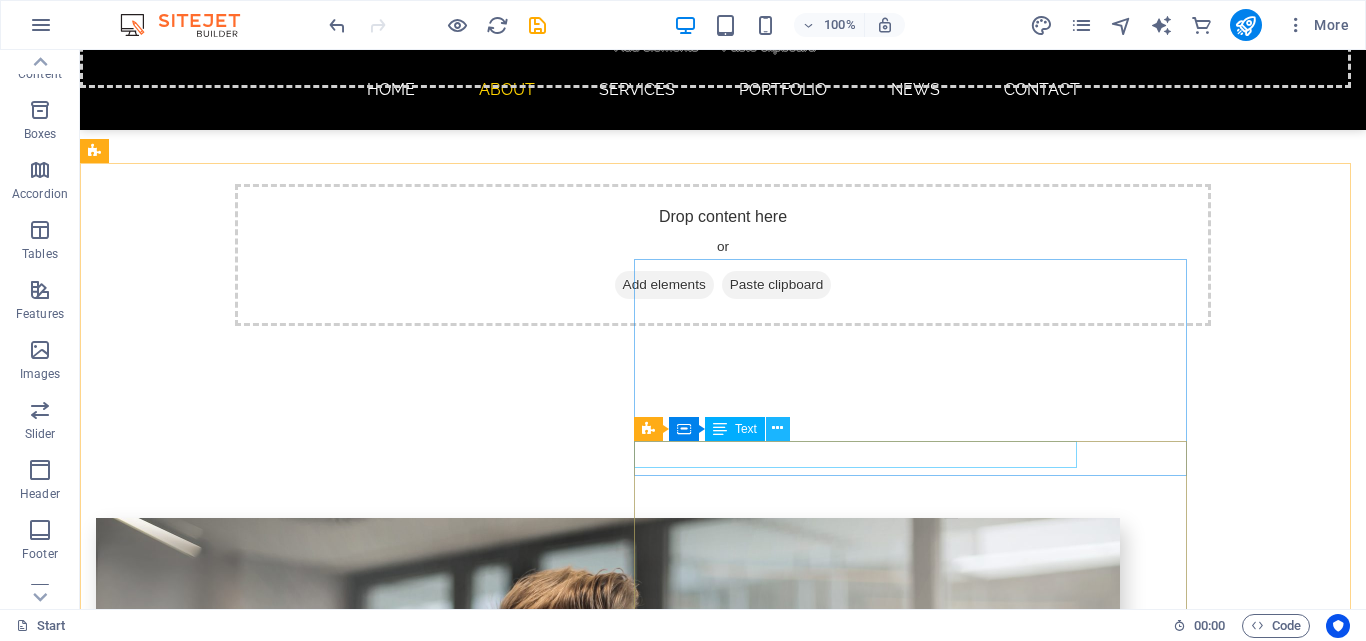 click at bounding box center (778, 429) 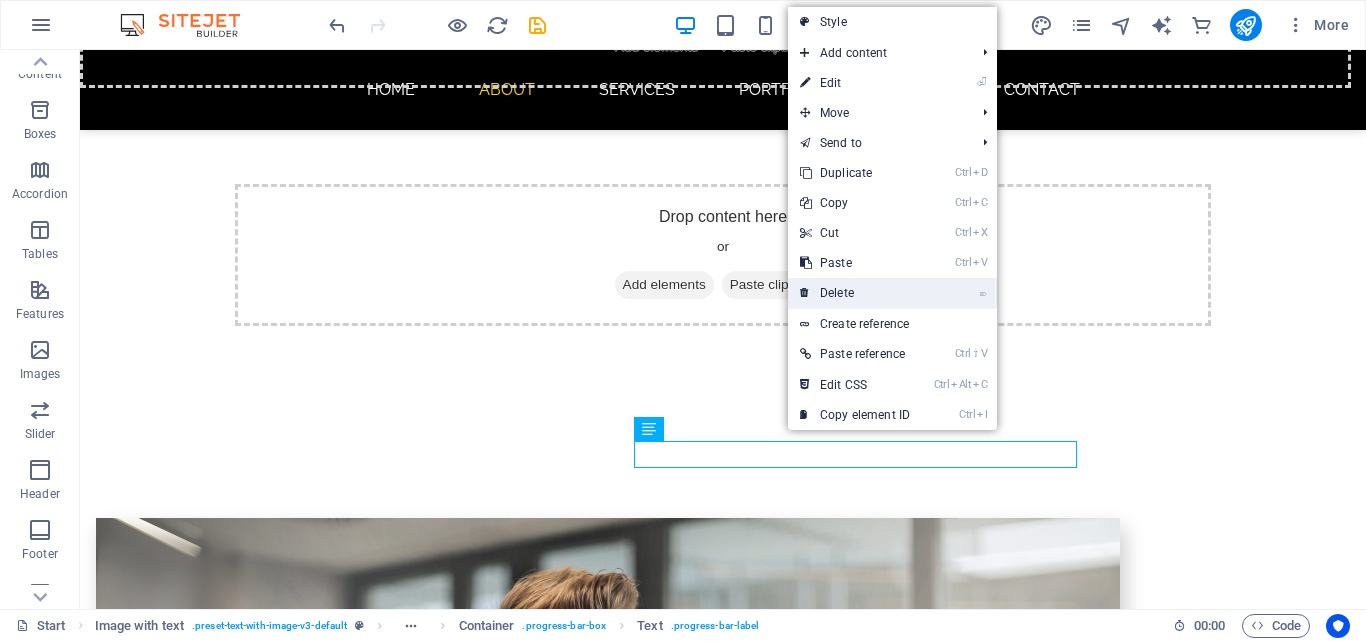 click on "⌦  Delete" at bounding box center (855, 293) 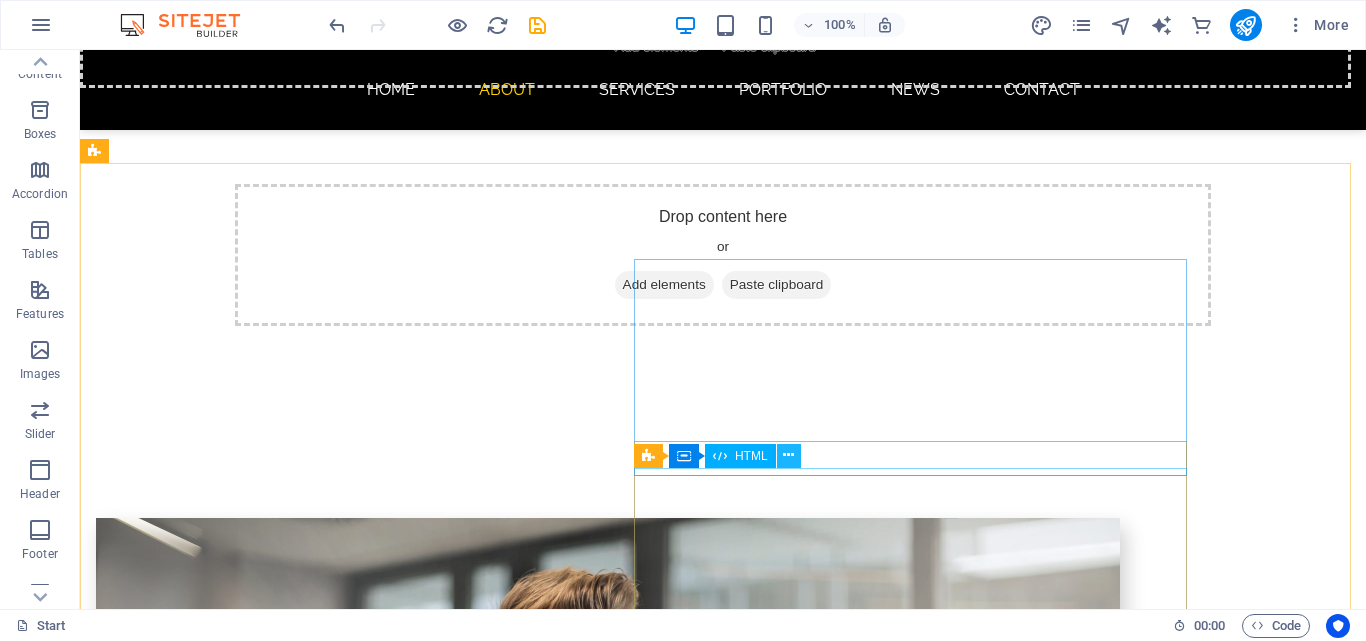 click at bounding box center (788, 455) 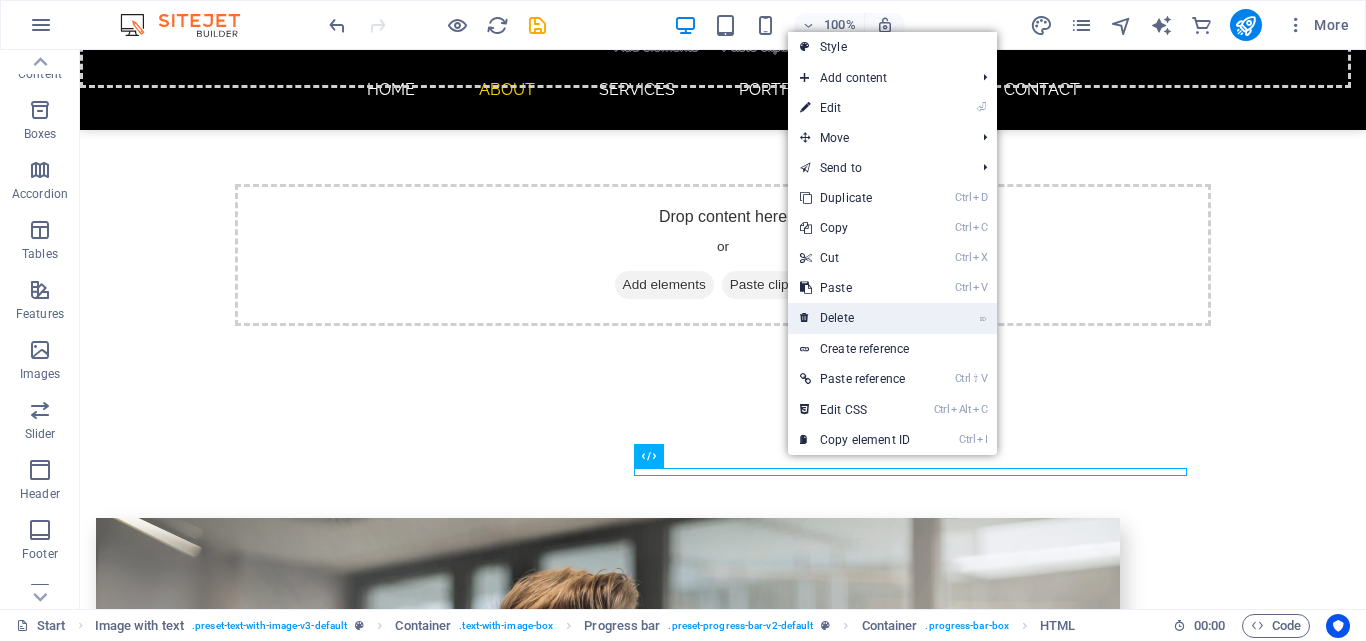 click on "⌦  Delete" at bounding box center [855, 318] 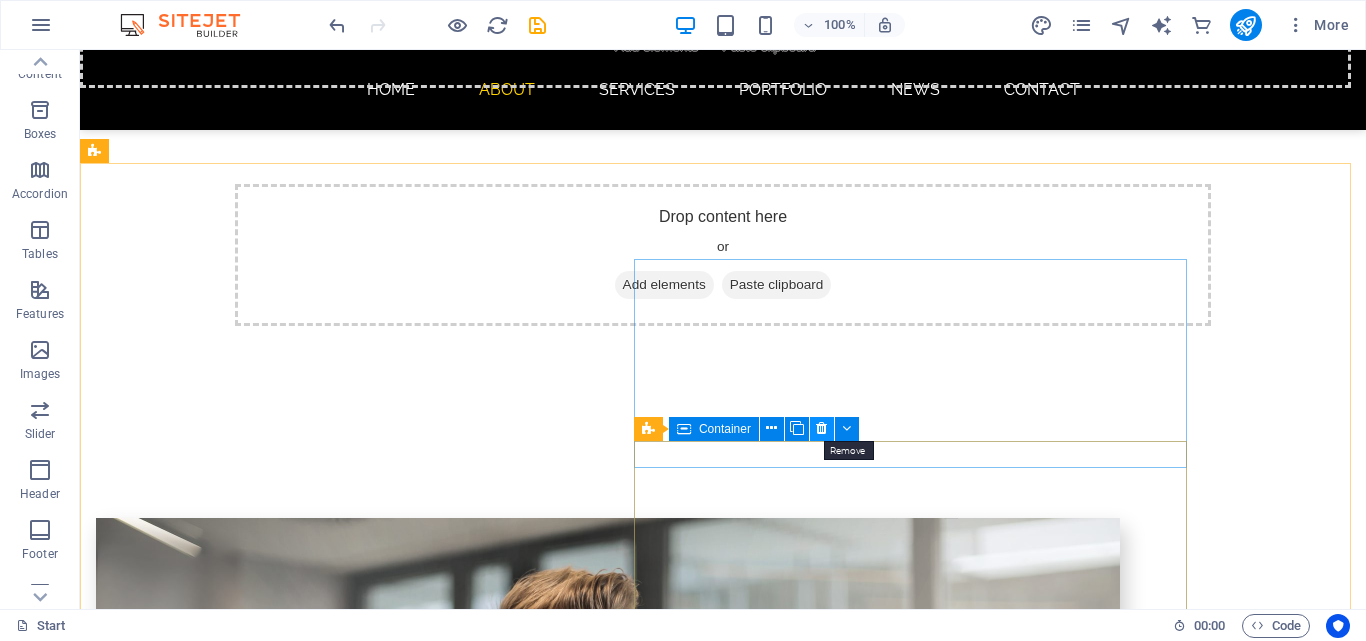 click at bounding box center (821, 428) 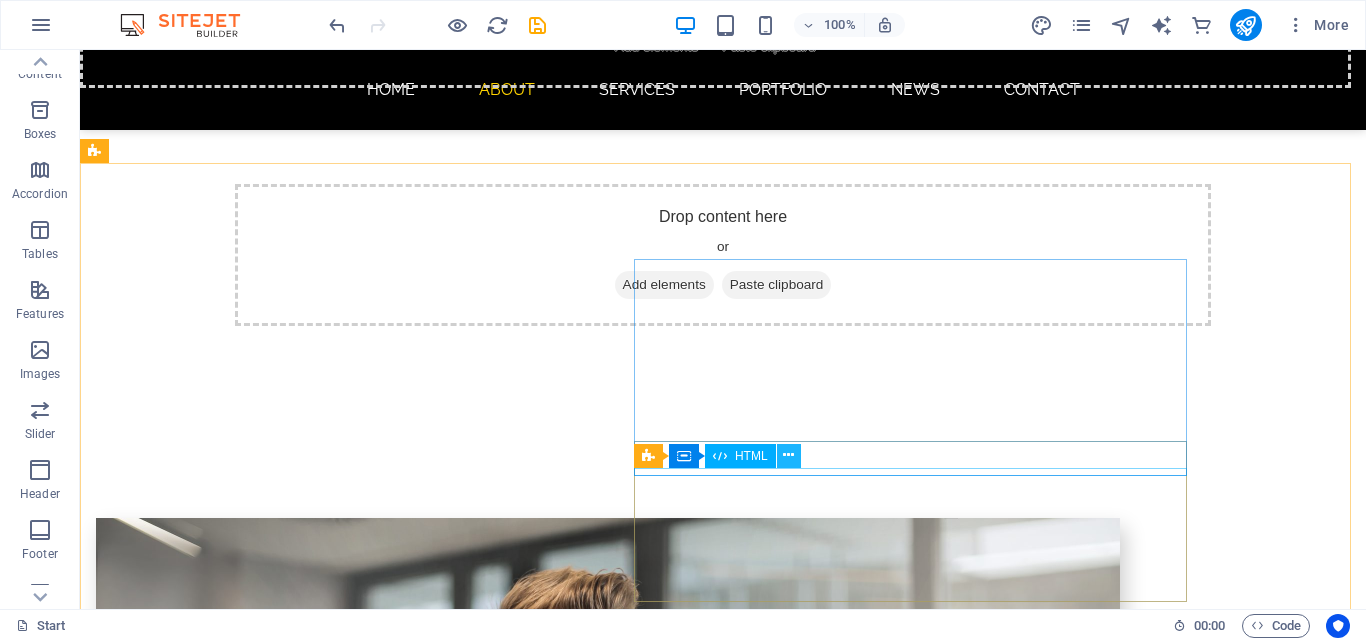 click at bounding box center (788, 455) 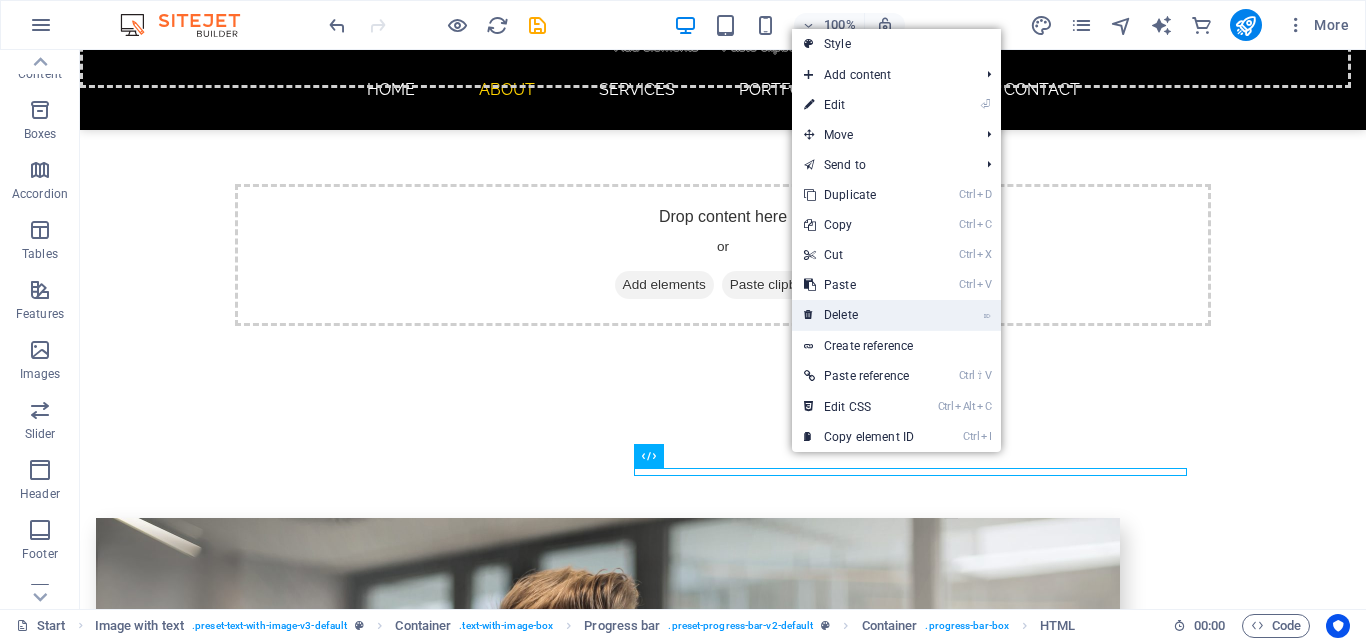 click on "⌦  Delete" at bounding box center [859, 315] 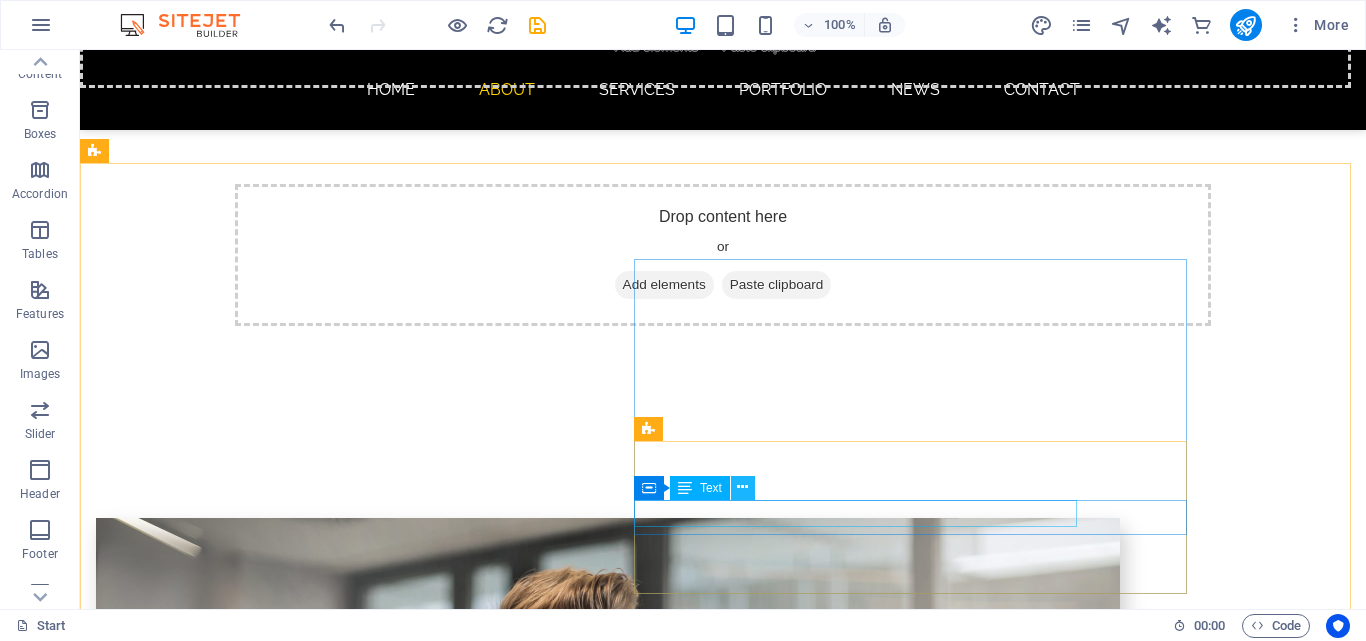click at bounding box center (742, 487) 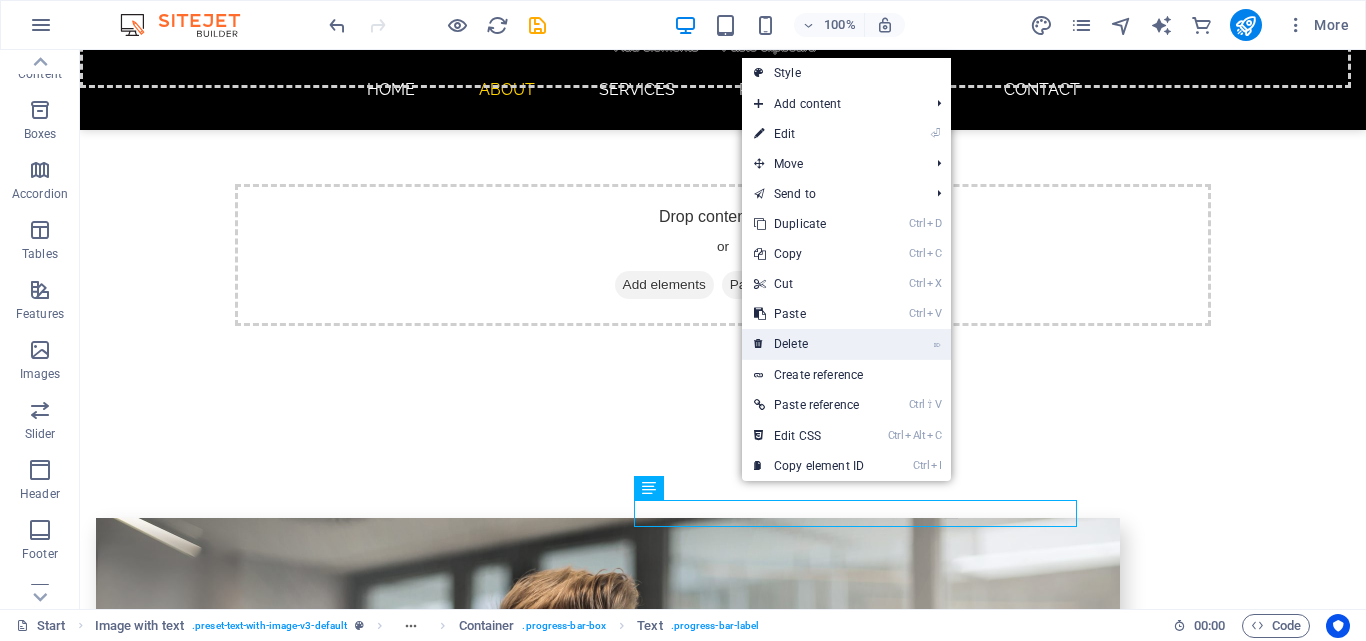 click on "⌦  Delete" at bounding box center [809, 344] 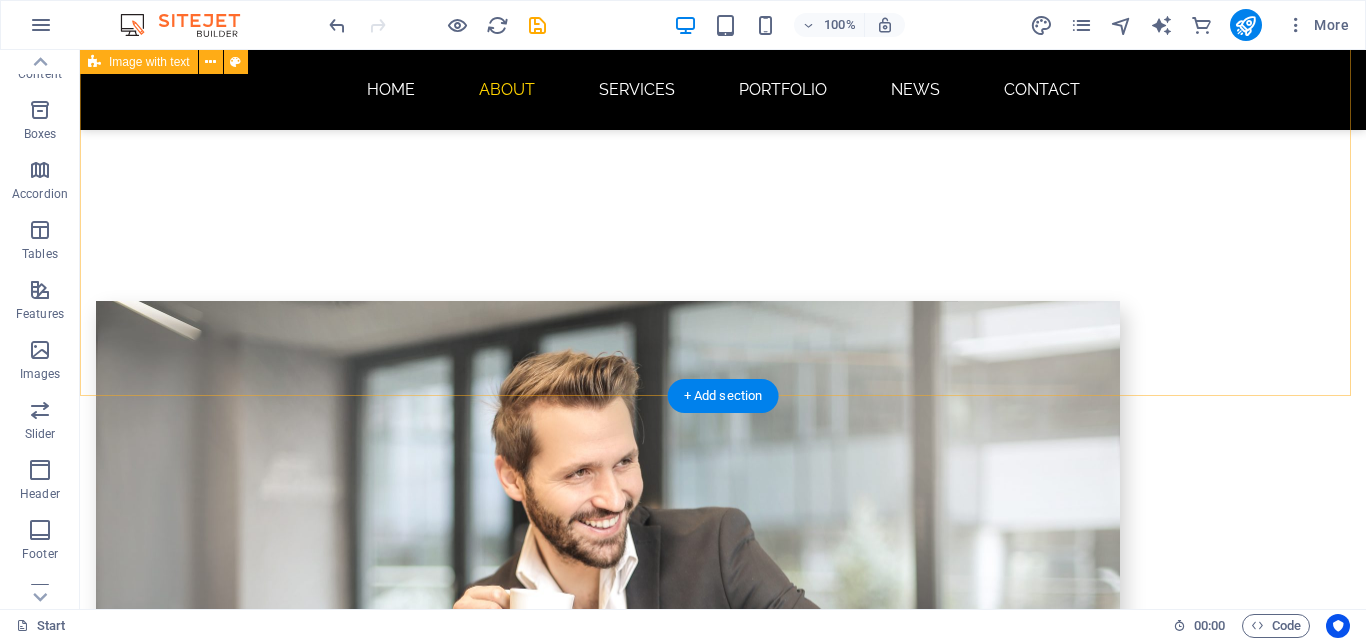 scroll, scrollTop: 2300, scrollLeft: 0, axis: vertical 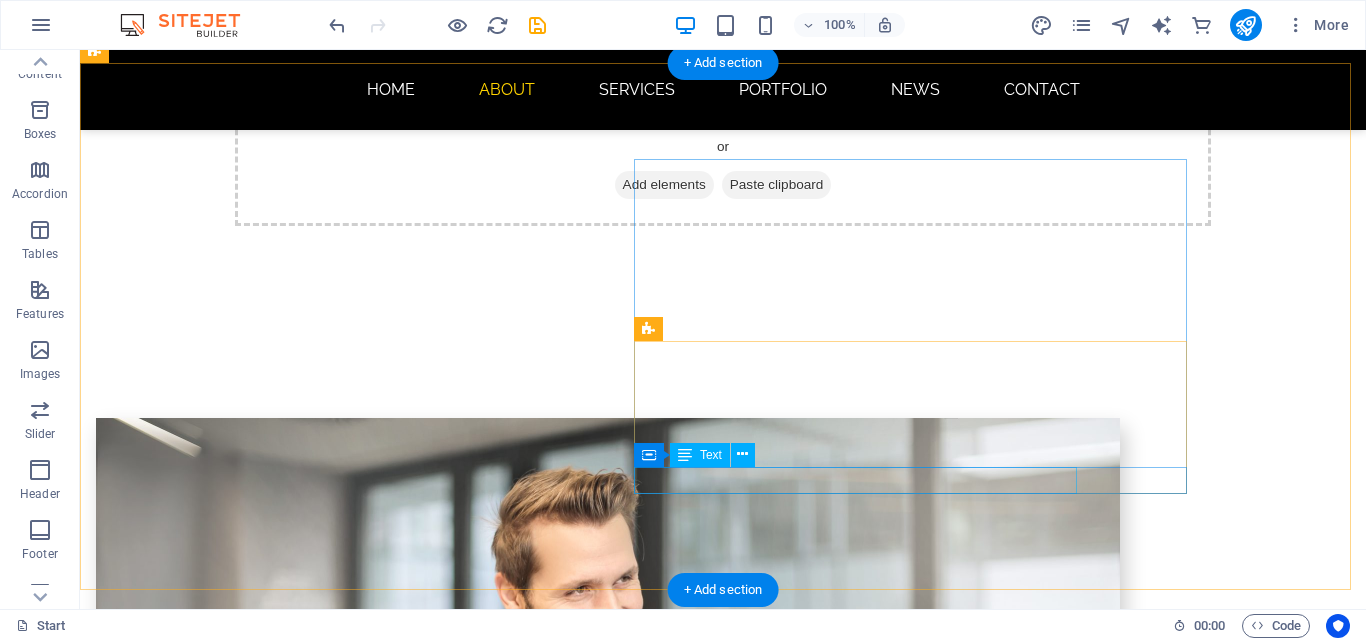 click on "HTML5 & CSS3" at bounding box center [568, 1437] 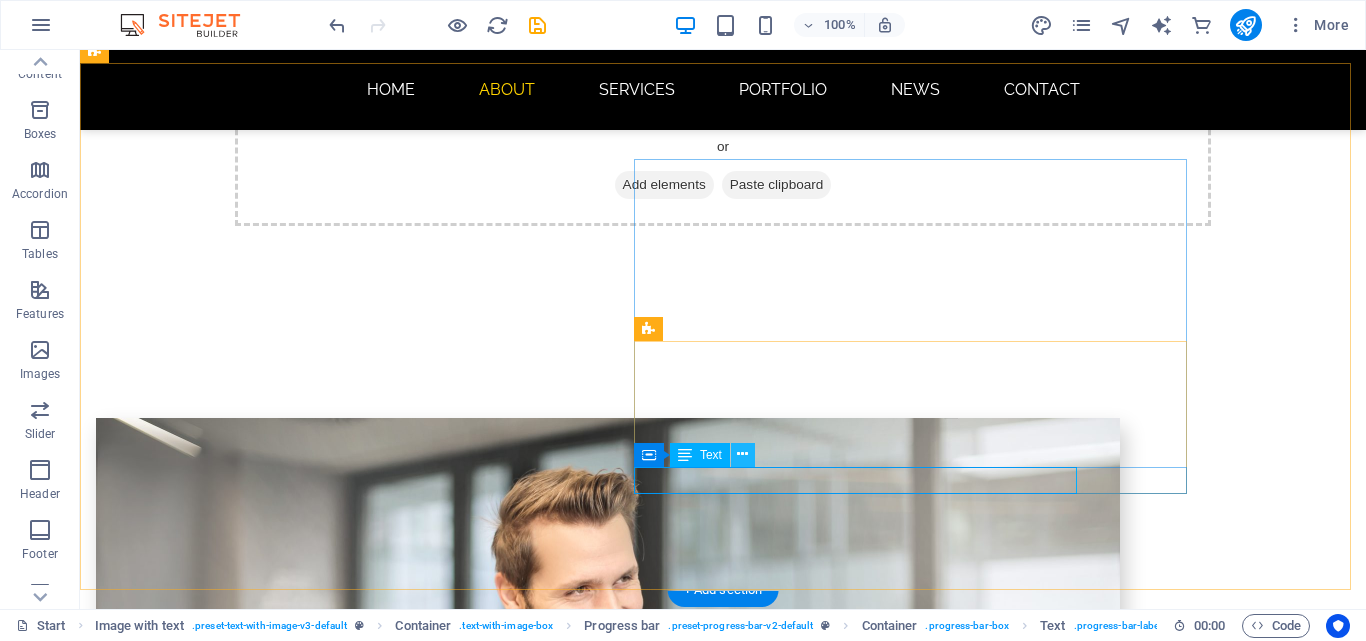 click at bounding box center [742, 454] 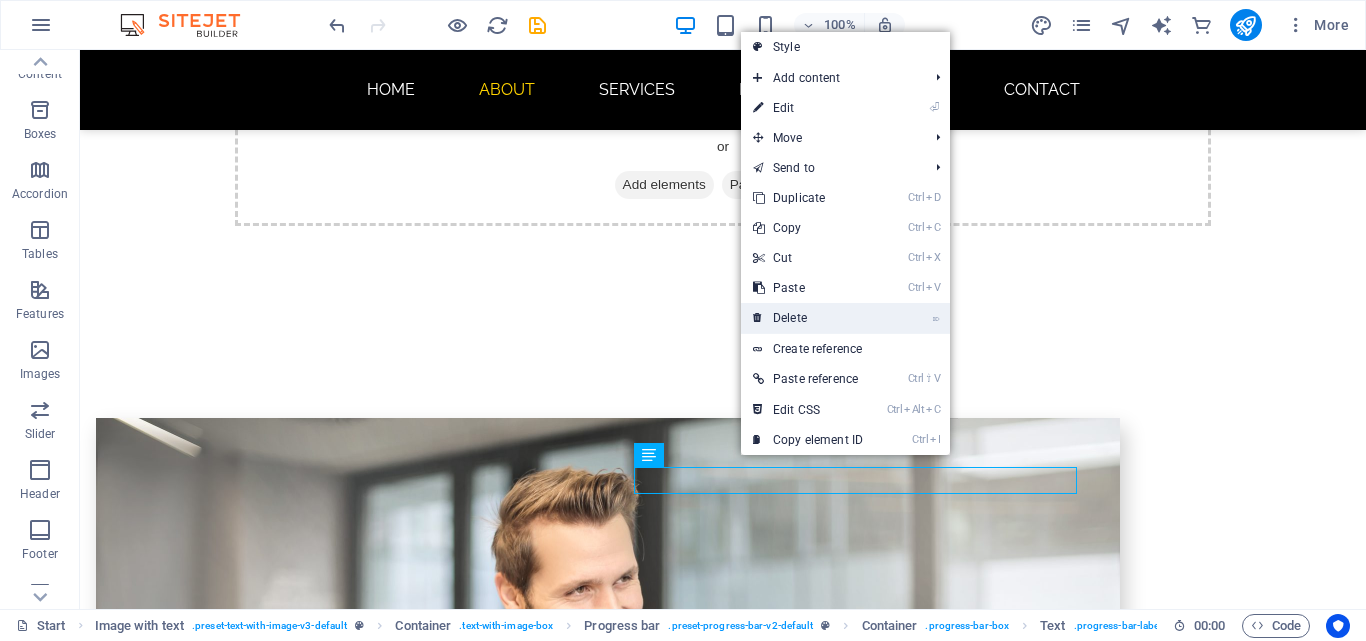 click on "⌦  Delete" at bounding box center [808, 318] 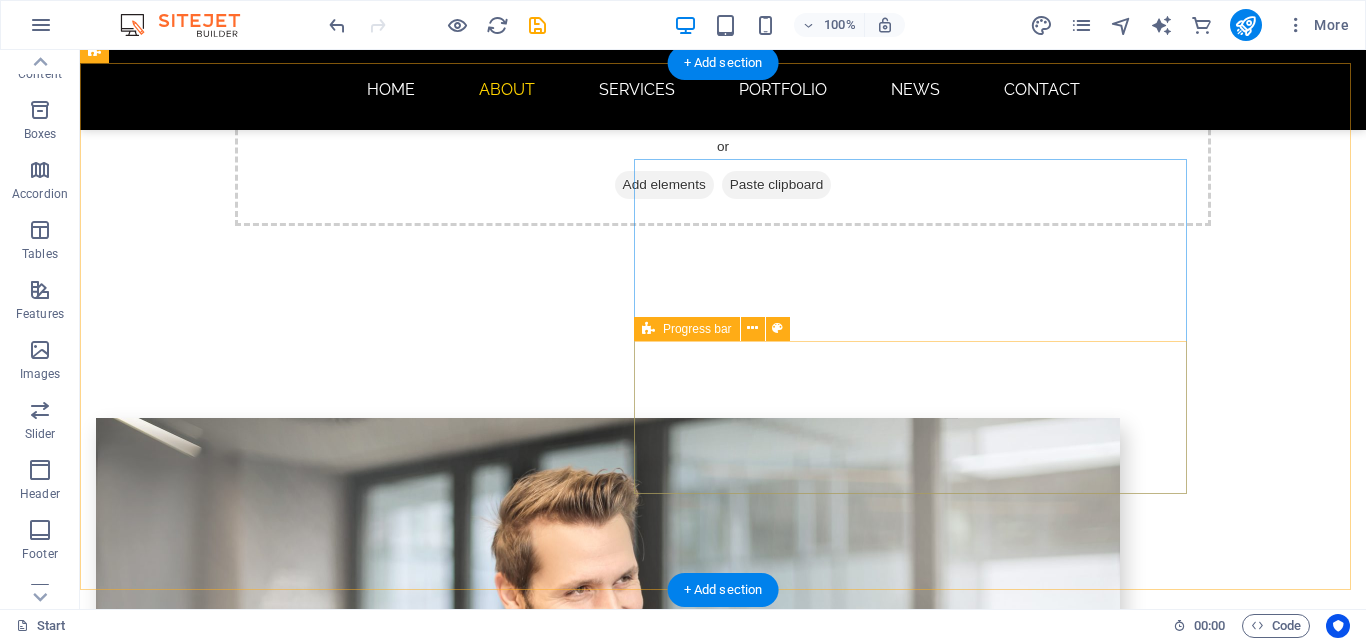 click on "Photoshop 70% 90%
85%" at bounding box center [568, 1360] 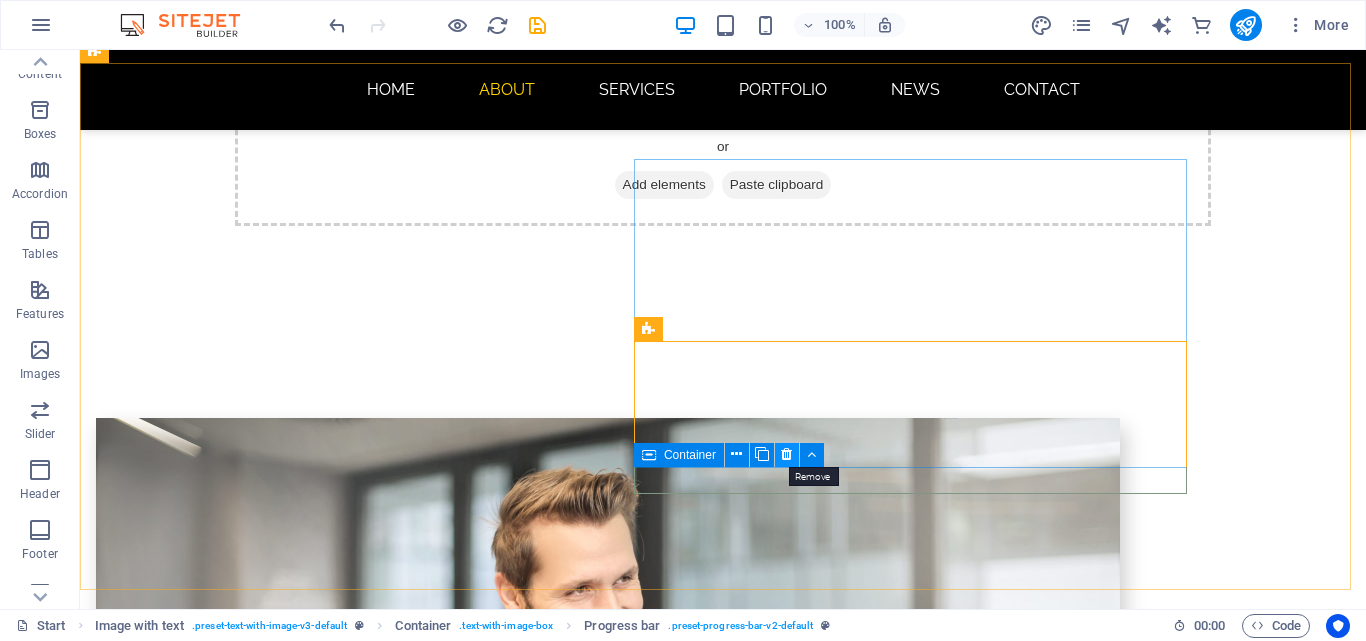 click at bounding box center [786, 454] 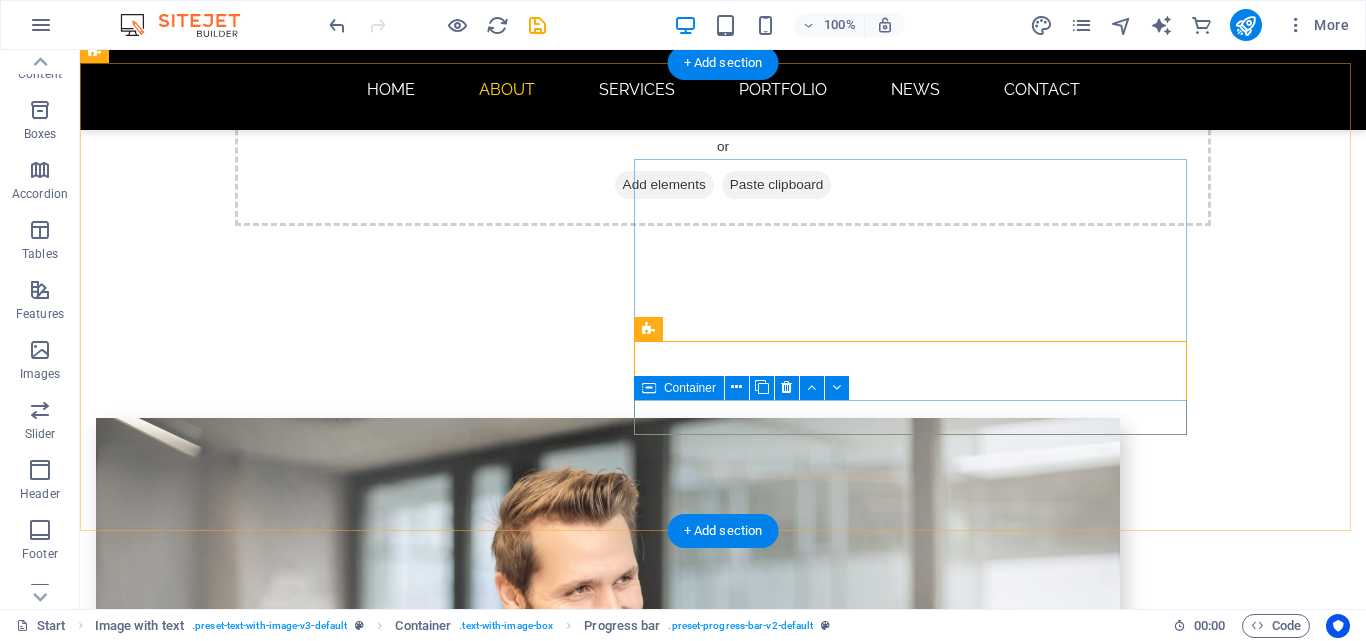 click on "90%" at bounding box center [568, 1374] 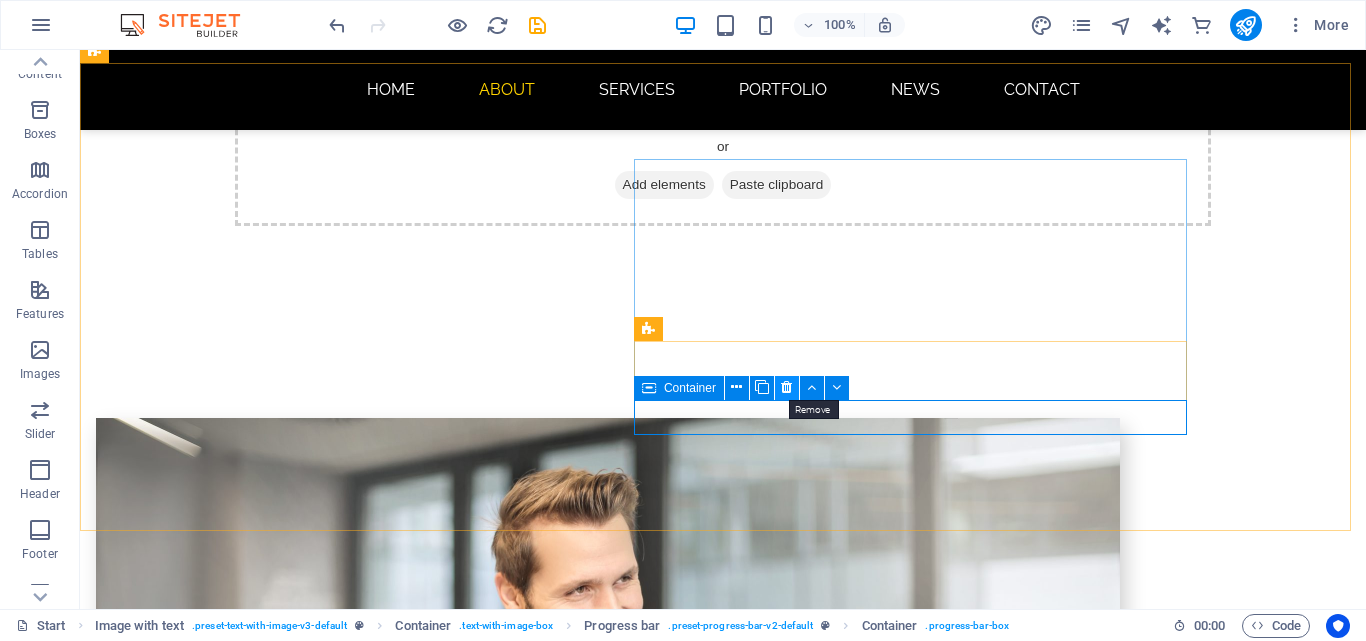 click at bounding box center [787, 388] 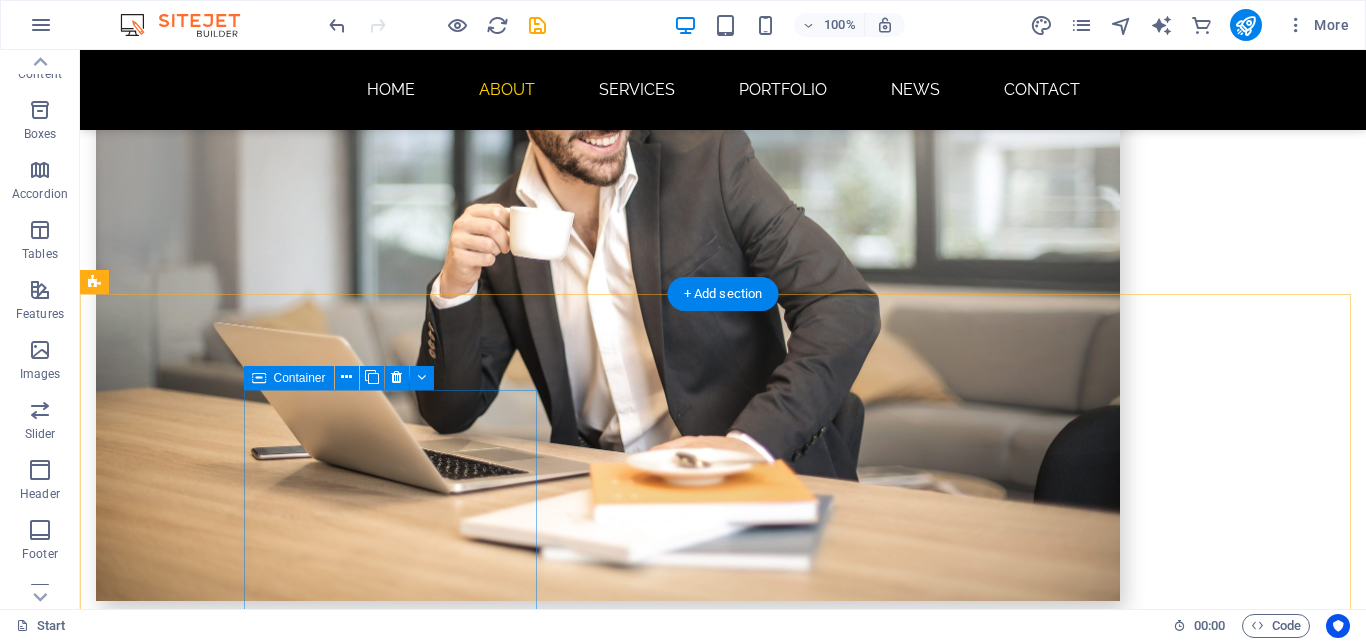scroll, scrollTop: 2800, scrollLeft: 0, axis: vertical 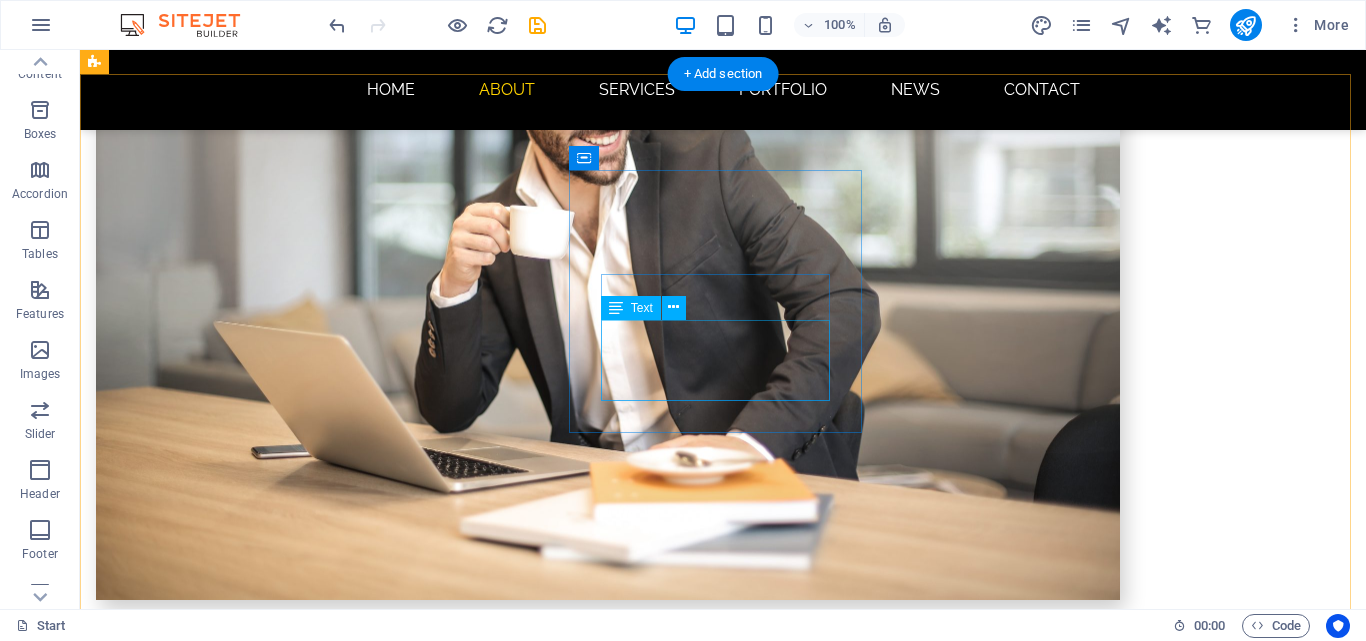 click on "Lorem ipsum dolor sit amet, consectetur adipisicing elit. Veritatis, dolorem!" at bounding box center (242, 1567) 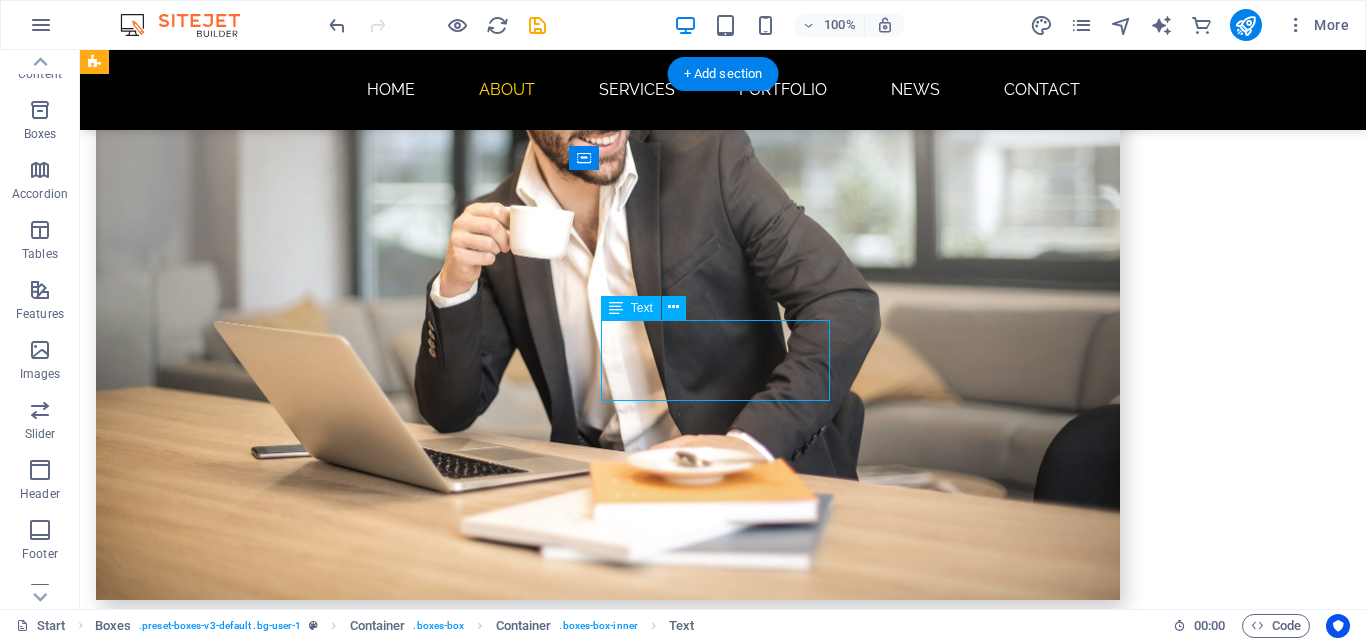 click on "Lorem ipsum dolor sit amet, consectetur adipisicing elit. Veritatis, dolorem!" at bounding box center (242, 1567) 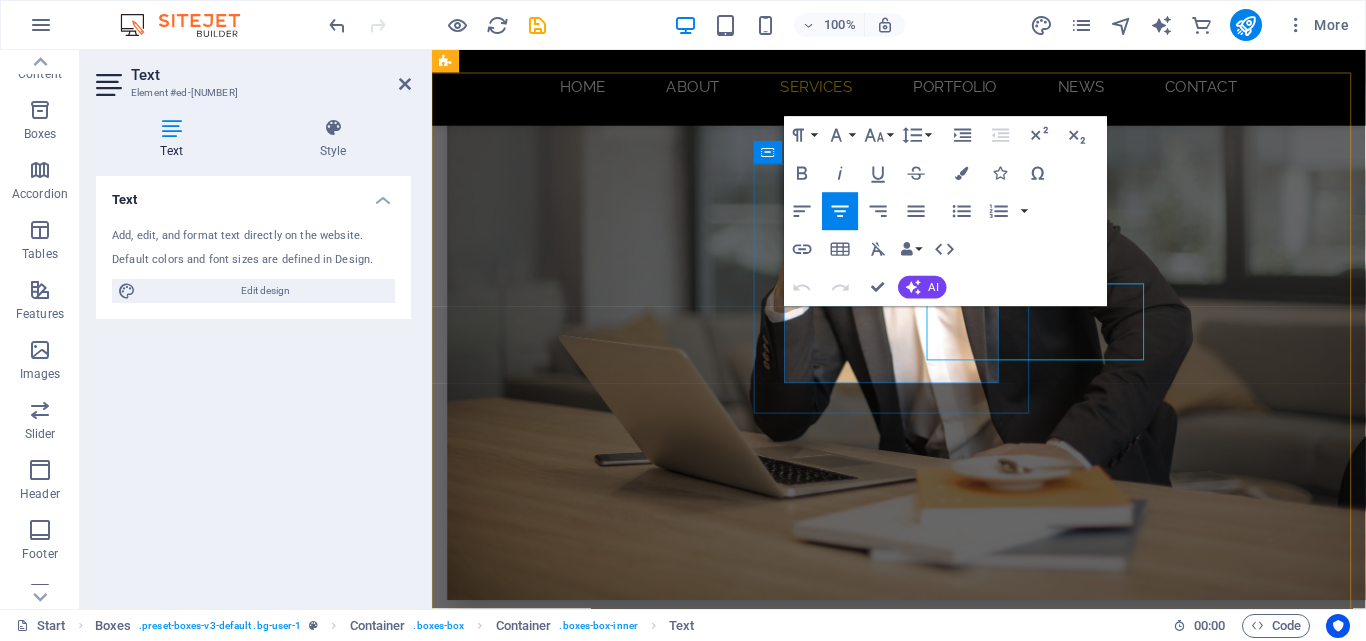 scroll, scrollTop: 2824, scrollLeft: 0, axis: vertical 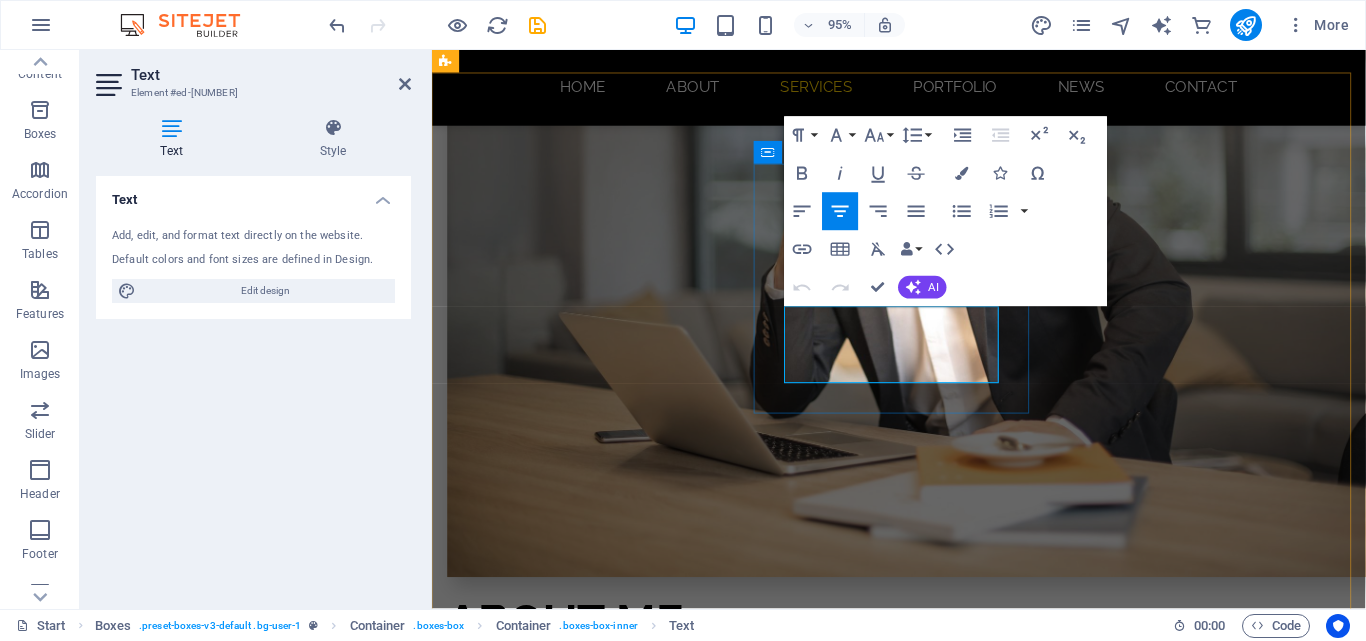 click on "Lorem ipsum dolor sit amet, consectetur adipisicing elit. Veritatis, dolorem!" at bounding box center (594, 1572) 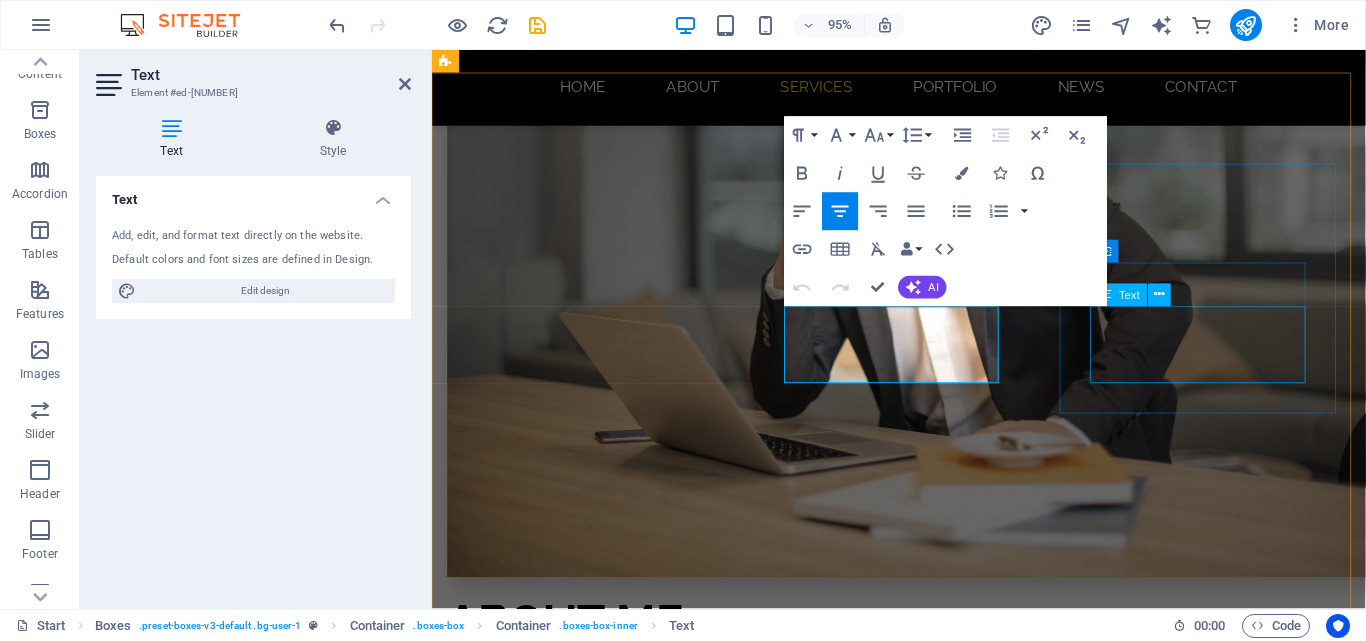 click on "Lorem ipsum dolor sit amet, consectetur adipisicing elit. Veritatis, dolorem!" at bounding box center (594, 1852) 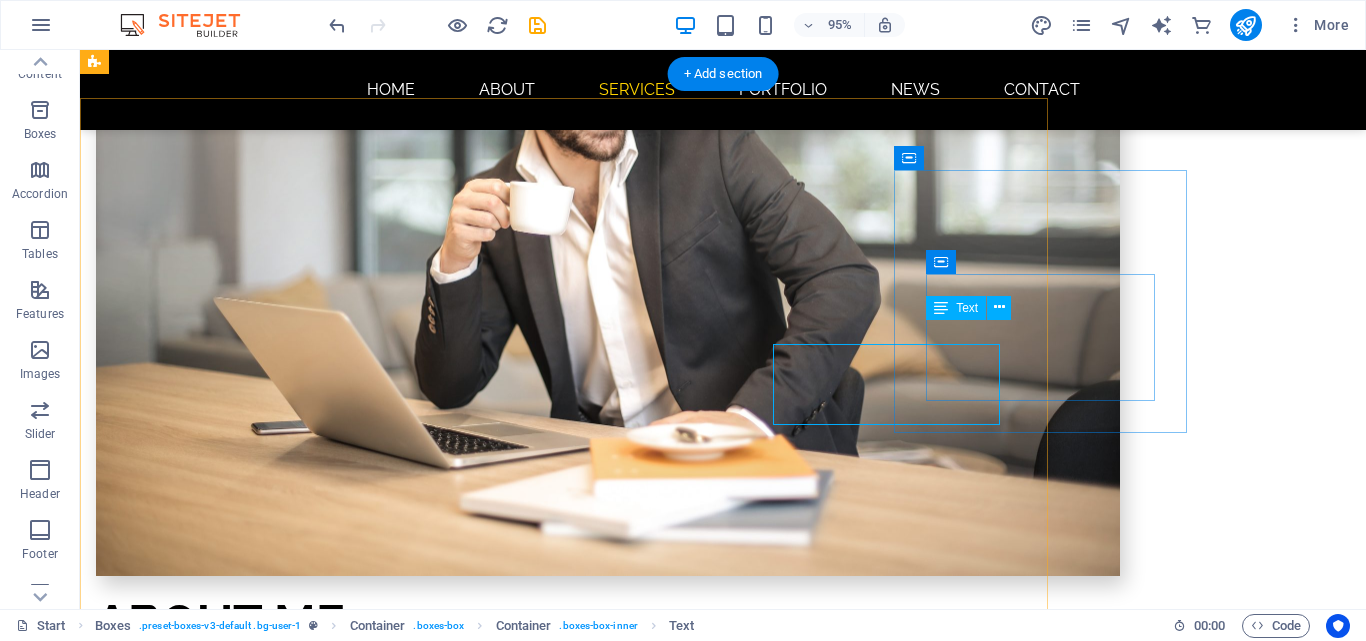 scroll, scrollTop: 2800, scrollLeft: 0, axis: vertical 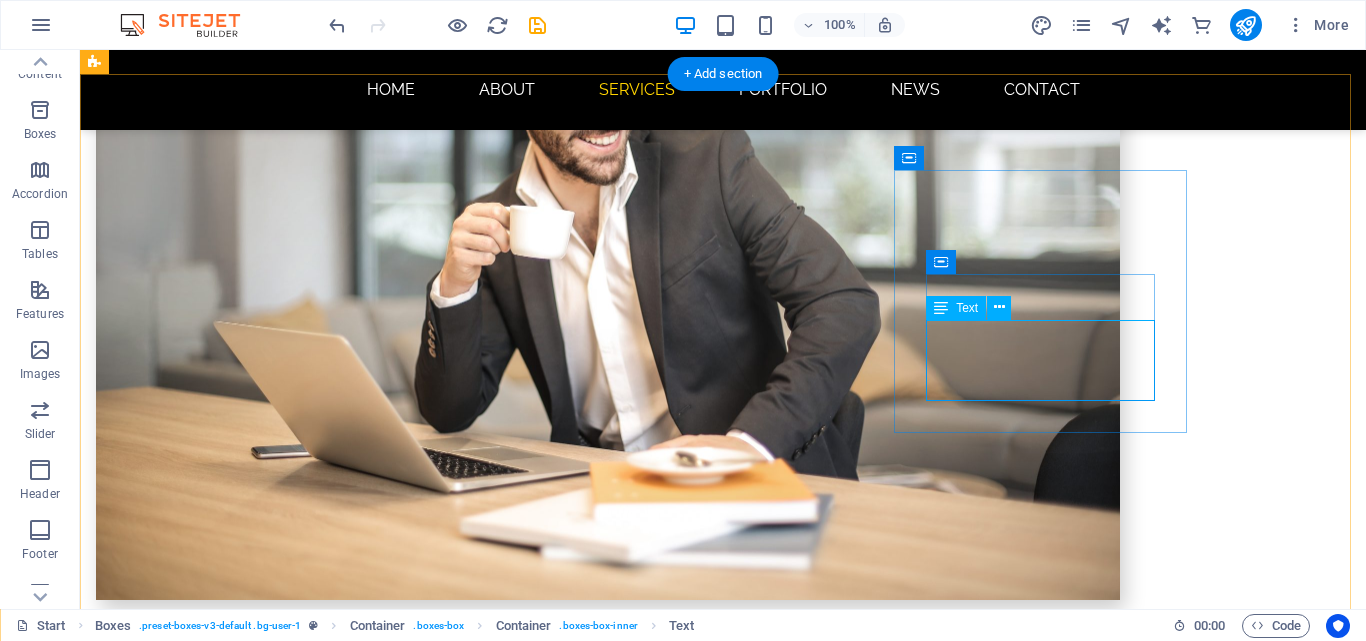 click on "Lorem ipsum dolor sit amet, consectetur adipisicing elit. Veritatis, dolorem!" at bounding box center [242, 1847] 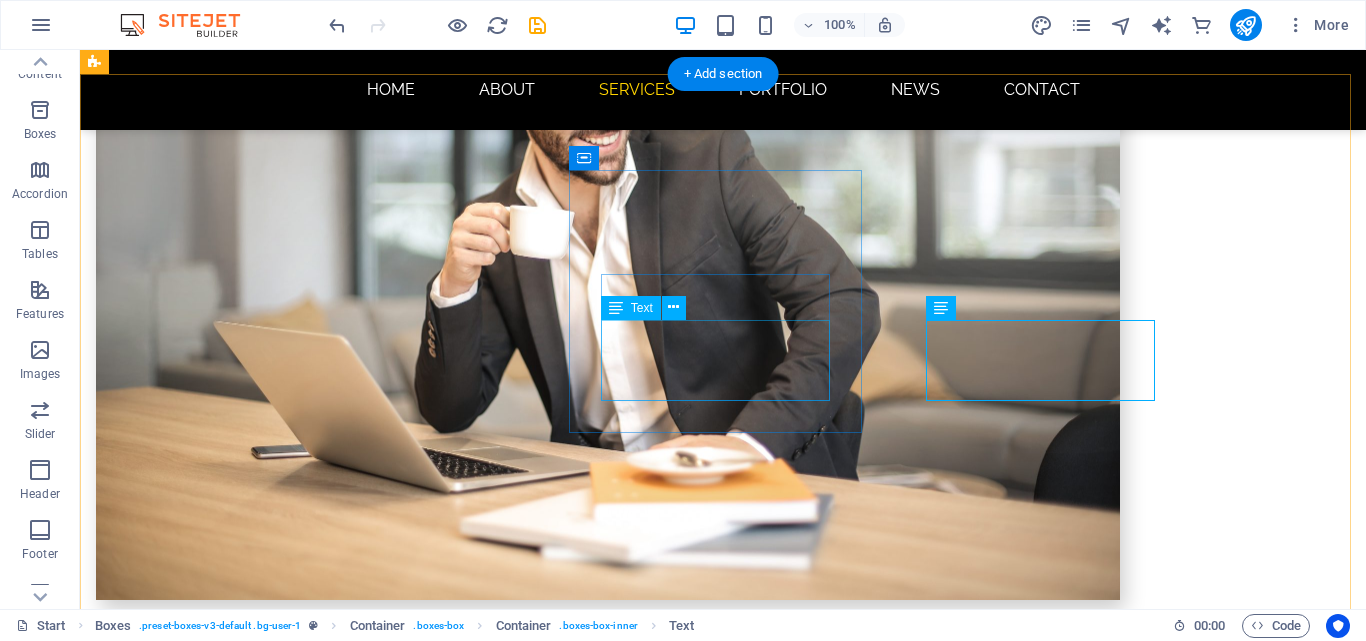click on "Lorem ipsum dolor sit amet, consectetur adipisicing elit. Veritatis, dolorem!" at bounding box center (242, 1567) 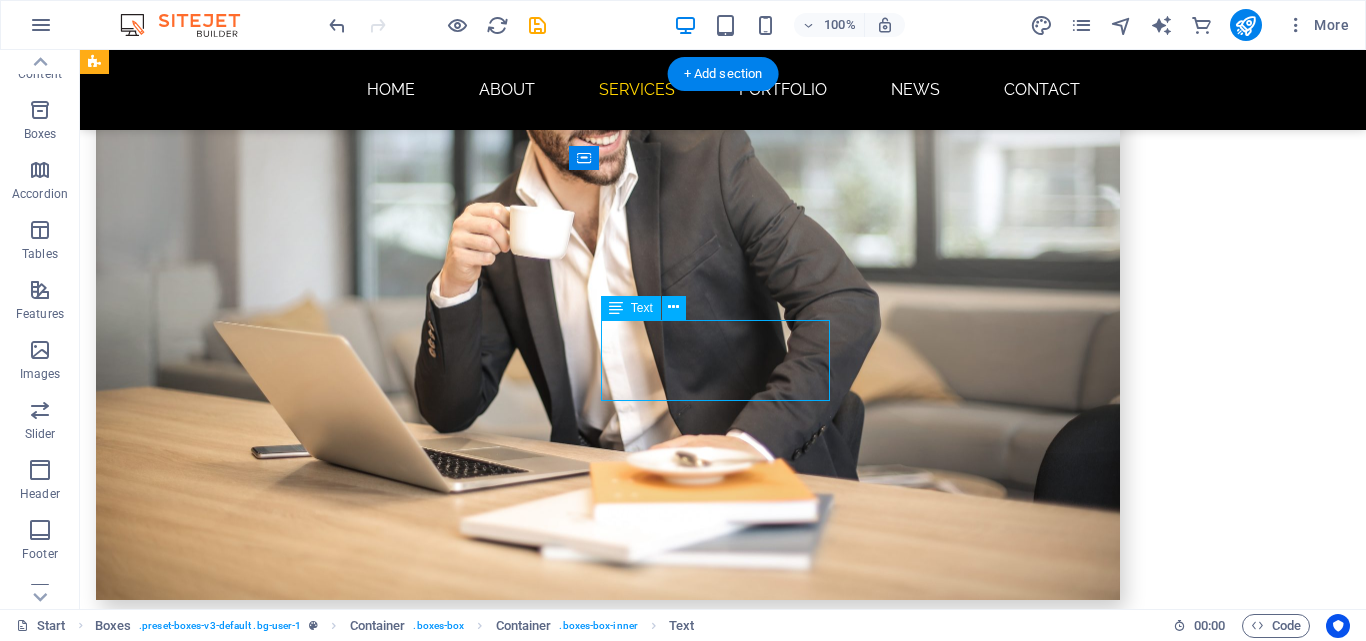 click on "Lorem ipsum dolor sit amet, consectetur adipisicing elit. Veritatis, dolorem!" at bounding box center [242, 1567] 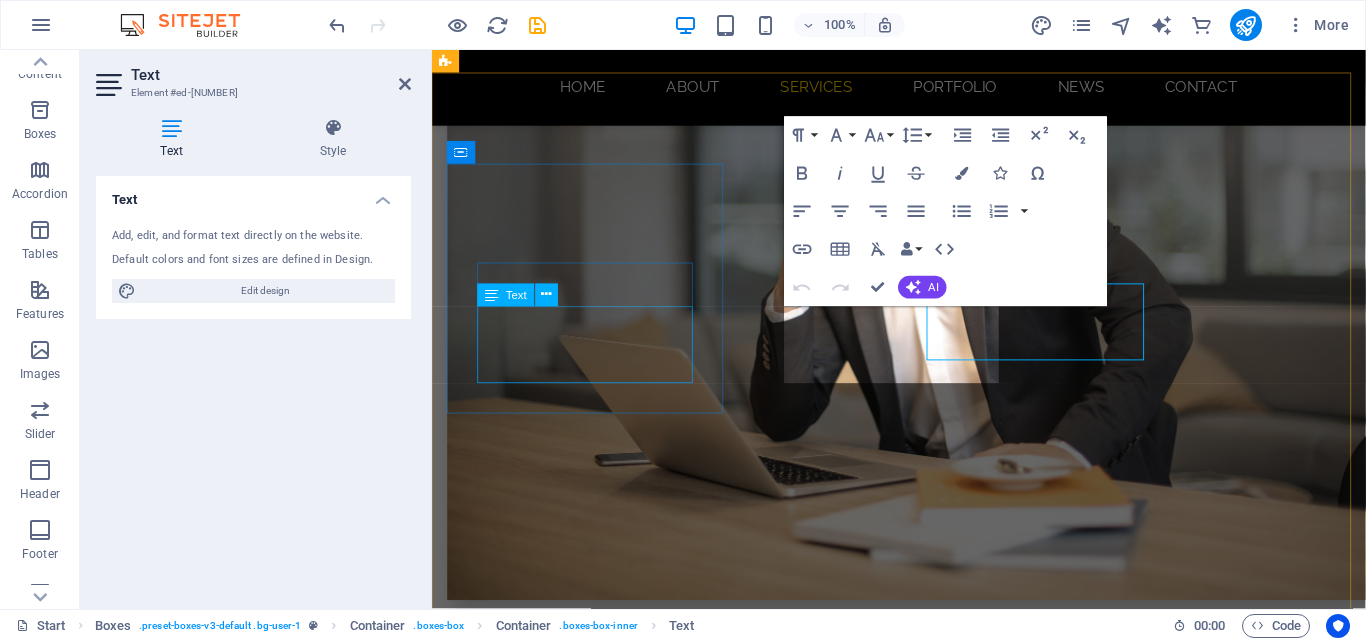 scroll, scrollTop: 2824, scrollLeft: 0, axis: vertical 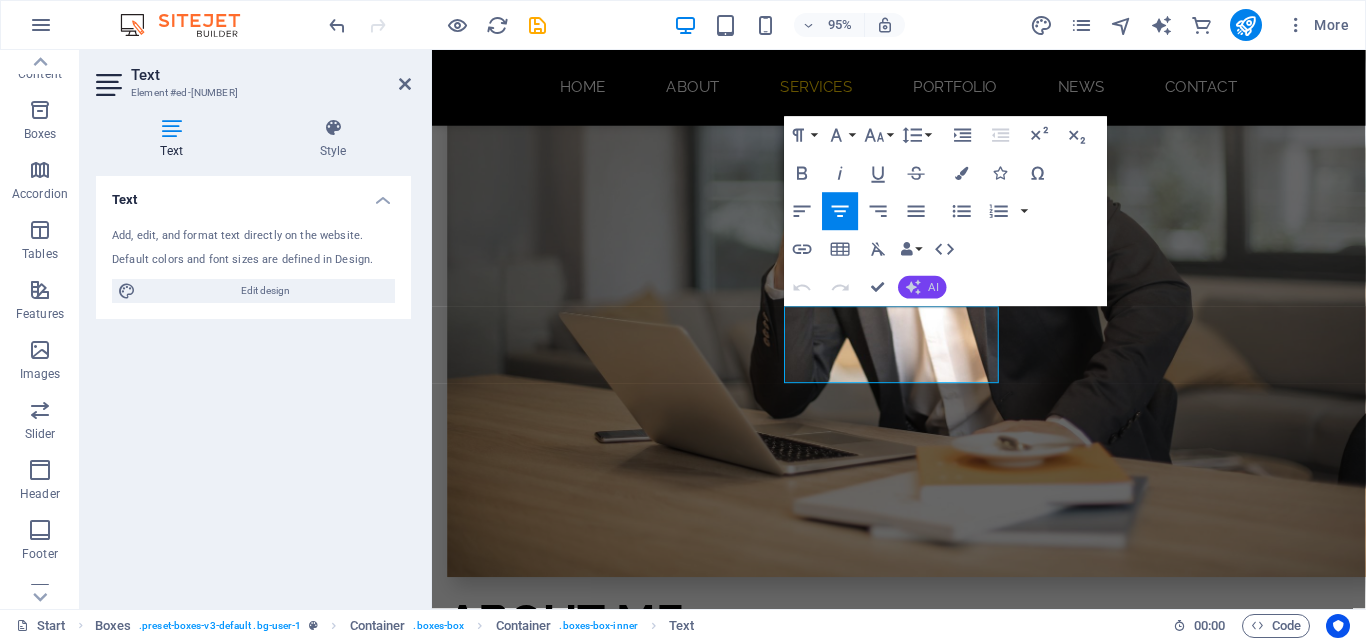 click 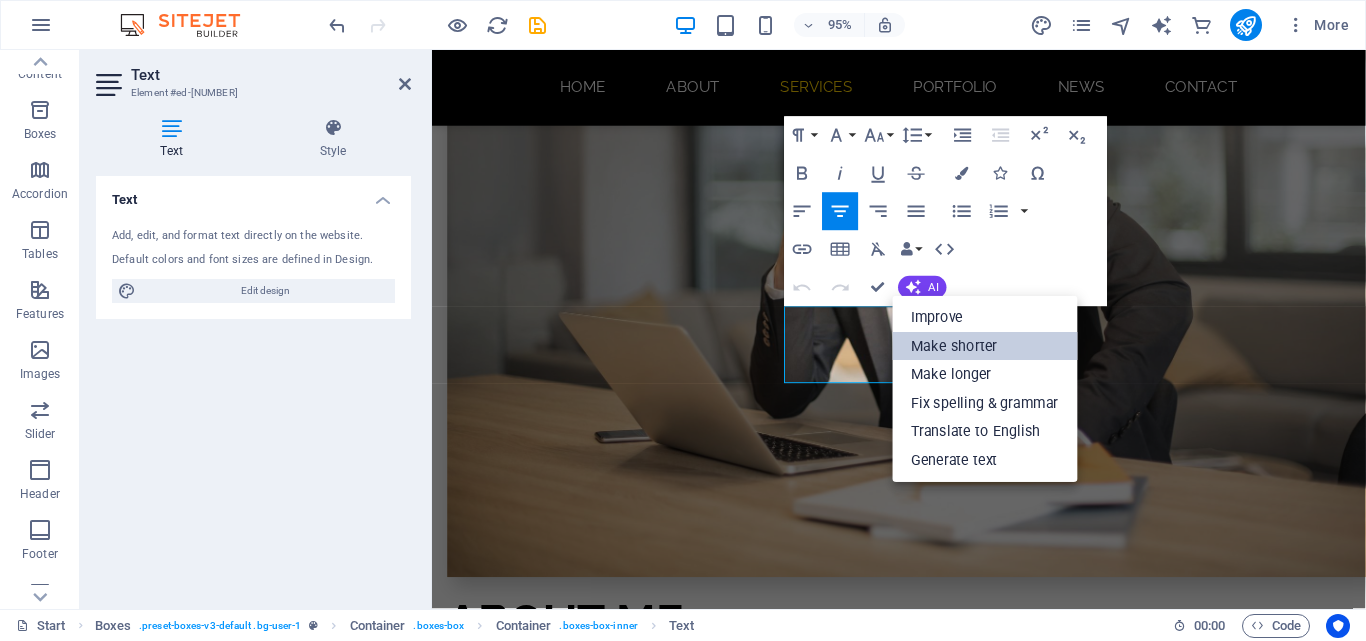 click on "Make shorter" at bounding box center [984, 346] 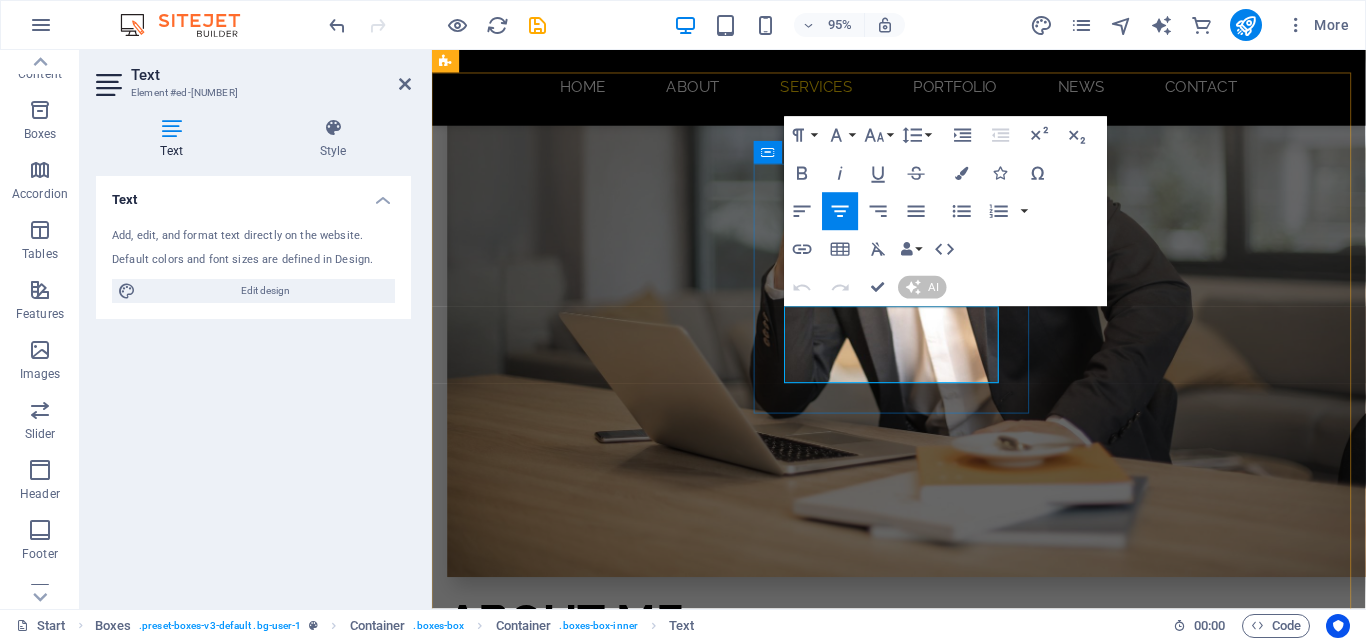 type 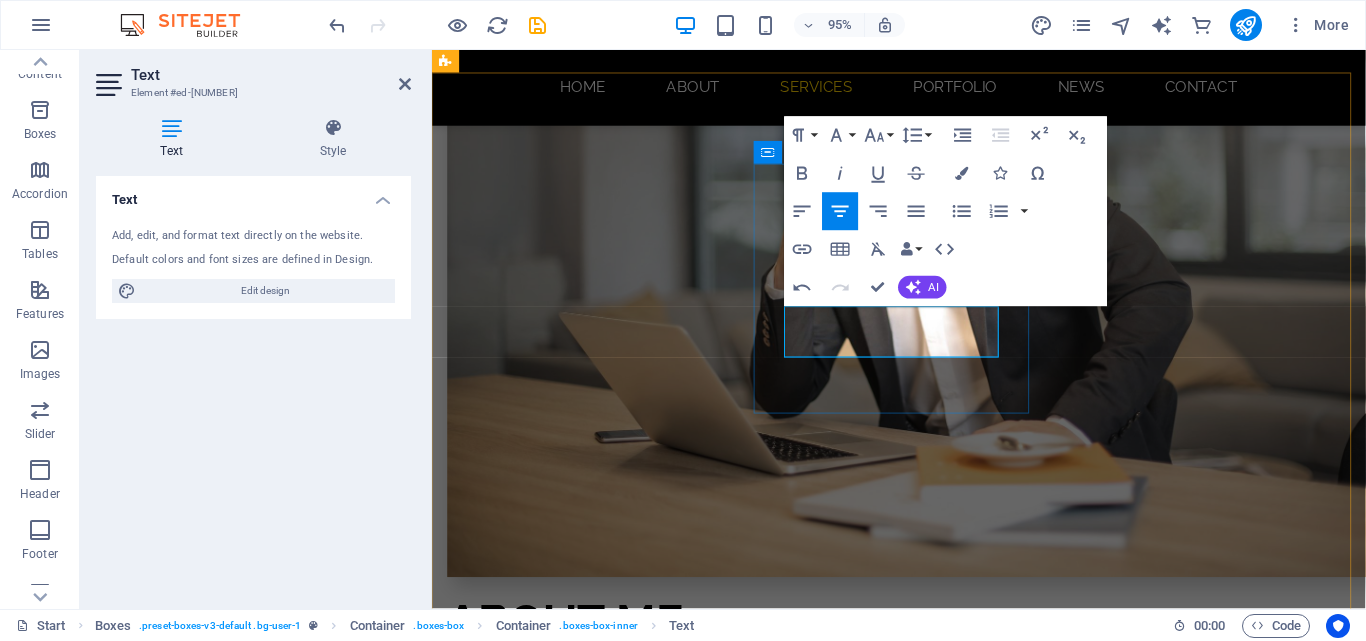 scroll, scrollTop: 2724, scrollLeft: 0, axis: vertical 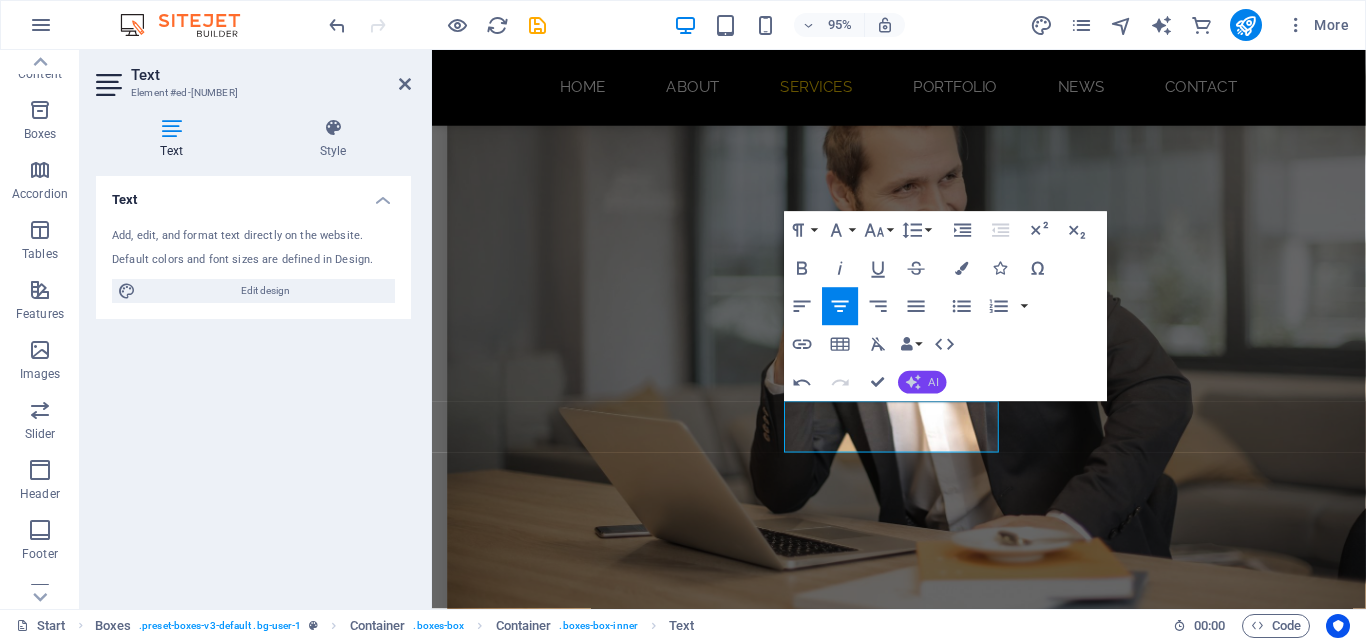click 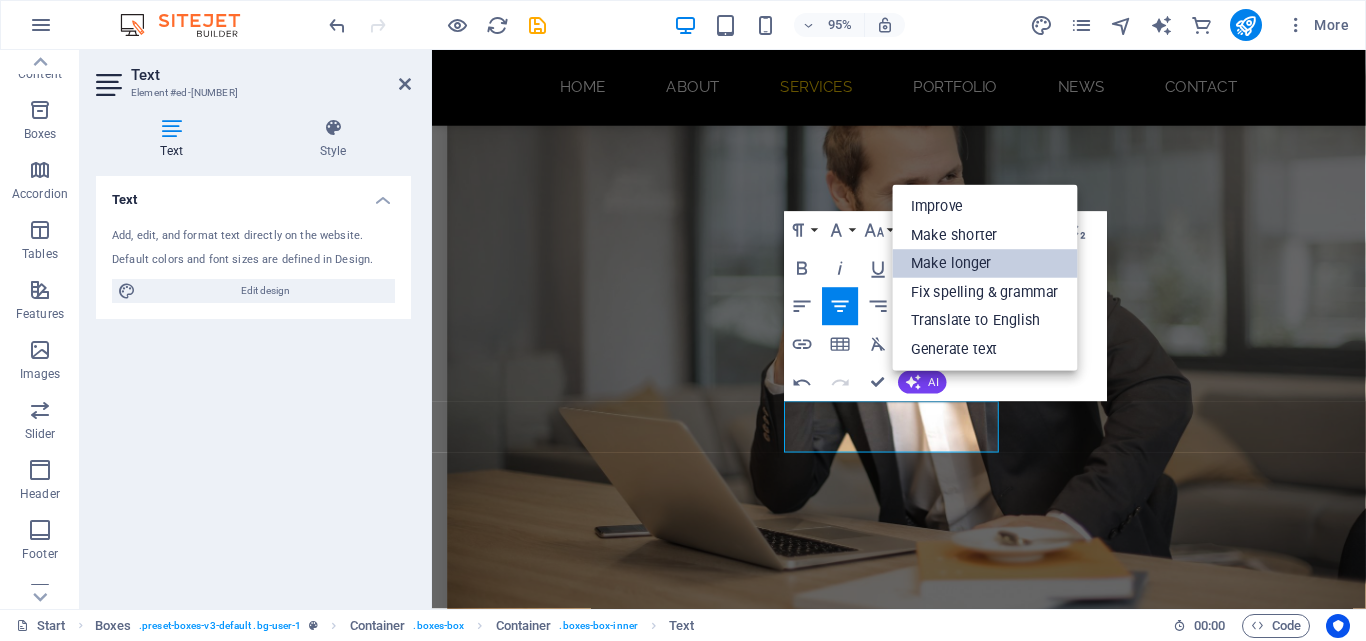 click on "Make longer" at bounding box center [984, 263] 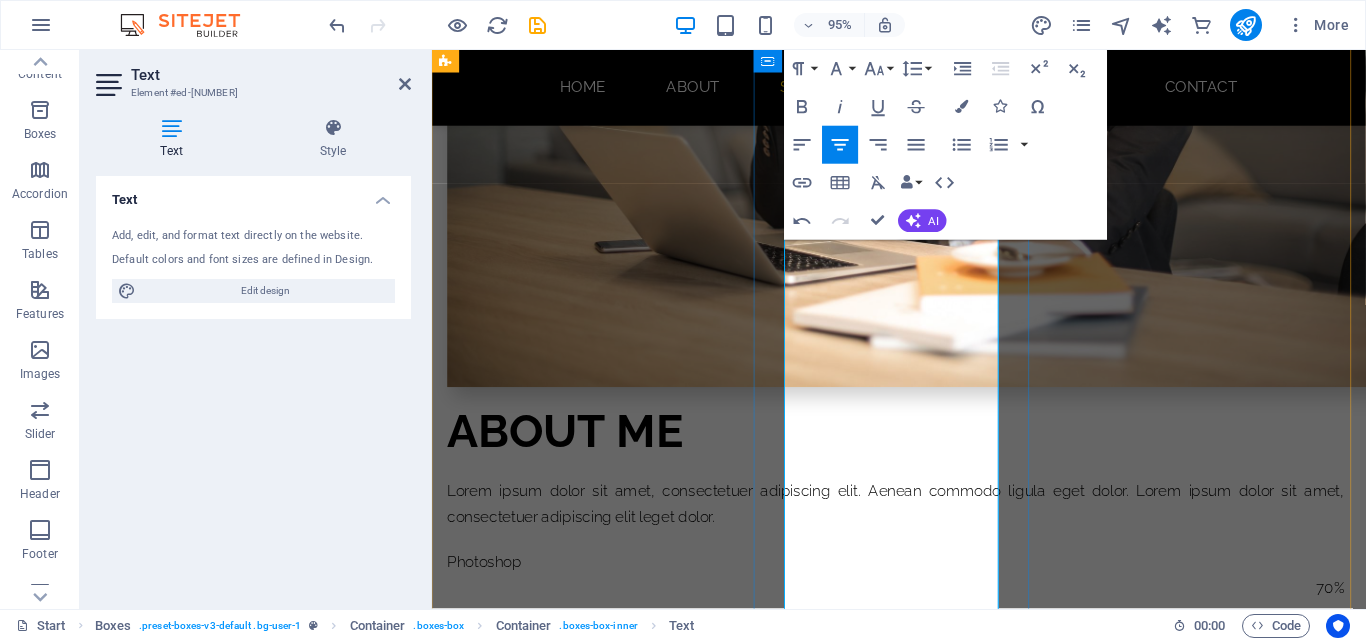 scroll, scrollTop: 2724, scrollLeft: 0, axis: vertical 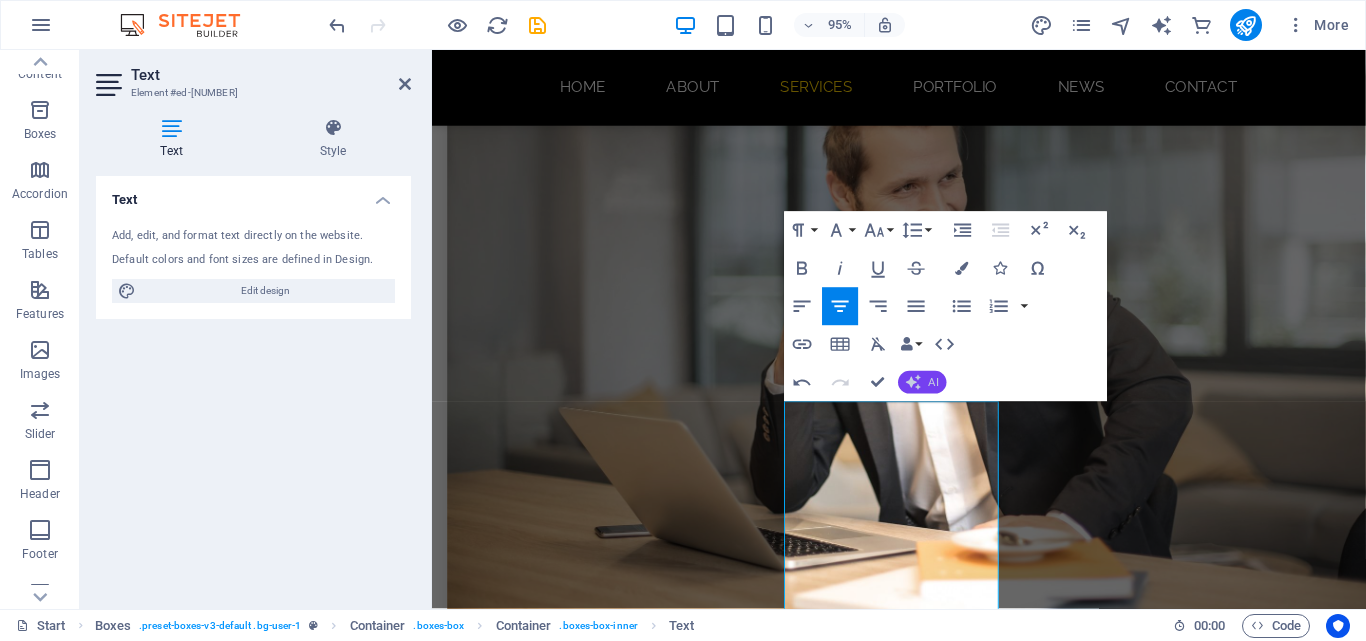 click on "AI" at bounding box center [922, 382] 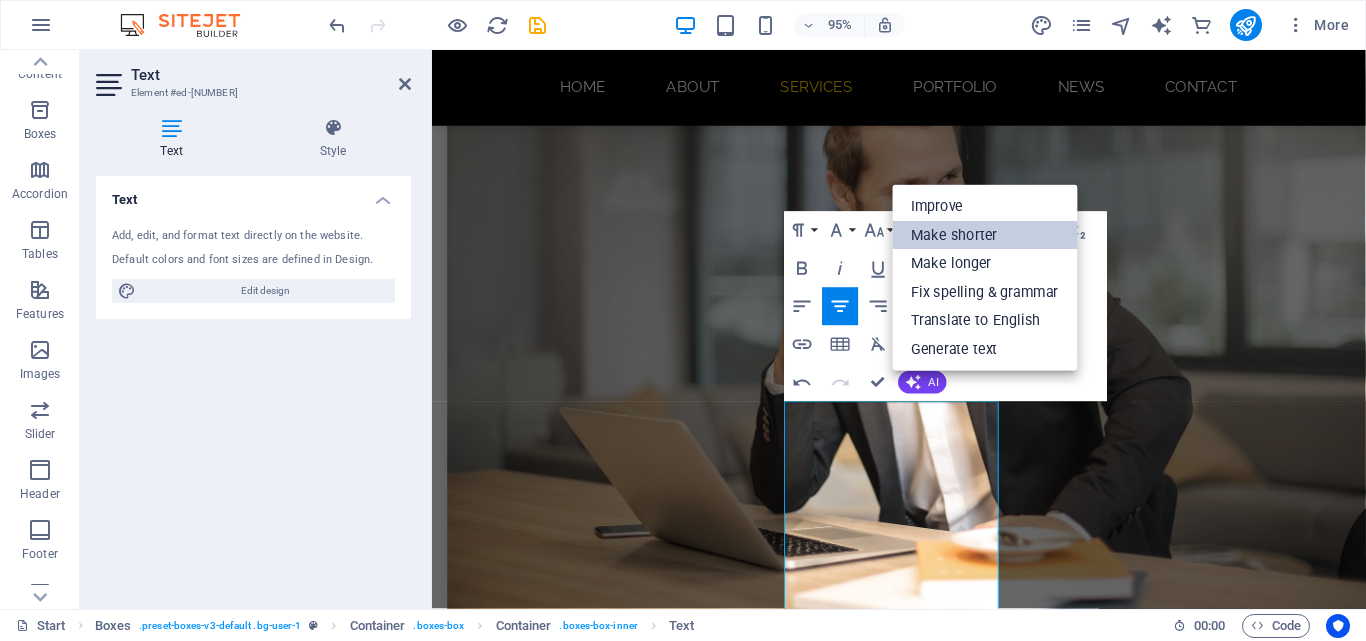 click on "Make shorter" at bounding box center (984, 235) 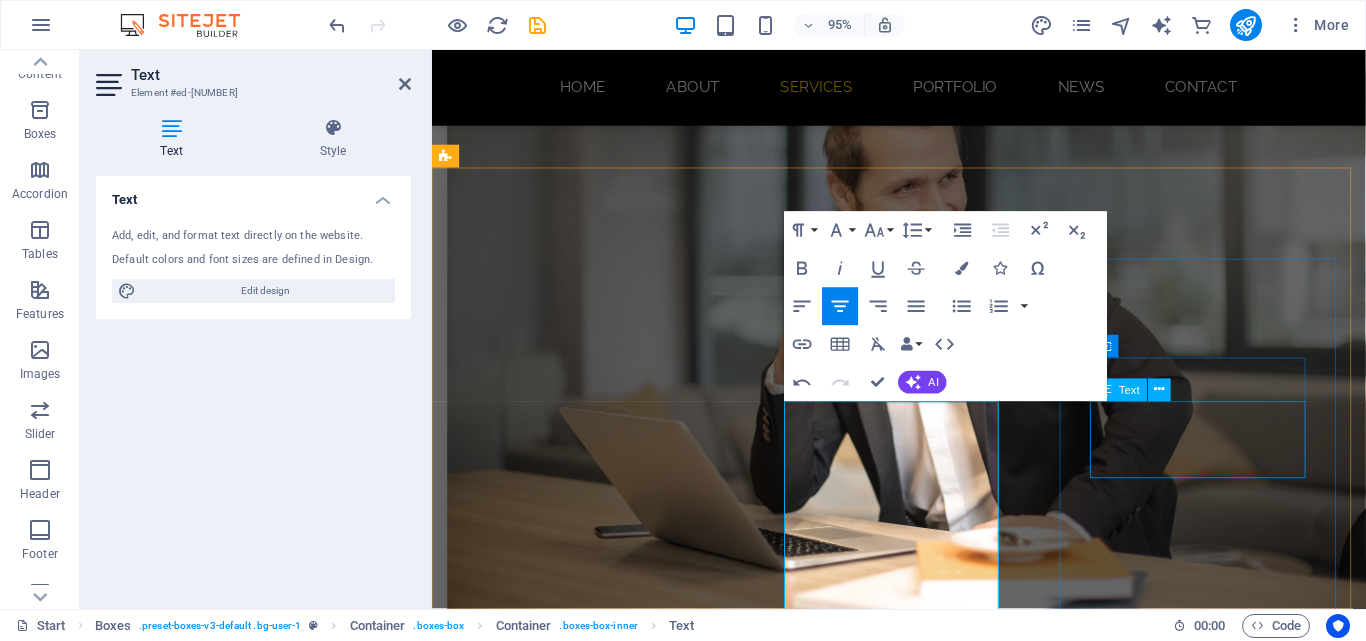 click on "Lorem ipsum dolor sit amet, consectetur adipisicing elit. Veritatis, dolorem!" at bounding box center (594, 2169) 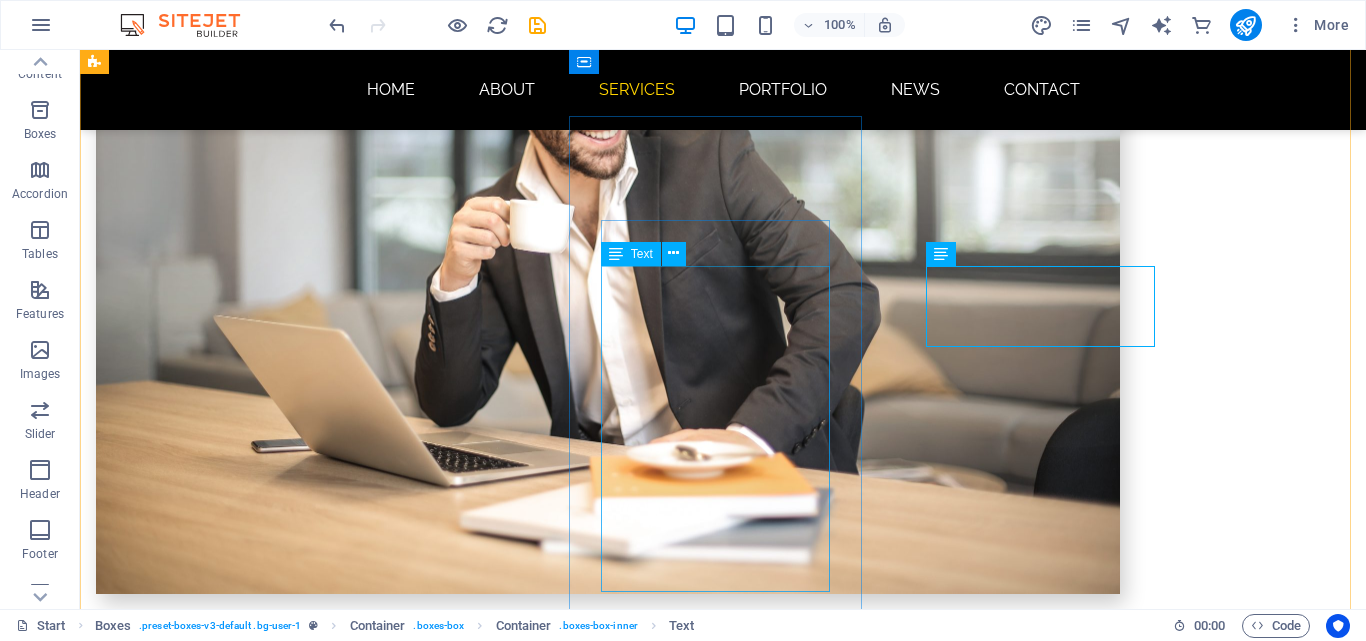 scroll, scrollTop: 2798, scrollLeft: 0, axis: vertical 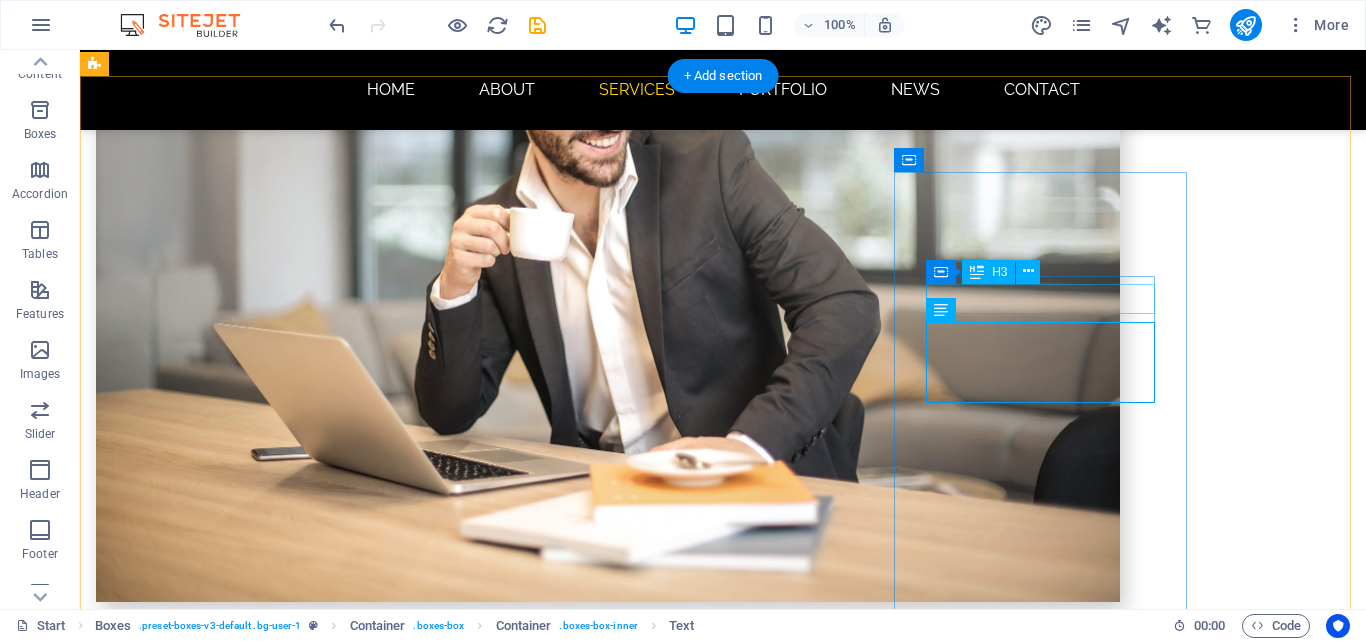 click on "Illustration" at bounding box center [242, 2002] 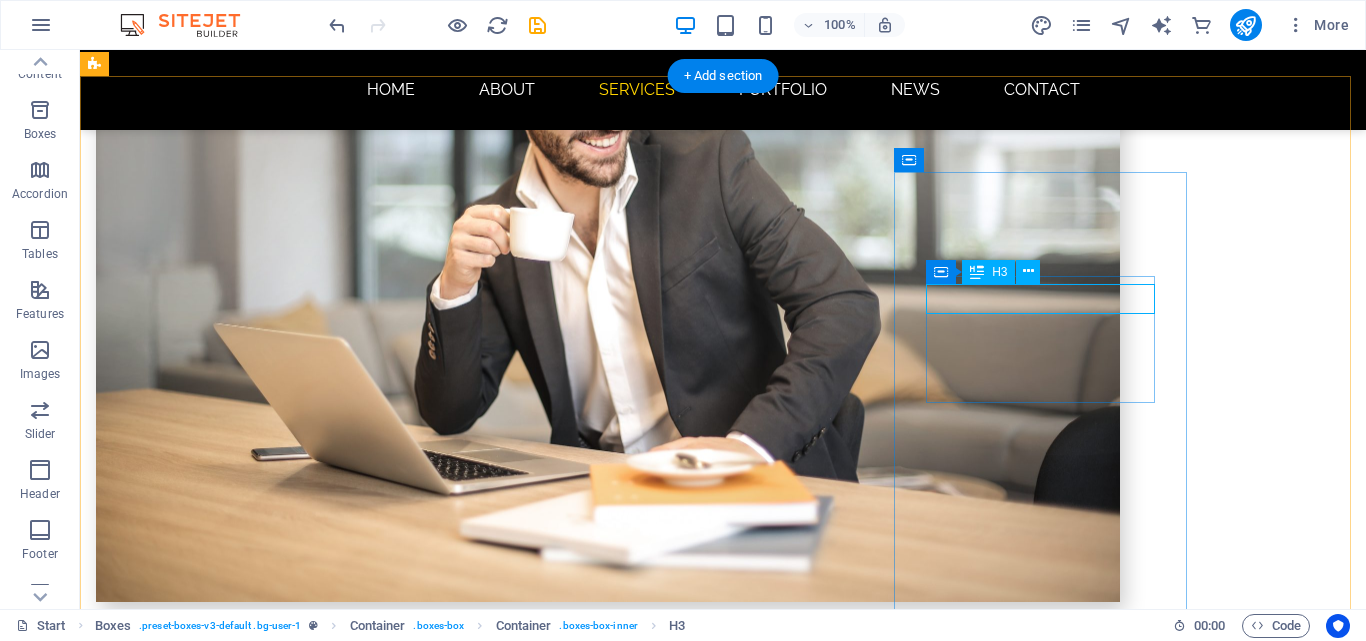 click on "Illustration" at bounding box center (242, 2002) 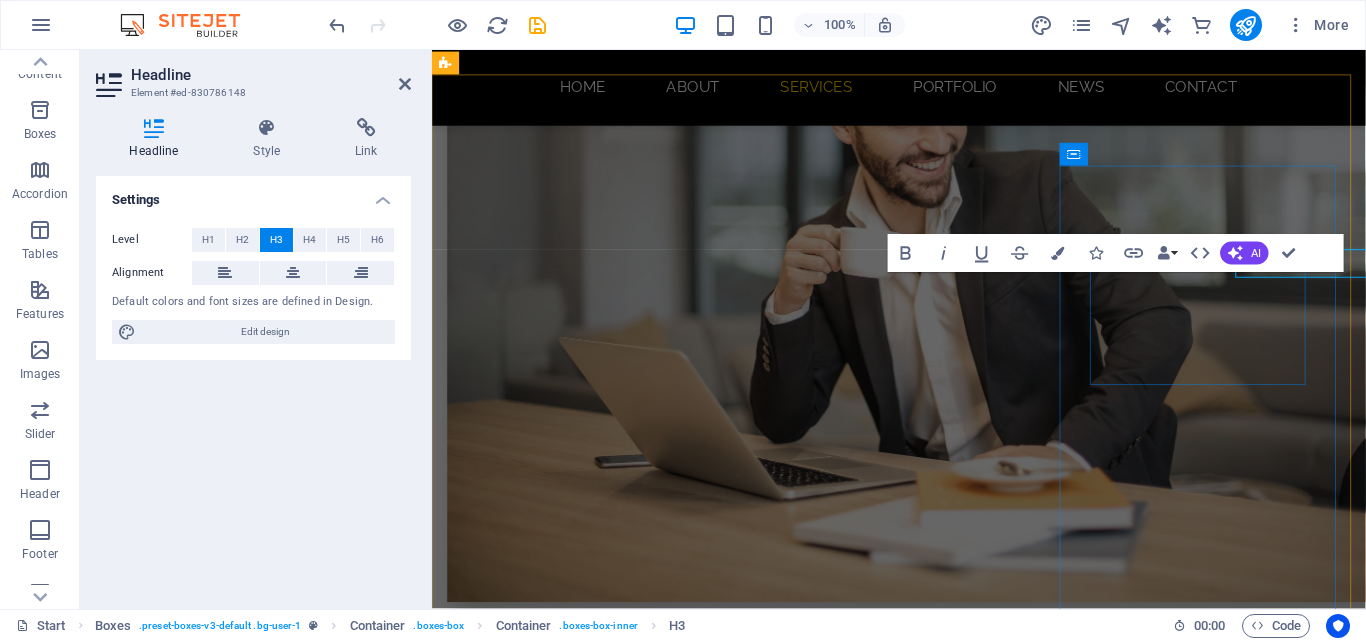 scroll, scrollTop: 2822, scrollLeft: 0, axis: vertical 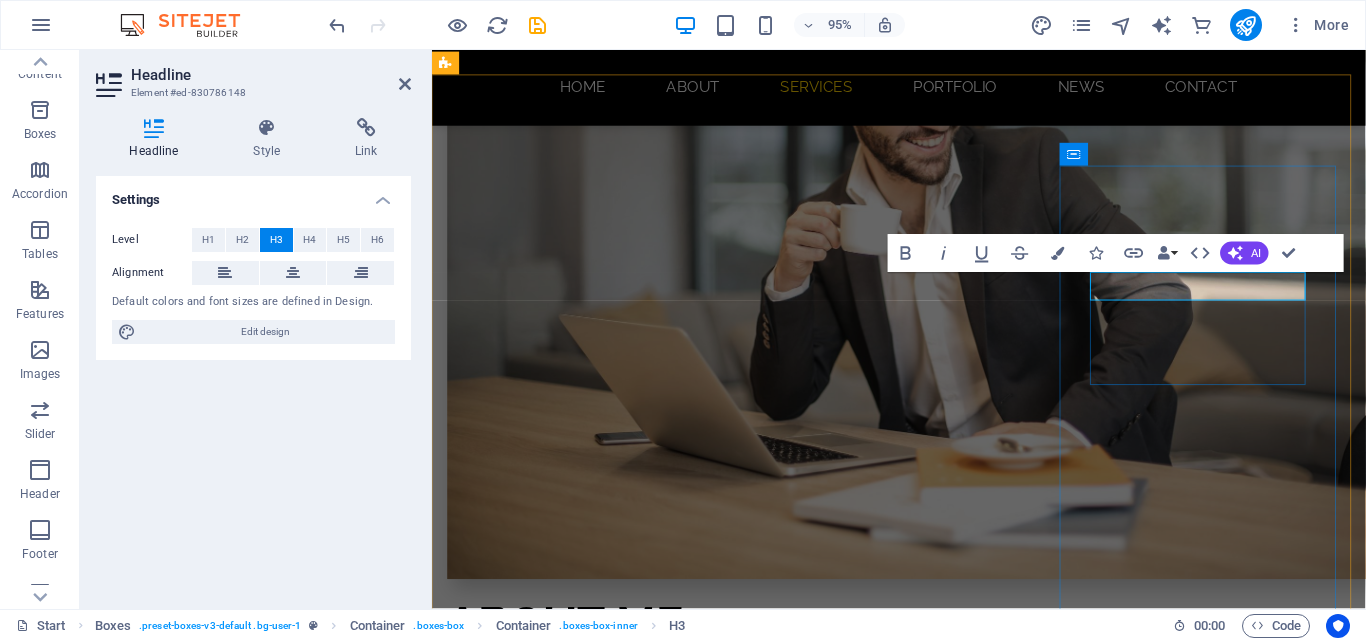 click on "Illustration" at bounding box center [594, 2007] 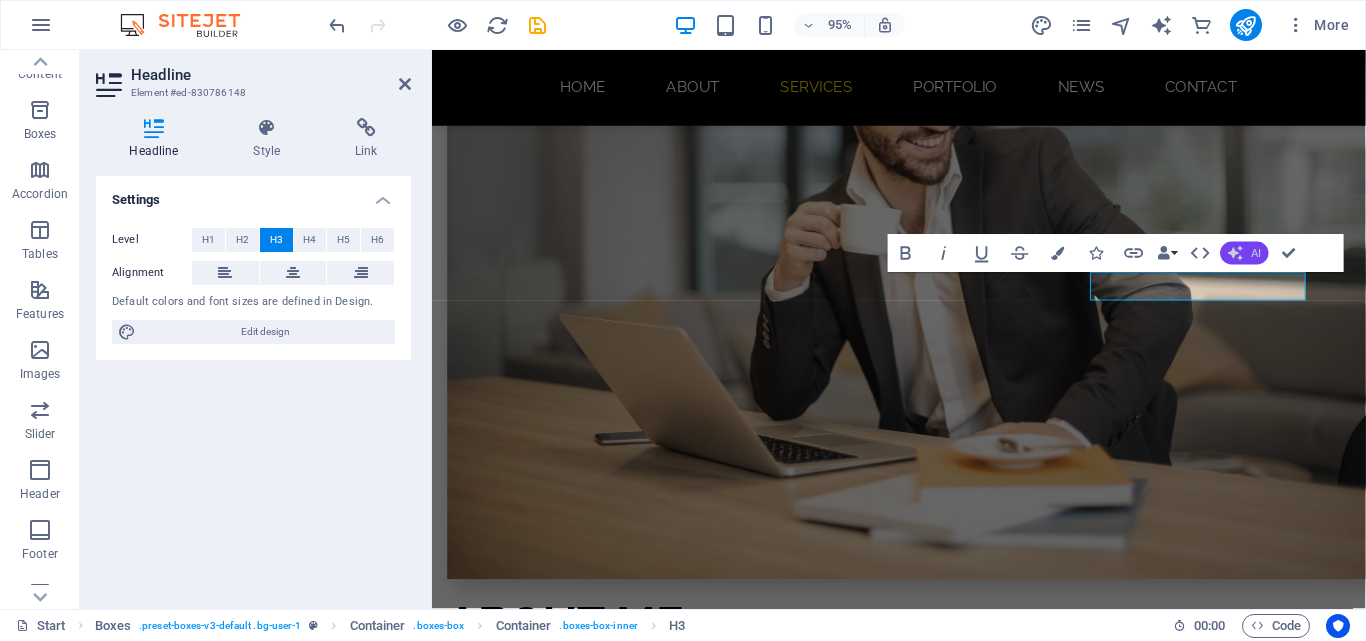 click on "AI" at bounding box center [1256, 252] 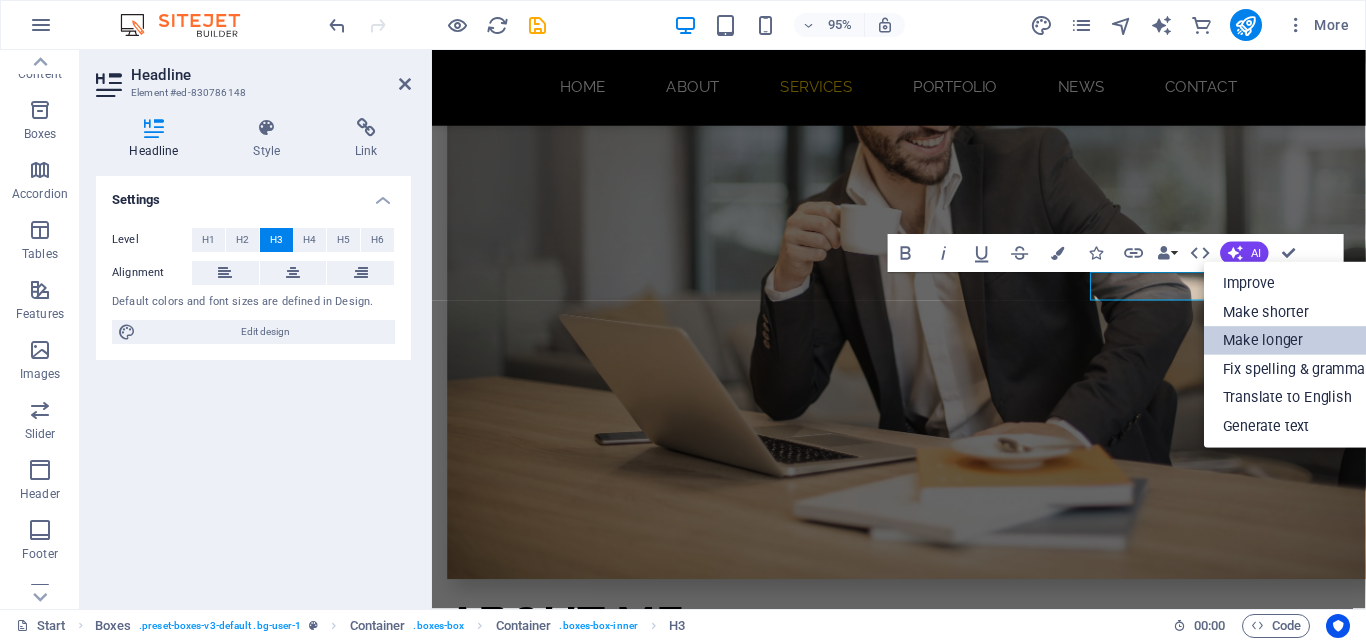 click on "Make longer" at bounding box center (1296, 341) 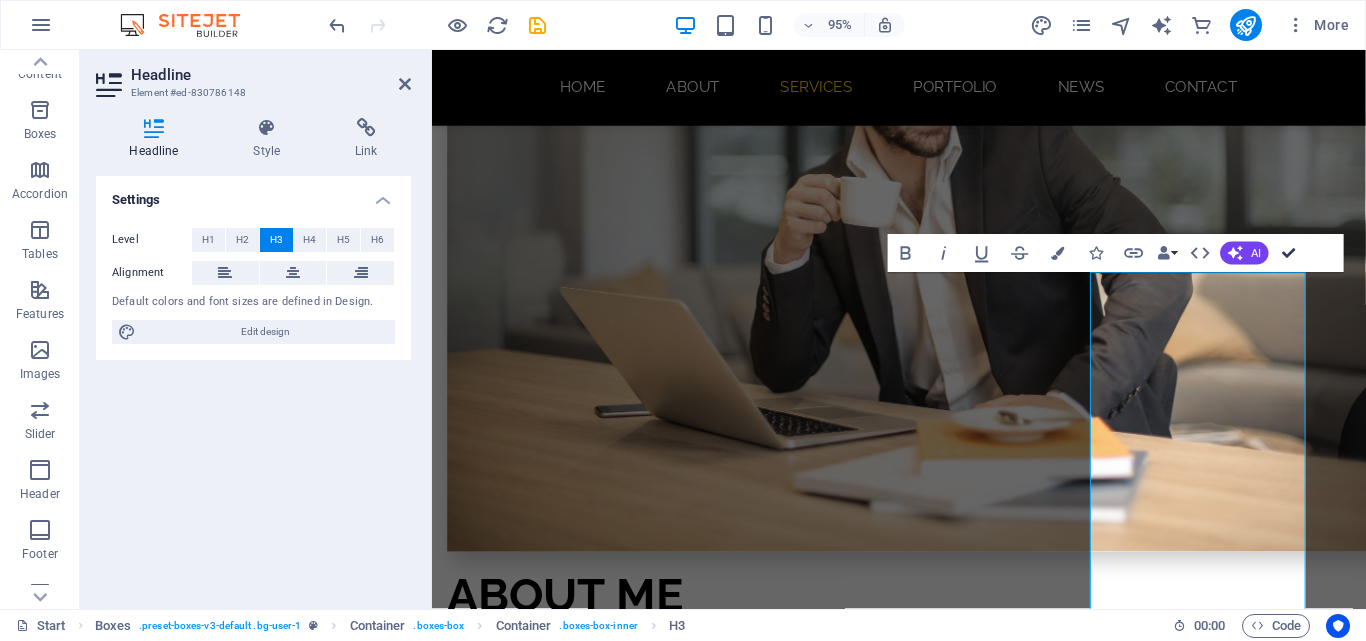 scroll, scrollTop: 2798, scrollLeft: 0, axis: vertical 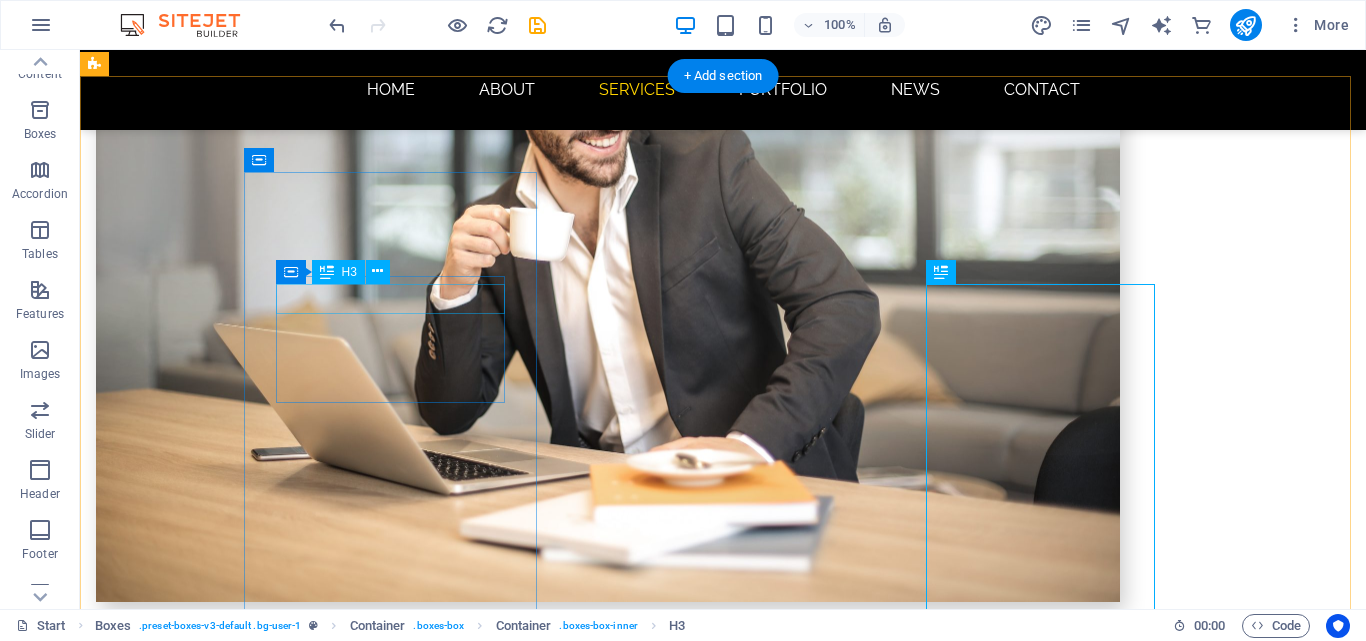 click on "Webdesign" at bounding box center (242, 1226) 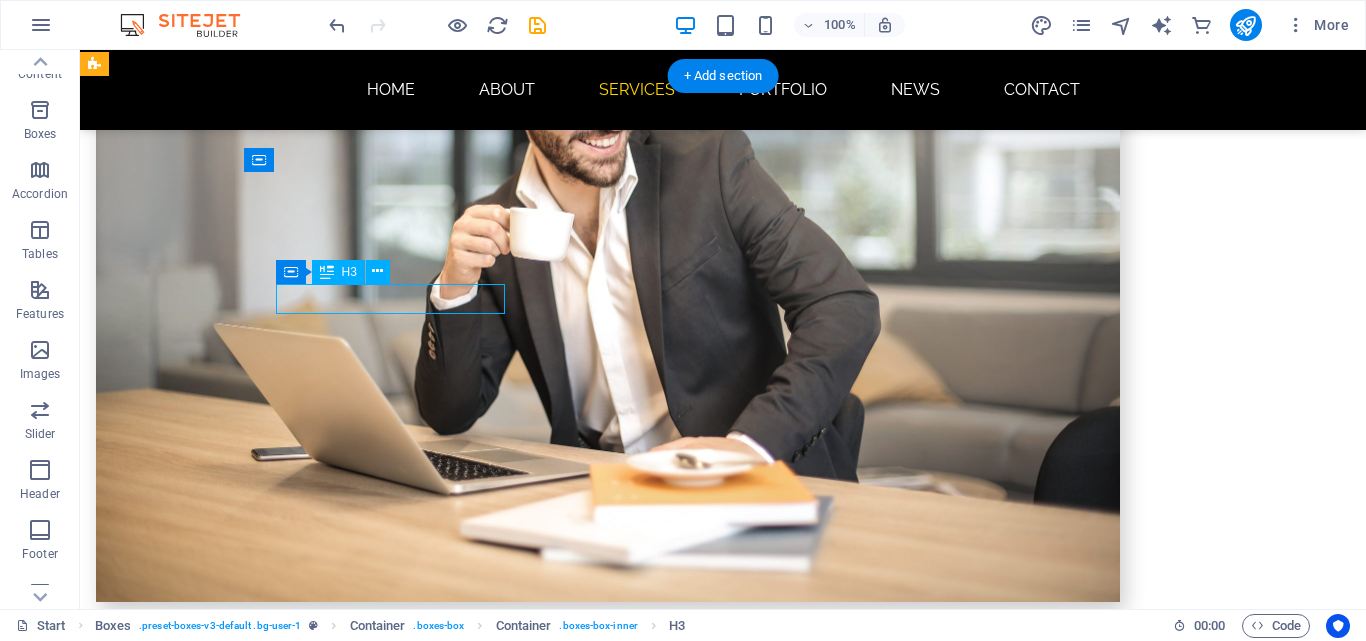 click on "Webdesign" at bounding box center [242, 1226] 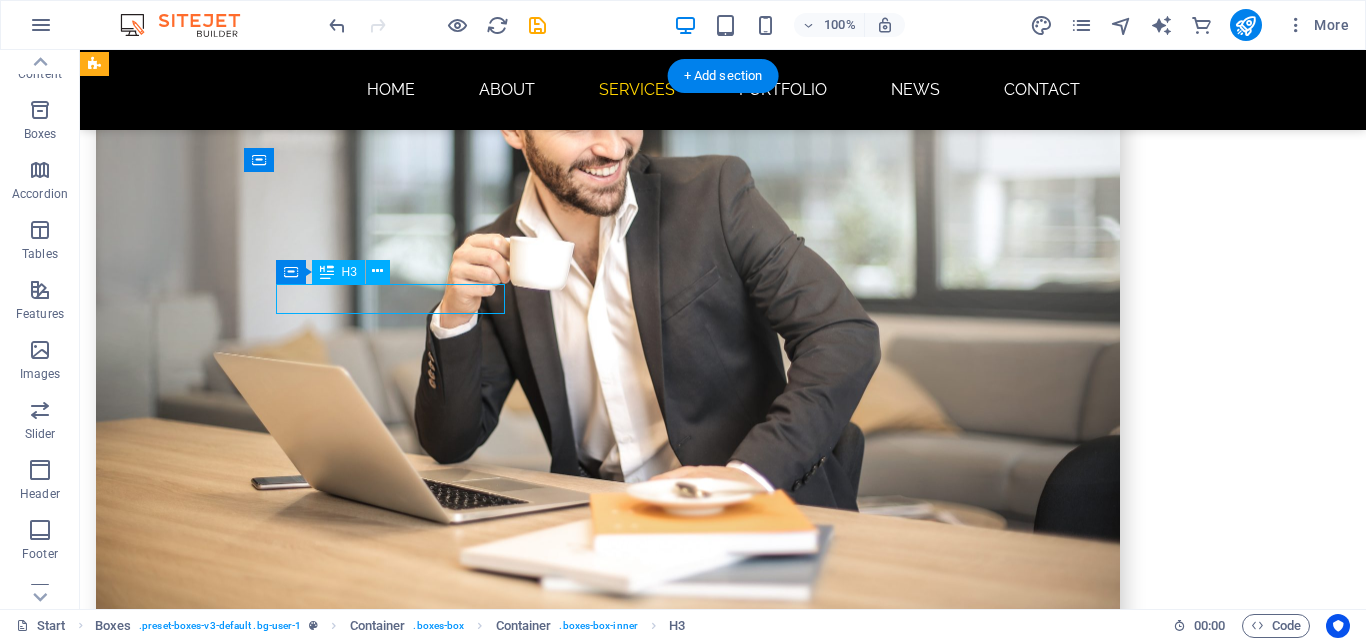 scroll, scrollTop: 2822, scrollLeft: 0, axis: vertical 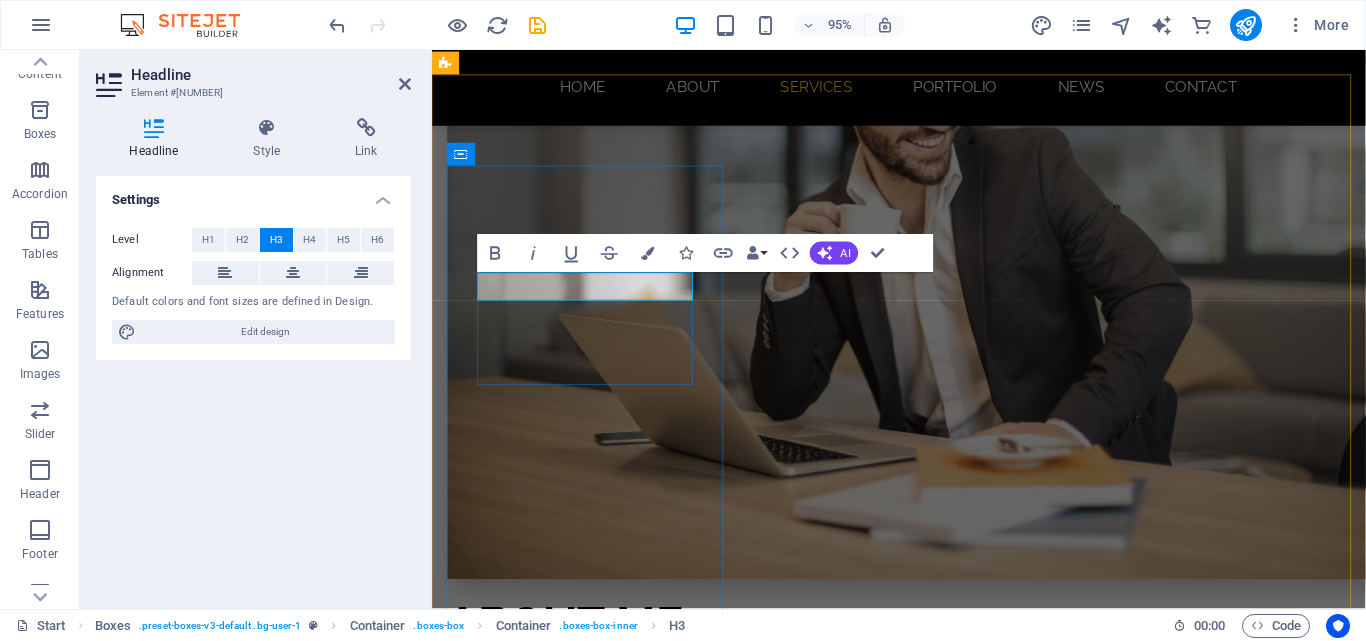 click on "Webdesign" at bounding box center [594, 1231] 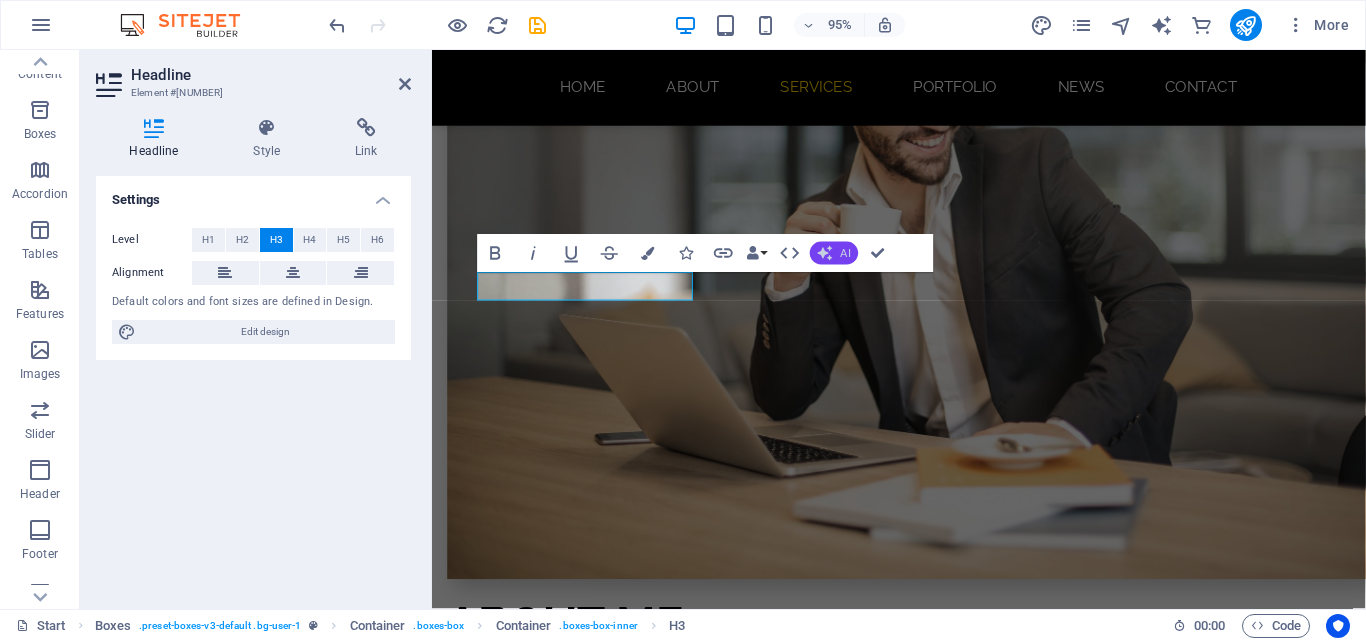 click on "AI" at bounding box center (834, 253) 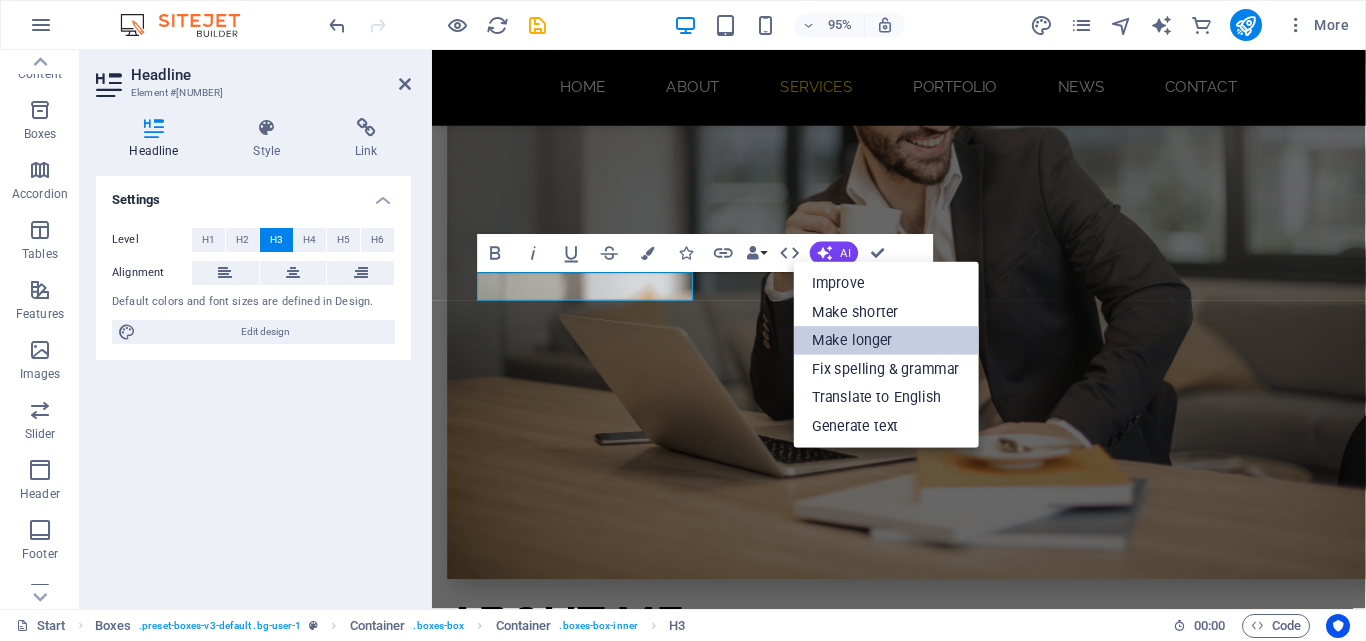 click on "Make longer" at bounding box center [885, 341] 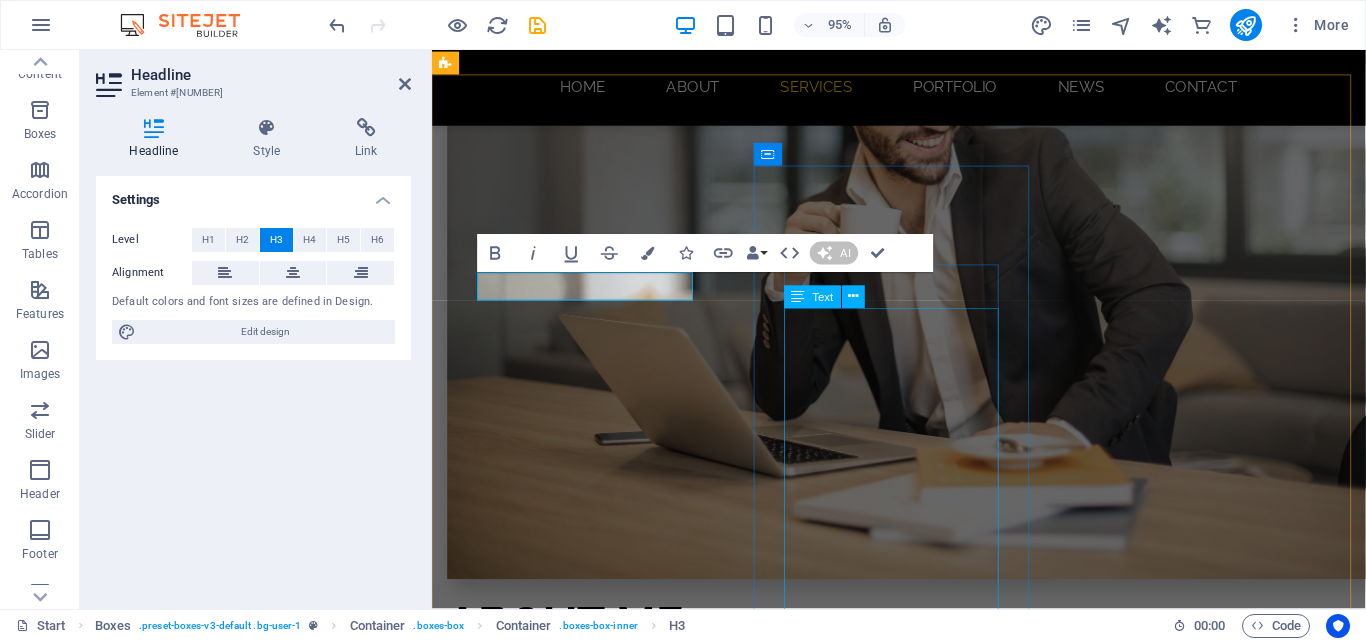 type 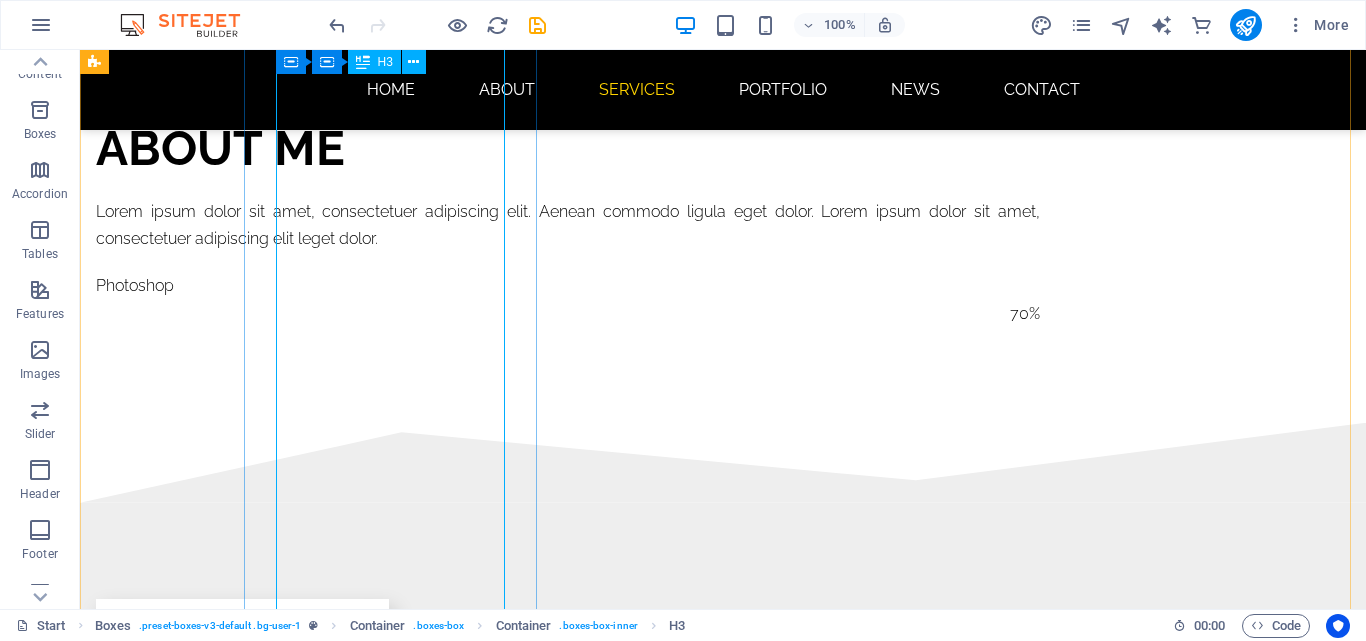 scroll, scrollTop: 2798, scrollLeft: 0, axis: vertical 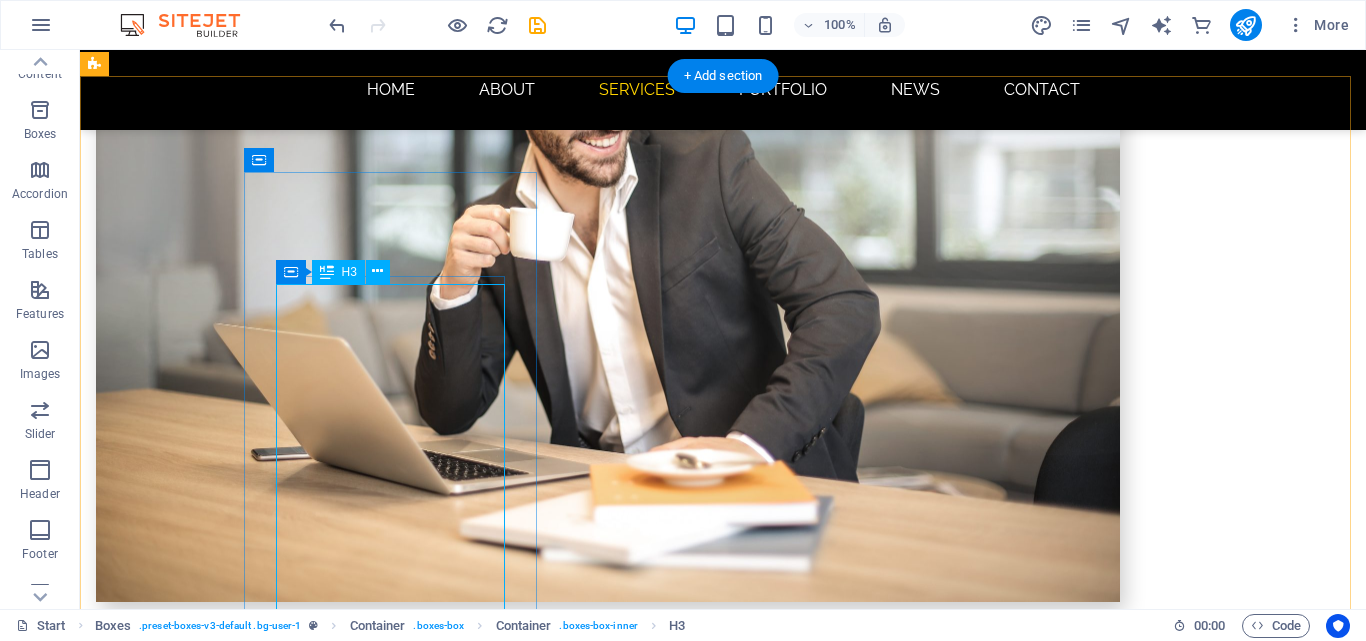 click at bounding box center (242, 2381) 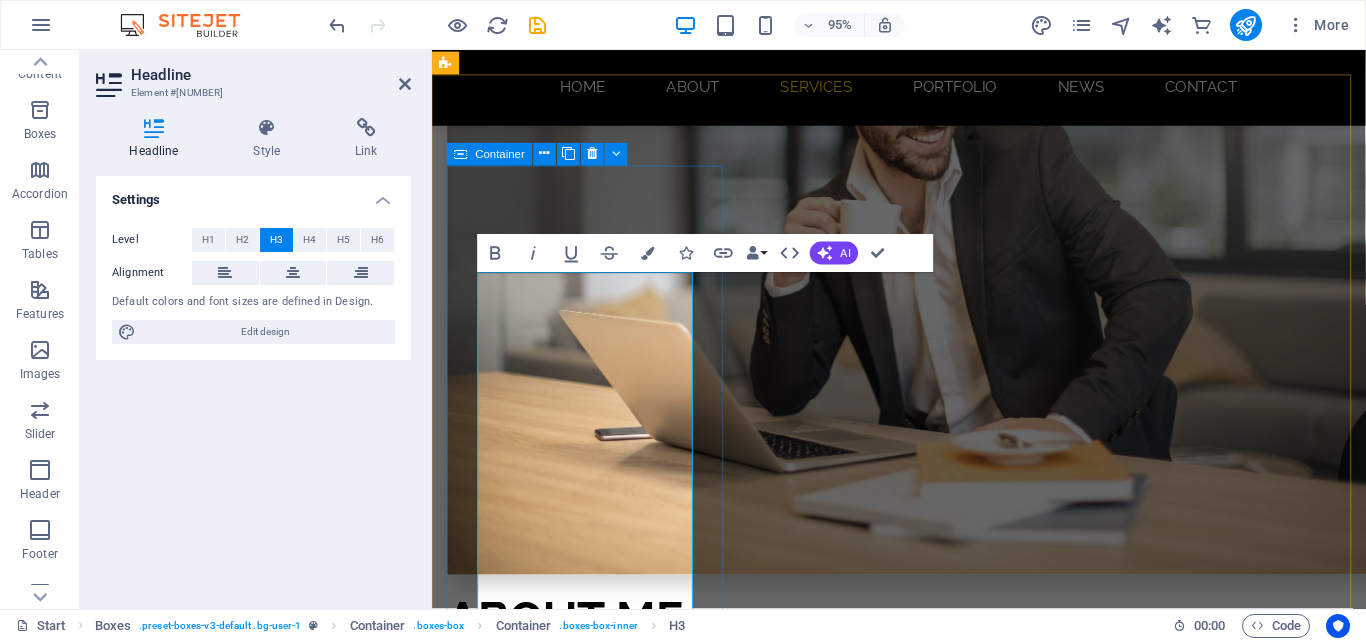 scroll, scrollTop: 2822, scrollLeft: 0, axis: vertical 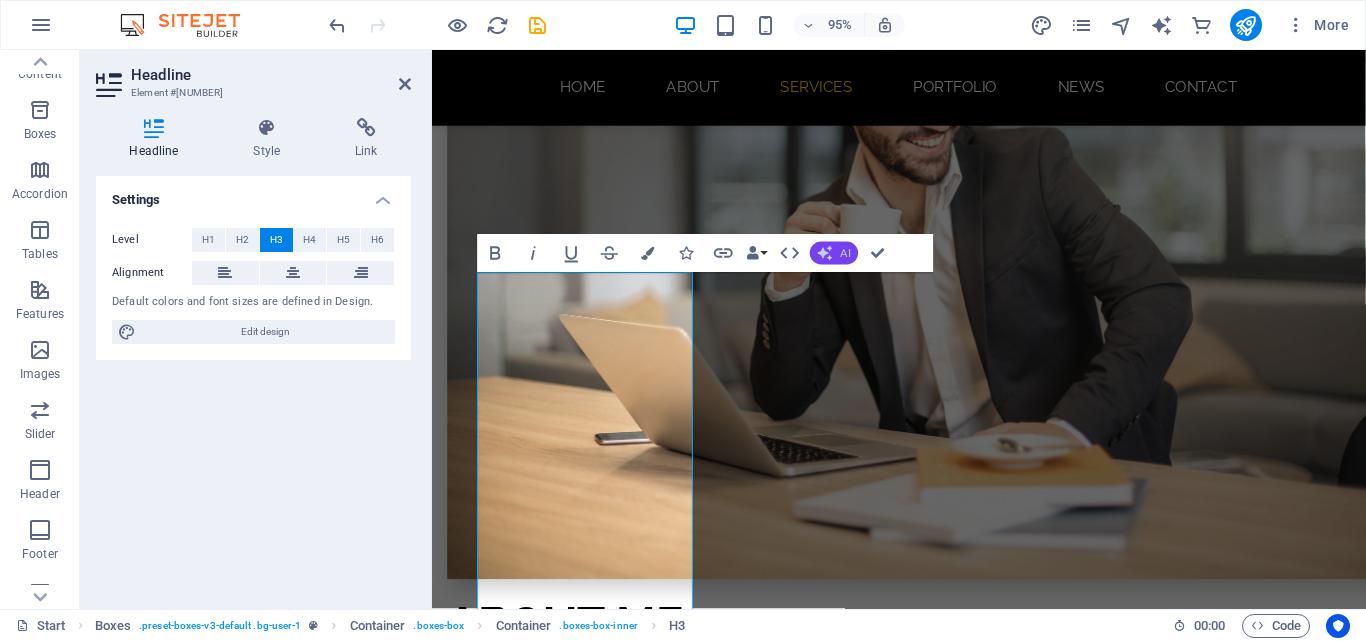 click on "AI" at bounding box center (834, 253) 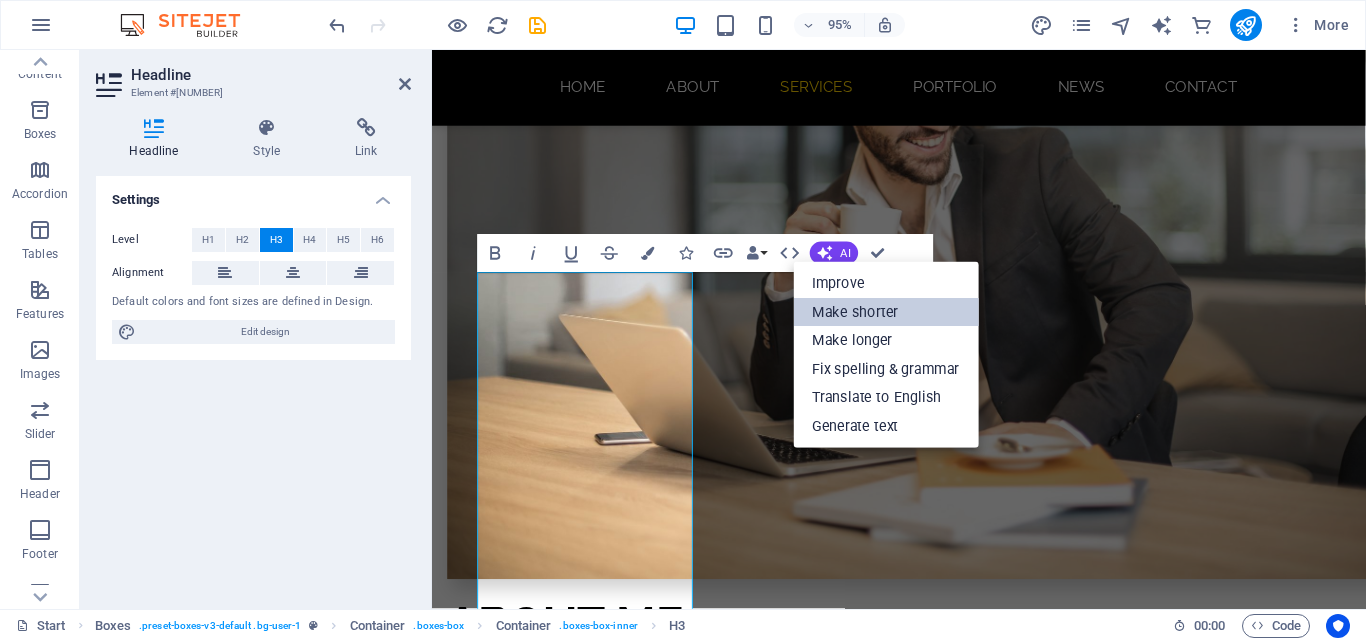 click on "Make shorter" at bounding box center (885, 312) 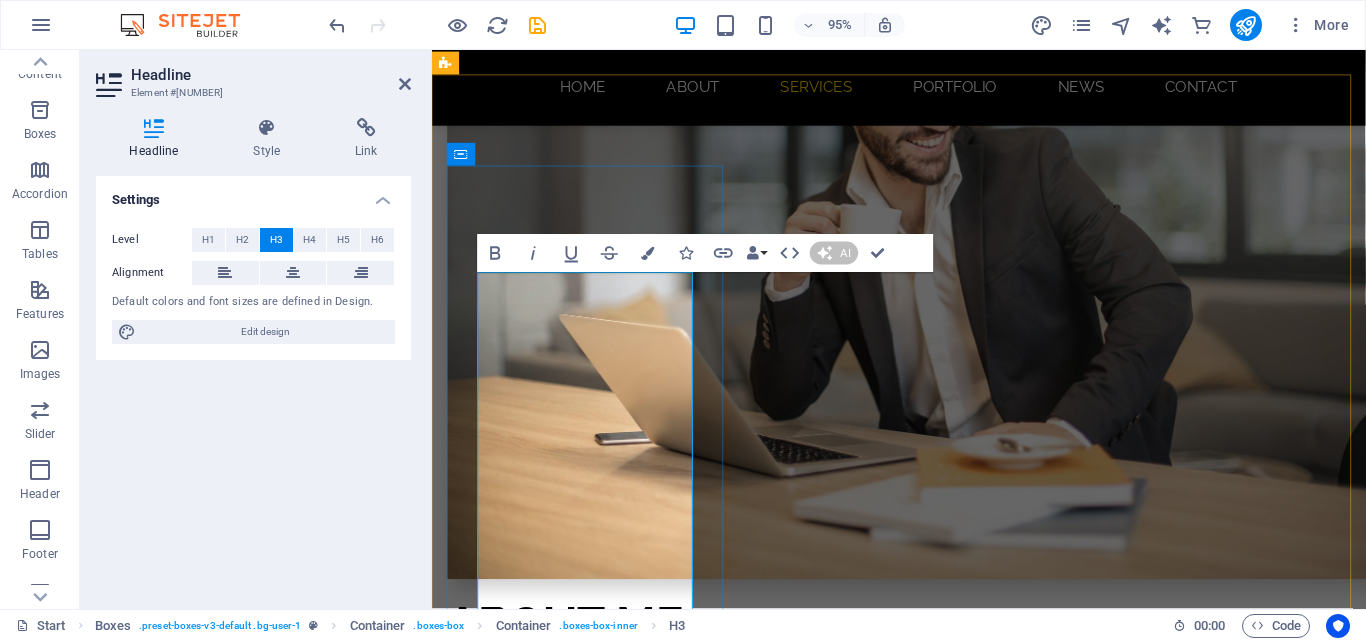 type 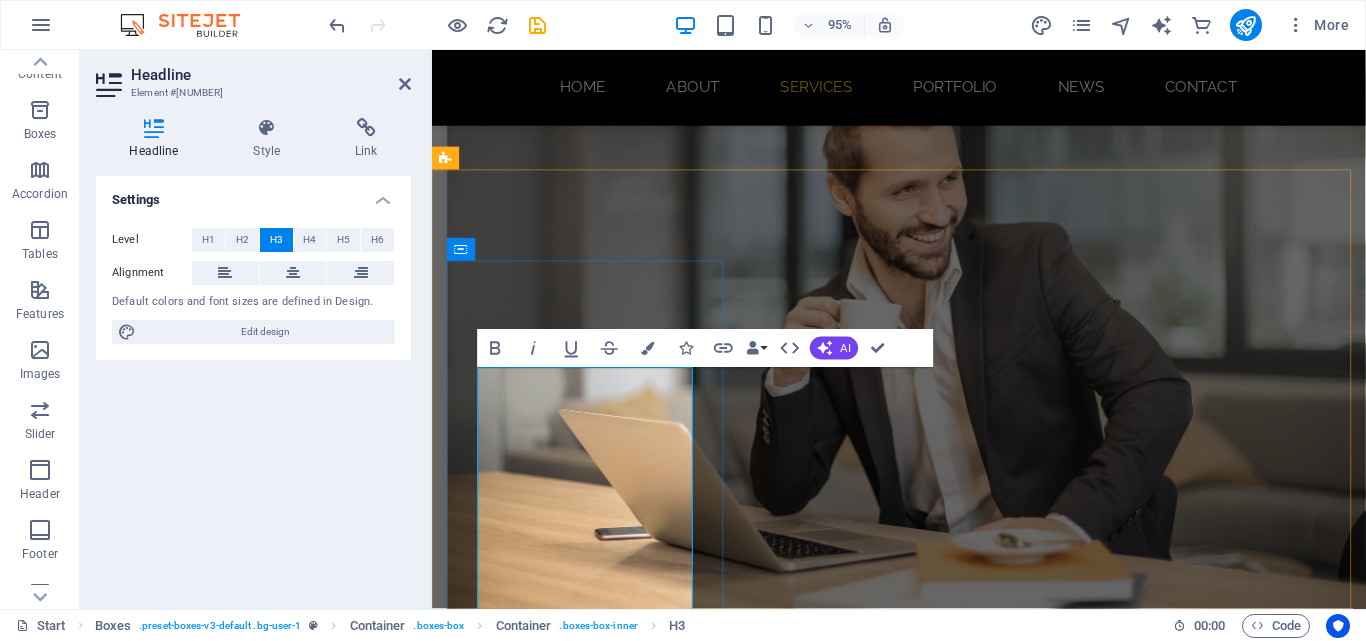 scroll, scrollTop: 2822, scrollLeft: 0, axis: vertical 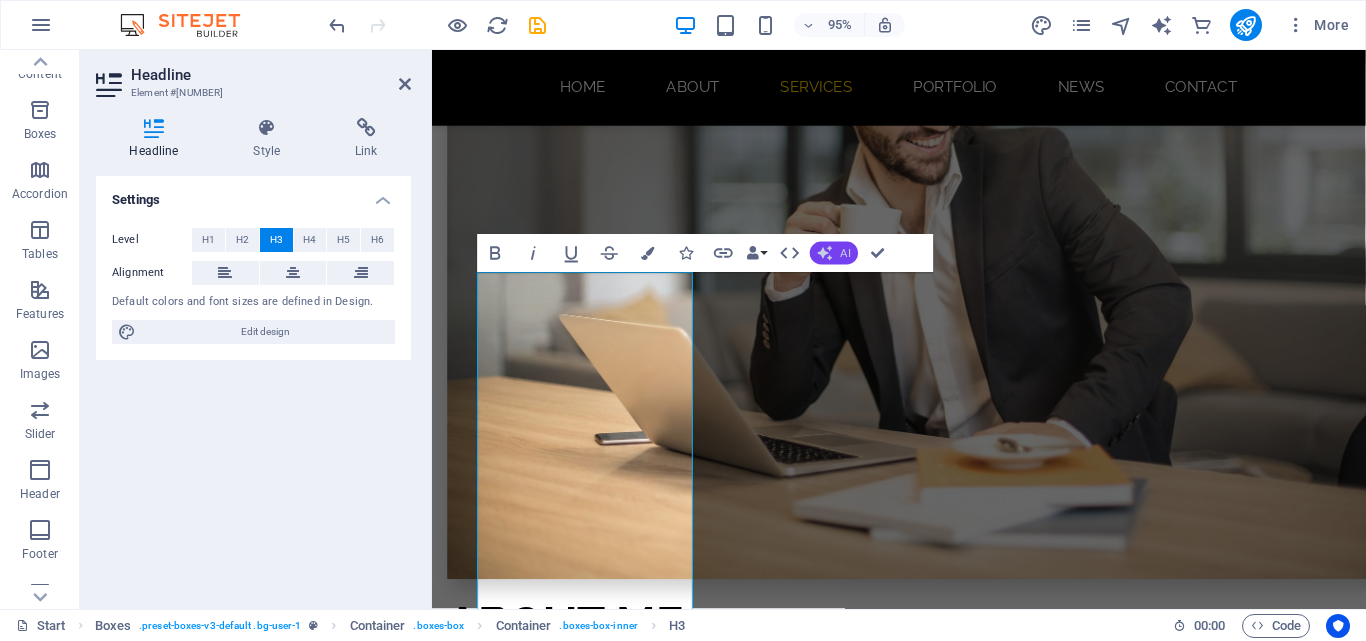 click on "AI" at bounding box center (846, 252) 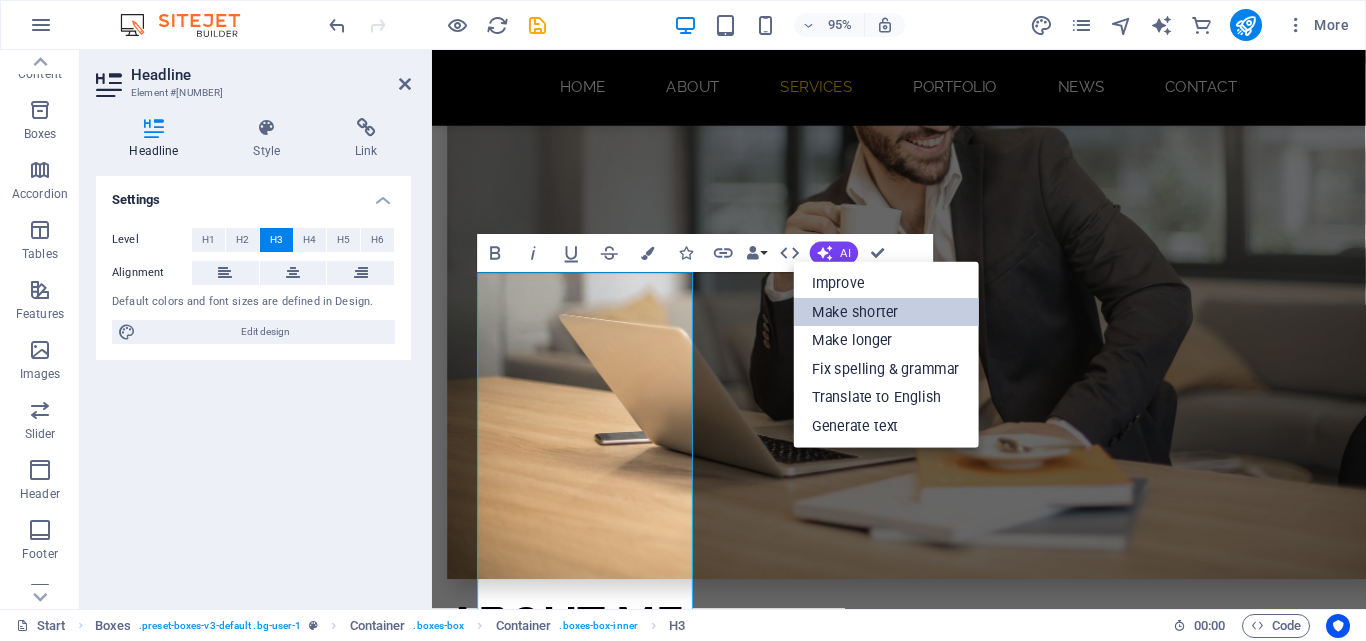 click on "Make shorter" at bounding box center [885, 312] 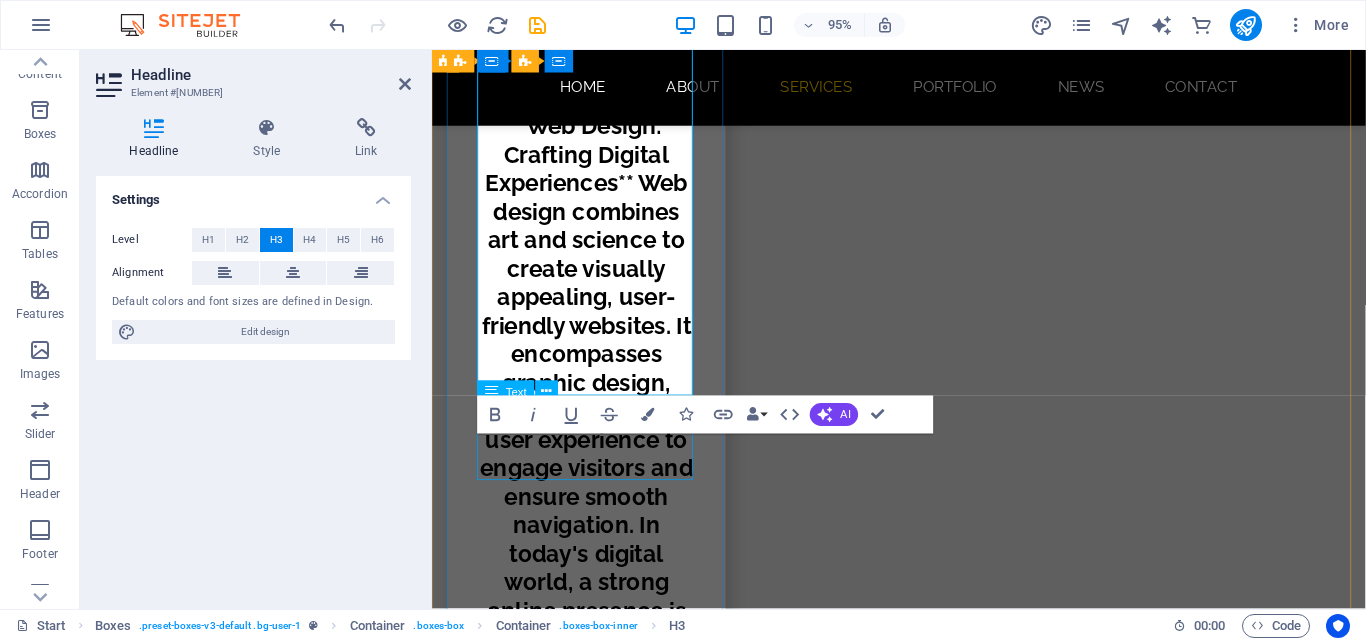 scroll, scrollTop: 3822, scrollLeft: 0, axis: vertical 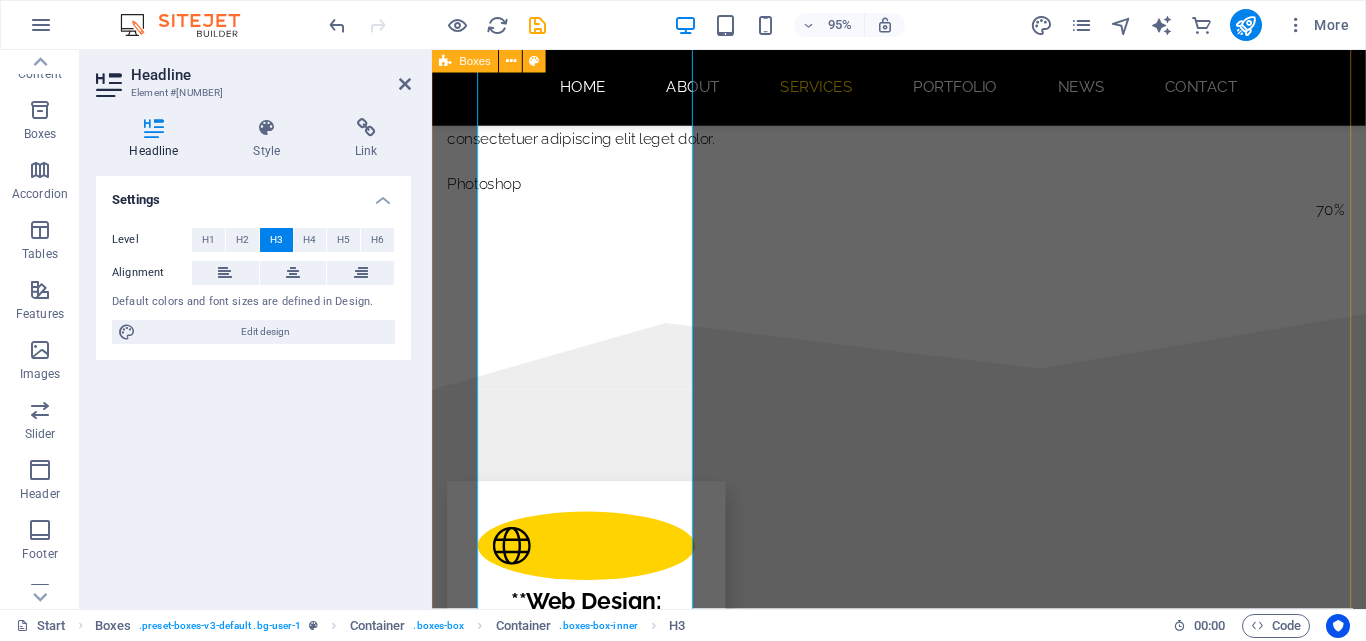 click on "Development Lorem ipsum dolor sit amet, consectetur adipisicing elit. This placeholder text standardizes design and typography, allowing designers to focus on layout and aesthetics without the distraction of meaningful content. It aids in evaluating overall design and user experience, playing a vital role in the creative process." at bounding box center [594, 2193] 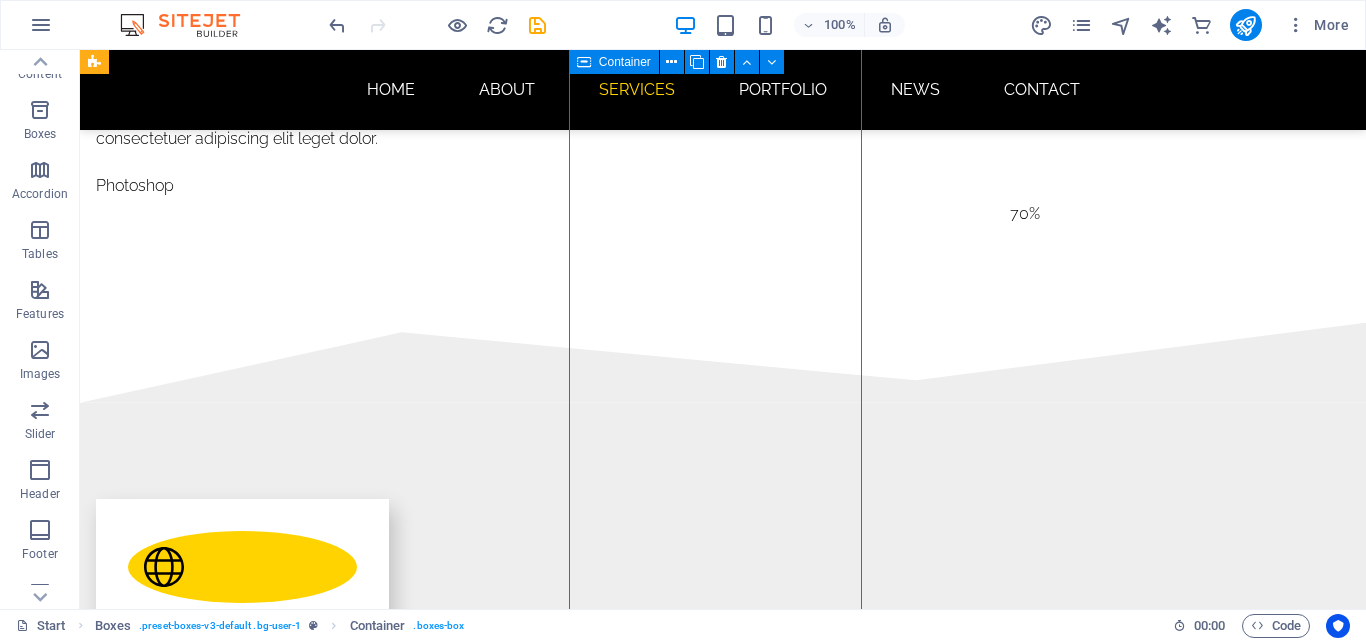 click on "Development Lorem ipsum dolor sit amet, consectetur adipisicing elit. This placeholder text standardizes design and typography, allowing designers to focus on layout and aesthetics without the distraction of meaningful content. It aids in evaluating overall design and user experience, playing a vital role in the creative process." at bounding box center (242, 2188) 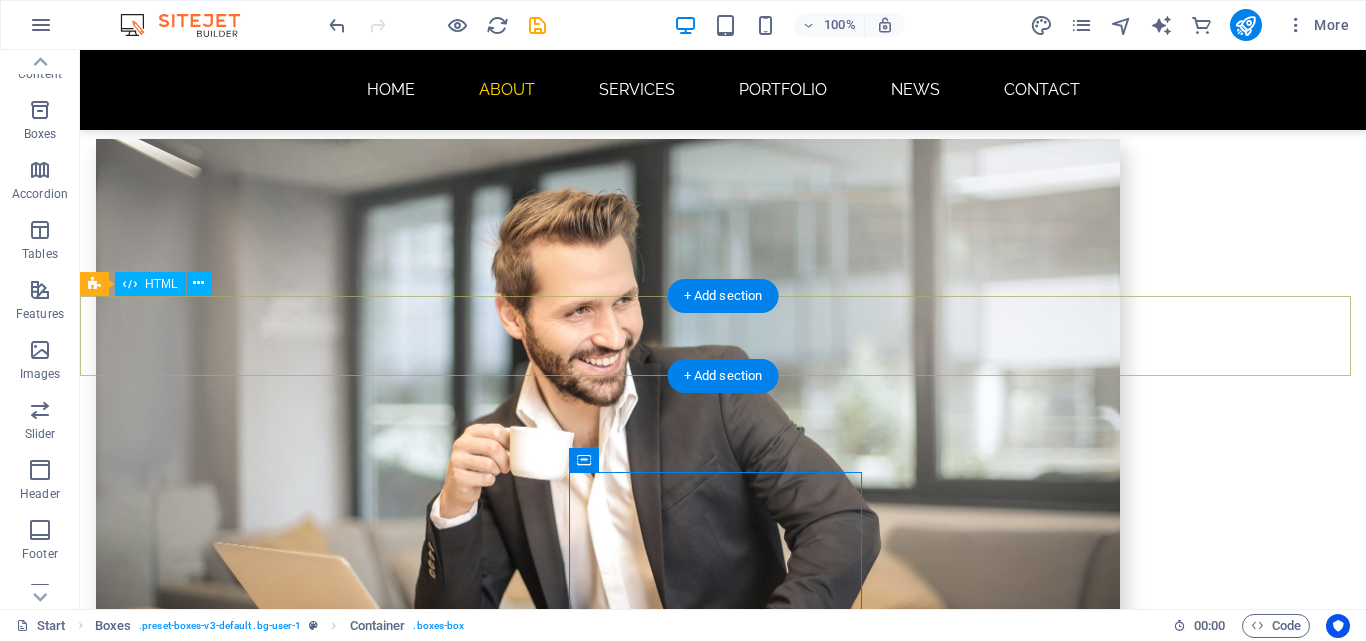 scroll, scrollTop: 2698, scrollLeft: 0, axis: vertical 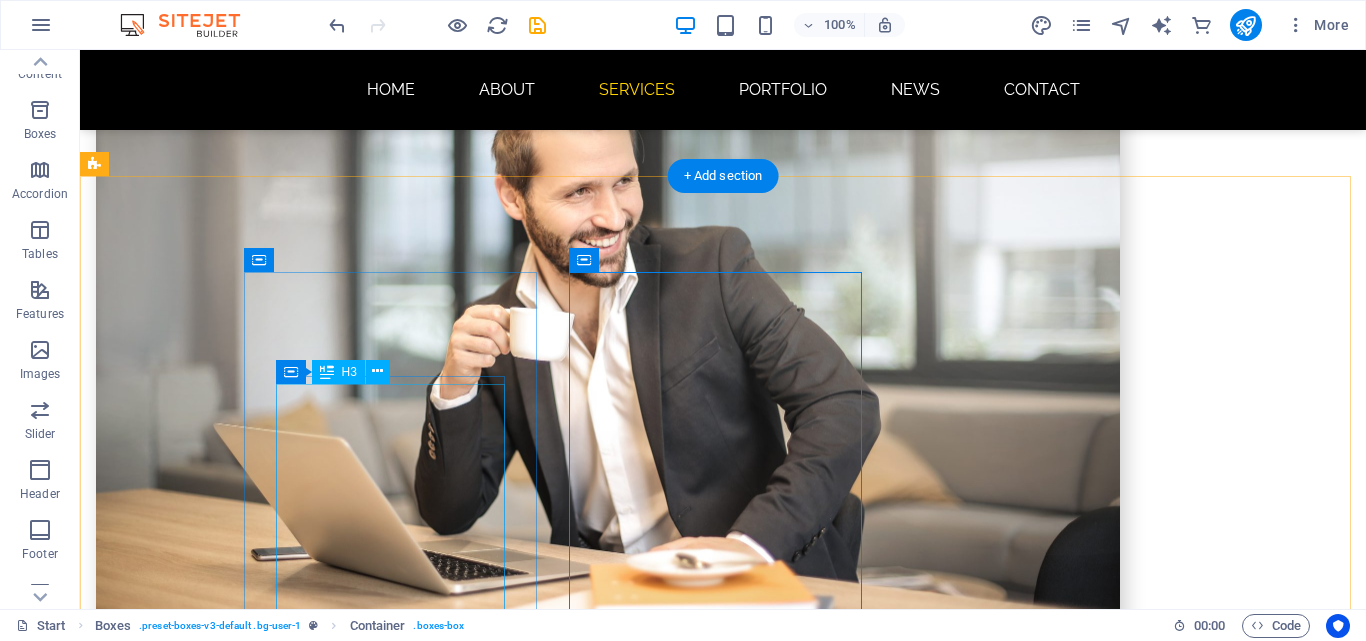click on "**Web Design: Crafting Digital Experiences**   Web design combines art and science to create visually appealing, user-friendly websites. It encompasses graphic design, user interface, and user experience to engage visitors and ensure smooth navigation. In today's digital world, a strong online presence is crucial for businesses and individuals. Effective design addresses layout, color, typography, and imagery to establish a cohesive brand identity. Responsive design is key for functionality across devices. Ultimately, web design focuses on user needs to create high-performing sites, significantly enhancing online success for blogs, e-commerce, or corporate sites." at bounding box center [242, 1911] 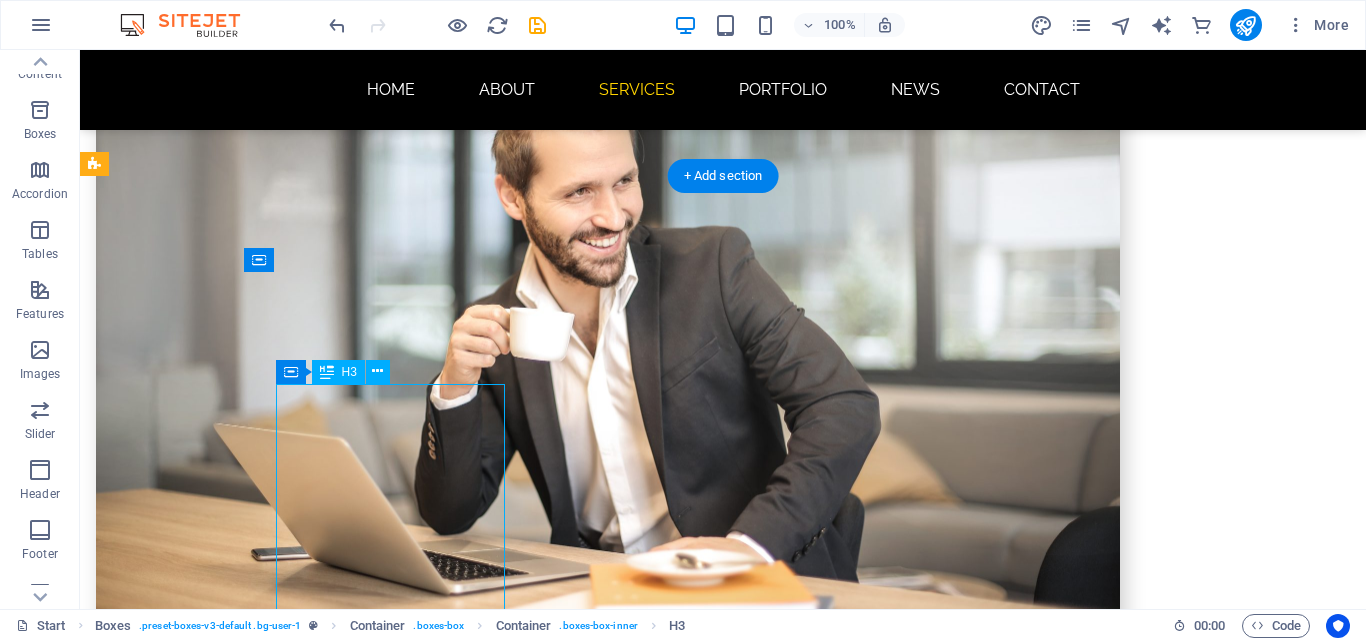 click on "**Web Design: Crafting Digital Experiences**   Web design combines art and science to create visually appealing, user-friendly websites. It encompasses graphic design, user interface, and user experience to engage visitors and ensure smooth navigation. In today's digital world, a strong online presence is crucial for businesses and individuals. Effective design addresses layout, color, typography, and imagery to establish a cohesive brand identity. Responsive design is key for functionality across devices. Ultimately, web design focuses on user needs to create high-performing sites, significantly enhancing online success for blogs, e-commerce, or corporate sites." at bounding box center [242, 1911] 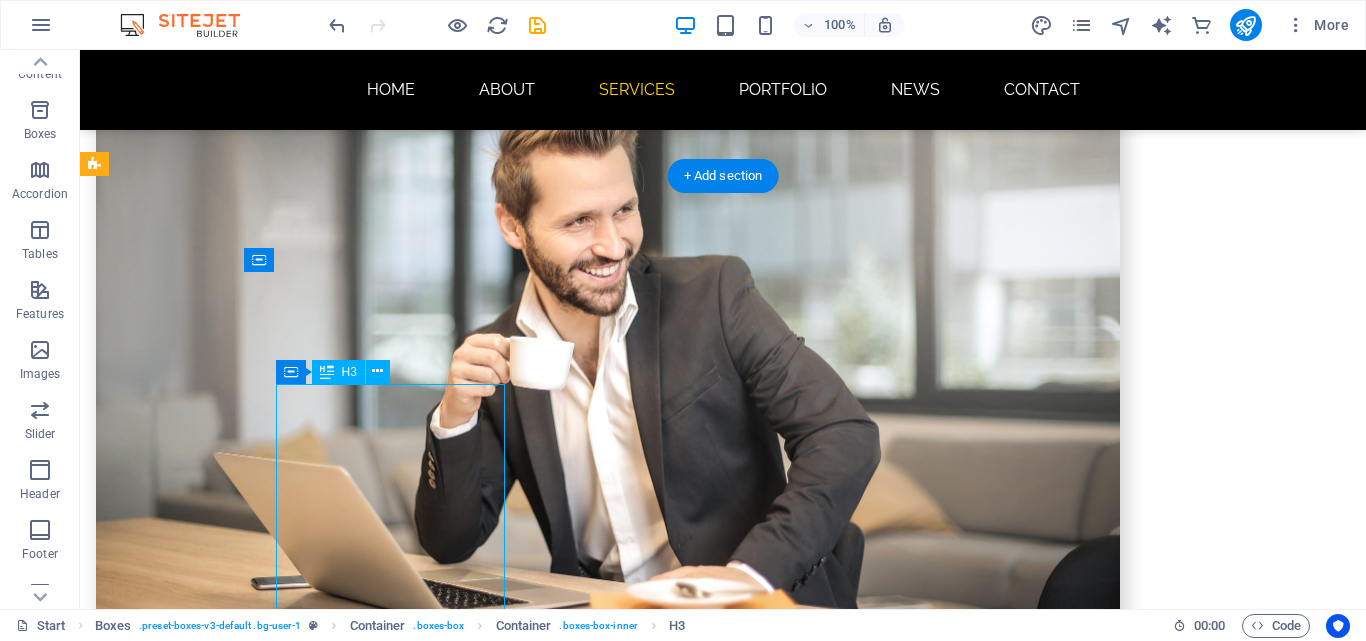 scroll, scrollTop: 2724, scrollLeft: 0, axis: vertical 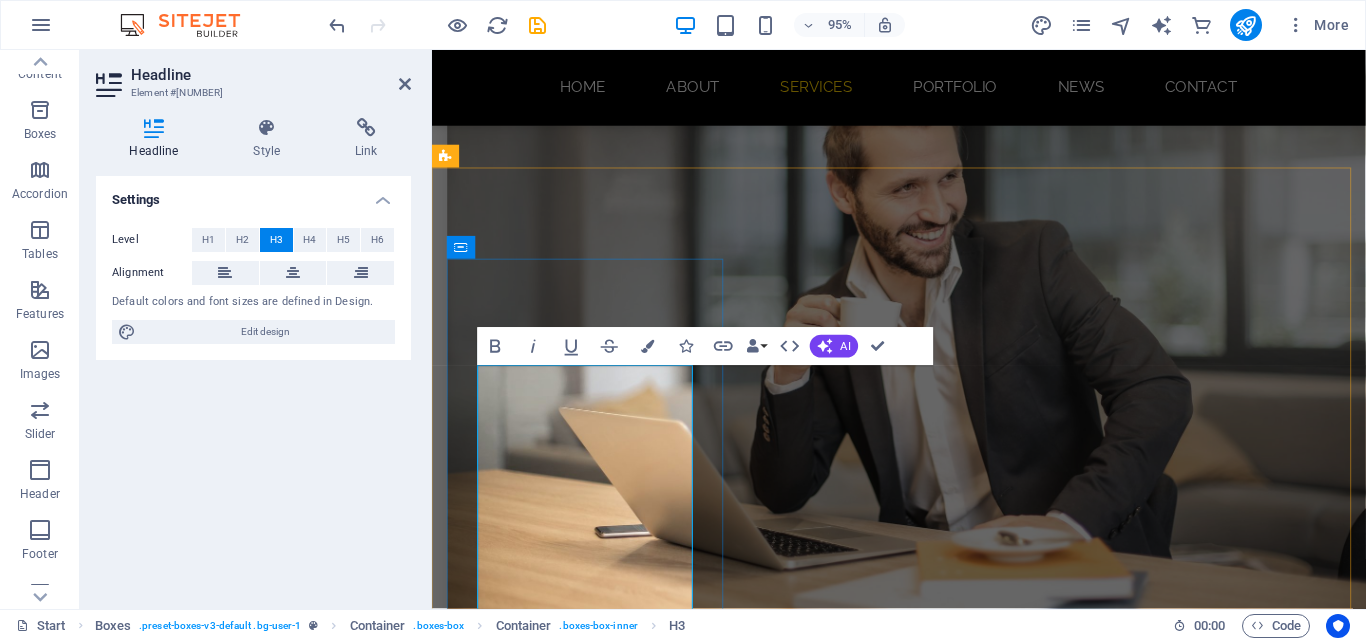 click on "**Web Design: Crafting Digital Experiences** Web design combines art and science to create visually appealing, user-friendly websites. It encompasses graphic design, user interface, and user experience to engage visitors and ensure smooth navigation. In today's digital world, a strong online presence is crucial for businesses and individuals. Effective design addresses layout, color, typography, and imagery to establish a cohesive brand identity. Responsive design is key for functionality across devices. Ultimately, web design focuses on user needs to create high-performing sites, significantly enhancing online success for blogs, e-commerce, or corporate sites." at bounding box center [594, 1914] 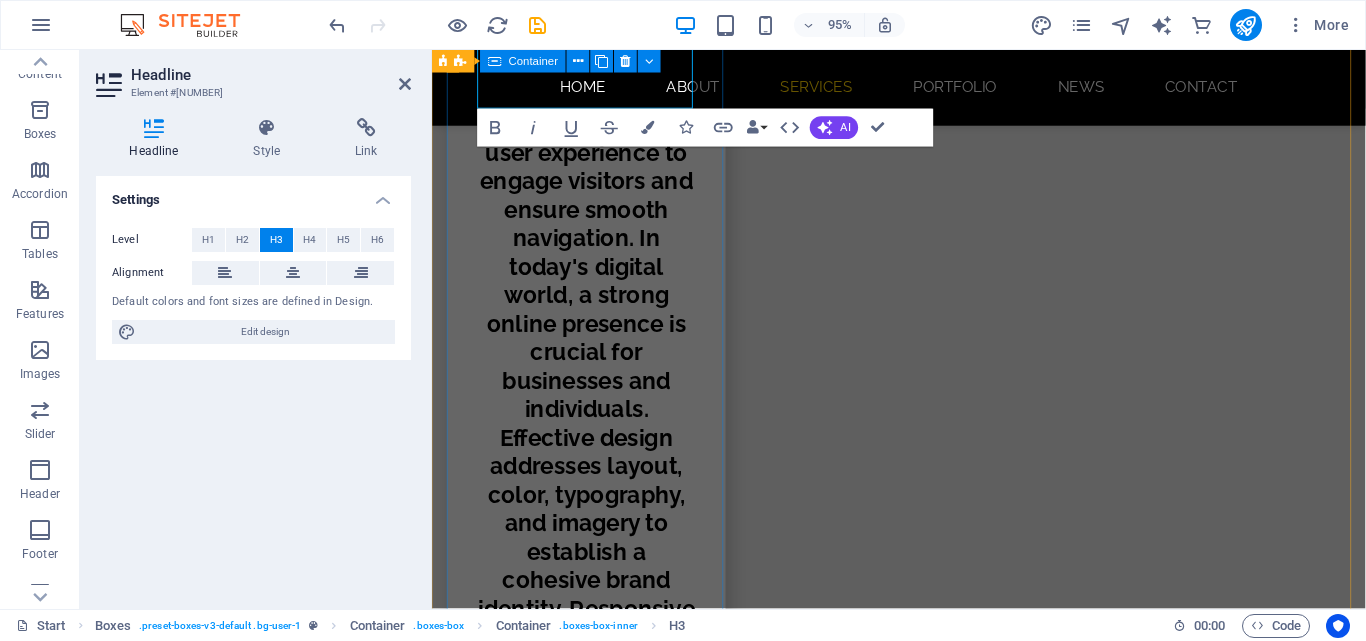 scroll, scrollTop: 3924, scrollLeft: 0, axis: vertical 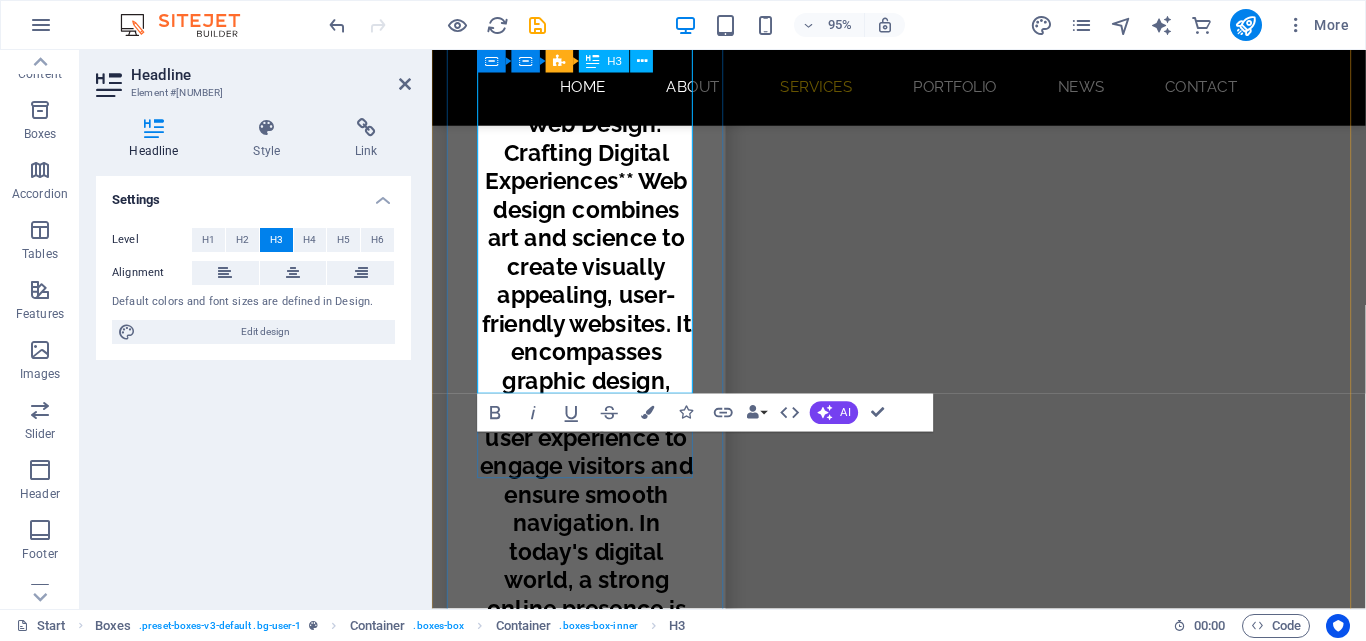 click on "**Web Design: Crafting Digital Experiences** Web design combines art and science to create visually appealing, user-friendly websites. It encompasses graphic design, user interface, and user experience to engage visitors and ensure smooth navigation. In today's digital world, a strong online presence is crucial for businesses and individuals. Effective design addresses layout, color, typography, and imagery to establish a cohesive brand identity. Responsive design is key for functionality across devices. Ultimately, web design focuses on user needs to create high-performing sites, significantly enhancing online success for blogs, e-commerce, or corporate sites." at bounding box center (594, 714) 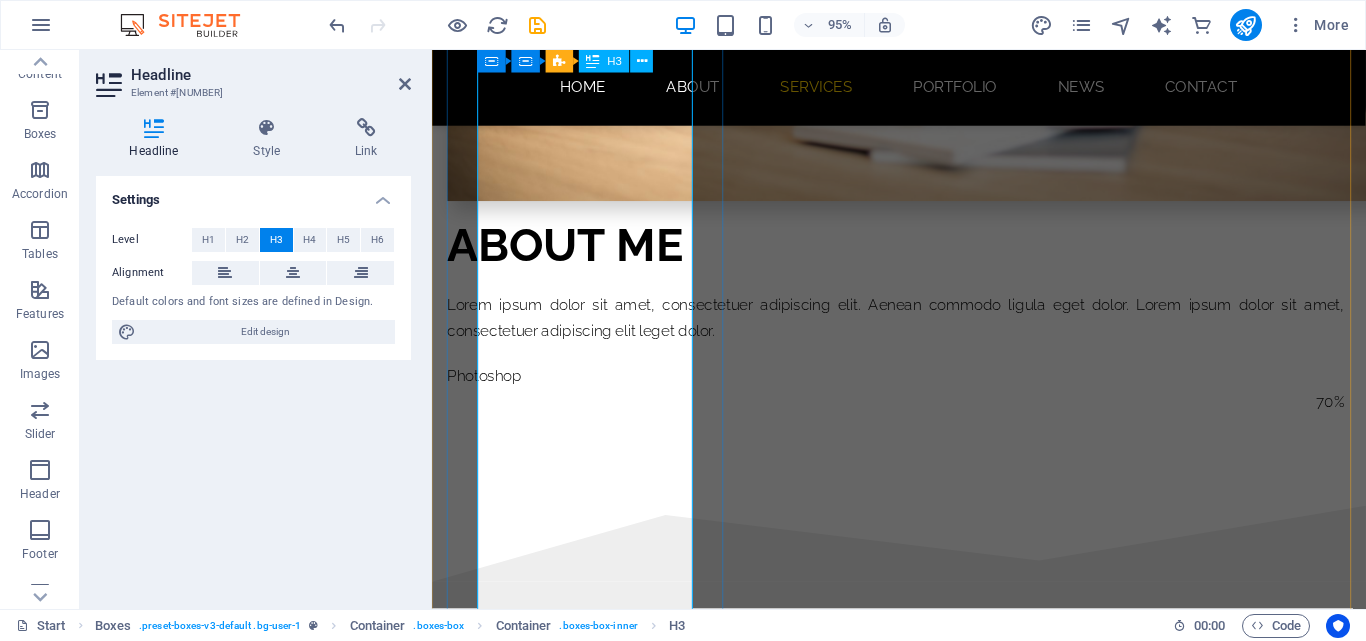 scroll, scrollTop: 3324, scrollLeft: 0, axis: vertical 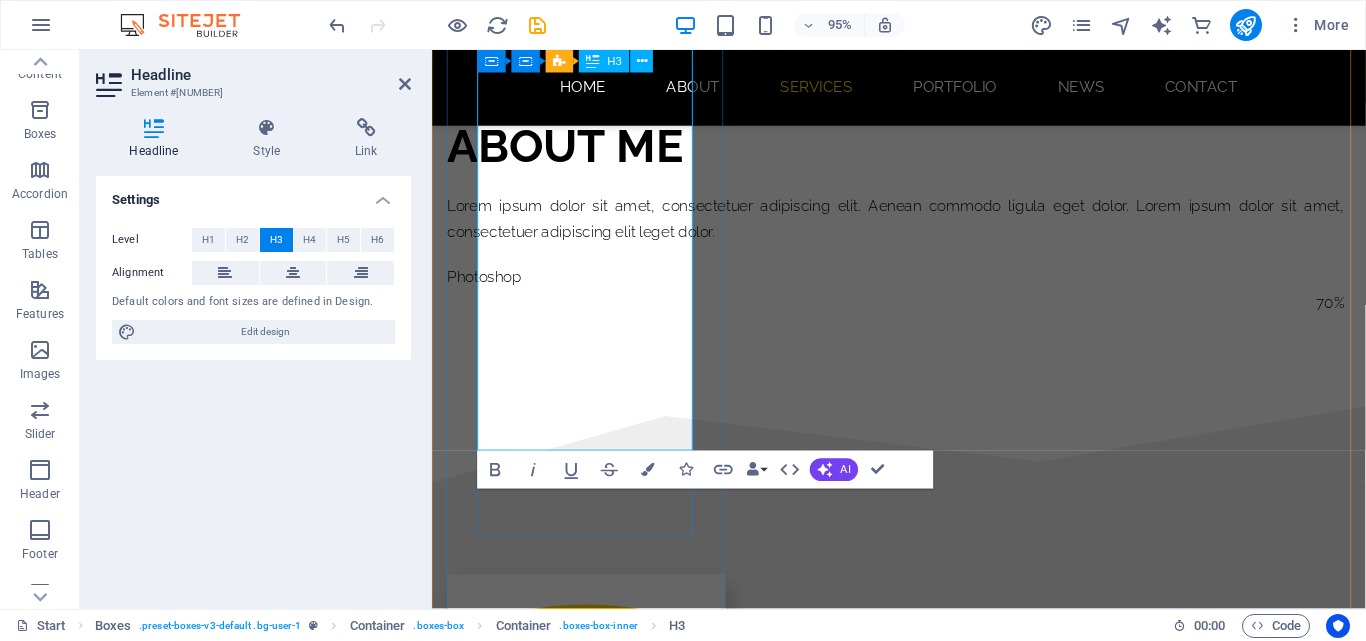 click on "**Web Design: Crafting Digital Experiences** Web design combines art and science to create visually appealing, user-friendly websites. It encompasses graphic design, user interface, and user experience to engage visitors and ensure smooth navigation. In today's digital world, a strong online presence is crucial for businesses and individuals. Effective design addr" at bounding box center (594, 1059) 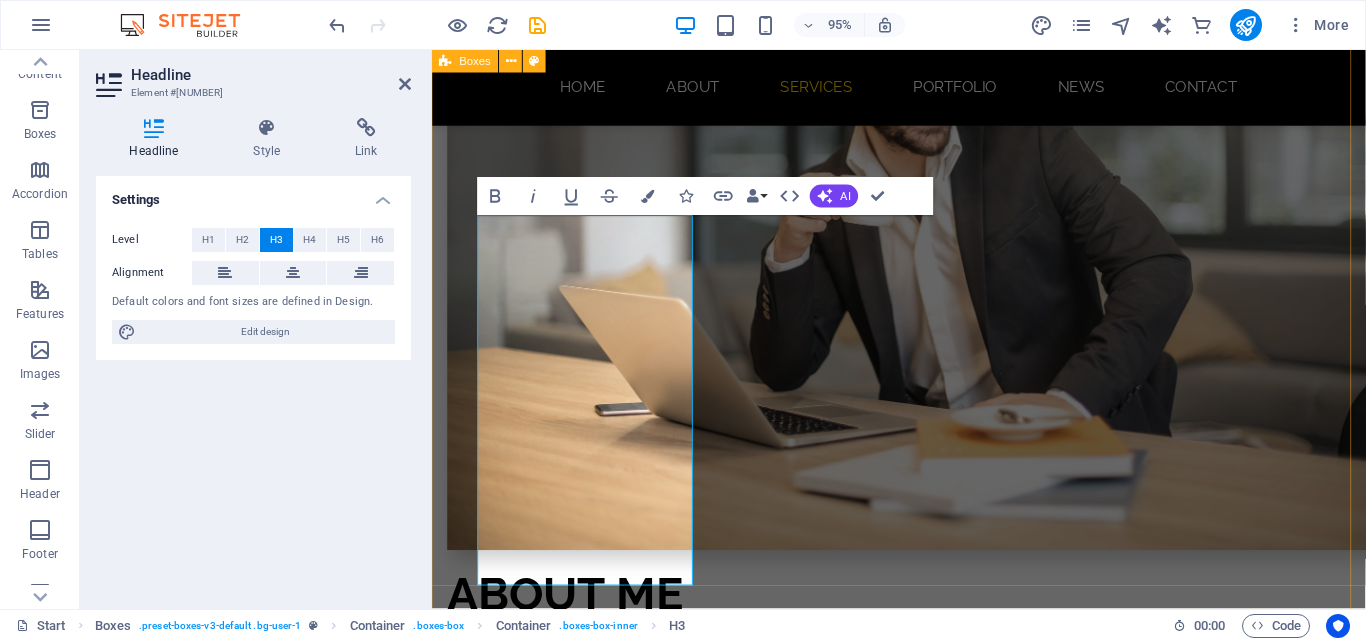 scroll, scrollTop: 2824, scrollLeft: 0, axis: vertical 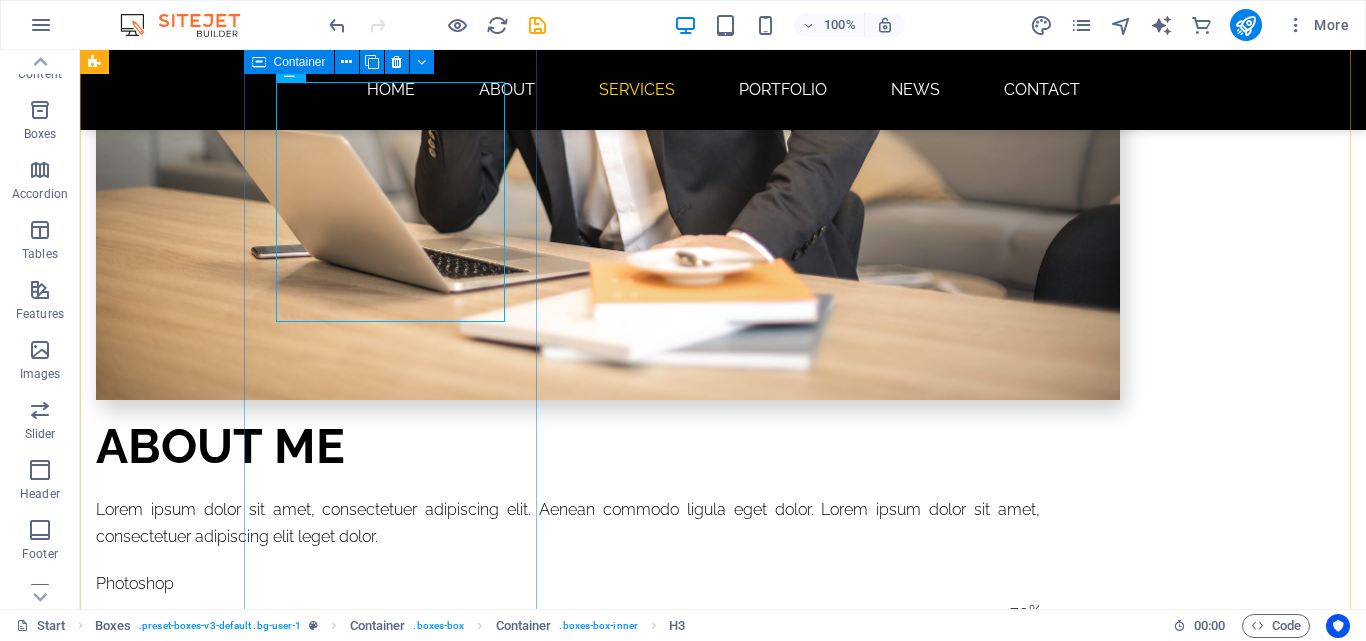 click on "**Web Design: Crafting Digital Experiences** Web design combines art and science to create visually appealing, user-friendly websites. Lorem ipsum dolor sit amet, consectetur adipisicing elit. Veritatis, dolorem!" at bounding box center [242, 1554] 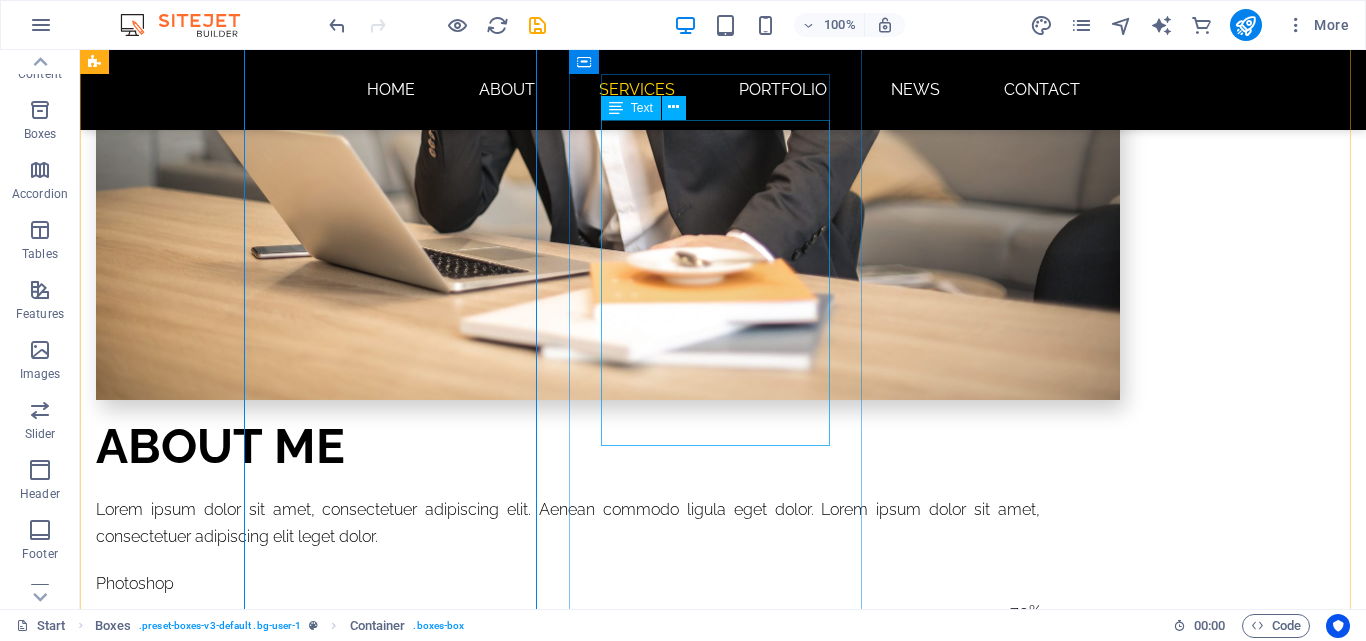 click on "Lorem ipsum dolor sit amet, consectetur adipisicing elit. This placeholder text standardizes design and typography, allowing designers to focus on layout and aesthetics without the distraction of meaningful content. It aids in evaluating overall design and user experience, playing a vital role in the creative process." at bounding box center (242, 2525) 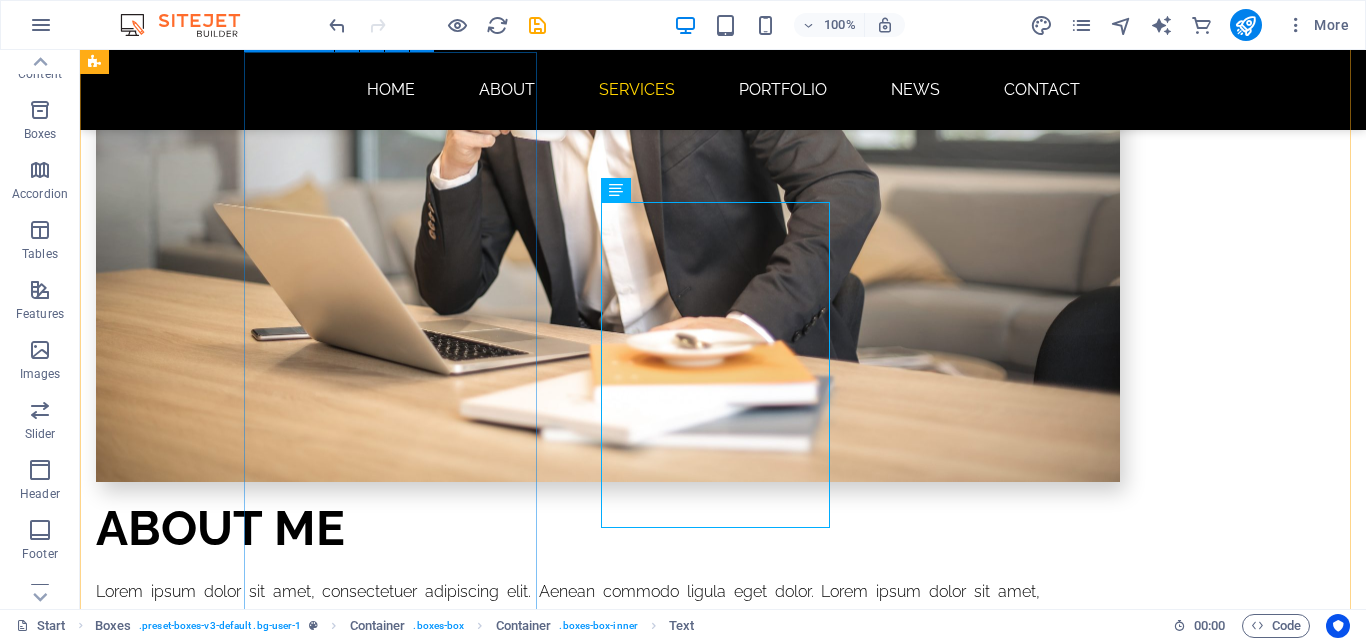 scroll, scrollTop: 3000, scrollLeft: 0, axis: vertical 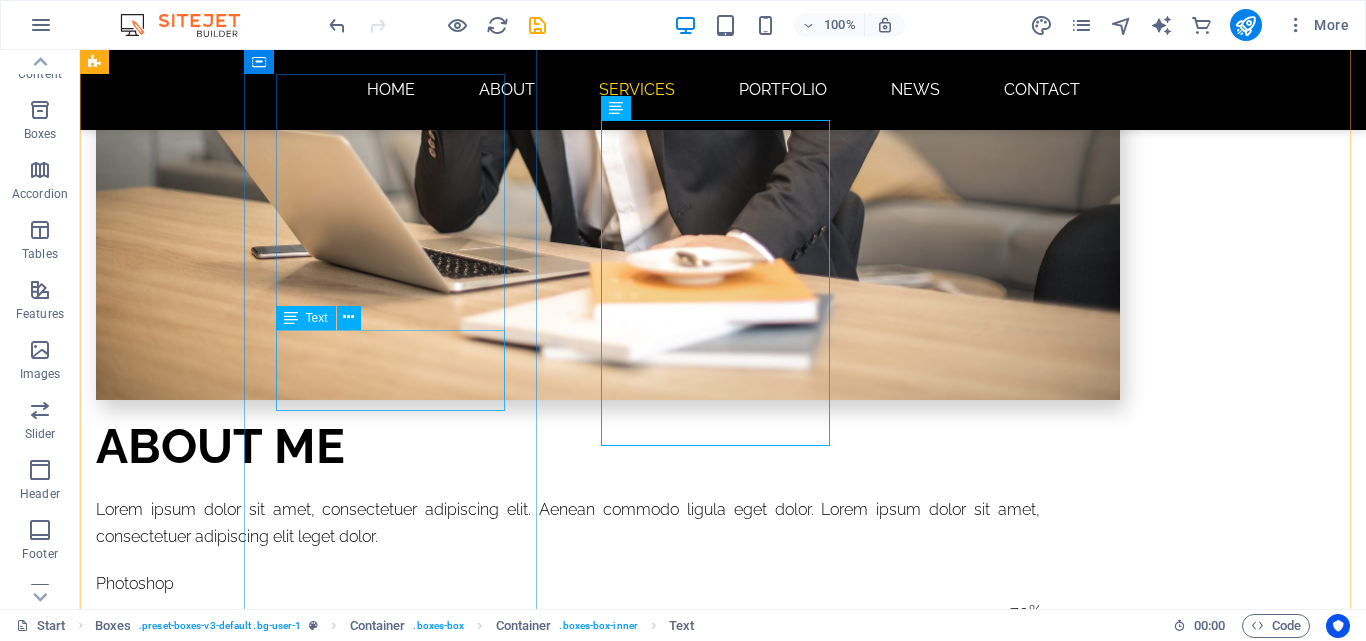 click on "Lorem ipsum dolor sit amet, consectetur adipisicing elit. Veritatis, dolorem!" at bounding box center (242, 2138) 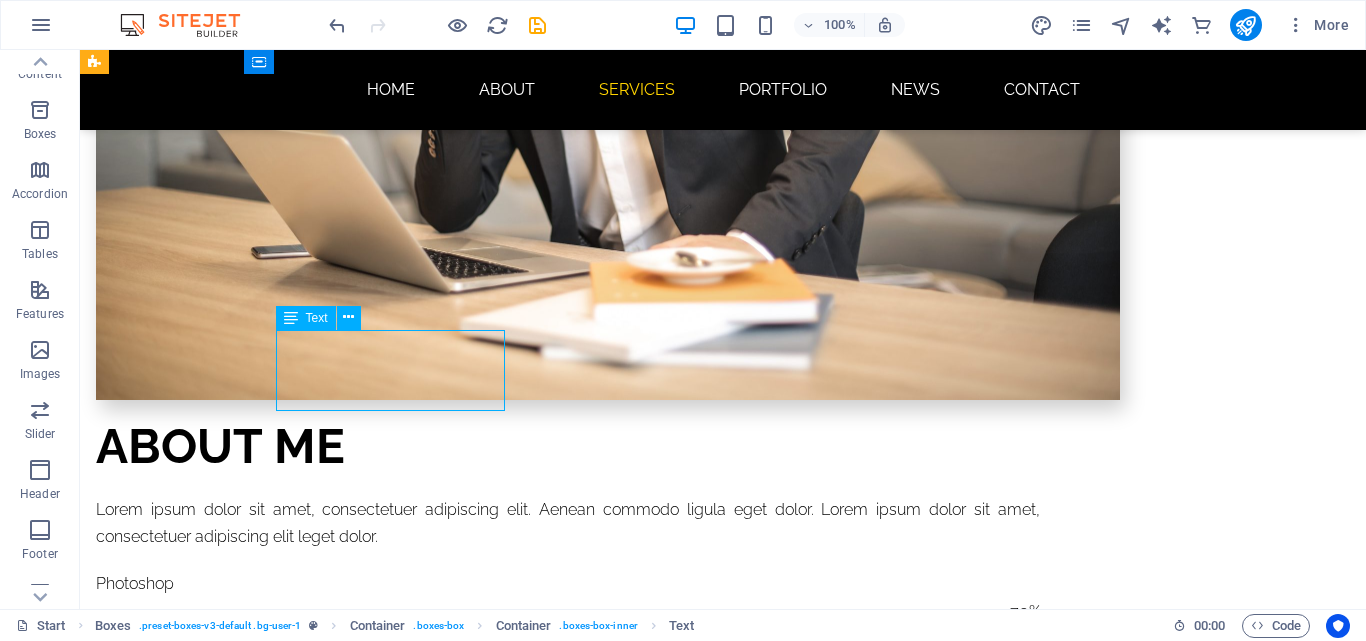 click on "Lorem ipsum dolor sit amet, consectetur adipisicing elit. Veritatis, dolorem!" at bounding box center (242, 2138) 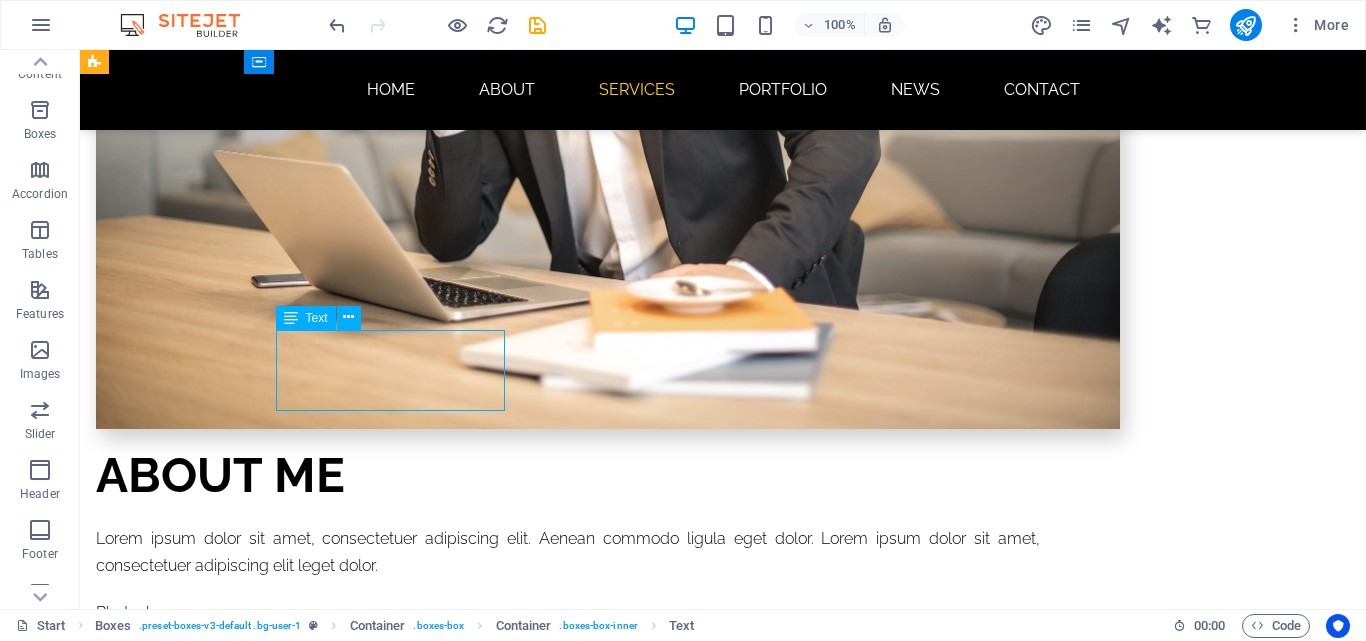 scroll, scrollTop: 3024, scrollLeft: 0, axis: vertical 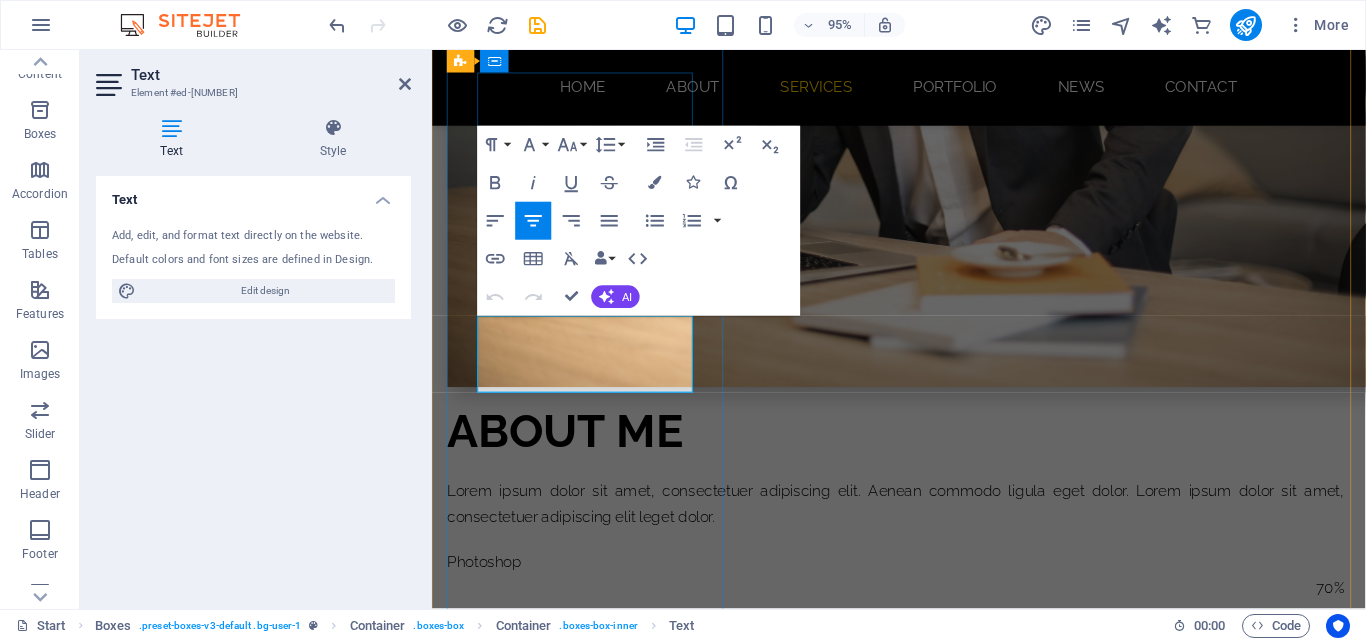 click on "Lorem ipsum dolor sit amet, consectetur adipisicing elit. Veritatis, dolorem!" at bounding box center (594, 2143) 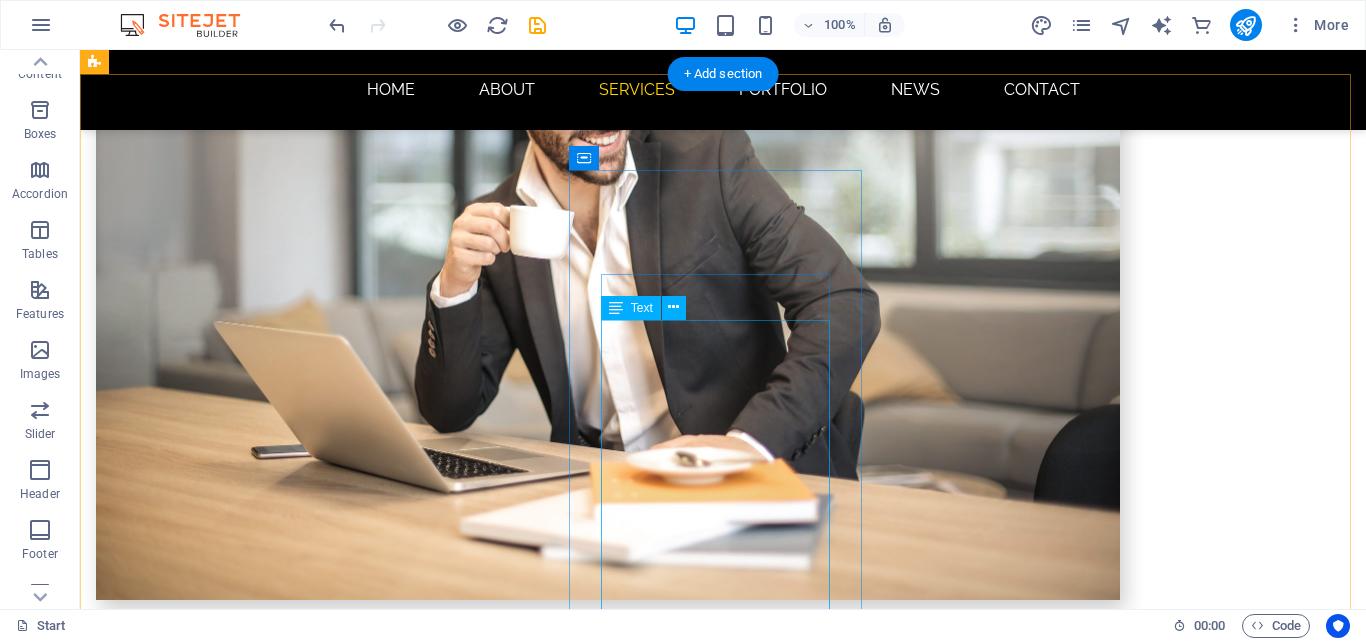 scroll, scrollTop: 3000, scrollLeft: 0, axis: vertical 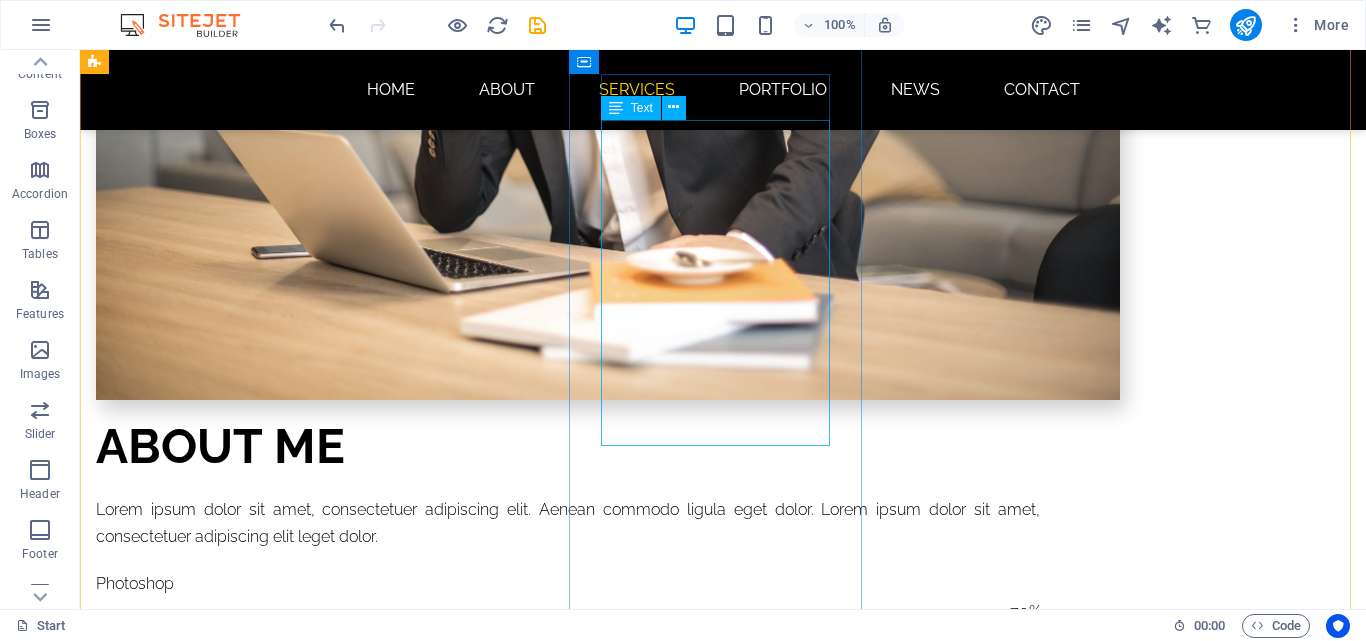 click on "Lorem ipsum dolor sit amet, consectetur adipisicing elit. This placeholder text standardizes design and typography, allowing designers to focus on layout and aesthetics without the distraction of meaningful content. It aids in evaluating overall design and user experience, playing a vital role in the creative process." at bounding box center (242, 2471) 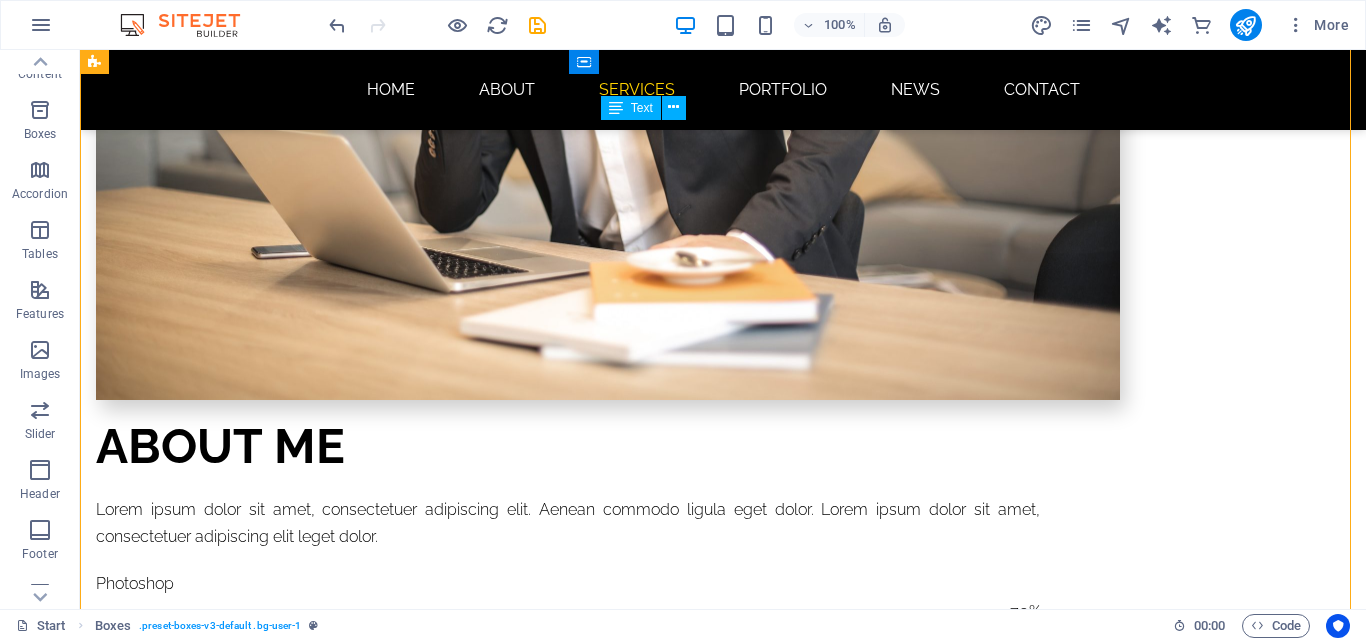 click on "Lorem ipsum dolor sit amet, consectetur adipisicing elit. This placeholder text standardizes design and typography, allowing designers to focus on layout and aesthetics without the distraction of meaningful content. It aids in evaluating overall design and user experience, playing a vital role in the creative process." at bounding box center (242, 2471) 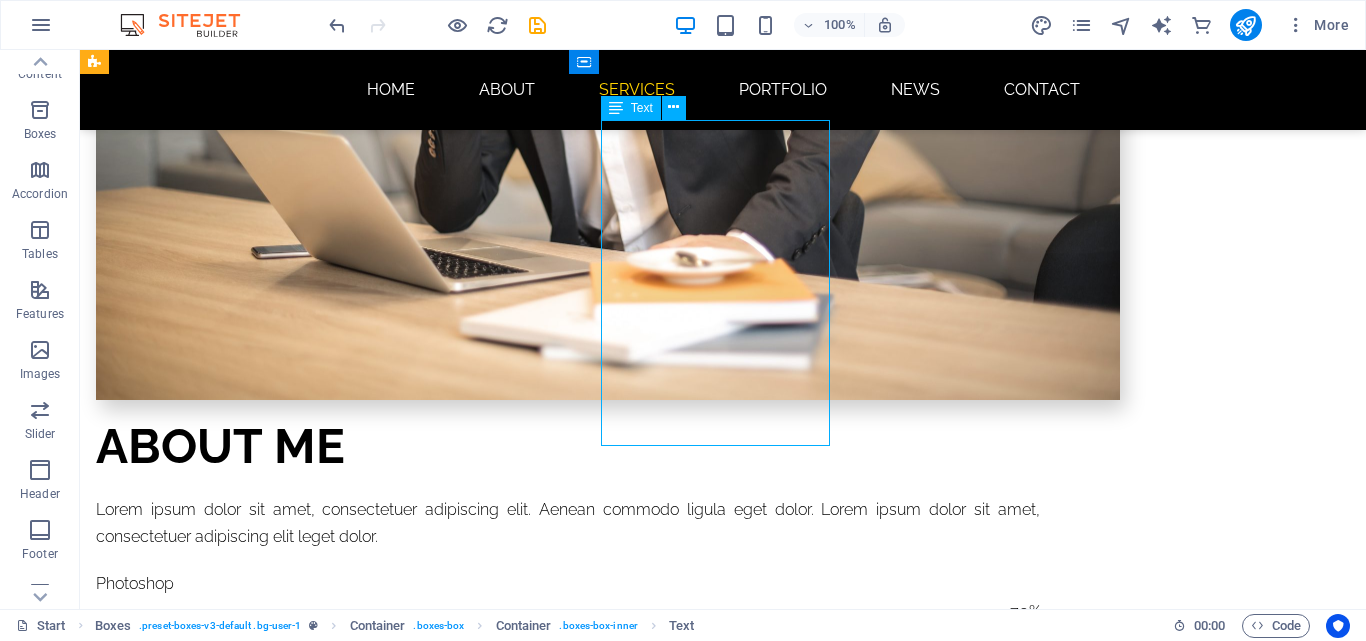 click on "Lorem ipsum dolor sit amet, consectetur adipisicing elit. This placeholder text standardizes design and typography, allowing designers to focus on layout and aesthetics without the distraction of meaningful content. It aids in evaluating overall design and user experience, playing a vital role in the creative process." at bounding box center [242, 2471] 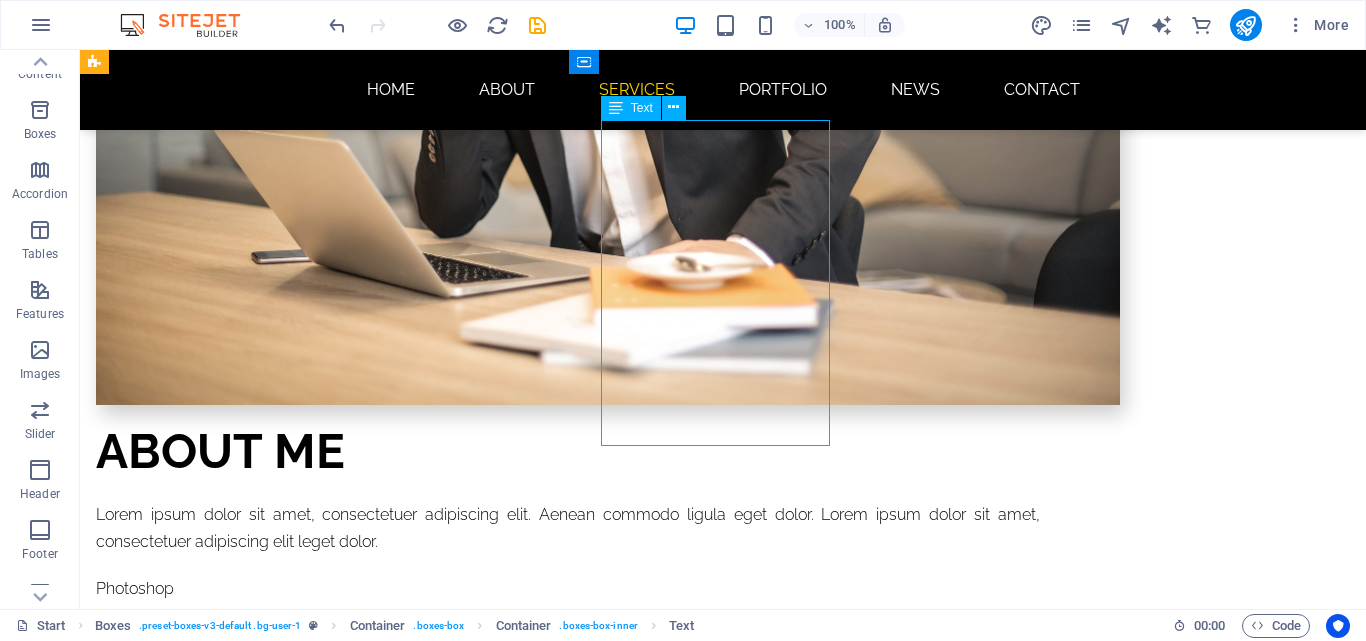 click on "**Web Design: Crafting Digital Experiences** Web design combines art and science to create visually appealing, user-friendly websites. Development Lorem ipsum dolor sit amet, consectetur adipisicing elit. This placeholder text standardizes design and typography, allowing designers to focus on layout and aesthetics without the distraction of meaningful content. It aids in evaluating overall design and user experience, playing a vital role in the creative process. Lorem ipsum dolor sit amet, consectetur adipisicing elit. Veritatis, dolorem! Photography Lorem ipsum dolor sit amet, consectetur adipisicing elit. Veritatis, dolorem! UI Branding Lorem ipsum dolor sit amet, consectetur adipisicing elit. Veritatis, dolorem! Print Lorem ipsum dolor sit amet, consectetur adipisicing elit. Veritatis, dolorem!" at bounding box center (723, 3149) 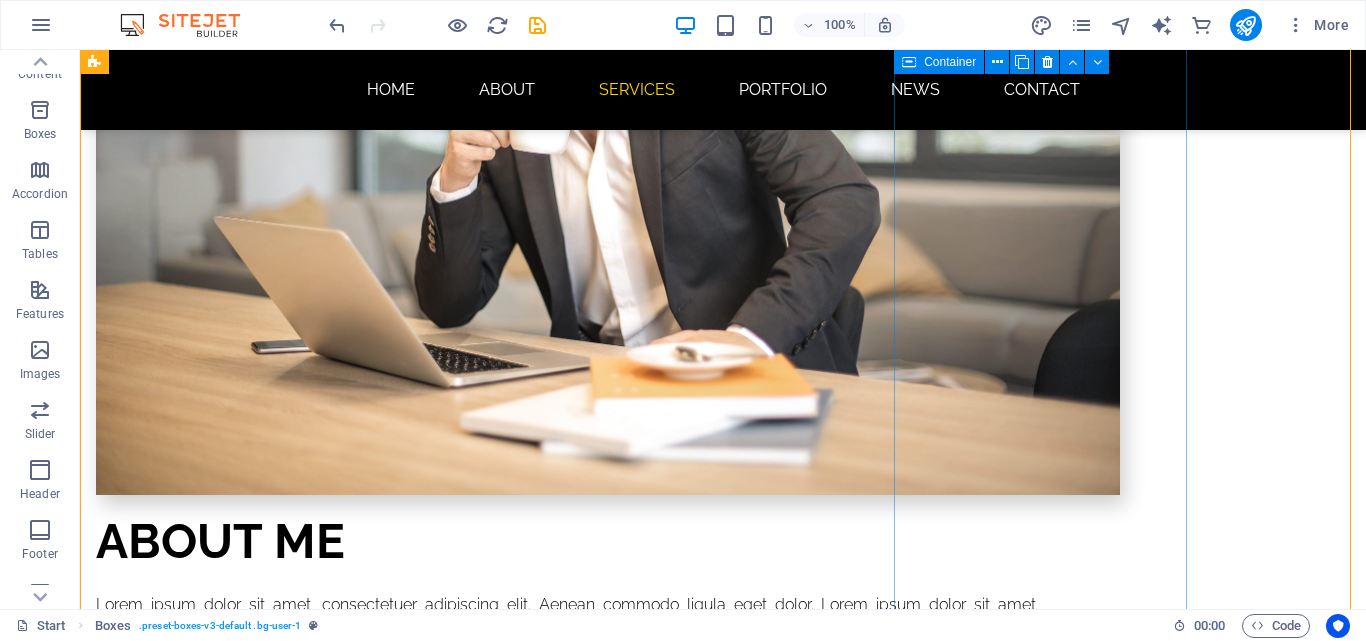 scroll, scrollTop: 2900, scrollLeft: 0, axis: vertical 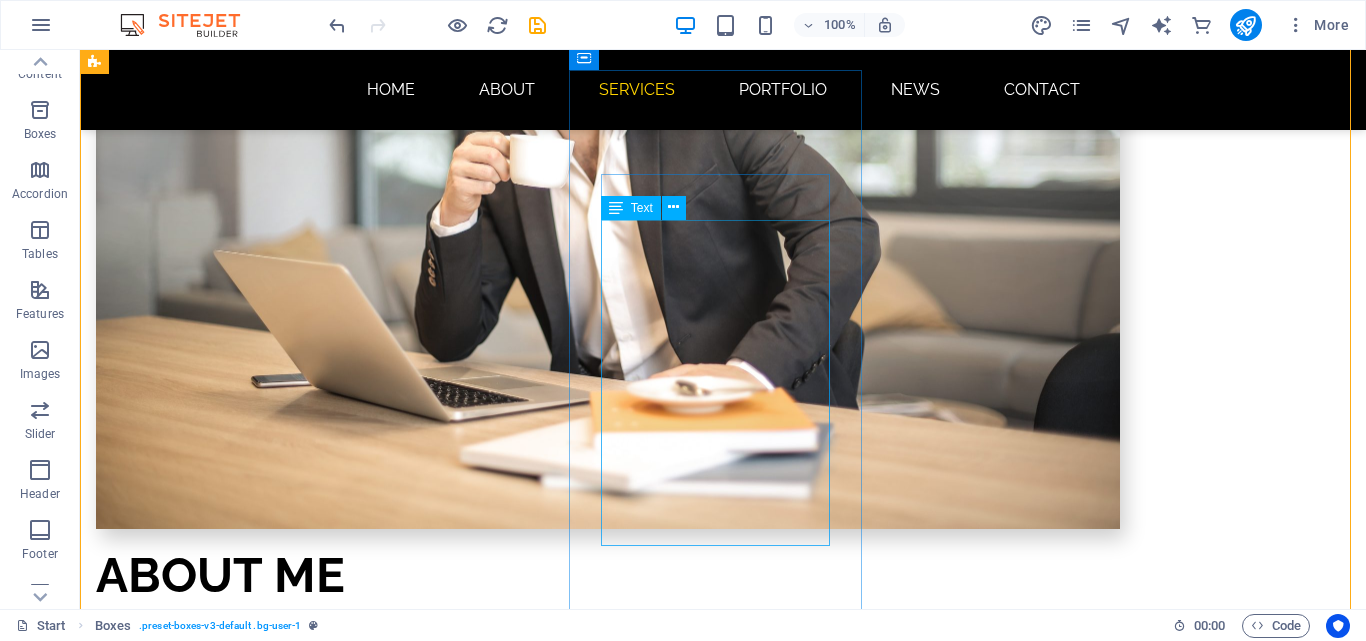 click on "Lorem ipsum dolor sit amet, consectetur adipisicing elit. This placeholder text standardizes design and typography, allowing designers to focus on layout and aesthetics without the distraction of meaningful content. It aids in evaluating overall design and user experience, playing a vital role in the creative process." at bounding box center [242, 2600] 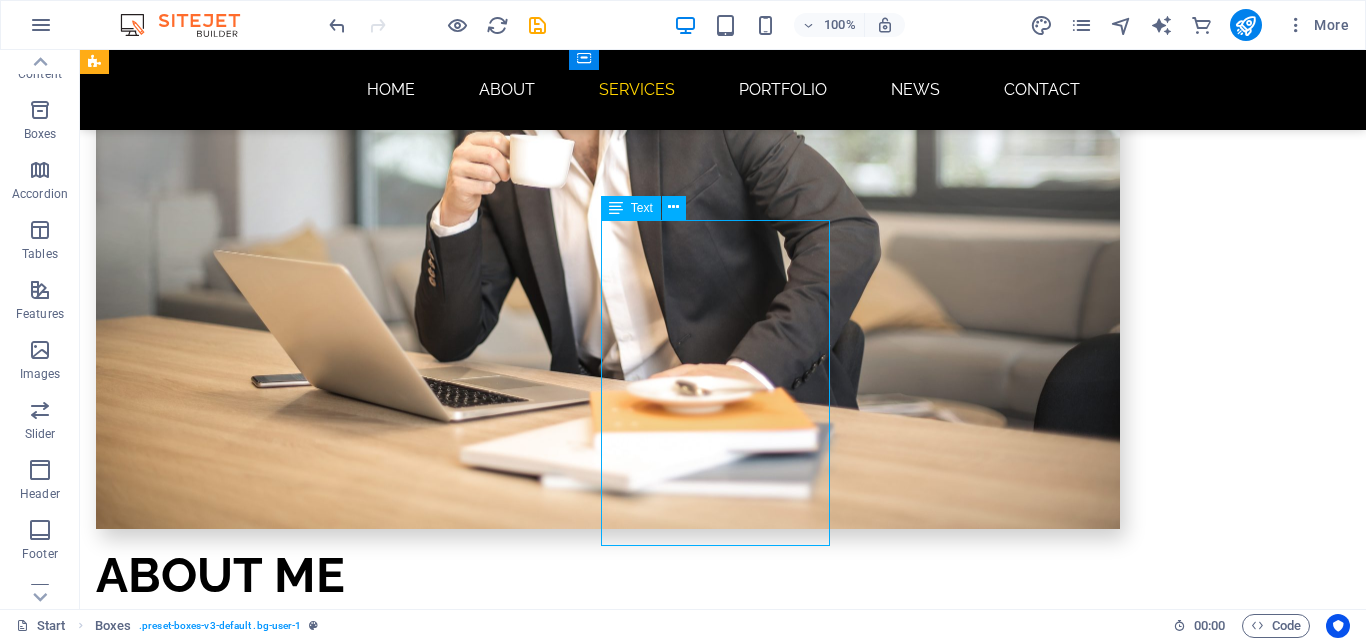 click on "Lorem ipsum dolor sit amet, consectetur adipisicing elit. This placeholder text standardizes design and typography, allowing designers to focus on layout and aesthetics without the distraction of meaningful content. It aids in evaluating overall design and user experience, playing a vital role in the creative process." at bounding box center [242, 2600] 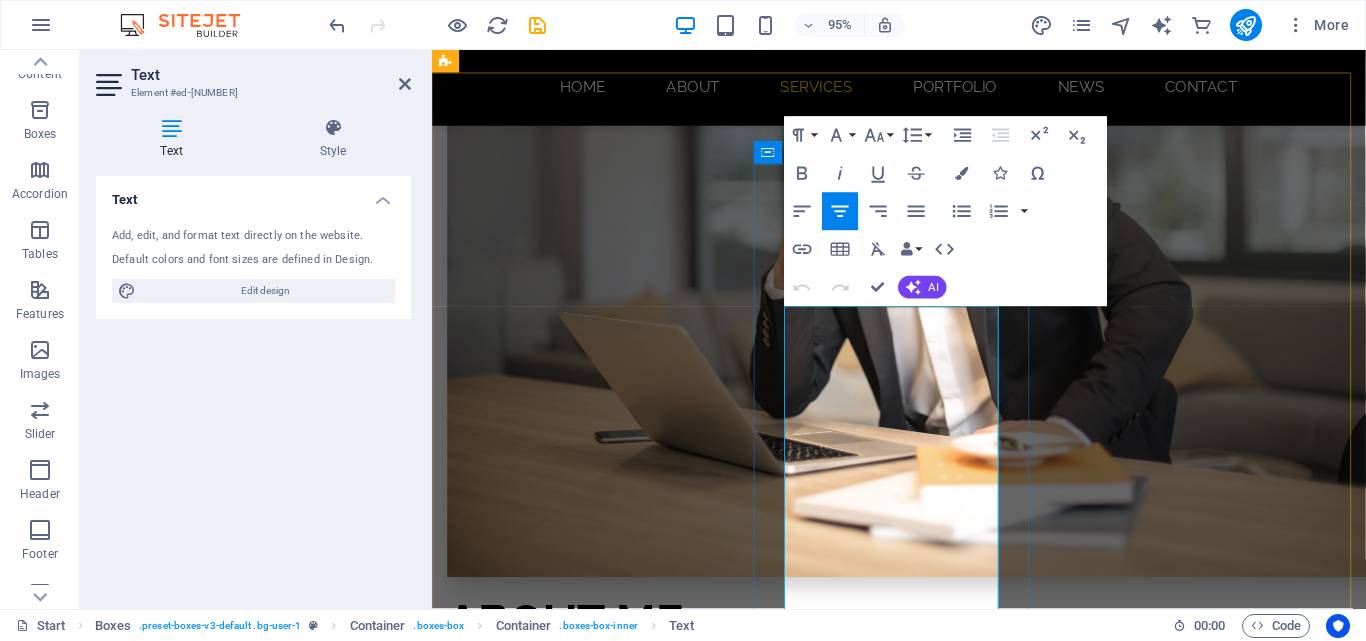scroll, scrollTop: 2924, scrollLeft: 0, axis: vertical 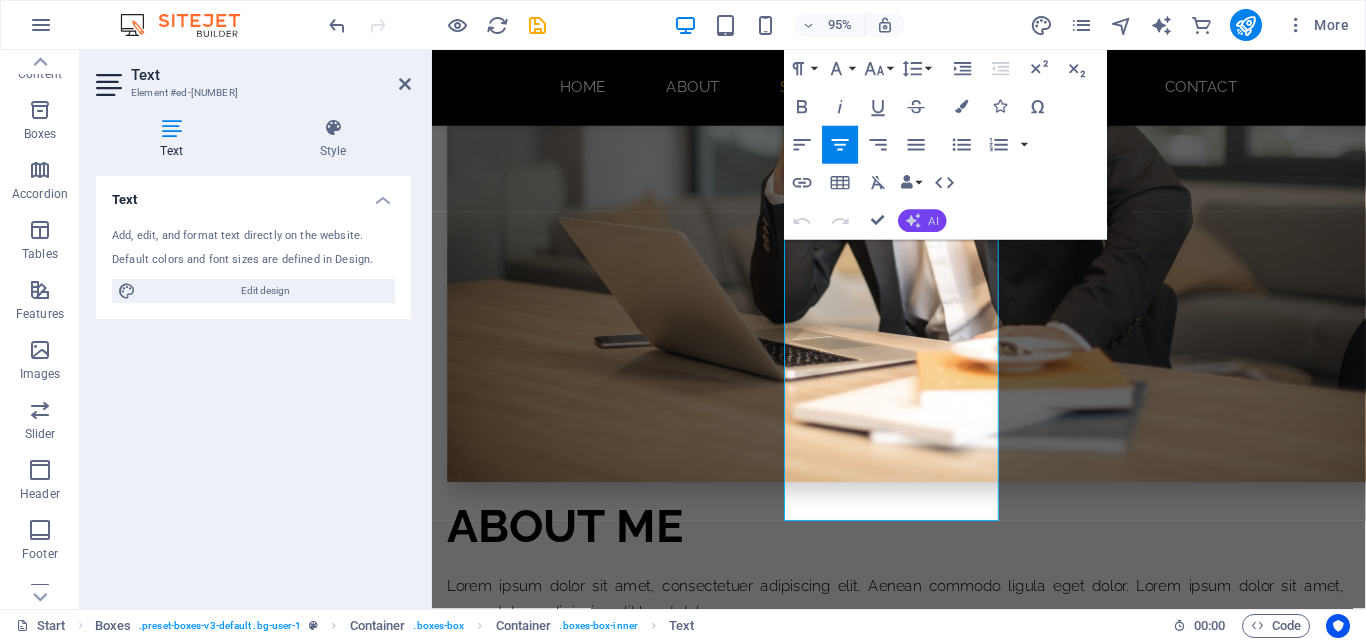 click on "AI" at bounding box center [922, 221] 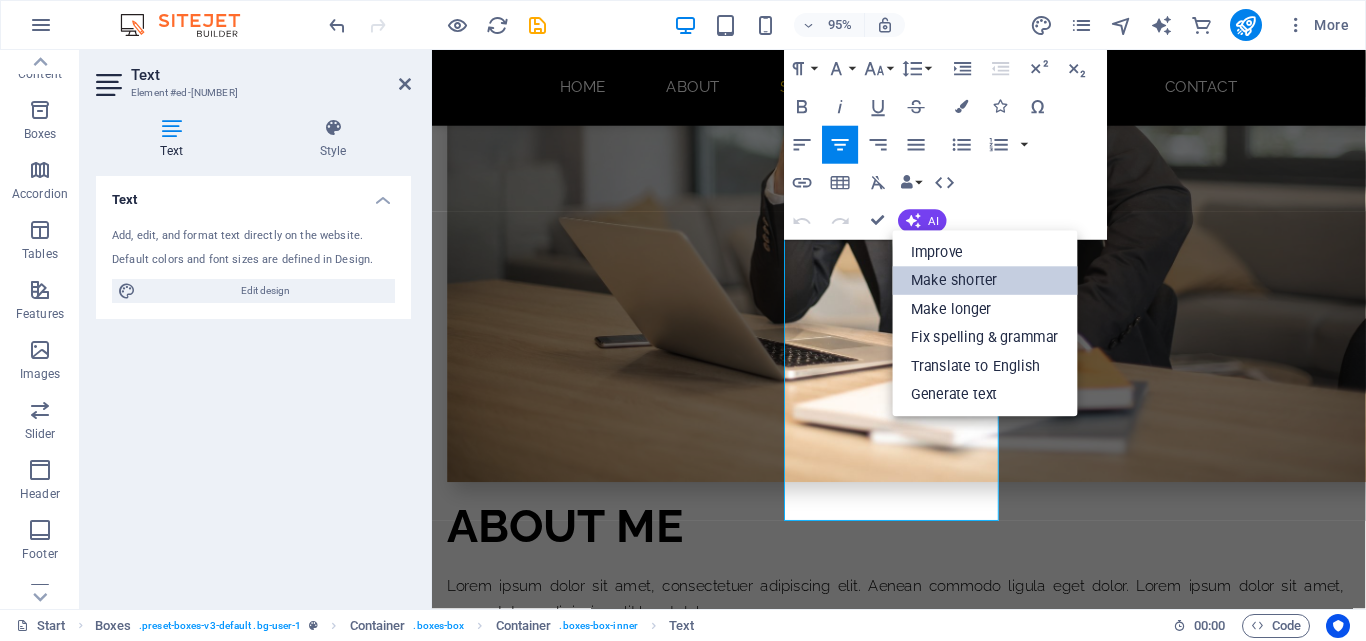 click on "Make shorter" at bounding box center [984, 280] 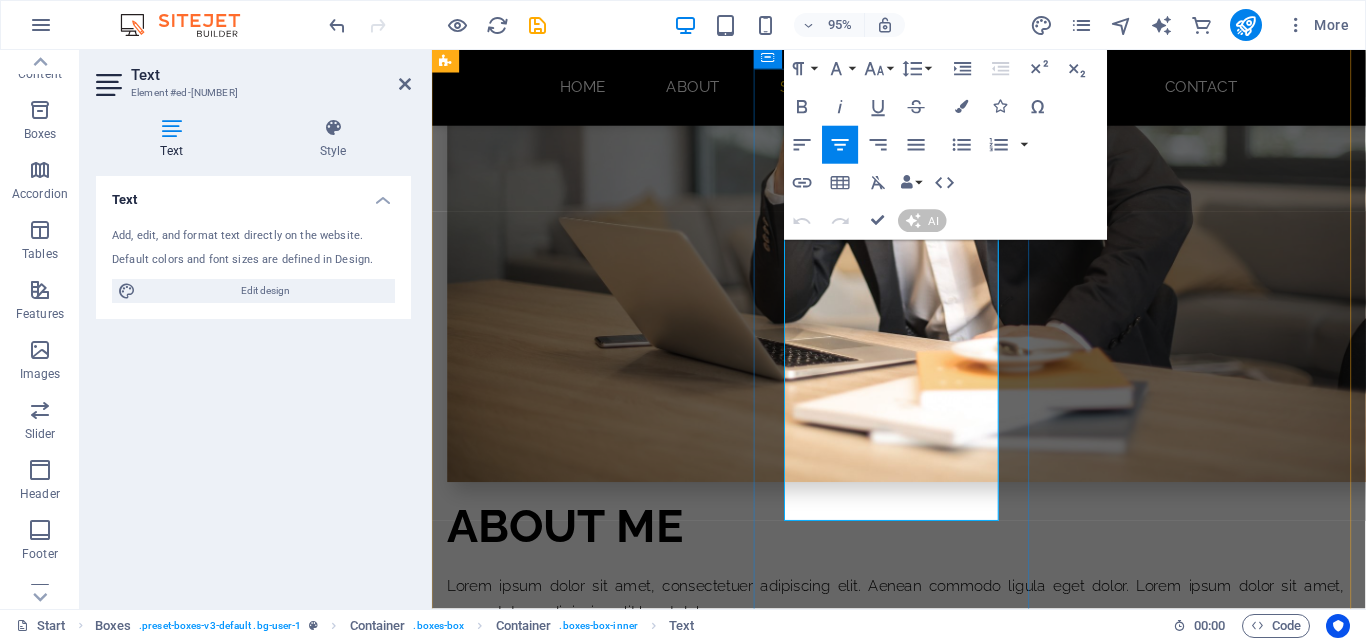 type 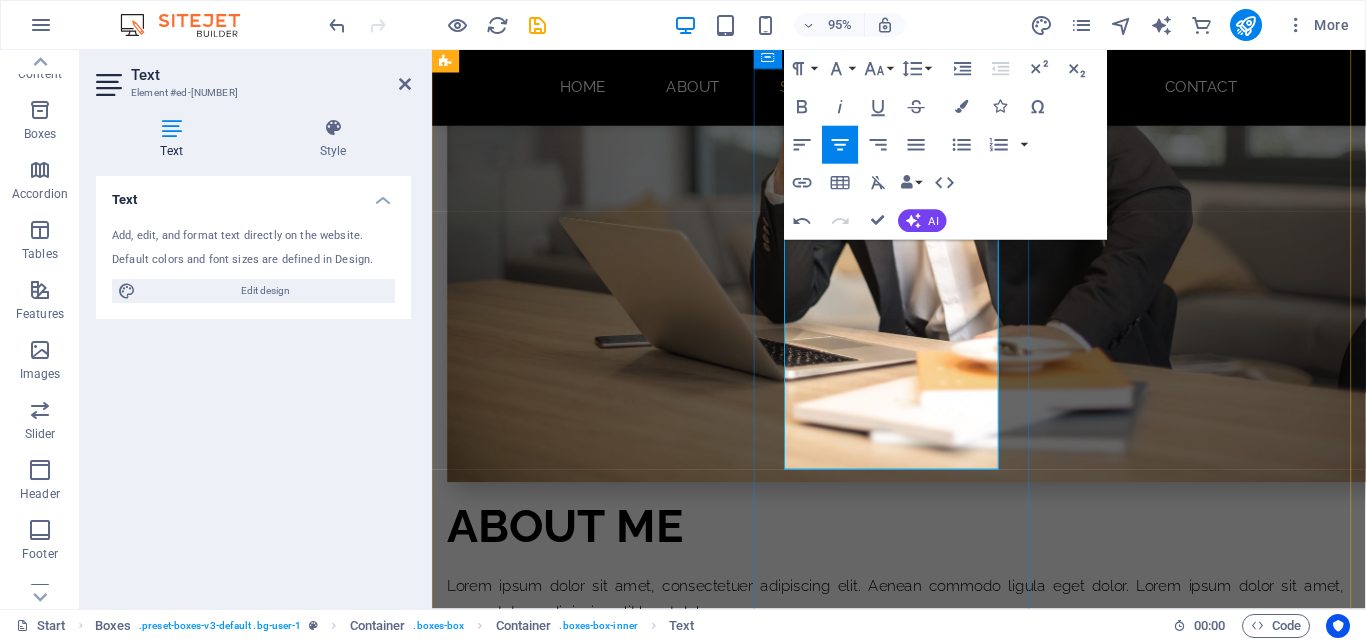 scroll, scrollTop: 2724, scrollLeft: 0, axis: vertical 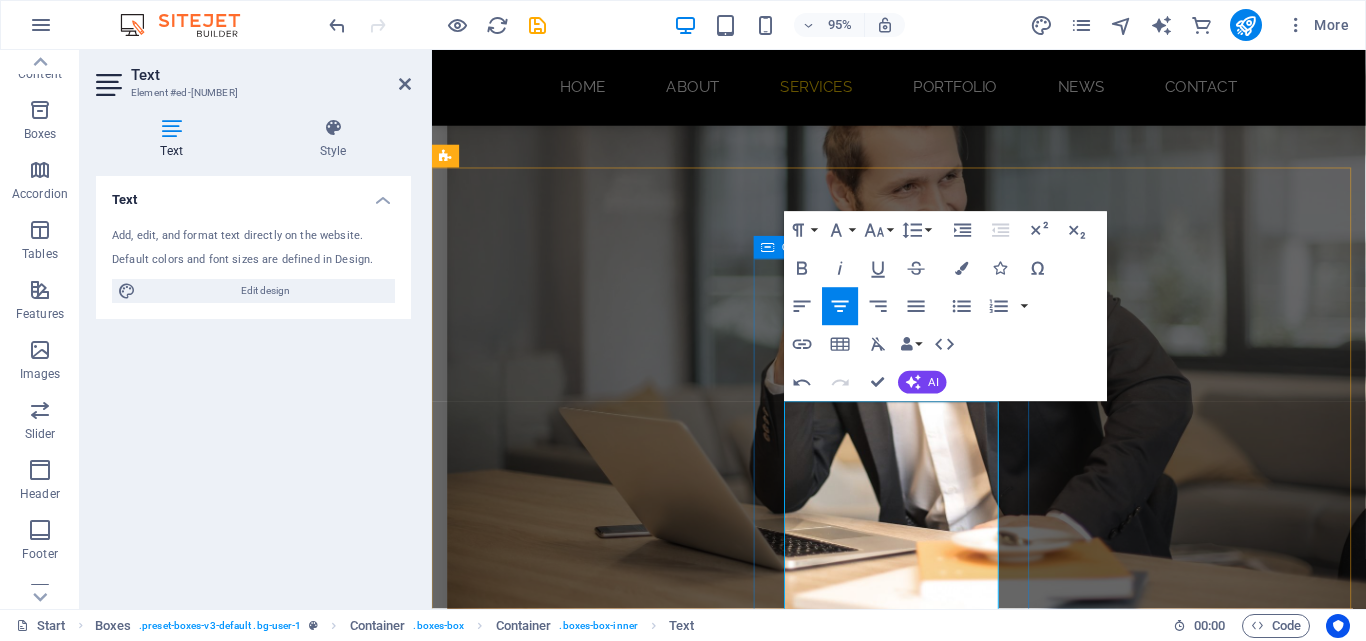 click on "Development Lorem ipsum dolor sit amet, consectetur adipisicing elit. This placeholder text standardizes design and typography, helping designers focus on layout and aesthetics without the distraction of meaningful content. It plays a crucial role in assessing overall design and user experience." at bounding box center [594, 2704] 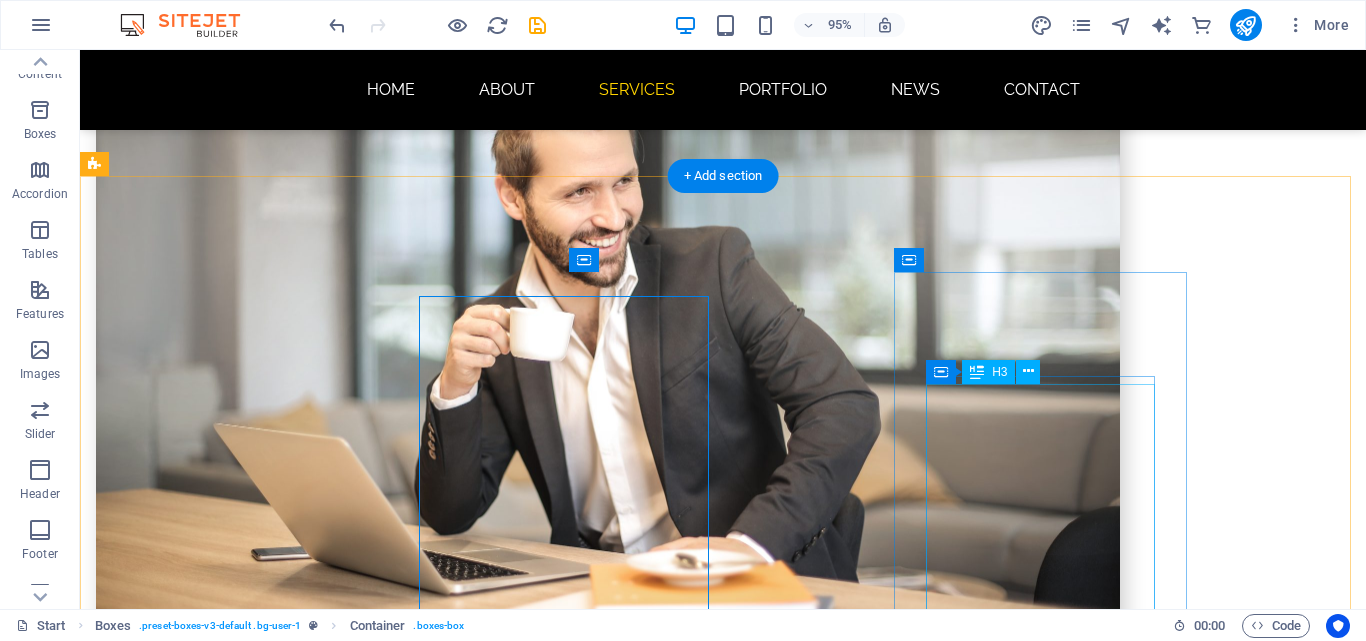 click on "Search Engine Optimization (SEO) is a critical digital marketing strategy focused on enhancing a website's visibility and ranking in search engine results pages (SERPs). By optimizing various elements such as content, keywords, and technical aspects of a site, SEO aims to attract more organic traffic from users actively searching for relevant information, products, or services. Implementing effective SEO techniques not only helps improve a site's rankings but also enhances the overall user experience, ensuring that visitors can easily navigate and find what they need. In today’s competitive online landscape, a robust SEO strategy is essential for businesses looking to establish a strong online presence and connect with their target audience. Engaging in ongoing SEO efforts can lead to long-term success, building credibility and authority within your industry while driving sustainable growth." at bounding box center (242, 3881) 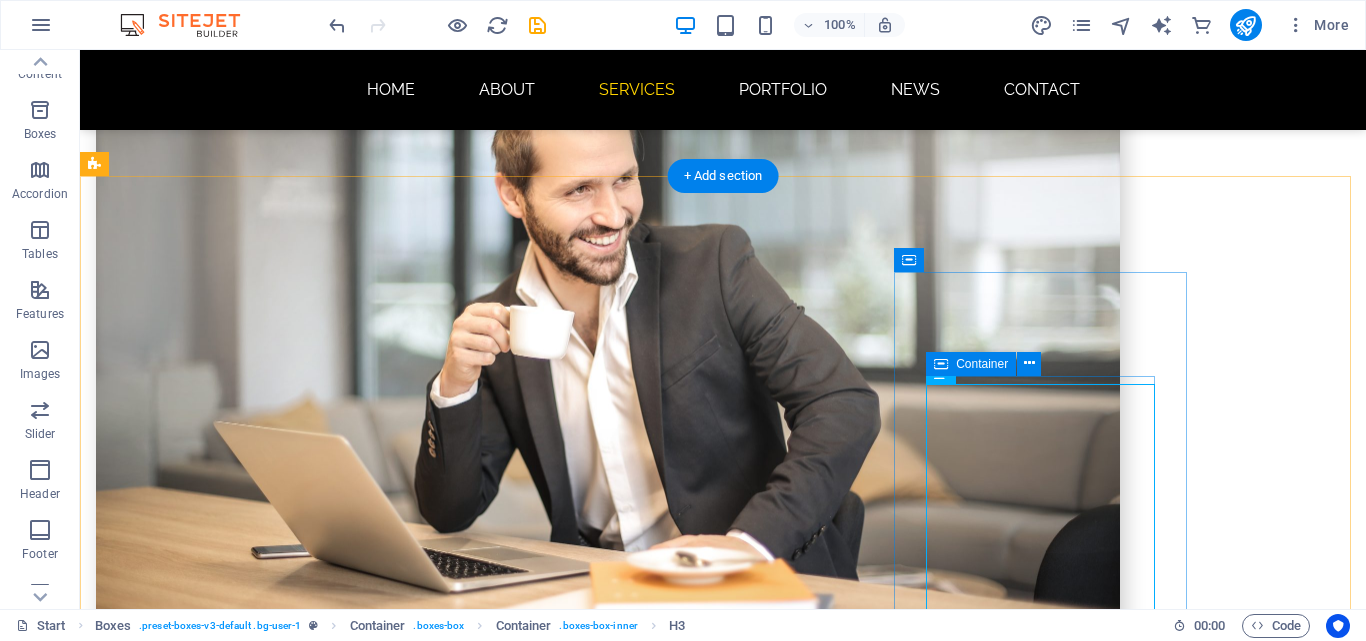 scroll, scrollTop: 2698, scrollLeft: 0, axis: vertical 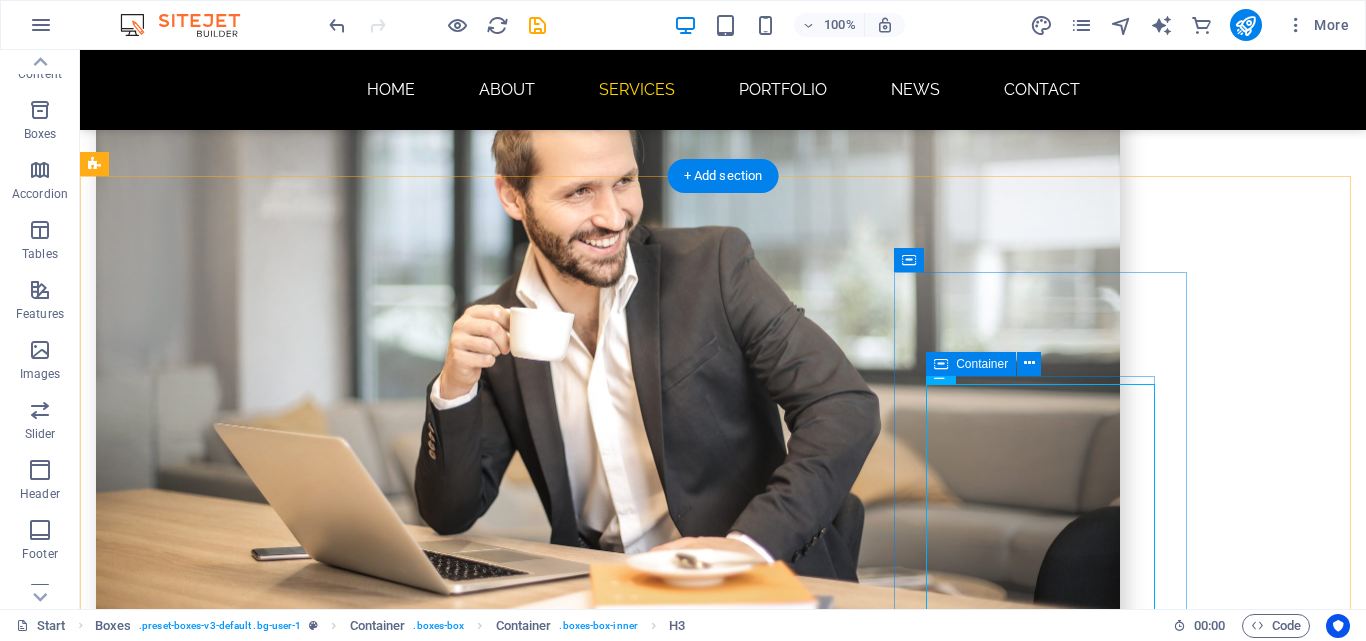 click on "Search Engine Optimization (SEO) is a critical digital marketing strategy focused on enhancing a website's visibility and ranking in search engine results pages (SERPs). By optimizing various elements such as content, keywords, and technical aspects of a site, SEO aims to attract more organic traffic from users actively searching for relevant information, products, or services. Implementing effective SEO techniques not only helps improve a site's rankings but also enhances the overall user experience, ensuring that visitors can easily navigate and find what they need. In today’s competitive online landscape, a robust SEO strategy is essential for businesses looking to establish a strong online presence and connect with their target audience. Engaging in ongoing SEO efforts can lead to long-term success, building credibility and authority within your industry while driving sustainable growth. Lorem ipsum dolor sit amet, consectetur adipisicing elit. Veritatis, dolorem!" at bounding box center (242, 3926) 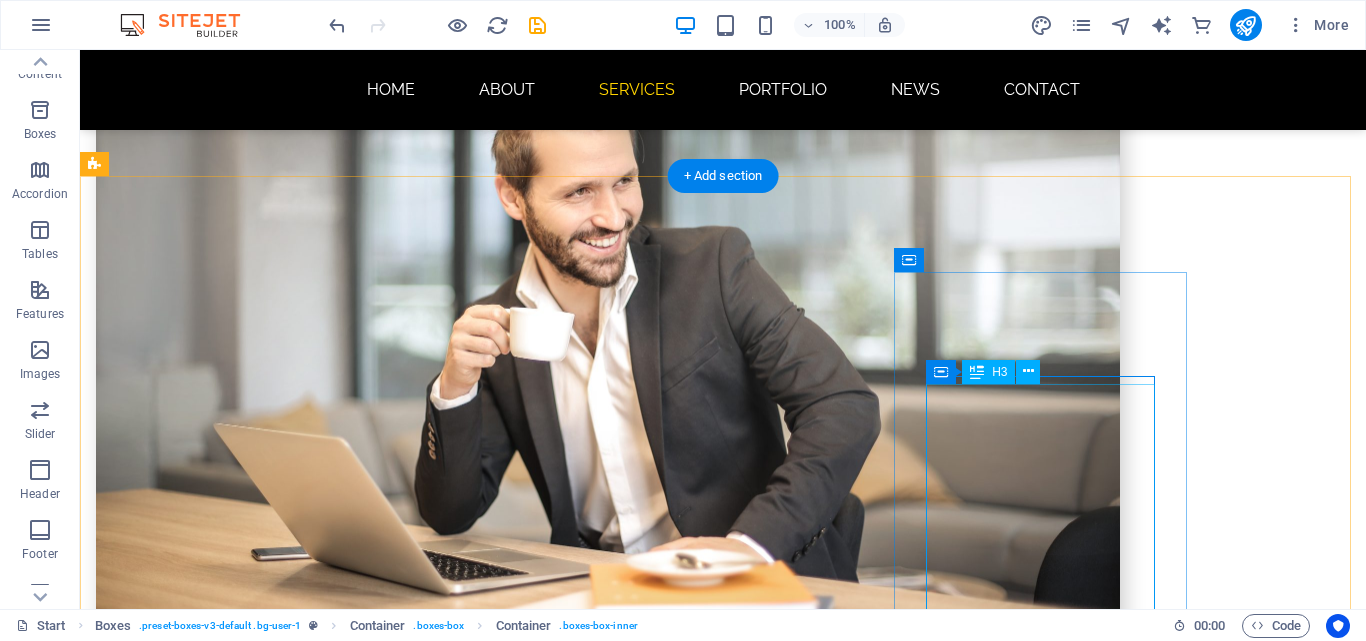 click on "Search Engine Optimization (SEO) is a critical digital marketing strategy focused on enhancing a website's visibility and ranking in search engine results pages (SERPs). By optimizing various elements such as content, keywords, and technical aspects of a site, SEO aims to attract more organic traffic from users actively searching for relevant information, products, or services. Implementing effective SEO techniques not only helps improve a site's rankings but also enhances the overall user experience, ensuring that visitors can easily navigate and find what they need. In today’s competitive online landscape, a robust SEO strategy is essential for businesses looking to establish a strong online presence and connect with their target audience. Engaging in ongoing SEO efforts can lead to long-term success, building credibility and authority within your industry while driving sustainable growth." at bounding box center (242, 3881) 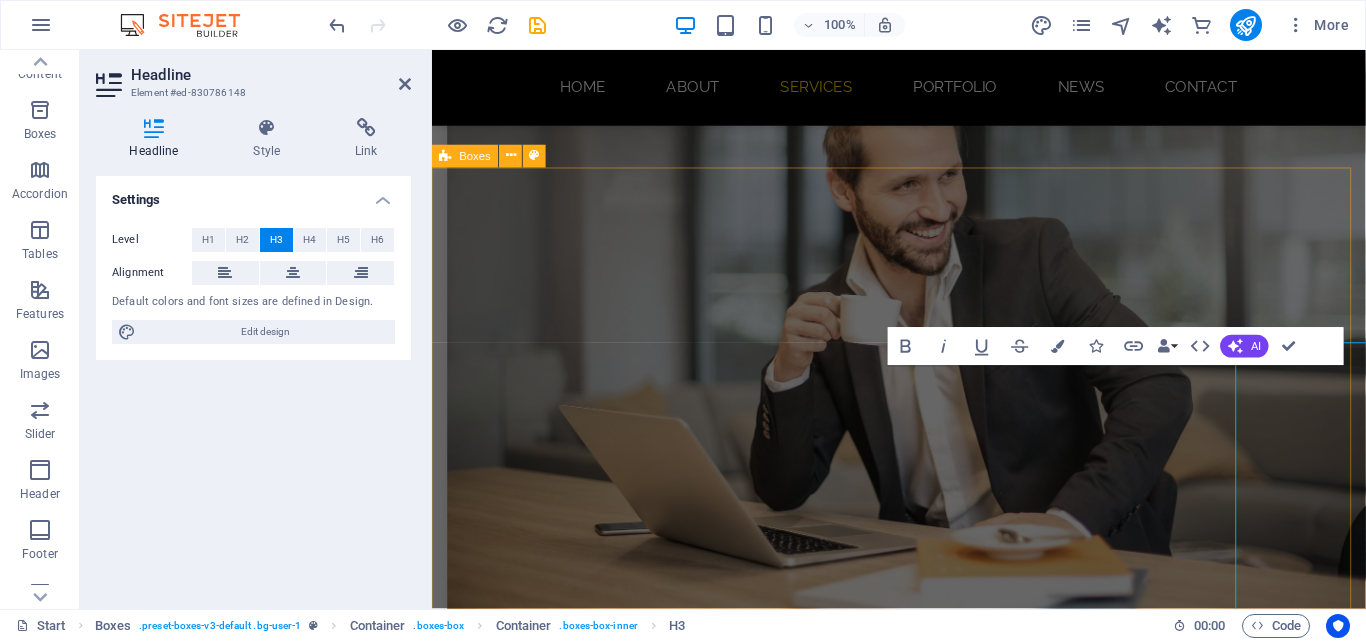scroll, scrollTop: 2724, scrollLeft: 0, axis: vertical 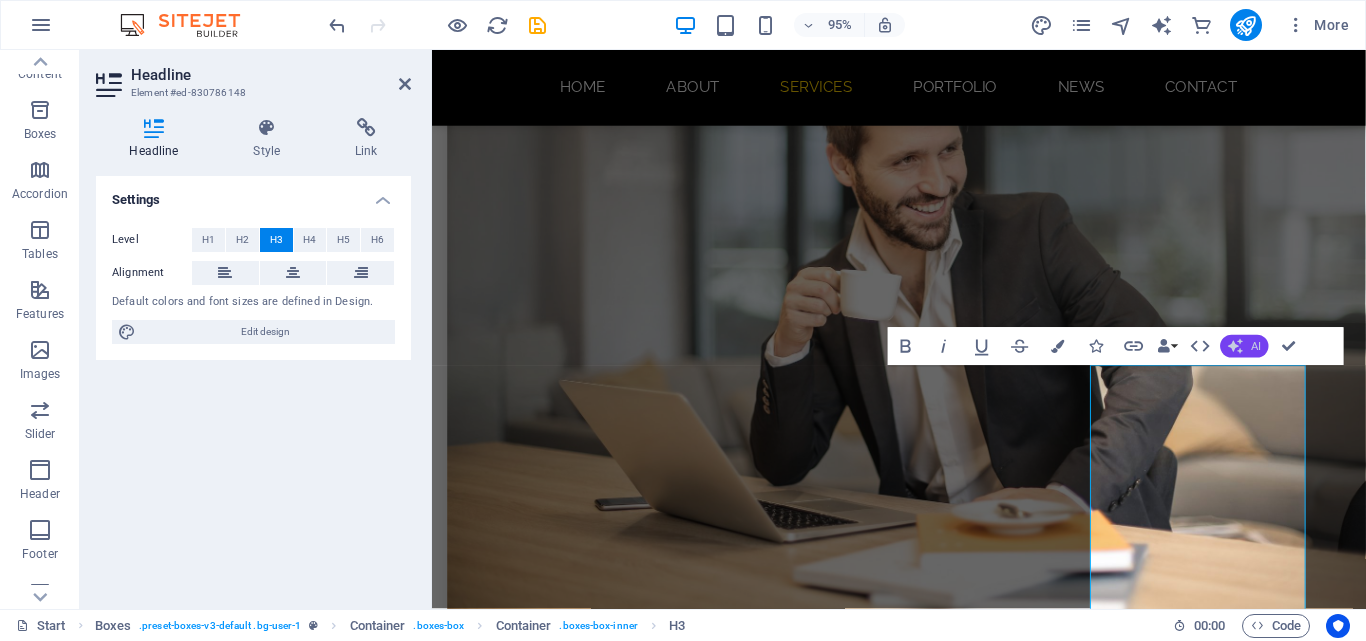 click on "AI" at bounding box center [1256, 345] 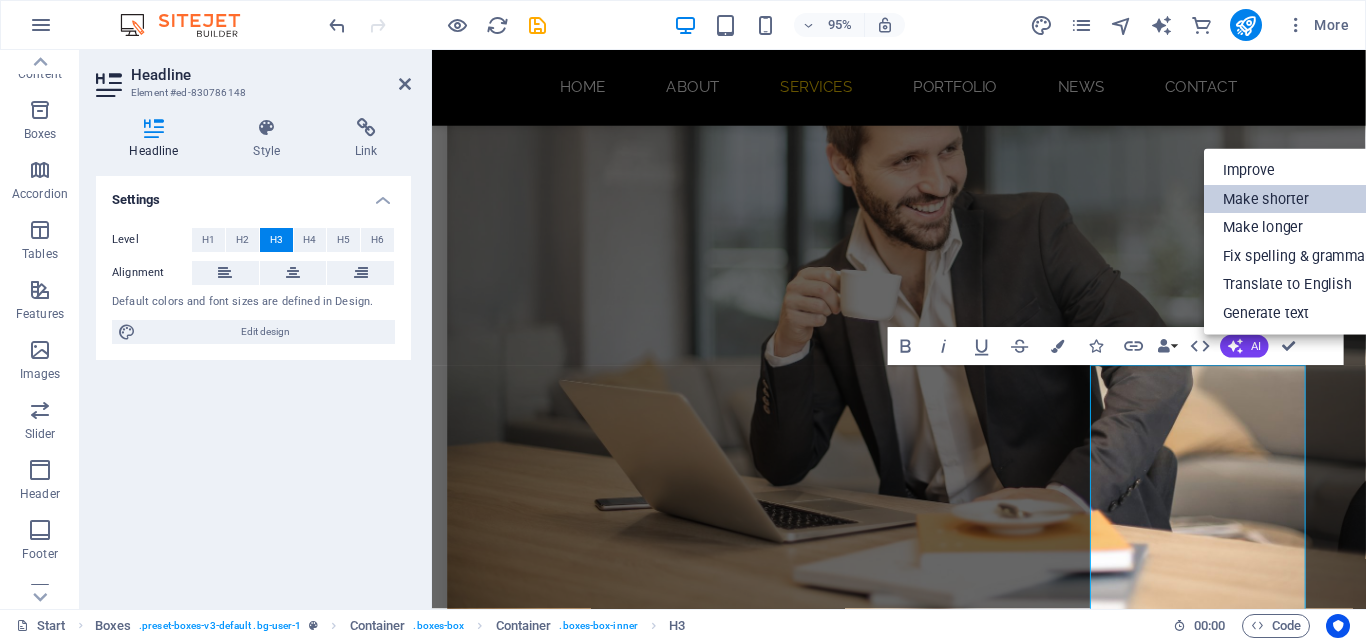 click on "Make shorter" at bounding box center [1296, 199] 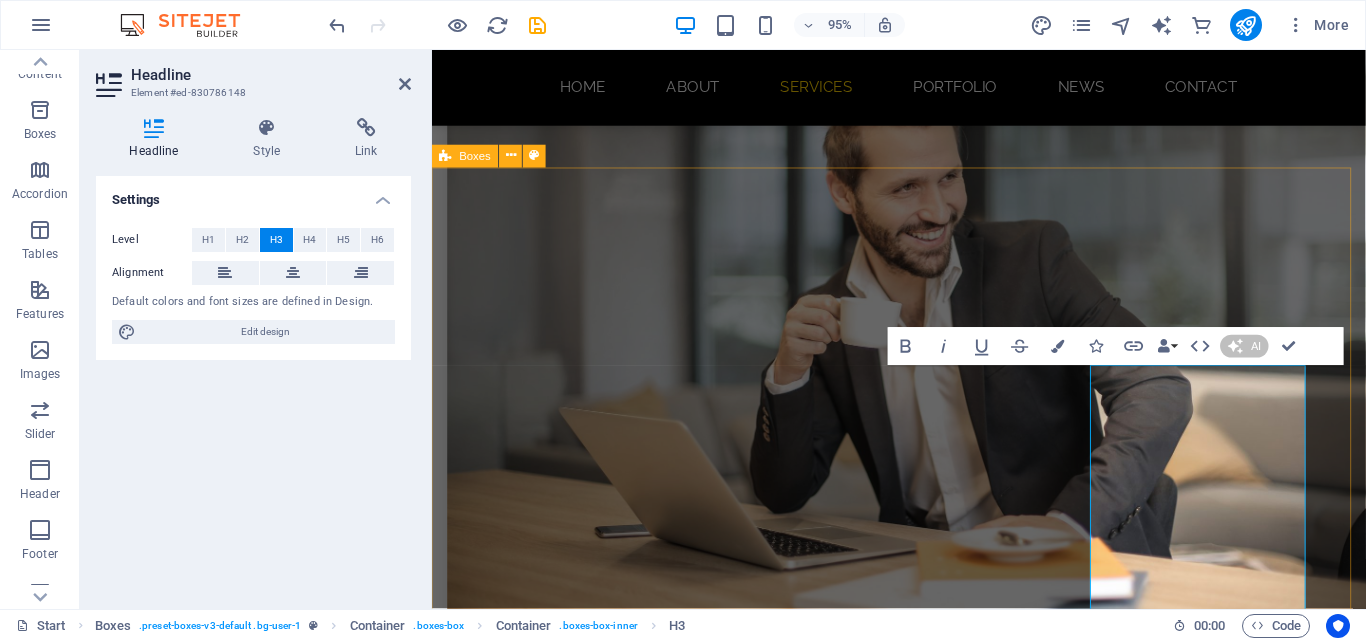 type 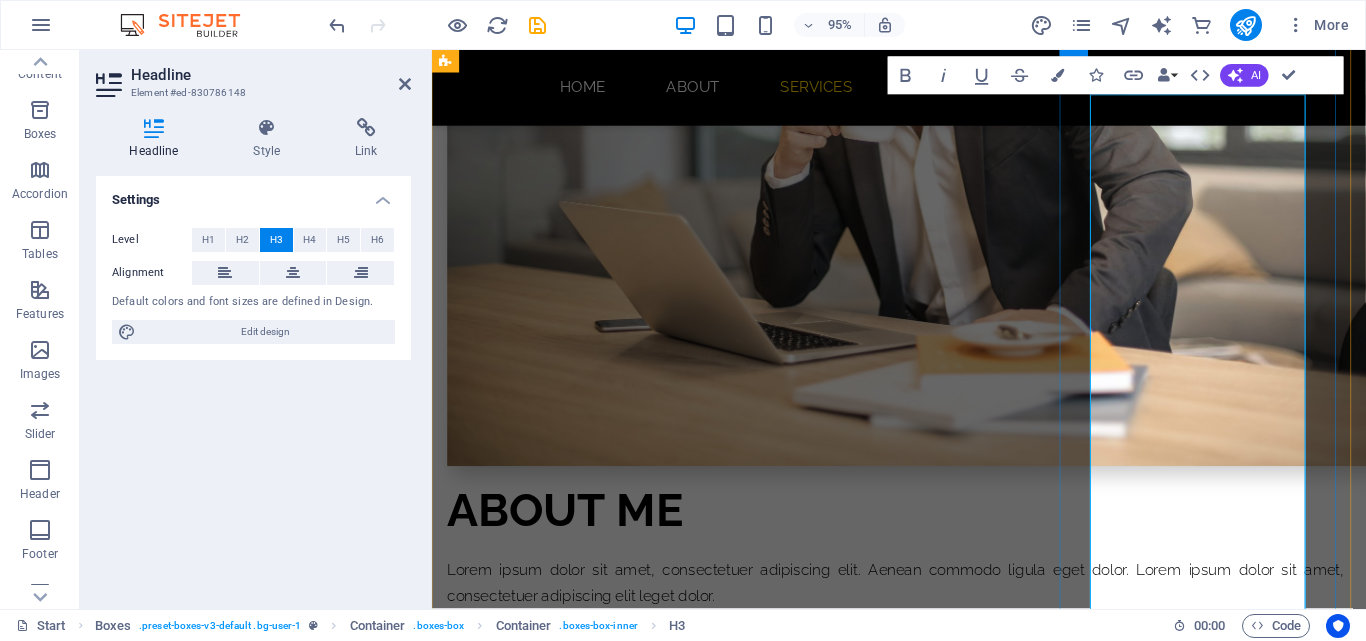scroll, scrollTop: 2924, scrollLeft: 0, axis: vertical 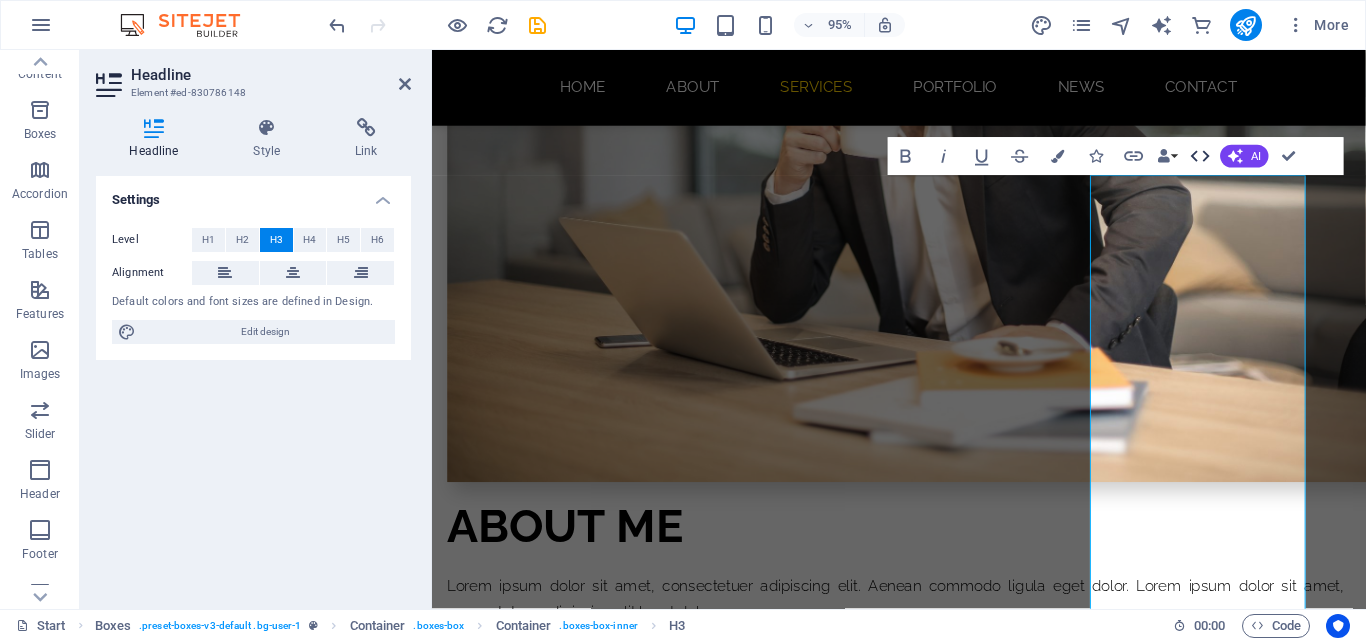 click 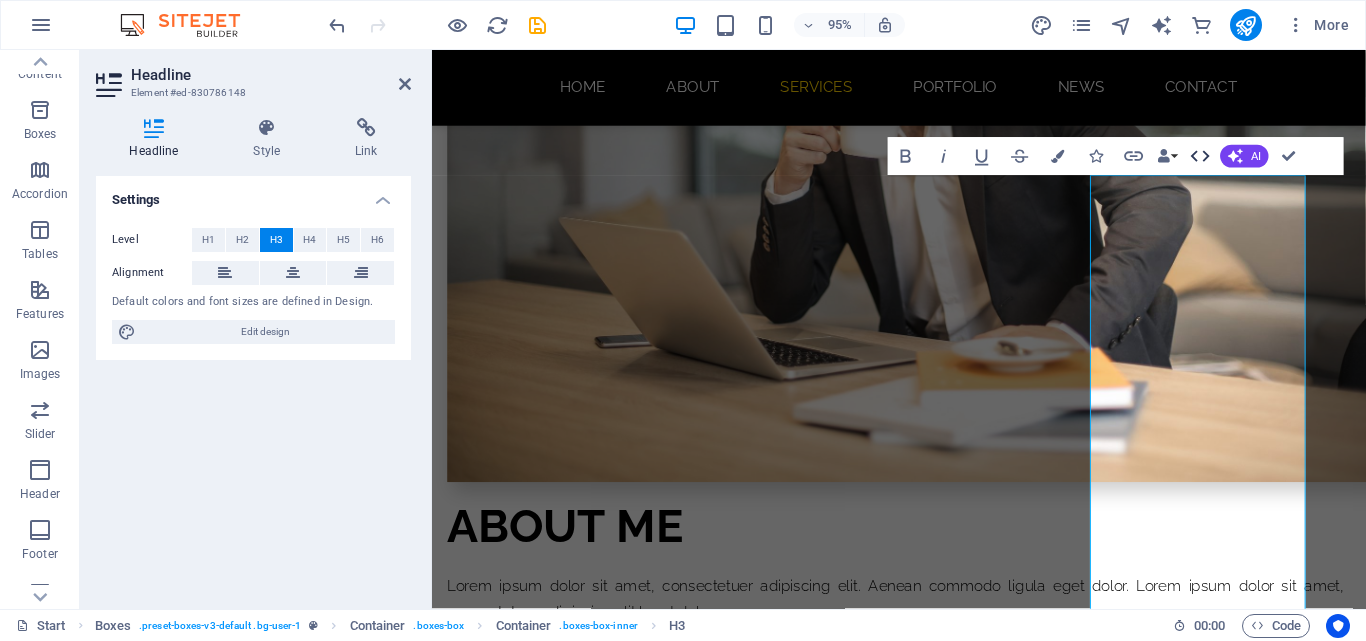 scroll, scrollTop: 2867, scrollLeft: 0, axis: vertical 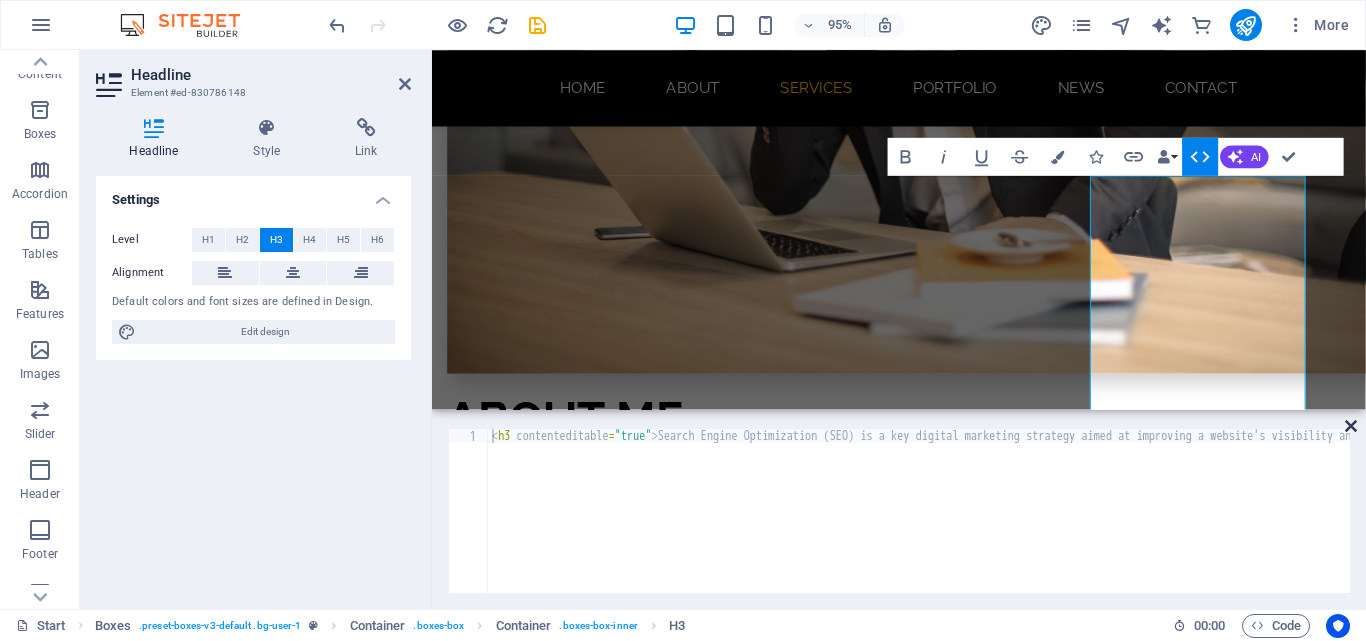 click at bounding box center [1351, 426] 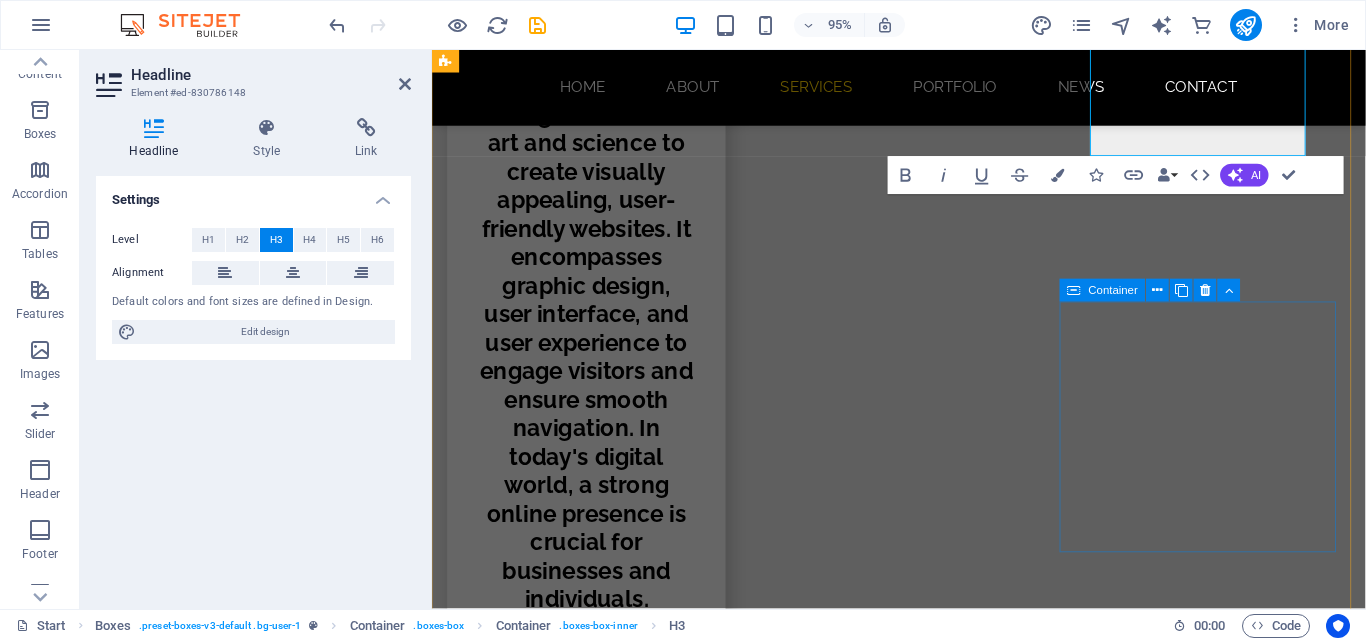scroll, scrollTop: 3824, scrollLeft: 0, axis: vertical 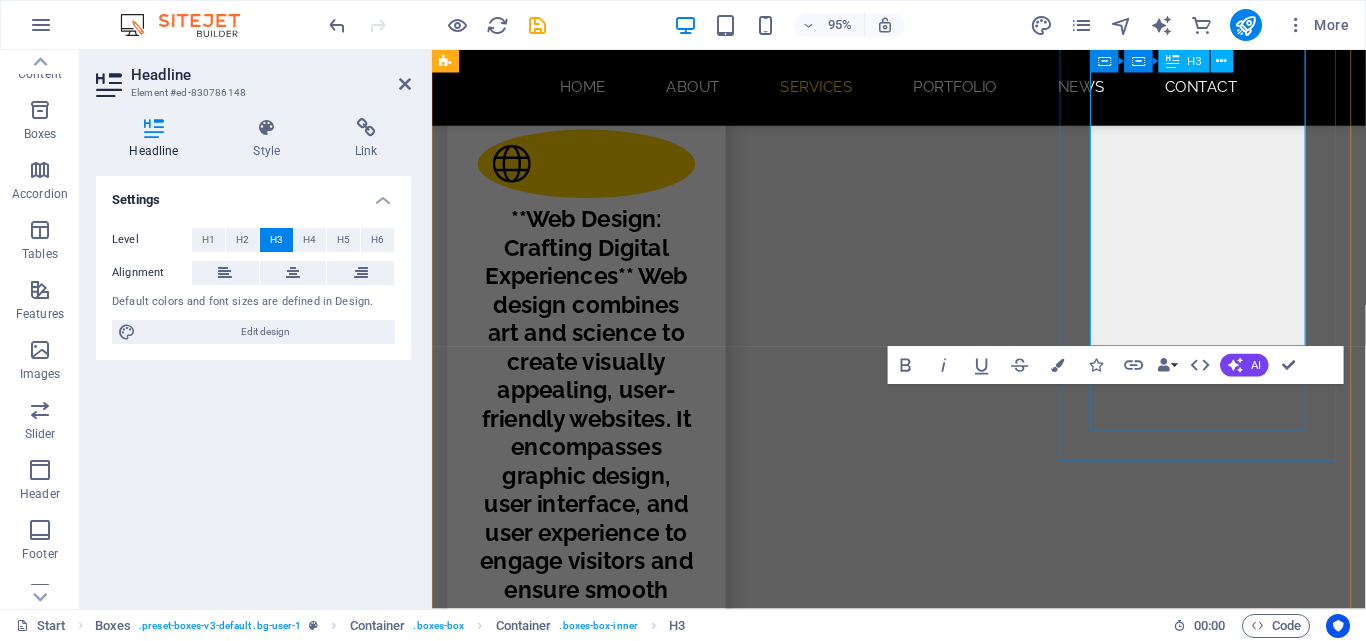 click on "Search Engine Optimization (SEO) is a key digital marketing strategy aimed at improving a website's visibility and rankings in search engine results. By optimizing content, keywords, and technical elements, SEO attracts organic traffic from users seeking relevant information or services. Effective SEO enhances site rankings and user experience, making it easier for visitors to find what they need. In today's competitive online environment, a strong SEO strategy is vital for businesses to build a solid online presence and engage their target audience, leading to long-term success and growth." at bounding box center [594, 2499] 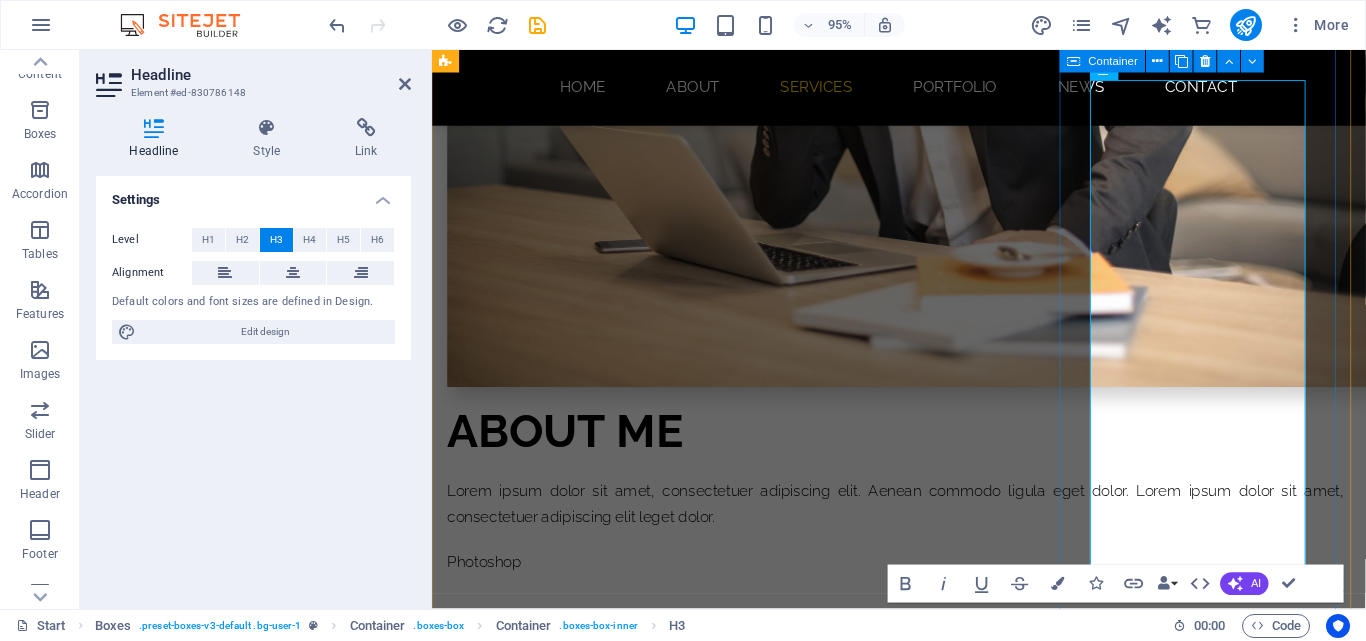 scroll, scrollTop: 2924, scrollLeft: 0, axis: vertical 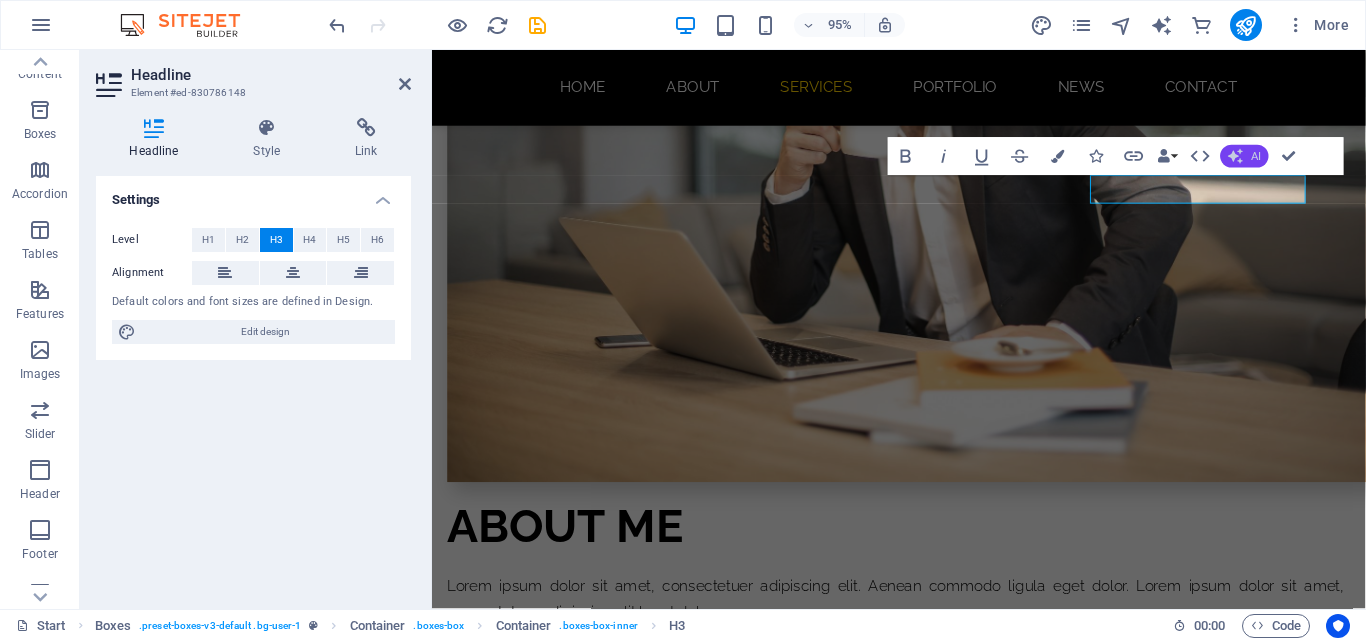 click 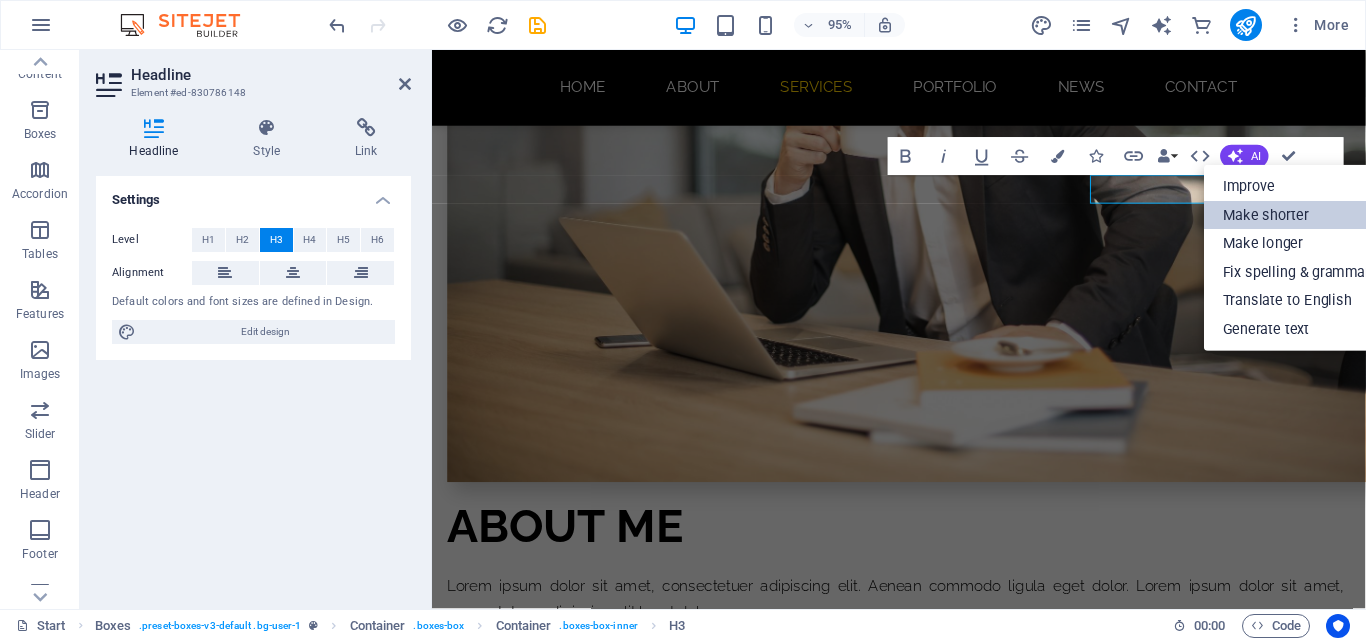 click on "Make shorter" at bounding box center (1296, 215) 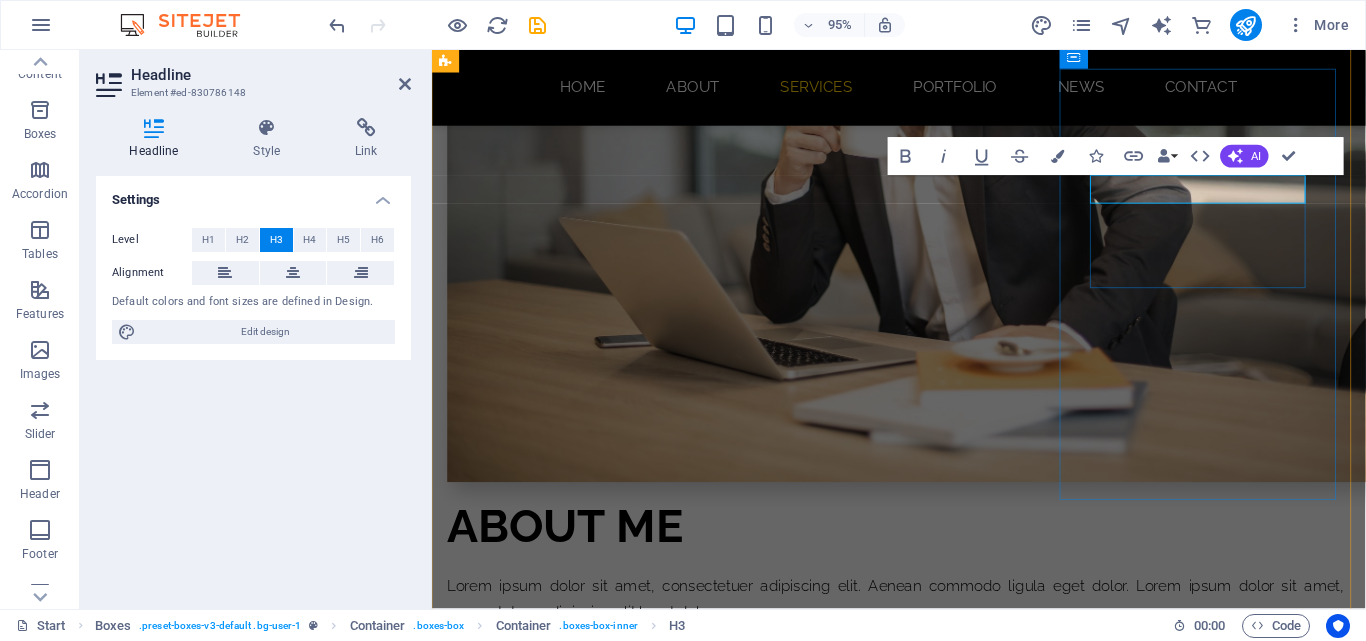 click on "Search Eng" at bounding box center (594, 2874) 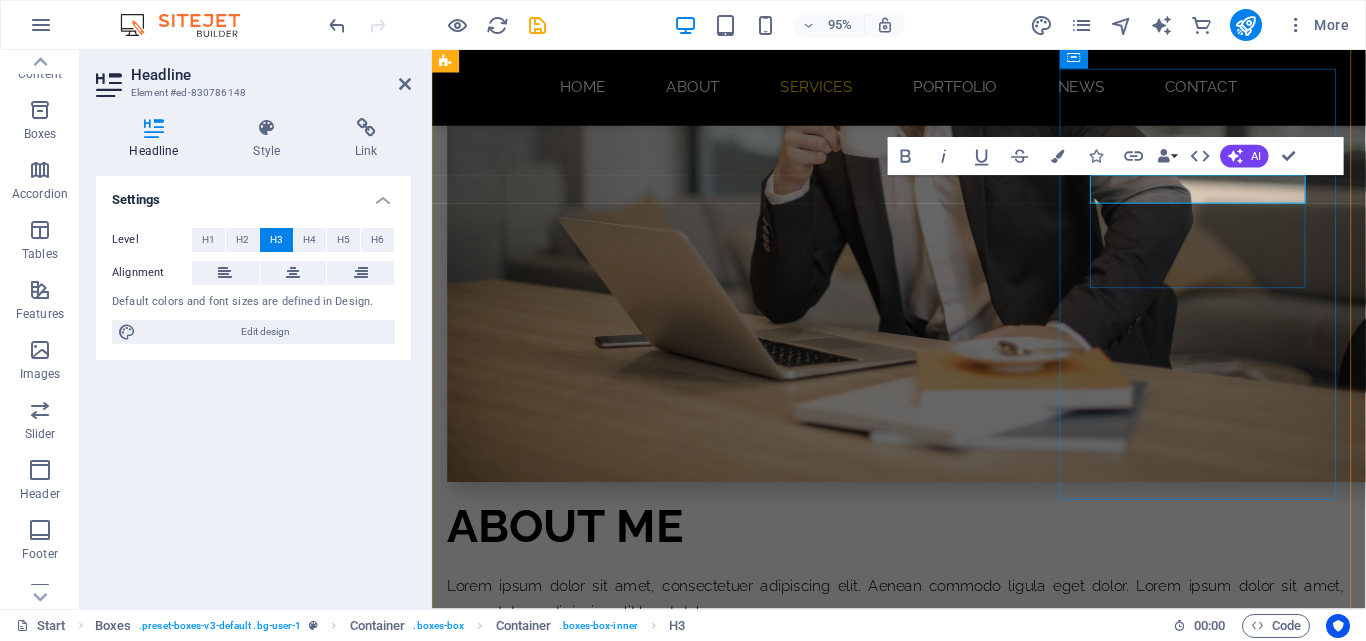 click on "Search Eng" at bounding box center [594, 2874] 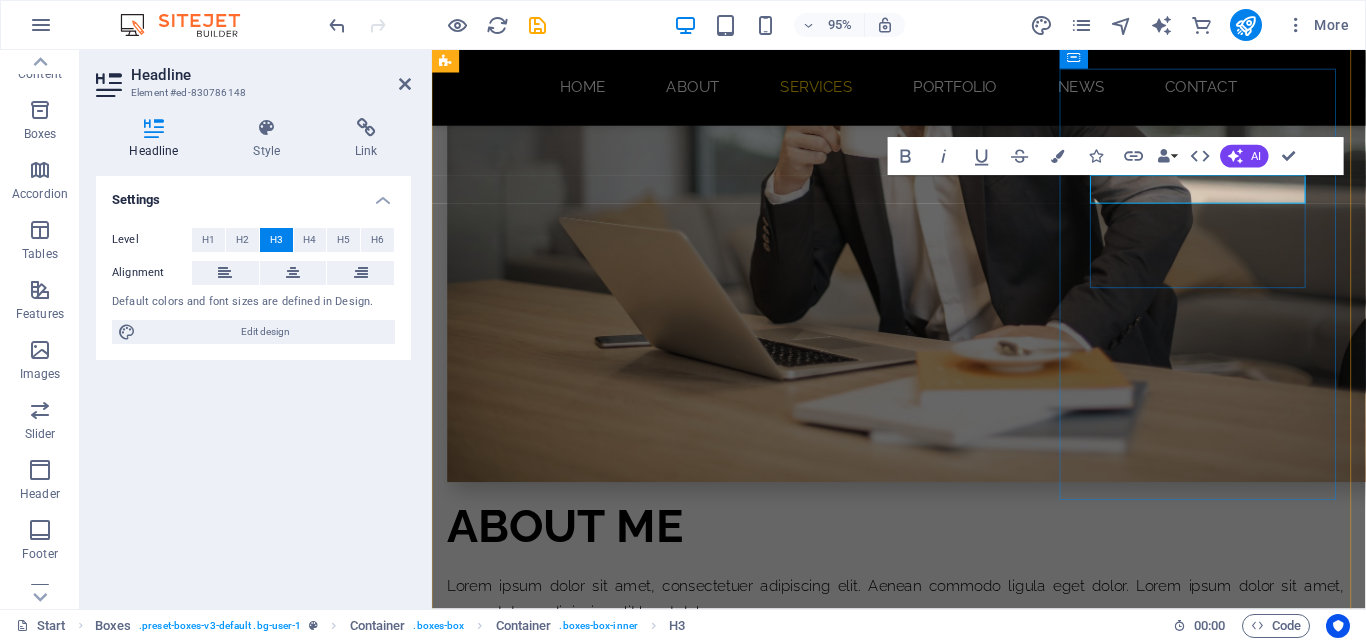 click on "Search Eng" at bounding box center [594, 2874] 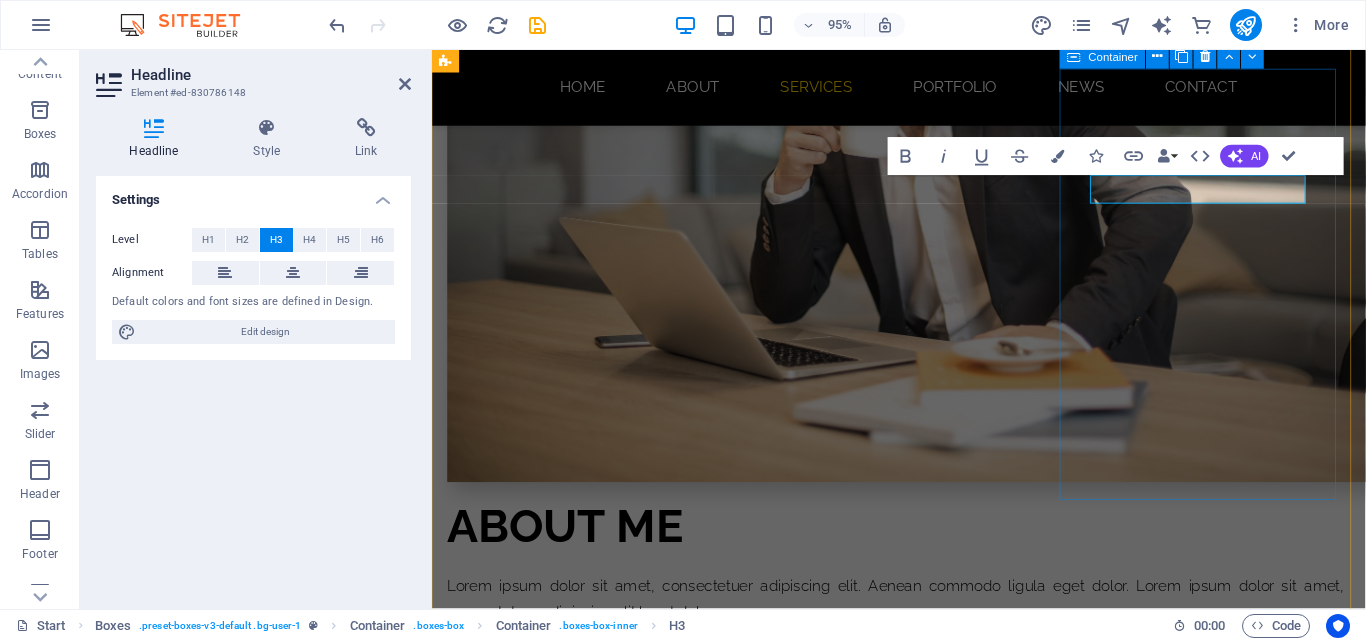 click on "Search Eng Lorem ipsum dolor sit amet, consectetur adipisicing elit. Veritatis, dolorem!" at bounding box center (594, 2879) 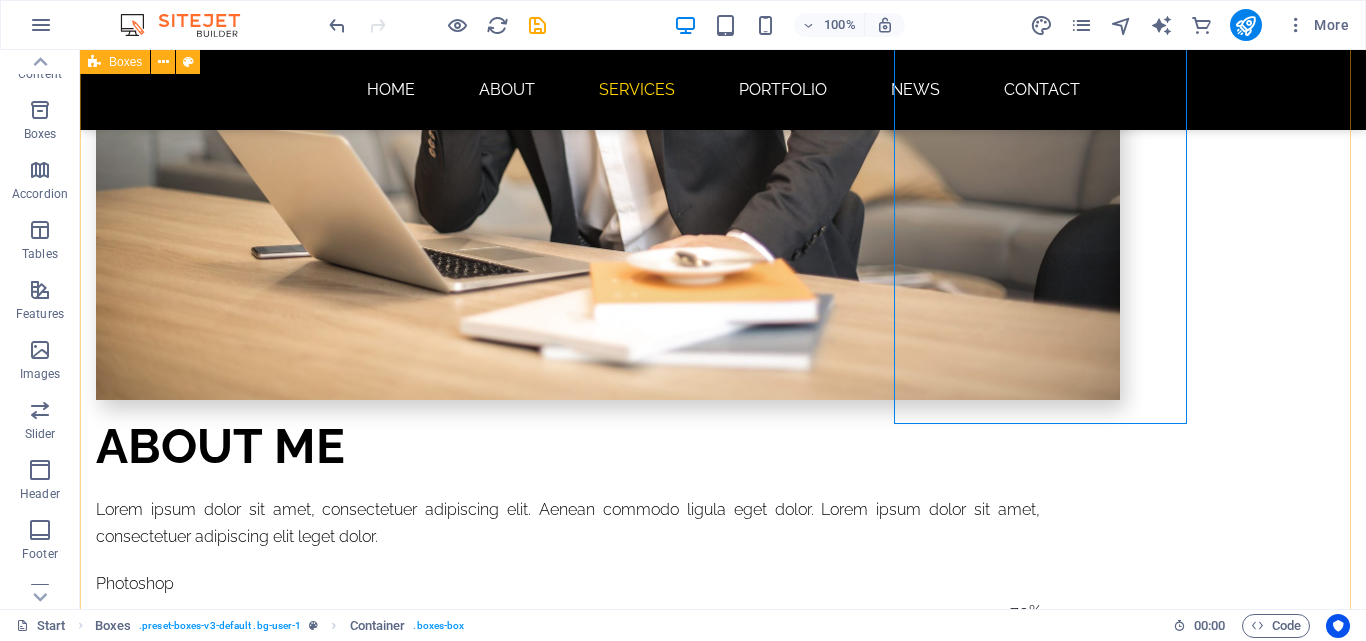 scroll, scrollTop: 2900, scrollLeft: 0, axis: vertical 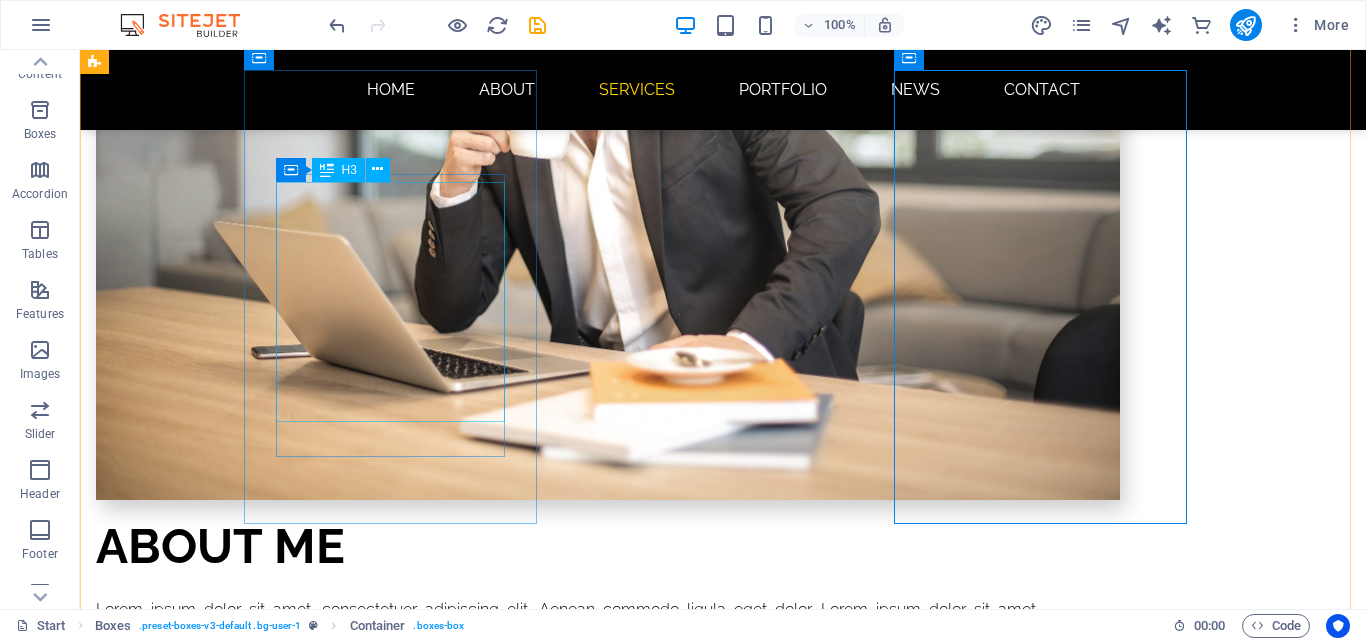 click on "**Web Design: Crafting Digital Experiences** Web design combines art and science to create visually appealing, user-friendly websites. It encompasses graphic design, user interface, and user experience to engage visitors and ensure smooth navigation. In today's digital world, a strong online presence is crucial for businesses and individuals. Effective design addresses layout, color, typography, and imagery to establish a cohesive brand identity. Responsive design is key for functionality across devices. Ultimately, web design focuses on user needs to create high-performing sites, sign" at bounding box center [242, 1649] 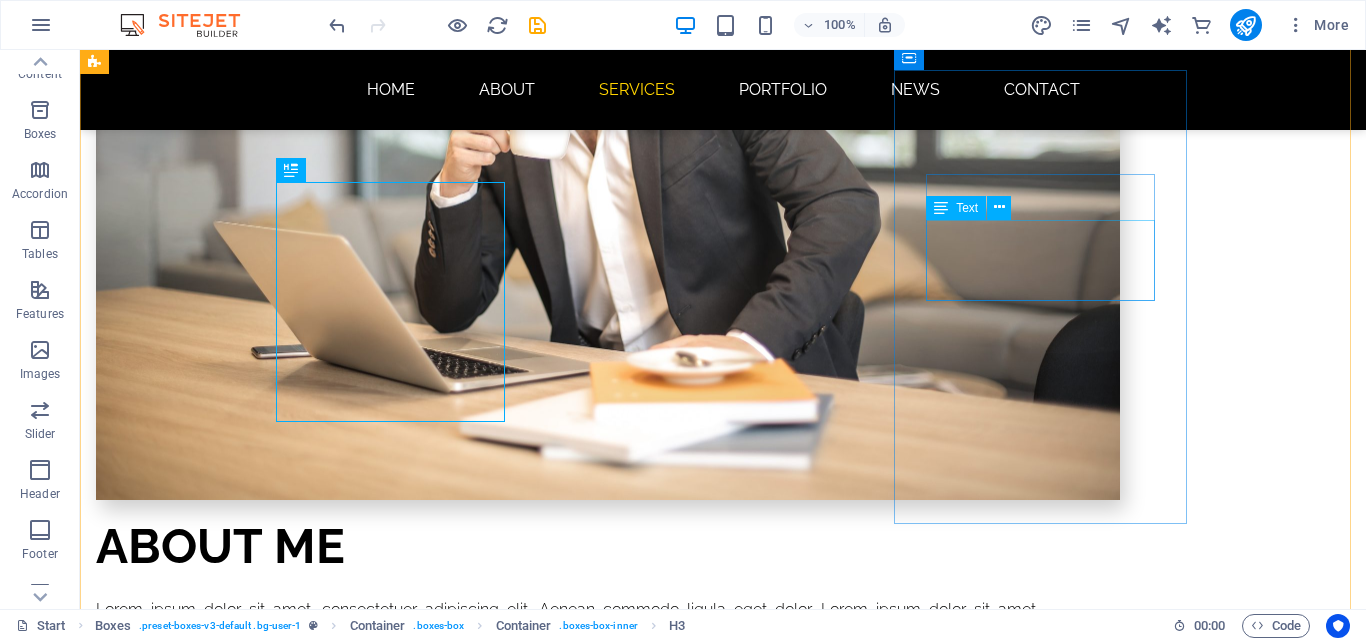 click on "Lorem ipsum dolor sit amet, consectetur adipisicing elit. Veritatis, dolorem!" at bounding box center [242, 2933] 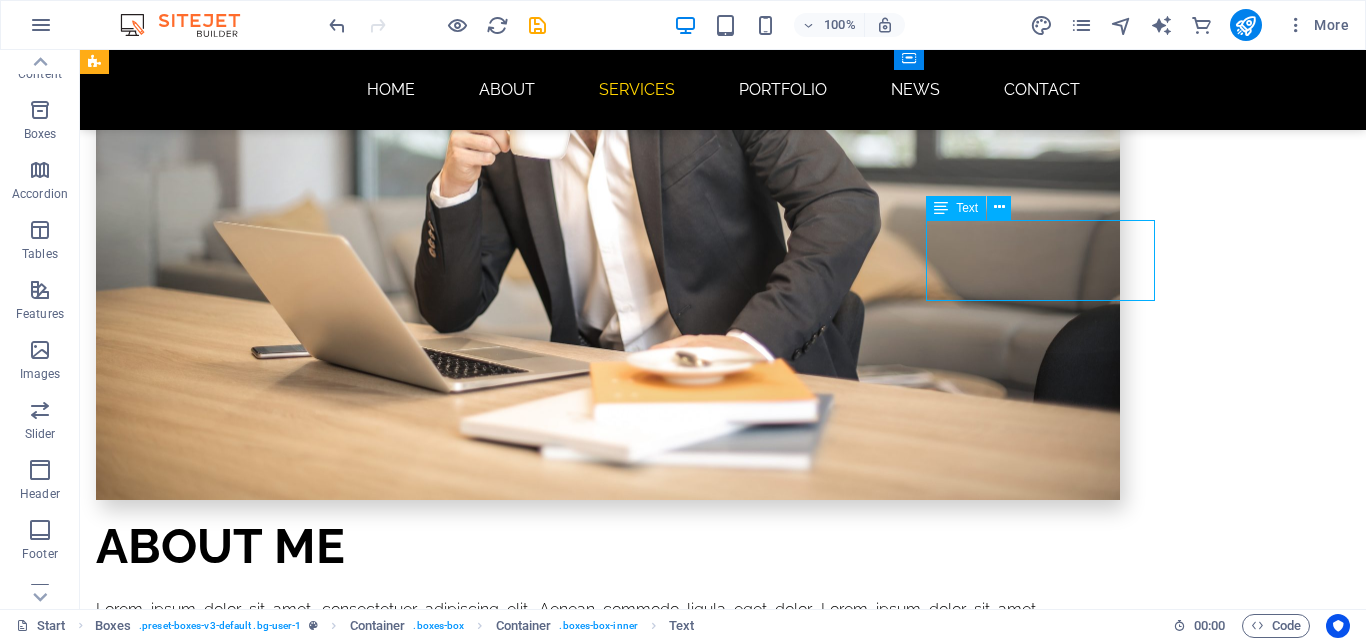 click on "Lorem ipsum dolor sit amet, consectetur adipisicing elit. Veritatis, dolorem!" at bounding box center (242, 2933) 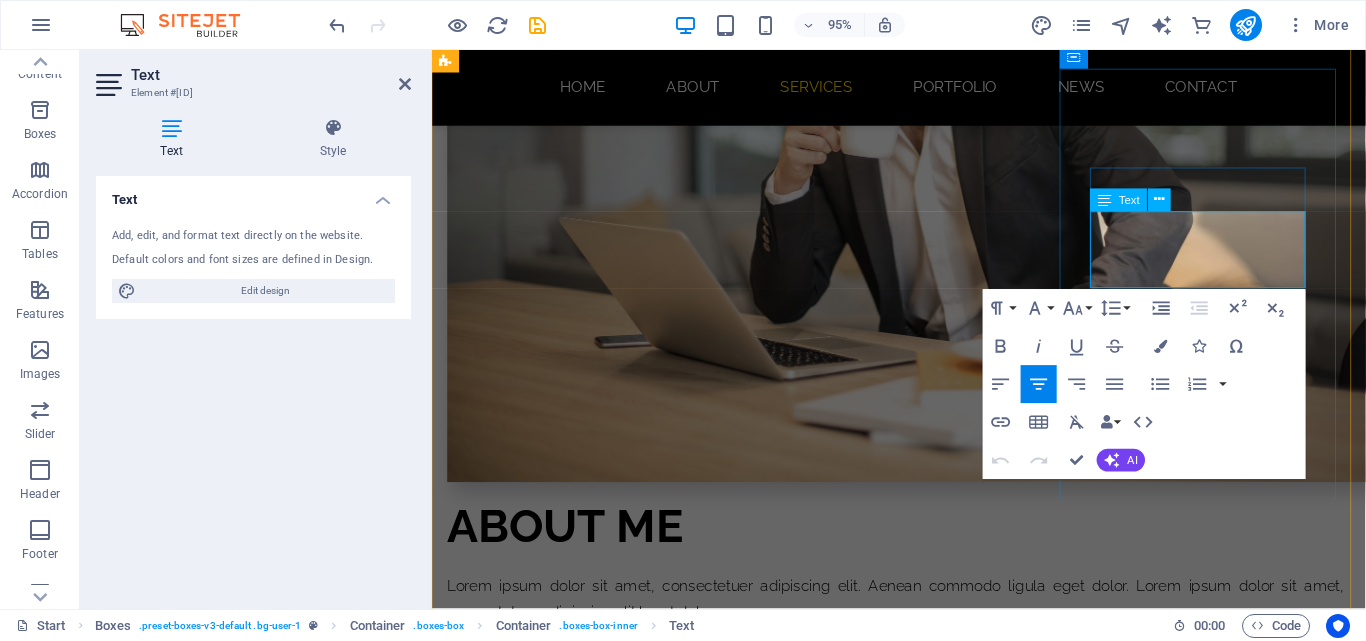 click on "Lorem ipsum dolor sit amet, consectetur adipisicing elit. Veritatis, dolorem!" at bounding box center (594, 2938) 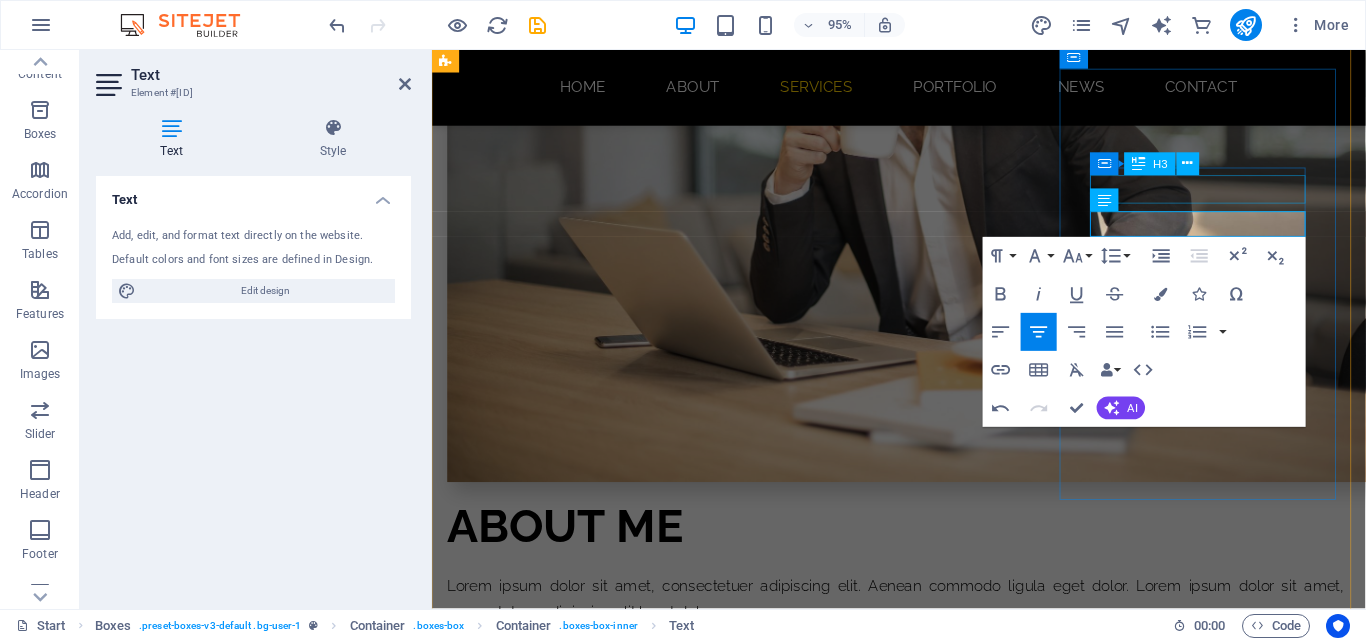 click on "Search Eng" at bounding box center (594, 2874) 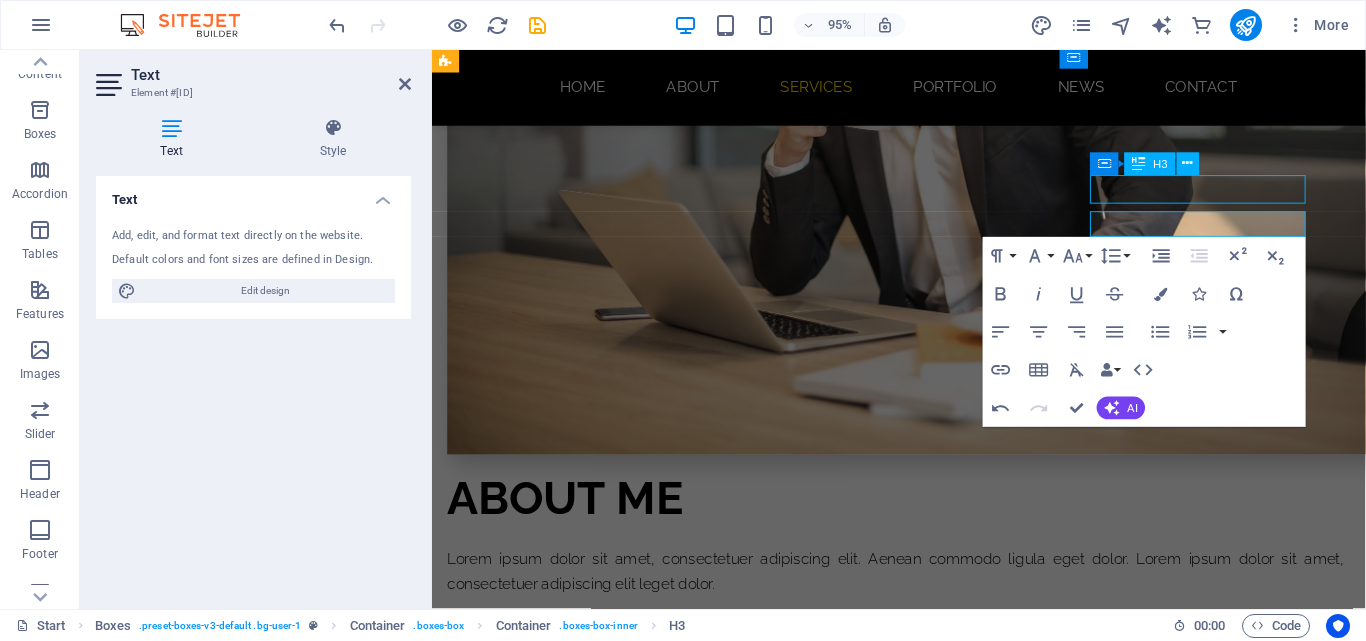 click on "**Web Design: Crafting Digital Experiences** Web design combines art and science to create visually appealing, user-friendly websites. Development Lorem ipsum dolor sit amet, consectetur adipisicing elit. This placeholder text standardizes design and typography, helping designers focus on layout and aesthetics without the distraction of meaningful content. It plays a crucial role in assessing overall design and user experience. Search Eng Photography Lorem ipsum dolor sit amet, consectetur adipisicing elit. Veritatis, dolorem! UI Branding Lorem ipsum dolor sit amet, consectetur adipisicing elit. Veritatis, dolorem! Print Lorem ipsum dolor sit amet, consectetur adipisicing elit. Veritatis, dolorem!" at bounding box center [923, 2369] 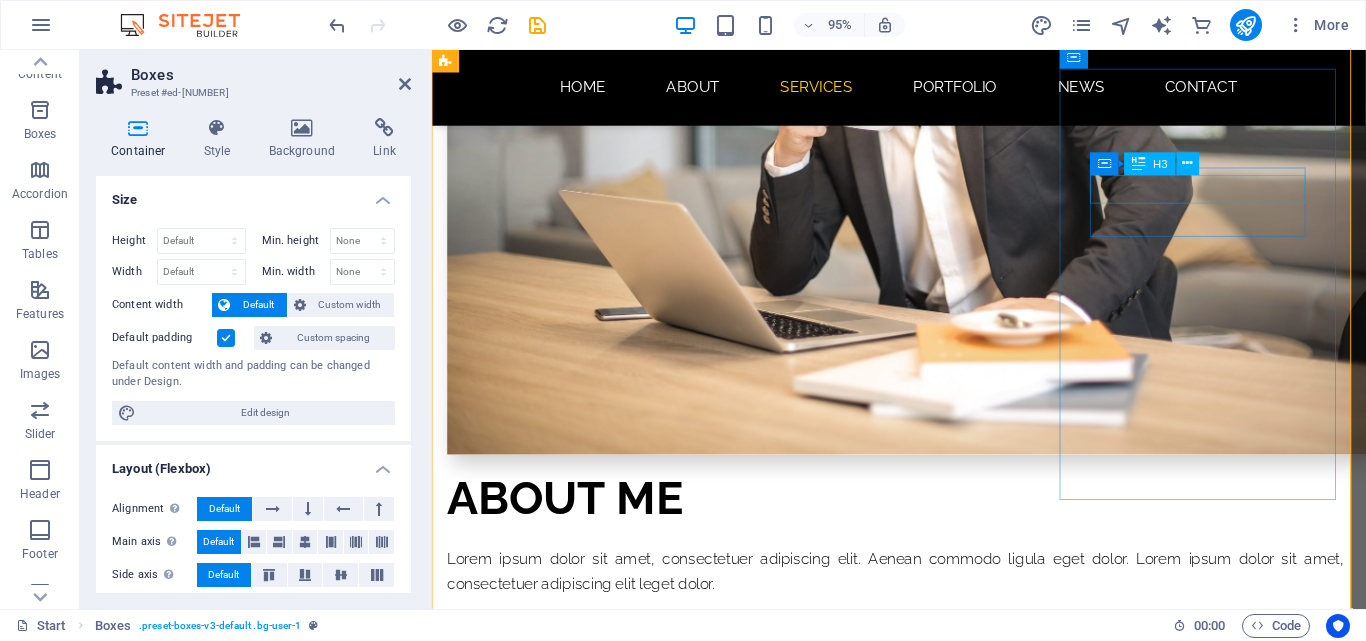 drag, startPoint x: 1302, startPoint y: 186, endPoint x: 1315, endPoint y: 192, distance: 14.3178215 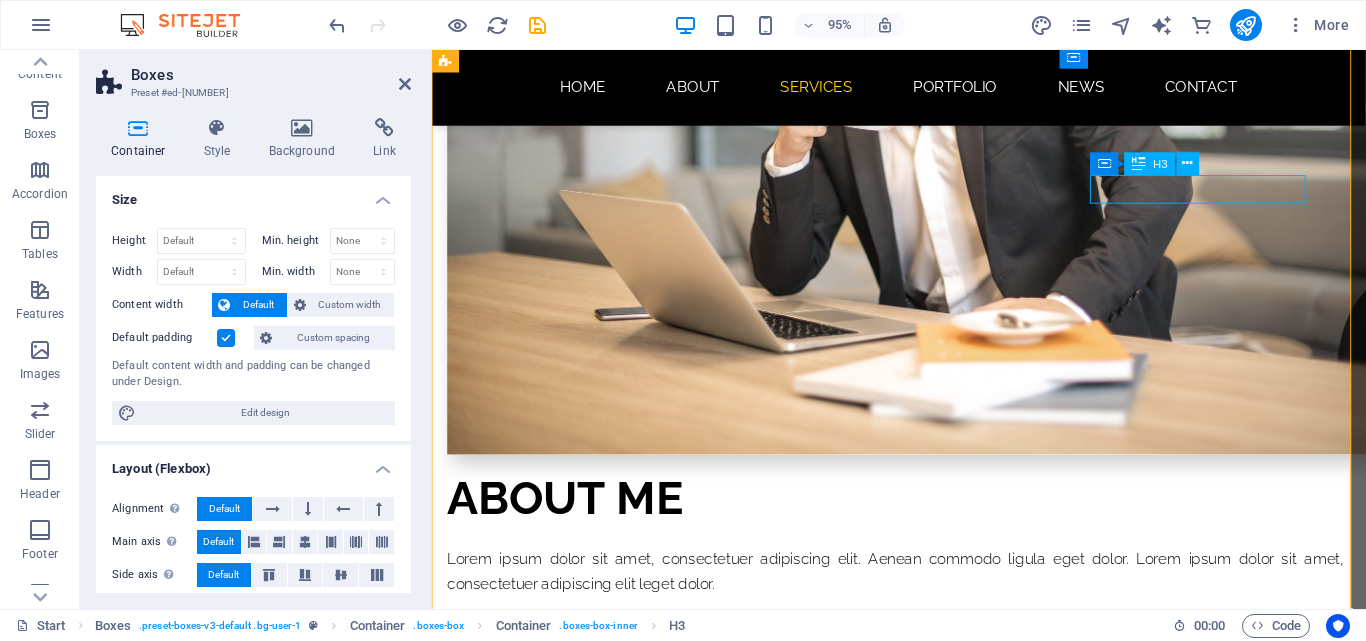 click on "Search Eng" at bounding box center (594, 2845) 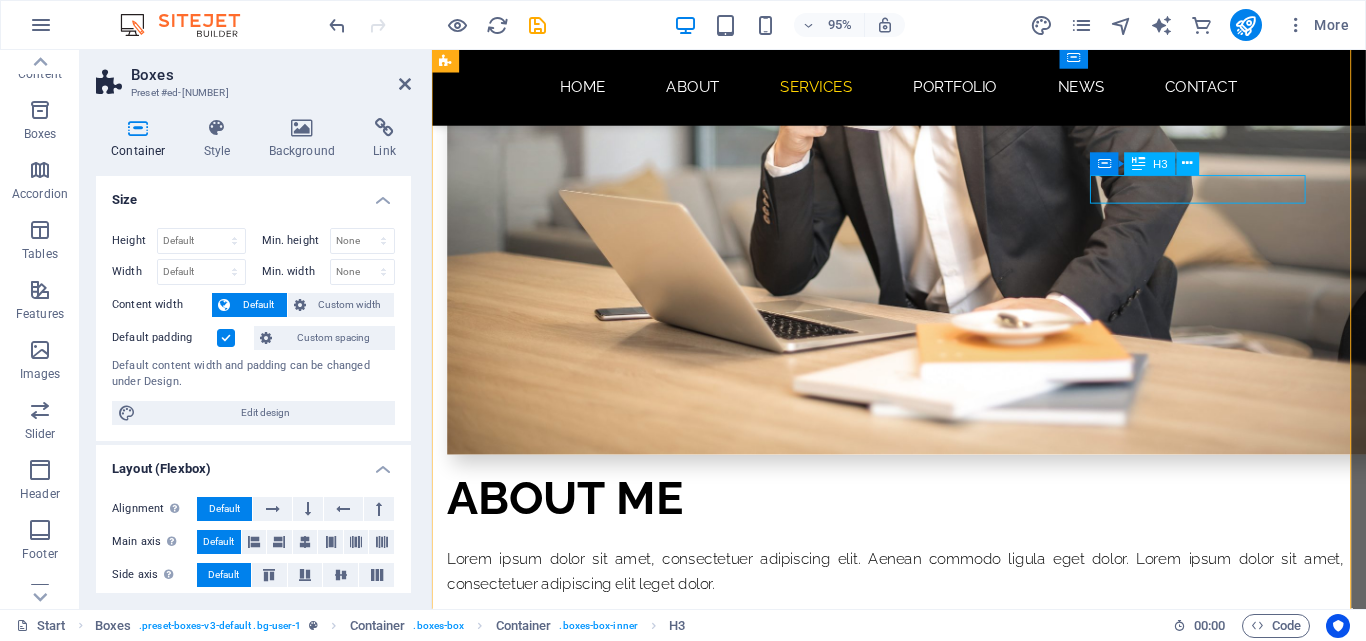 click on "Search Eng" at bounding box center [594, 2845] 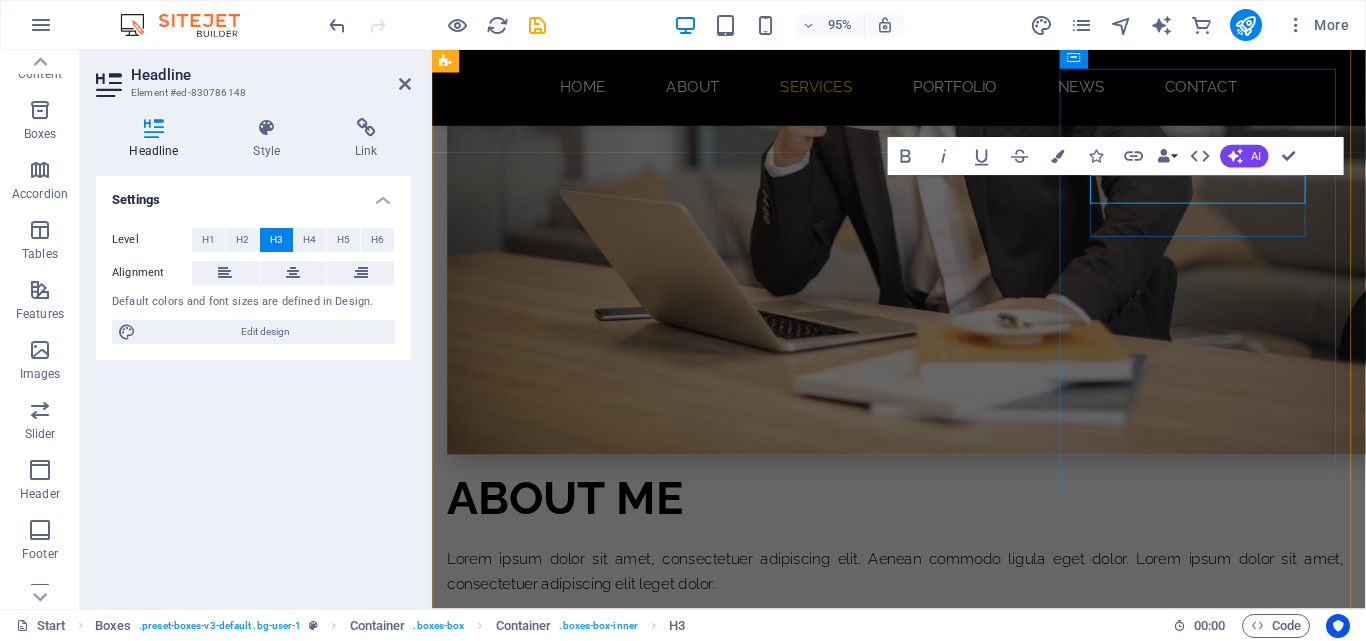 click on "Search Eng" at bounding box center (594, 2845) 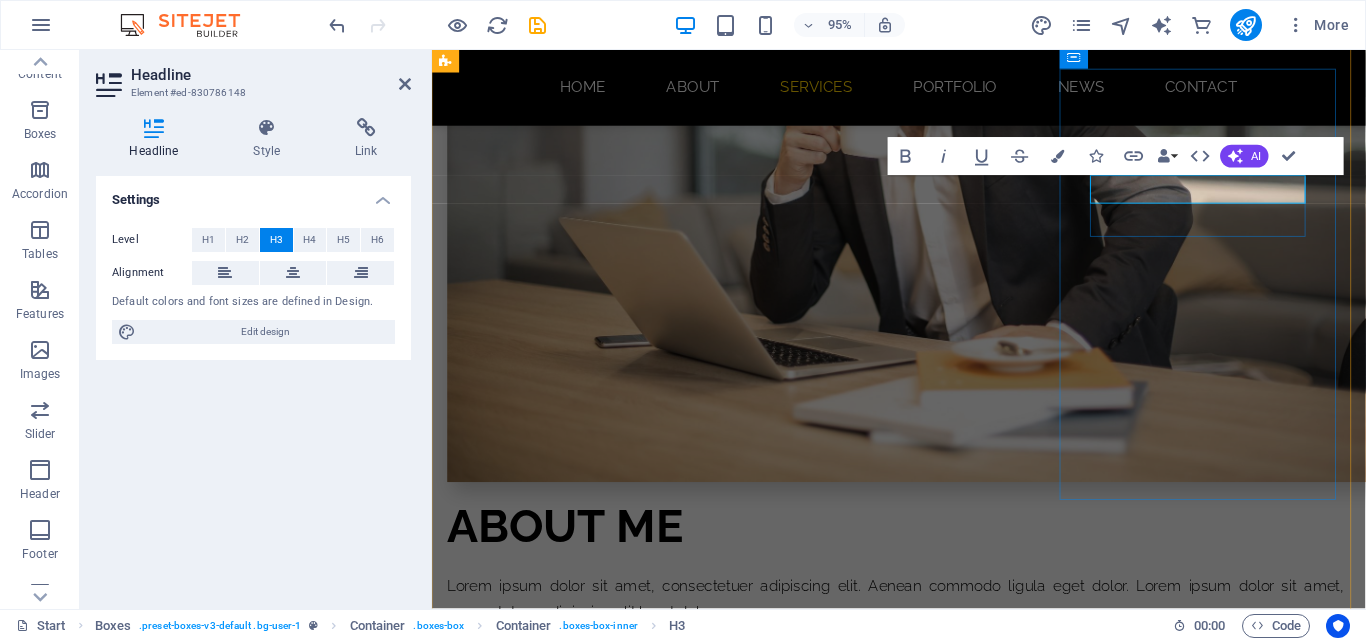 type 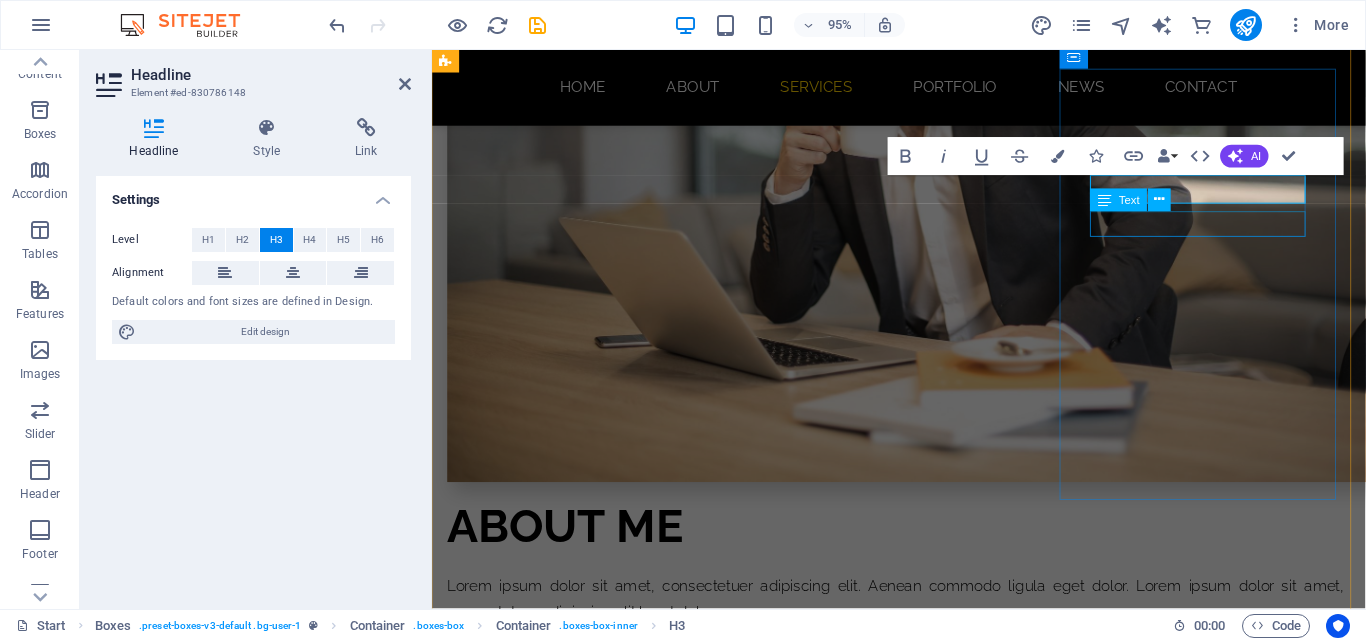 click at bounding box center [594, 2910] 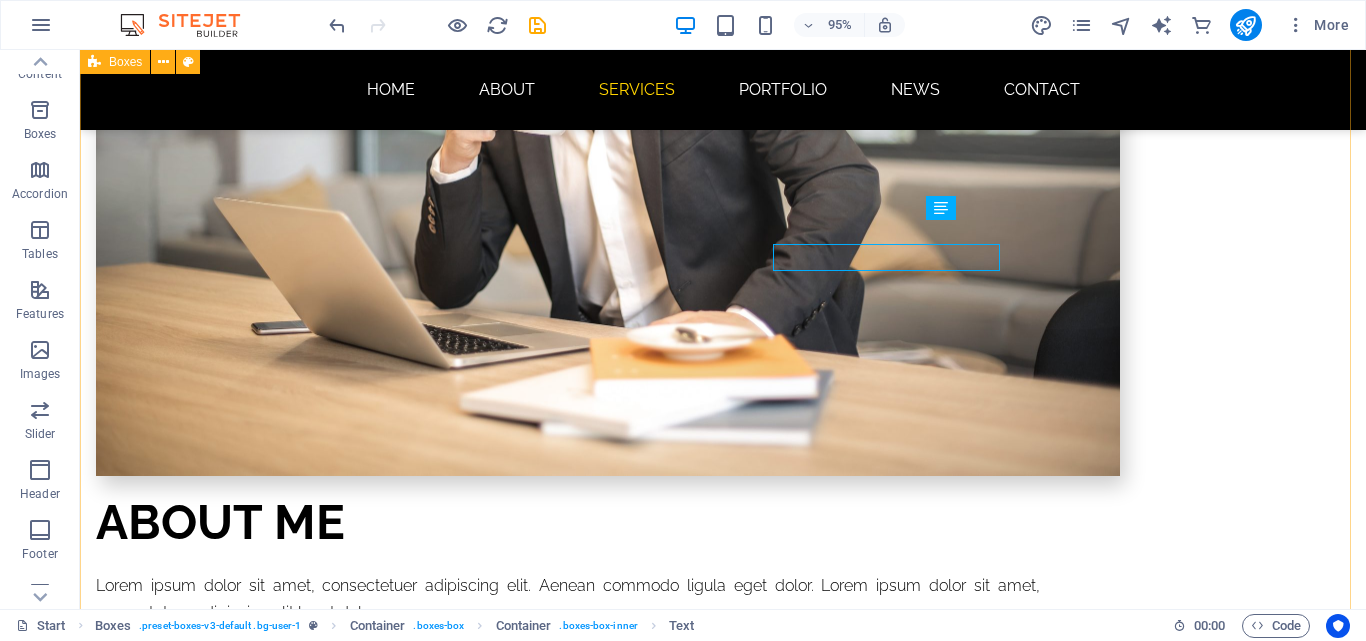 scroll, scrollTop: 2900, scrollLeft: 0, axis: vertical 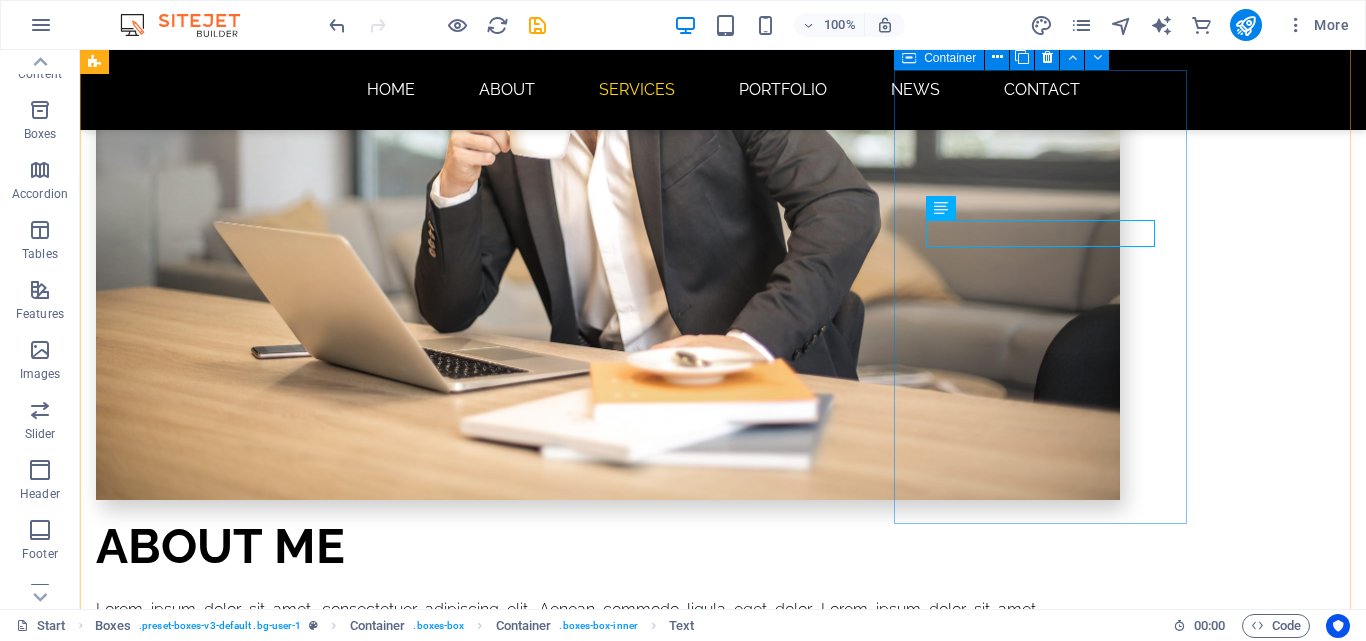 click on "SEO" at bounding box center [242, 2846] 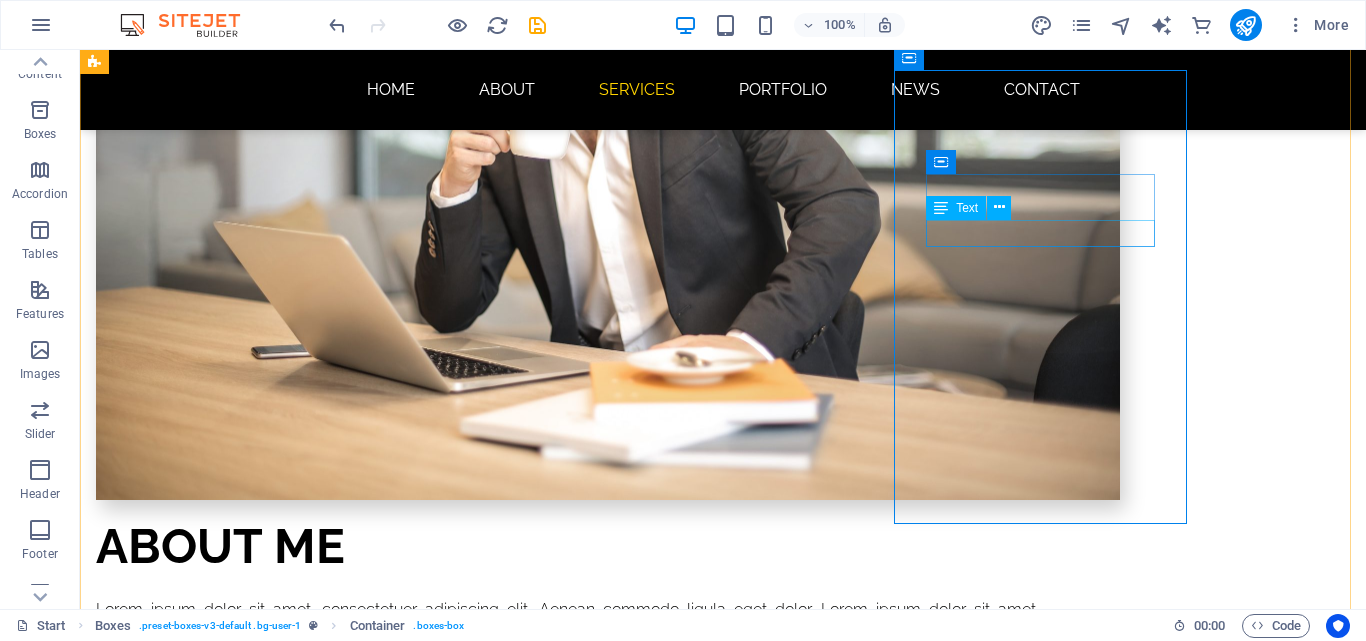 click at bounding box center (242, 2905) 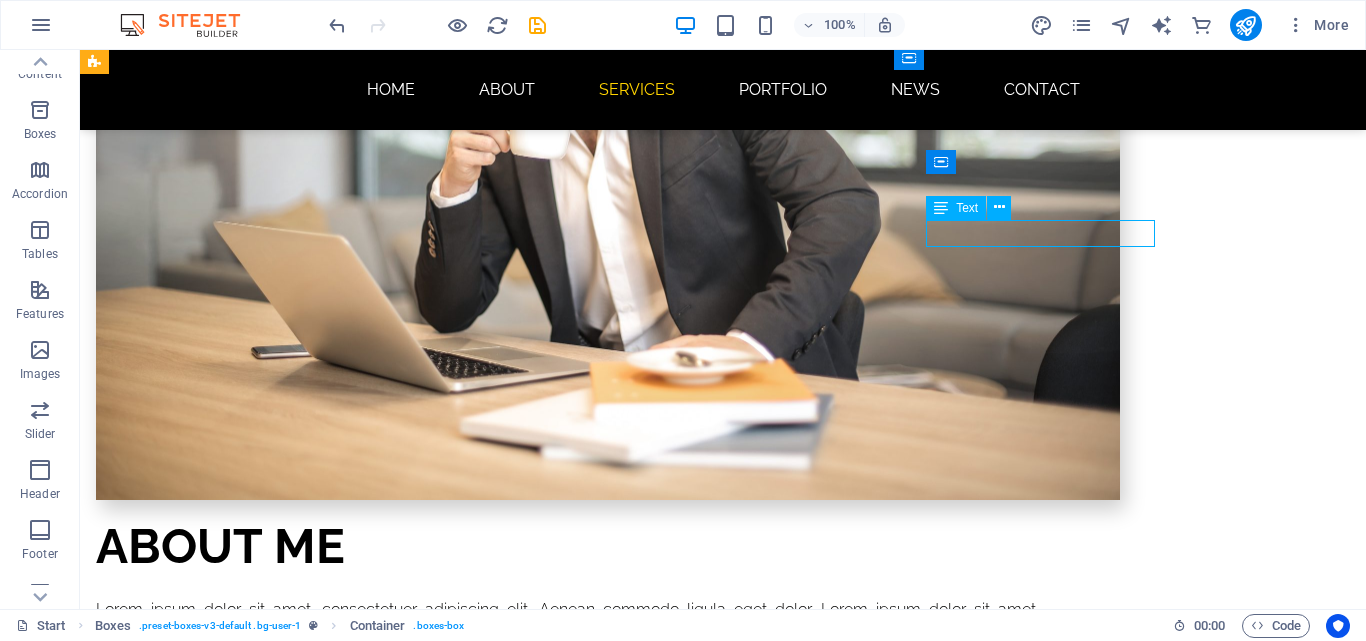 click at bounding box center (242, 2905) 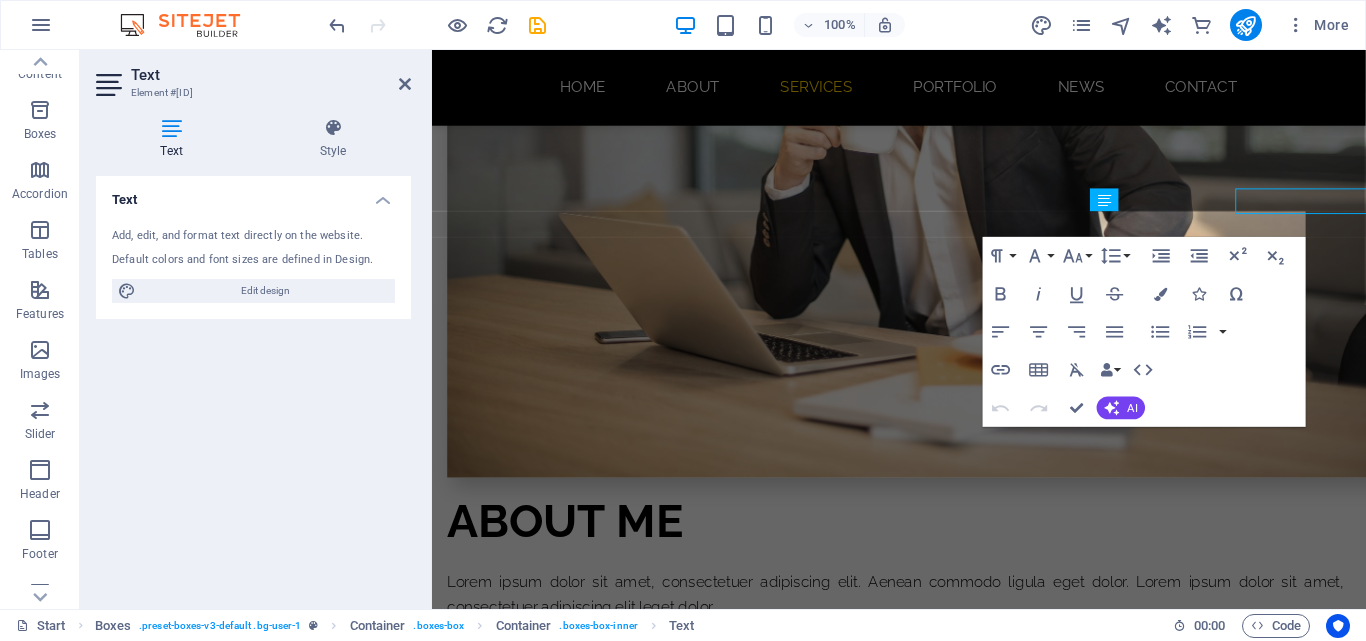 scroll, scrollTop: 2924, scrollLeft: 0, axis: vertical 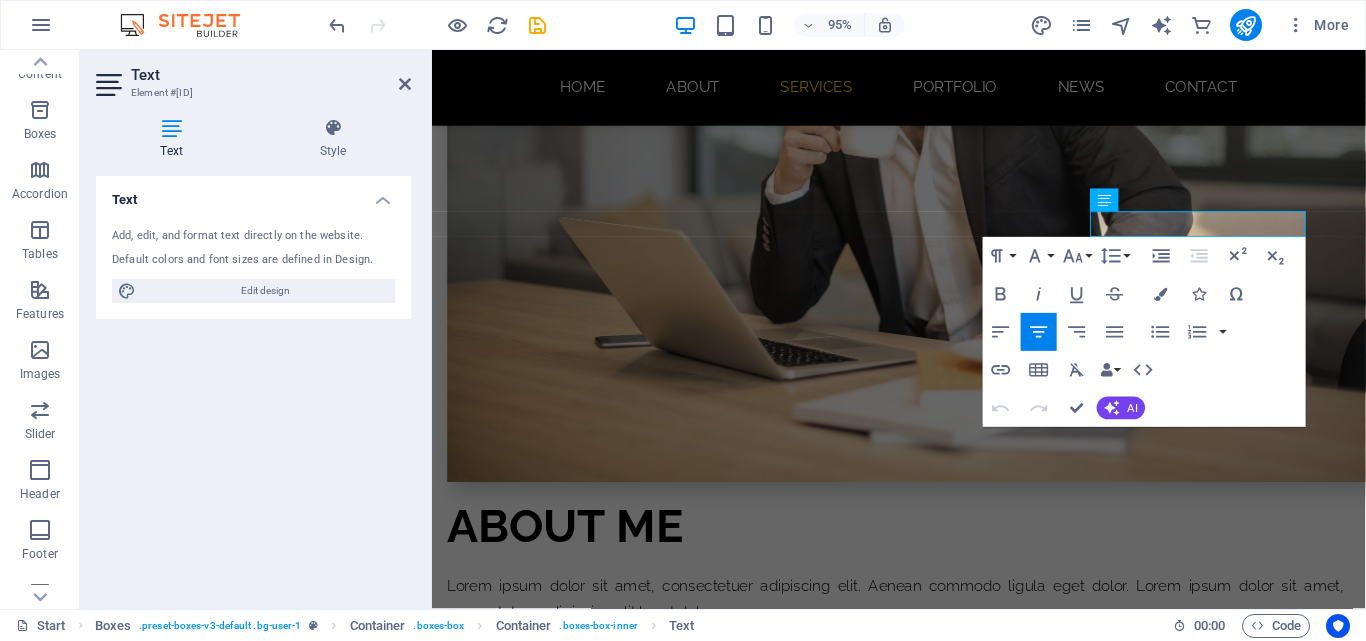 click on "Undo Redo Confirm (Ctrl+⏎) AI Improve Make shorter Make longer Fix spelling & grammar Translate to English Generate text" at bounding box center (1064, 408) 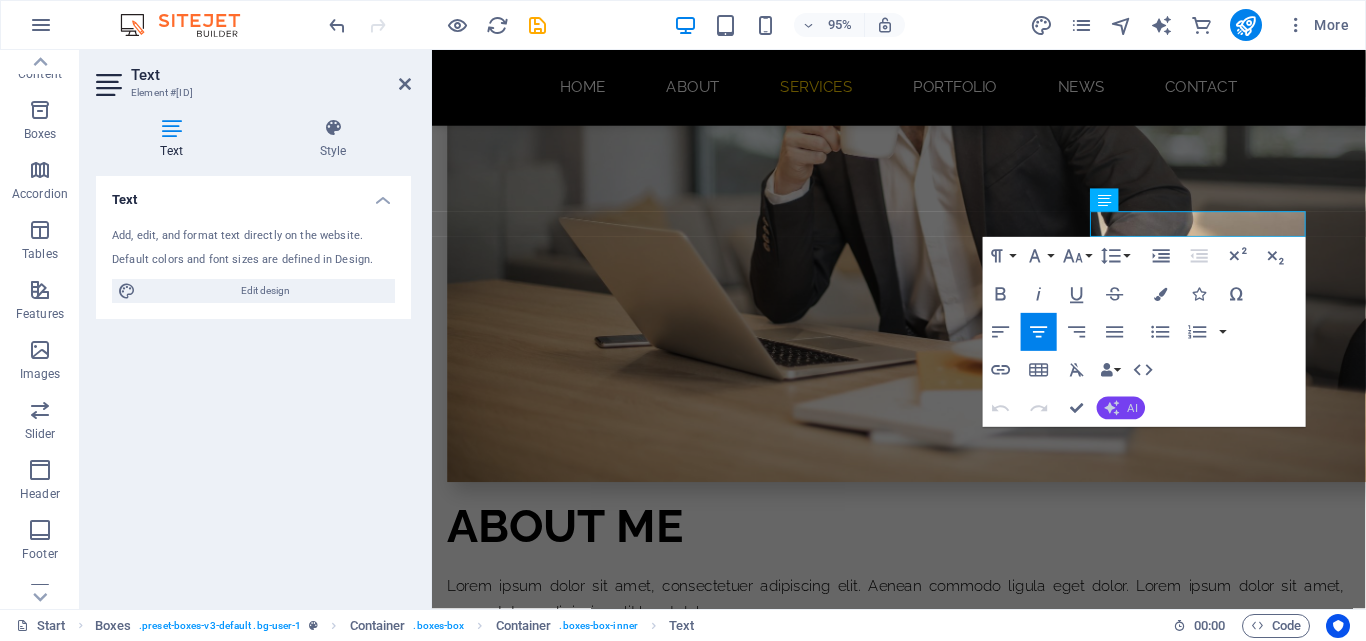 click on "AI" at bounding box center [1121, 408] 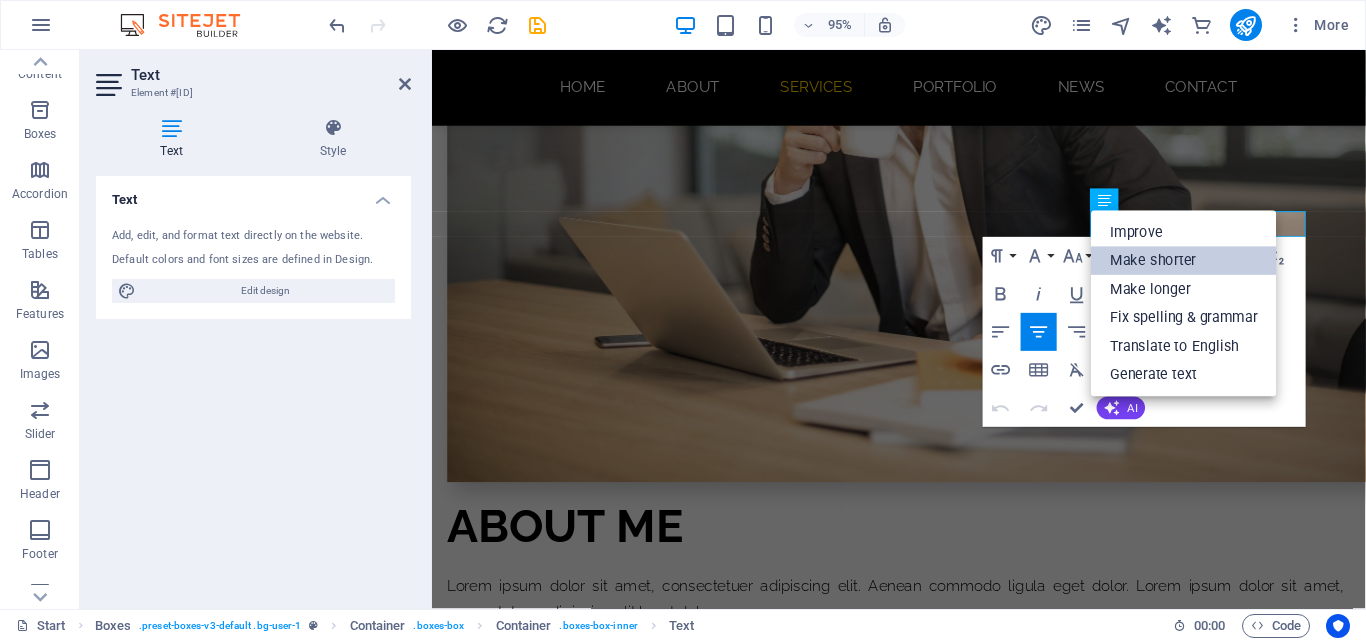click on "Make shorter" at bounding box center [1184, 260] 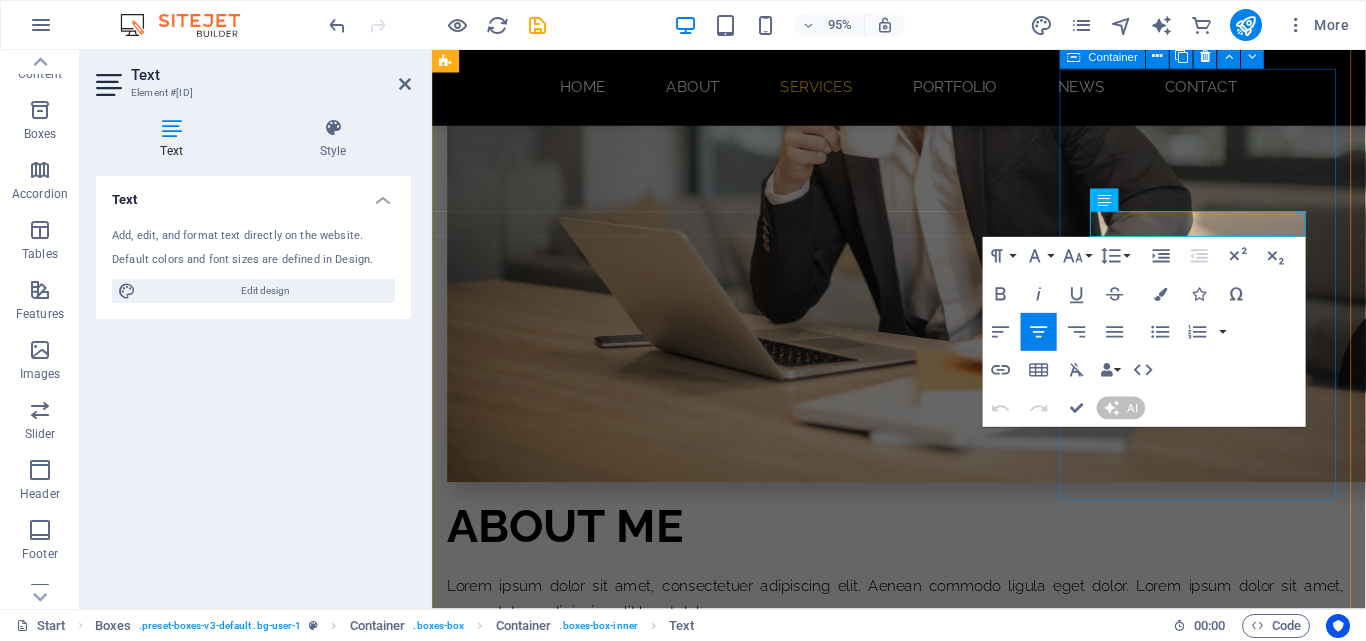 type 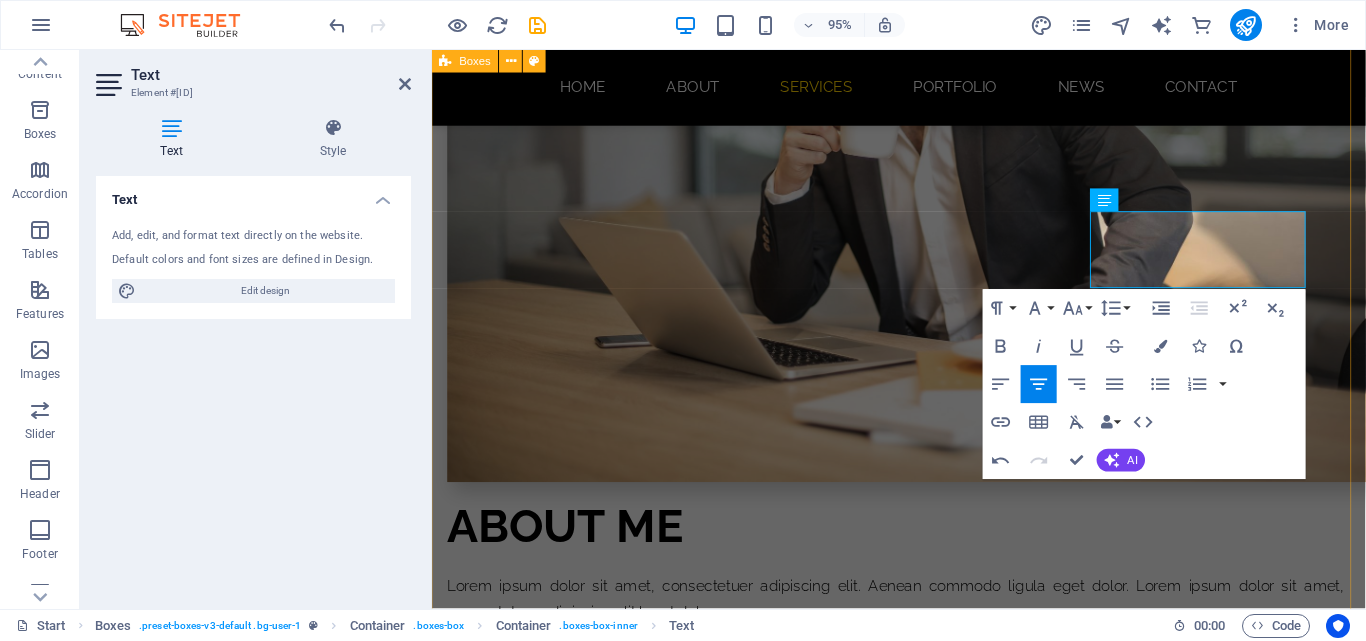 click on "**Web Design: Crafting Digital Experiences** Web design combines art and science to create visually appealing, user-friendly websites.  Development Lorem ipsum dolor sit amet, consectetur adipisicing elit. This placeholder text standardizes design and typography, helping designers focus on layout and aesthetics without the distraction of meaningful content. It plays a crucial role in assessing overall design and user experience.  SEO Sure! Please provide the content you would like to have shortened. Photography Lorem ipsum dolor sit amet, consectetur adipisicing elit. Veritatis, dolorem!  UI Branding Lorem ipsum dolor sit amet, consectetur adipisicing elit. Veritatis, dolorem!  Print Lorem ipsum dolor sit amet, consectetur adipisicing elit. Veritatis, dolorem!" at bounding box center (923, 2425) 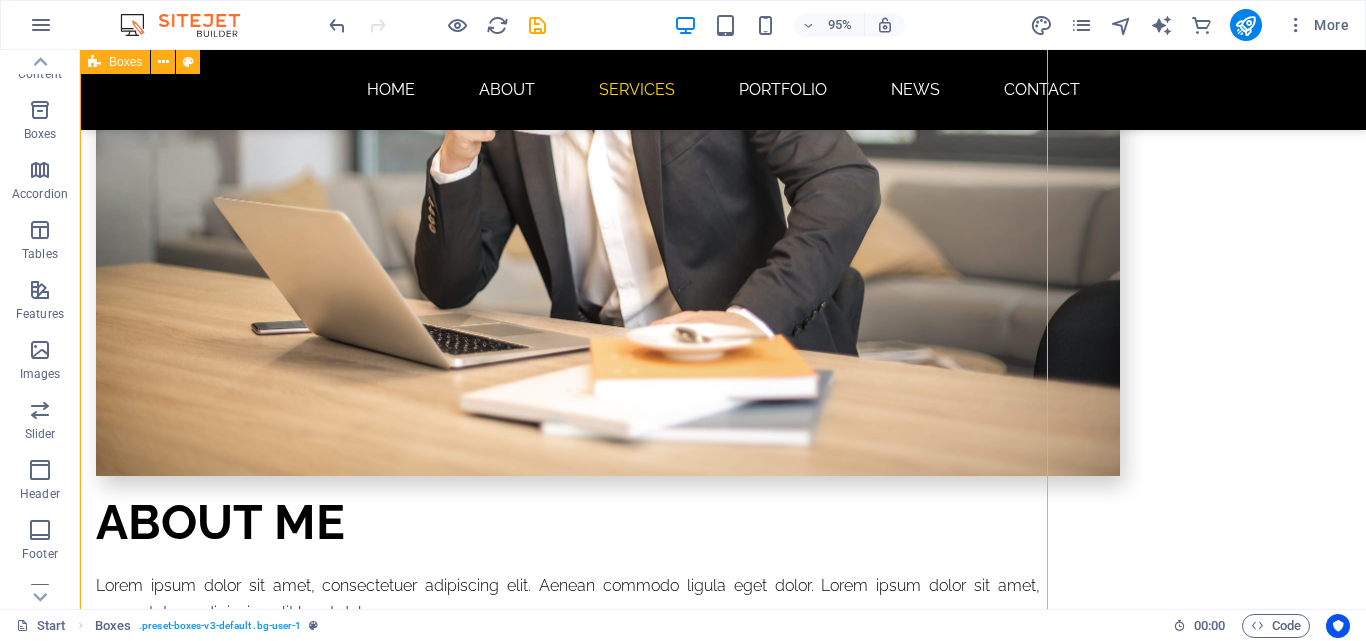 scroll, scrollTop: 2900, scrollLeft: 0, axis: vertical 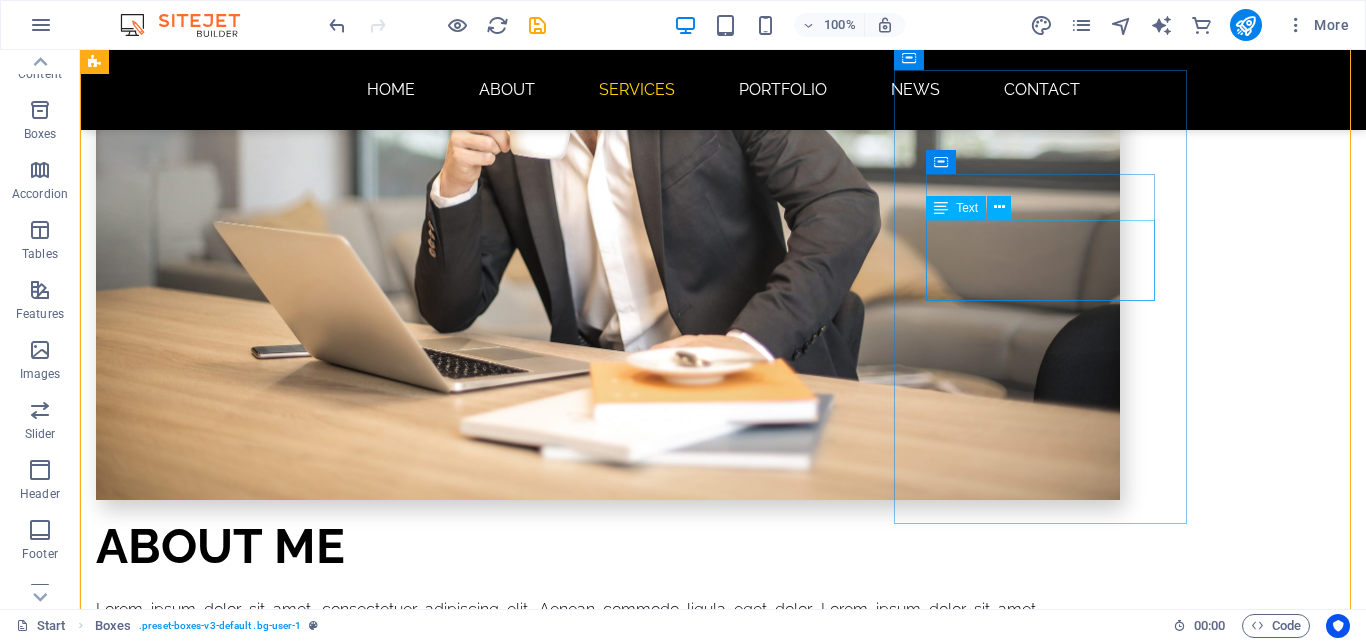 click on "Sure! Please provide the content you would like to have shortened." at bounding box center [242, 2933] 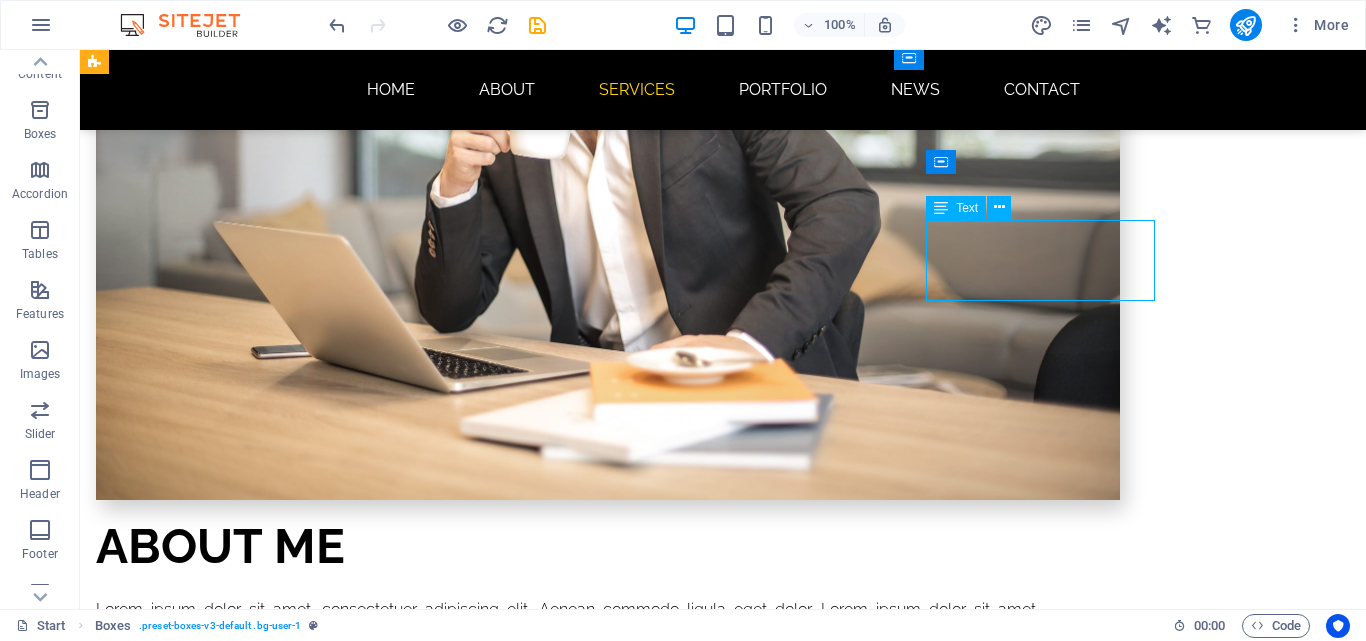 click on "Sure! Please provide the content you would like to have shortened." at bounding box center (242, 2933) 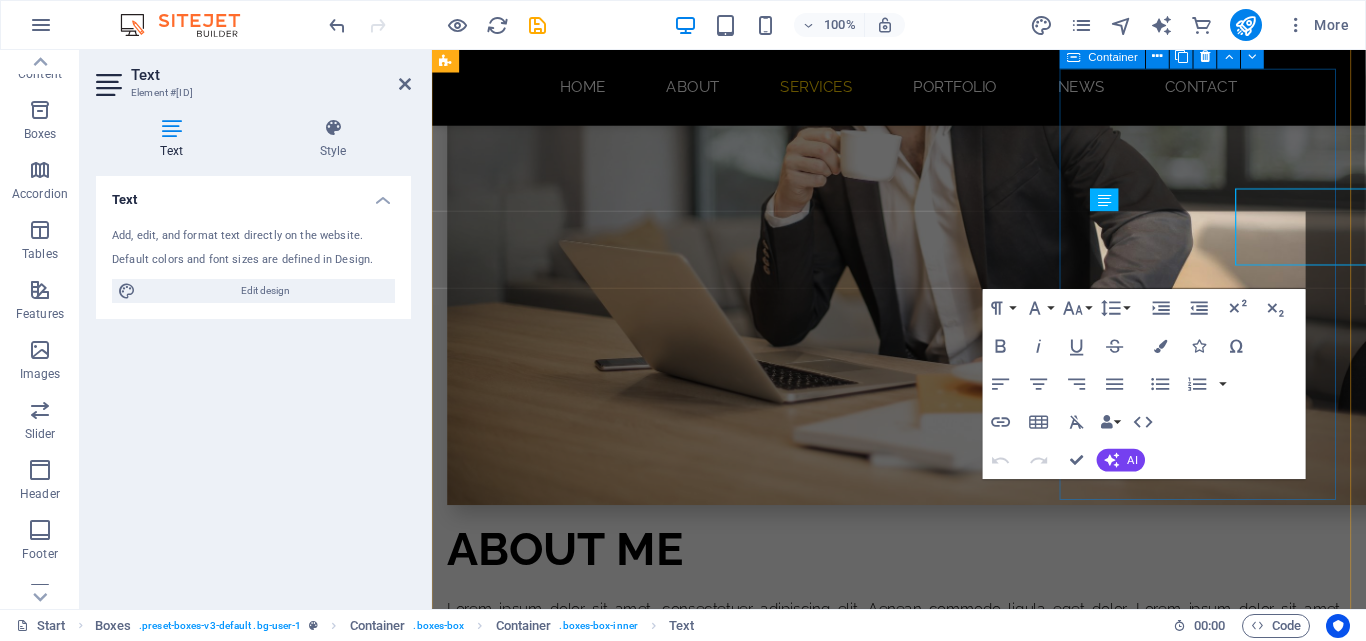 scroll, scrollTop: 2924, scrollLeft: 0, axis: vertical 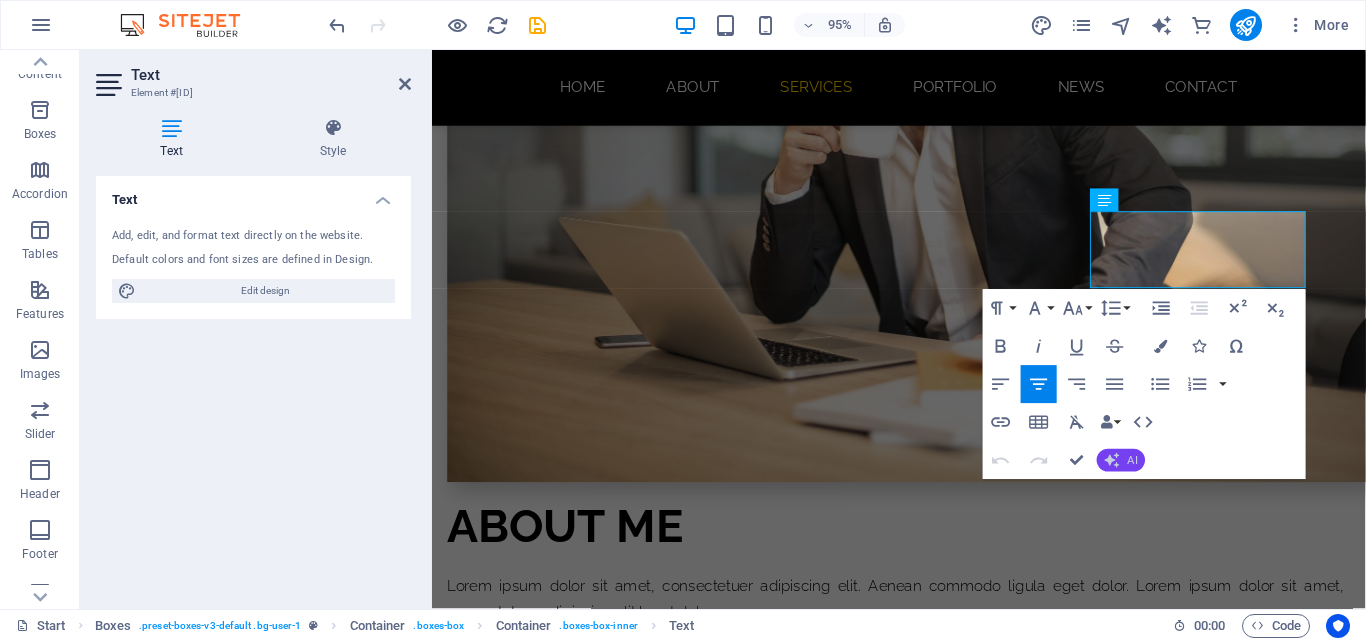 click on "AI" at bounding box center (1121, 460) 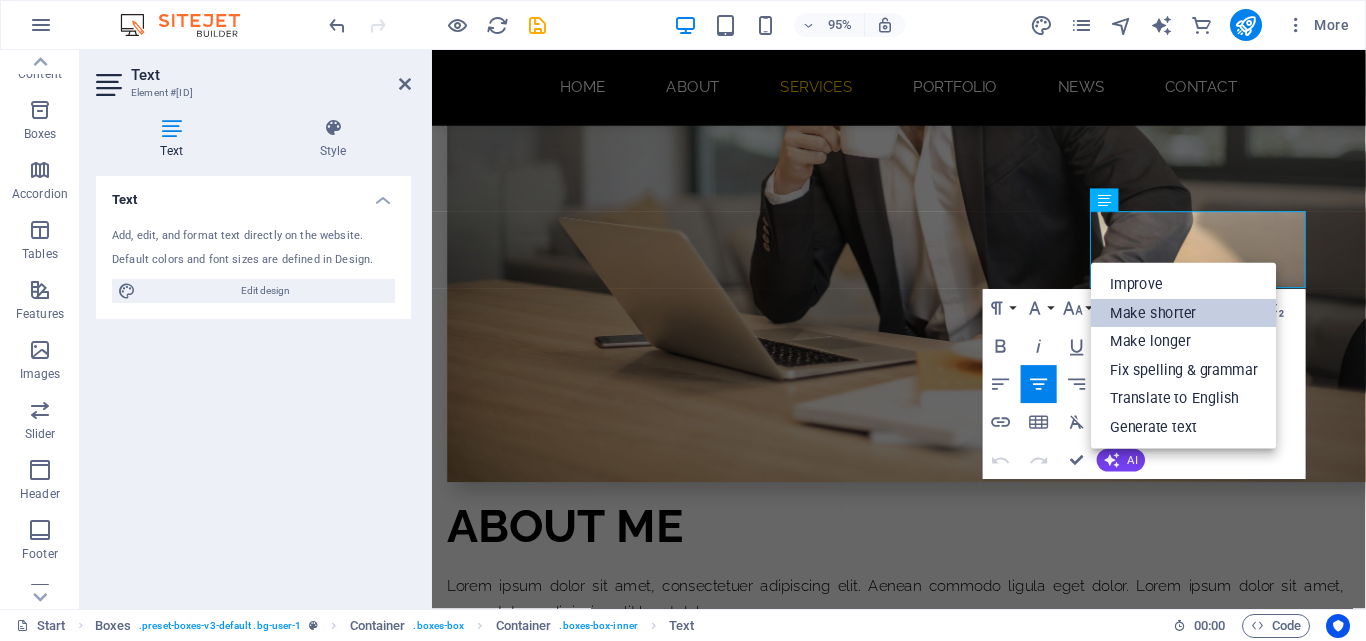 click on "Make shorter" at bounding box center (1184, 313) 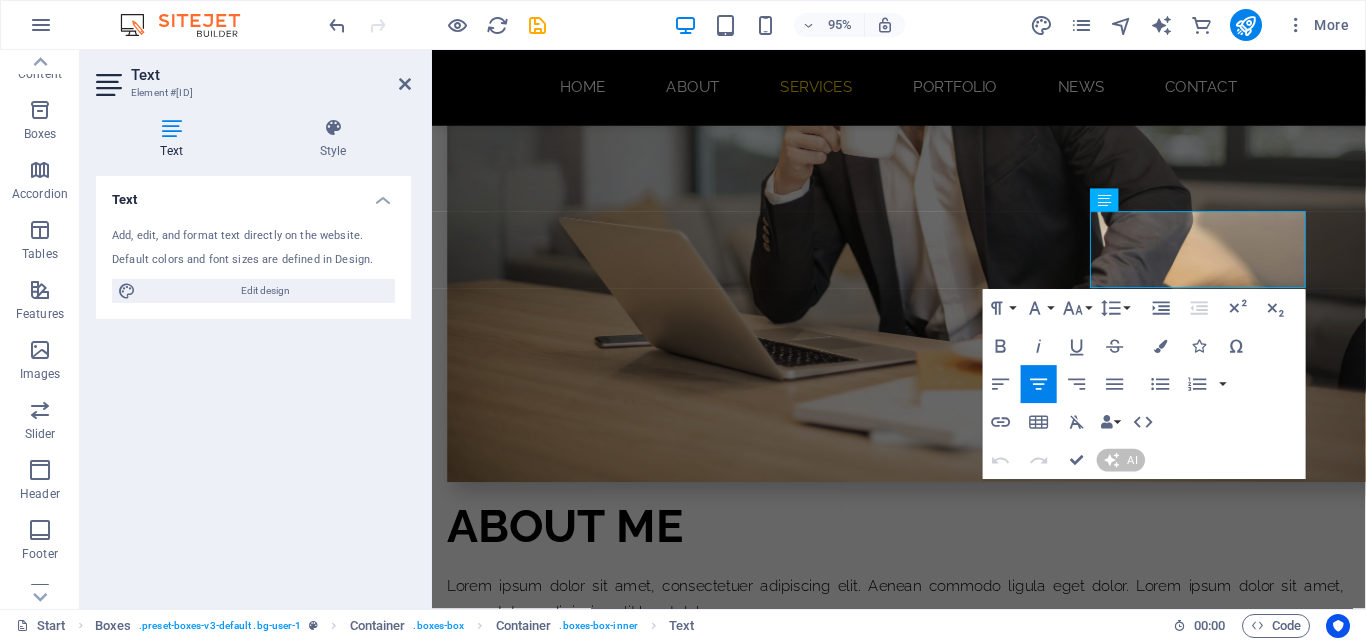 type 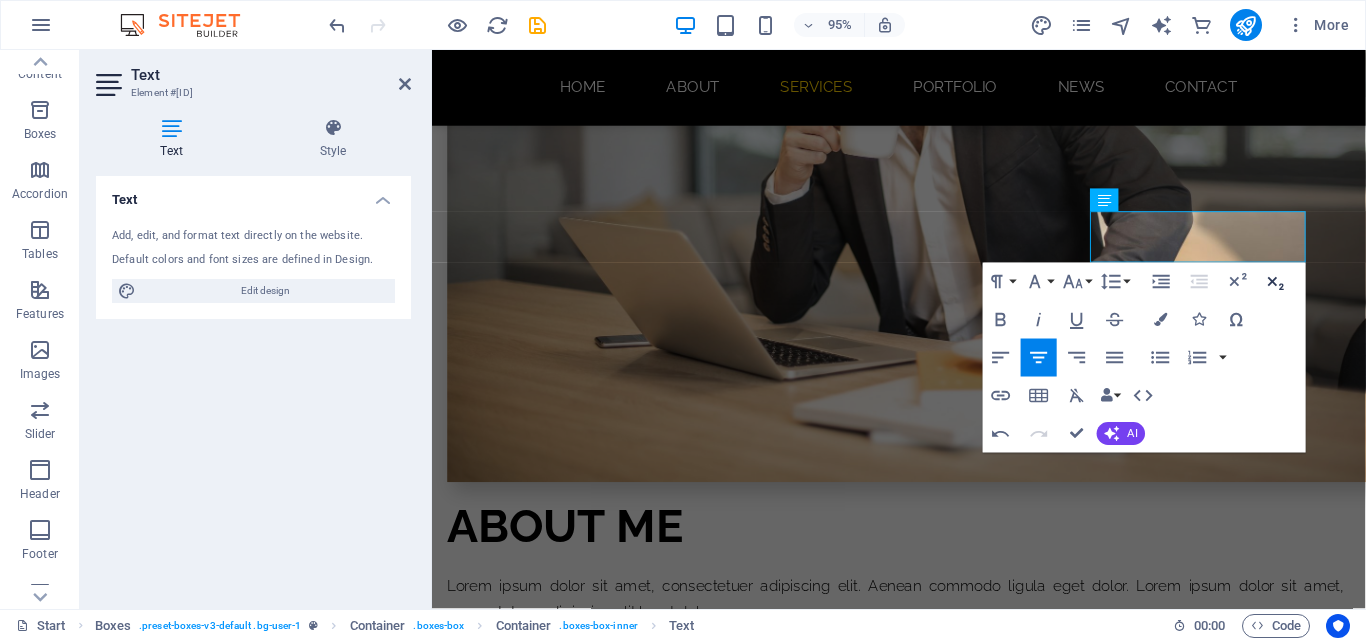 click 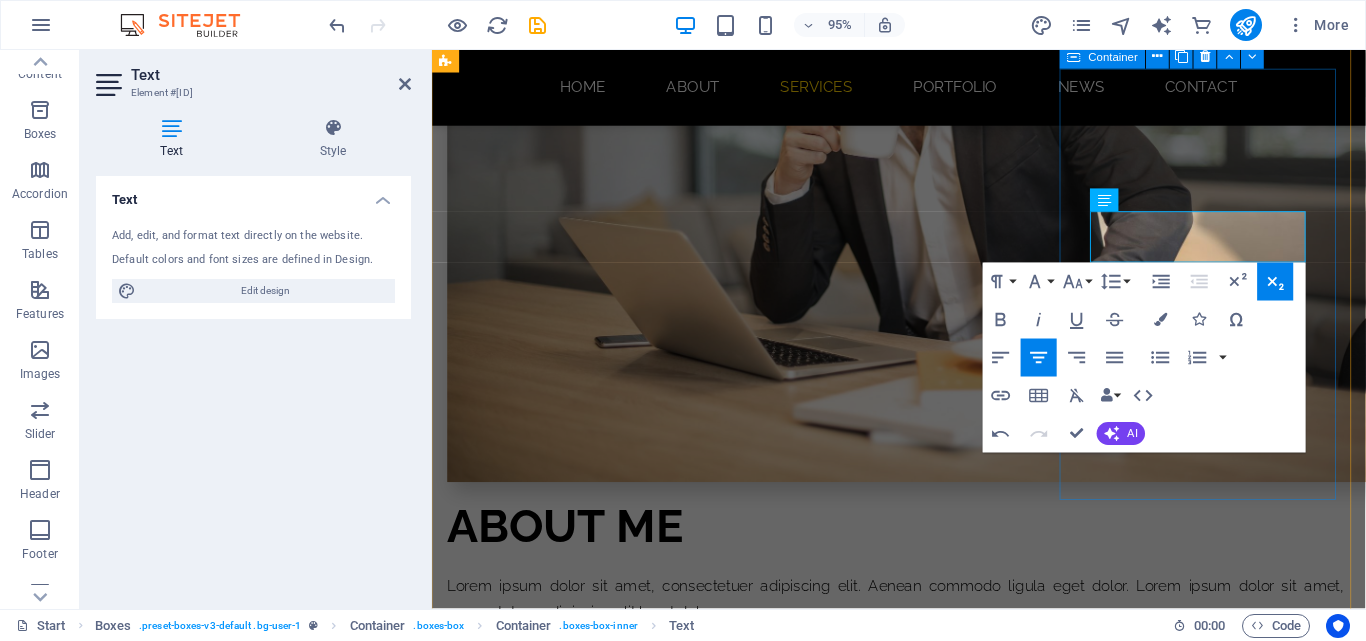 click on "SEO Please provide the content you'd like to be shortened. ​" at bounding box center (594, 2865) 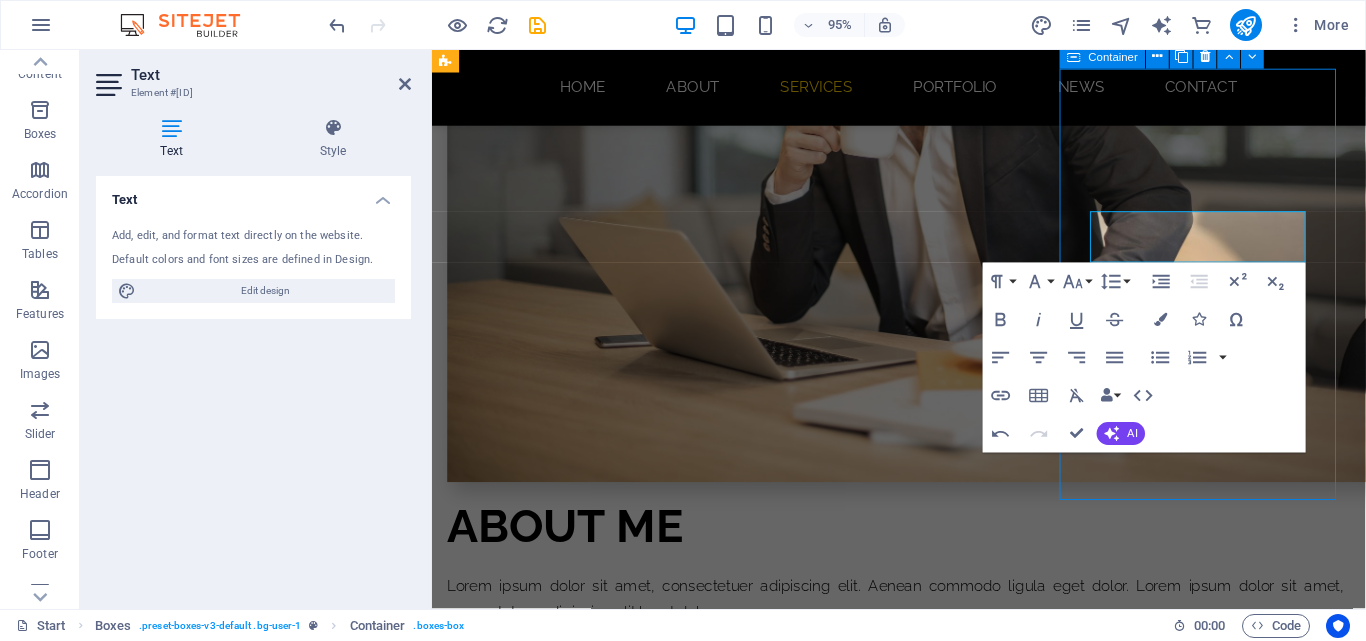 click on "SEO Please provide the content you'd like to be shortened. ​" at bounding box center [594, 2865] 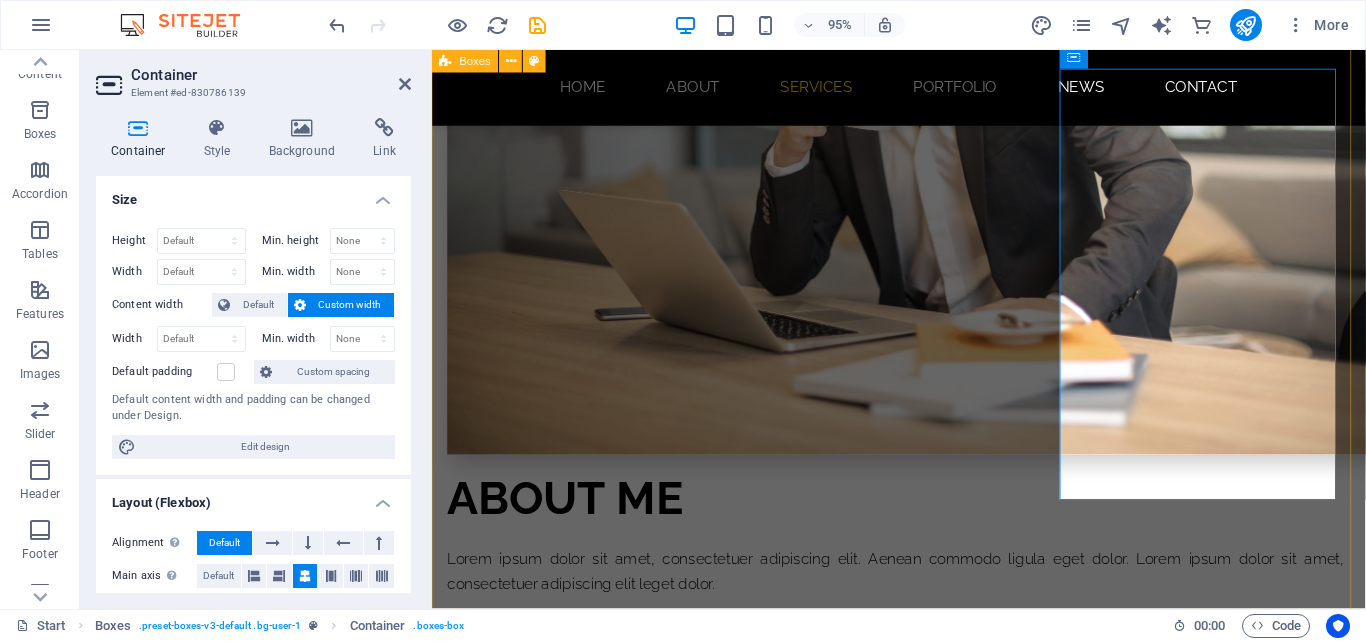click on "**Web Design: Crafting Digital Experiences** Web design combines art and science to create visually appealing, user-friendly websites. Development Lorem ipsum dolor sit amet, consectetur adipisicing elit. This placeholder text standardizes design and typography, helping designers focus on layout and aesthetics without the distraction of meaningful content. It plays a crucial role in assessing overall design and user experience. SEO Please provide the content you'd like to be shortened. Photography Lorem ipsum dolor sit amet, consectetur adipisicing elit. Veritatis, dolorem! UI Branding Lorem ipsum dolor sit amet, consectetur adipisicing elit. Veritatis, dolorem! Print Lorem ipsum dolor sit amet, consectetur adipisicing elit. Veritatis, dolorem!" at bounding box center [923, 2383] 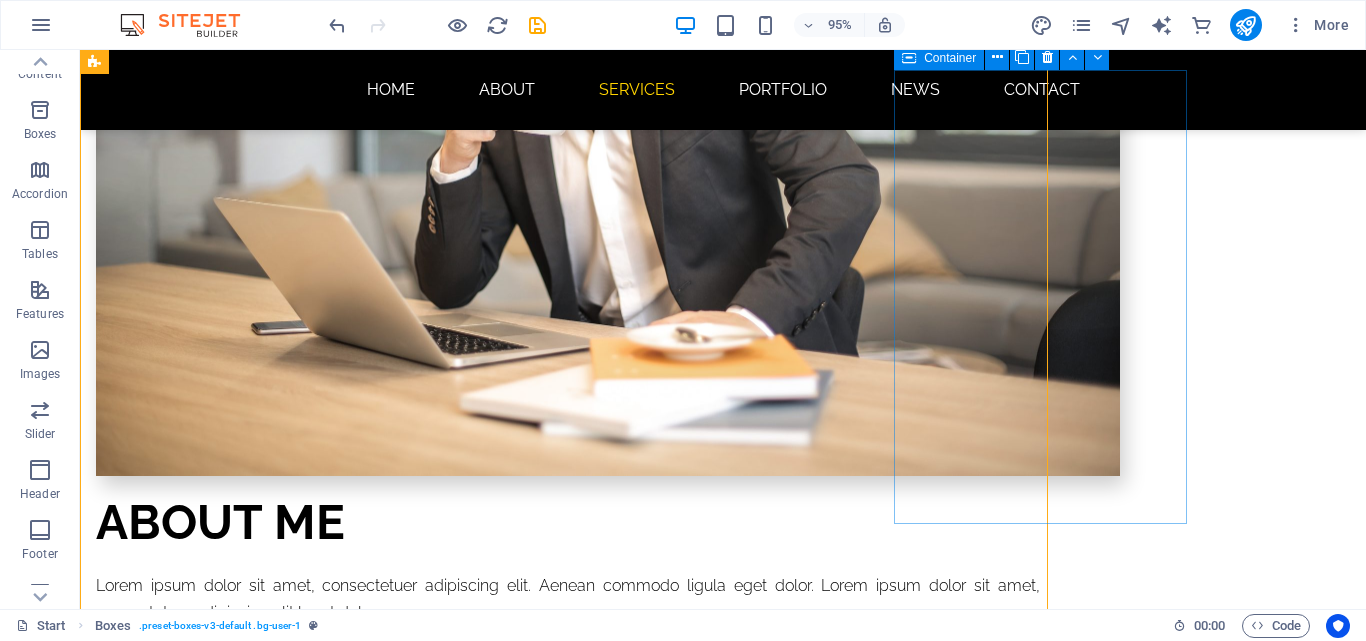 scroll, scrollTop: 2900, scrollLeft: 0, axis: vertical 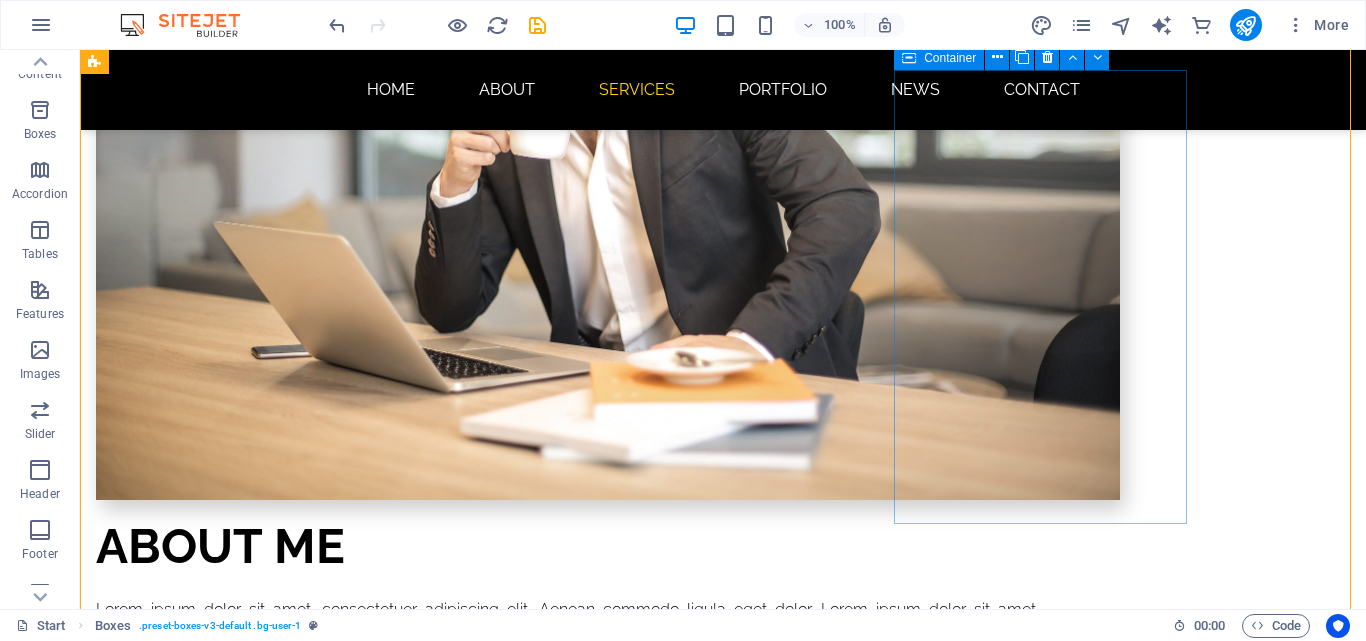 click on "SEO Please provide the content you'd like to be shortened." at bounding box center [242, 2860] 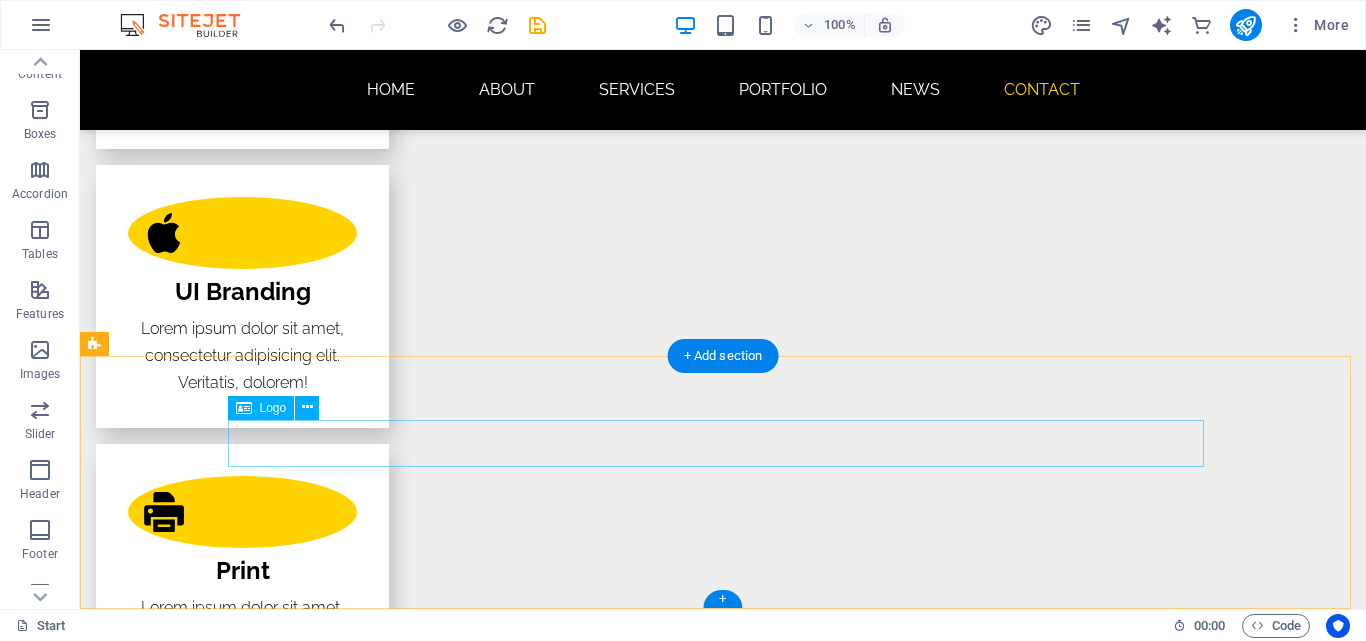 scroll, scrollTop: 6010, scrollLeft: 0, axis: vertical 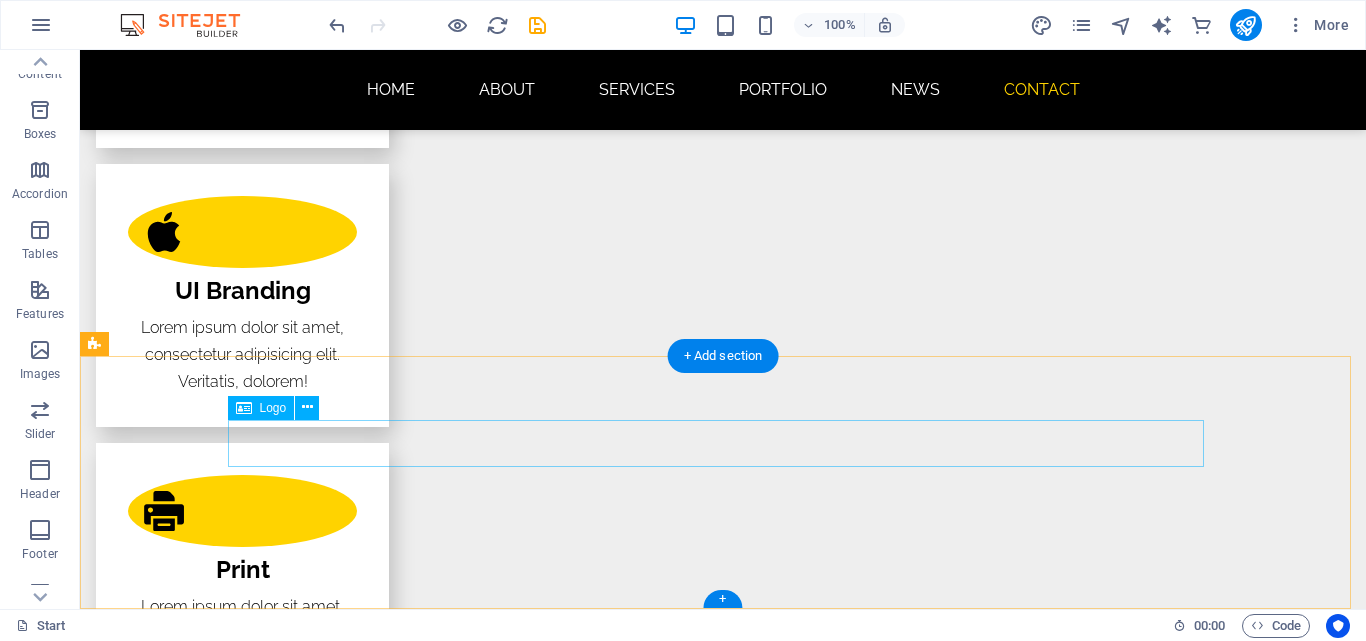 click at bounding box center (723, 4806) 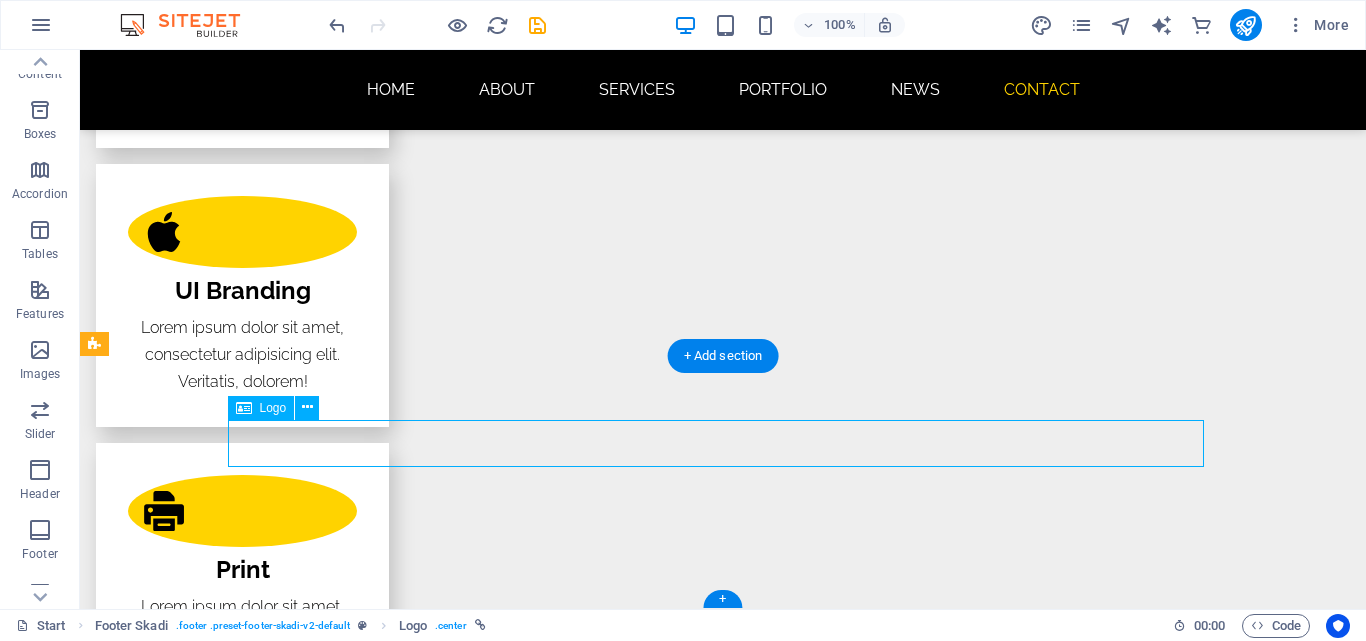 click at bounding box center [723, 4806] 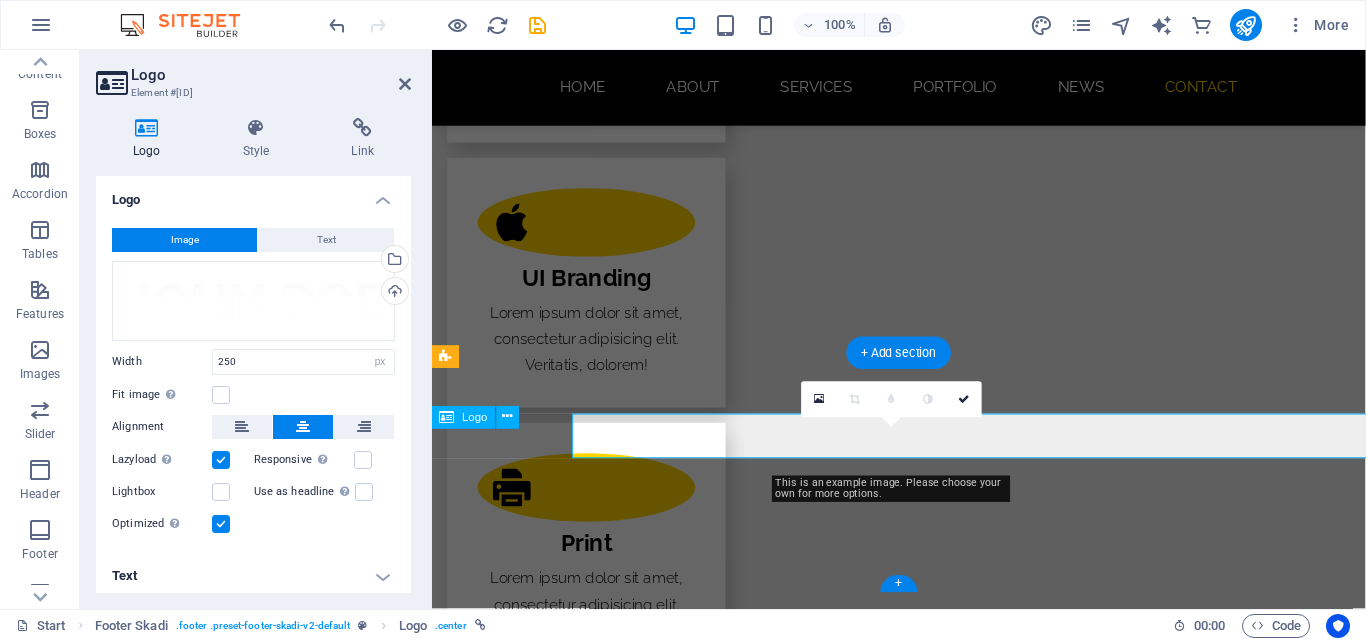 click at bounding box center (924, 4806) 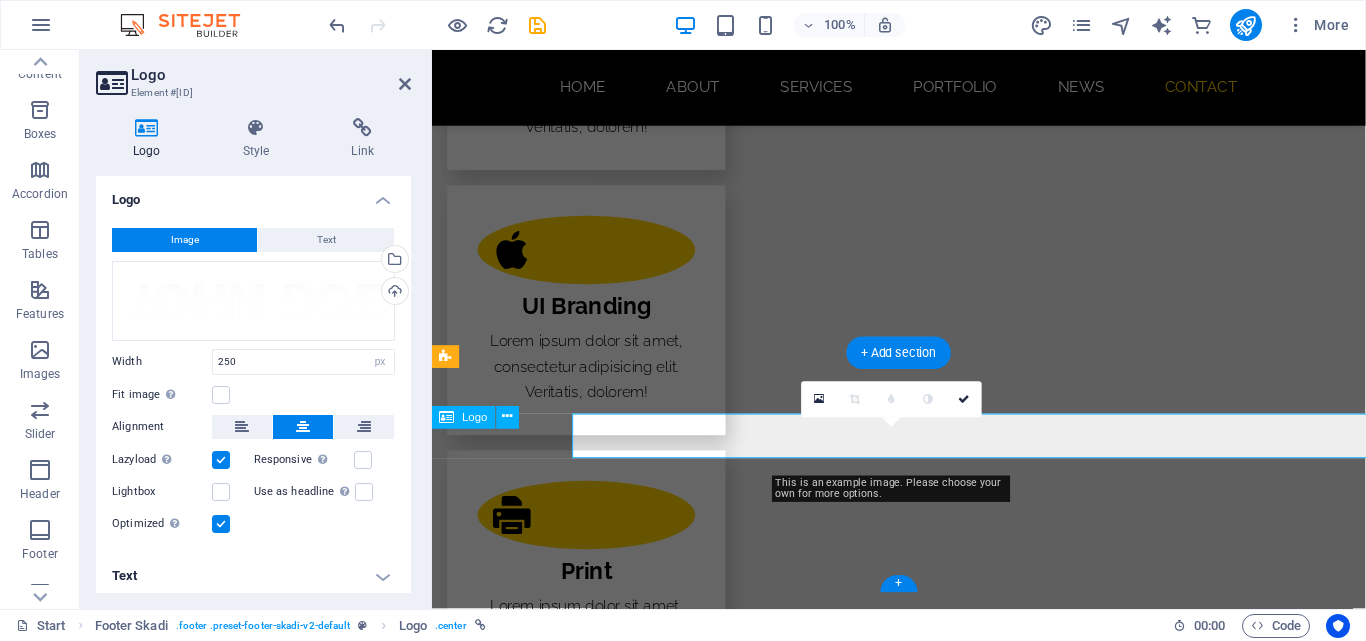 scroll, scrollTop: 5997, scrollLeft: 0, axis: vertical 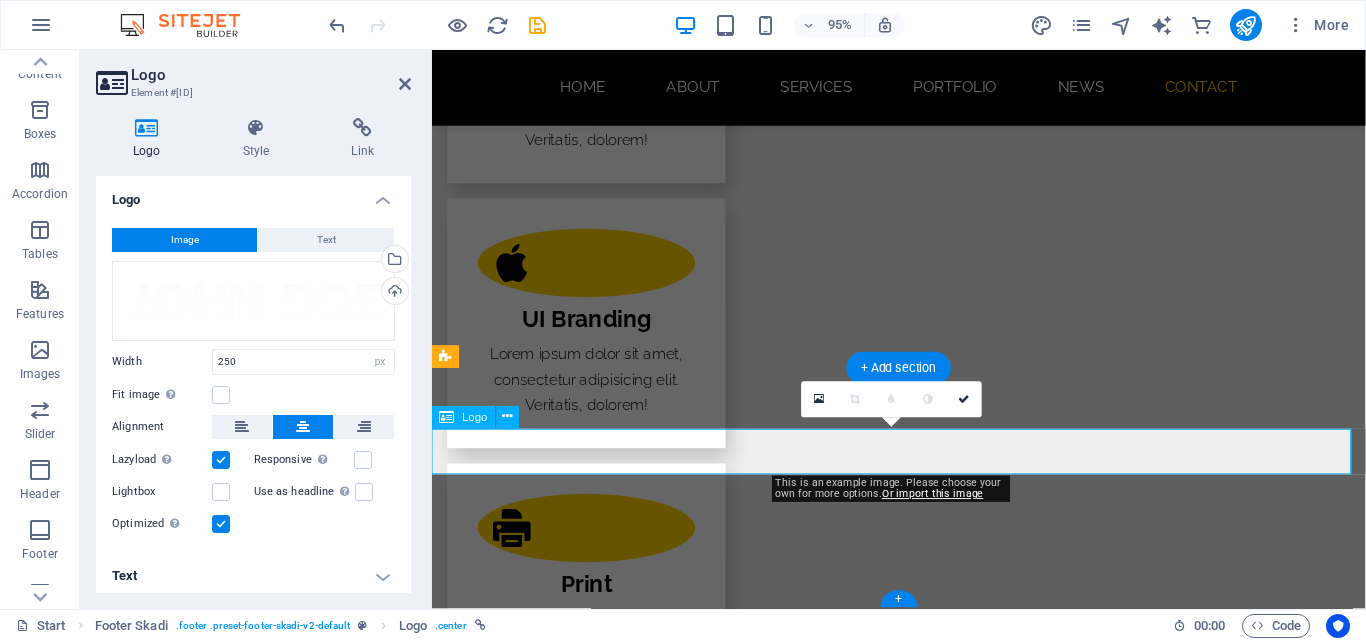 click at bounding box center (924, 4848) 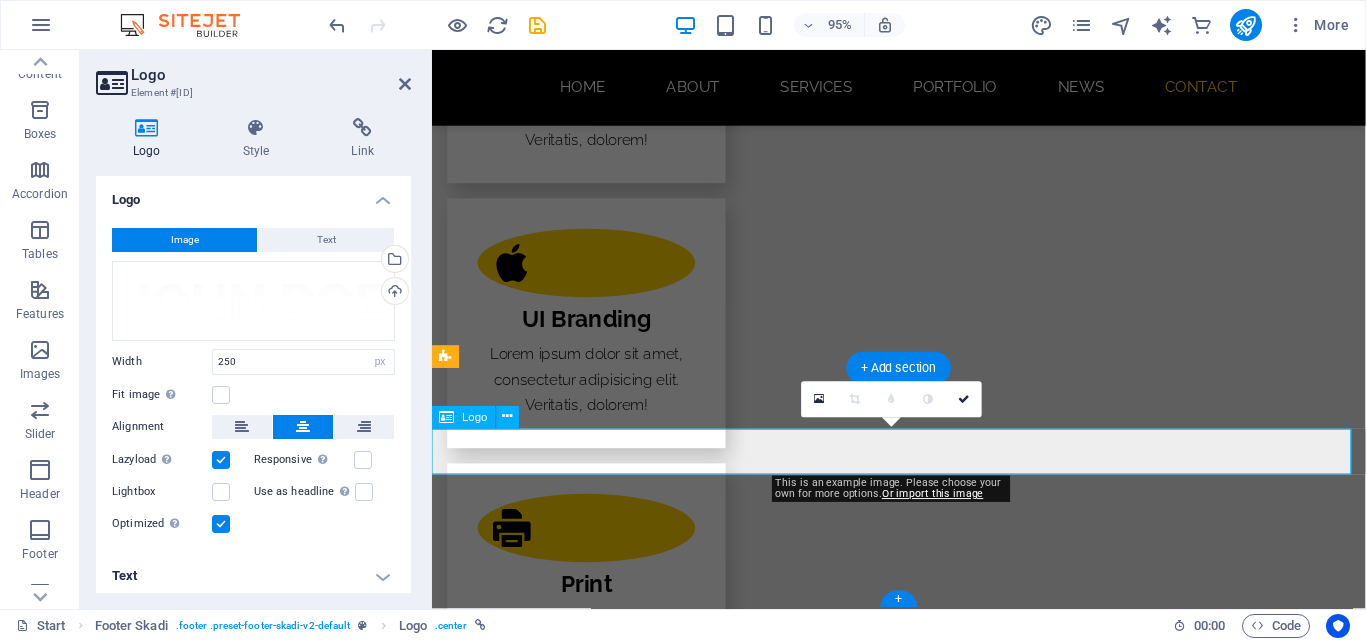 click at bounding box center [924, 4848] 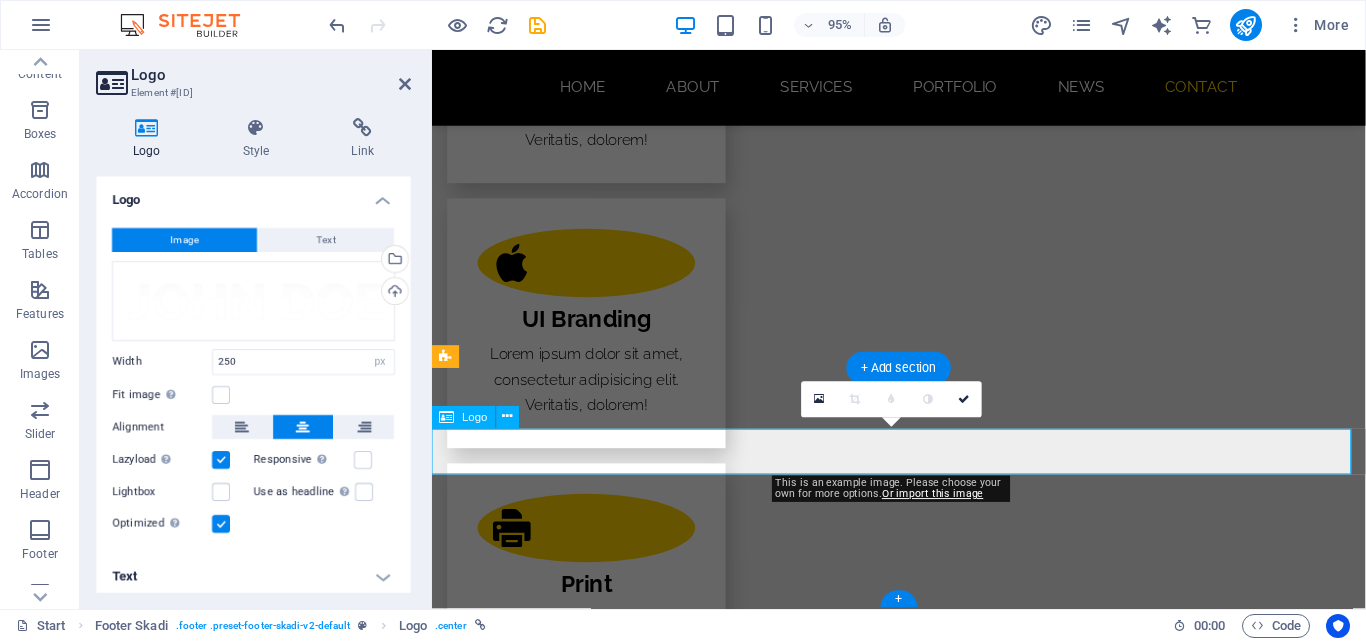 click at bounding box center (924, 4848) 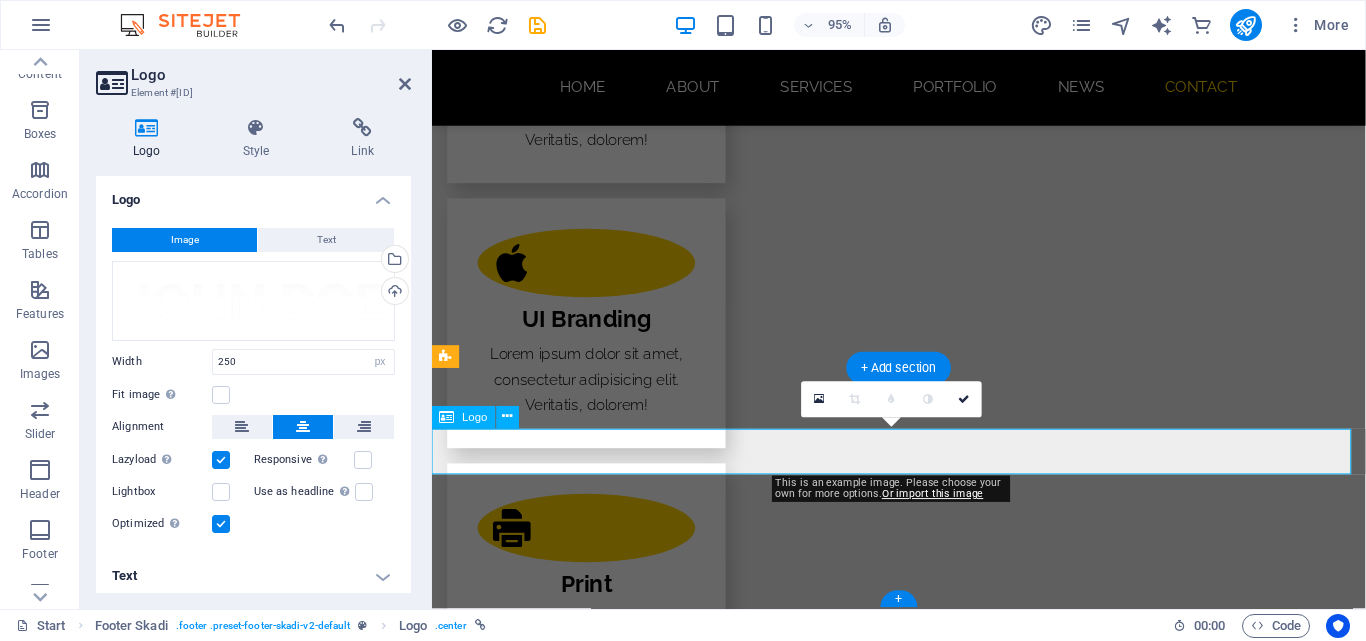 click at bounding box center (924, 4848) 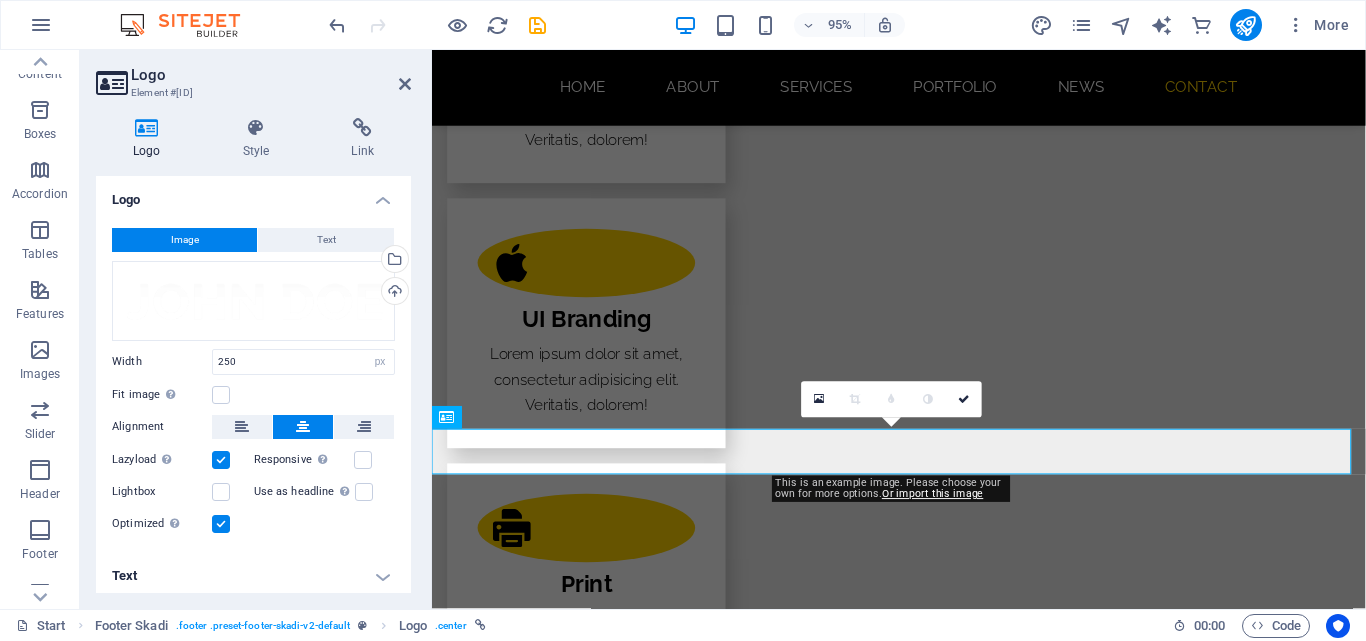 scroll, scrollTop: 7, scrollLeft: 0, axis: vertical 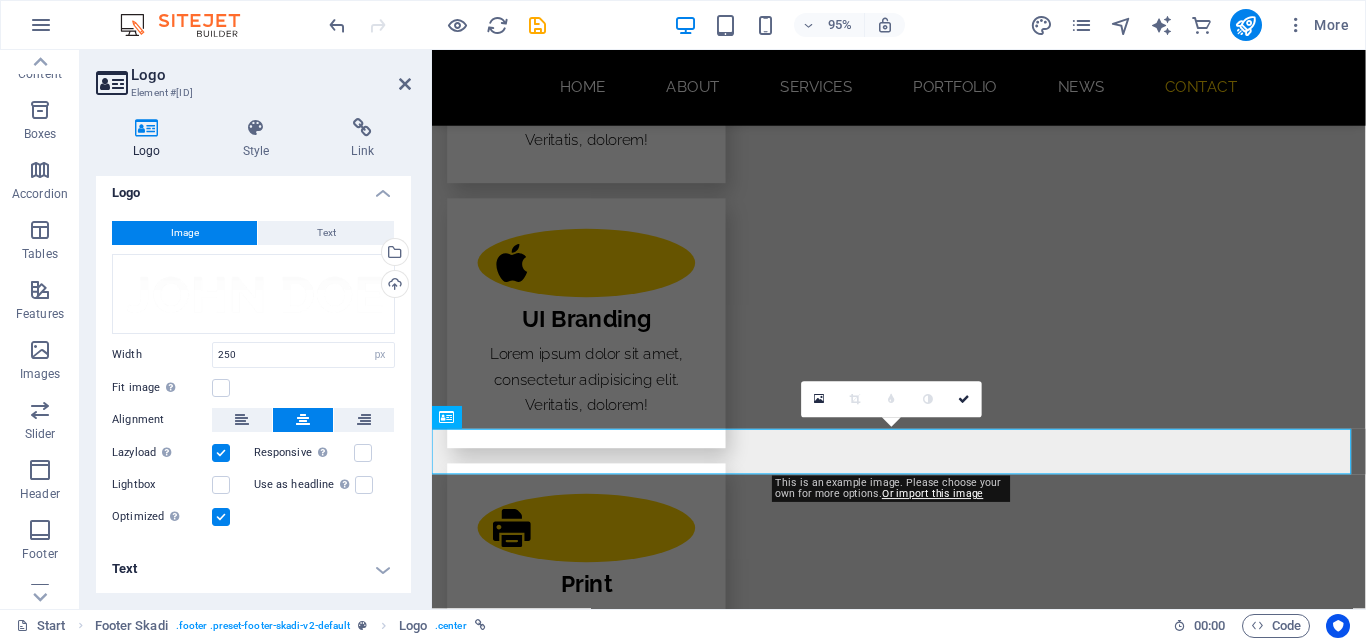 click on "Text" at bounding box center [253, 569] 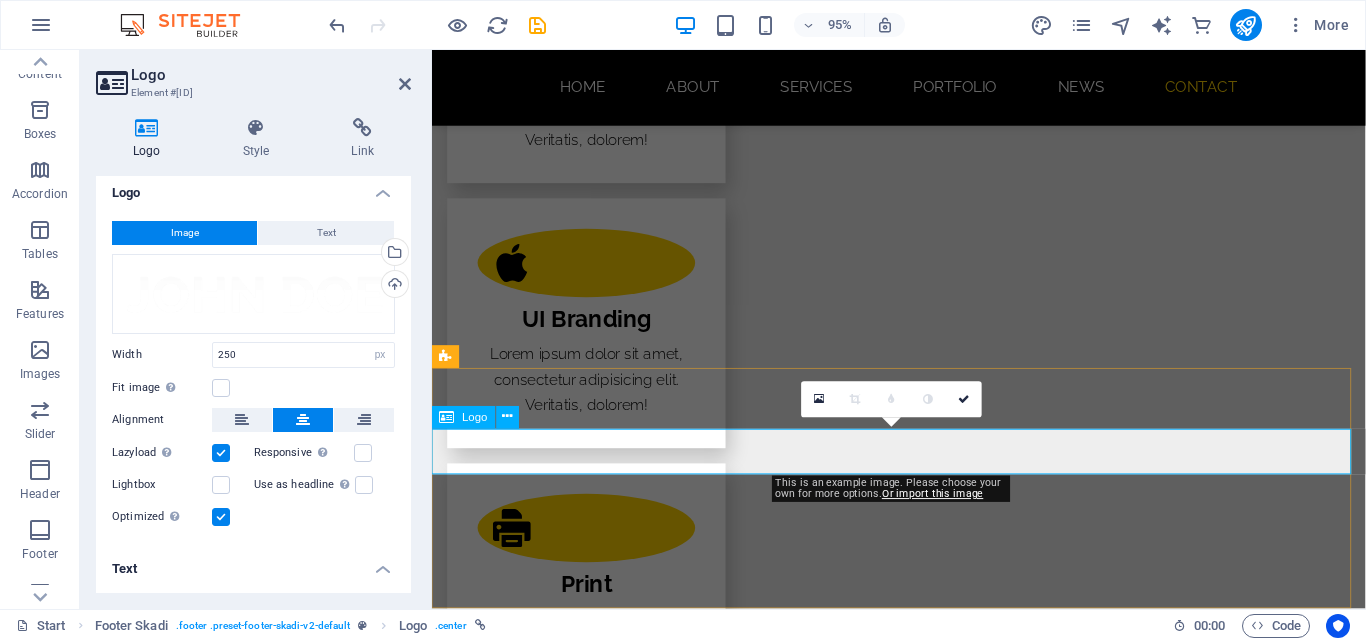 click at bounding box center [924, 4848] 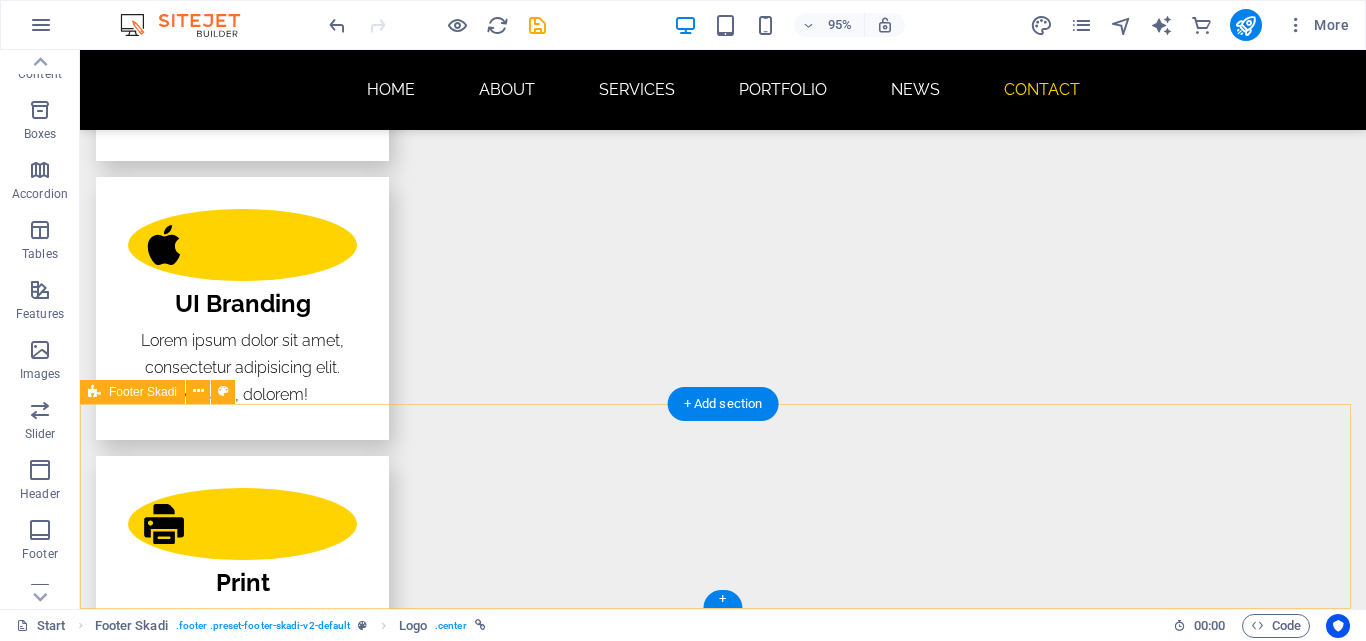 scroll, scrollTop: 5962, scrollLeft: 0, axis: vertical 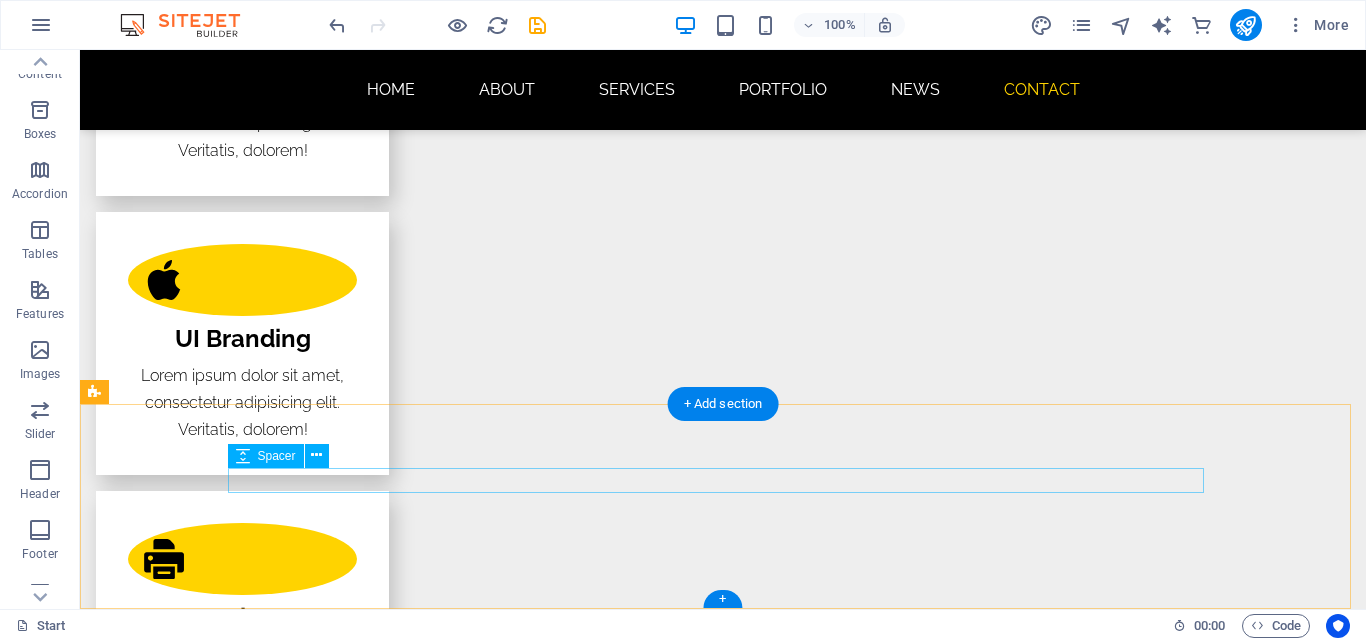 click at bounding box center [723, 4842] 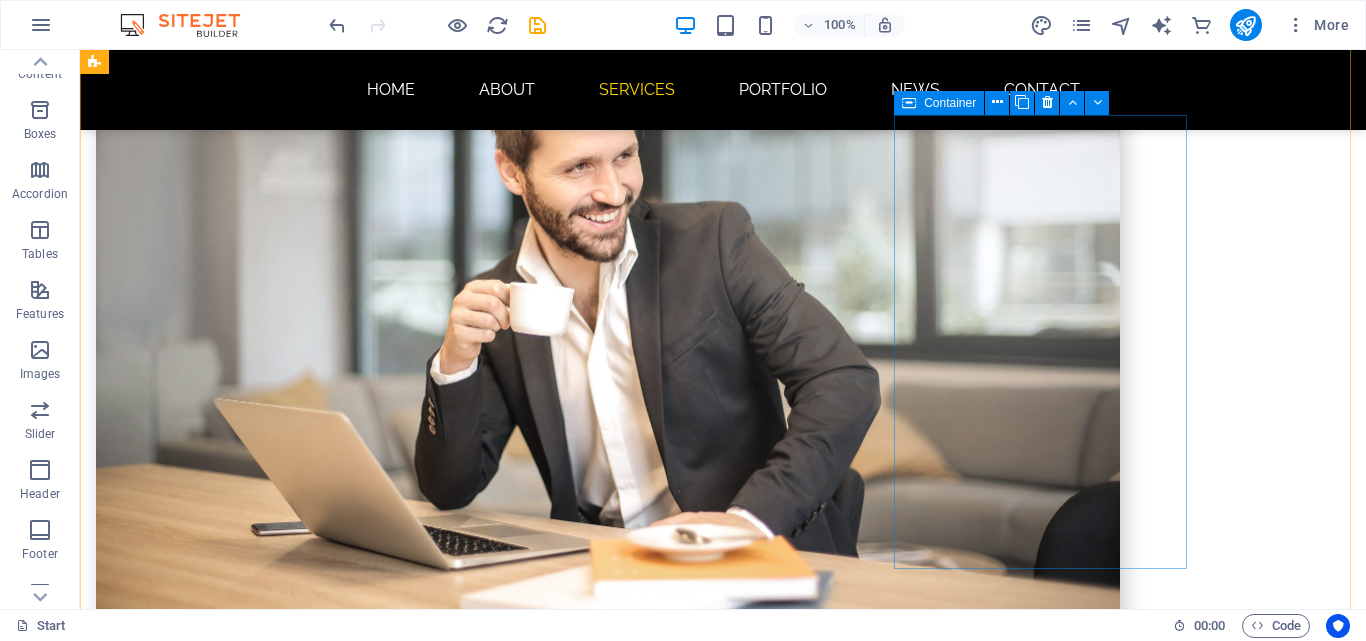scroll, scrollTop: 2562, scrollLeft: 0, axis: vertical 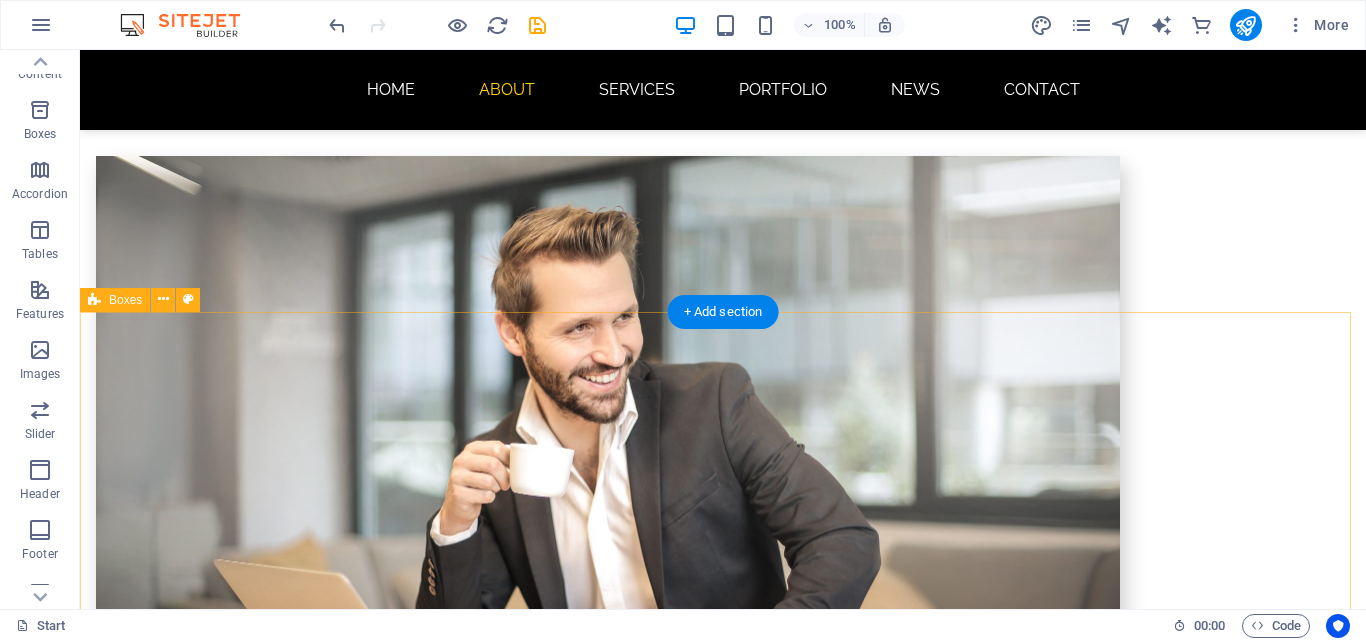 click on "**Web Design: Crafting Digital Experiences** Web design combines art and science to create visually appealing, user-friendly websites. Development Lorem ipsum dolor sit amet, consectetur adipisicing elit. This placeholder text standardizes design and typography, helping designers focus on layout and aesthetics without the distraction of meaningful content. It plays a crucial role in assessing overall design and user experience. SEO Please provide the content you'd like to be shortened. Photography Lorem ipsum dolor sit amet, consectetur adipisicing elit. Veritatis, dolorem! UI Branding Lorem ipsum dolor sit amet, consectetur adipisicing elit. Veritatis, dolorem! Print Lorem ipsum dolor sit amet, consectetur adipisicing elit. Veritatis, dolorem!" at bounding box center (723, 2745) 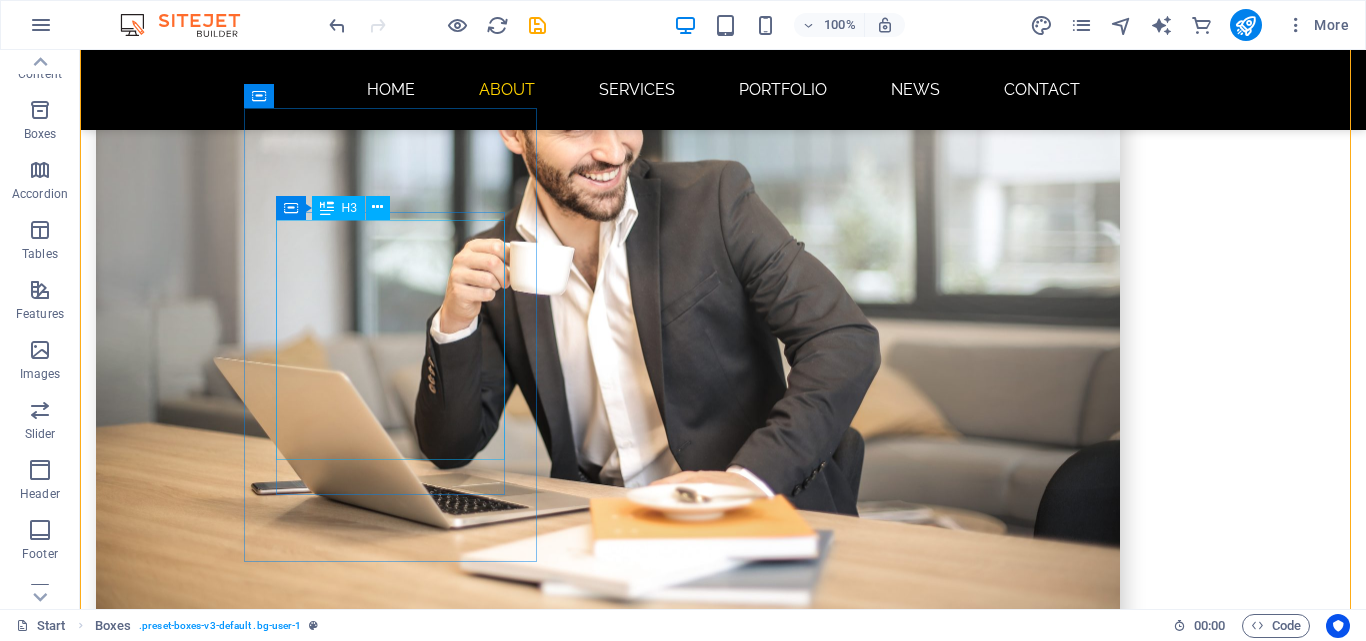 scroll, scrollTop: 2862, scrollLeft: 0, axis: vertical 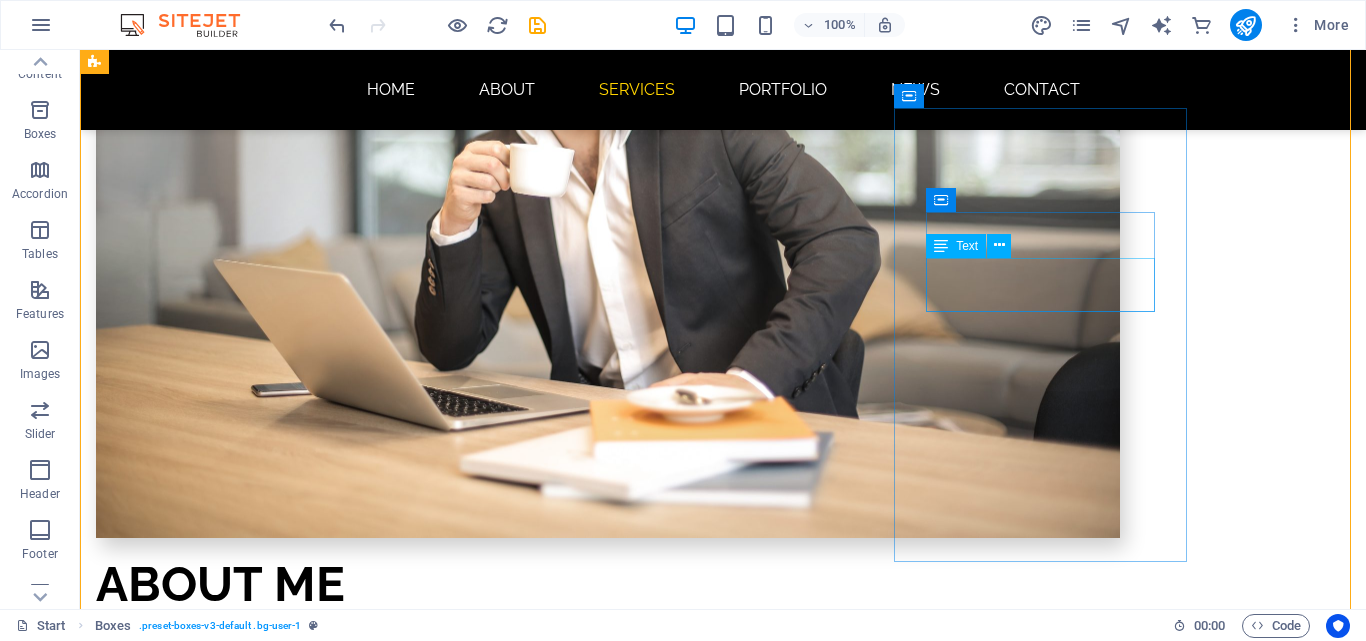 click on "Please provide the content you'd like to be shortened." at bounding box center (242, 2957) 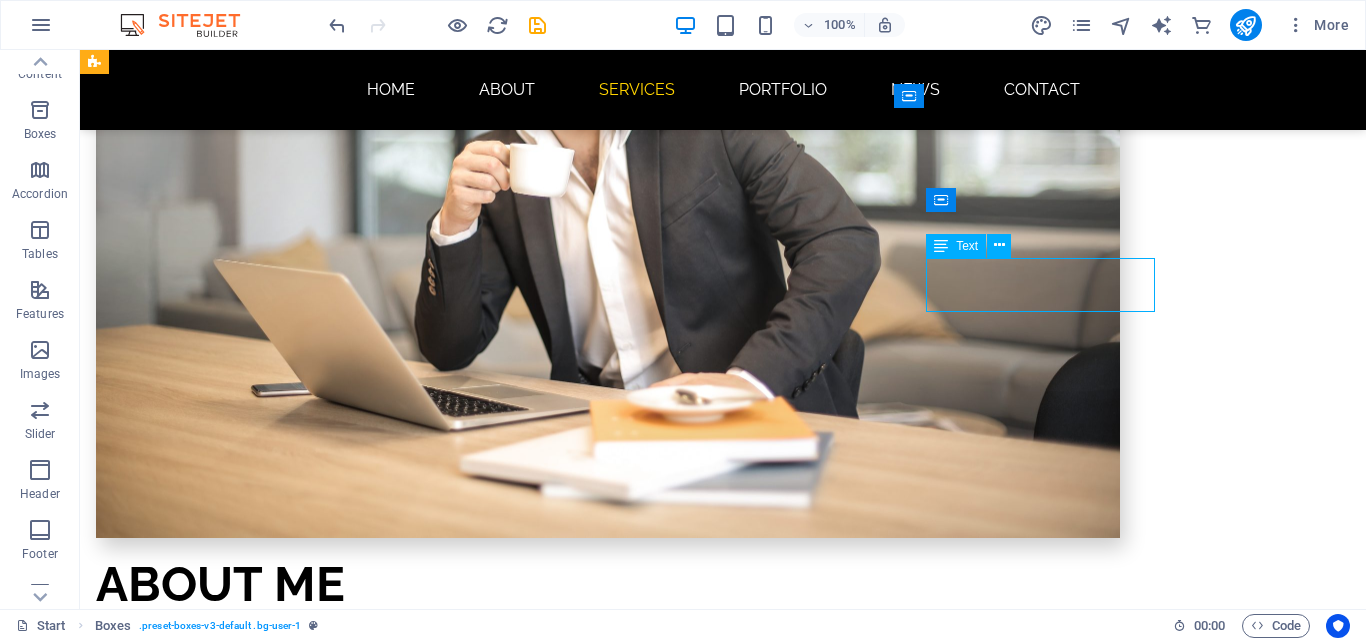 click on "Please provide the content you'd like to be shortened." at bounding box center [242, 2957] 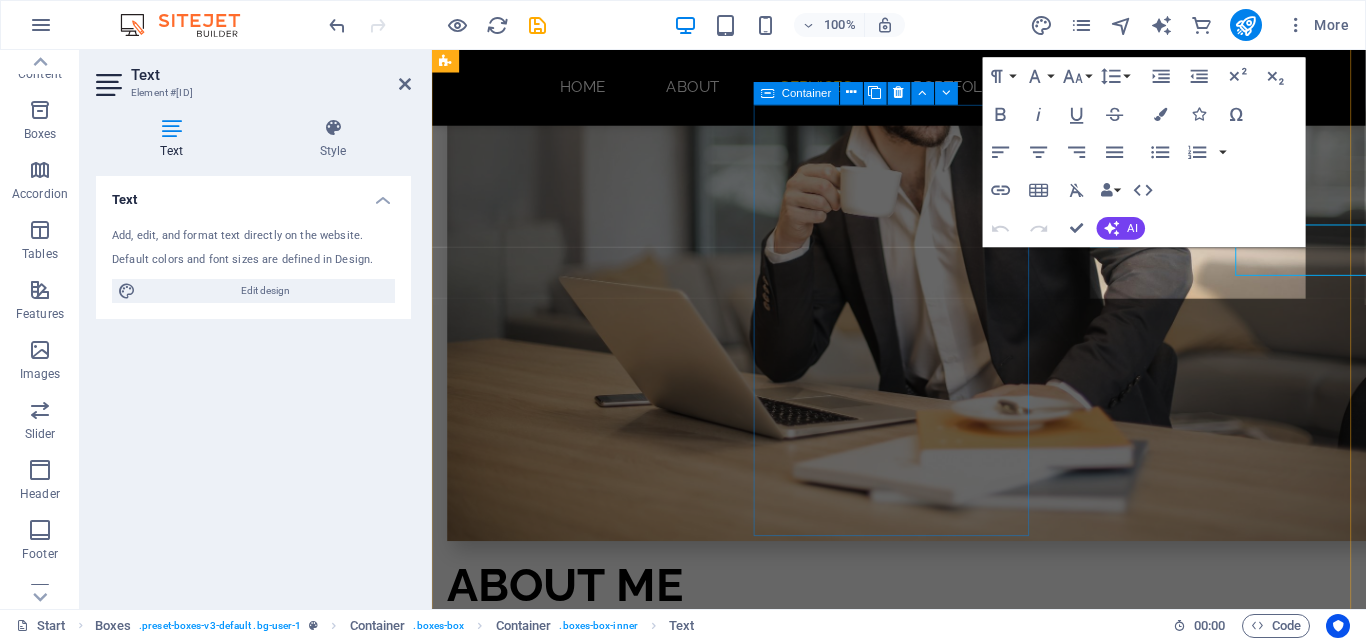 scroll, scrollTop: 2886, scrollLeft: 0, axis: vertical 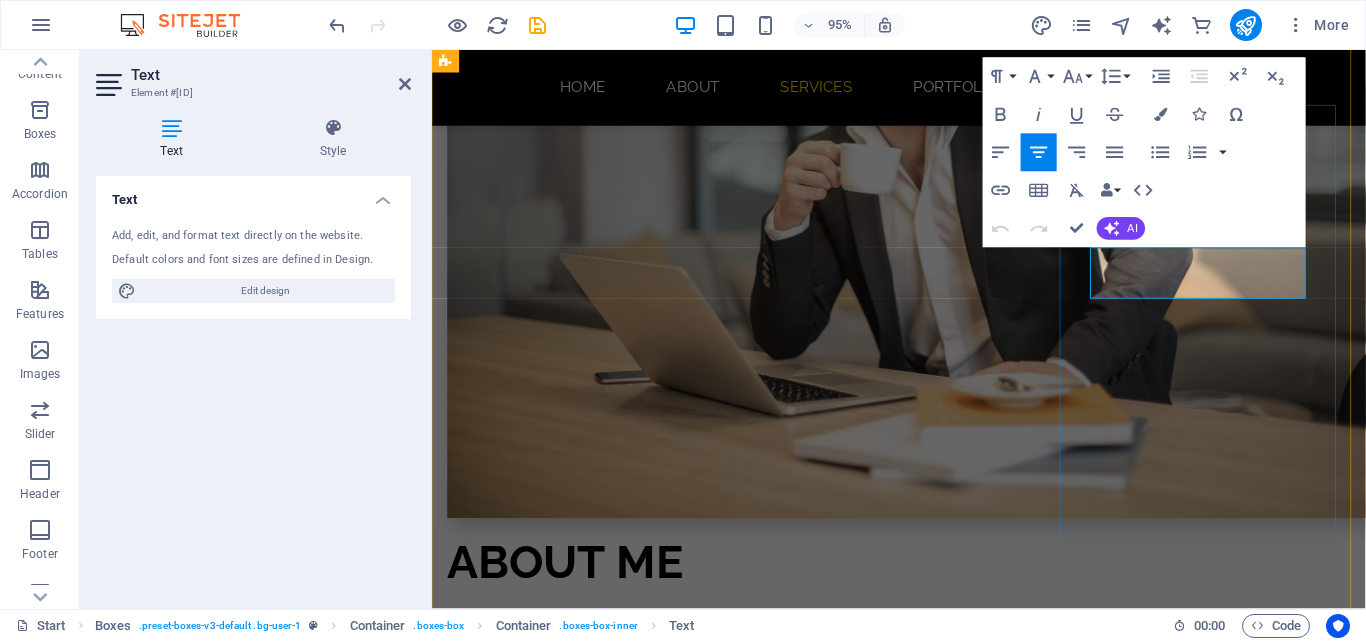 click on "SEO Please provide the content you'd like to be shortened." at bounding box center [594, 2903] 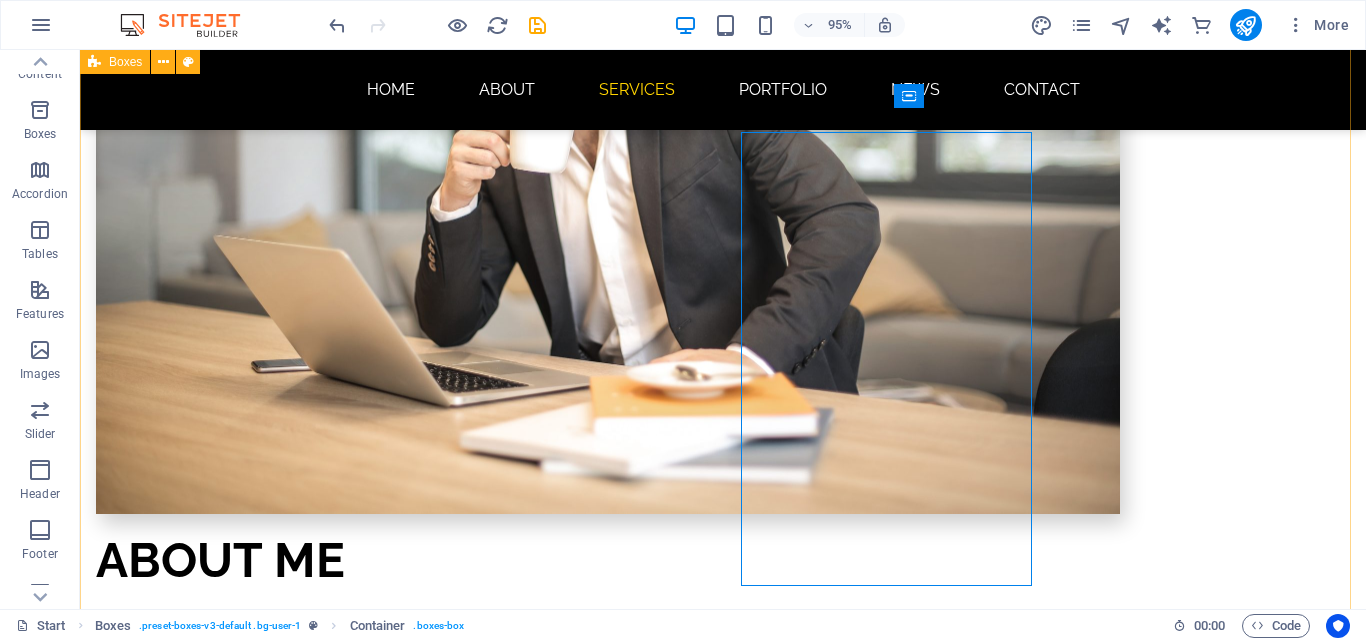 scroll, scrollTop: 2862, scrollLeft: 0, axis: vertical 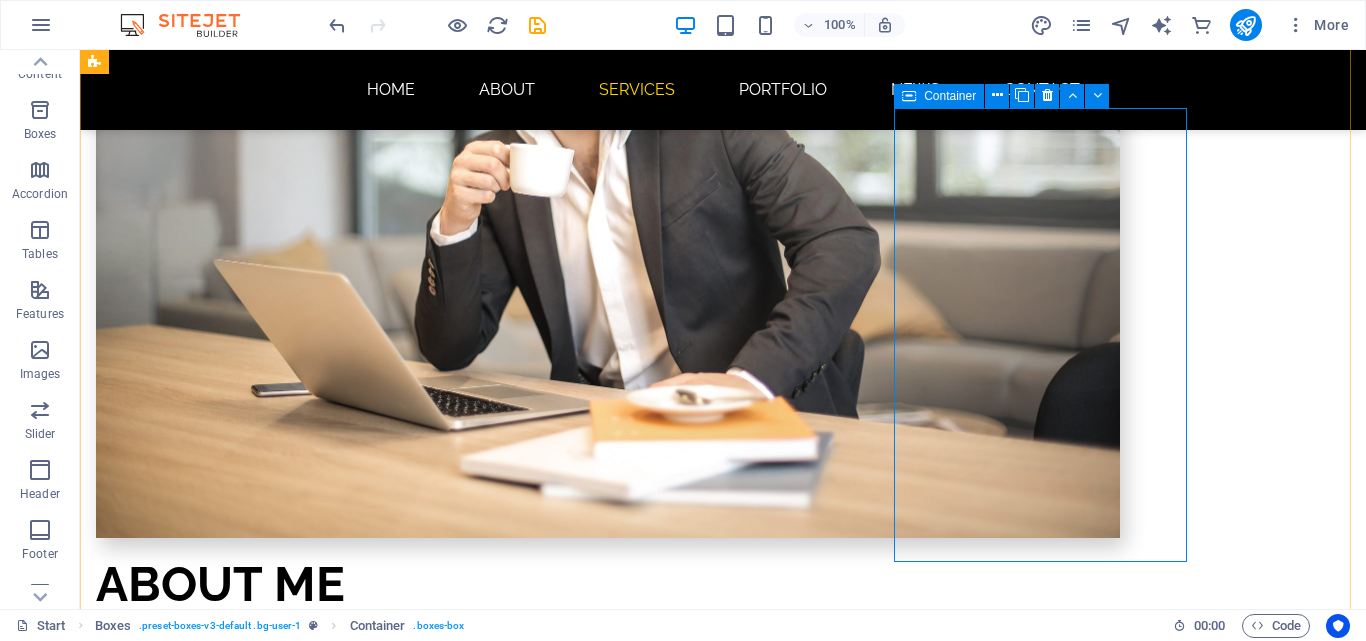 click on "SEO Please provide the content you'd like to be shortened." at bounding box center [242, 2898] 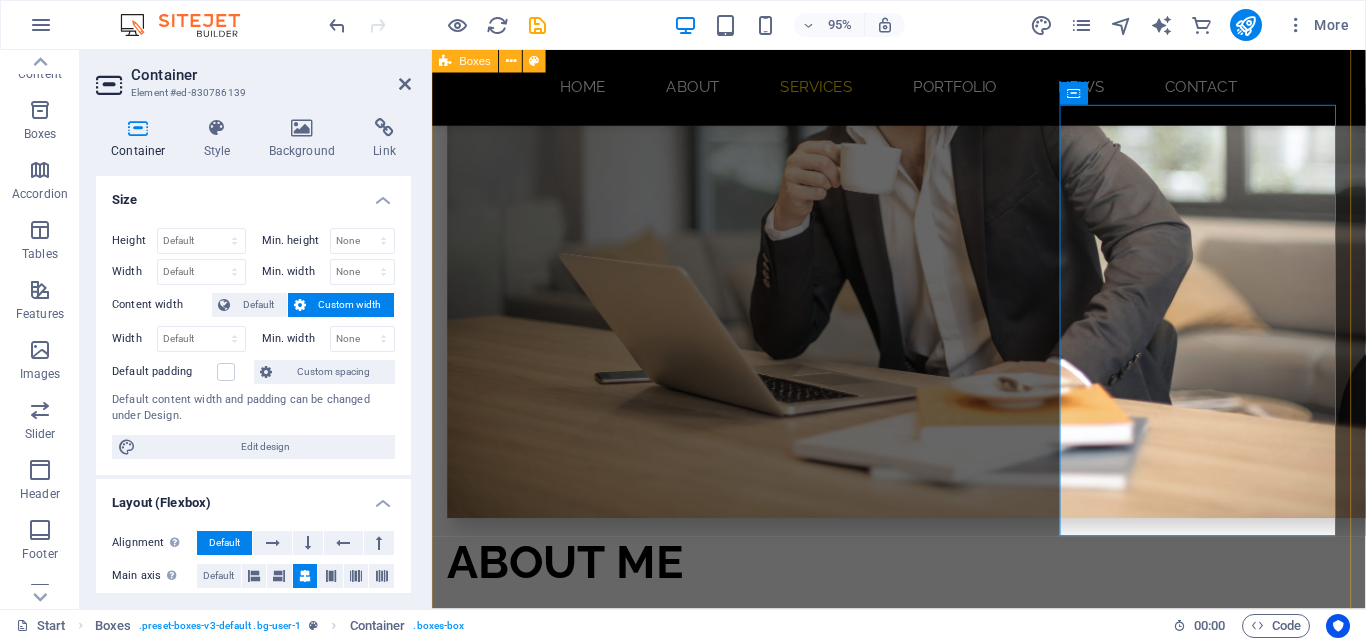 click on "**Web Design: Crafting Digital Experiences** Web design combines art and science to create visually appealing, user-friendly websites. Development Lorem ipsum dolor sit amet, consectetur adipisicing elit. This placeholder text standardizes design and typography, helping designers focus on layout and aesthetics without the distraction of meaningful content. It plays a crucial role in assessing overall design and user experience. SEO Please provide the content you'd like to be shortened. Photography Lorem ipsum dolor sit amet, consectetur adipisicing elit. Veritatis, dolorem! UI Branding Lorem ipsum dolor sit amet, consectetur adipisicing elit. Veritatis, dolorem! Print Lorem ipsum dolor sit amet, consectetur adipisicing elit. Veritatis, dolorem!" at bounding box center [923, 2450] 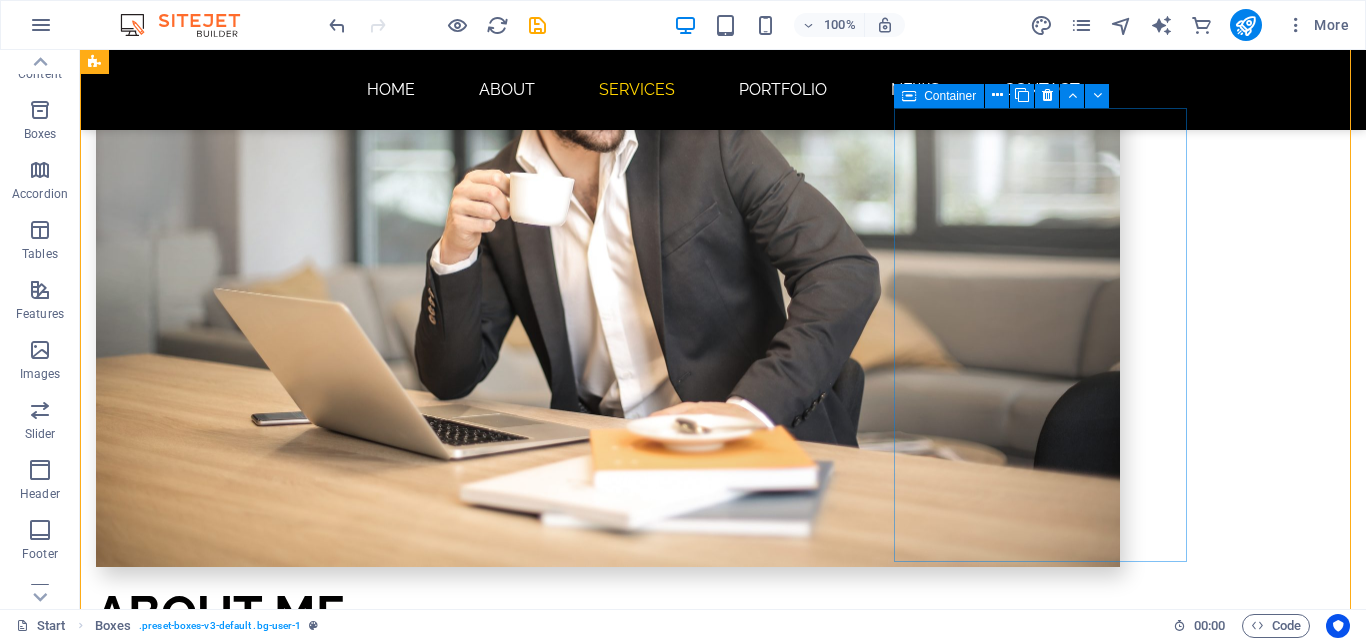 scroll, scrollTop: 2762, scrollLeft: 0, axis: vertical 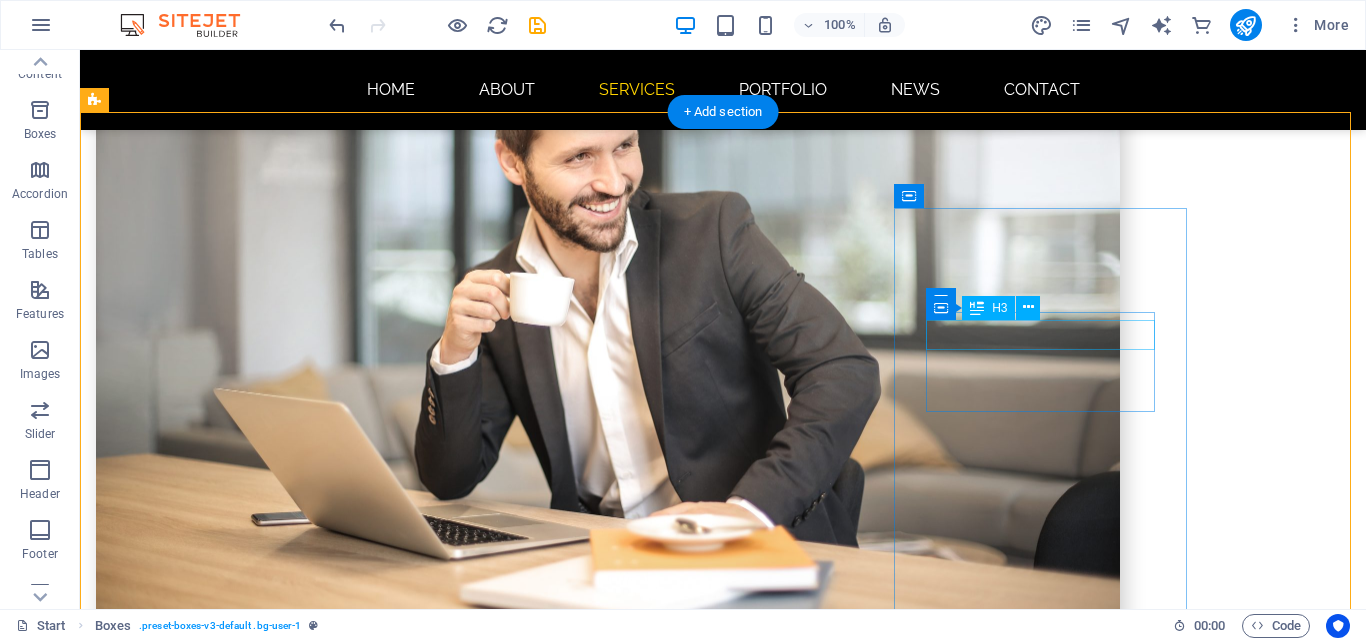 click on "SEO" at bounding box center [242, 3036] 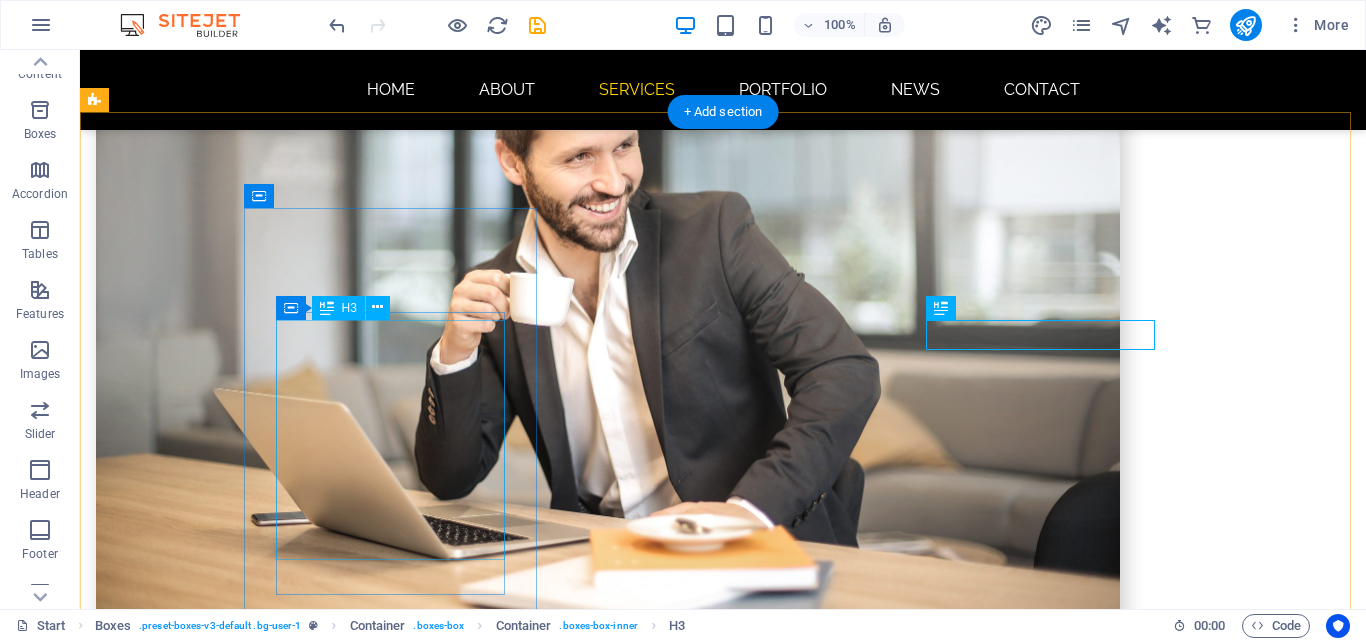 click on "**Web Design: Crafting Digital Experiences** Web design combines art and science to create visually appealing, user-friendly websites. It encompasses graphic design, user interface, and user experience to engage visitors and ensure smooth navigation. In today's digital world, a strong online presence is crucial for businesses and individuals. Effective design addresses layout, color, typography, and imagery to establish a cohesive brand identity. Responsive design is key for functionality across devices. Ultimately, web design focuses on user needs to create high-performing sites, sign" at bounding box center (242, 1816) 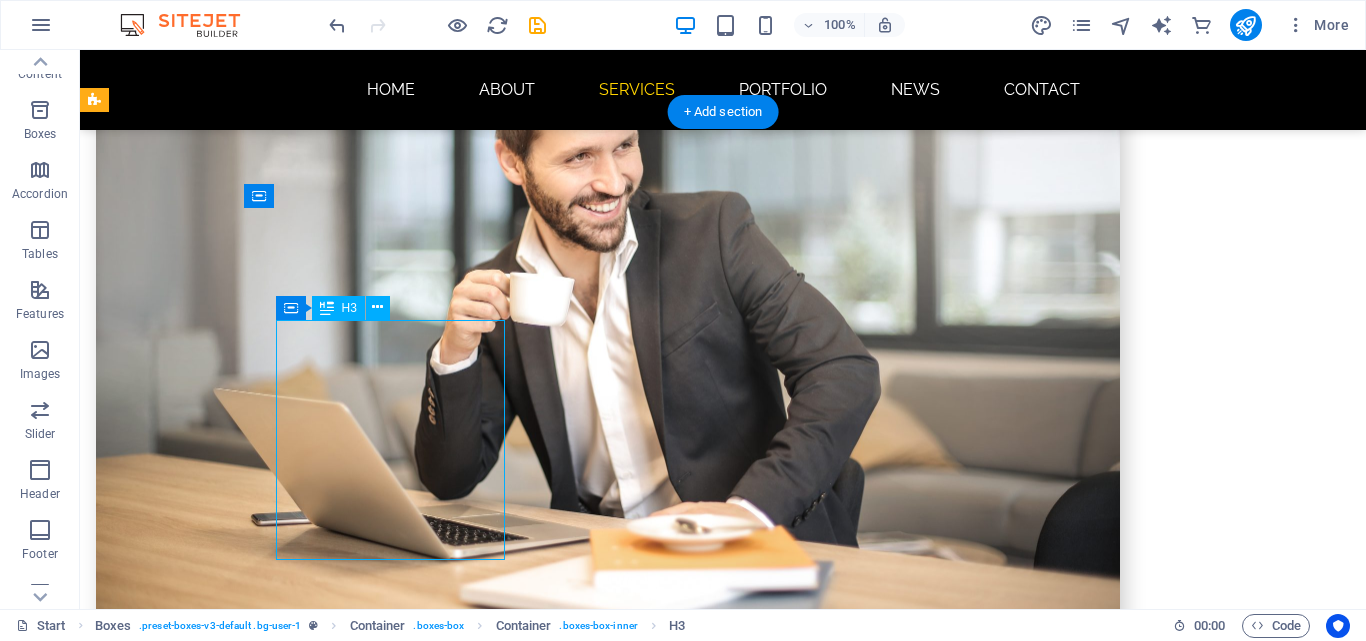 click on "**Web Design: Crafting Digital Experiences** Web design combines art and science to create visually appealing, user-friendly websites. It encompasses graphic design, user interface, and user experience to engage visitors and ensure smooth navigation. In today's digital world, a strong online presence is crucial for businesses and individuals. Effective design addresses layout, color, typography, and imagery to establish a cohesive brand identity. Responsive design is key for functionality across devices. Ultimately, web design focuses on user needs to create high-performing sites, sign" at bounding box center (242, 1816) 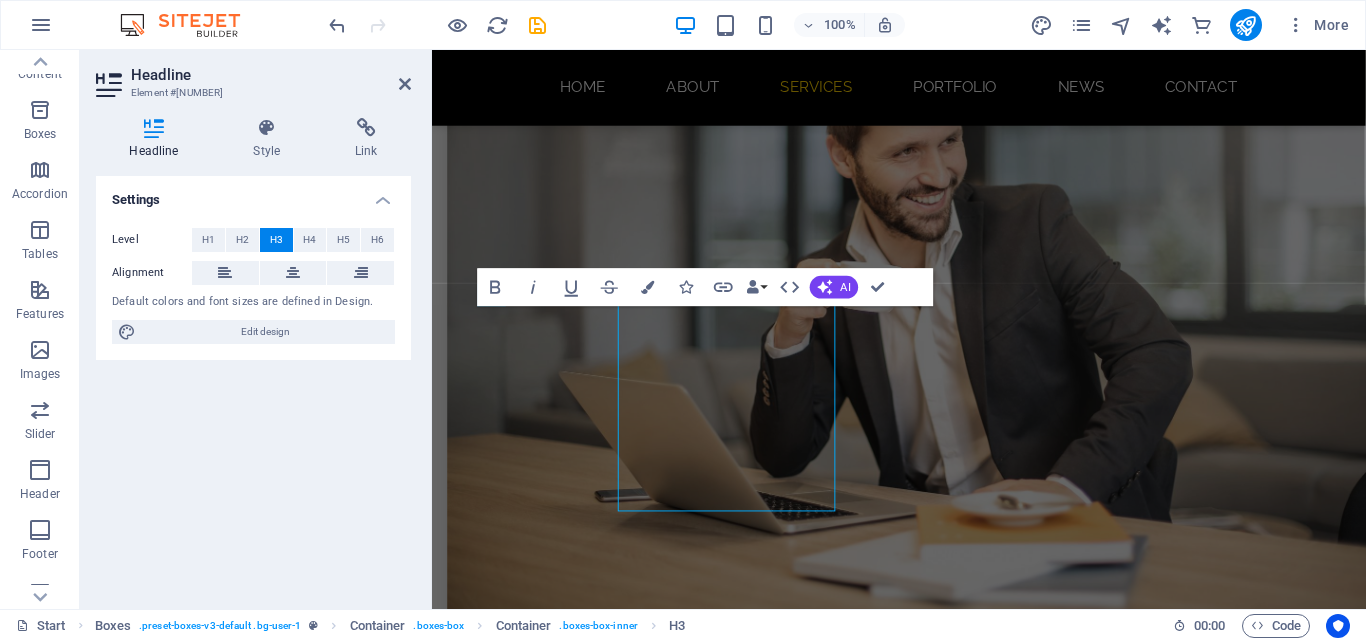 click on "Edit design" at bounding box center [265, 332] 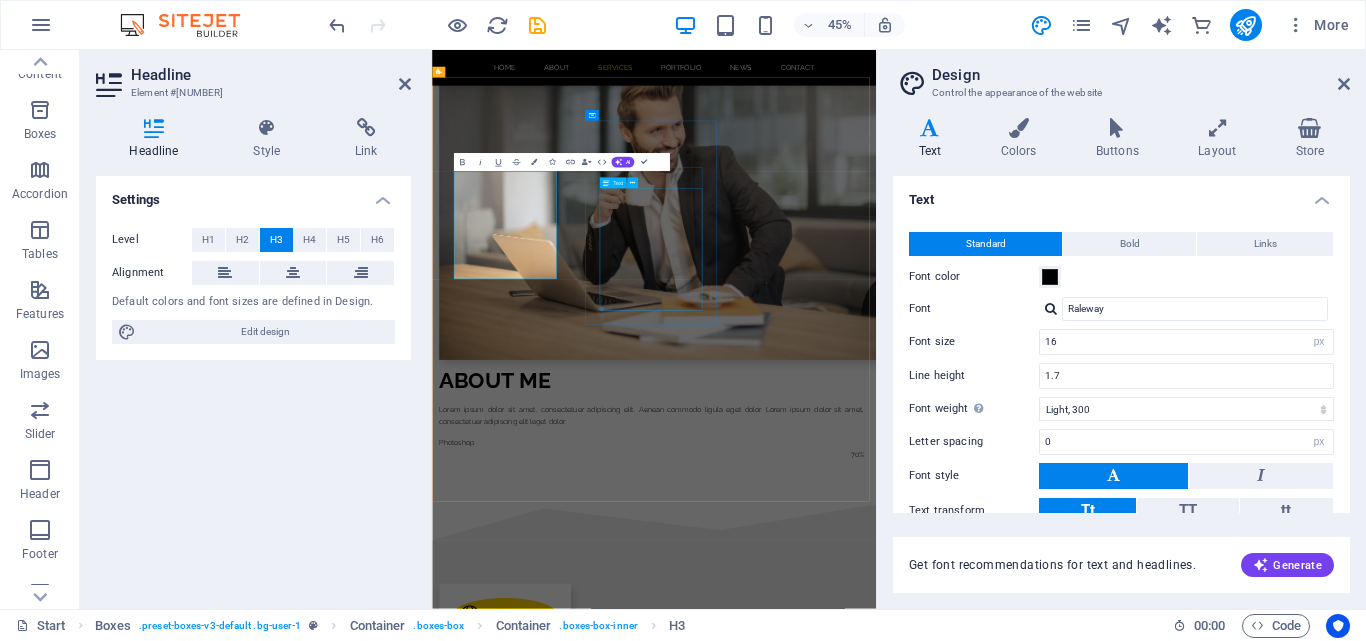 scroll, scrollTop: 3375, scrollLeft: 0, axis: vertical 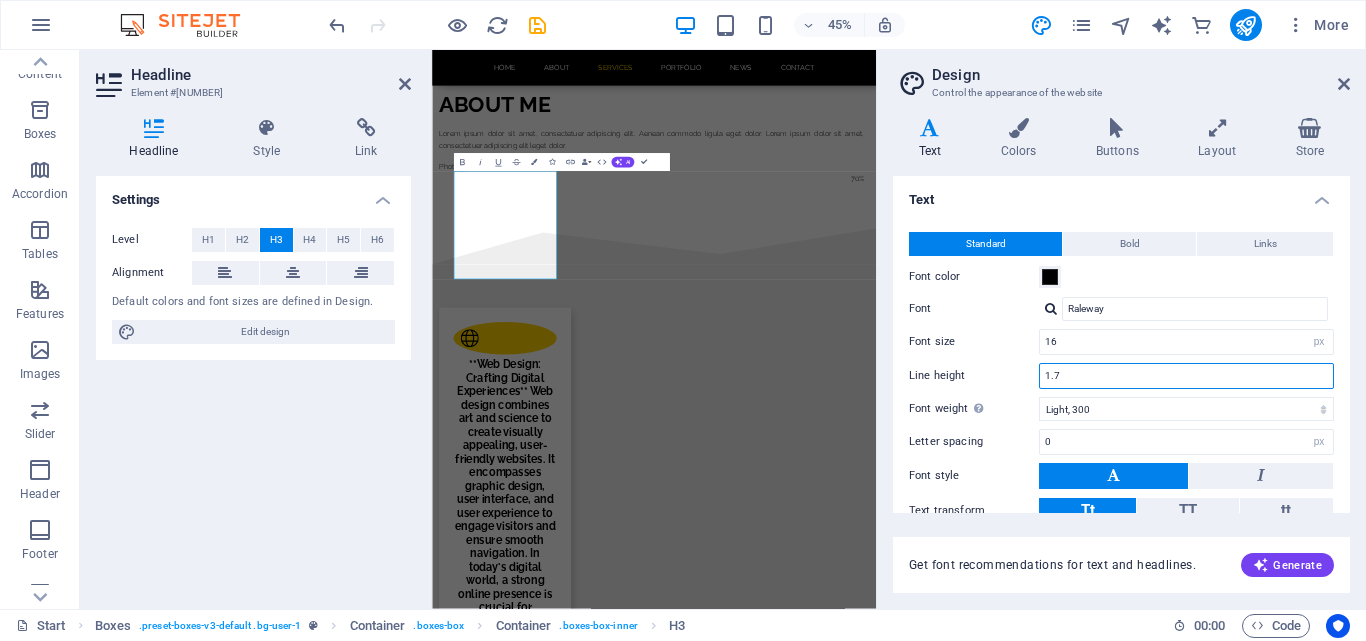 click on "1.7" at bounding box center (1186, 376) 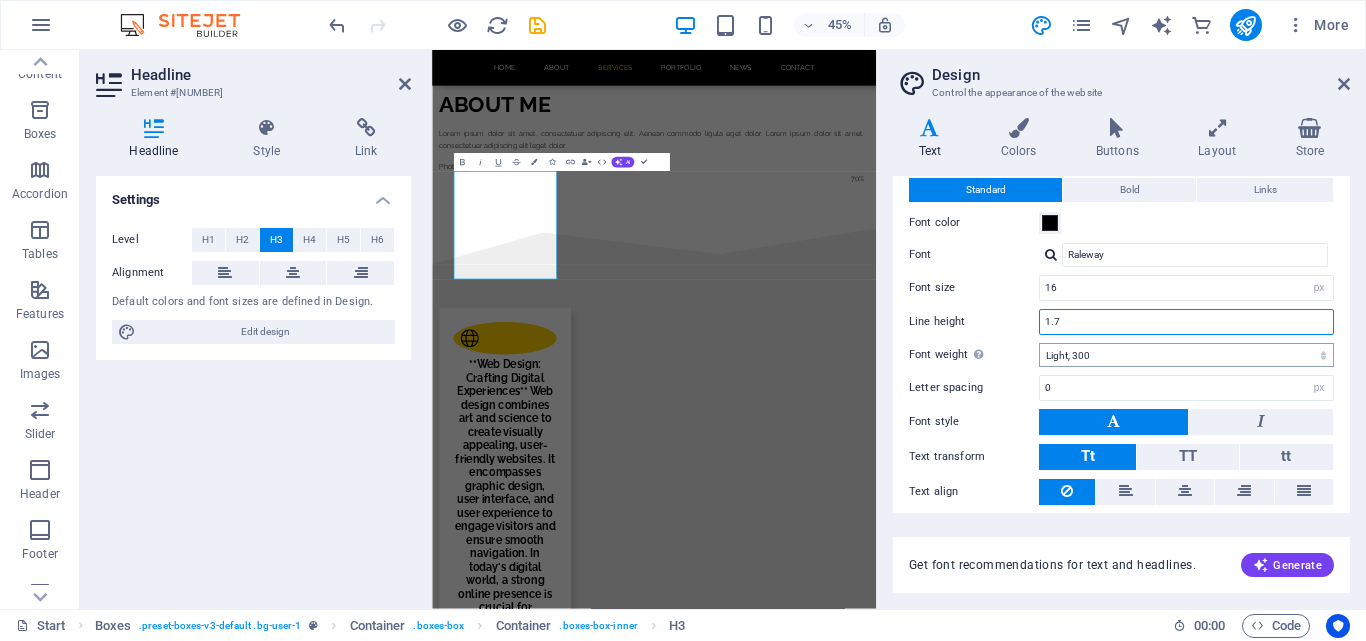 scroll, scrollTop: 0, scrollLeft: 0, axis: both 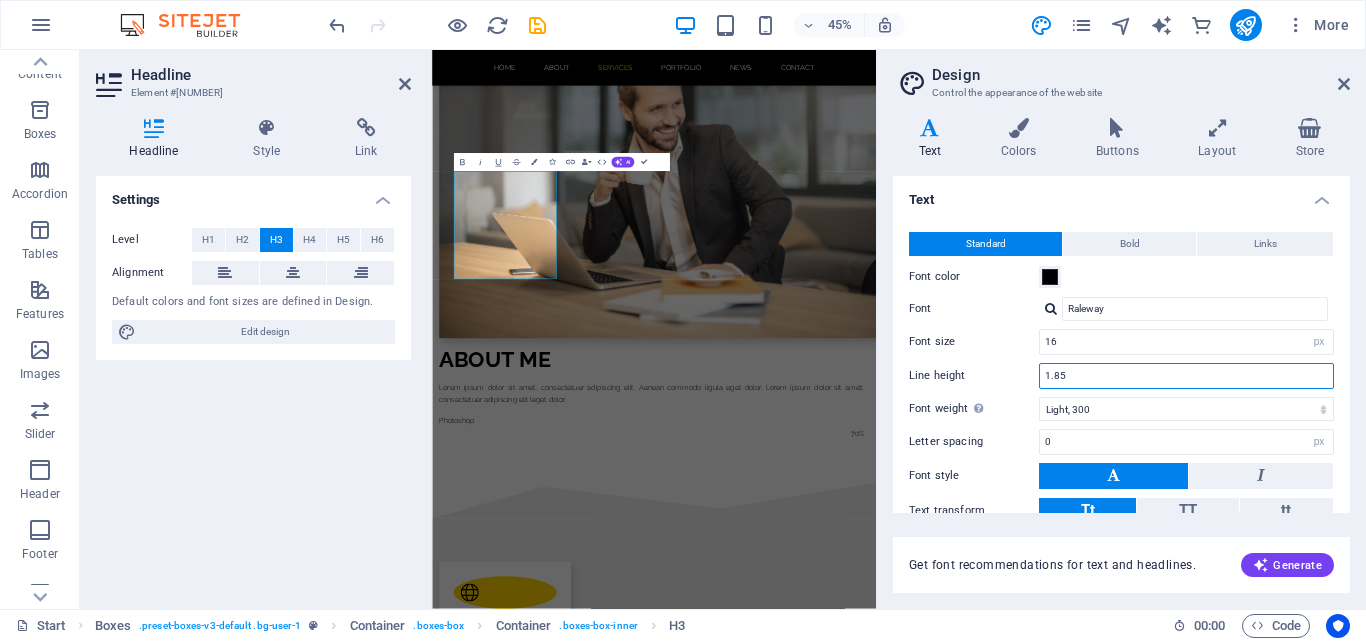 type on "1.85" 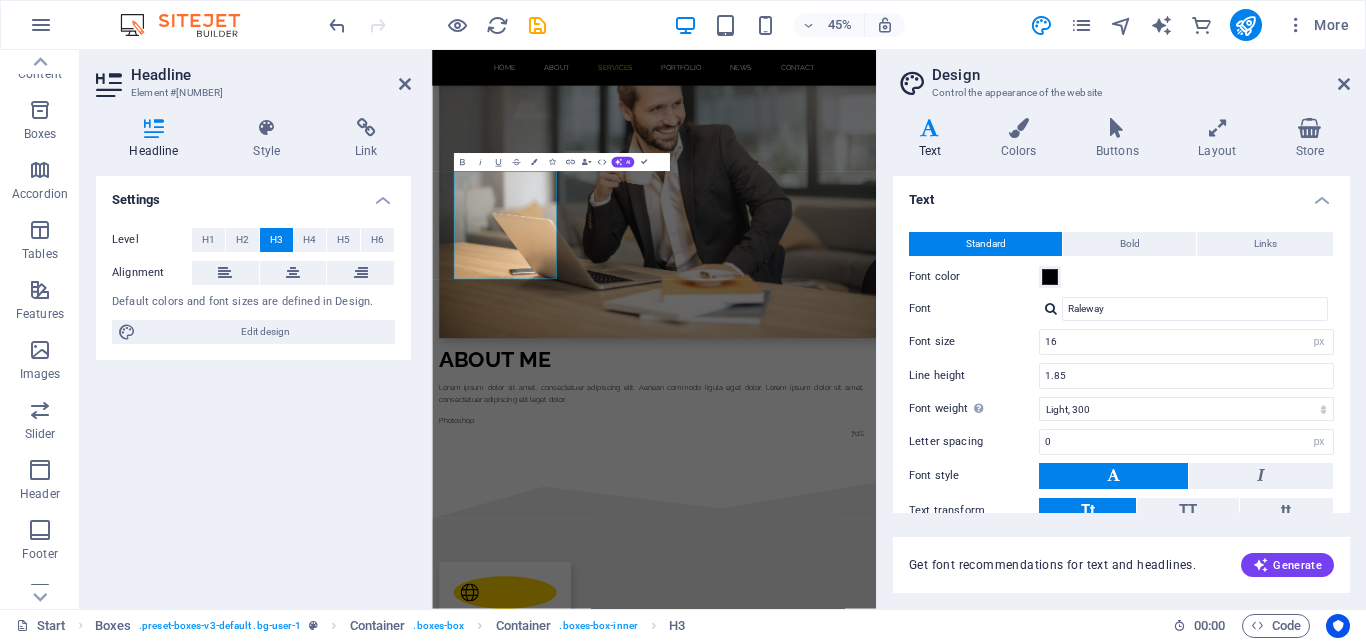click at bounding box center (1113, 476) 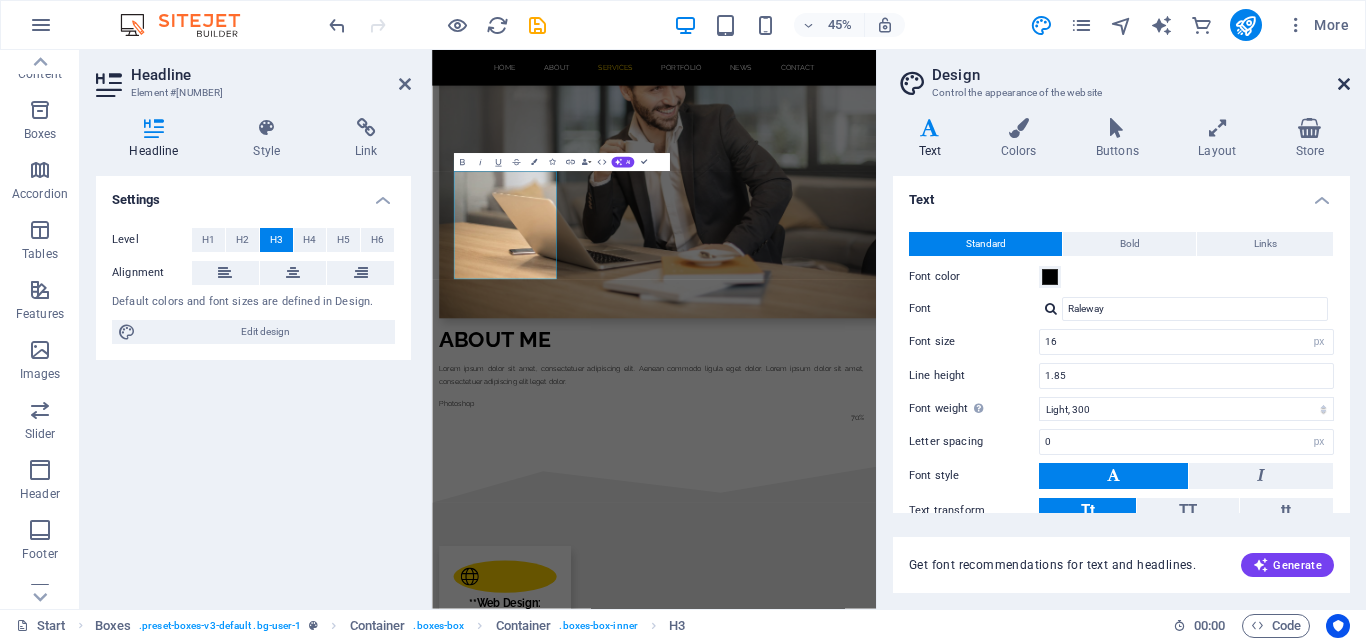 click at bounding box center (1344, 84) 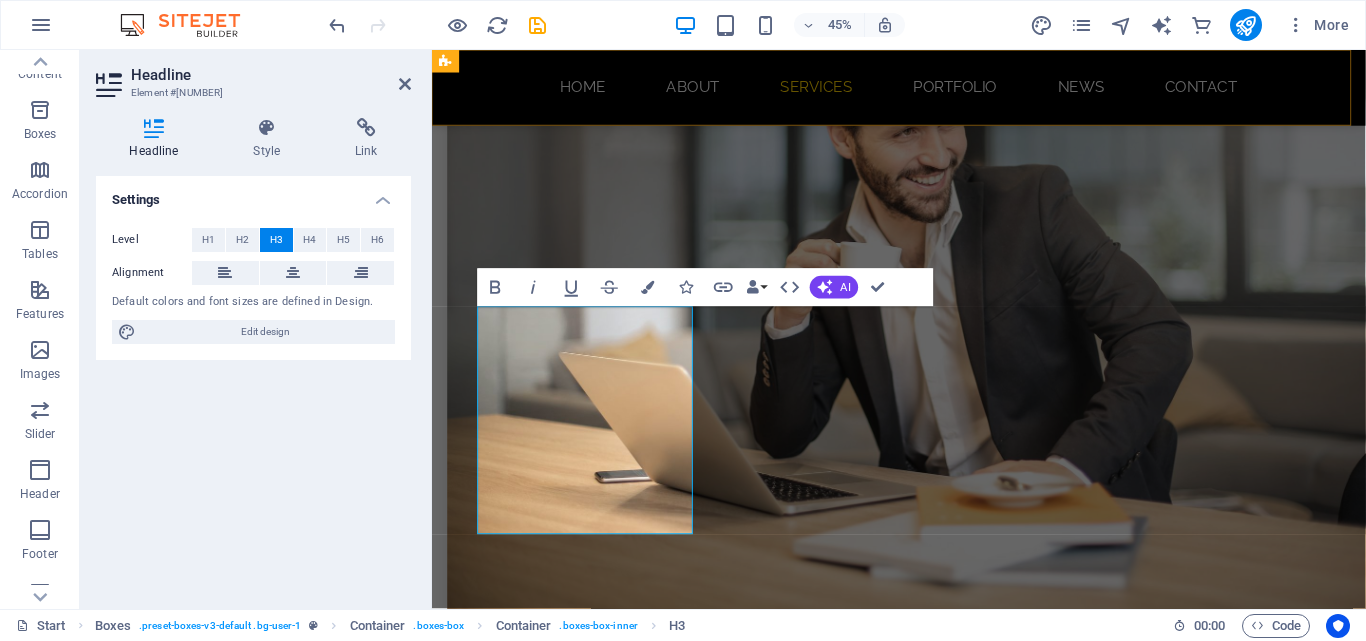 scroll, scrollTop: 2887, scrollLeft: 0, axis: vertical 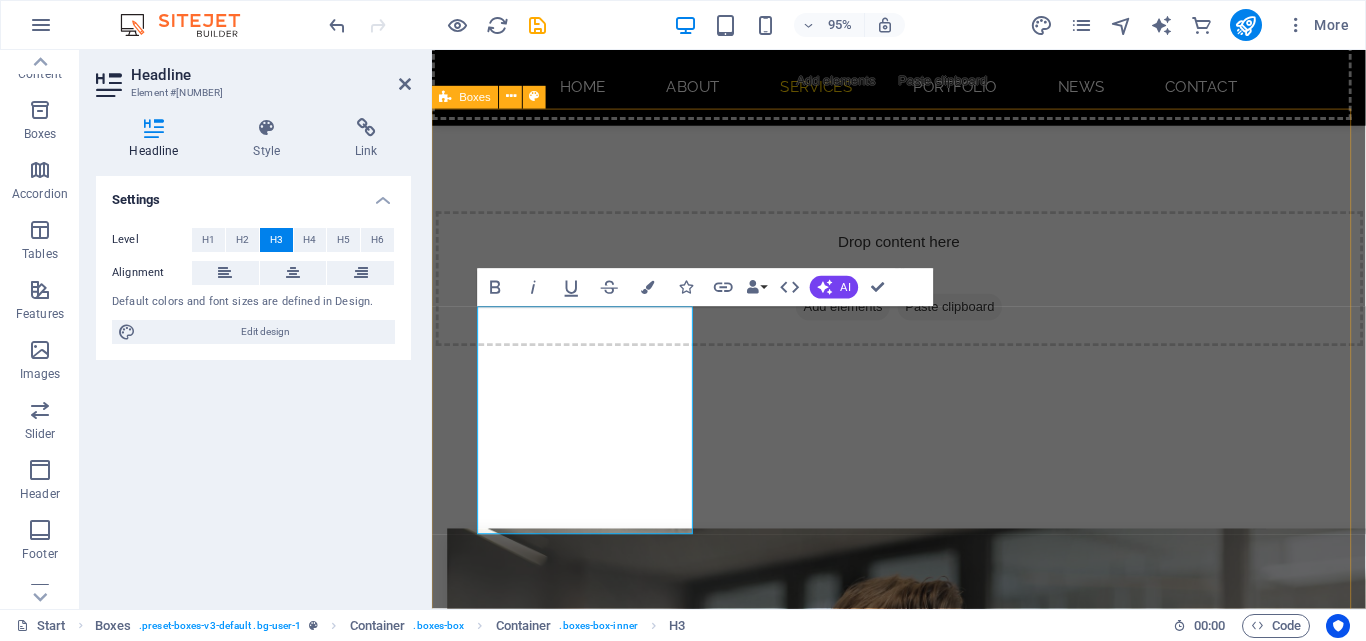 click on "**Web Design: Crafting Digital Experiences** Web design combines art and science to create visually appealing, user-friendly websites. Development Lorem ipsum dolor sit amet, consectetur adipisicing elit. This placeholder text standardizes design and typography, helping designers focus on layout and aesthetics without the distraction of meaningful content. It plays a crucial role in assessing overall design and user experience. SEO Please provide the content you'd like to be shortened. Photography Lorem ipsum dolor sit amet, consectetur adipisicing elit. Veritatis, dolorem! UI Branding Lorem ipsum dolor sit amet, consectetur adipisicing elit. Veritatis, dolorem! Print Lorem ipsum dolor sit amet, consectetur adipisicing elit. Veritatis, dolorem!" at bounding box center [923, 3179] 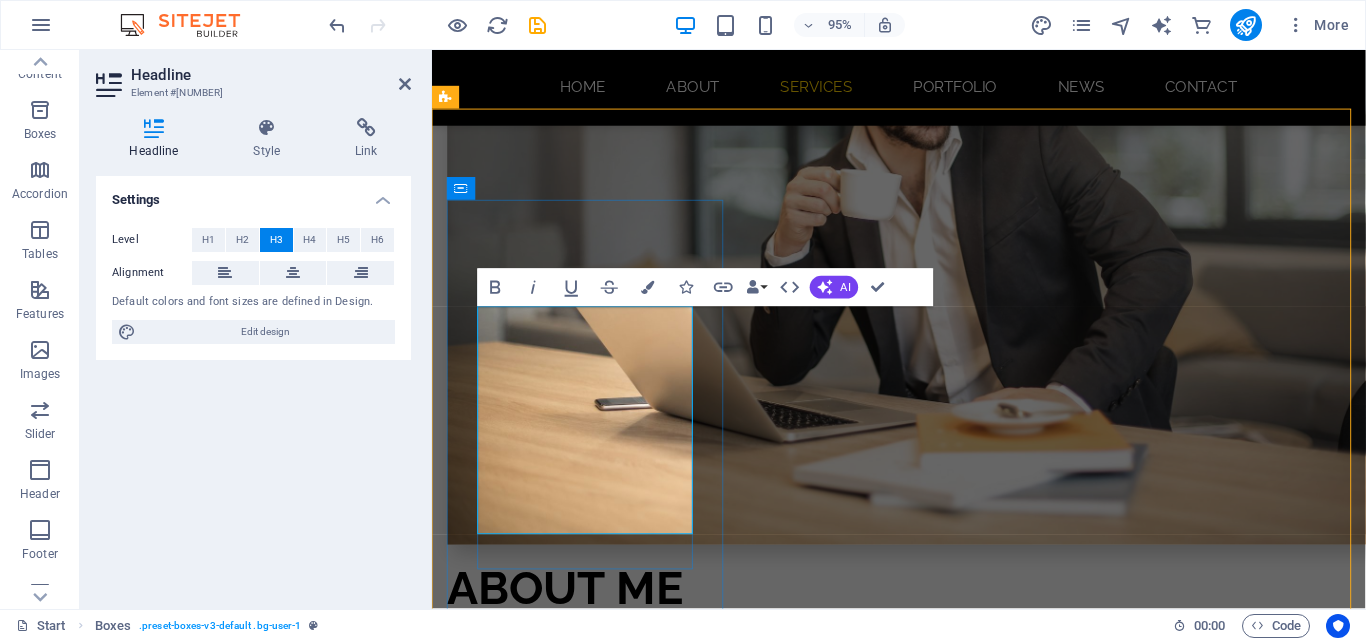 scroll, scrollTop: 2863, scrollLeft: 0, axis: vertical 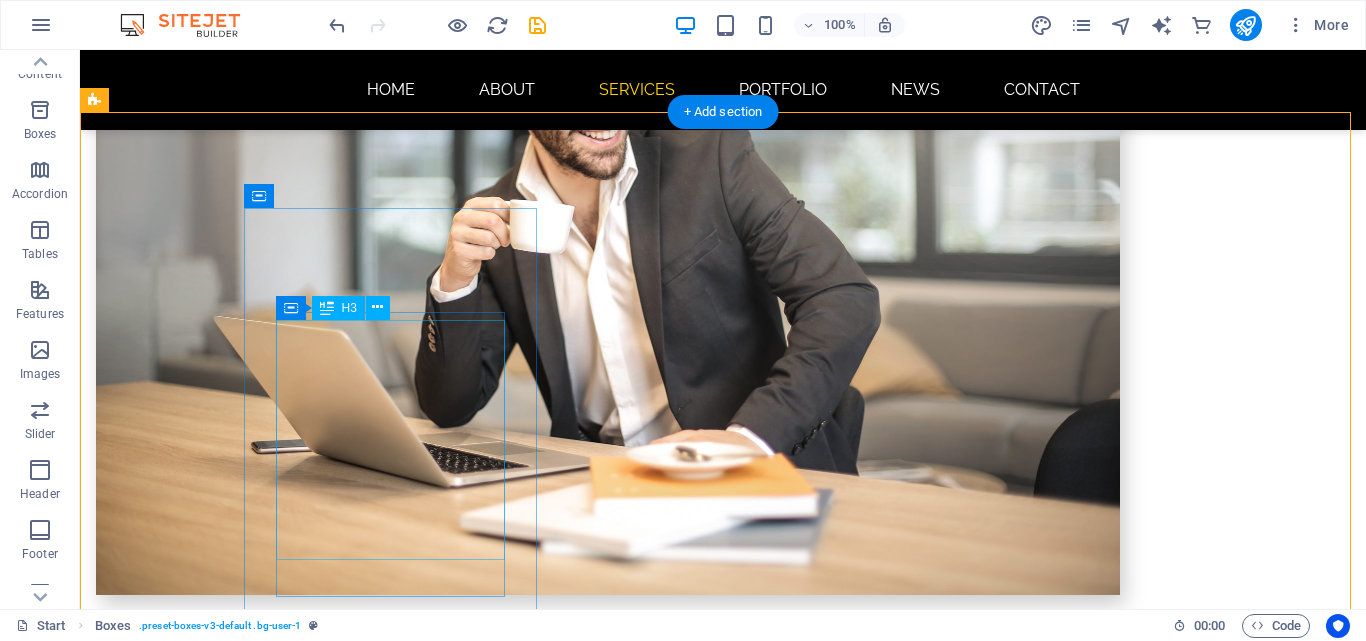 click on "**Web Design: Crafting Digital Experiences** Web design combines art and science to create visually appealing, user-friendly websites. It encompasses graphic design, user interface, and user experience to engage visitors and ensure smooth navigation. In today's digital world, a strong online presence is crucial for businesses and individuals. Effective design addresses layout, color, typography, and imagery to establish a cohesive brand identity. Responsive design is key for functionality across devices. Ultimately, web design focuses on user needs to create high-performing sites, sign" at bounding box center (242, 1753) 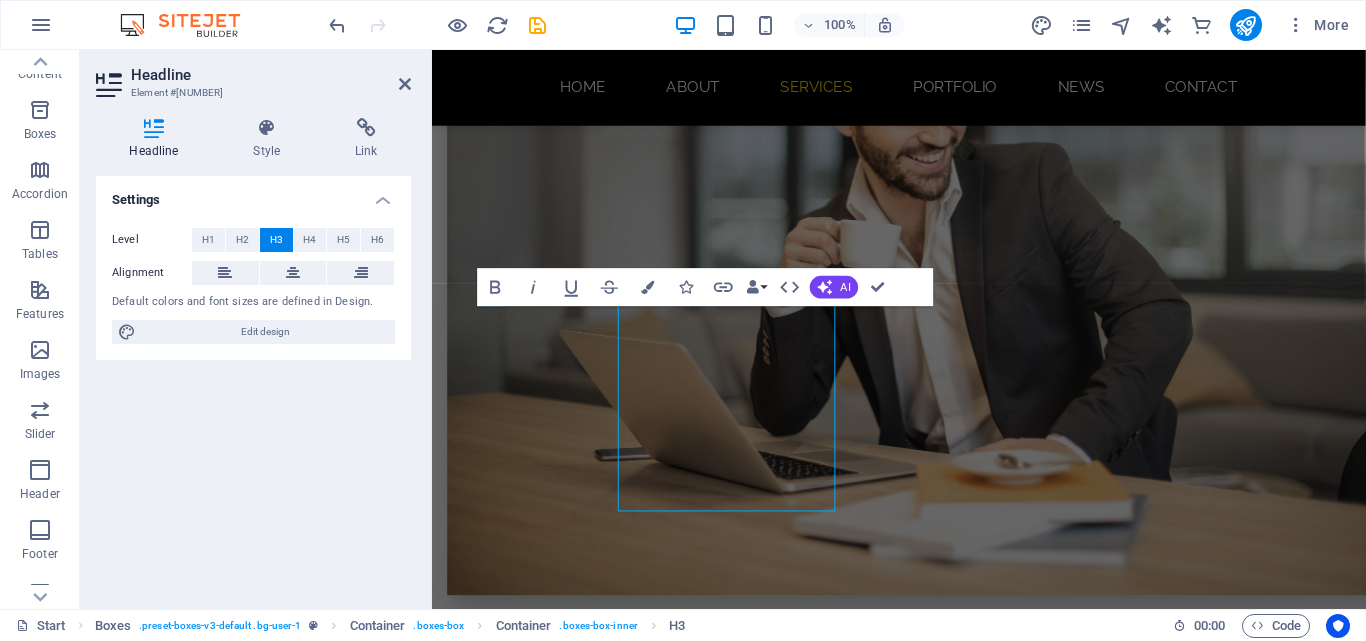 scroll, scrollTop: 2887, scrollLeft: 0, axis: vertical 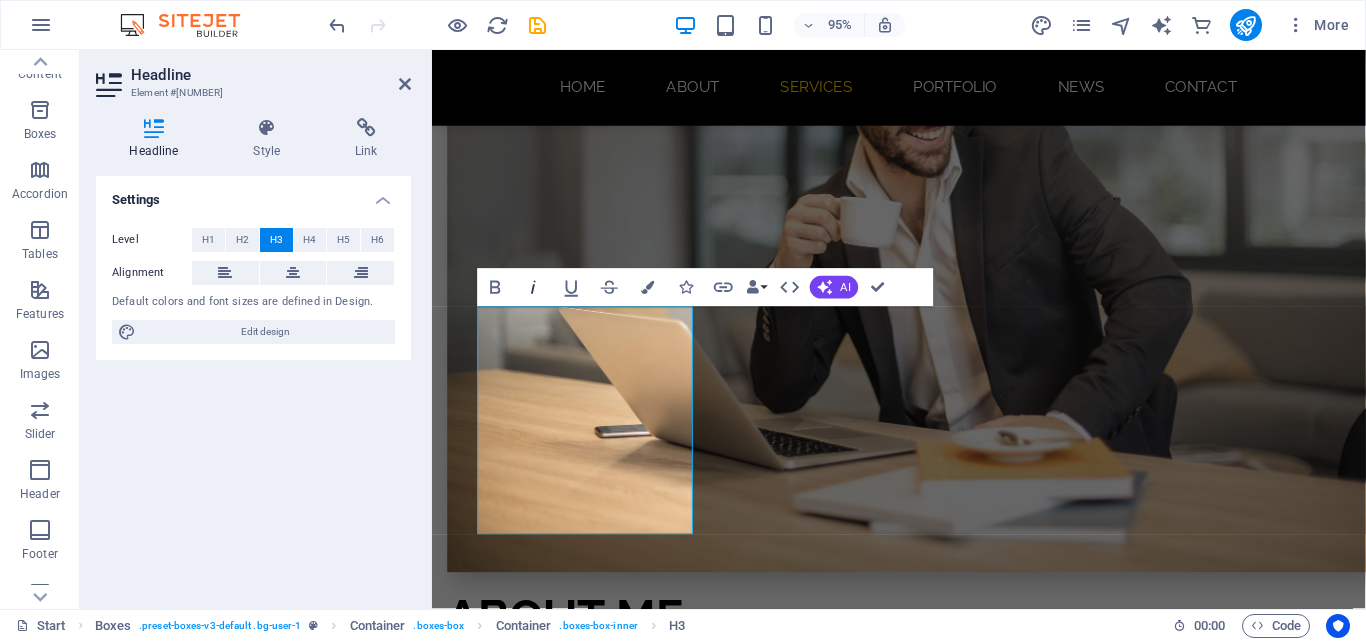 click 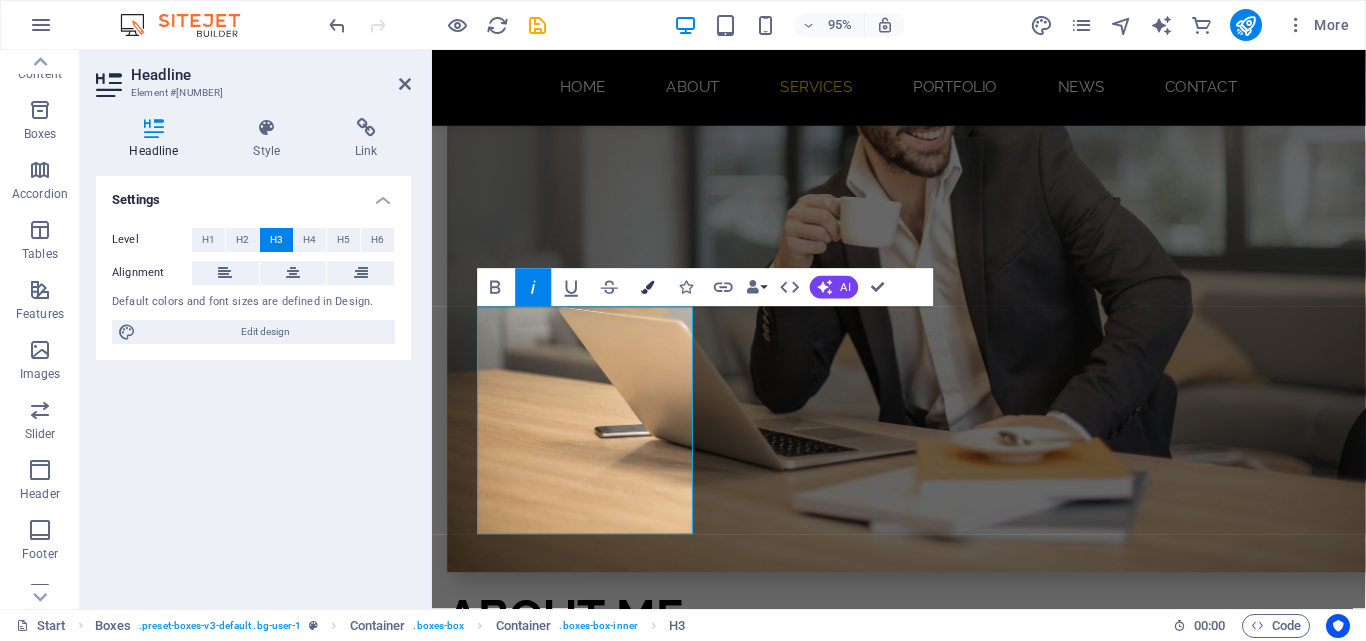 click at bounding box center [647, 287] 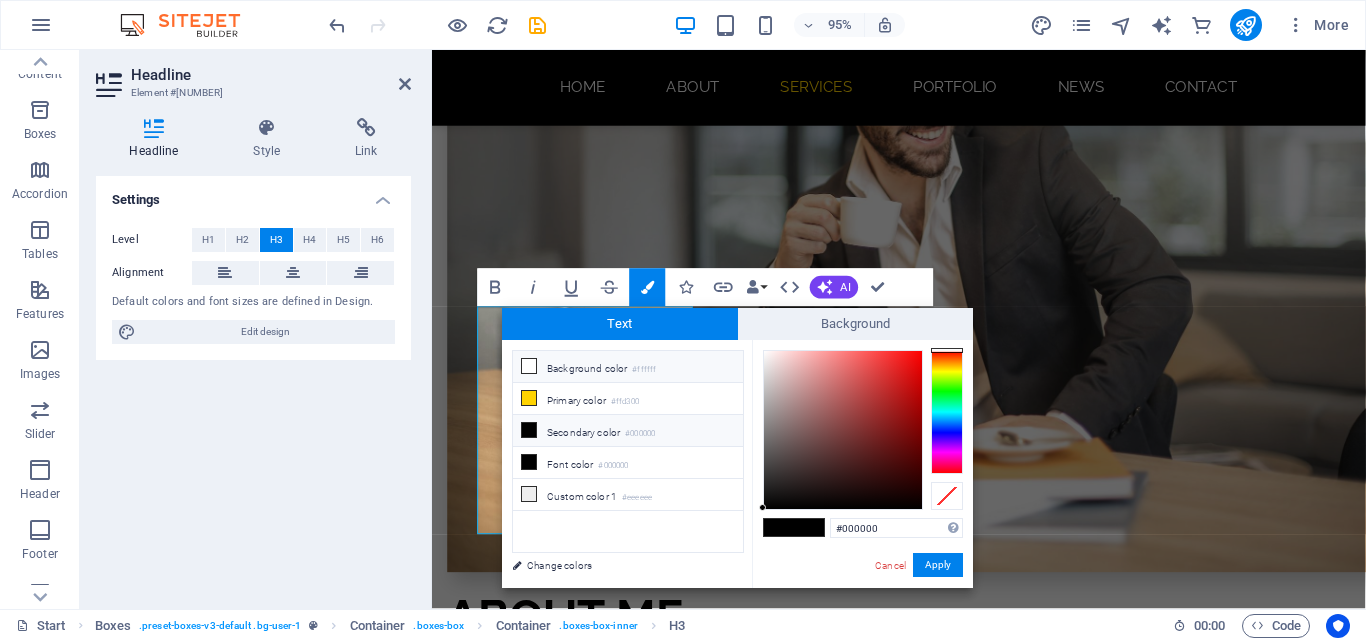 click at bounding box center [529, 366] 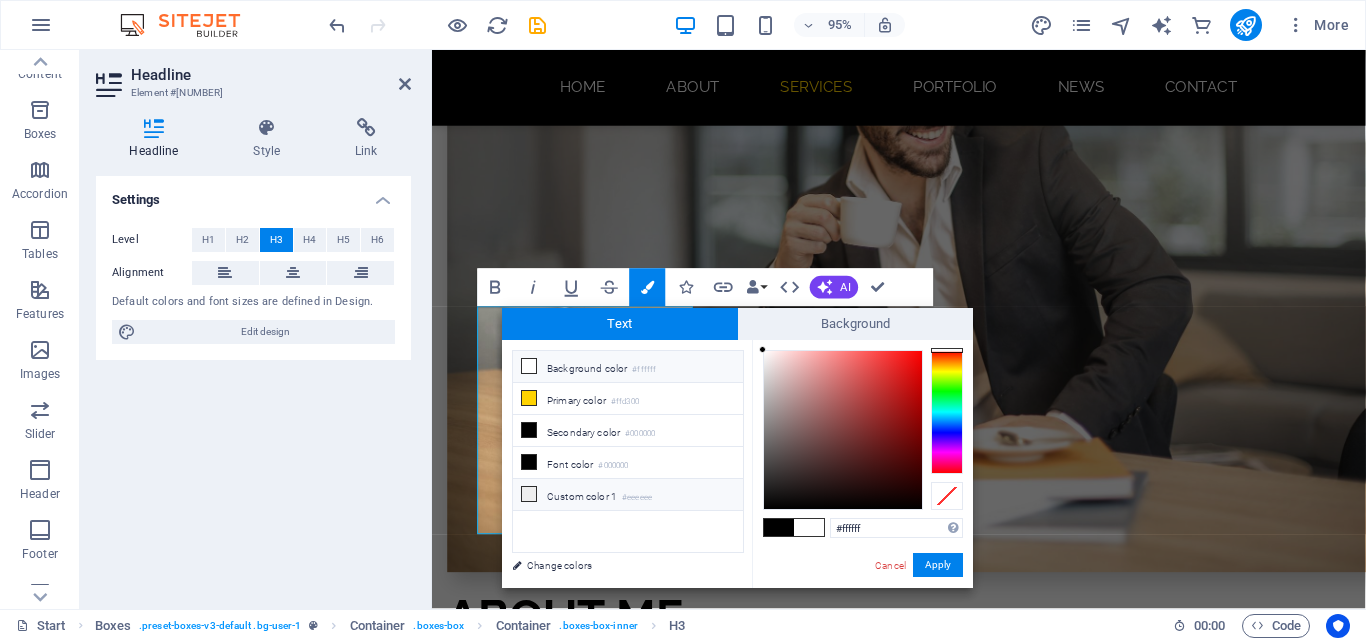 click at bounding box center (529, 494) 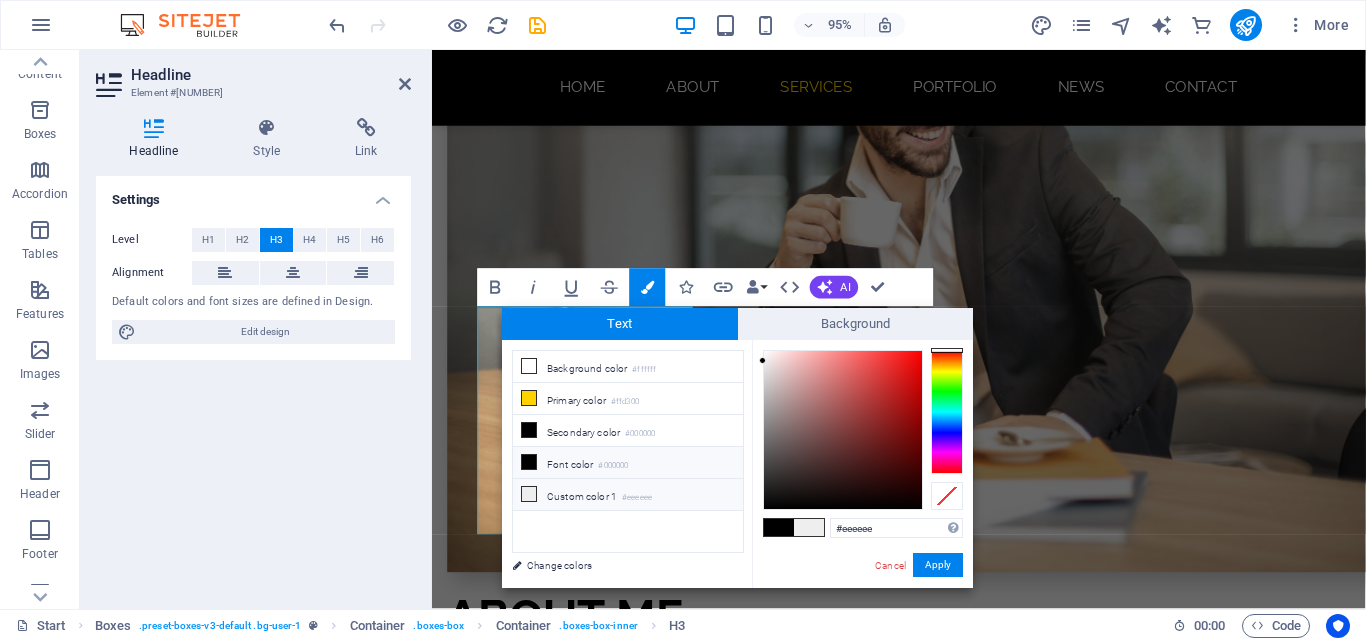 click at bounding box center (529, 462) 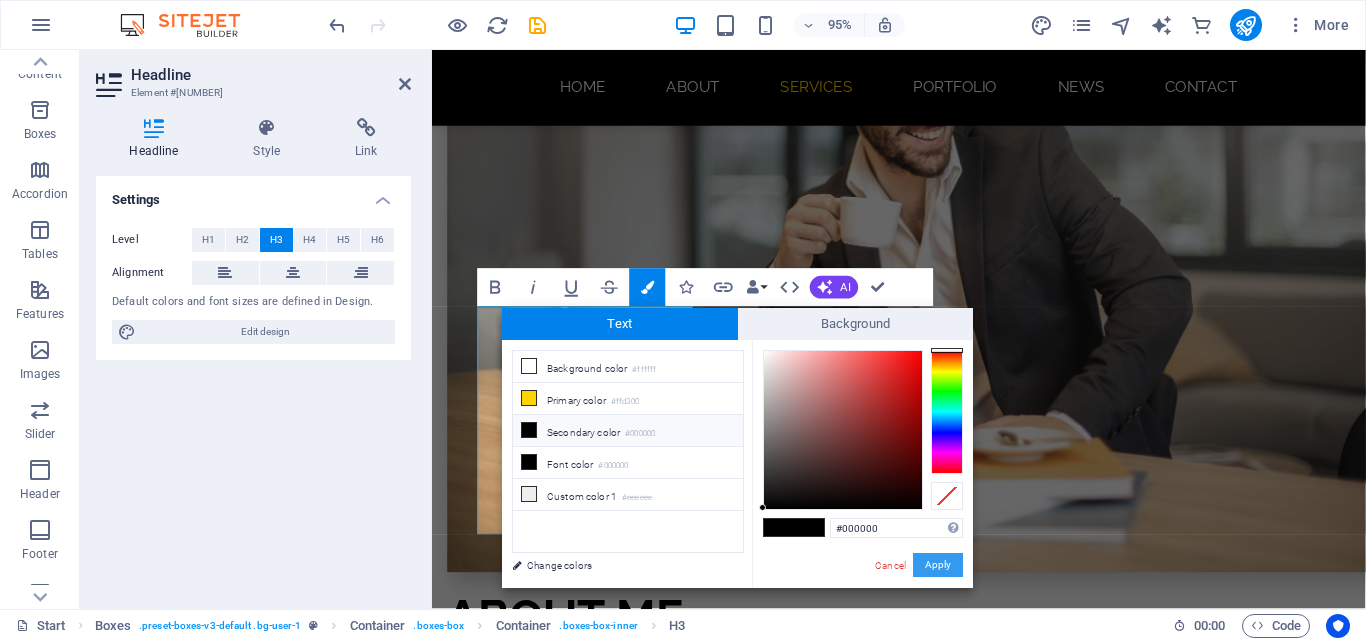 click on "Apply" at bounding box center [938, 565] 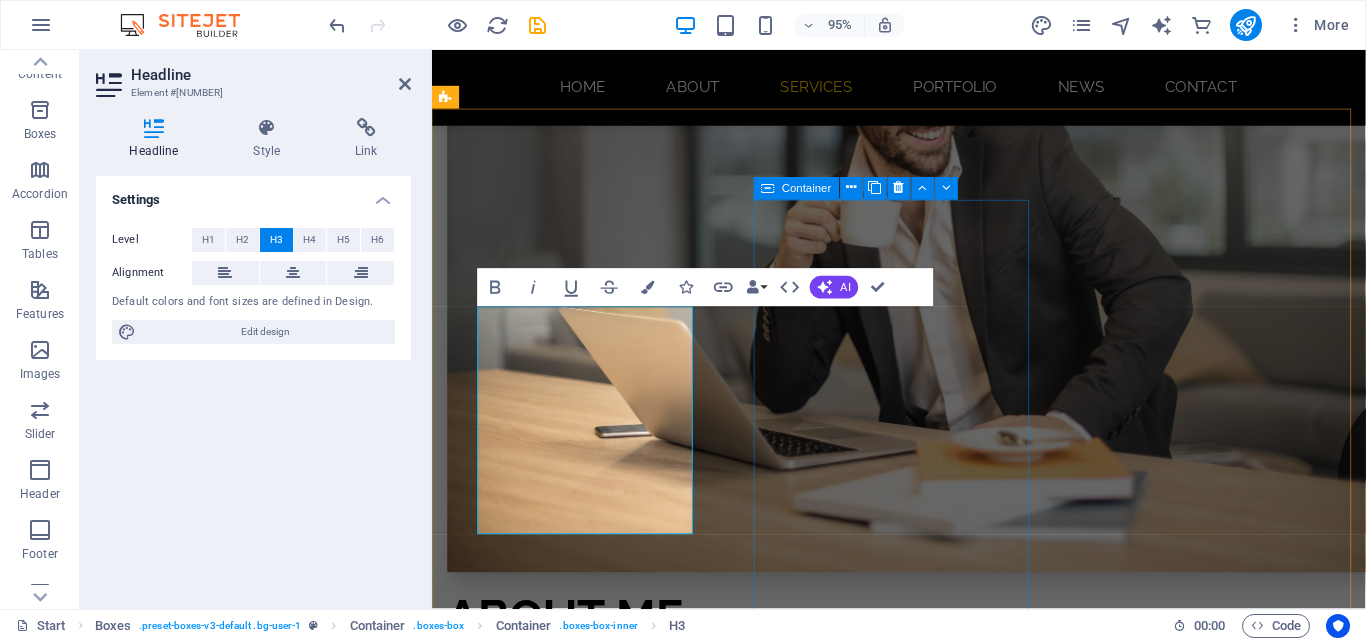 click on "Development Lorem ipsum dolor sit amet, consectetur adipisicing elit. This placeholder text standardizes design and typography, helping designers focus on layout and aesthetics without the distraction of meaningful content. It plays a crucial role in assessing overall design and user experience." at bounding box center (594, 2623) 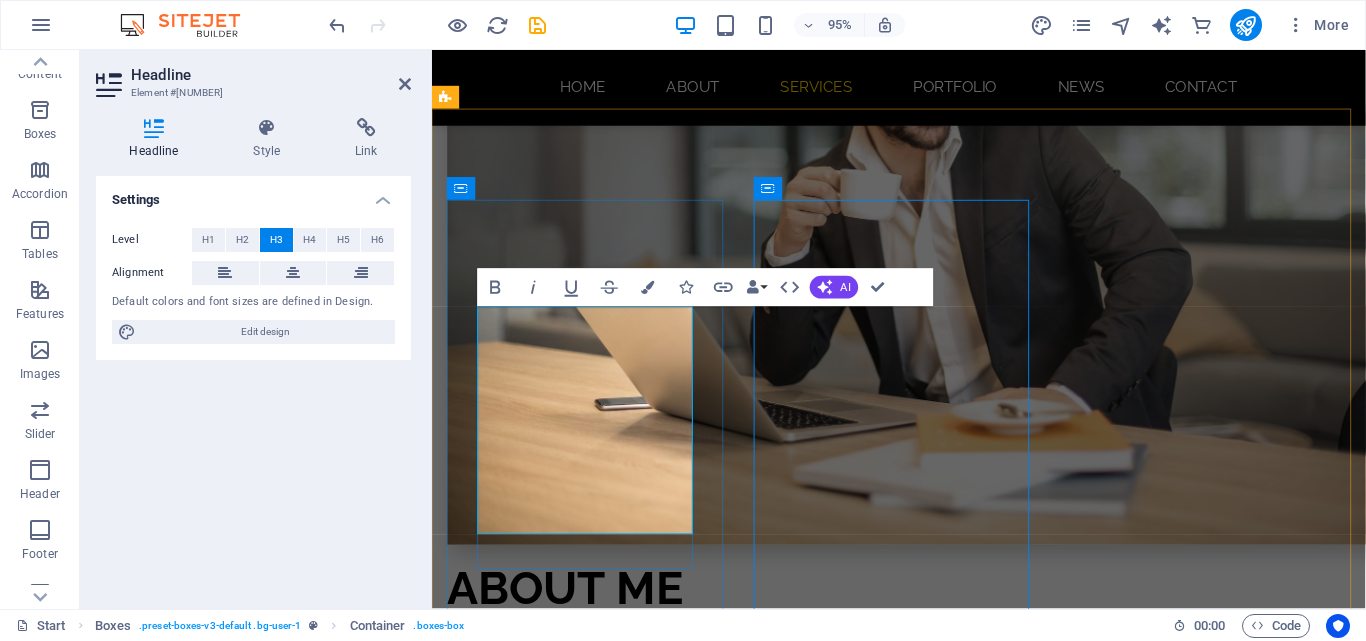 scroll, scrollTop: 2863, scrollLeft: 0, axis: vertical 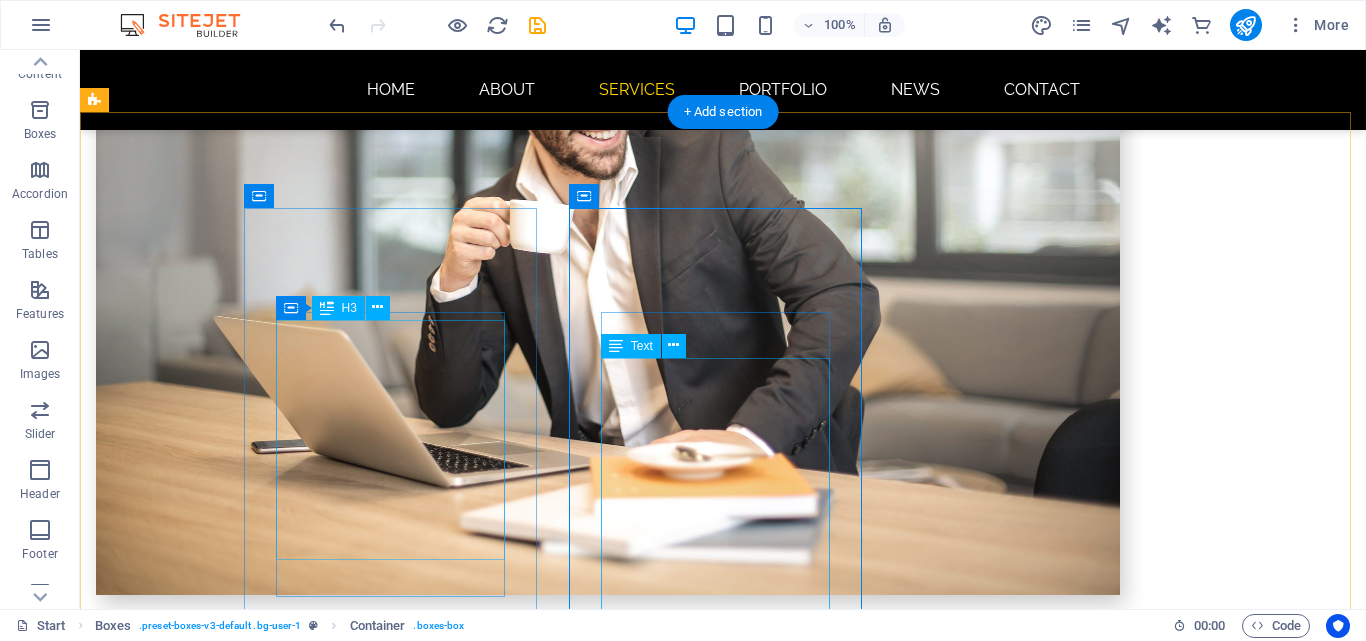 click on "Lorem ipsum dolor sit amet, consectetur adipisicing elit. This placeholder text standardizes design and typography, helping designers focus on layout and aesthetics without the distraction of meaningful content. It plays a crucial role in assessing overall design and user experience." at bounding box center [242, 2677] 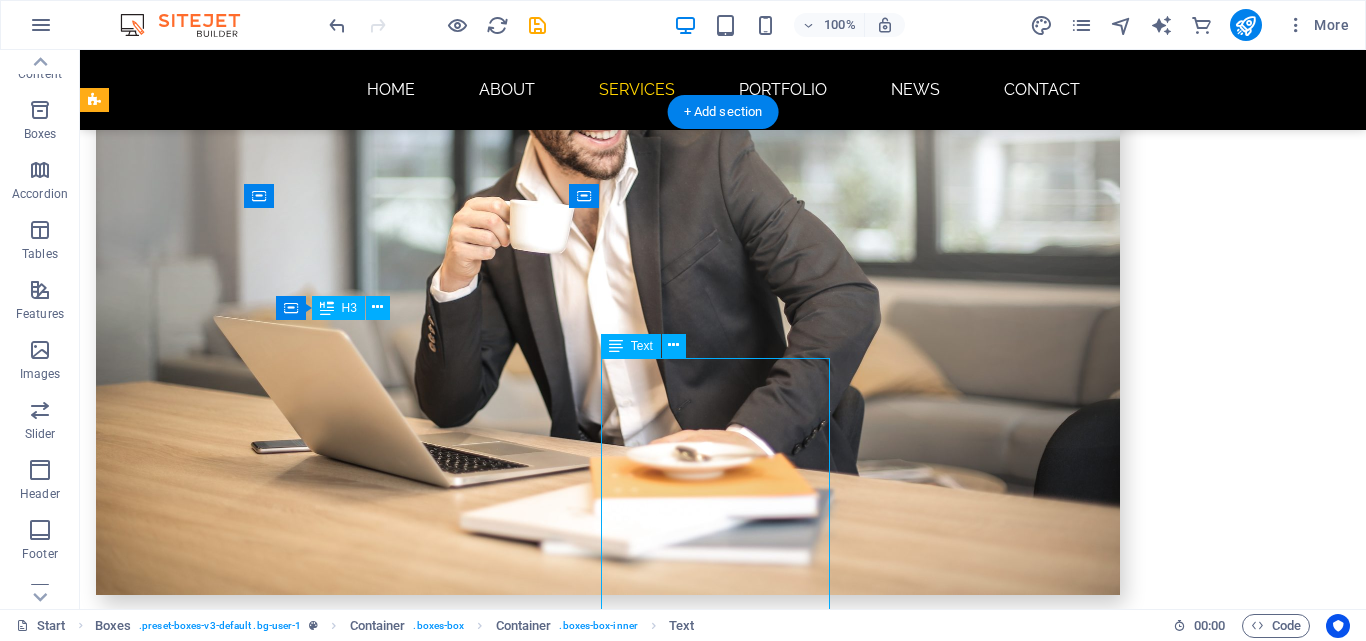 click on "Lorem ipsum dolor sit amet, consectetur adipisicing elit. This placeholder text standardizes design and typography, helping designers focus on layout and aesthetics without the distraction of meaningful content. It plays a crucial role in assessing overall design and user experience." at bounding box center (242, 2677) 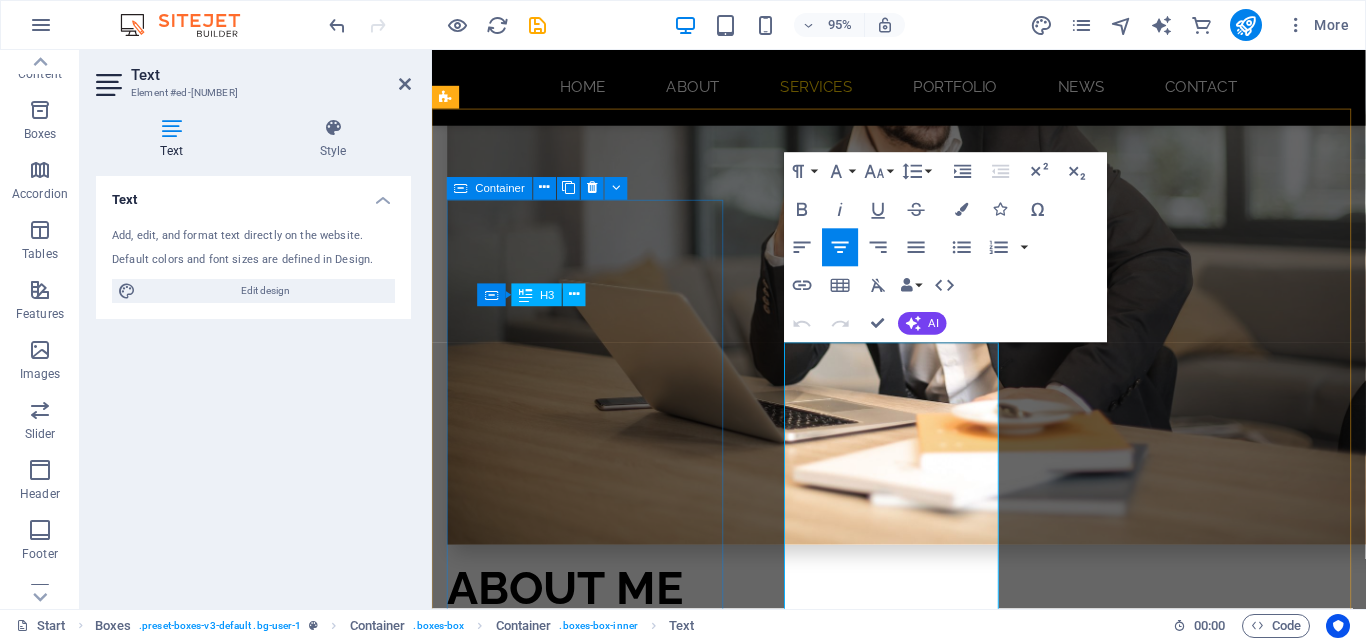 click on "**Web Design: Crafting Digital Experiences** Web design combines art and science to create visually appealing, user-friendly websites. It encompasses graphic design, user interface, and user experience to engage visitors and ensure smooth navigation. In today's digital world, a strong online presence is crucial for businesses and individuals. Effective design addresses layout, color, typography, and imagery to establish a cohesive brand identity. Responsive design is key for functionality across devices. Ultimately, web design focuses on user needs to create high-performing sites, sign" at bounding box center (594, 1708) 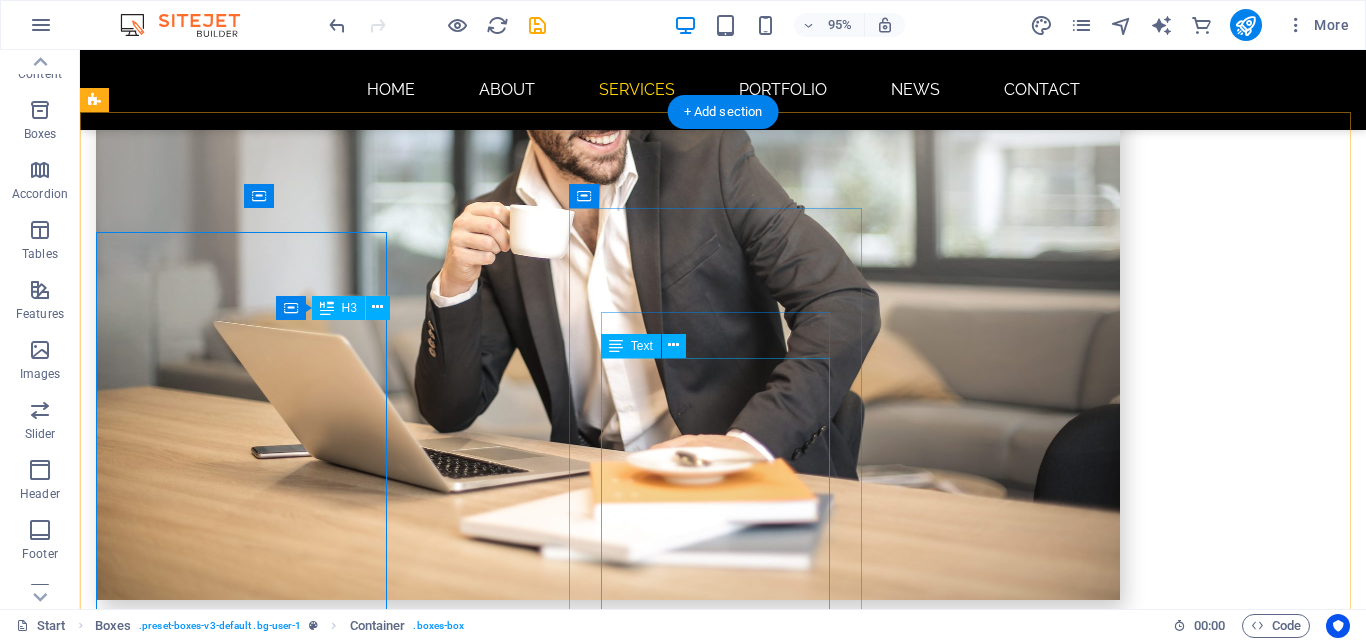 scroll, scrollTop: 2863, scrollLeft: 0, axis: vertical 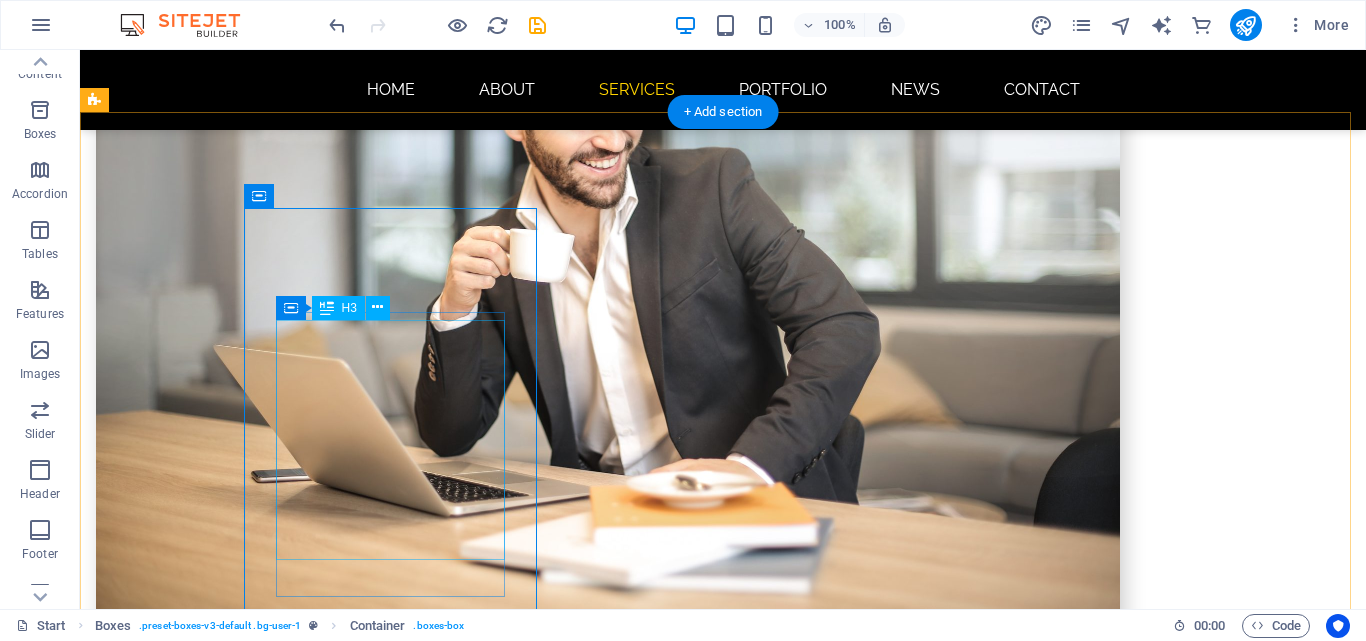click on "**Web Design: Crafting Digital Experiences** Web design combines art and science to create visually appealing, user-friendly websites. It encompasses graphic design, user interface, and user experience to engage visitors and ensure smooth navigation. In today's digital world, a strong online presence is crucial for businesses and individuals. Effective design addresses layout, color, typography, and imagery to establish a cohesive brand identity. Responsive design is key for functionality across devices. Ultimately, web design focuses on user needs to create high-performing sites, sign" at bounding box center [242, 1782] 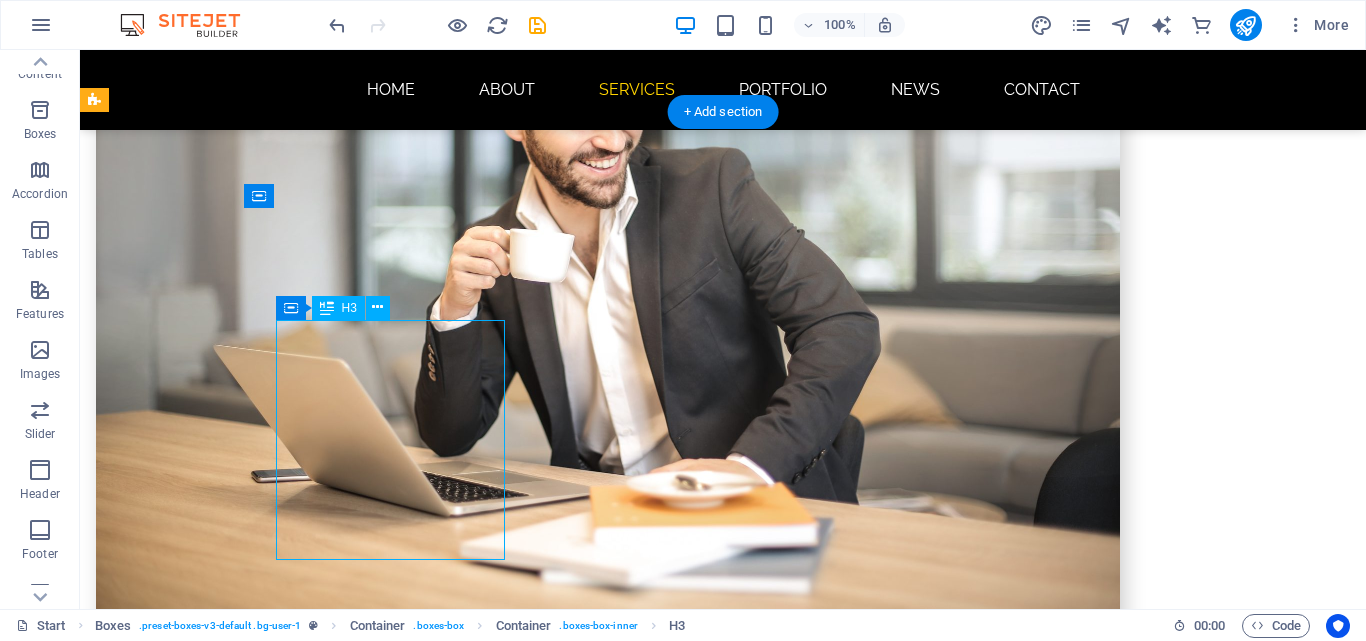 click on "**Web Design: Crafting Digital Experiences** Web design combines art and science to create visually appealing, user-friendly websites. It encompasses graphic design, user interface, and user experience to engage visitors and ensure smooth navigation. In today's digital world, a strong online presence is crucial for businesses and individuals. Effective design addresses layout, color, typography, and imagery to establish a cohesive brand identity. Responsive design is key for functionality across devices. Ultimately, web design focuses on user needs to create high-performing sites, sign" at bounding box center (242, 1782) 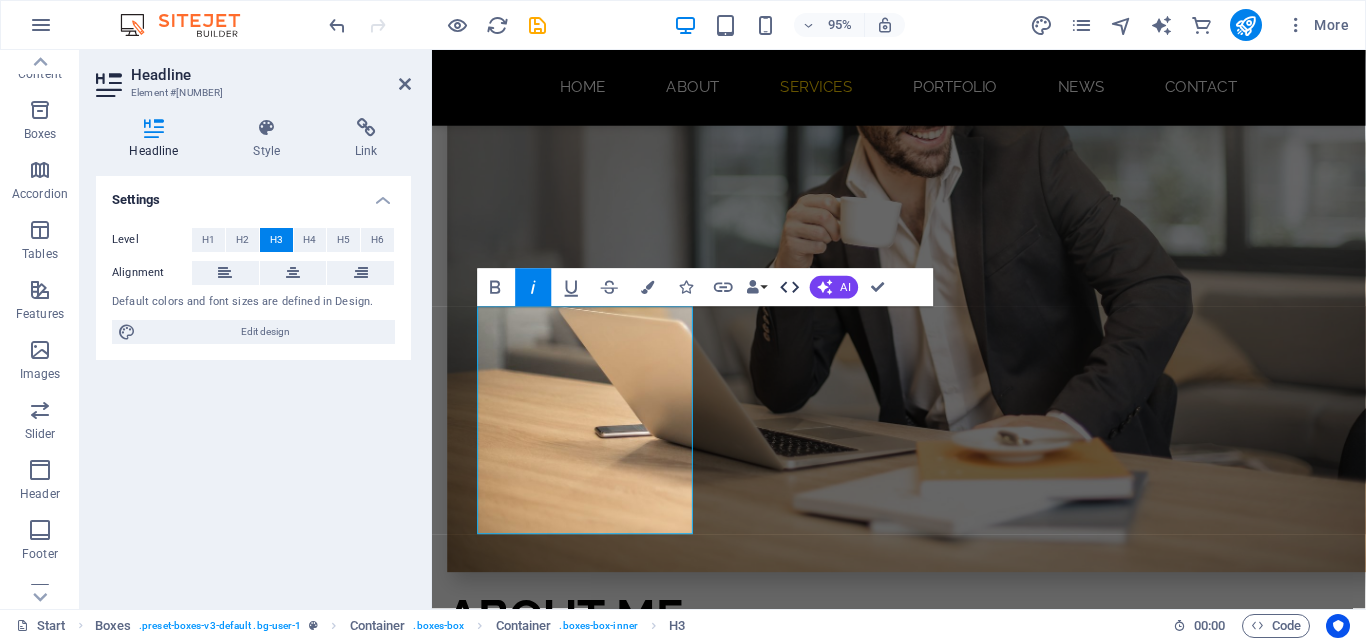 click 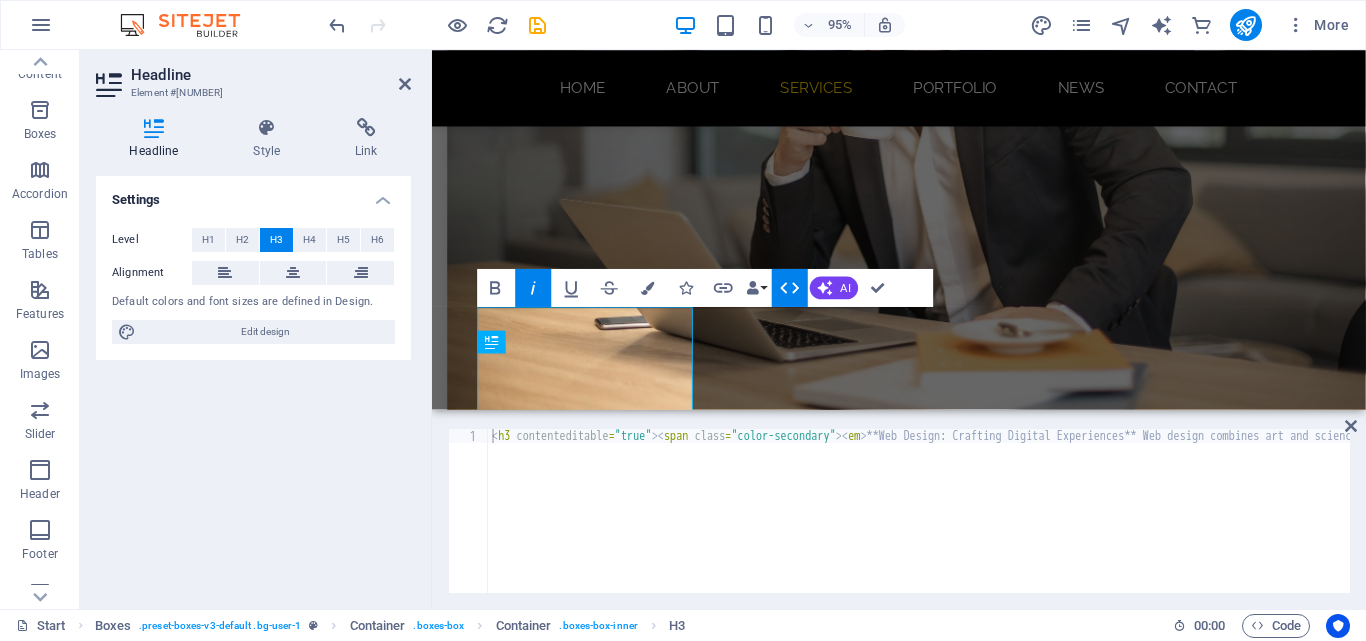 click 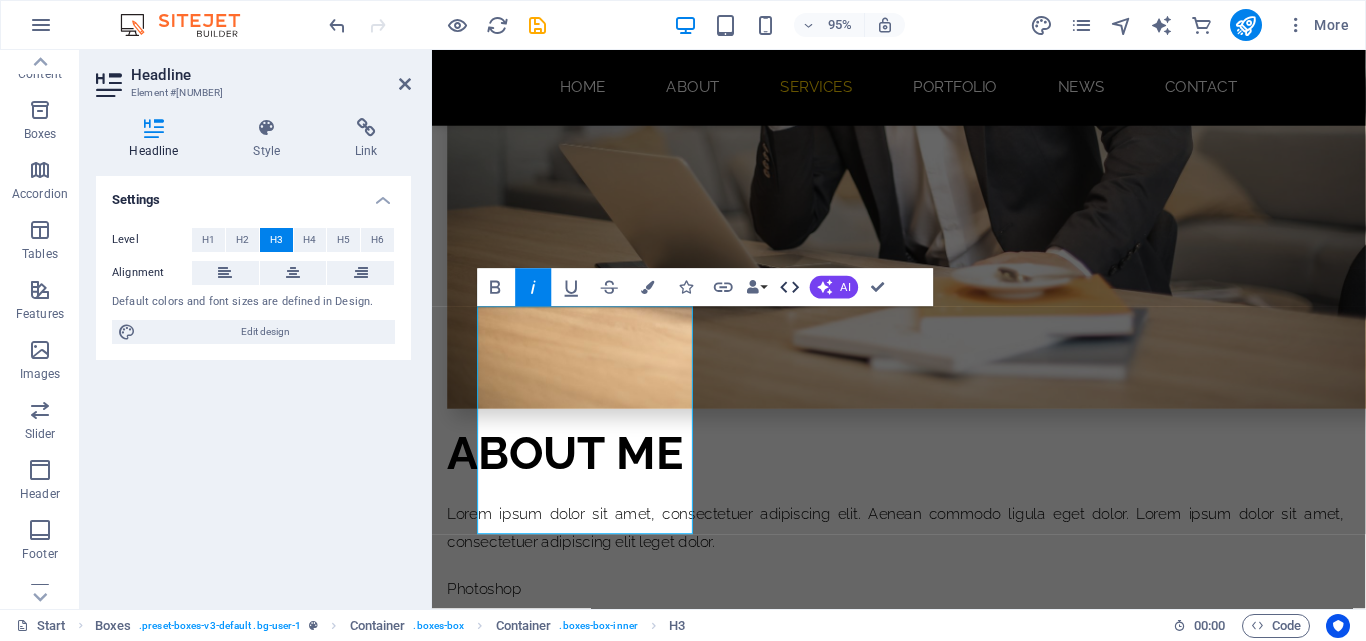 click 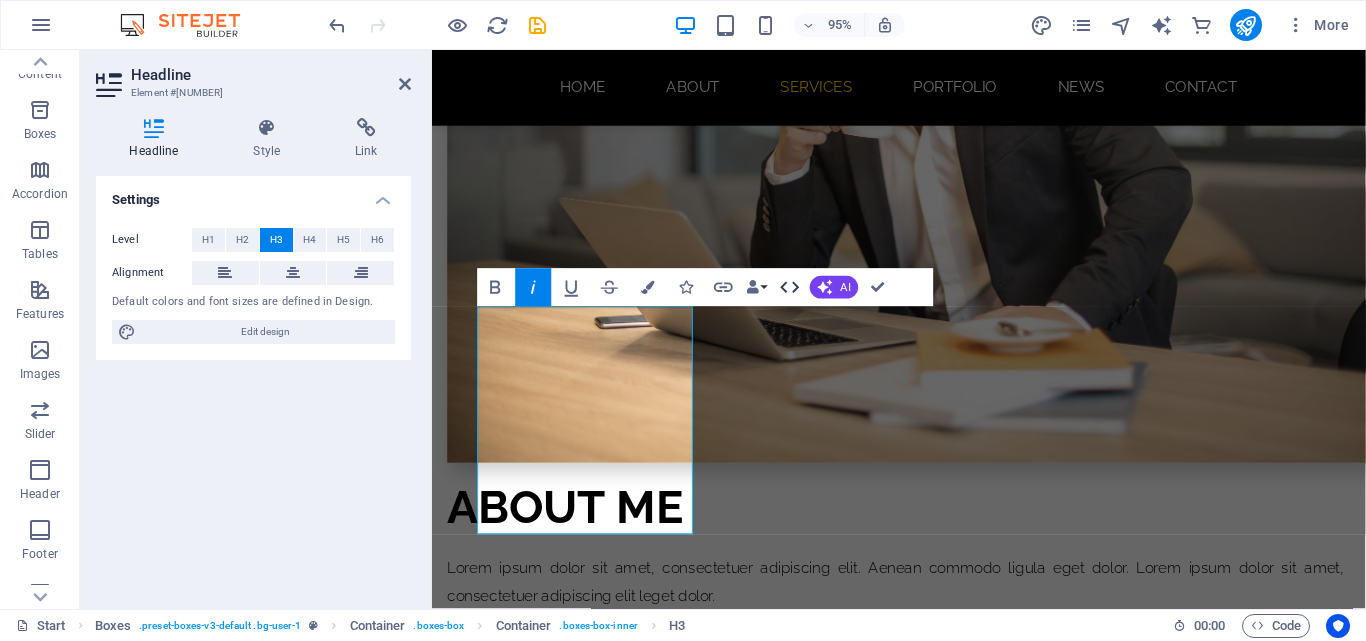 click 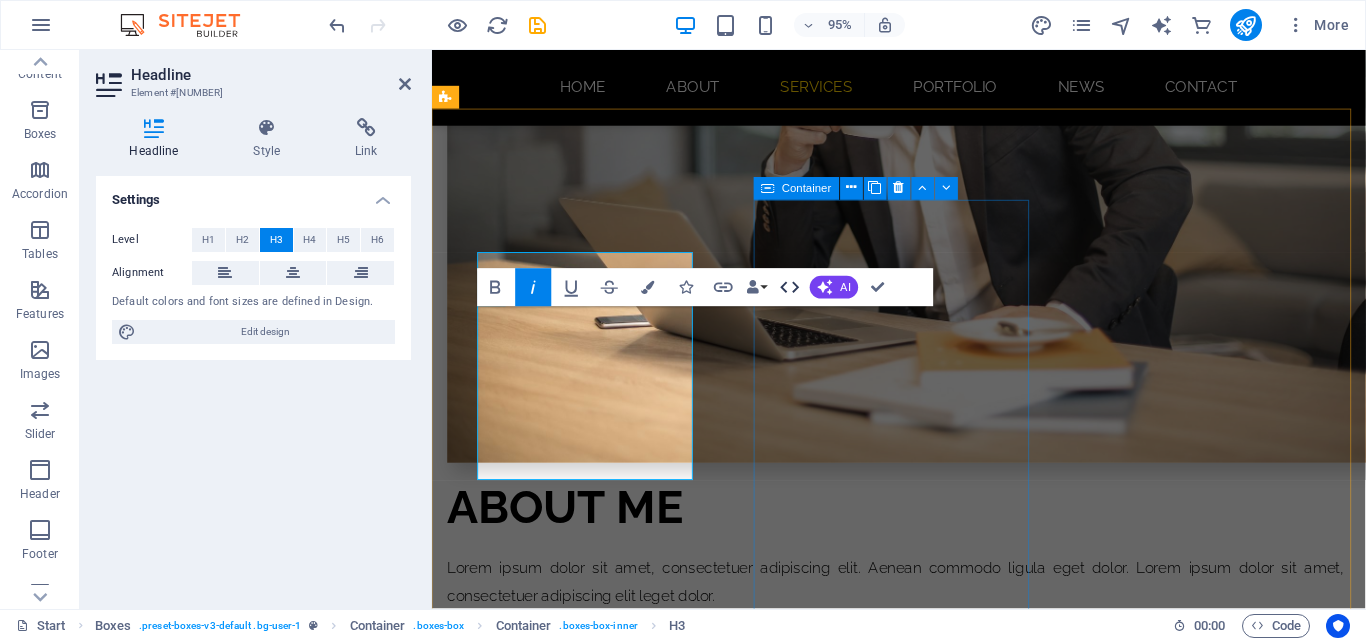 click 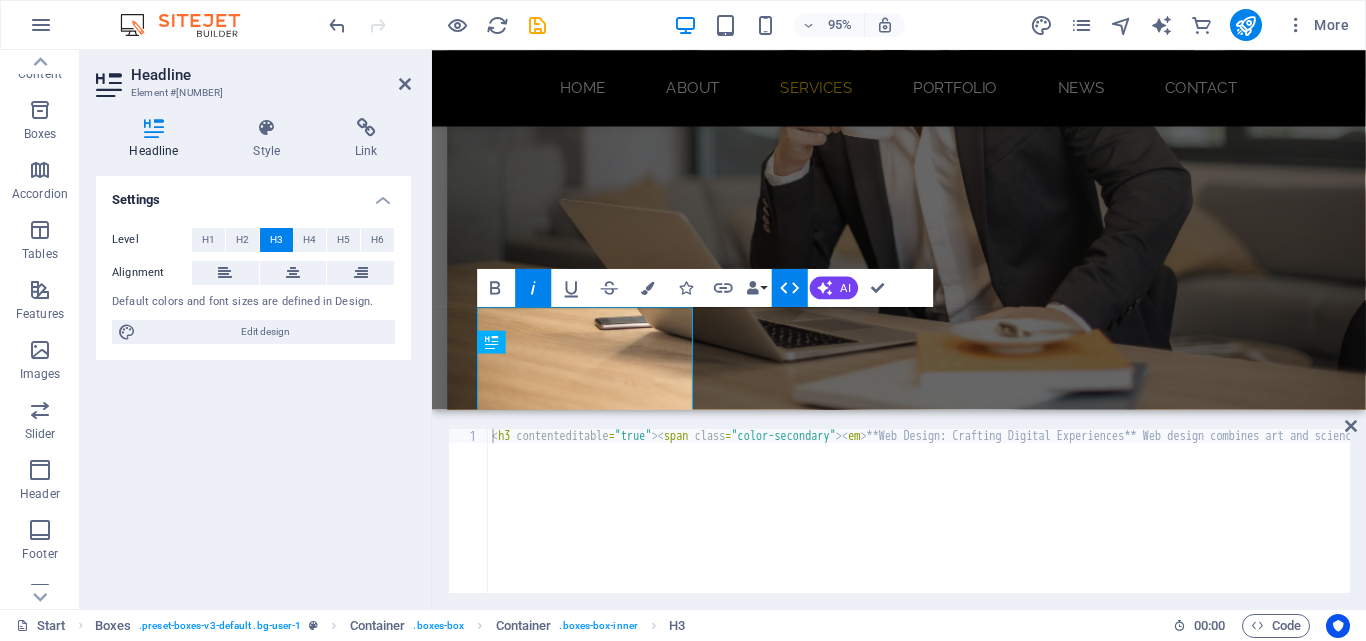 click 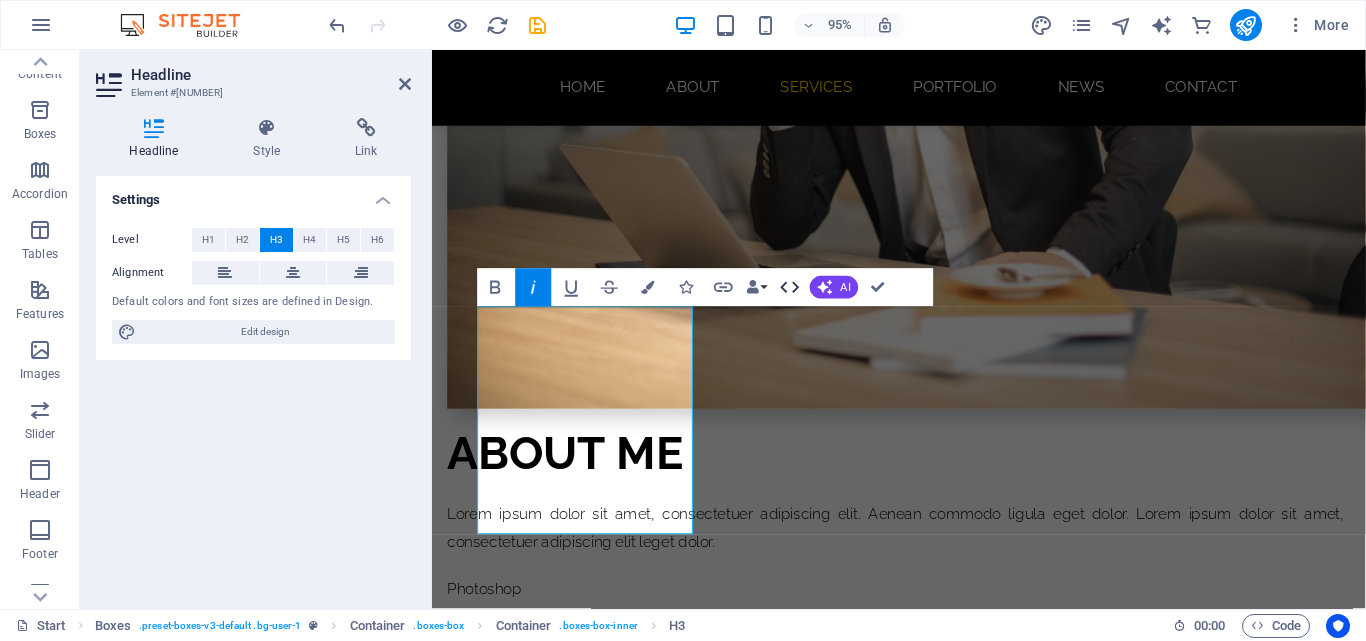 click 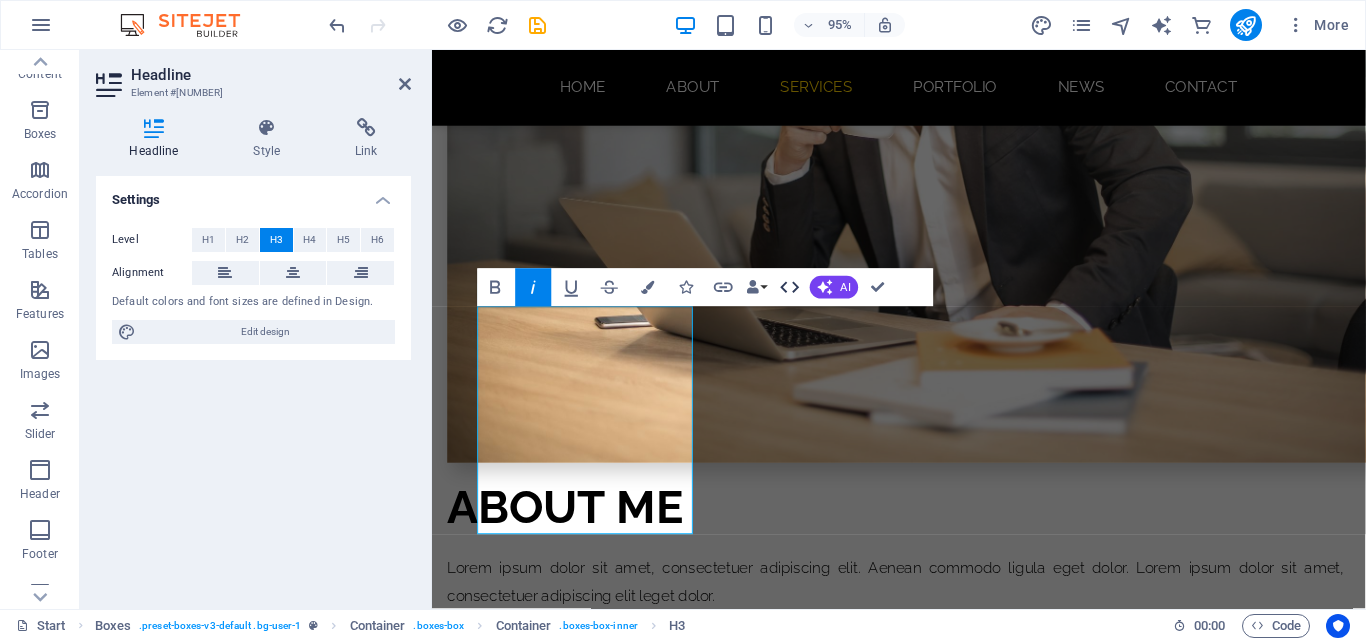 click on "Development Lorem ipsum dolor sit amet, consectetur adipisicing elit. This placeholder text standardizes design and typography, helping designers focus on layout and aesthetics without the distraction of meaningful content. It plays a crucial role in assessing overall design and user experience." at bounding box center [594, 2508] 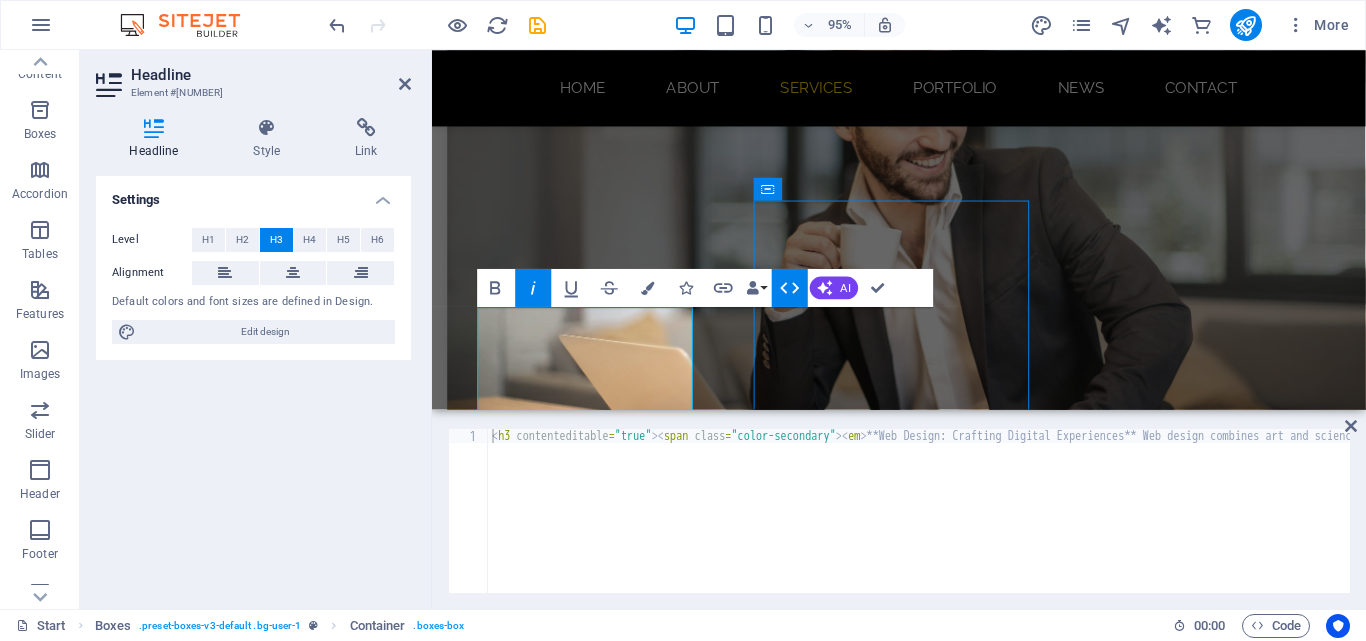 scroll, scrollTop: 2863, scrollLeft: 0, axis: vertical 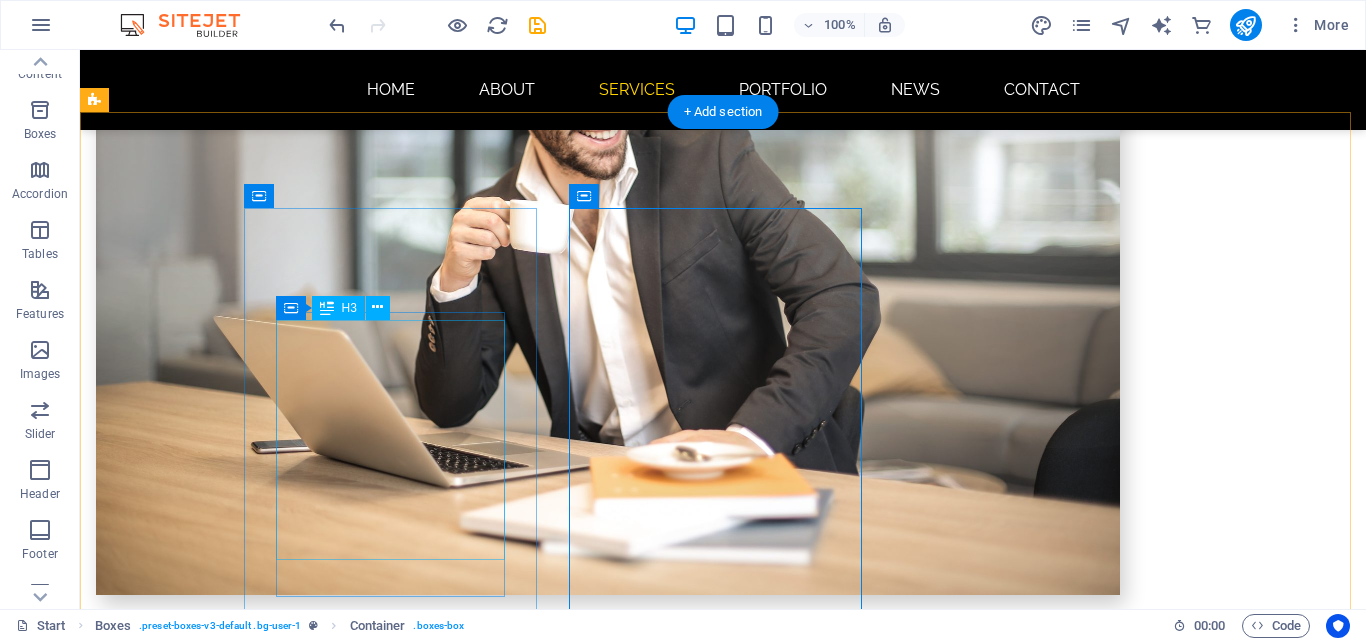 click on "**Web Design: Crafting Digital Experiences** Web design combines art and science to create visually appealing, user-friendly websites. It encompasses graphic design, user interface, and user experience to engage visitors and ensure smooth navigation. In today's digital world, a strong online presence is crucial for businesses and individuals. Effective design addresses layout, color, typography, and imagery to establish a cohesive brand identity. Responsive design is key for functionality across devices. Ultimately, web design focuses on user needs to create high-performing sites, sign" at bounding box center (242, 1753) 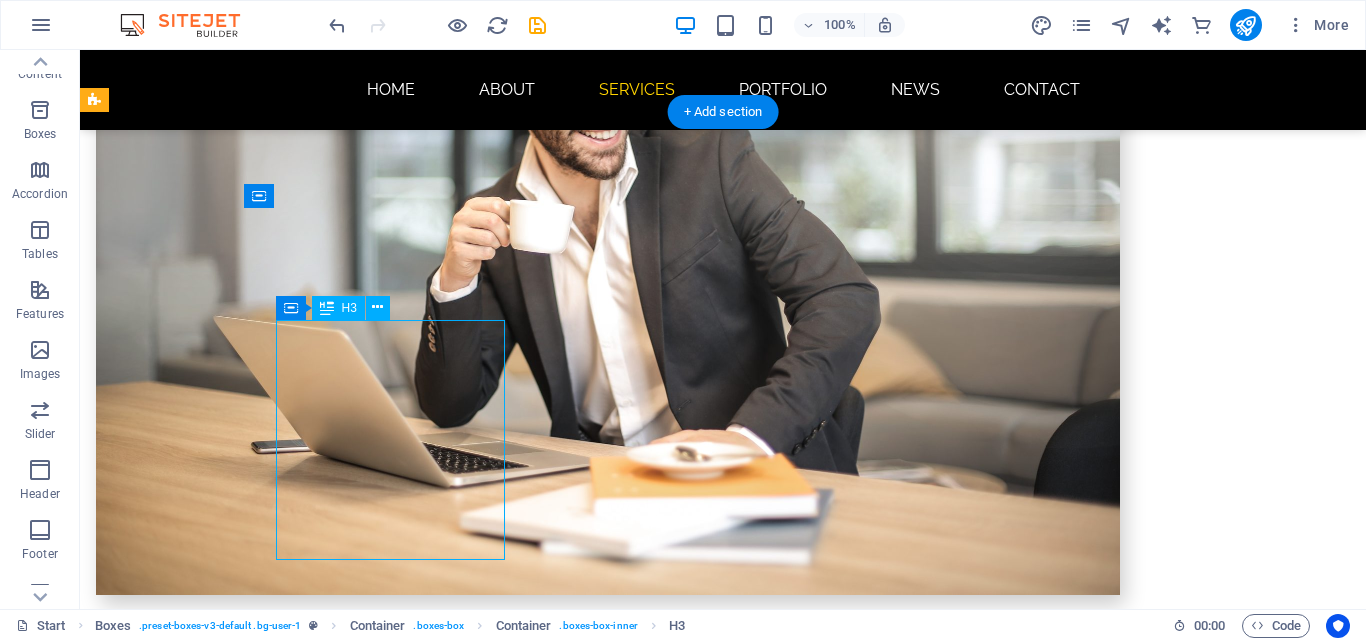 click on "**Web Design: Crafting Digital Experiences** Web design combines art and science to create visually appealing, user-friendly websites. It encompasses graphic design, user interface, and user experience to engage visitors and ensure smooth navigation. In today's digital world, a strong online presence is crucial for businesses and individuals. Effective design addresses layout, color, typography, and imagery to establish a cohesive brand identity. Responsive design is key for functionality across devices. Ultimately, web design focuses on user needs to create high-performing sites, sign" at bounding box center (242, 1753) 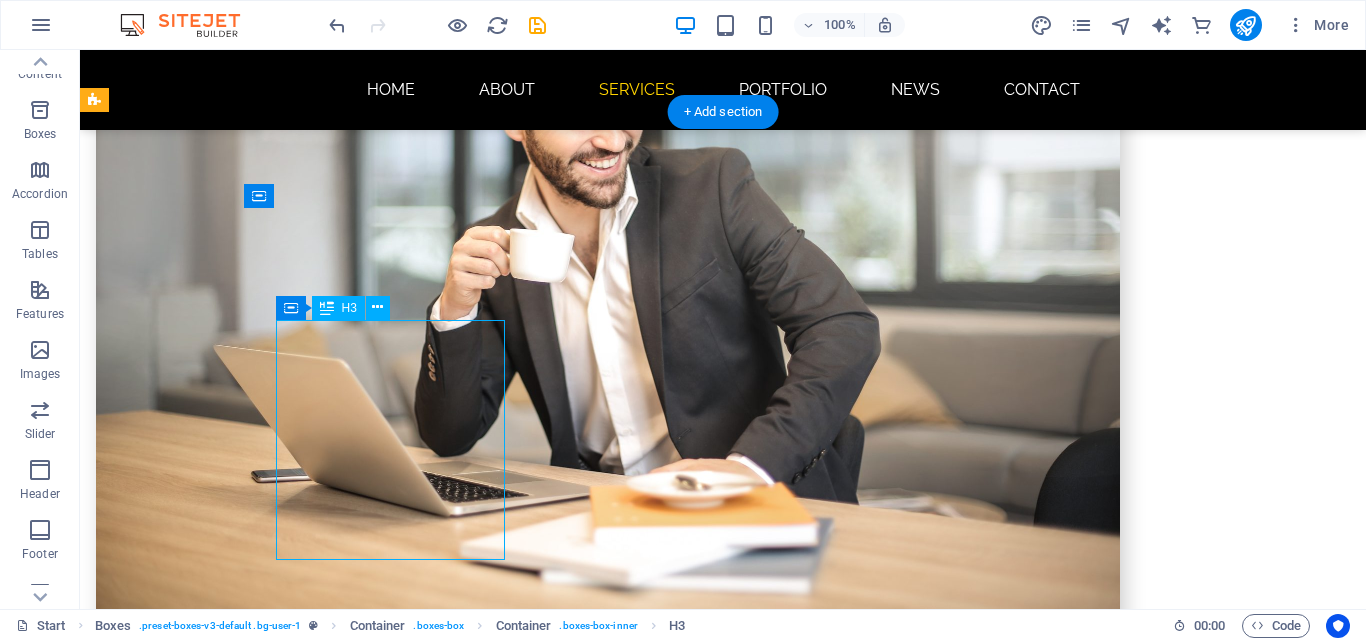 scroll, scrollTop: 2887, scrollLeft: 0, axis: vertical 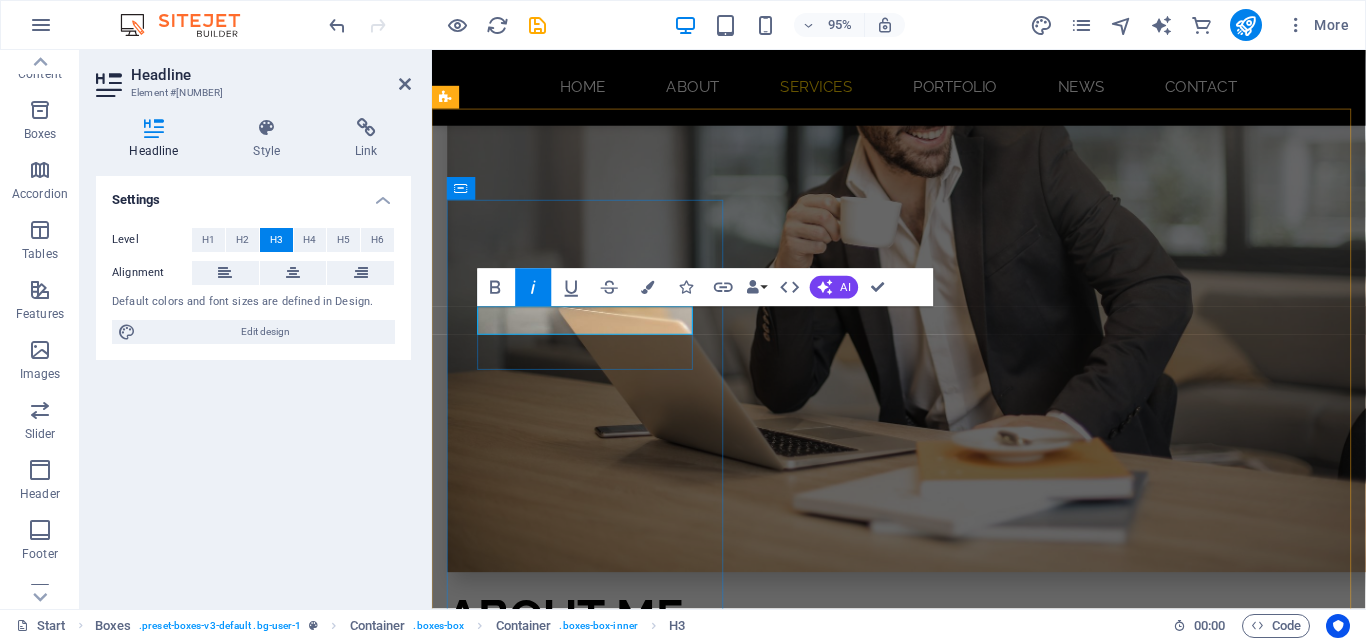type 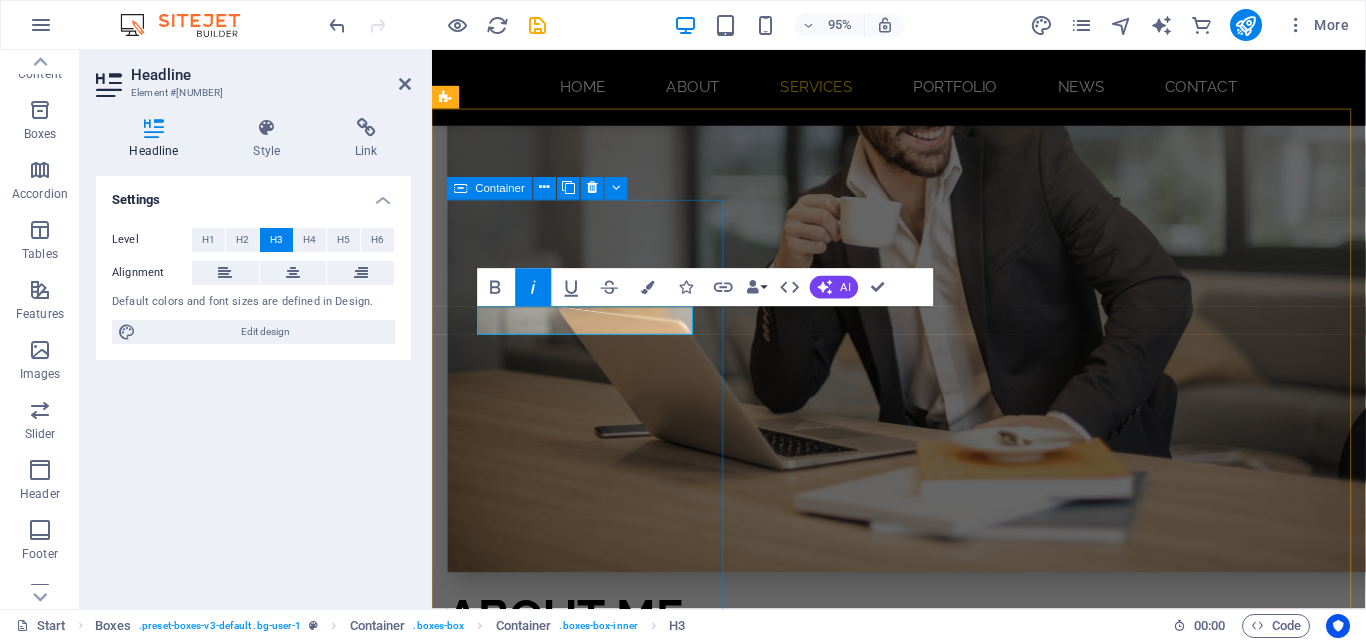 click on "web DESIGN" at bounding box center (594, 1212) 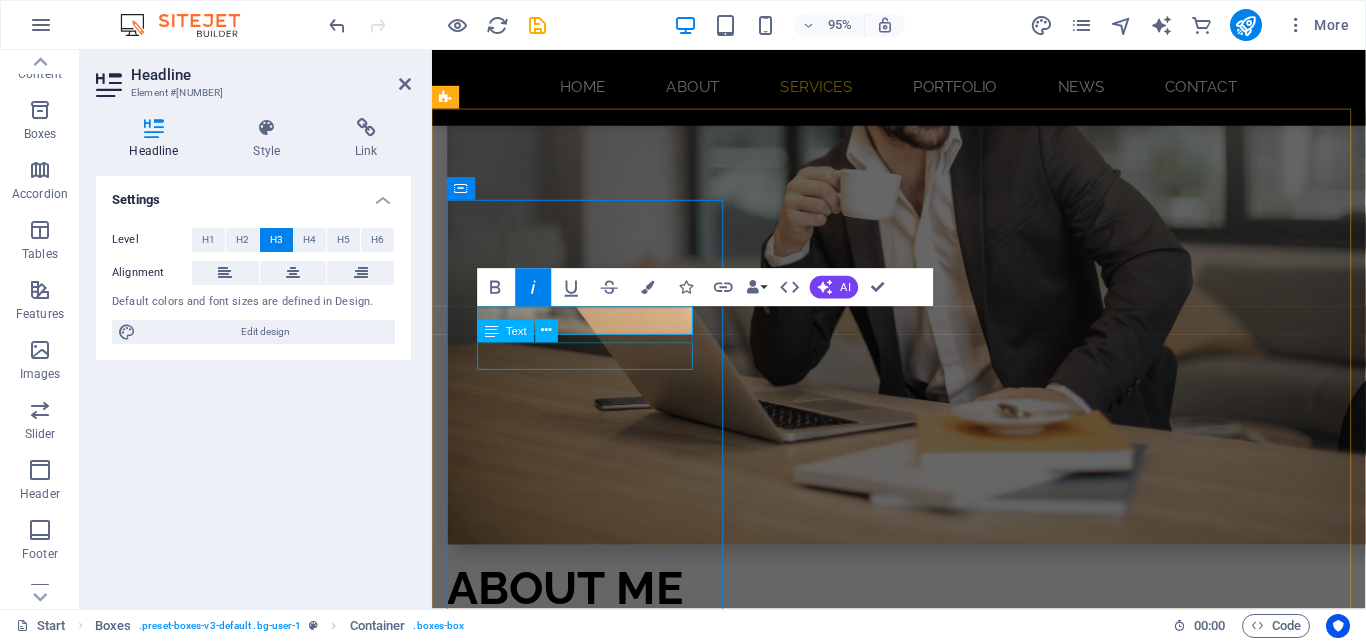 scroll, scrollTop: 2863, scrollLeft: 0, axis: vertical 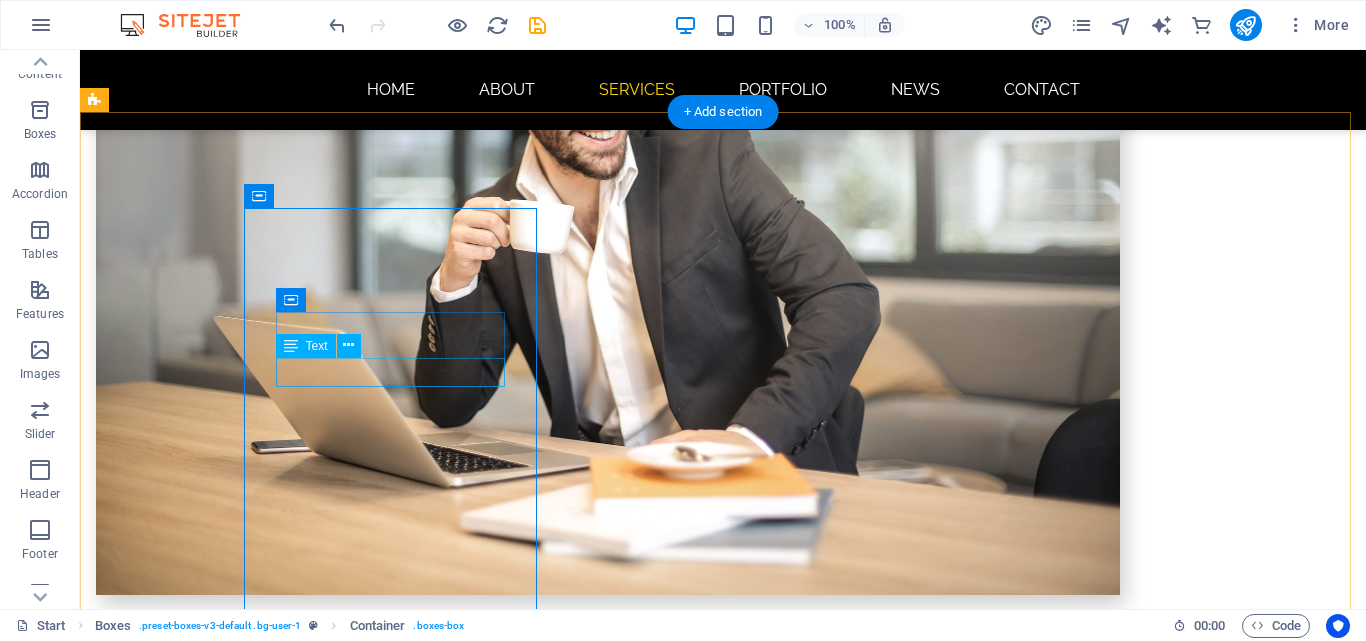 click at bounding box center (242, 1266) 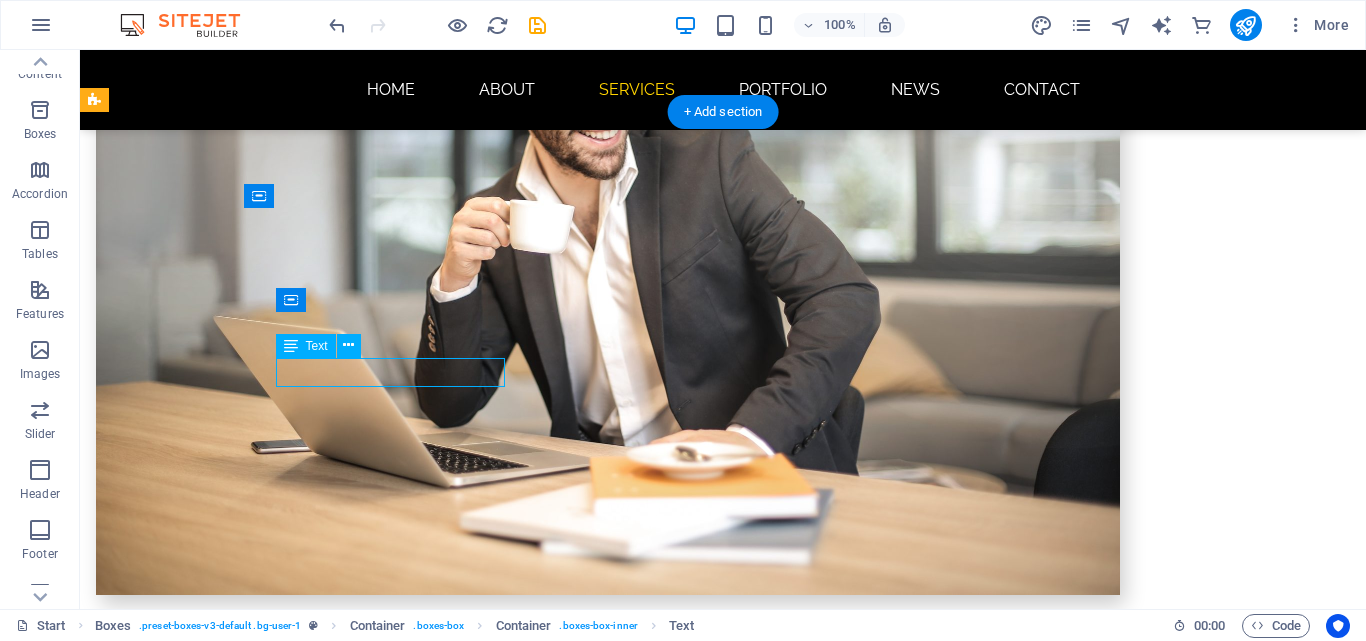 click at bounding box center [242, 1266] 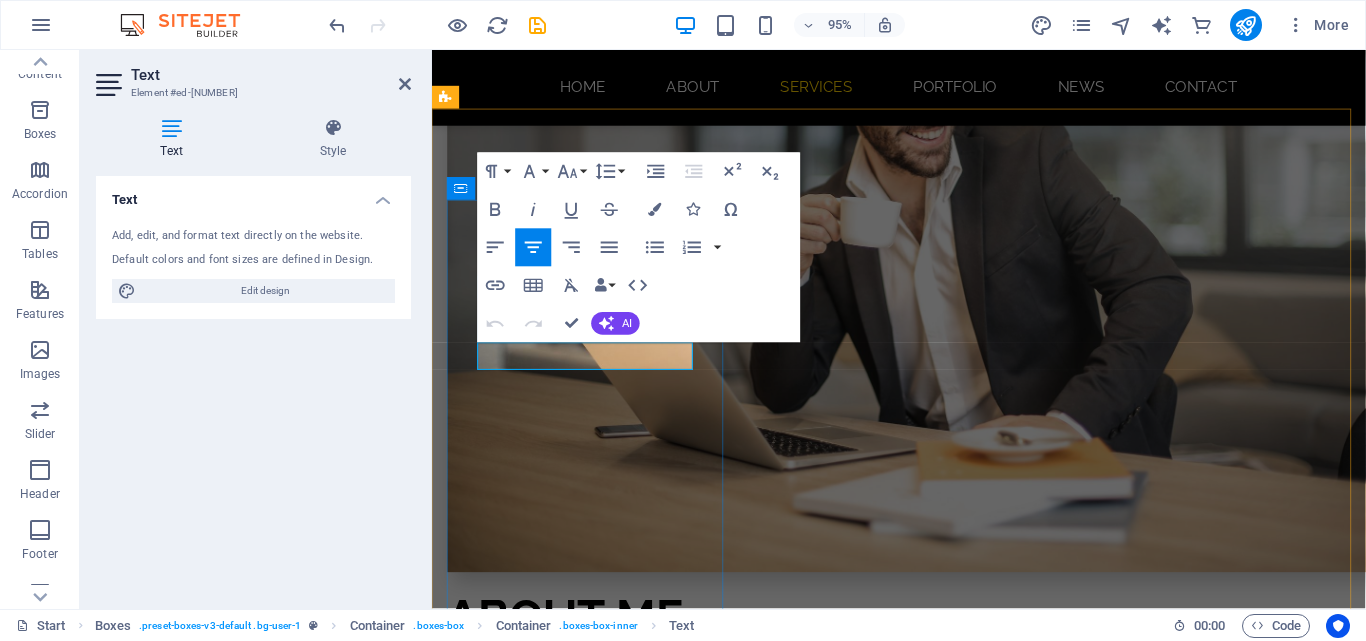 click at bounding box center [594, 1271] 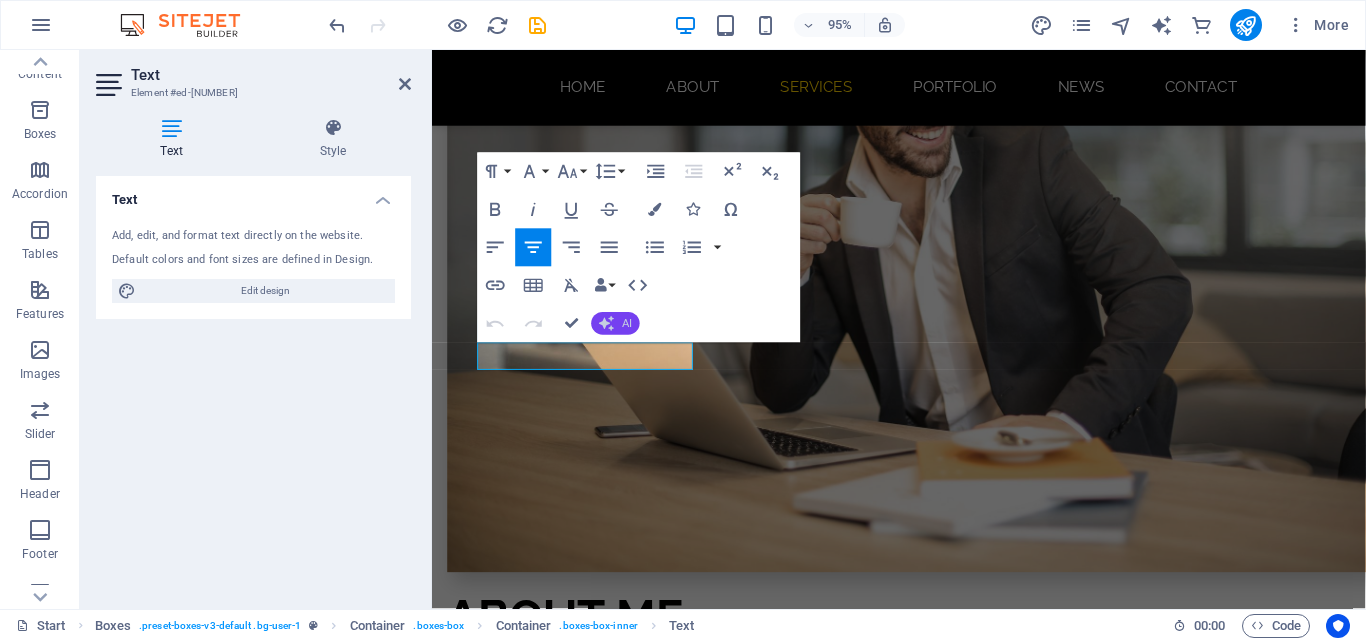 click on "AI" at bounding box center [627, 323] 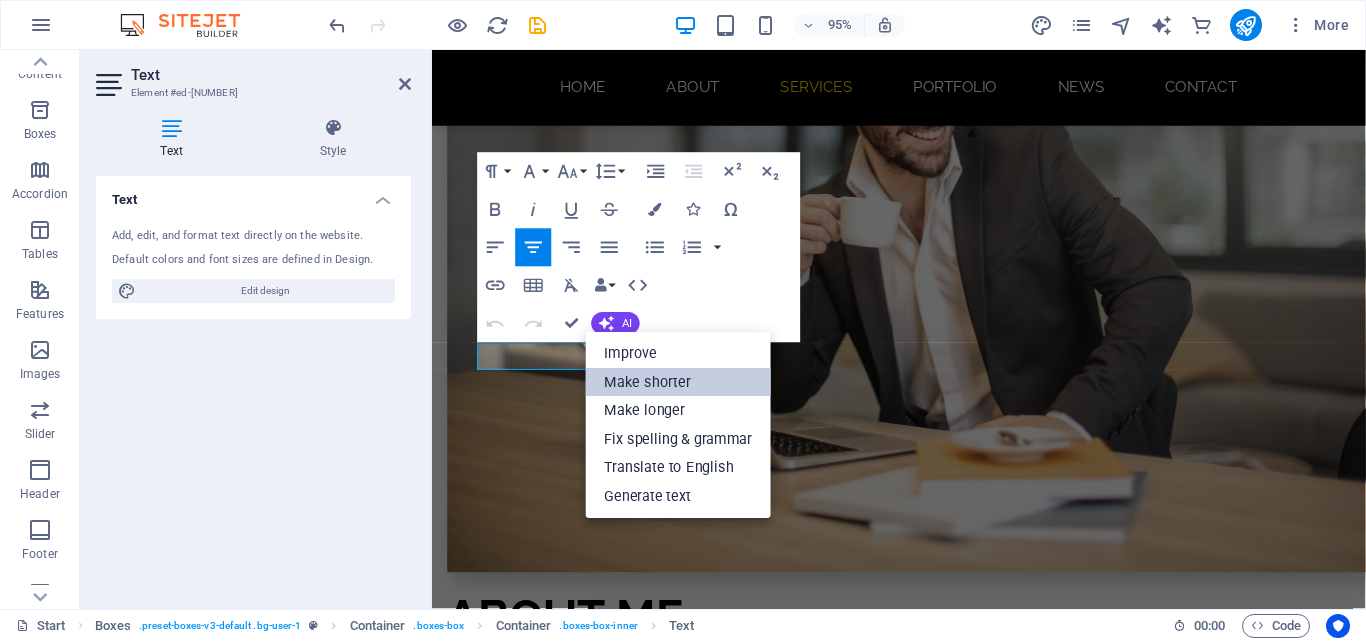click on "Make shorter" at bounding box center [678, 383] 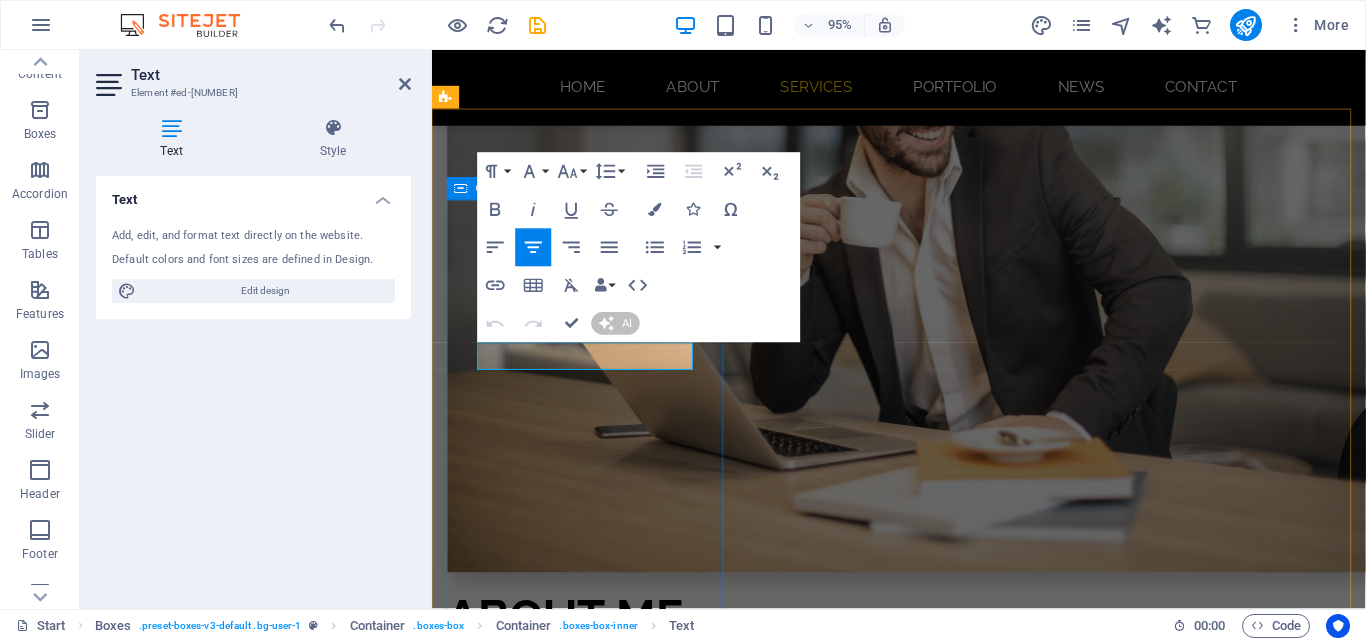 type 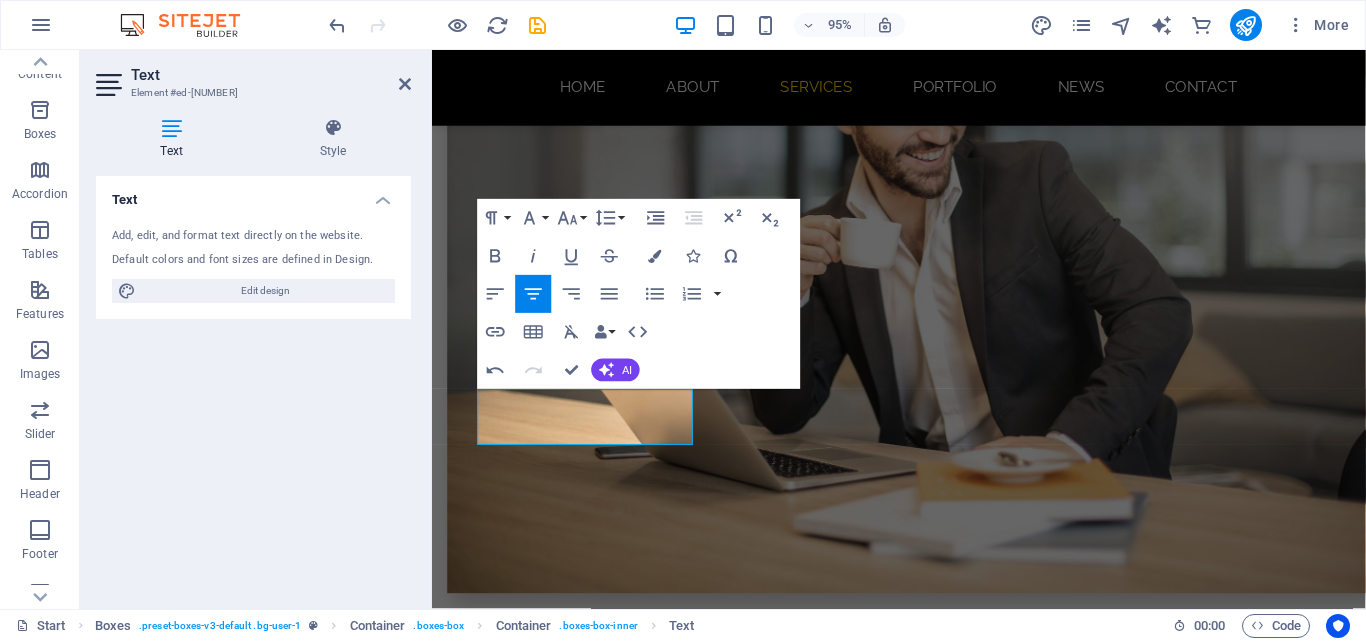 scroll, scrollTop: 2887, scrollLeft: 0, axis: vertical 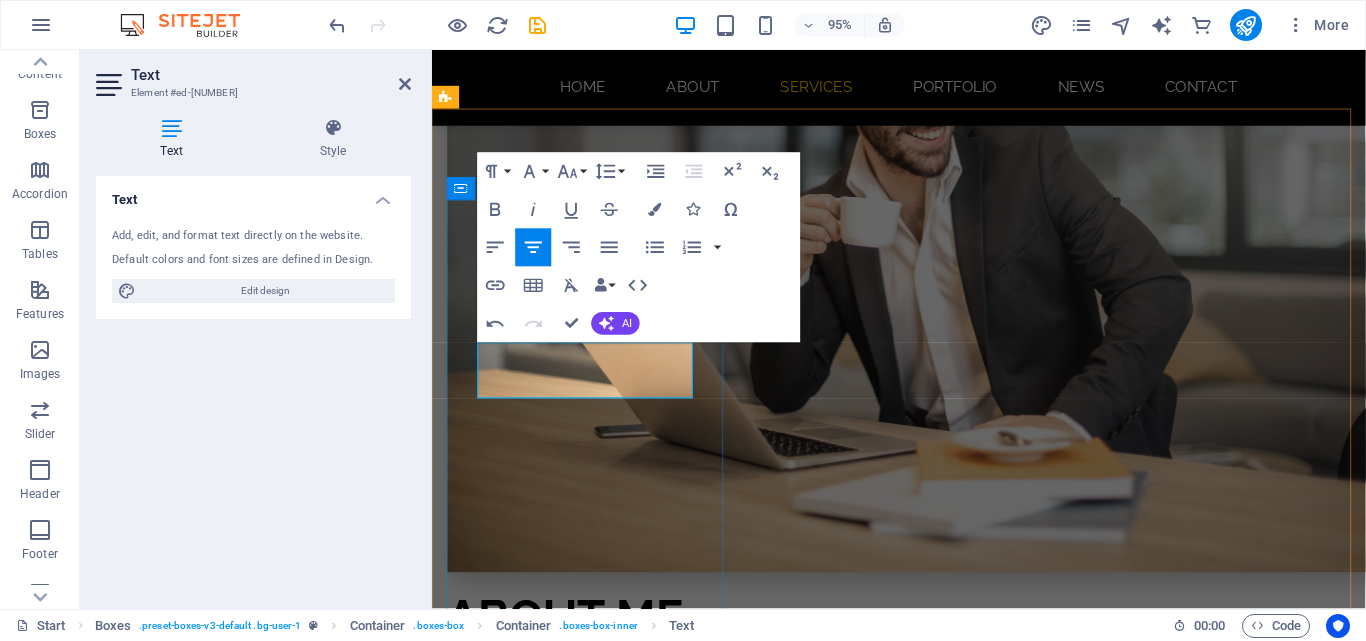 click on "Sure! Please provide the text you'd like me to shorten." at bounding box center (594, 1285) 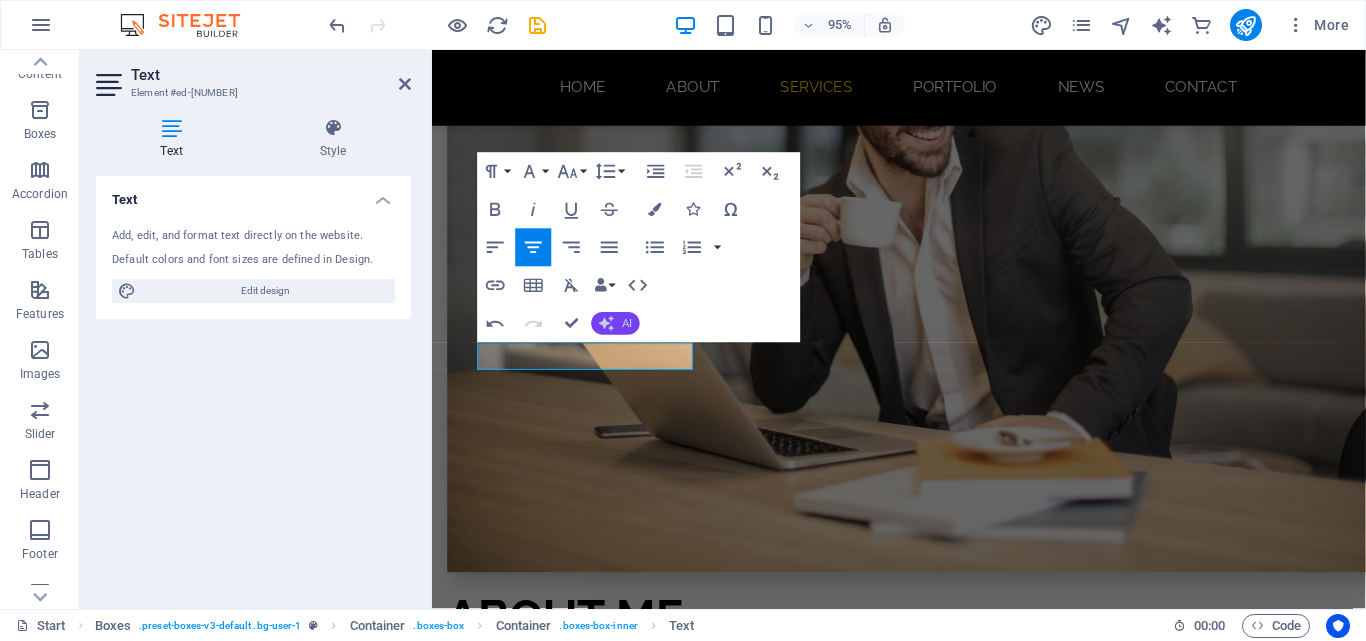 click on "AI" at bounding box center [616, 323] 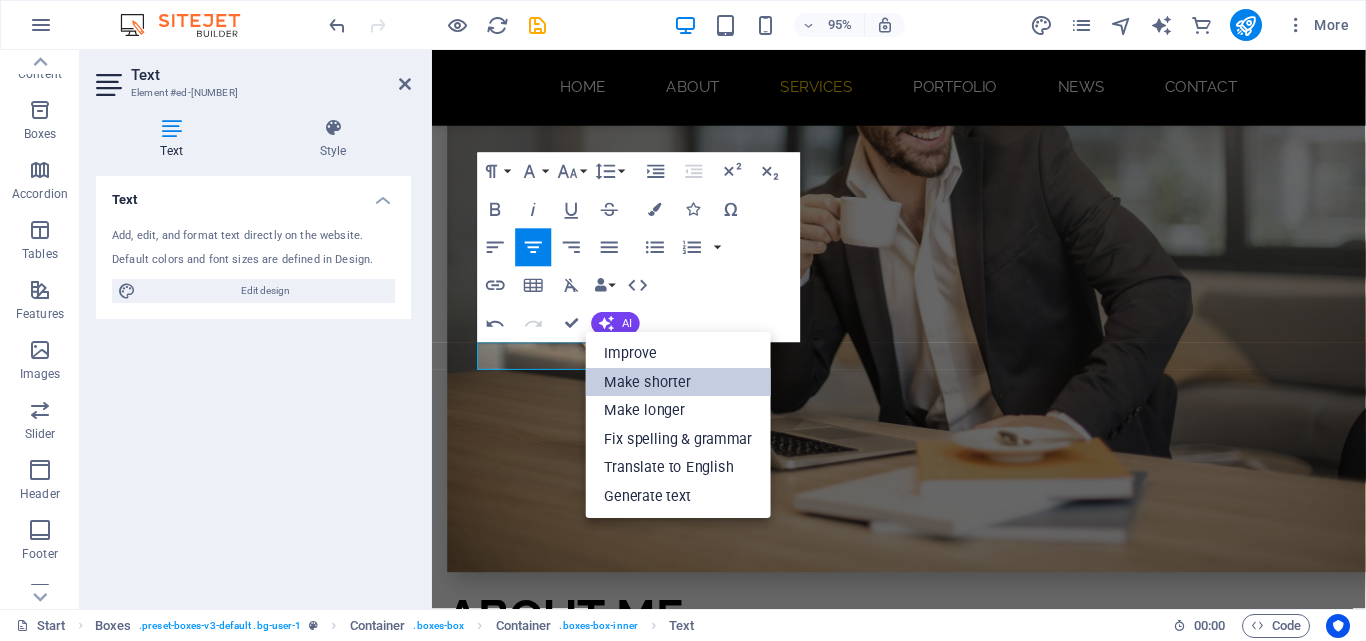 click on "Make shorter" at bounding box center [678, 383] 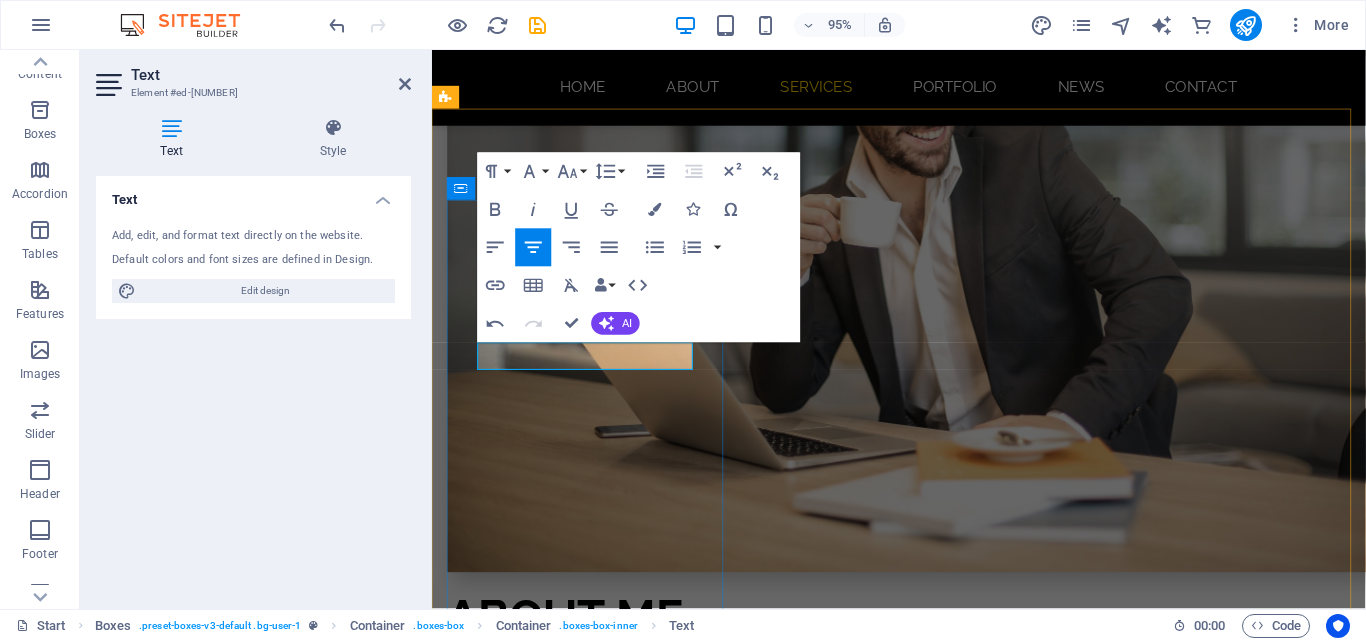 click on "We design websites." at bounding box center [594, 1271] 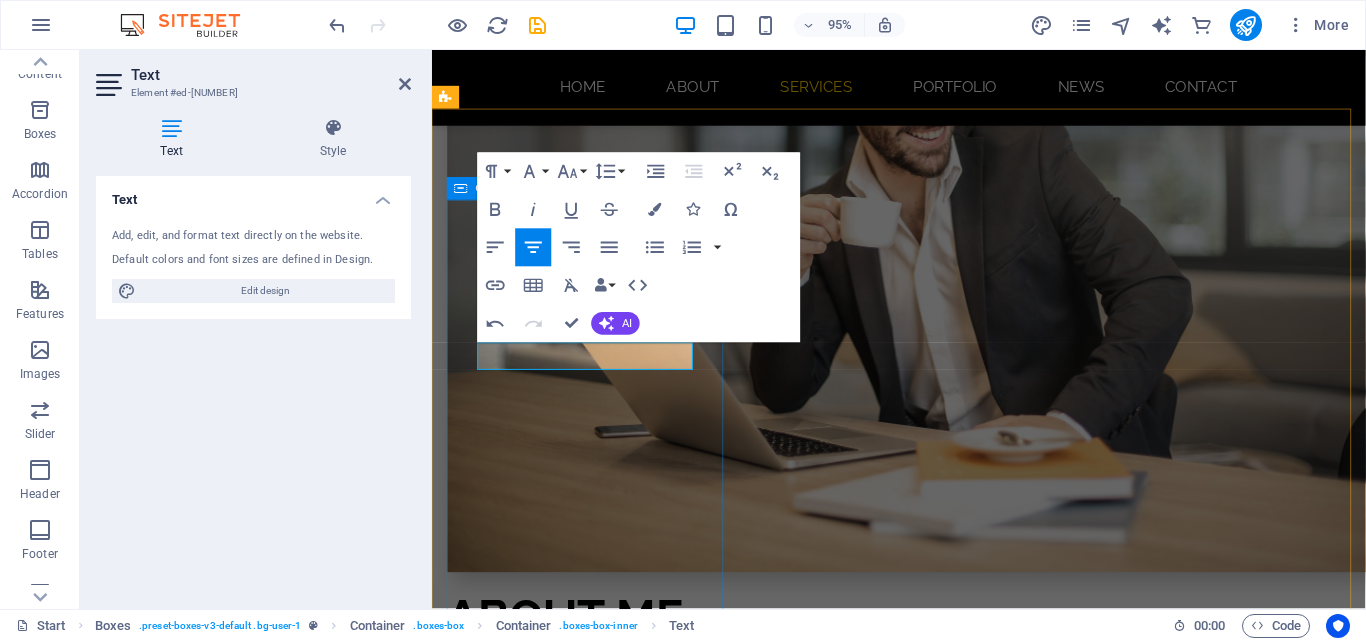 click on "web DESIGN We design websites." at bounding box center [594, 1212] 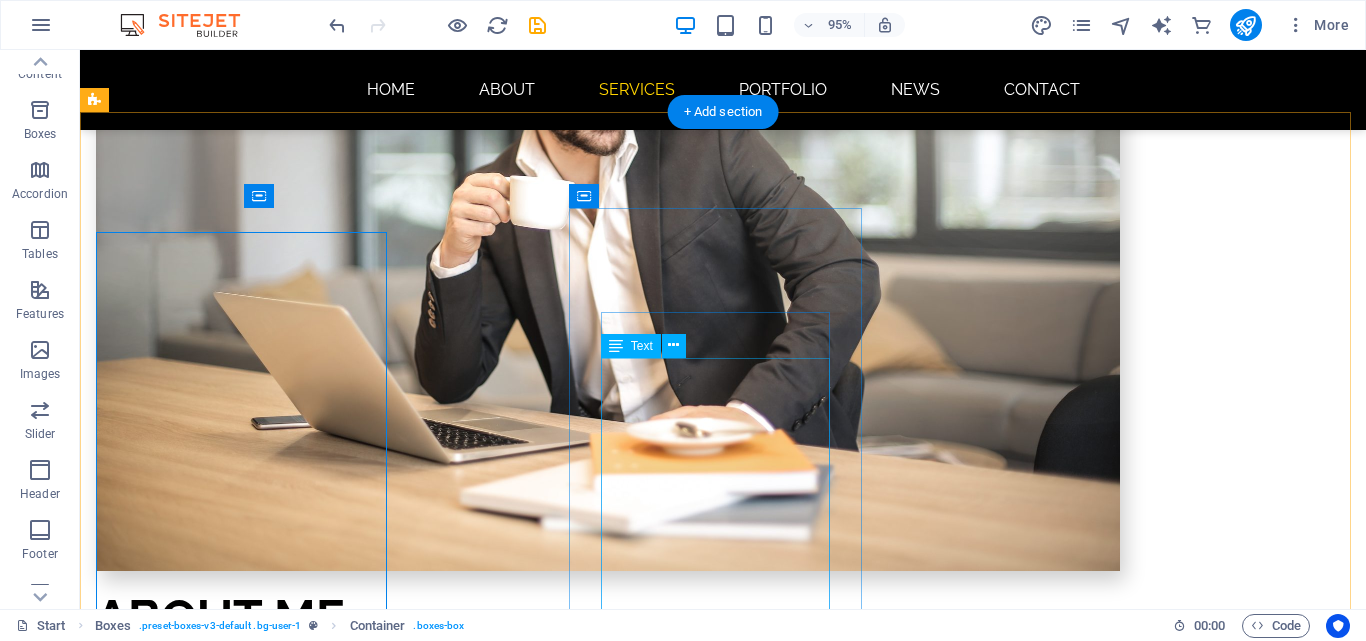 scroll, scrollTop: 2863, scrollLeft: 0, axis: vertical 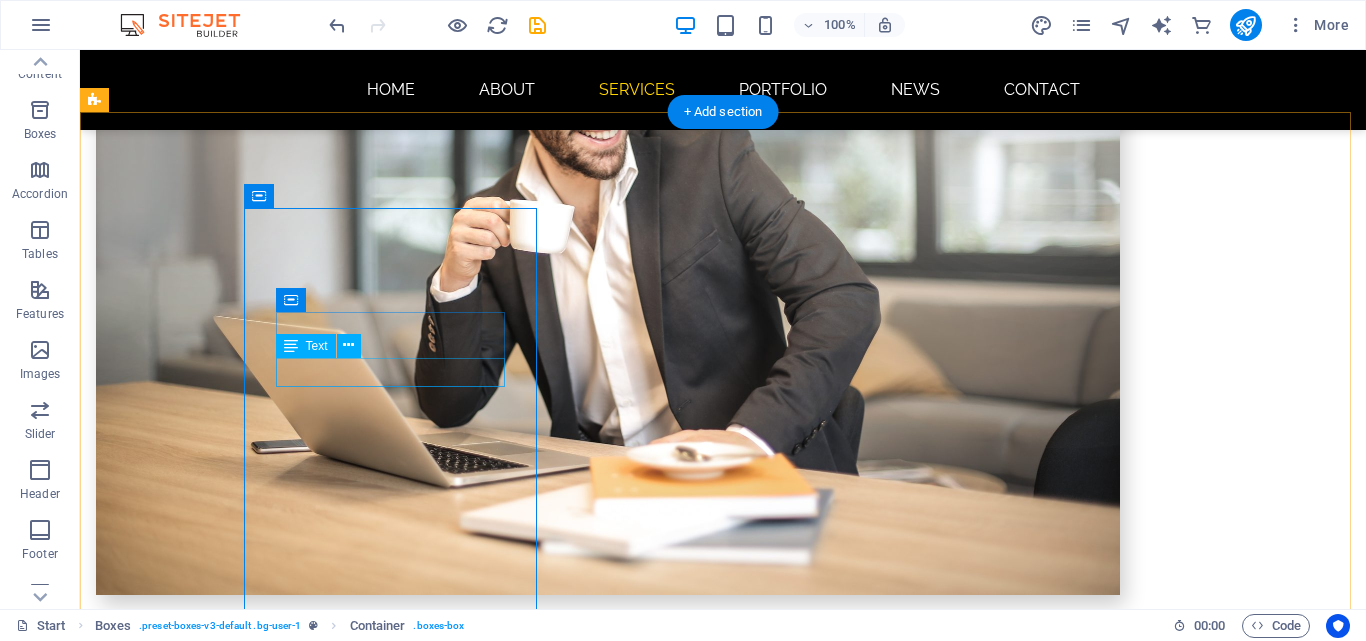 click on "We design websites." at bounding box center [242, 1266] 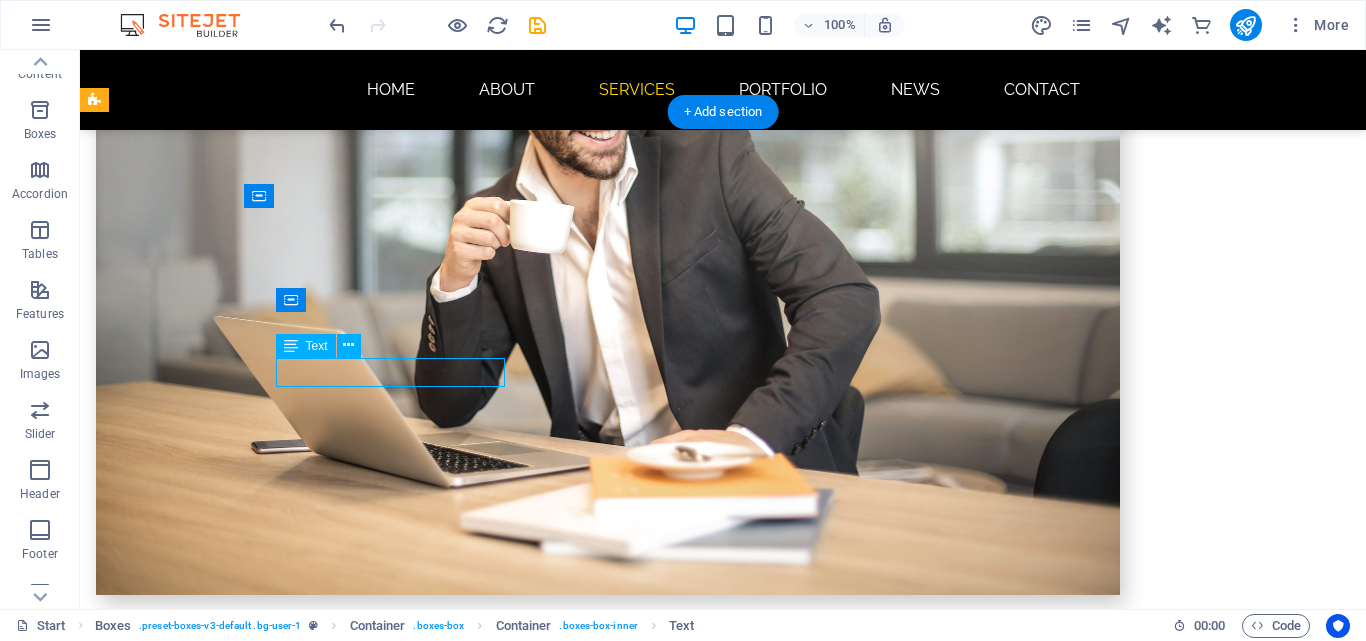 click on "We design websites." at bounding box center [242, 1266] 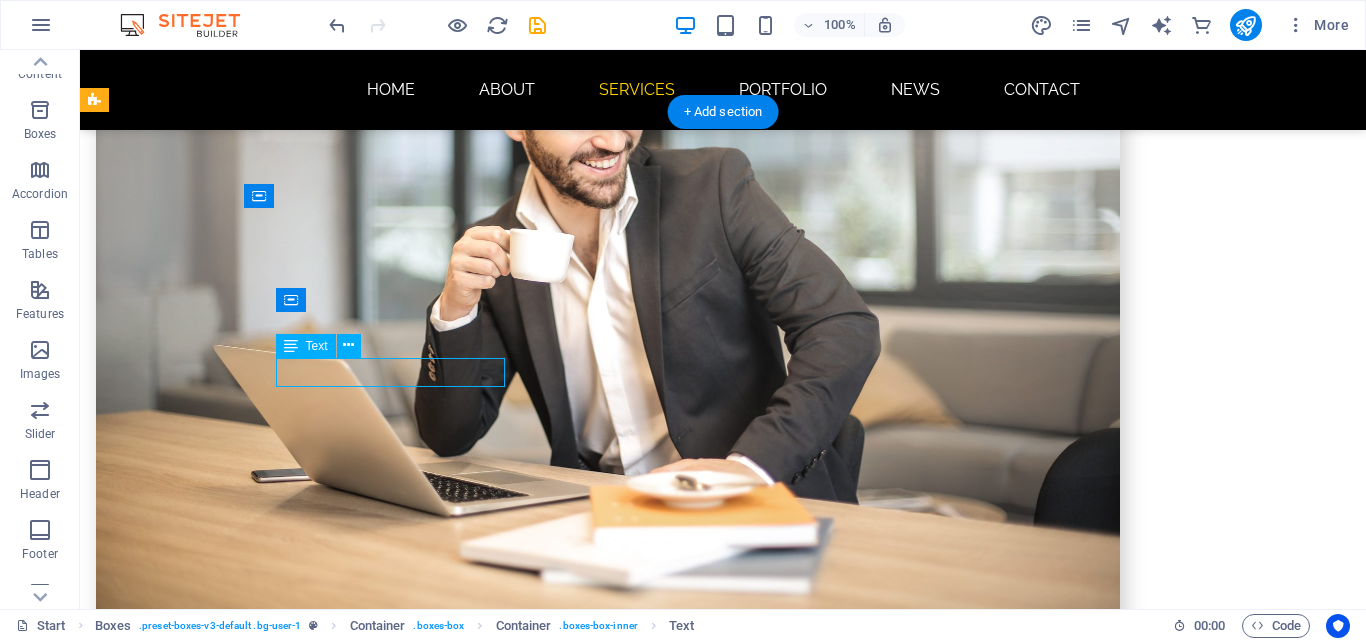 scroll, scrollTop: 2887, scrollLeft: 0, axis: vertical 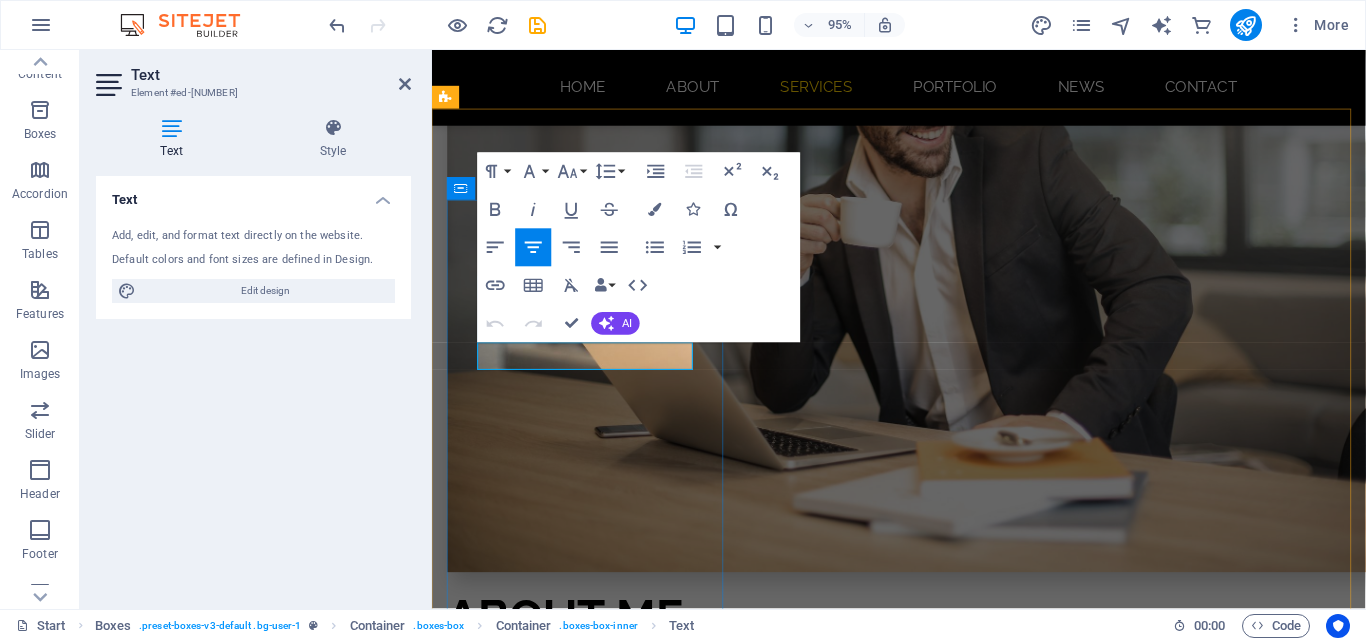 click on "We design websites." at bounding box center [594, 1271] 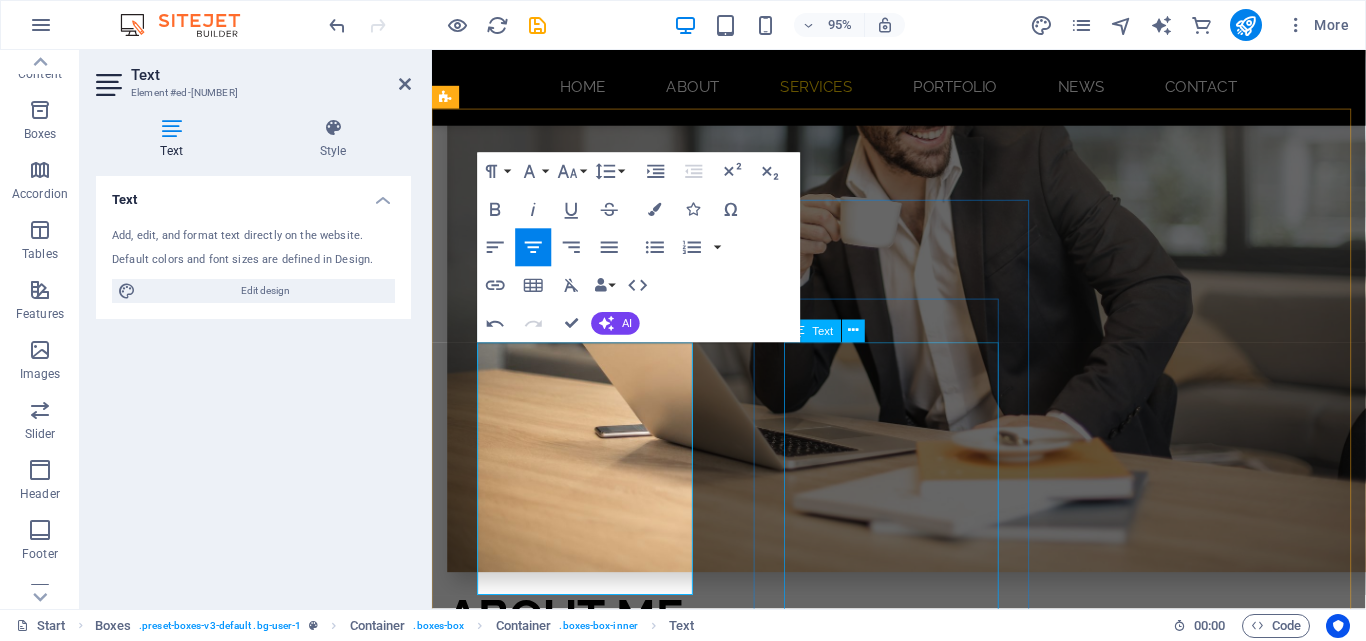 click on "Lorem ipsum dolor sit amet, consectetur adipisicing elit. This placeholder text standardizes design and typography, helping designers focus on layout and aesthetics without the distraction of meaningful content. It plays a crucial role in assessing overall design and user experience." at bounding box center (594, 1868) 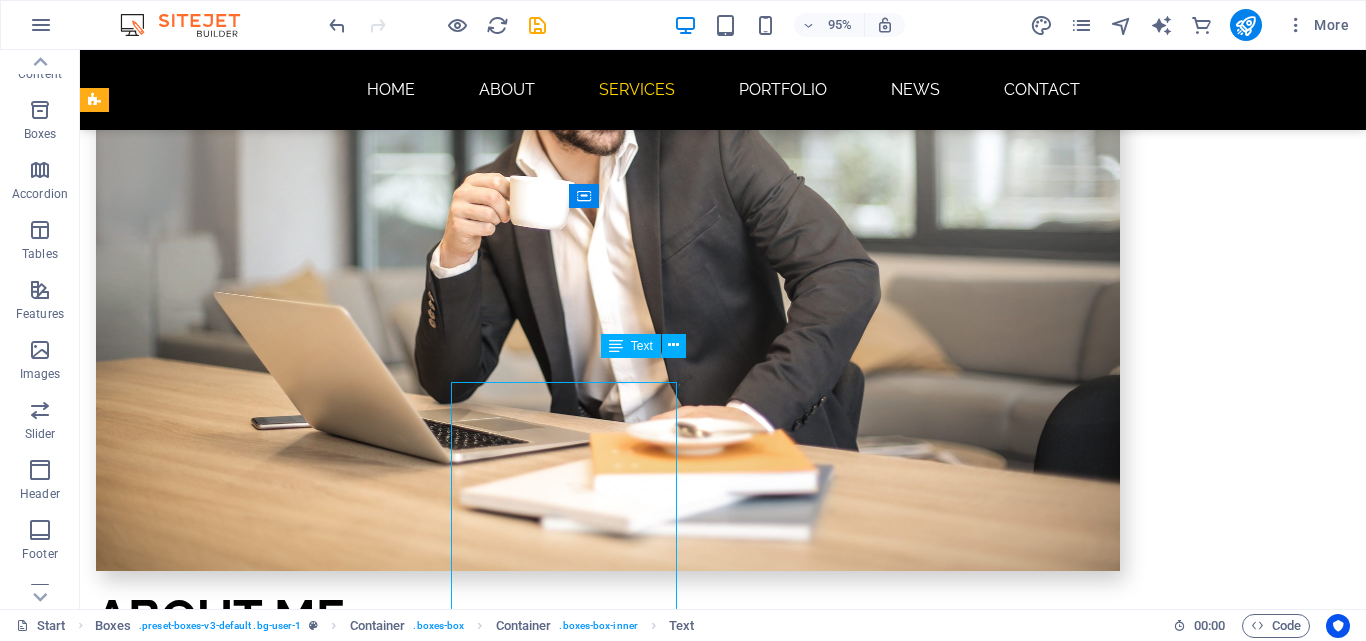 scroll, scrollTop: 2863, scrollLeft: 0, axis: vertical 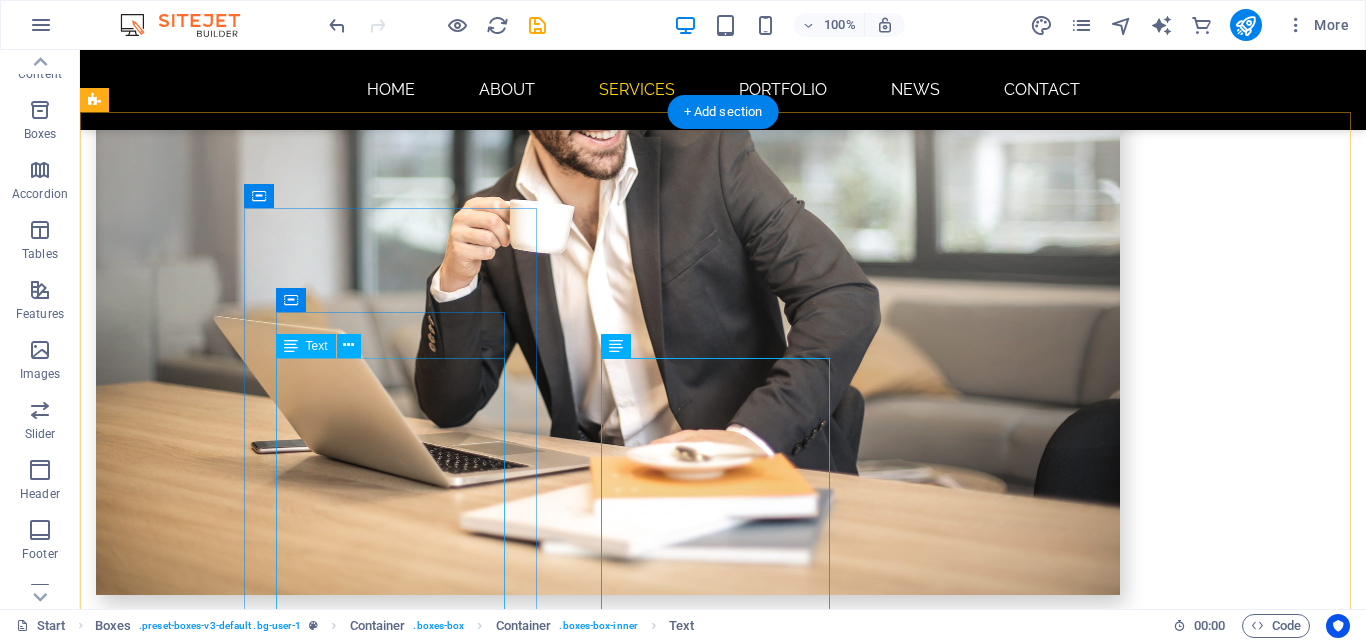 click on "Our expertise is wide reaching, whether you are looking to create a standalone website, mobile app, or sophisticated intranet system. Everything we create has a well-thought out architecture, a seamless user experience, and a high emphasis on security." at bounding box center (242, 1384) 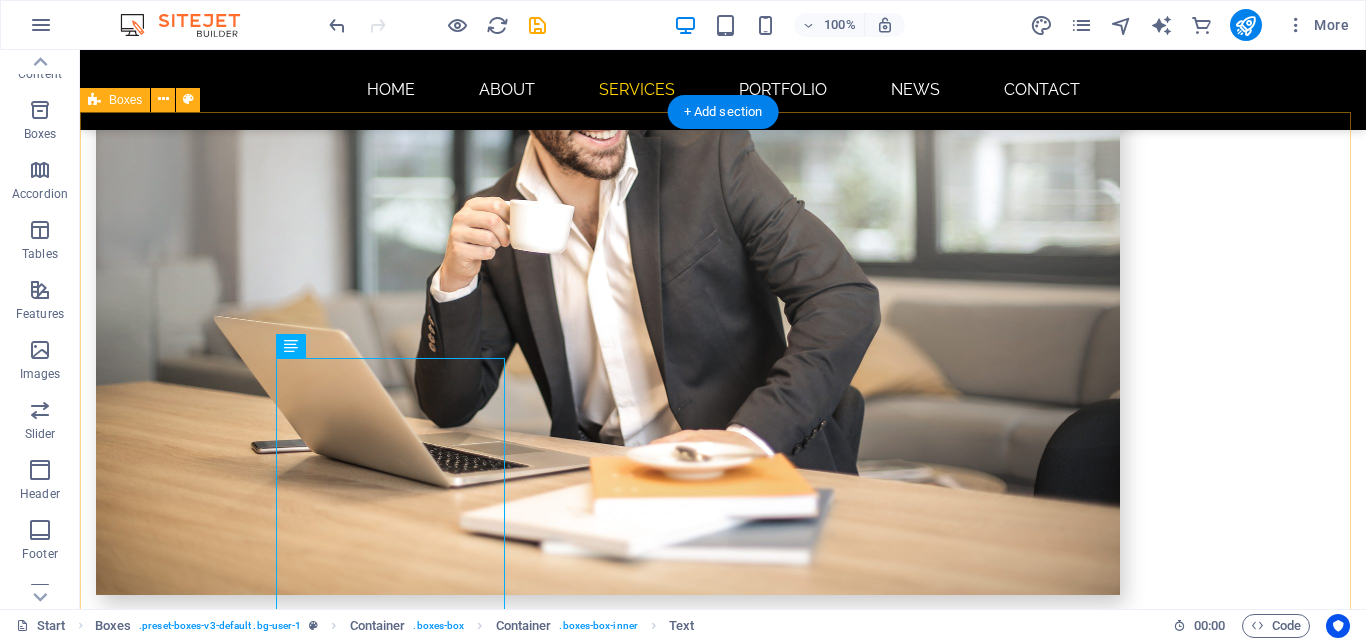 click on "web DESIGN Our expertise is wide reaching, whether you are looking to create a standalone website, mobile app, or sophisticated intranet system. Everything we create has a well-thought out architecture, a seamless user experience, and a high emphasis on security. Development Lorem ipsum dolor sit amet, consectetur adipisicing elit. This placeholder text standardizes design and typography, helping designers focus on layout and aesthetics without the distraction of meaningful content. It plays a crucial role in assessing overall design and user experience. SEO Please provide the content you'd like to be shortened. Photography Lorem ipsum dolor sit amet, consectetur adipisicing elit. Veritatis, dolorem! UI Branding Lorem ipsum dolor sit amet, consectetur adipisicing elit. Veritatis, dolorem! Print Lorem ipsum dolor sit amet, consectetur adipisicing elit. Veritatis, dolorem!" at bounding box center (723, 2131) 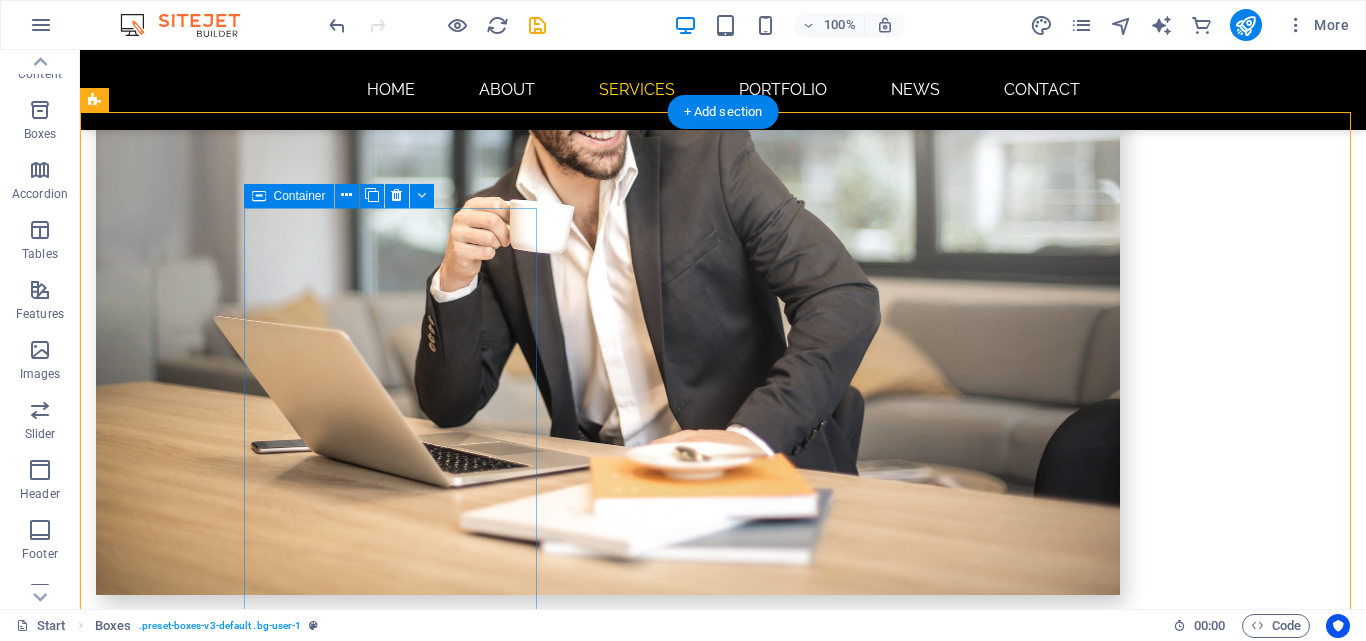 click on "web DESIGN Our expertise is wide reaching, whether you are looking to create a standalone website, mobile app, or sophisticated intranet system. Everything we create has a well-thought out architecture, a seamless user experience, and a high emphasis on security." at bounding box center [242, 1325] 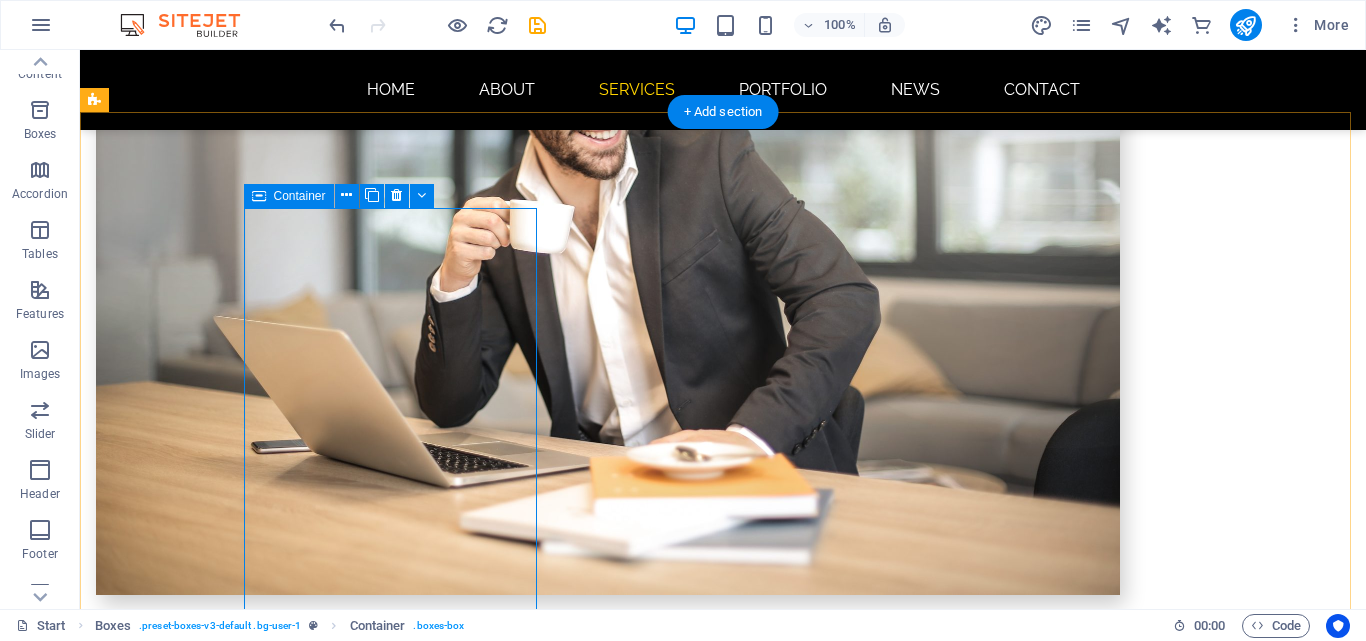click on "web DESIGN Our expertise is wide reaching, whether you are looking to create a standalone website, mobile app, or sophisticated intranet system. Everything we create has a well-thought out architecture, a seamless user experience, and a high emphasis on security." at bounding box center [242, 1325] 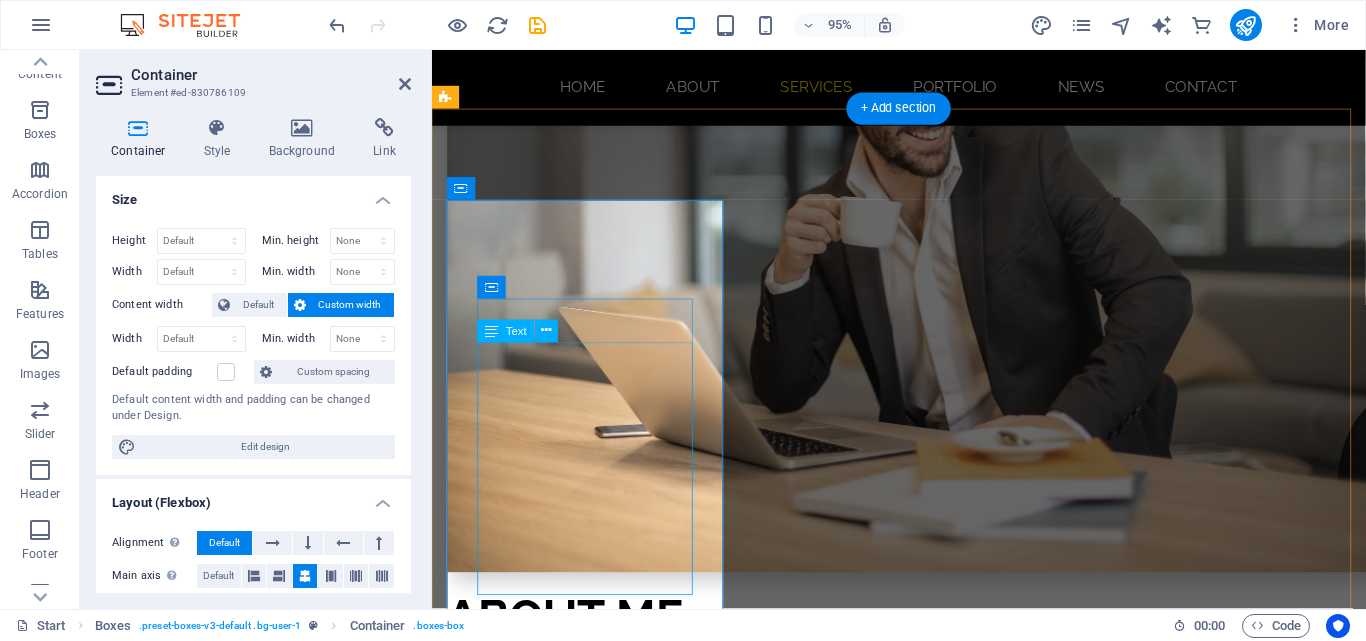 click on "Our expertise is wide reaching, whether you are looking to create a standalone website, mobile app, or sophisticated intranet system. Everything we create has a well-thought out architecture, a seamless user experience, and a high emphasis on security." at bounding box center (594, 1389) 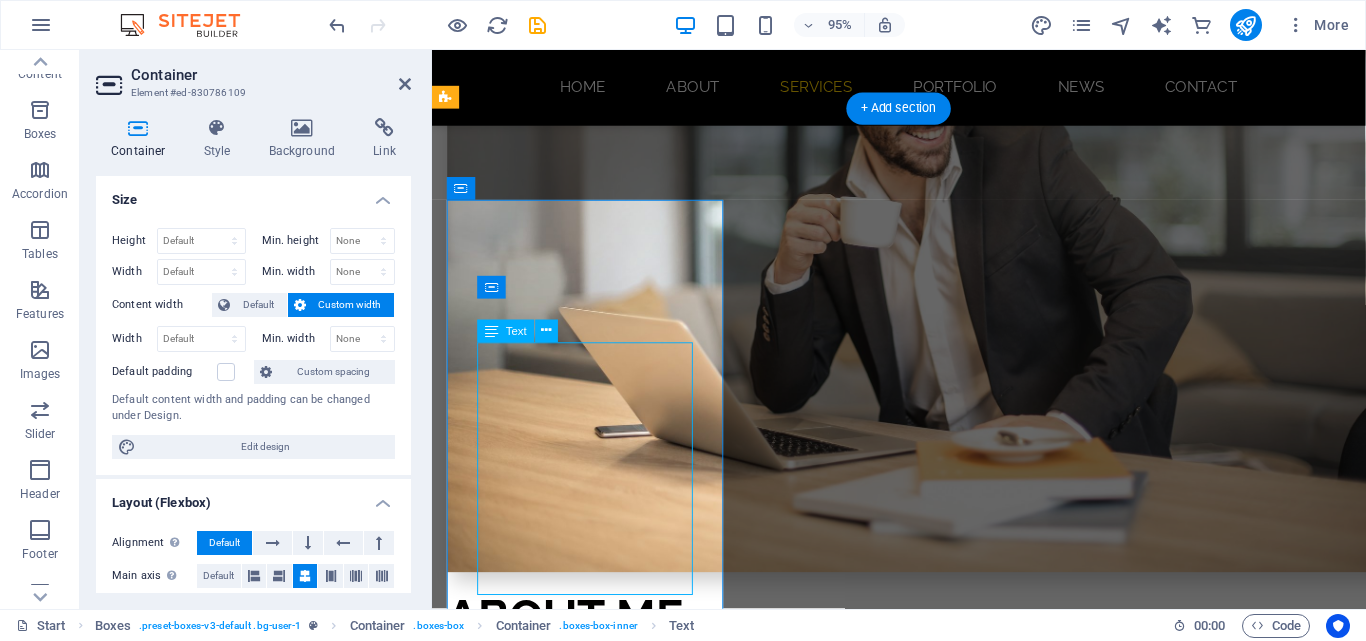 click on "Our expertise is wide reaching, whether you are looking to create a standalone website, mobile app, or sophisticated intranet system. Everything we create has a well-thought out architecture, a seamless user experience, and a high emphasis on security." at bounding box center (594, 1389) 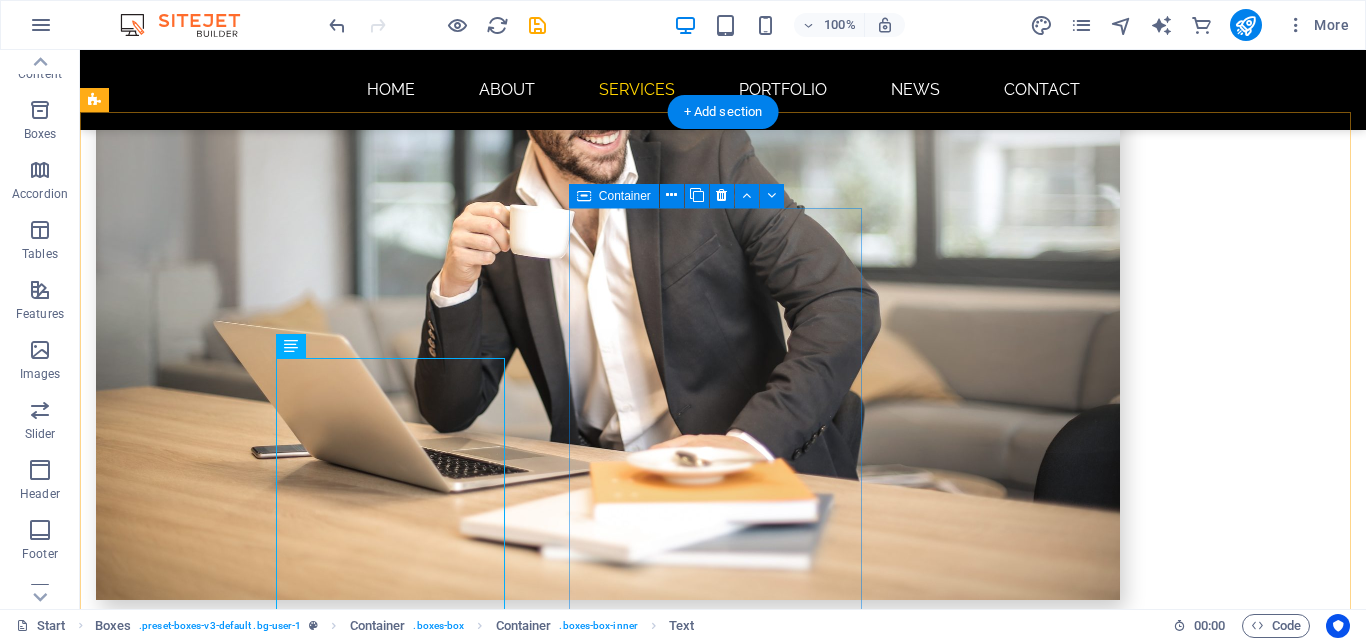 scroll, scrollTop: 2863, scrollLeft: 0, axis: vertical 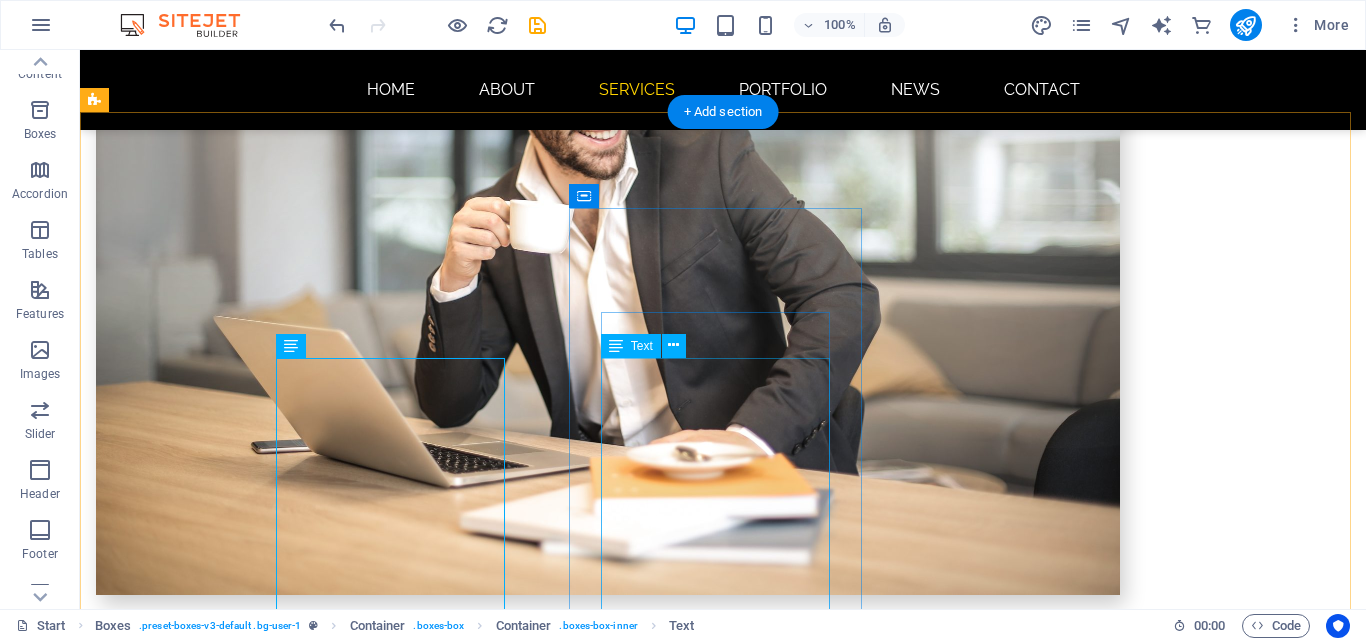 click on "Lorem ipsum dolor sit amet, consectetur adipisicing elit. This placeholder text standardizes design and typography, helping designers focus on layout and aesthetics without the distraction of meaningful content. It plays a crucial role in assessing overall design and user experience." at bounding box center [242, 1863] 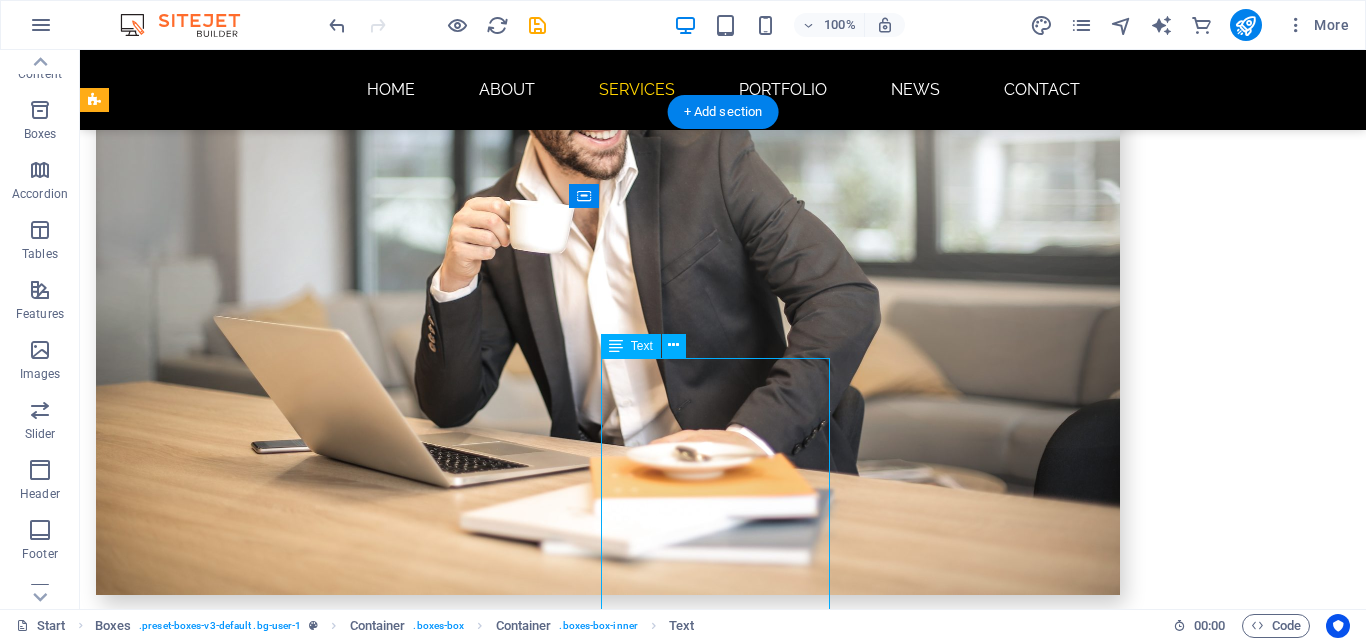 click on "Lorem ipsum dolor sit amet, consectetur adipisicing elit. This placeholder text standardizes design and typography, helping designers focus on layout and aesthetics without the distraction of meaningful content. It plays a crucial role in assessing overall design and user experience." at bounding box center (242, 1863) 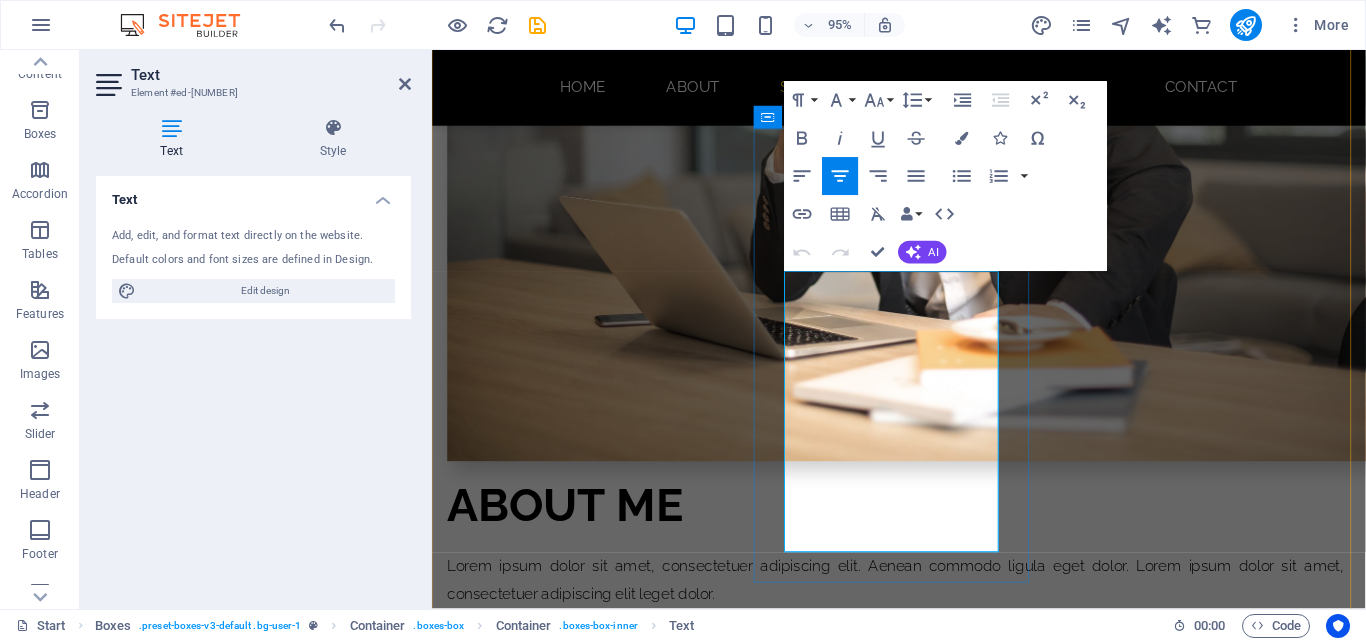 scroll, scrollTop: 3187, scrollLeft: 0, axis: vertical 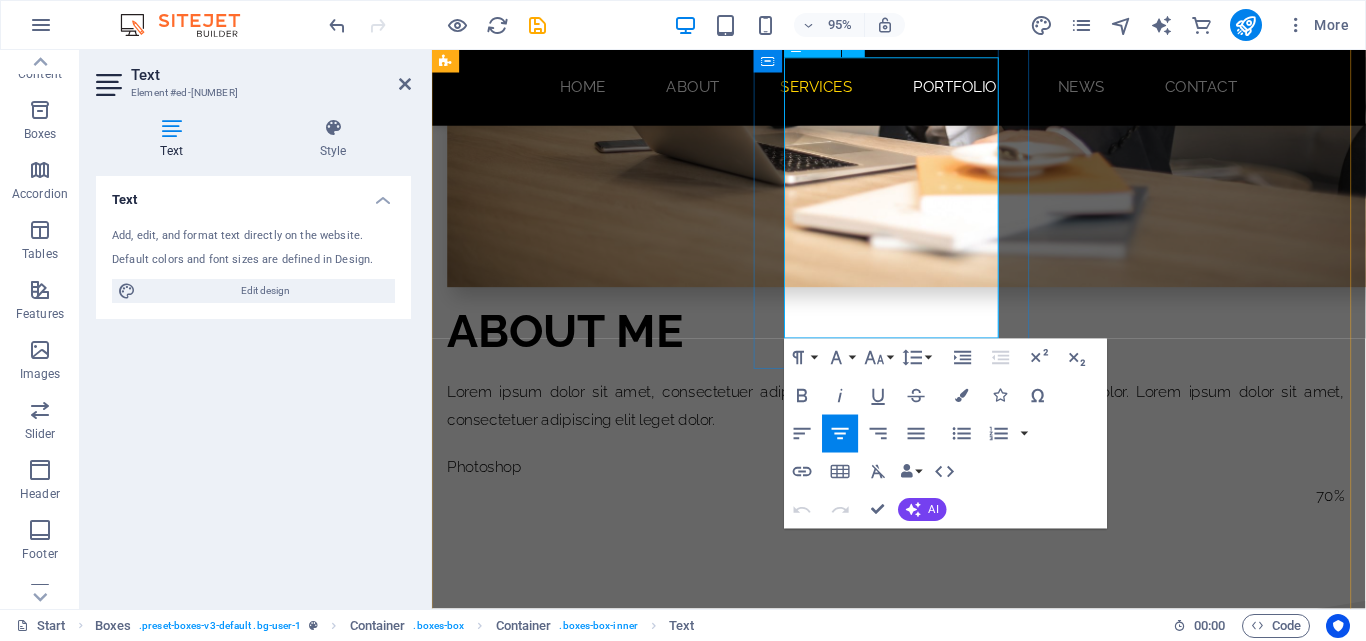click on "Lorem ipsum dolor sit amet, consectetur adipisicing elit. This placeholder text standardizes design and typography, helping designers focus on layout and aesthetics without the distraction of meaningful content. It plays a crucial role in assessing overall design and user experience." at bounding box center (594, 1568) 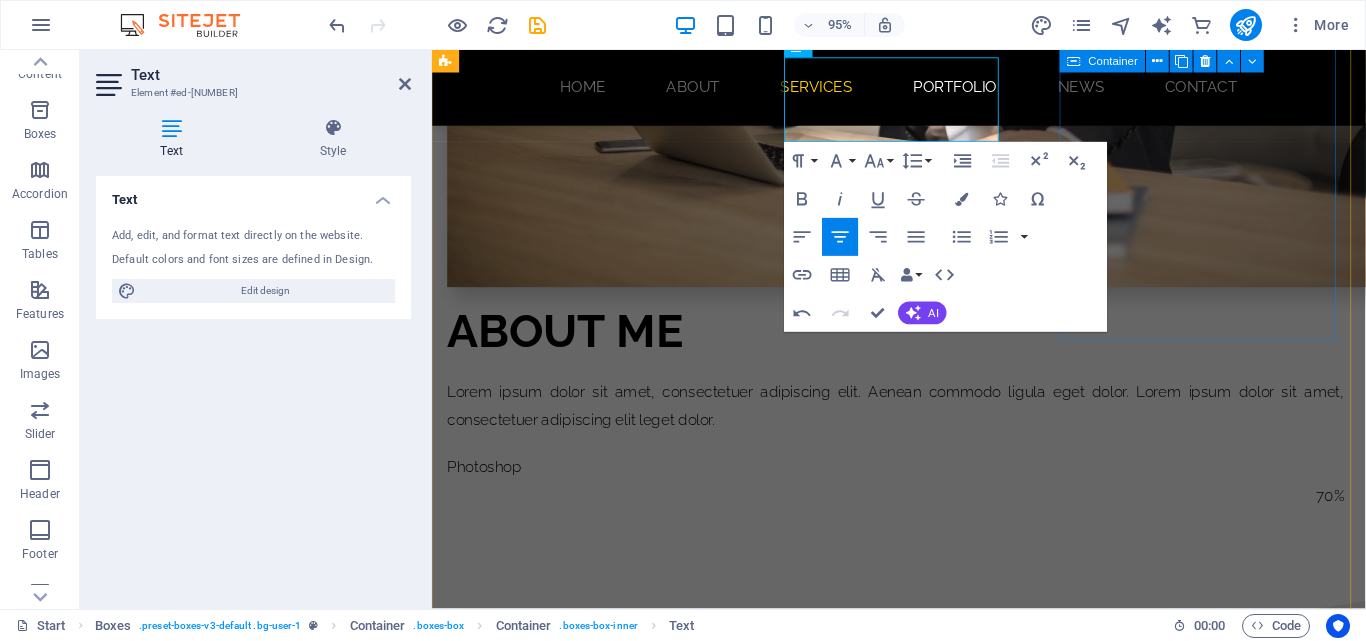 click on "SEO Please provide the content you'd like to be shortened." at bounding box center [594, 1677] 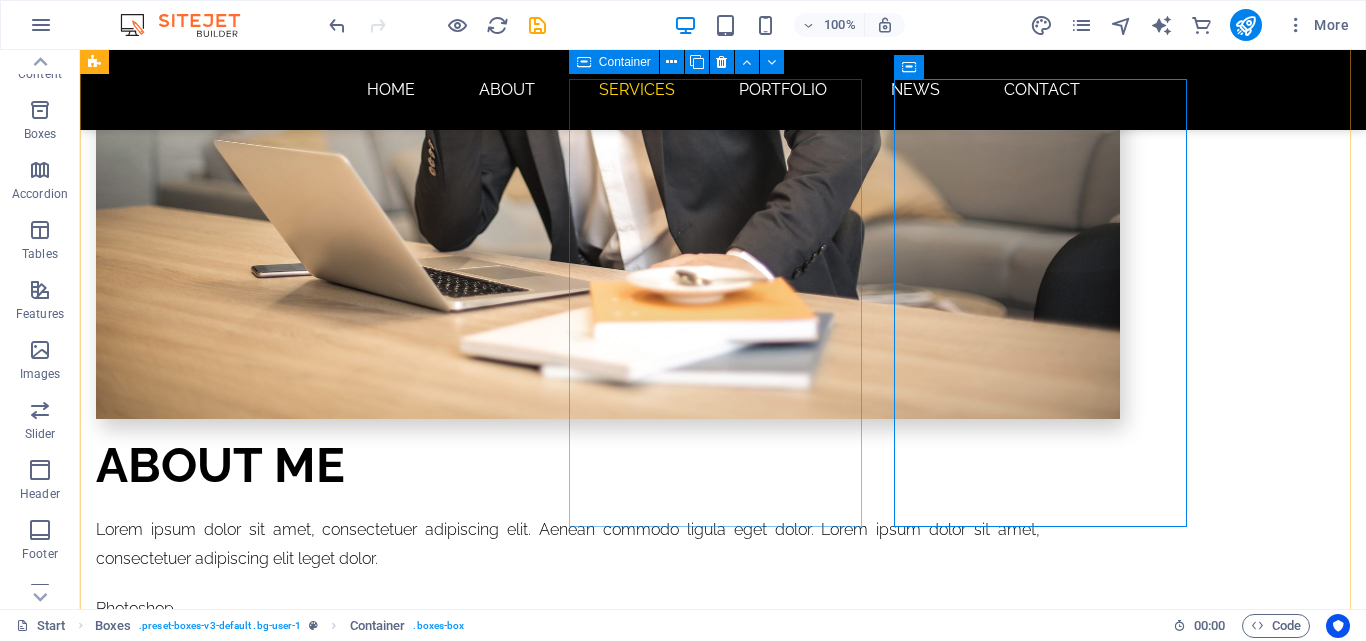 scroll, scrollTop: 2963, scrollLeft: 0, axis: vertical 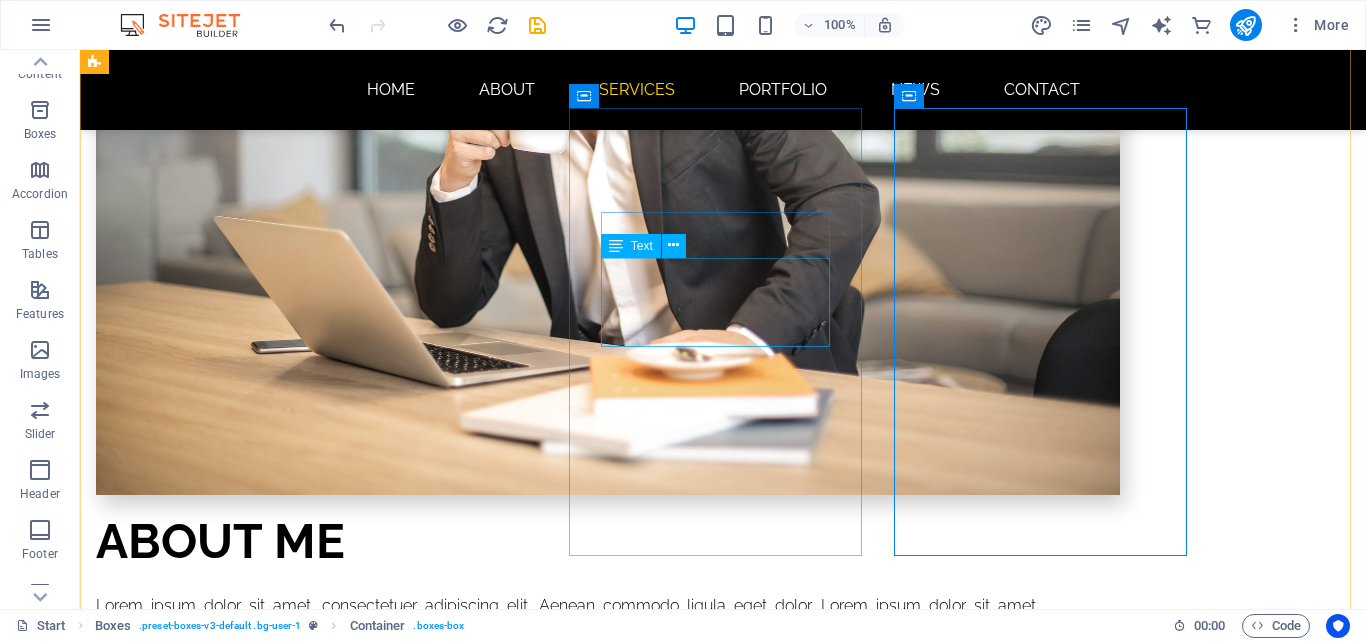 click on "Lorem ipsum dolor sit amet, consectetur adipisicing elit. This pl" at bounding box center (242, 1659) 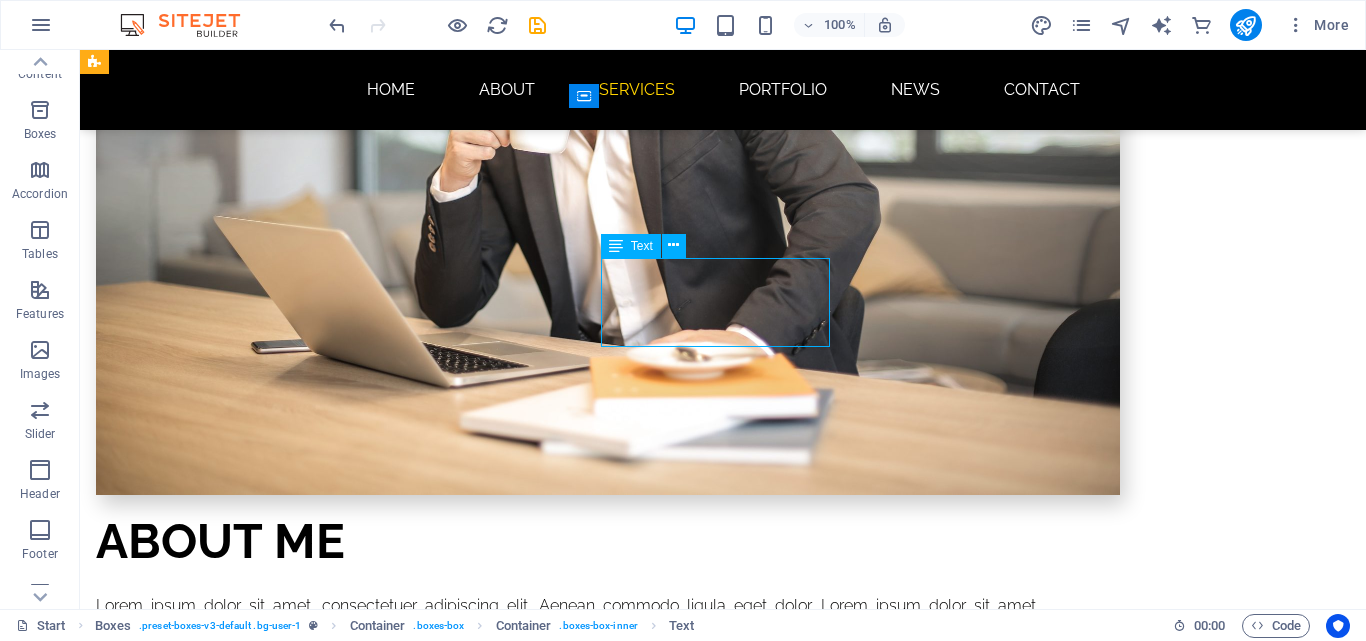 click on "Lorem ipsum dolor sit amet, consectetur adipisicing elit. This pl" at bounding box center (242, 1659) 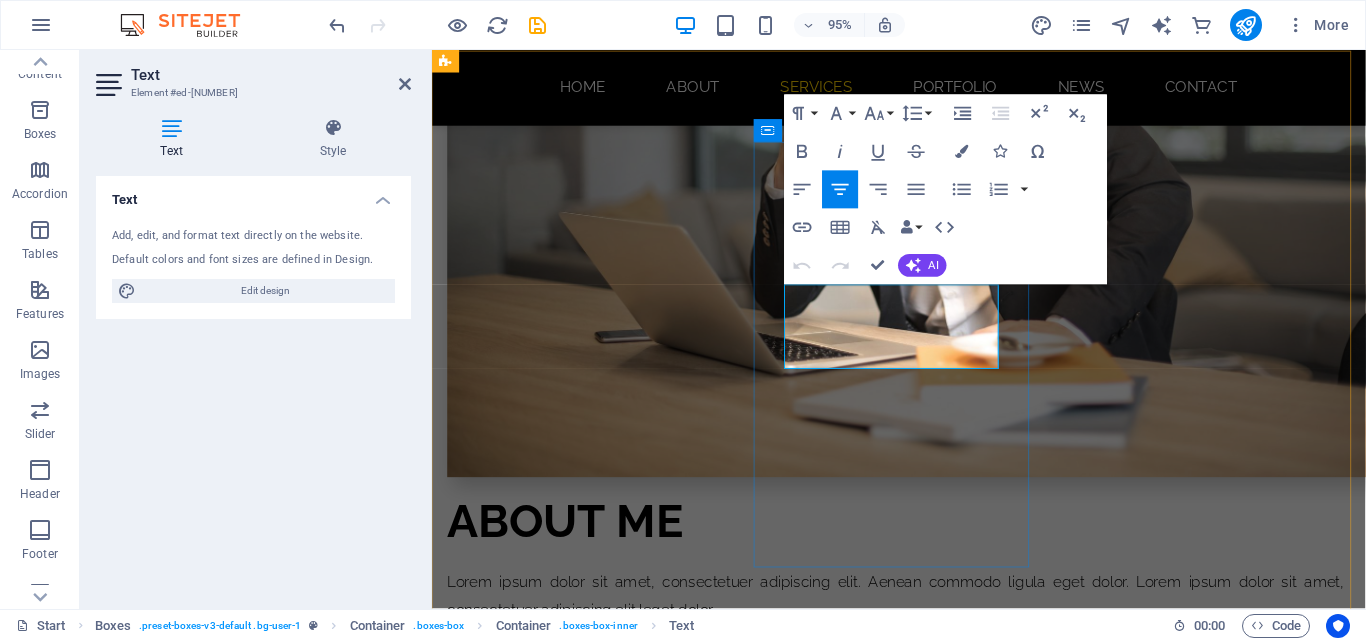 scroll, scrollTop: 2887, scrollLeft: 0, axis: vertical 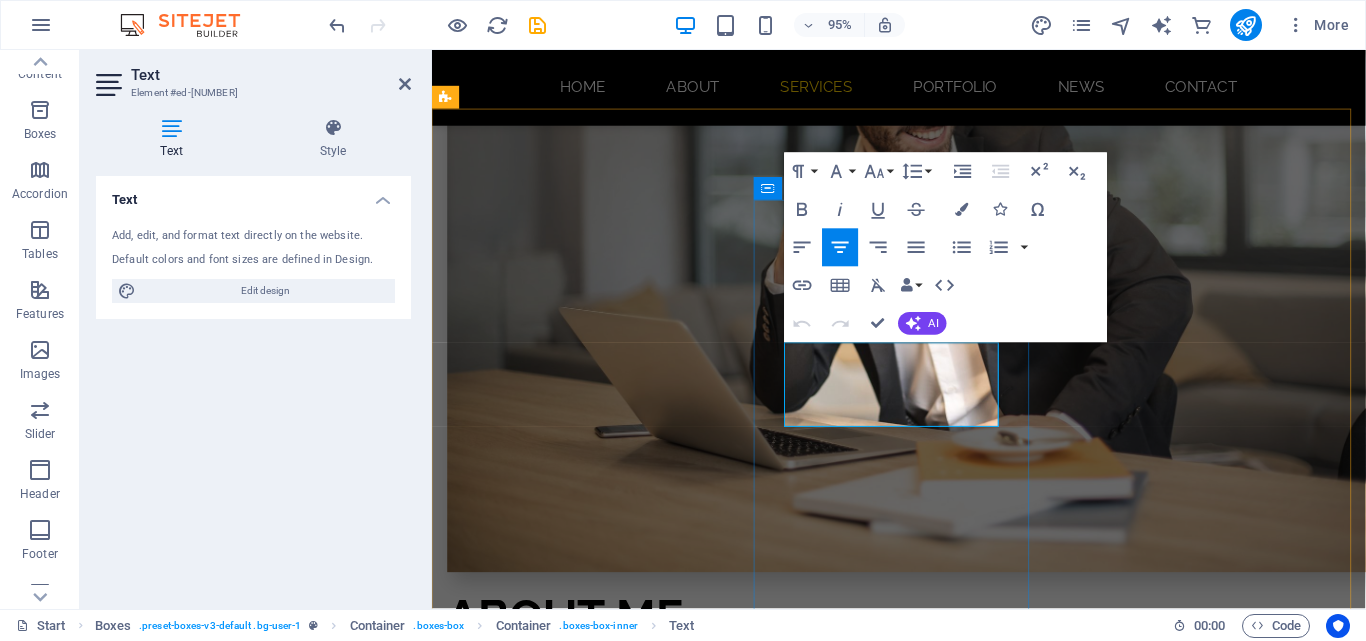 click on "Lorem ipsum dolor sit amet, consectetur adipisicing elit. This pl" at bounding box center (594, 1764) 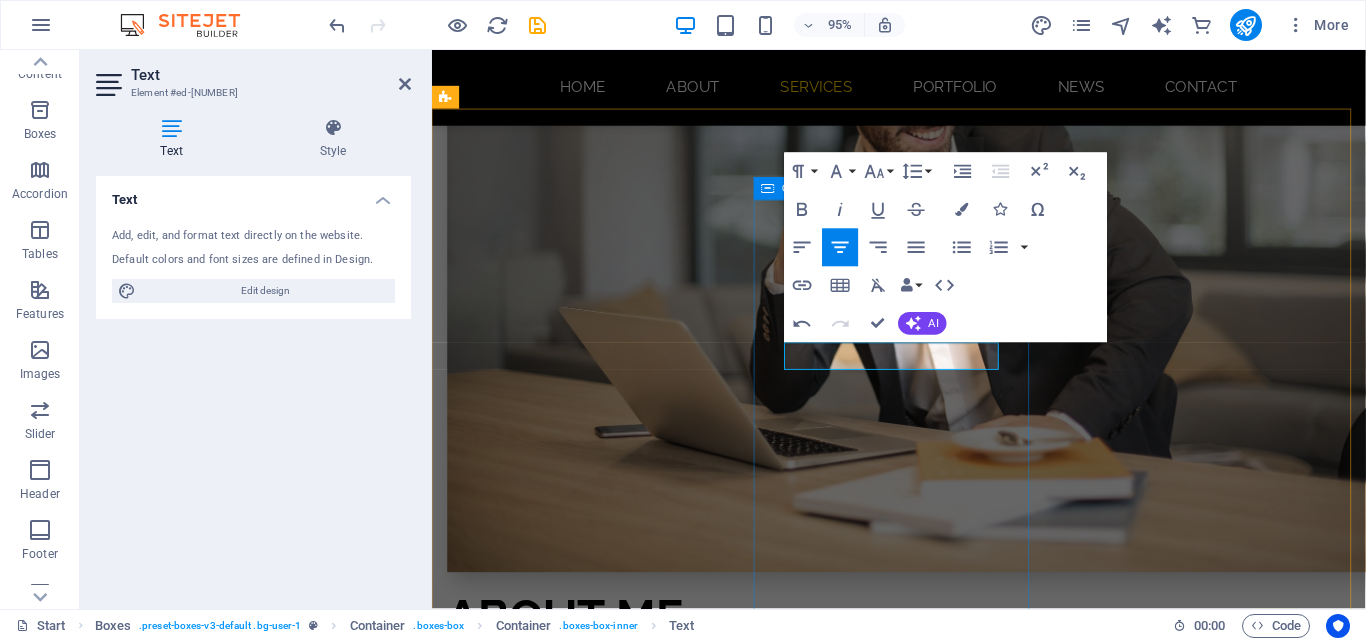 click on "Development" at bounding box center (594, 1676) 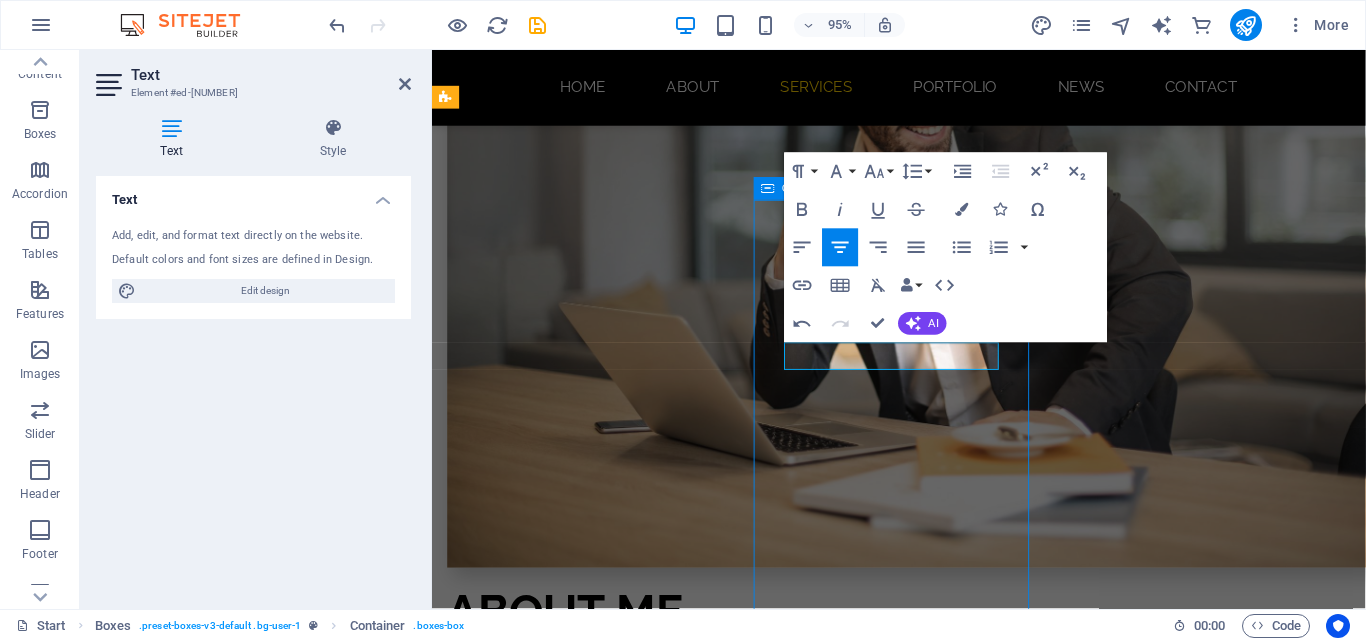 click on "SEO Please provide the content you'd like to be shortened." at bounding box center [594, 1883] 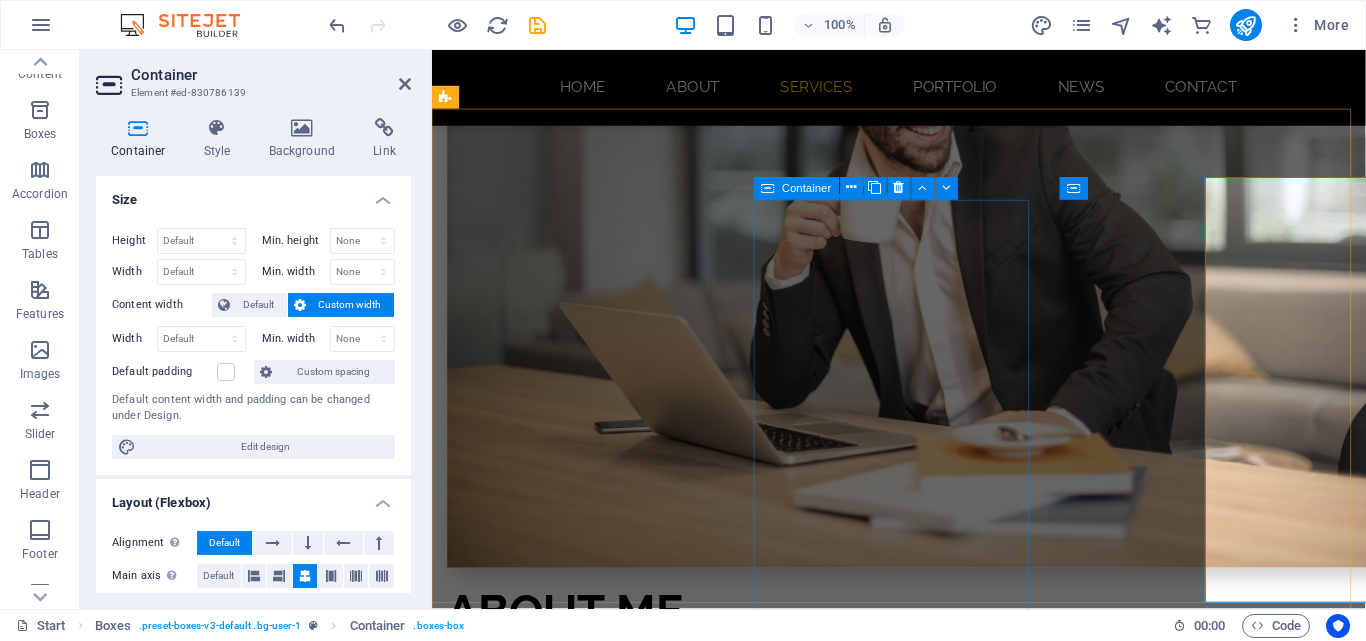 scroll, scrollTop: 2887, scrollLeft: 0, axis: vertical 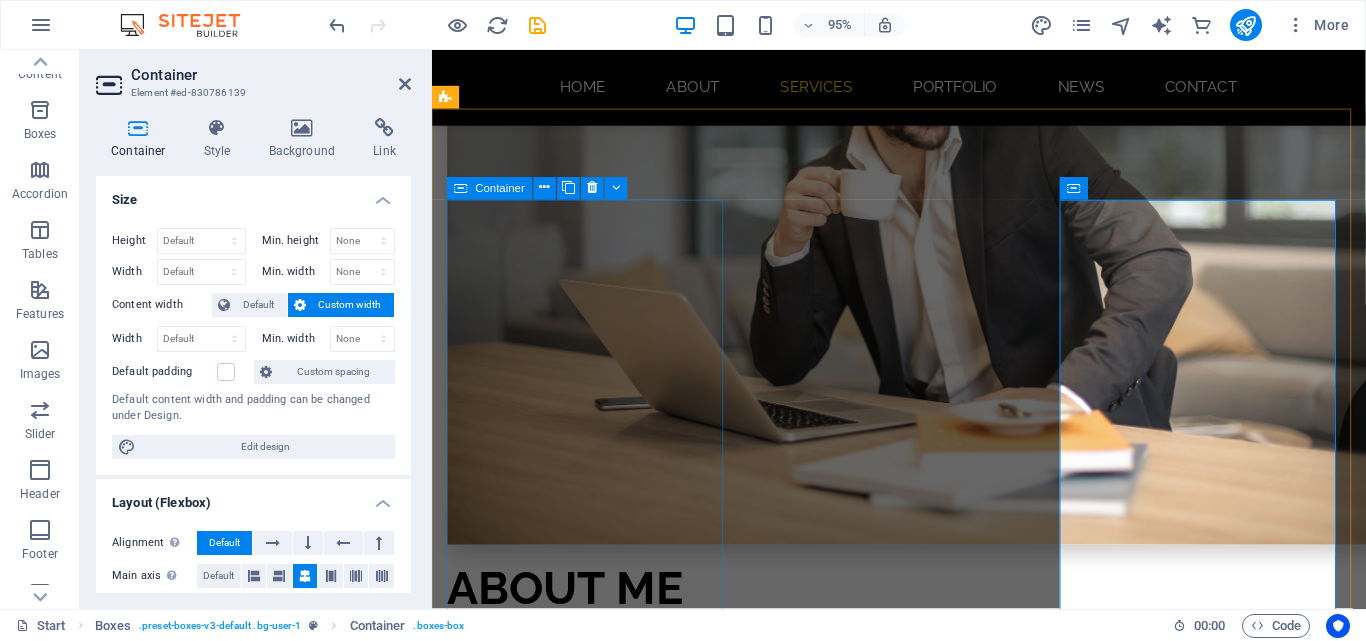 click on "web DESIGN Our expertise is wide reaching, whether you are looking to create a standalone website, mobile app, or sophisticated intranet system. Everything we create has a well-thought out architecture, a seamless user experience, and a high emphasis on security." at bounding box center [594, 1301] 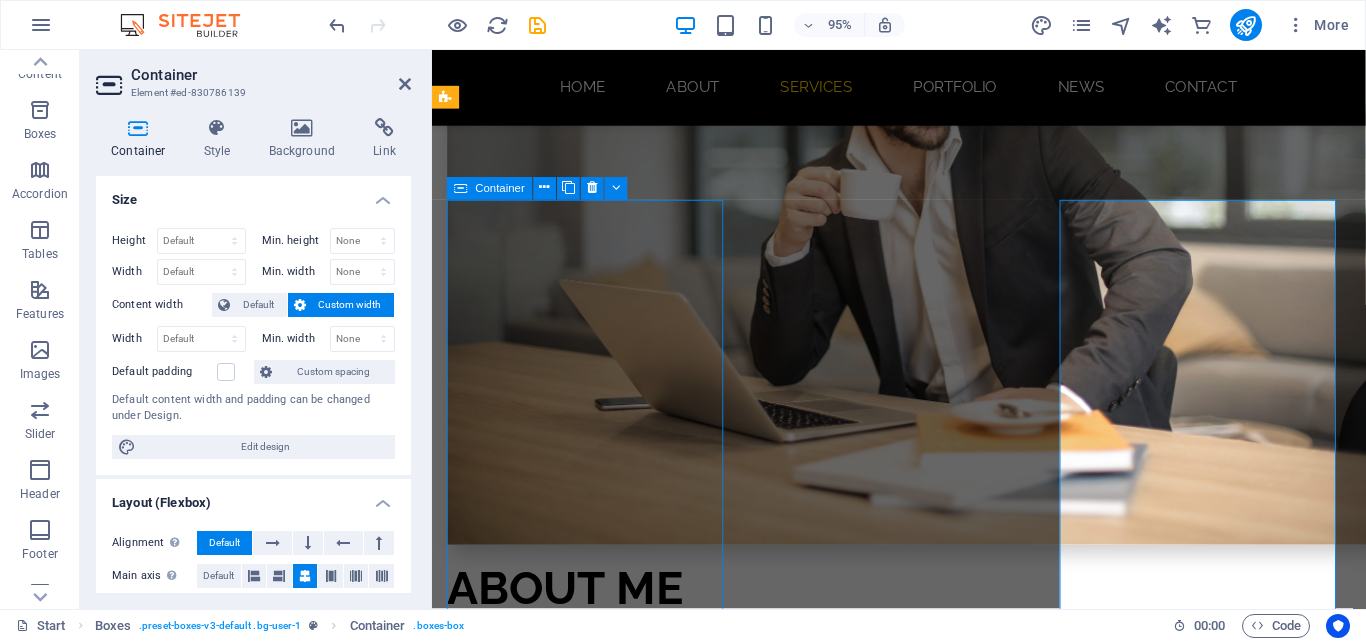scroll, scrollTop: 2863, scrollLeft: 0, axis: vertical 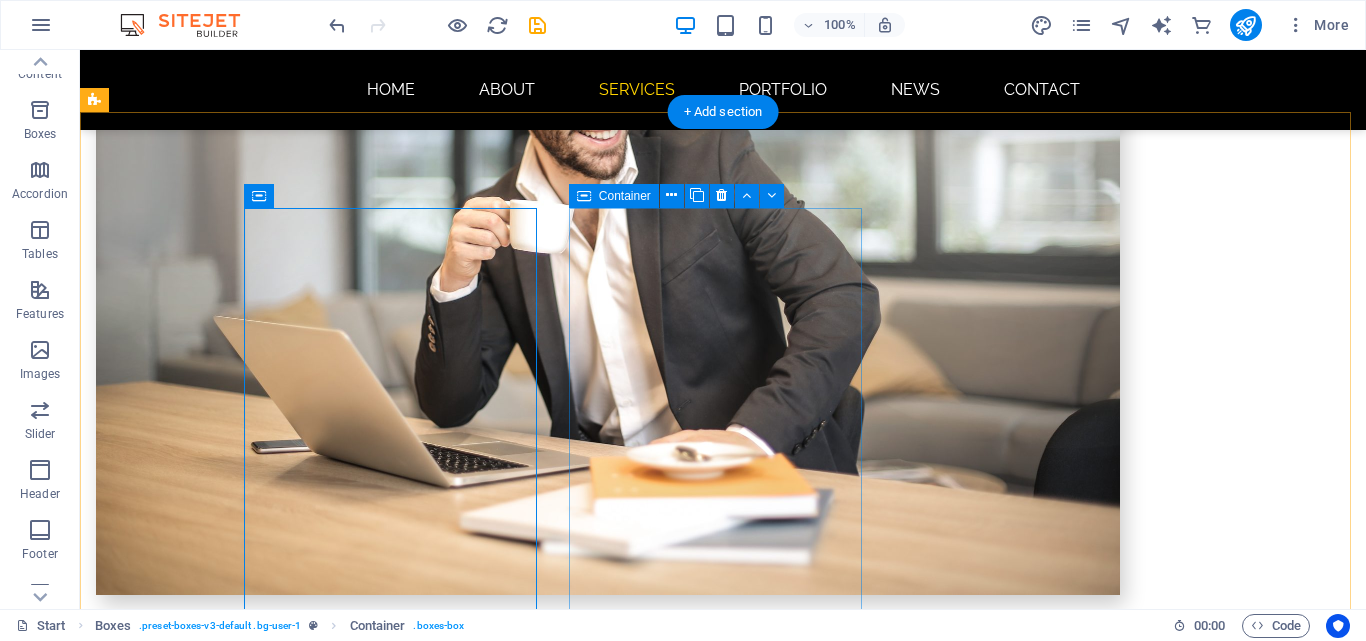 click on "Development" at bounding box center (242, 1656) 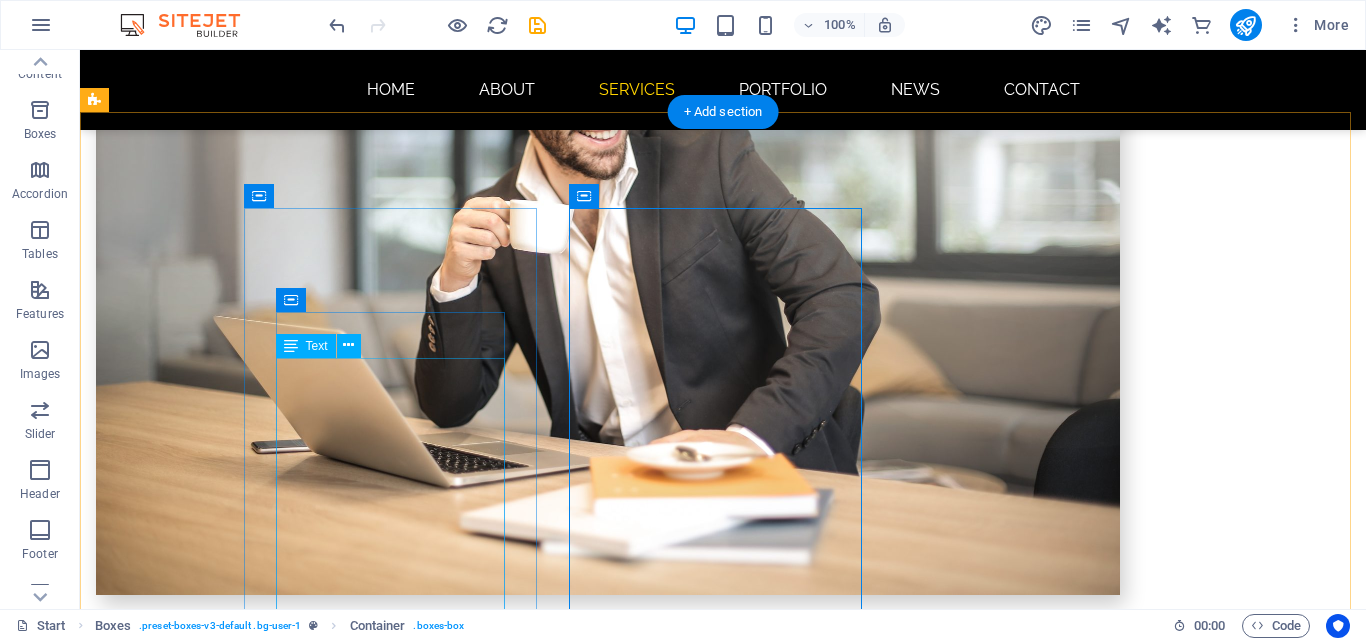 click on "Our expertise is wide reaching, whether you are looking to create a standalone website, mobile app, or sophisticated intranet system. Everything we create has a well-thought out architecture, a seamless user experience, and a high emphasis on security." at bounding box center [242, 1384] 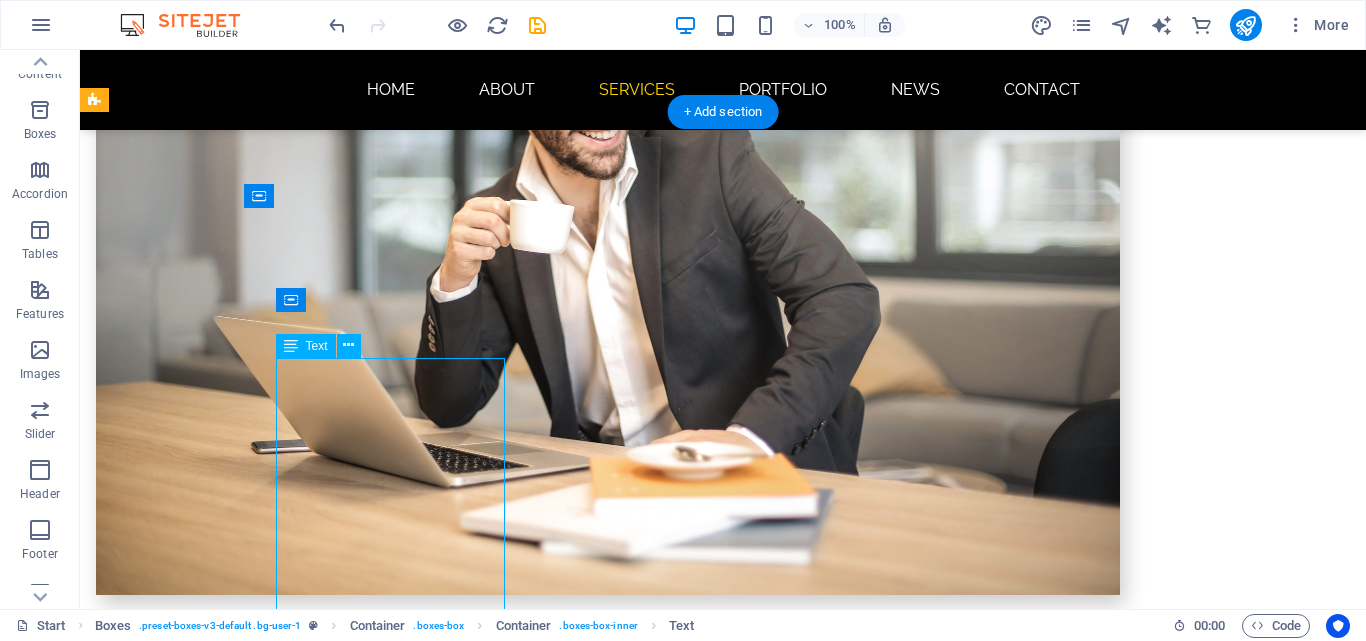 click on "Our expertise is wide reaching, whether you are looking to create a standalone website, mobile app, or sophisticated intranet system. Everything we create has a well-thought out architecture, a seamless user experience, and a high emphasis on security." at bounding box center [242, 1384] 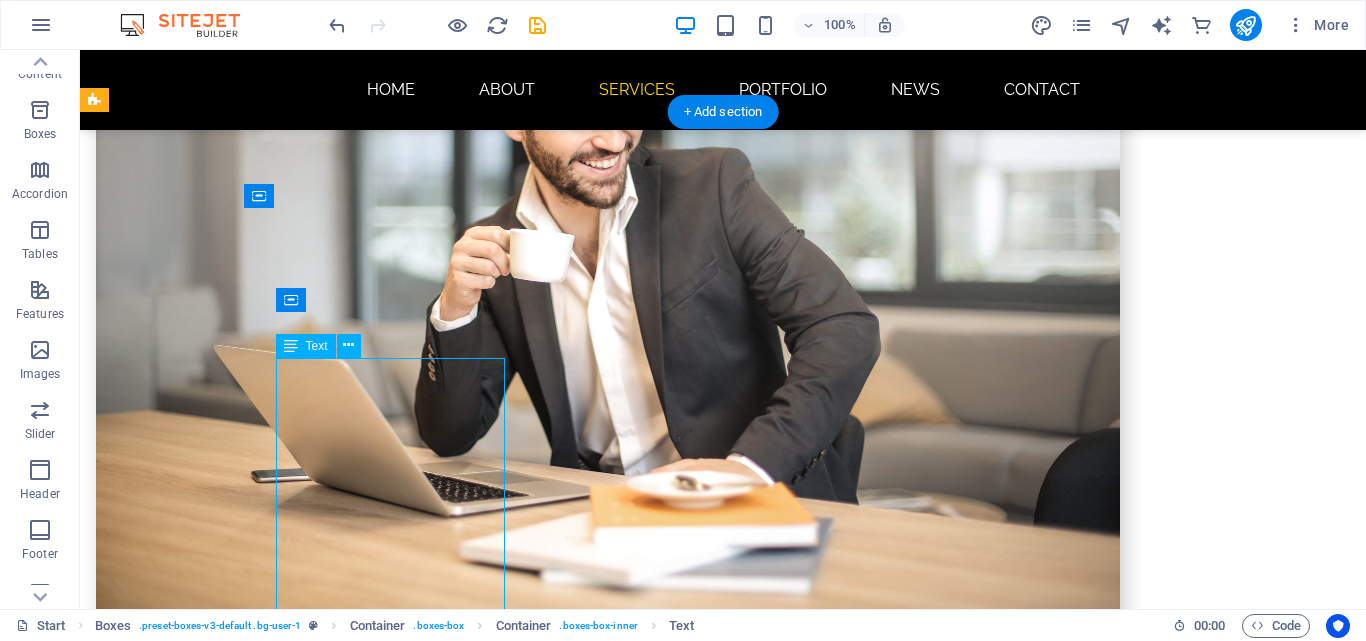 scroll, scrollTop: 2887, scrollLeft: 0, axis: vertical 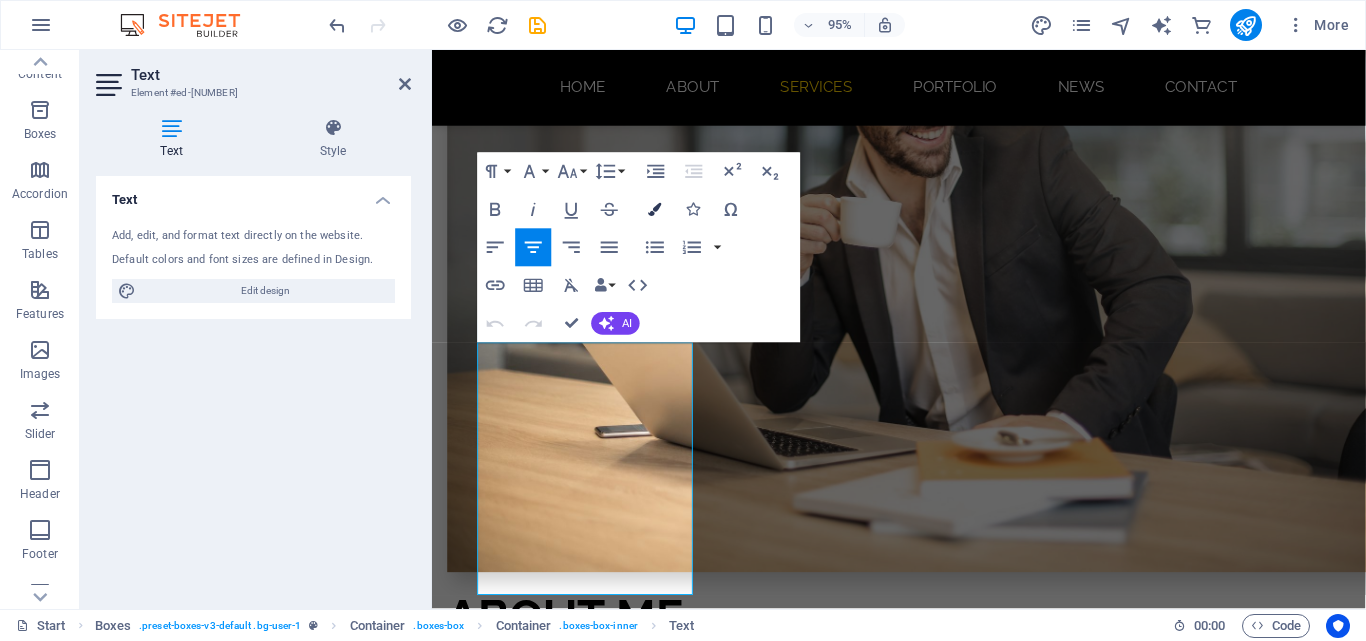 click at bounding box center (655, 209) 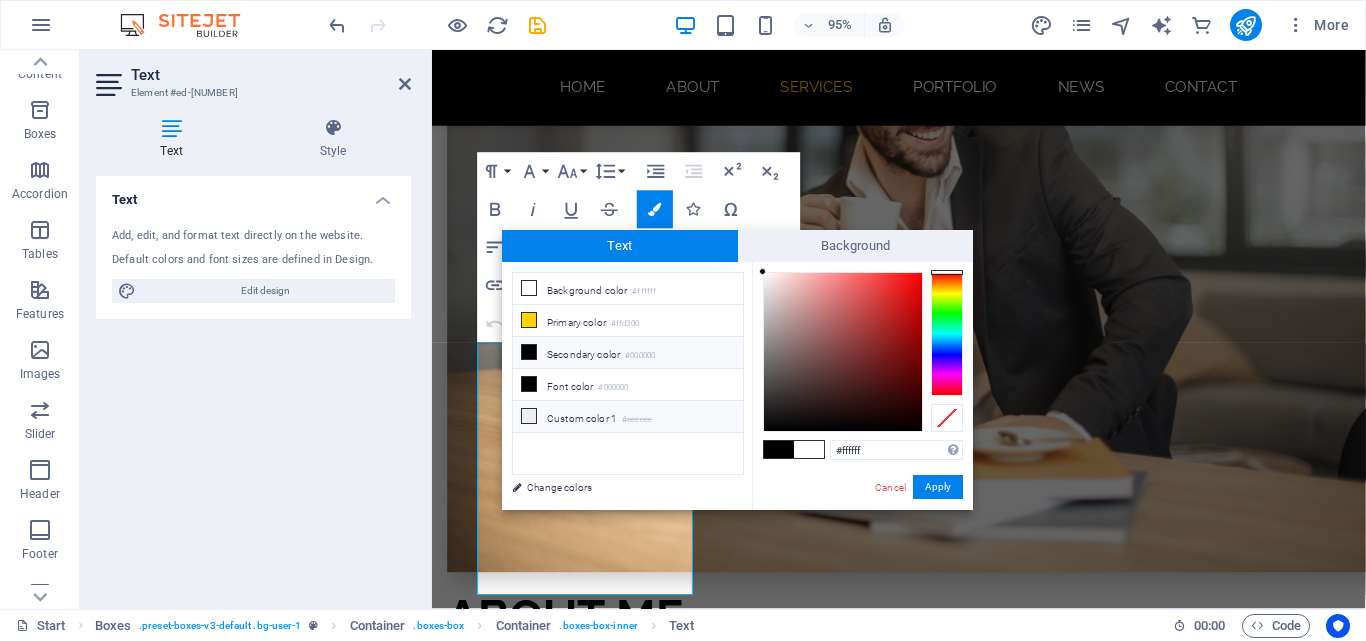click at bounding box center [529, 416] 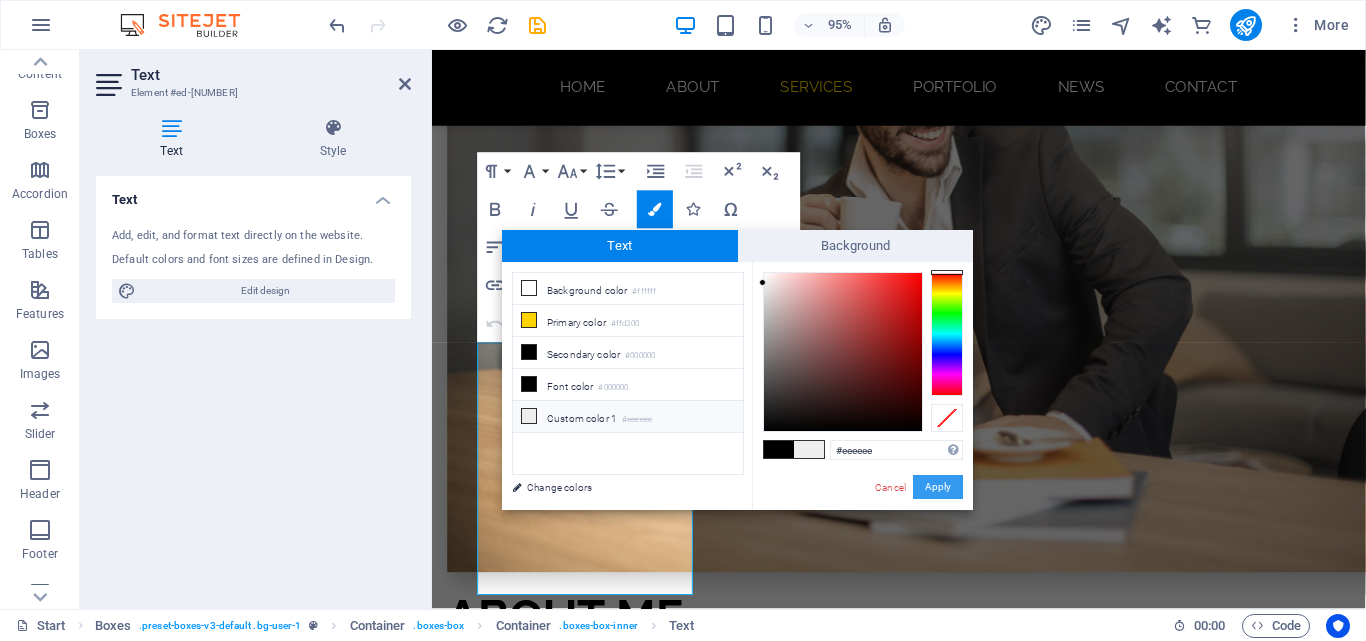click on "Apply" at bounding box center (938, 487) 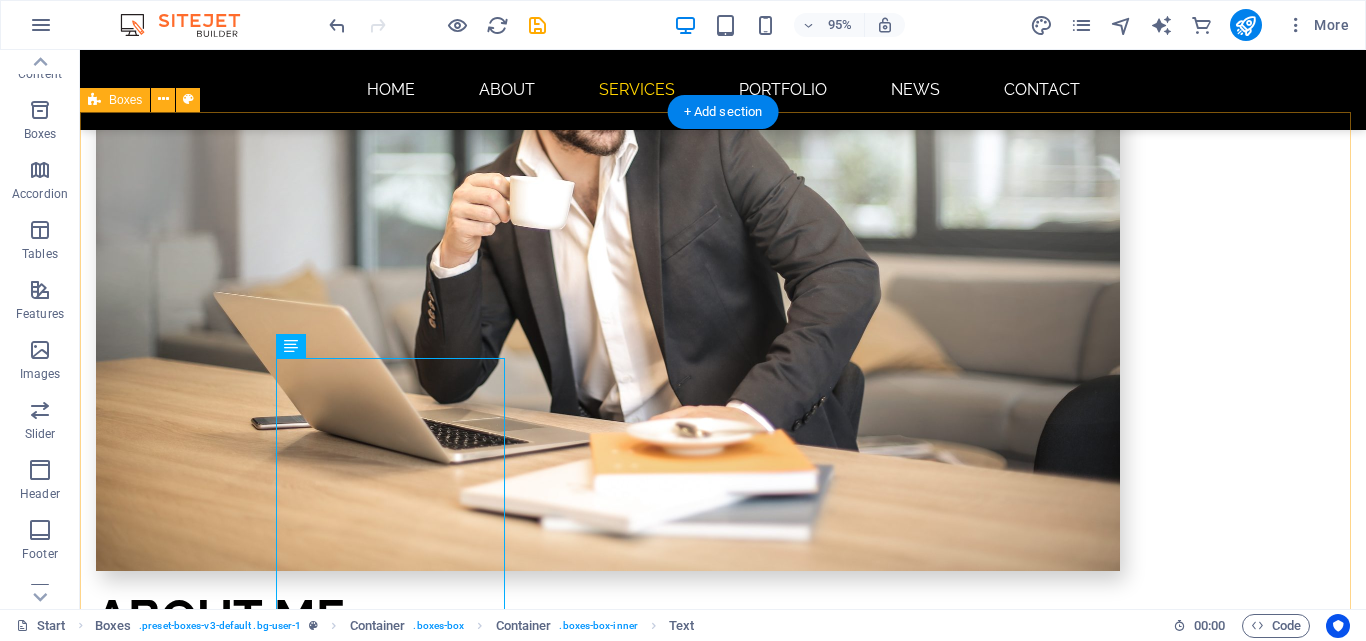 scroll, scrollTop: 2863, scrollLeft: 0, axis: vertical 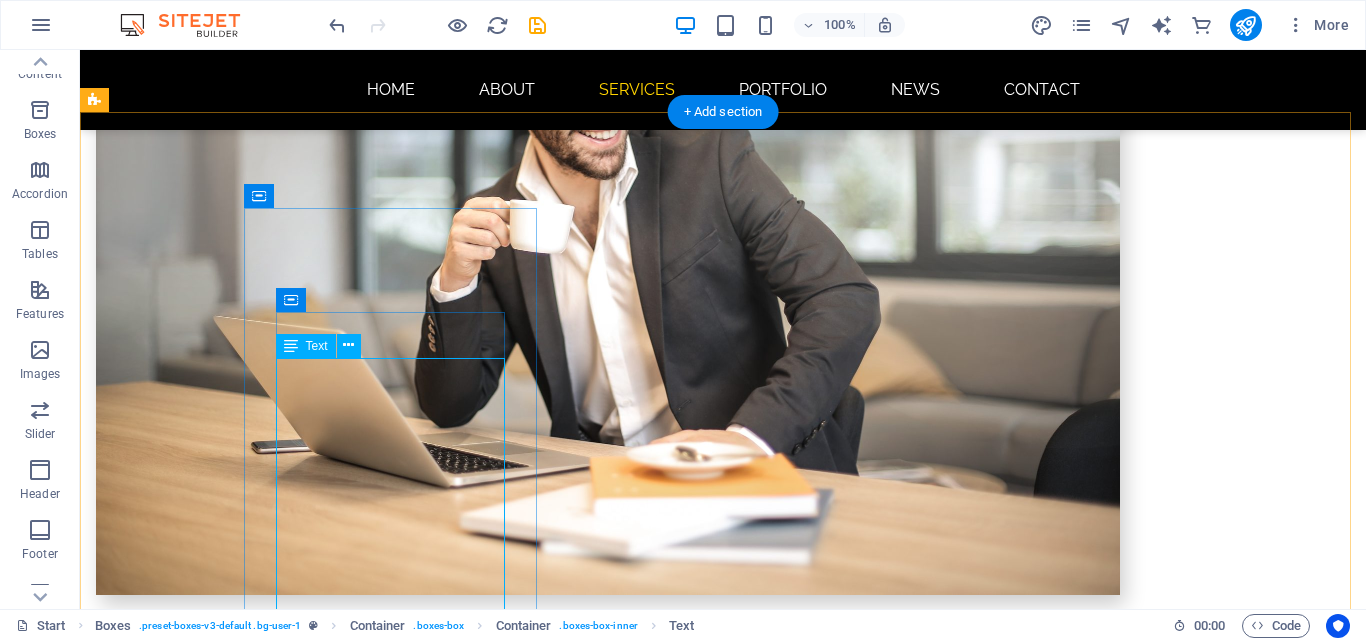 click on "Our expertise is wide reaching, whether you are looking to create a standalone website, mobile app, or sophisticated intranet system. Everything we create has a well-thought out architecture, a seamless user experience, and a high emphasis on security." at bounding box center (242, 1384) 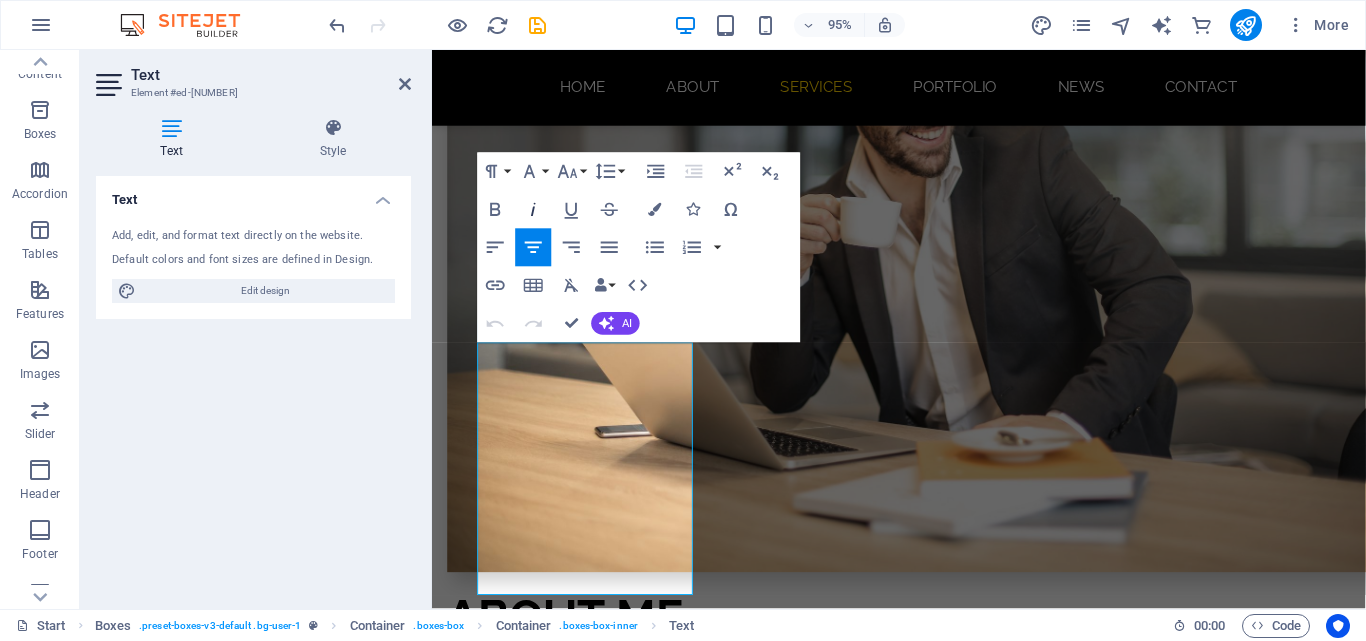 click 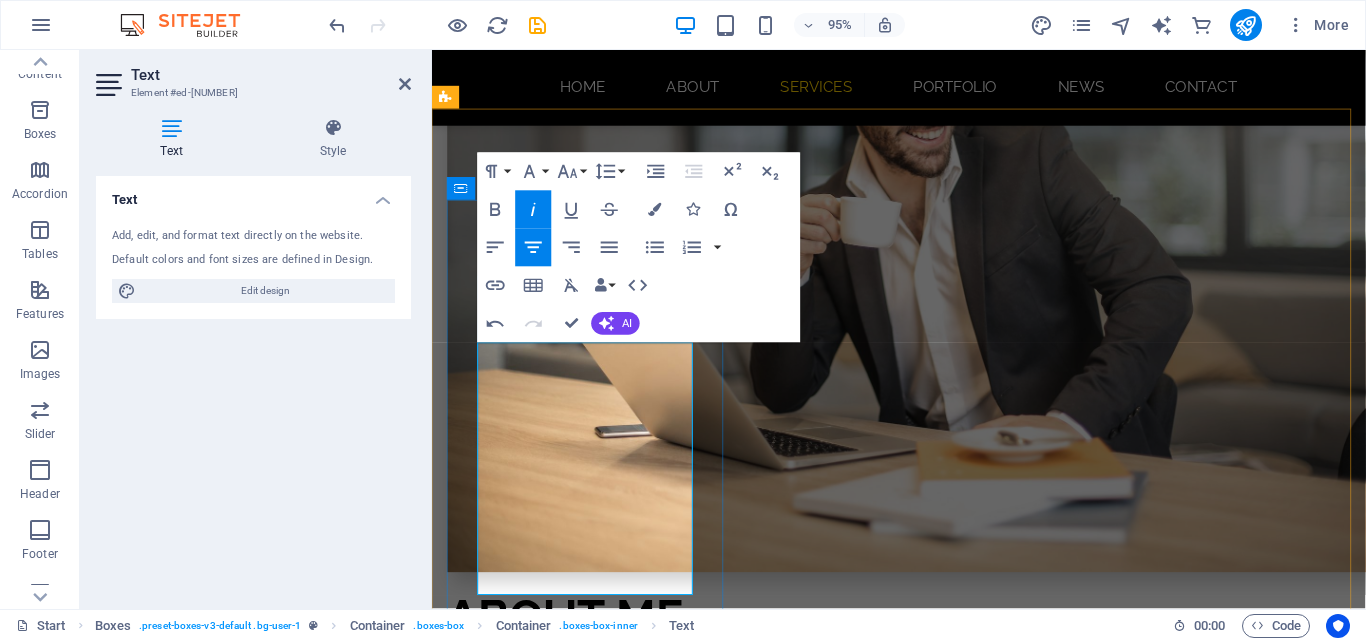 click on "​ Our expertise is wide reaching, whether you are looking to create a standalone website, mobile app, or sophisticated intranet system. Everything we create has a well-thought out architecture, a seamless user experience, and a high emphasis on security." at bounding box center (594, 1389) 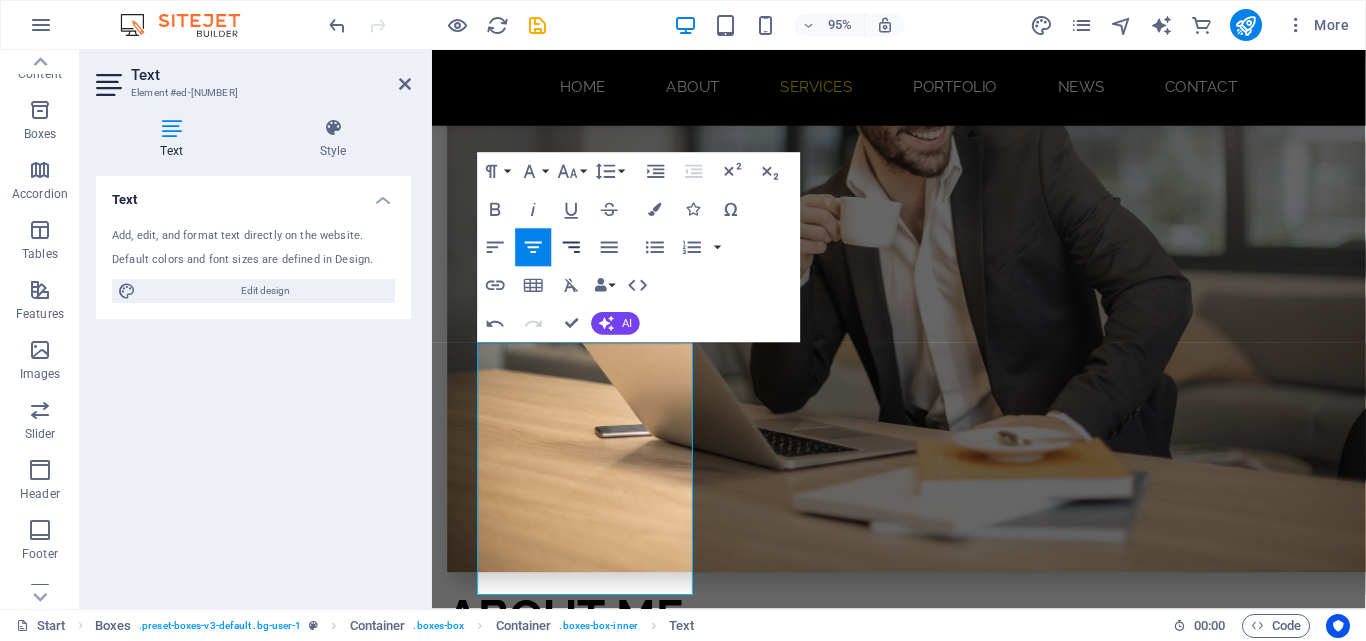 click on "Align Right" at bounding box center (572, 247) 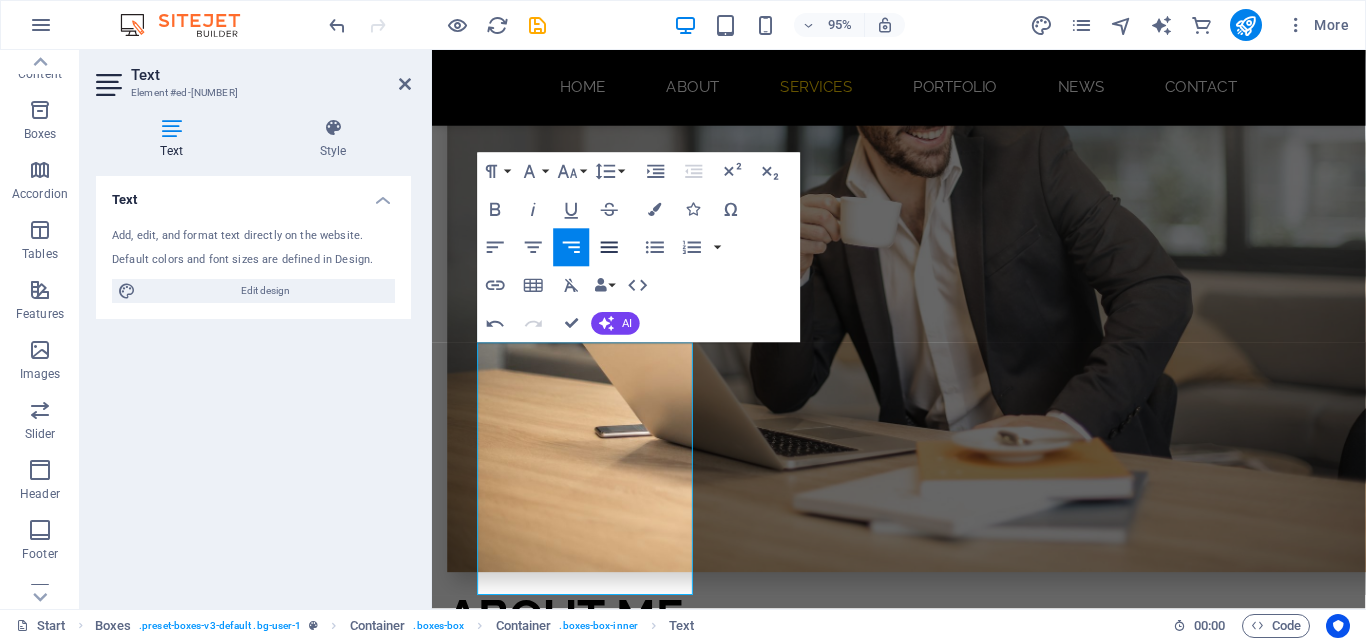 click 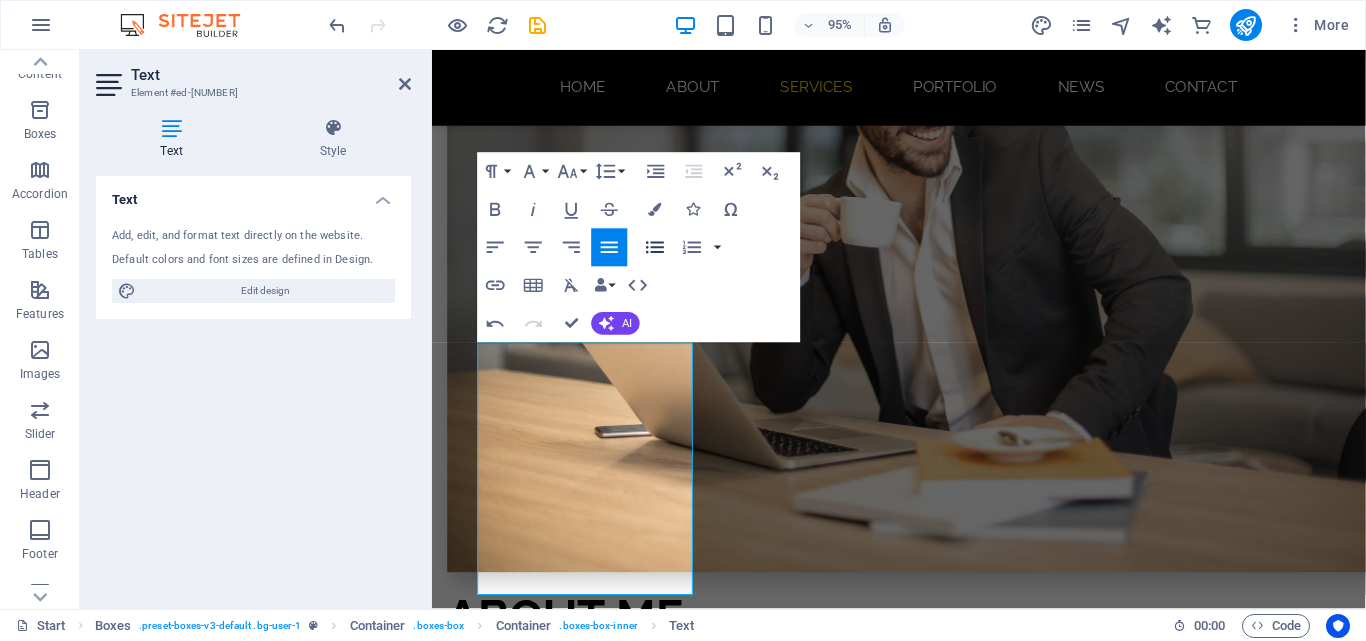 click 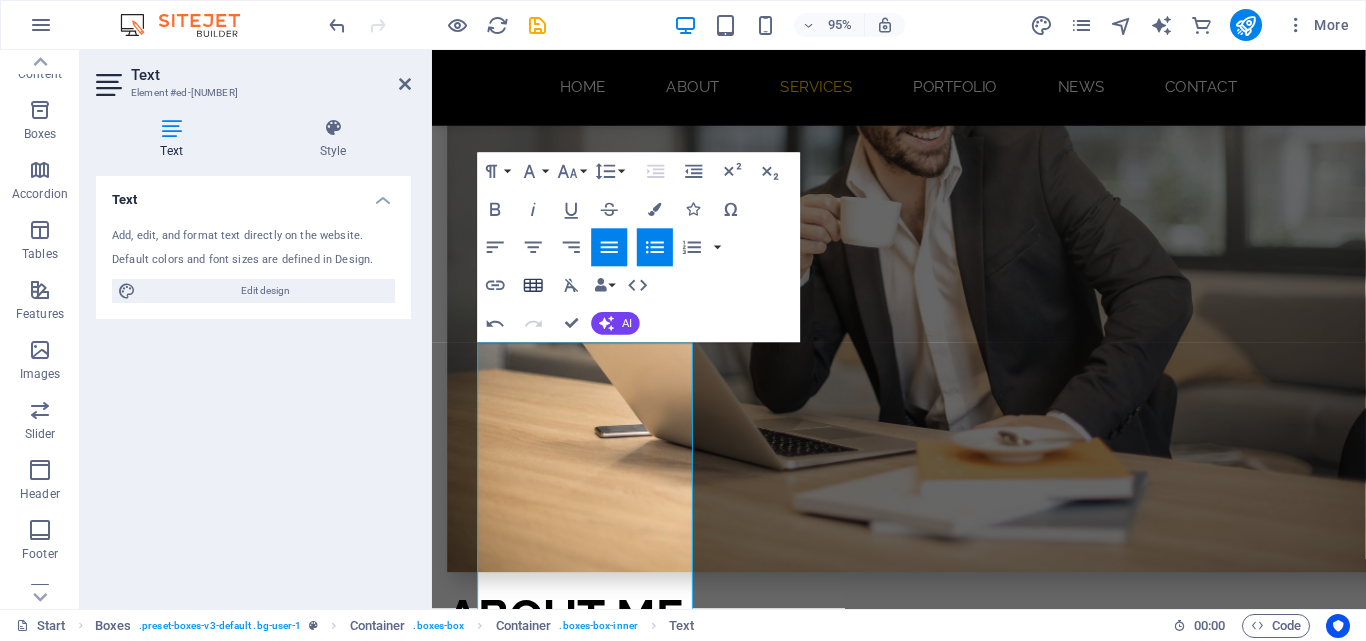 click 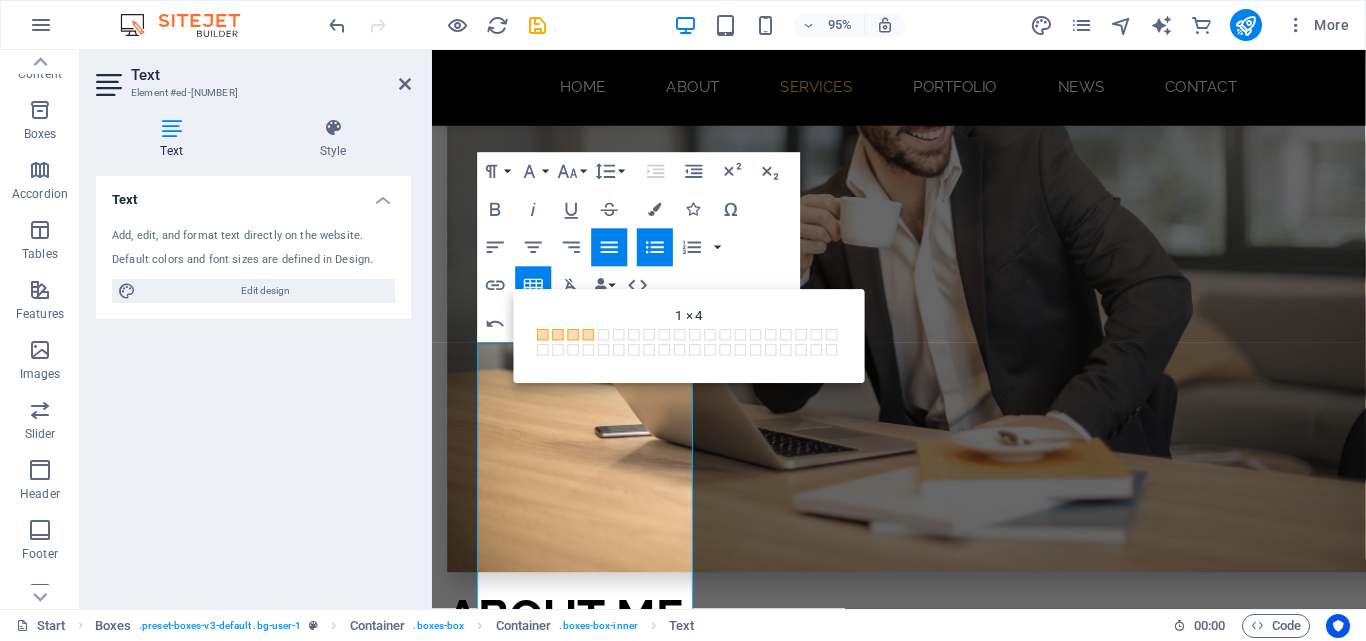 click at bounding box center (588, 334) 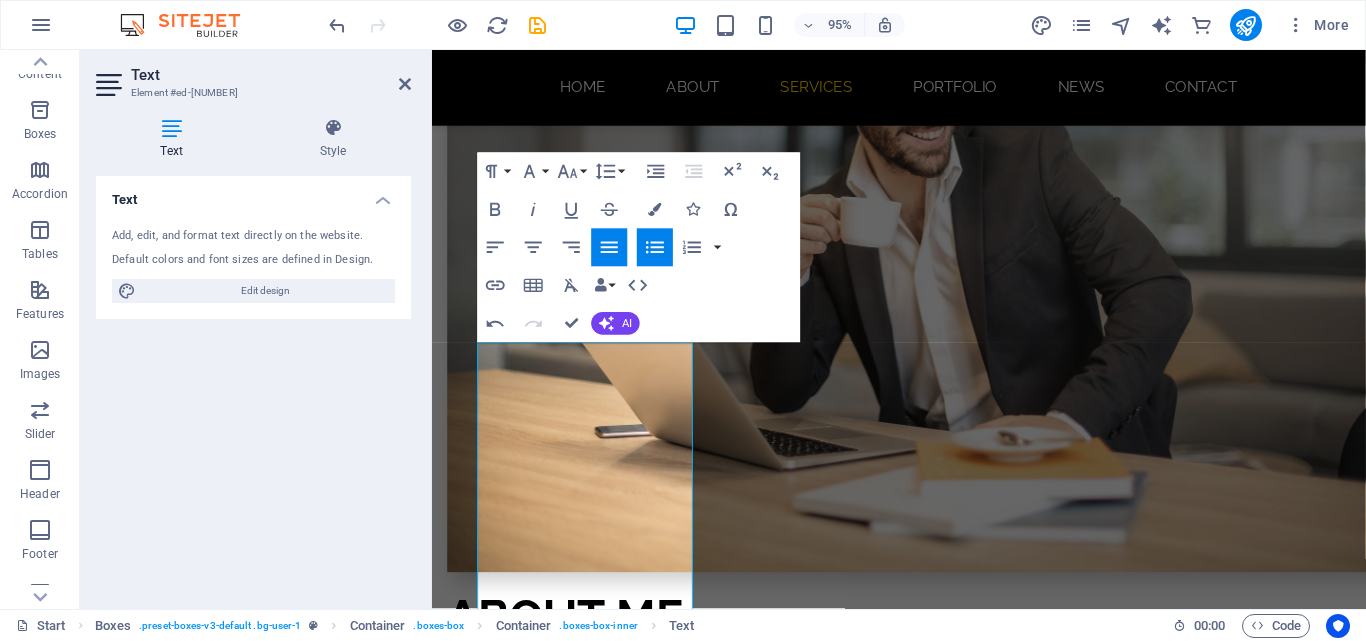click 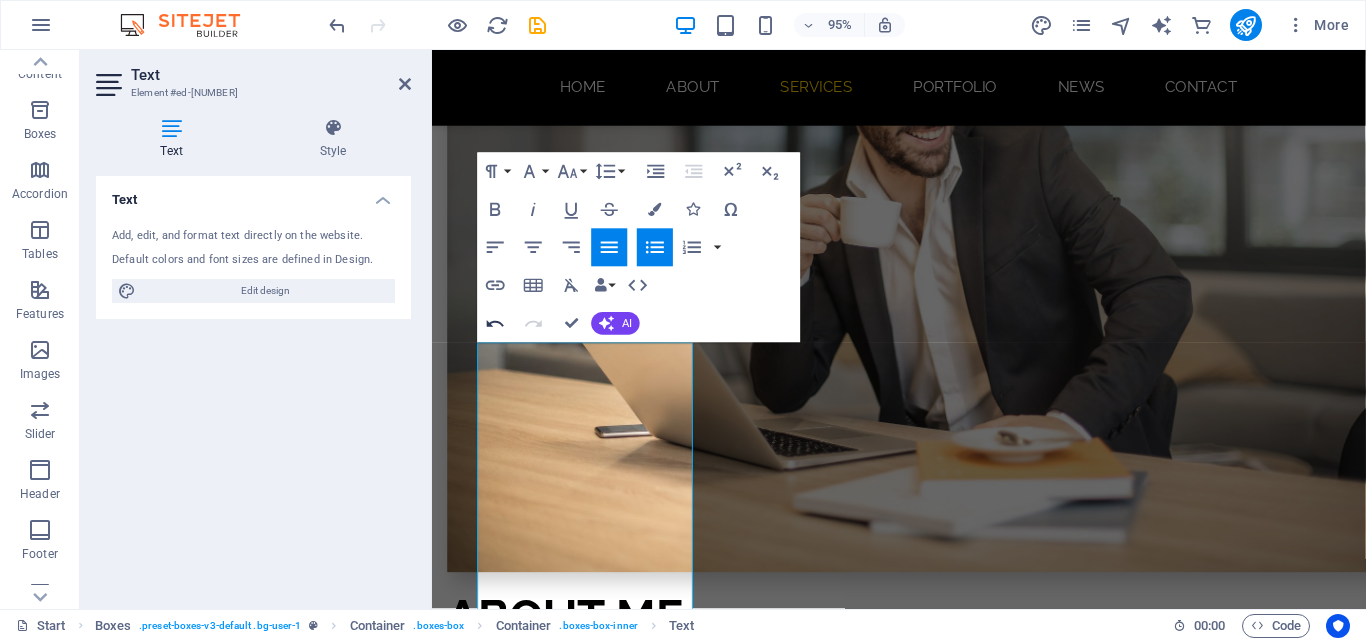 click 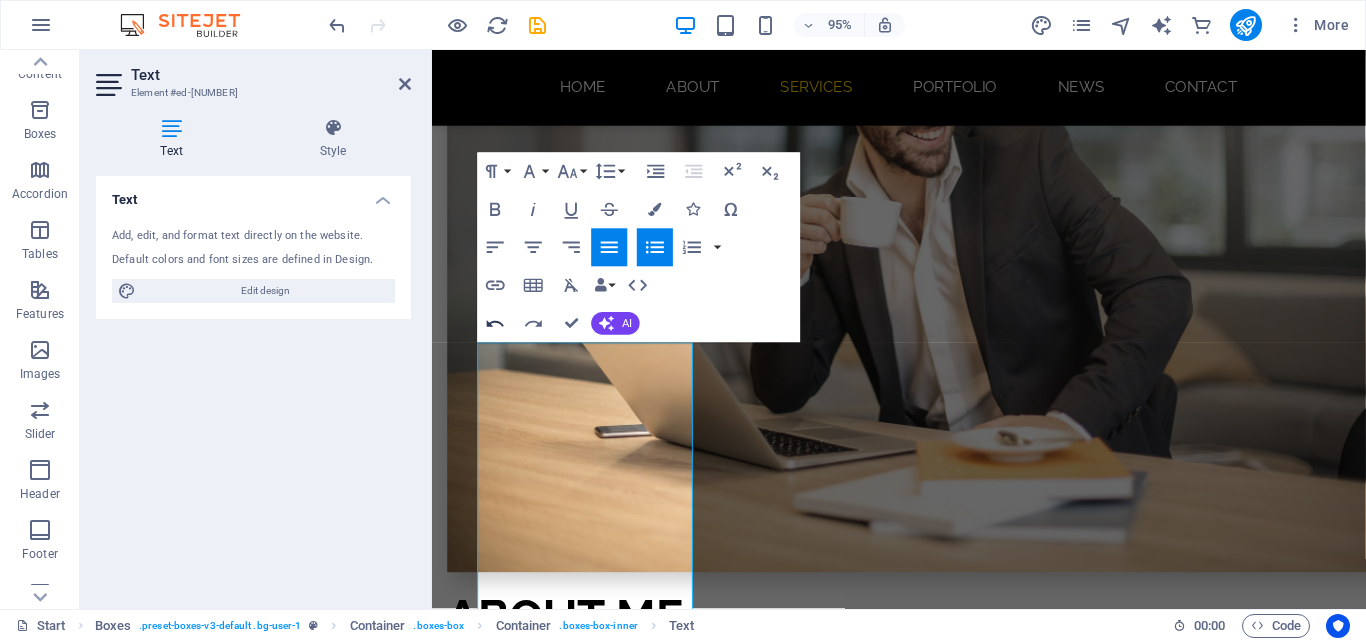 click 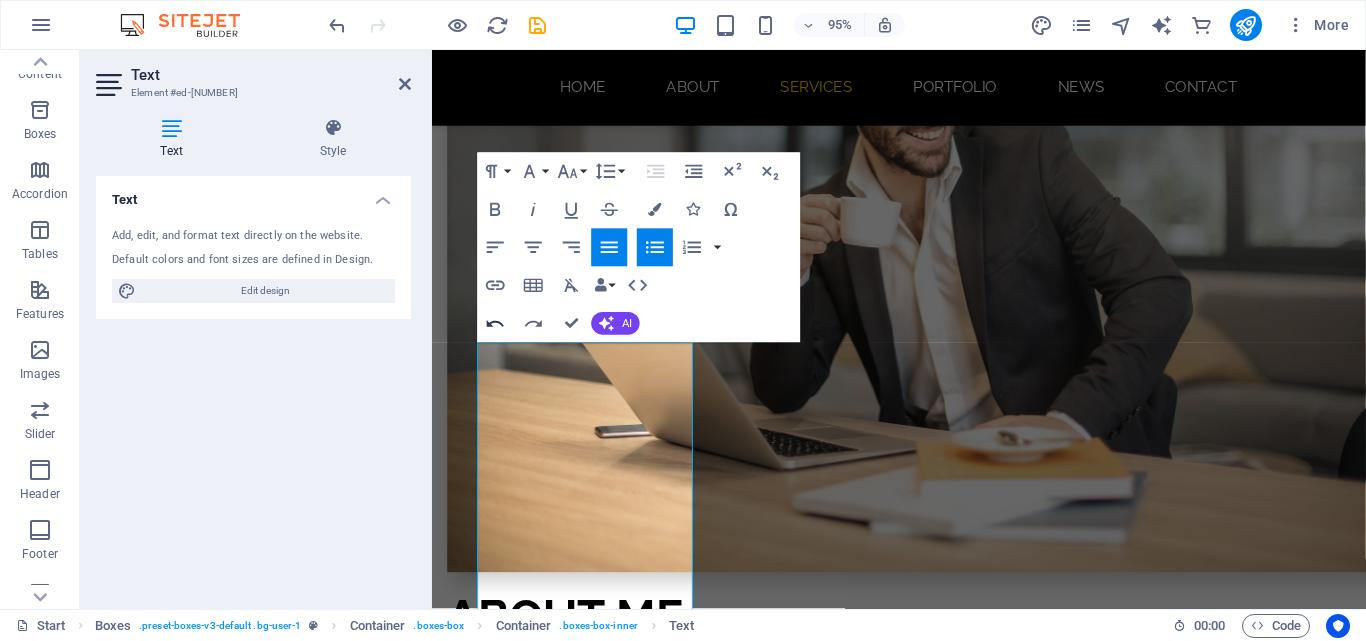 click 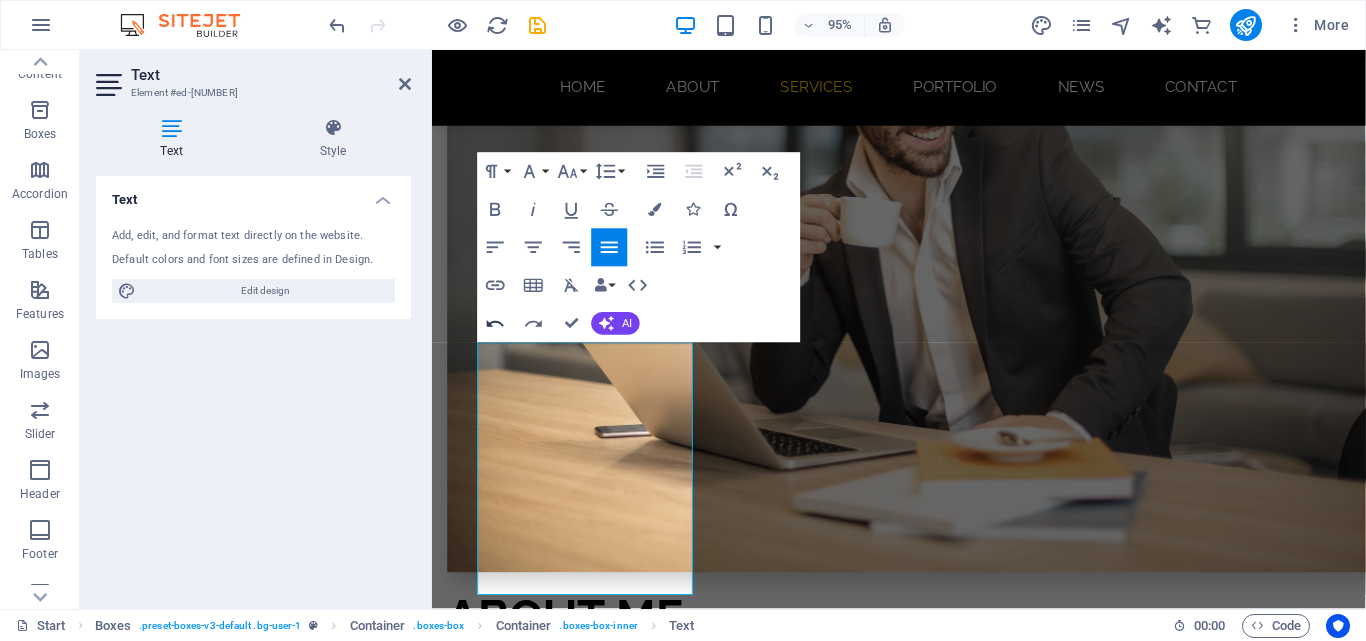 click 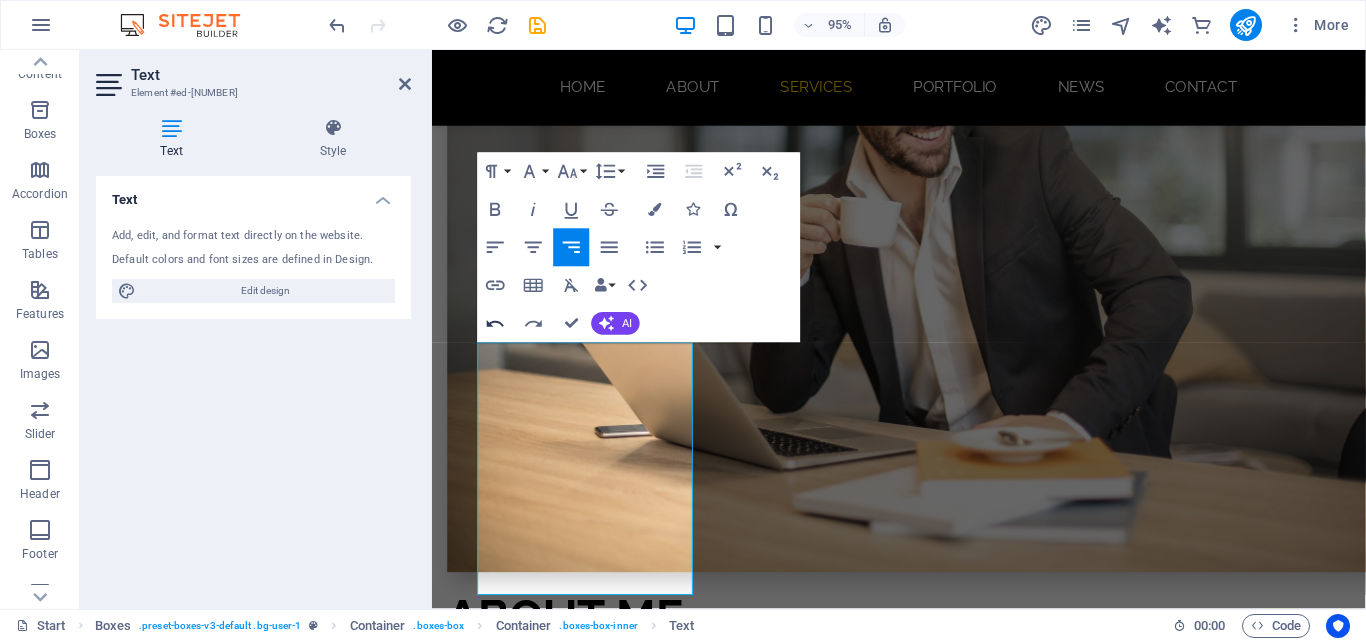 click 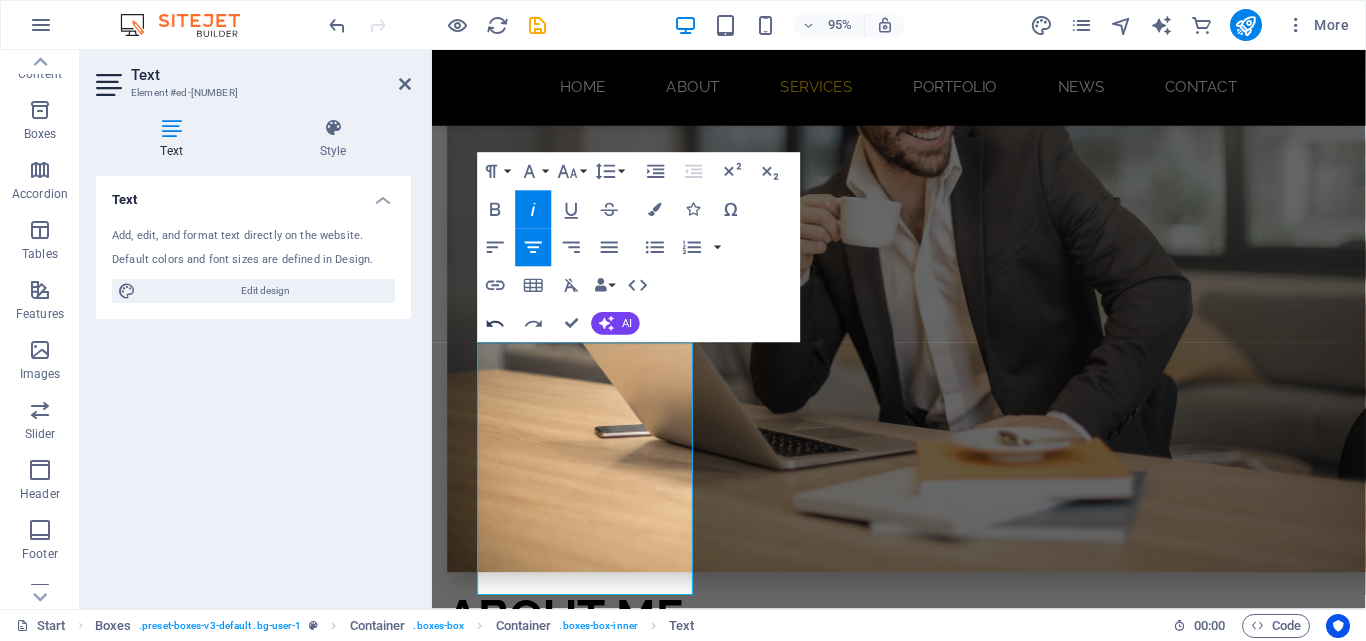 click 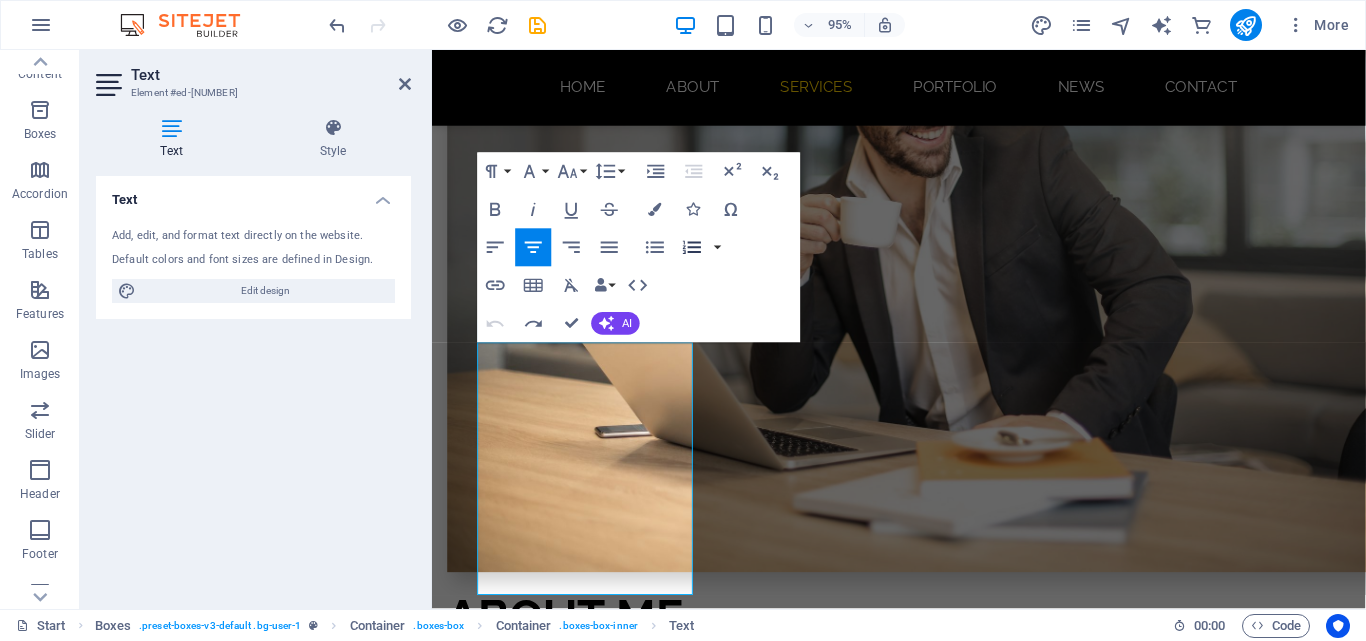 click 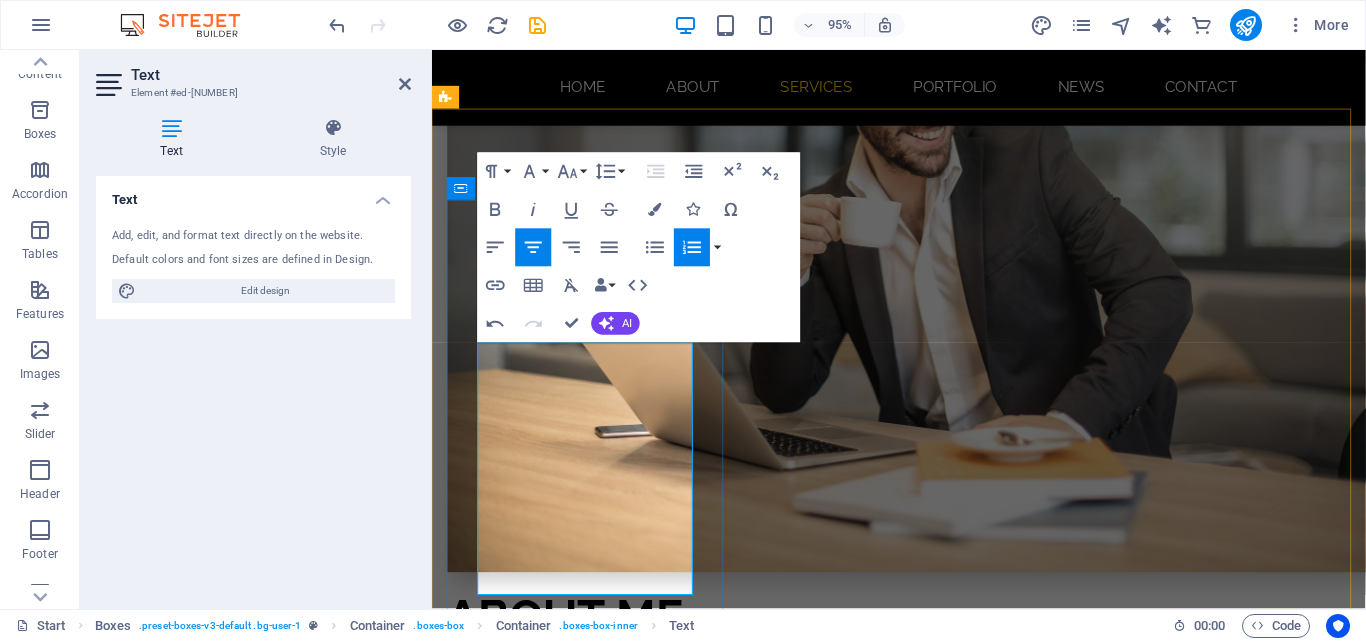 click on "Our expertise is wide reaching, whether you are looking to create a standalone website, mobile app, or sophisticated intranet system. Everything we create has a well-thought out architecture, a seamless user experience, and a high emphasis on security." at bounding box center (594, 1389) 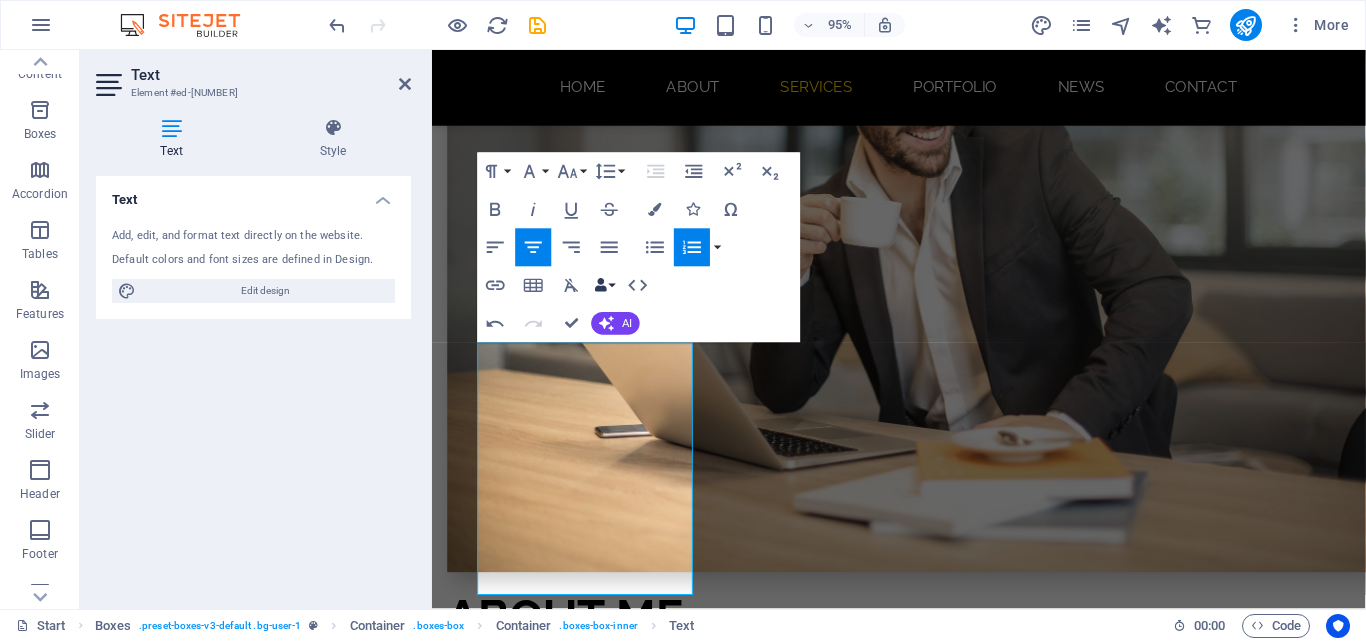 click at bounding box center (600, 285) 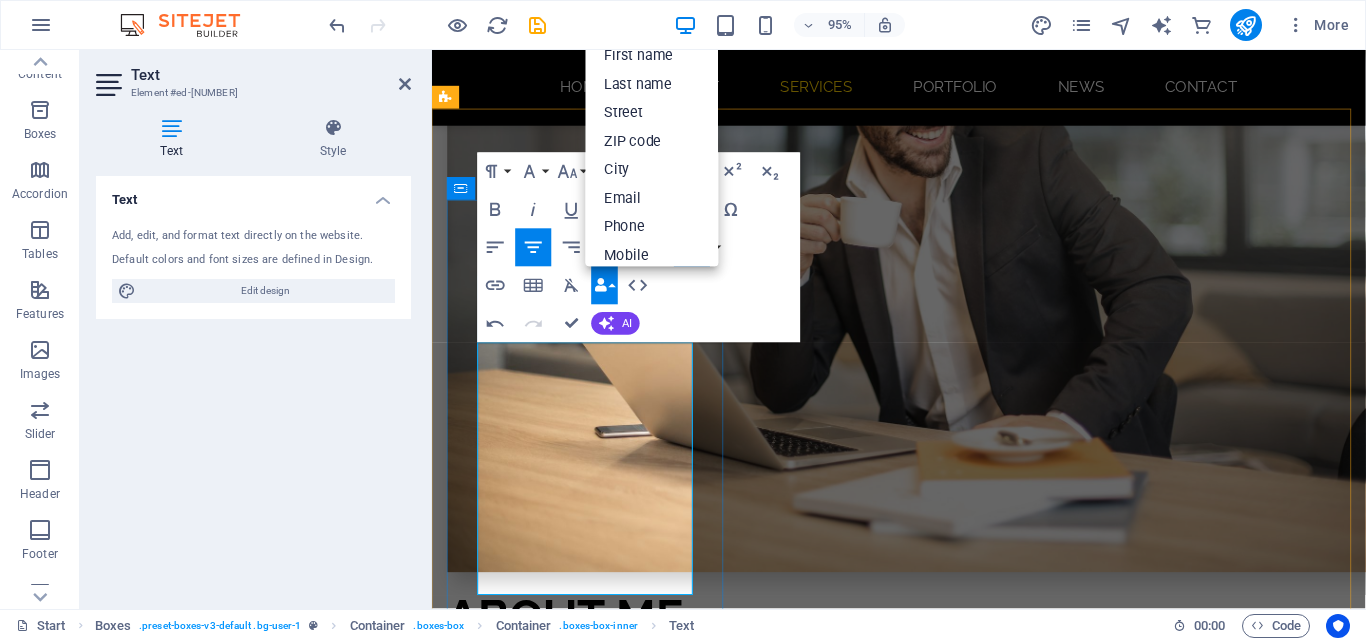 click on "Our expertise is wide reaching, whether you are looking to create a standalone website, mobile app, or sophisticated intranet system. Everything we create has a well-thought out architecture, a seamless user experience, and a high emphasis on security." at bounding box center [594, 1389] 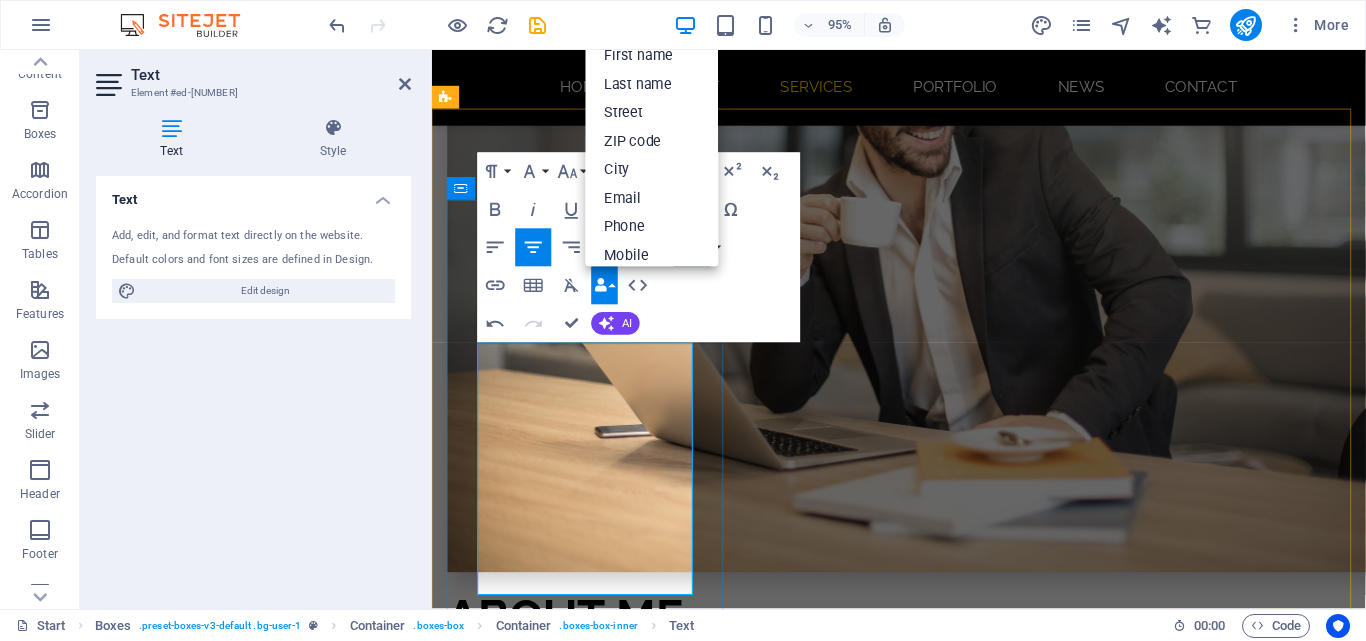 click on "Our expertise is wide reaching, whether you are looking to create a standalone website, mobile app, or sophisticated intranet system. Everything we create has a well-thought out architecture, a seamless user experience, and a high emphasis on security." at bounding box center (594, 1389) 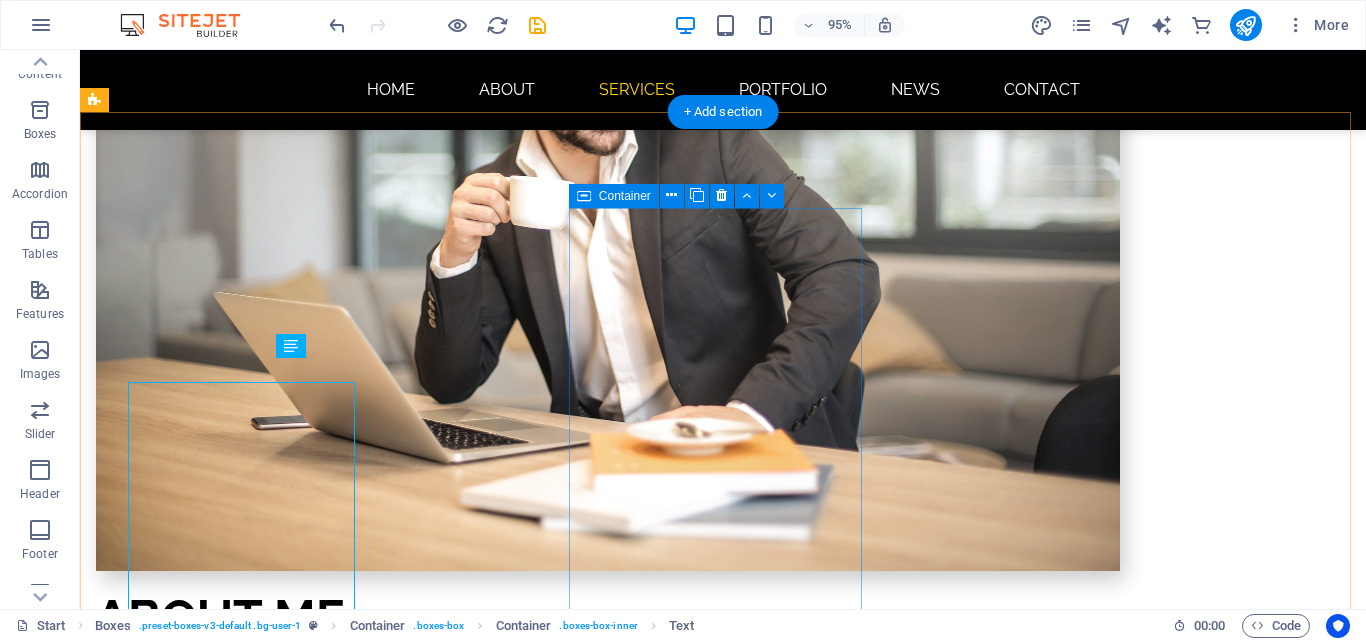 scroll, scrollTop: 2863, scrollLeft: 0, axis: vertical 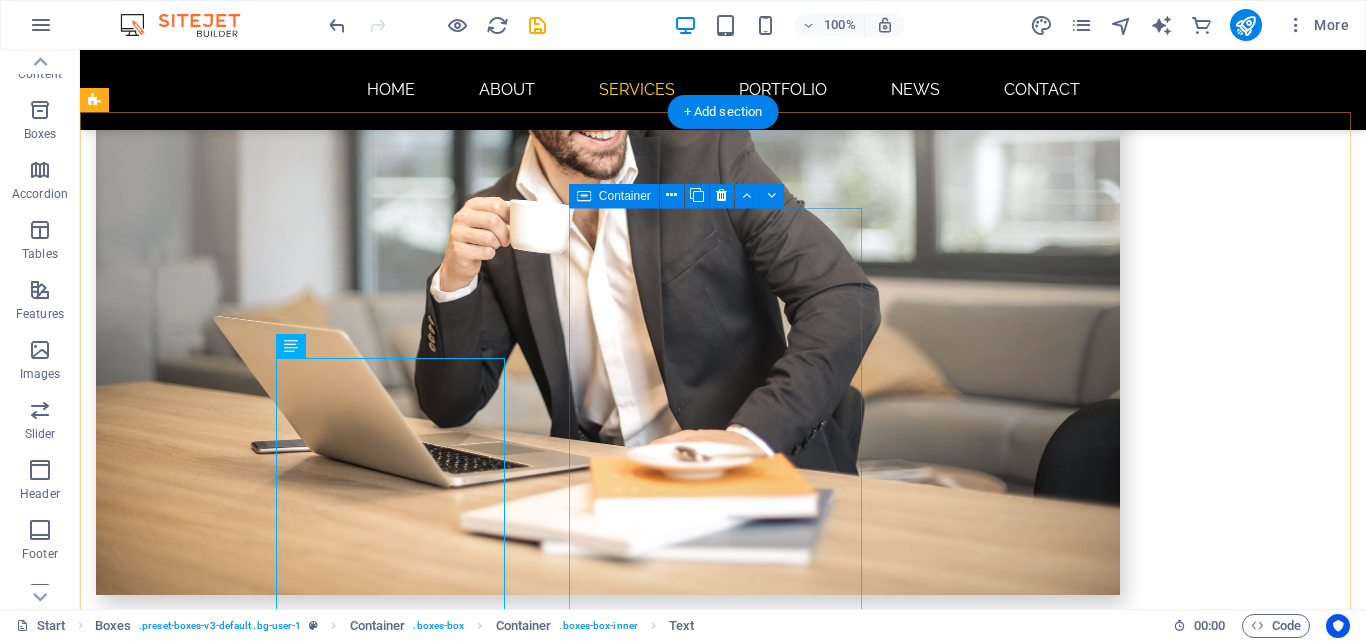 click on "Development" at bounding box center (242, 1656) 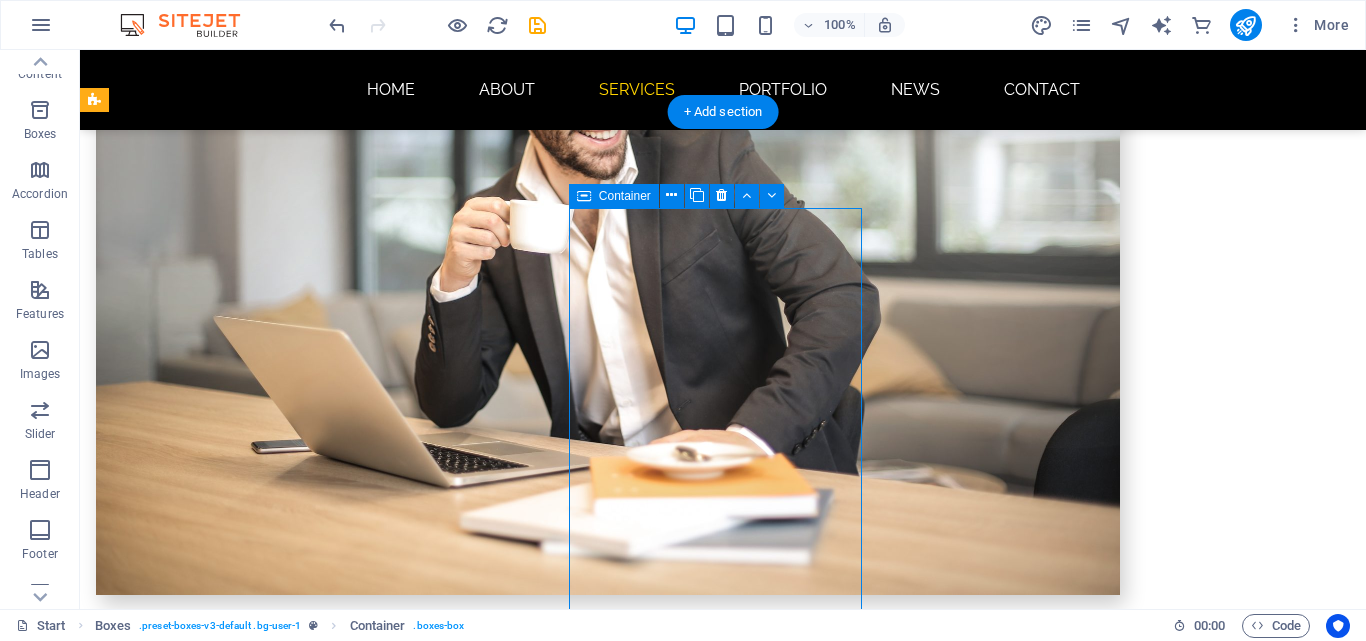click on "Development" at bounding box center [242, 1656] 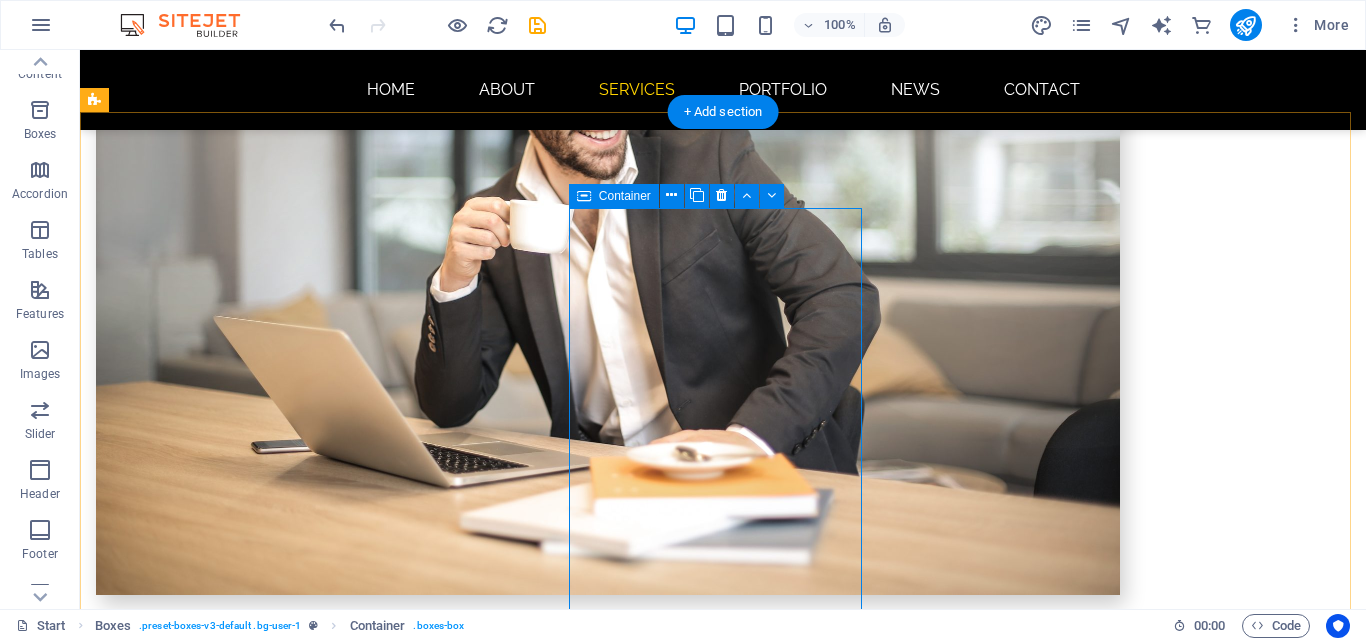 click on "Development" at bounding box center (242, 1656) 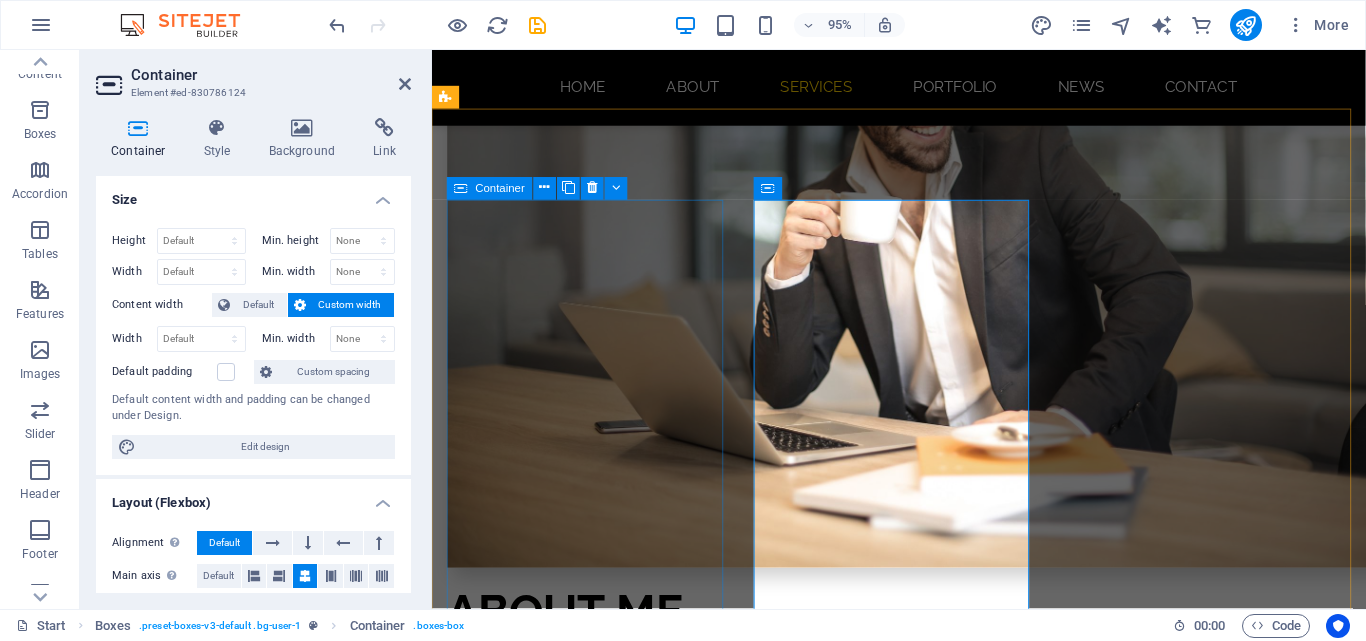 scroll, scrollTop: 2887, scrollLeft: 0, axis: vertical 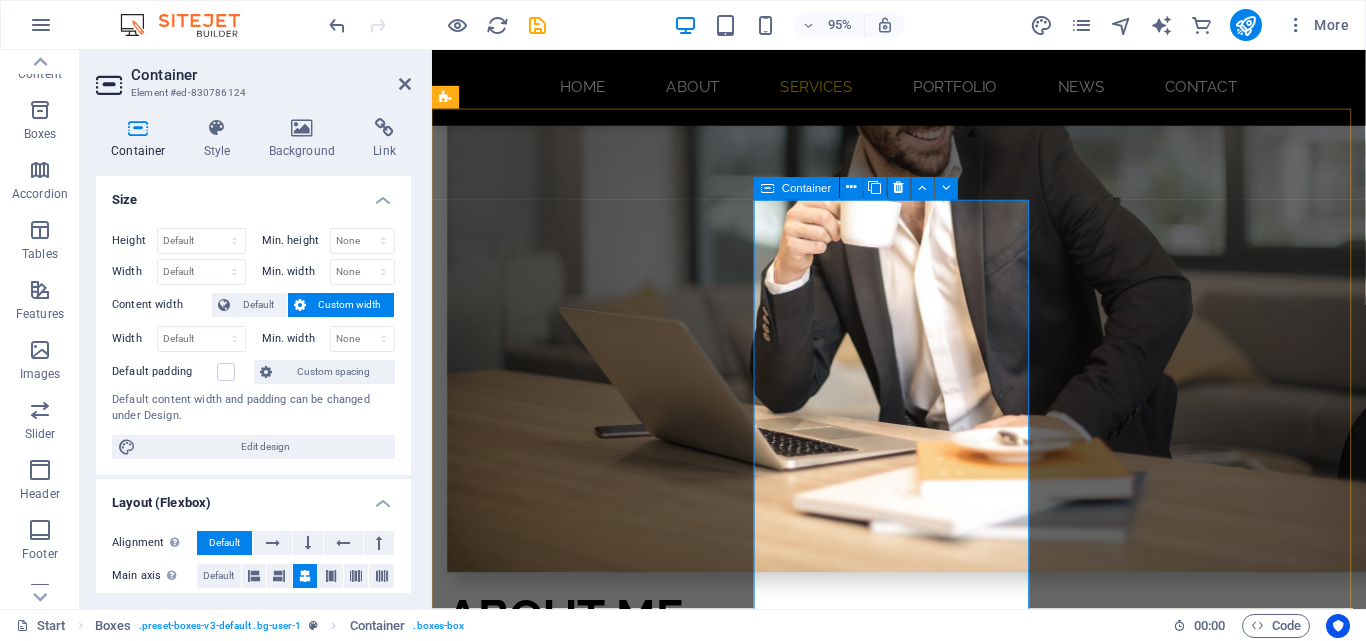 click on "Development" at bounding box center [594, 1661] 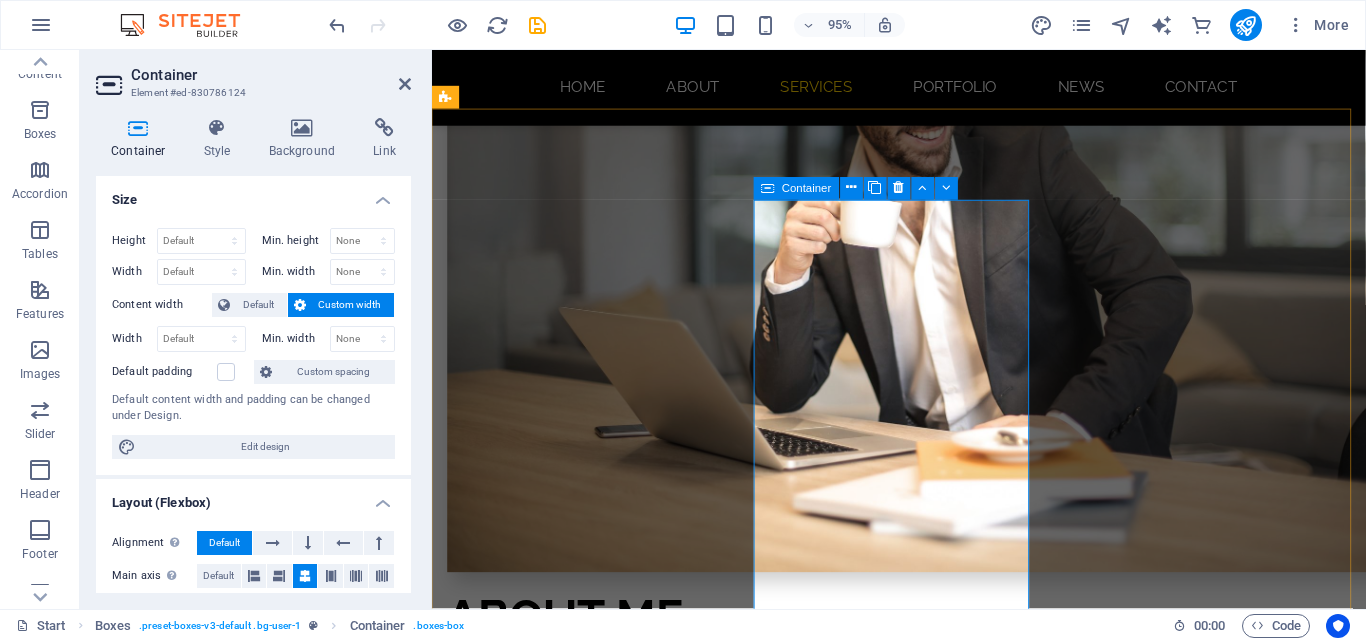 click on "Development" at bounding box center (594, 1661) 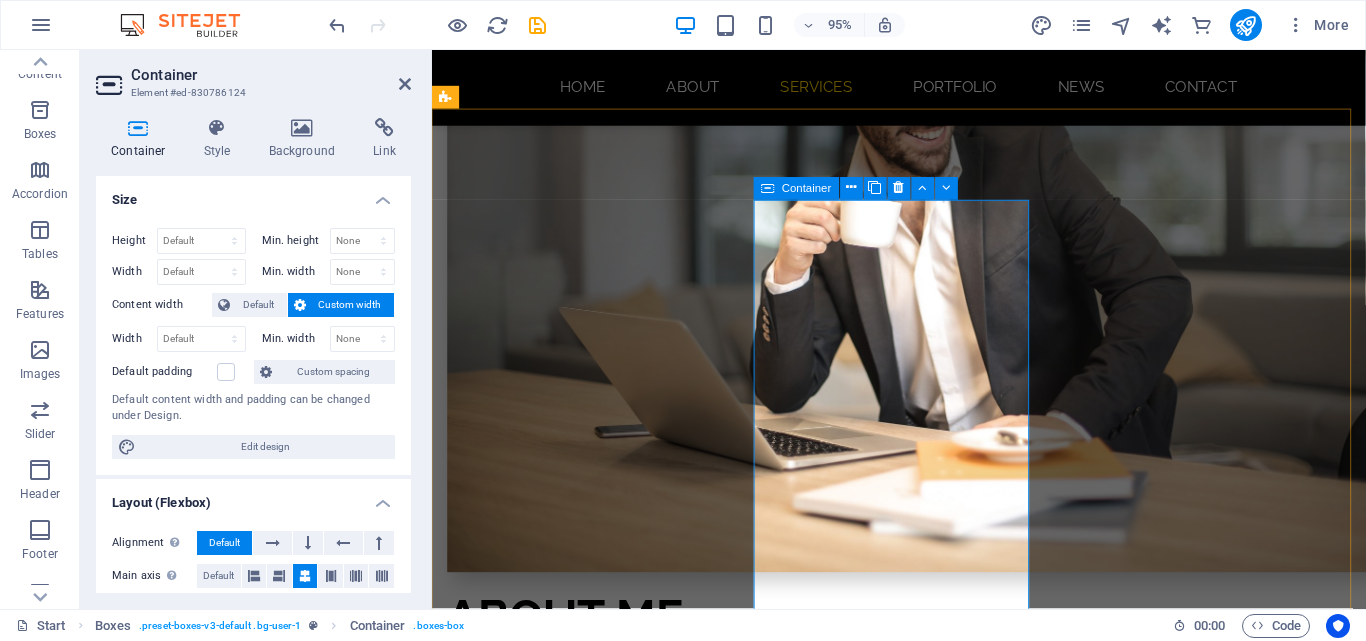 click on "Development" at bounding box center [594, 1661] 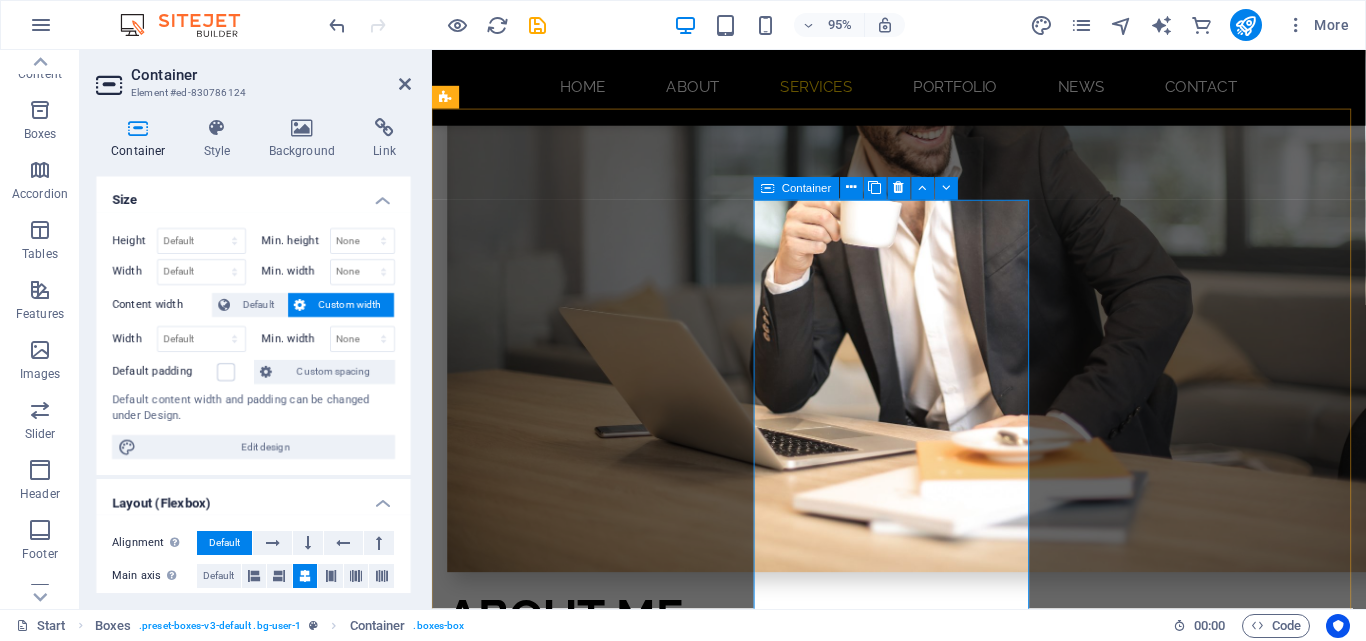 click on "Development" at bounding box center (594, 1661) 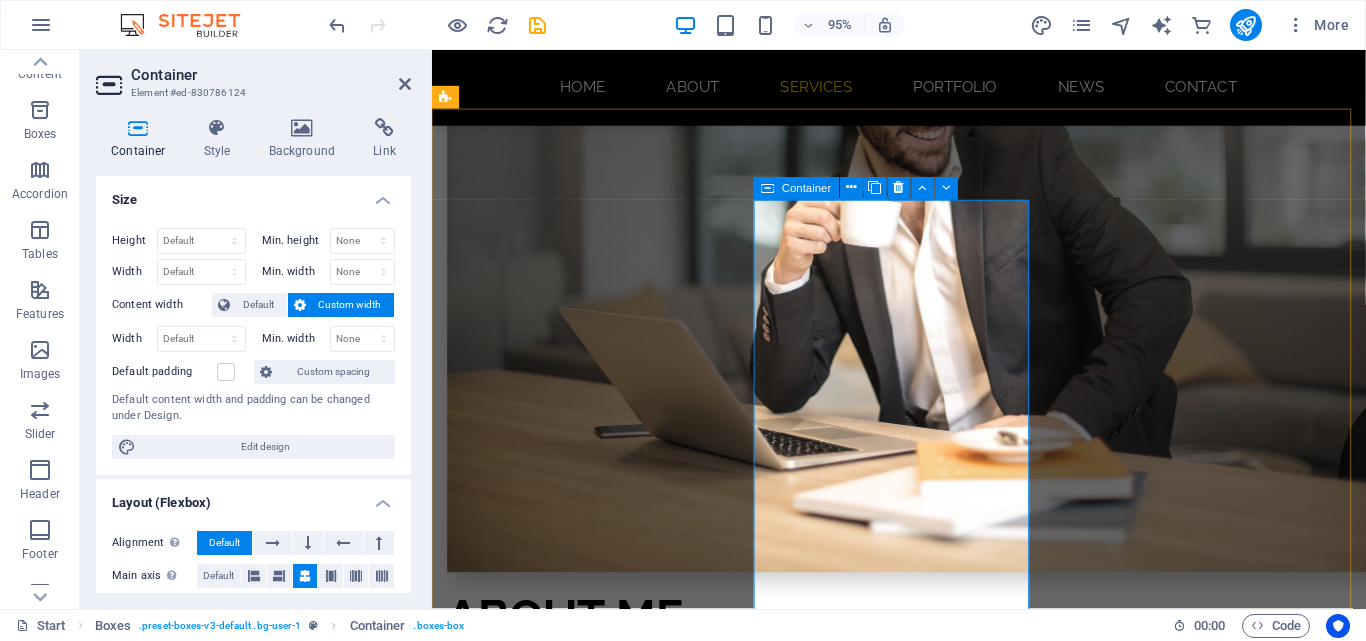 click on "Development" at bounding box center [594, 1661] 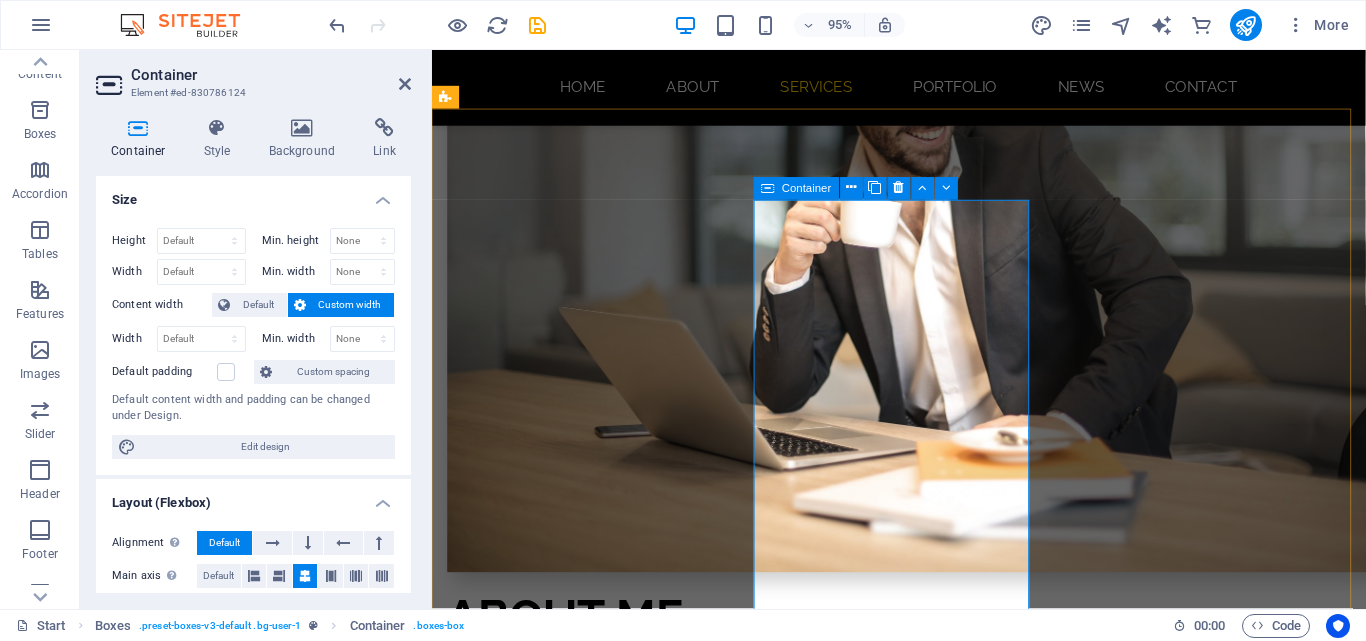 click on "Development" at bounding box center [594, 1661] 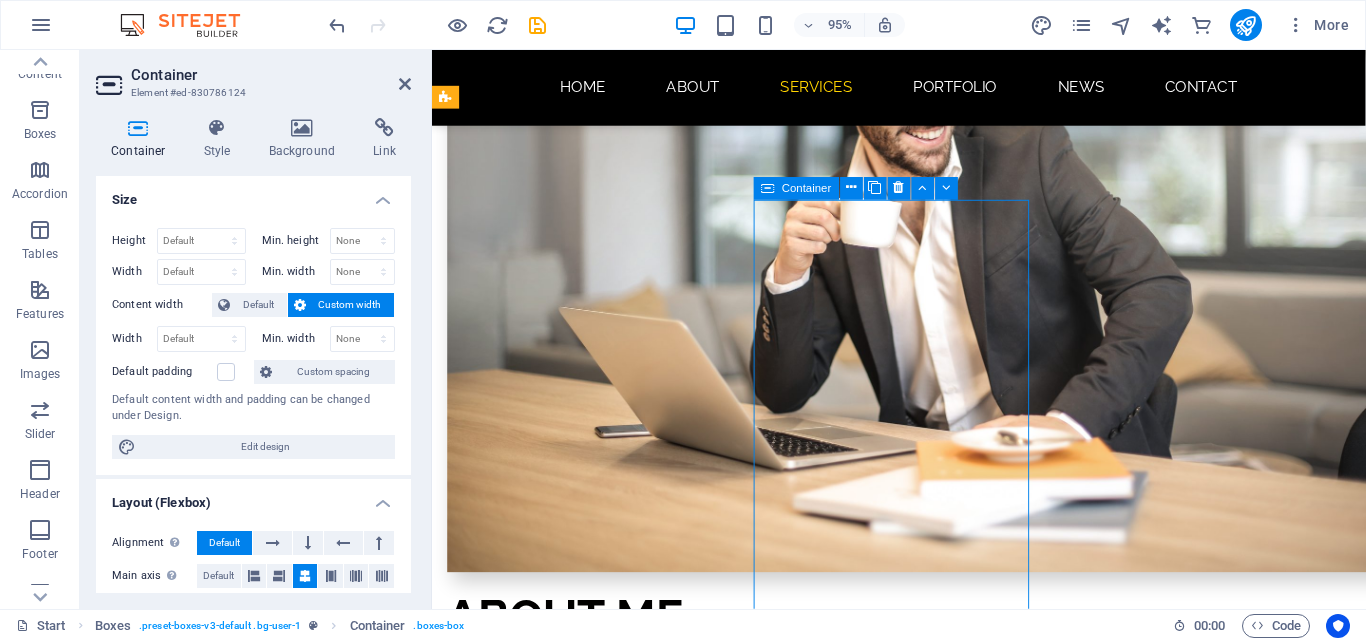 click on "Development" at bounding box center (594, 1661) 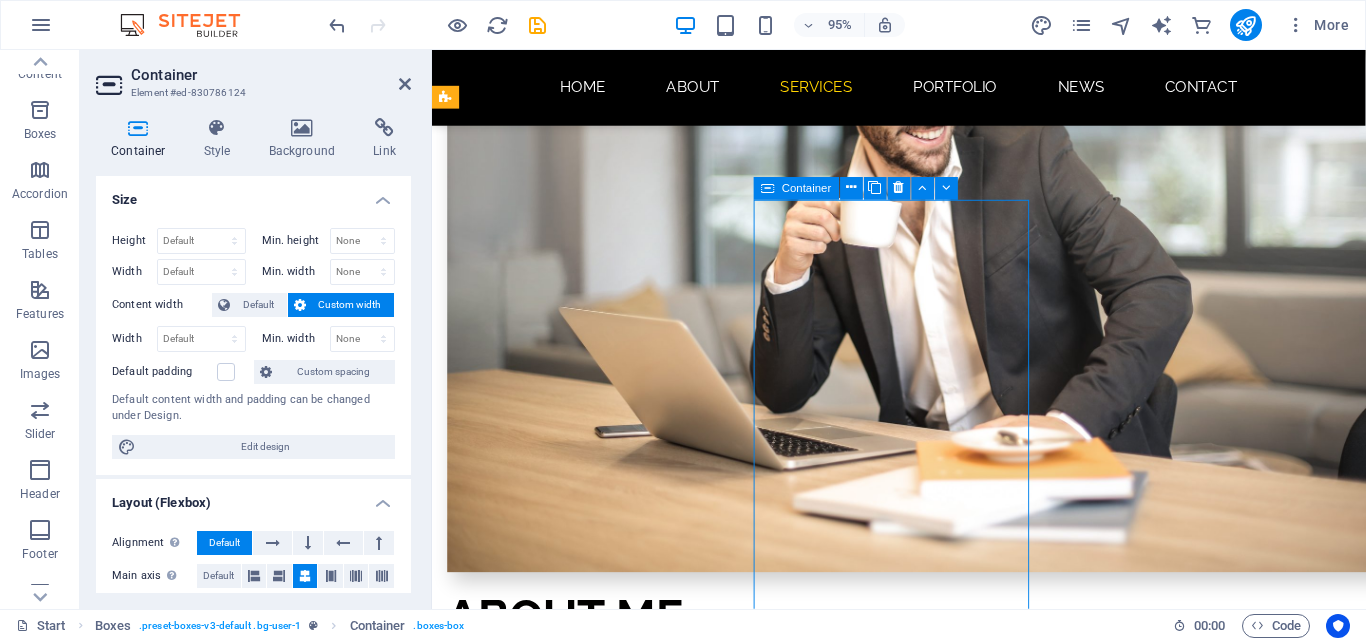 click on "Development" at bounding box center [594, 1661] 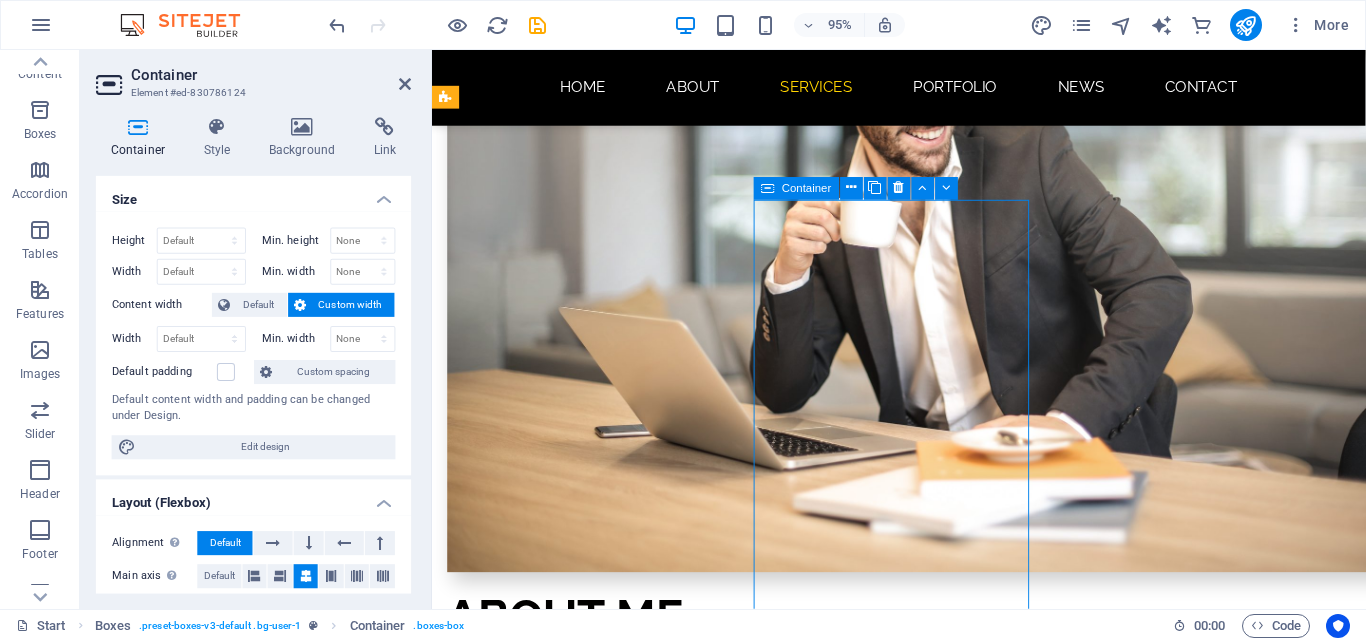 click on "Development" at bounding box center (594, 1661) 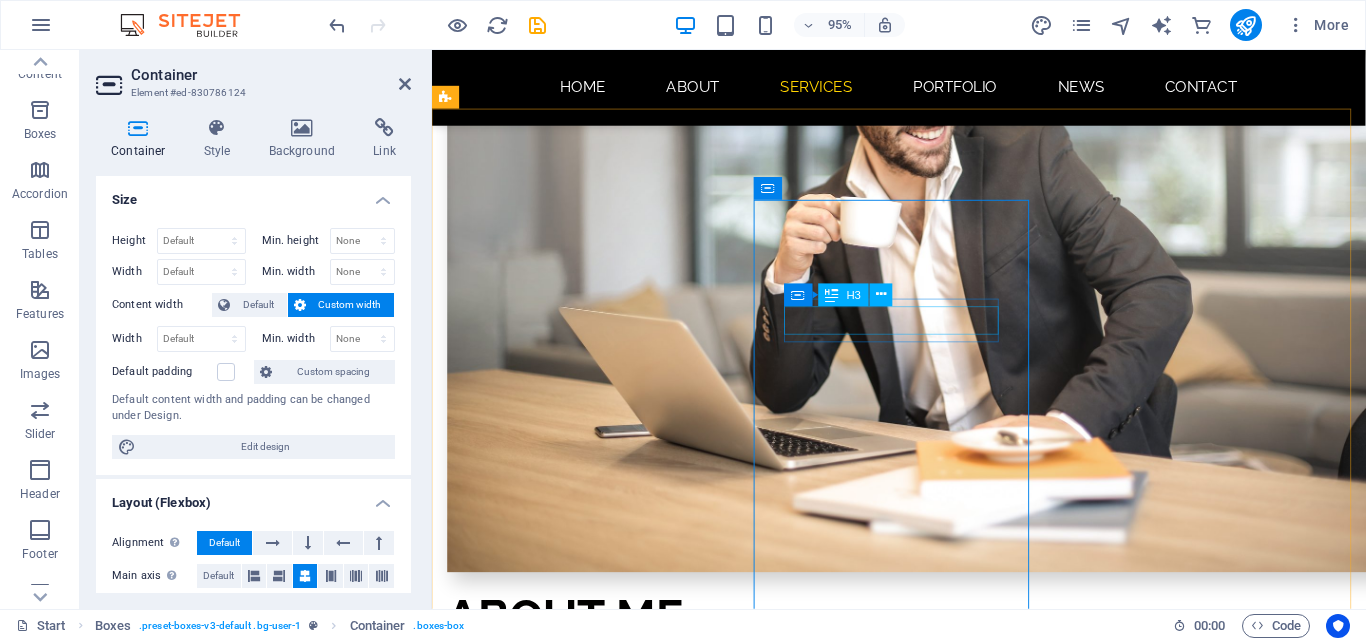 click on "Development" at bounding box center [594, 1697] 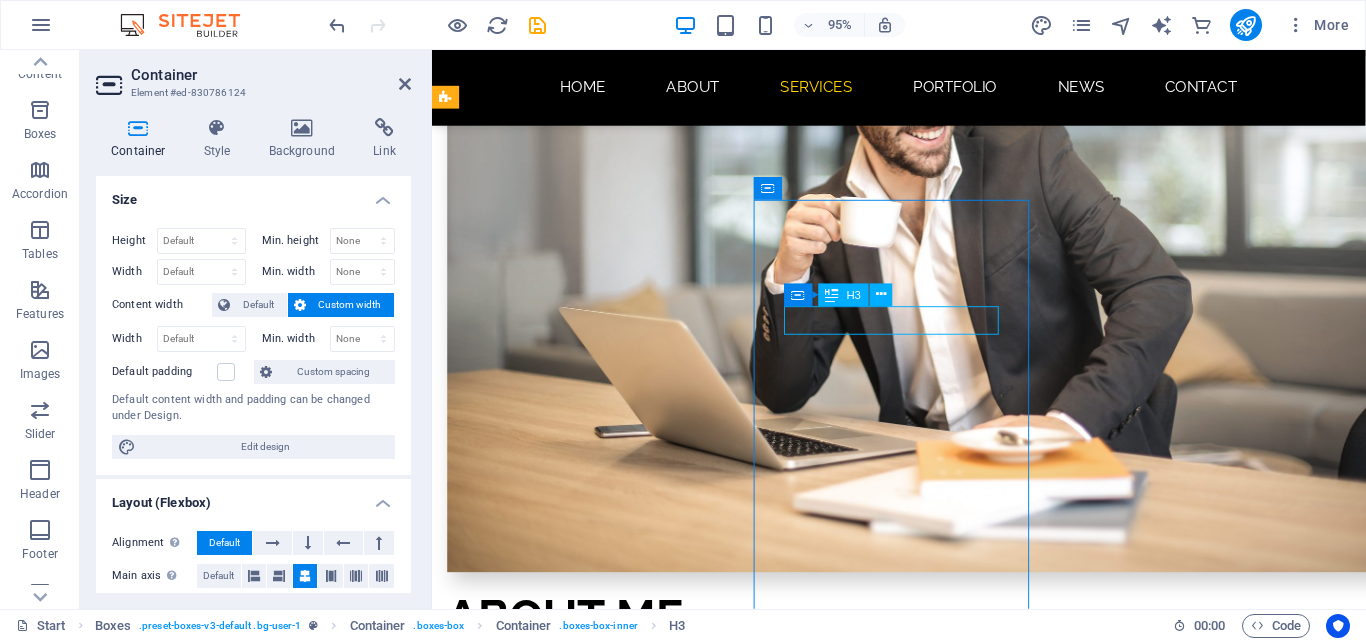 drag, startPoint x: 889, startPoint y: 335, endPoint x: 1221, endPoint y: 338, distance: 332.01355 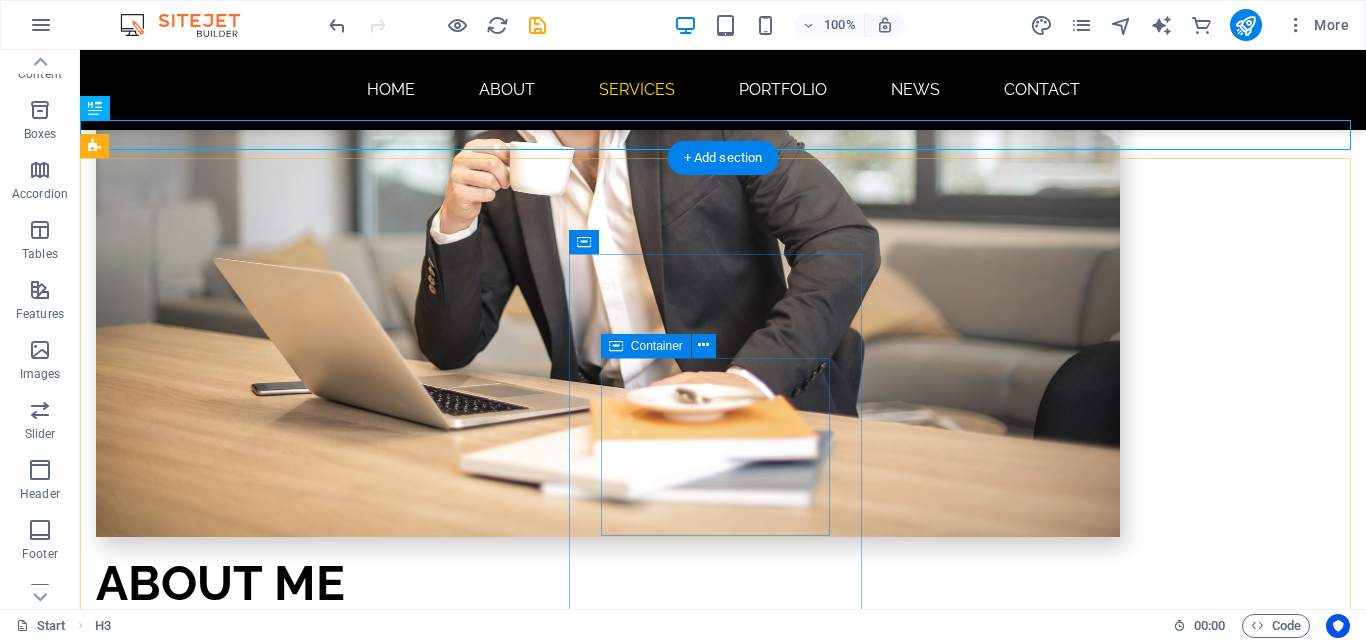 scroll, scrollTop: 2963, scrollLeft: 0, axis: vertical 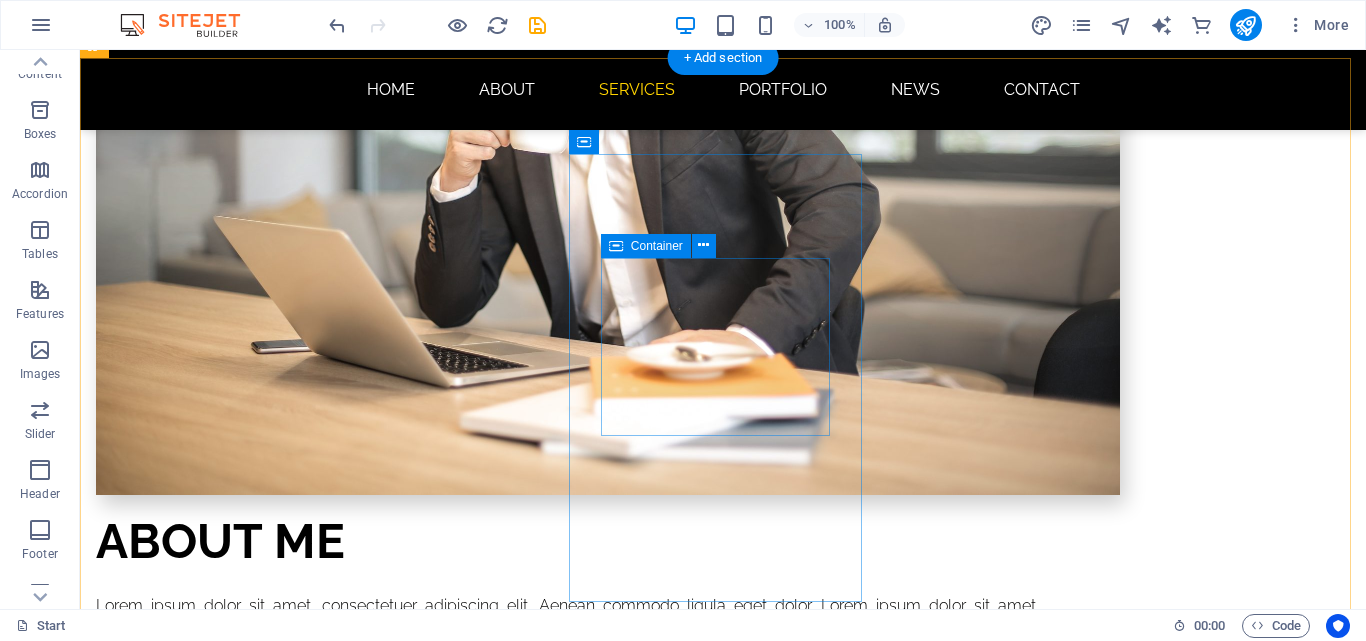 click on "Add elements" at bounding box center (242, 1716) 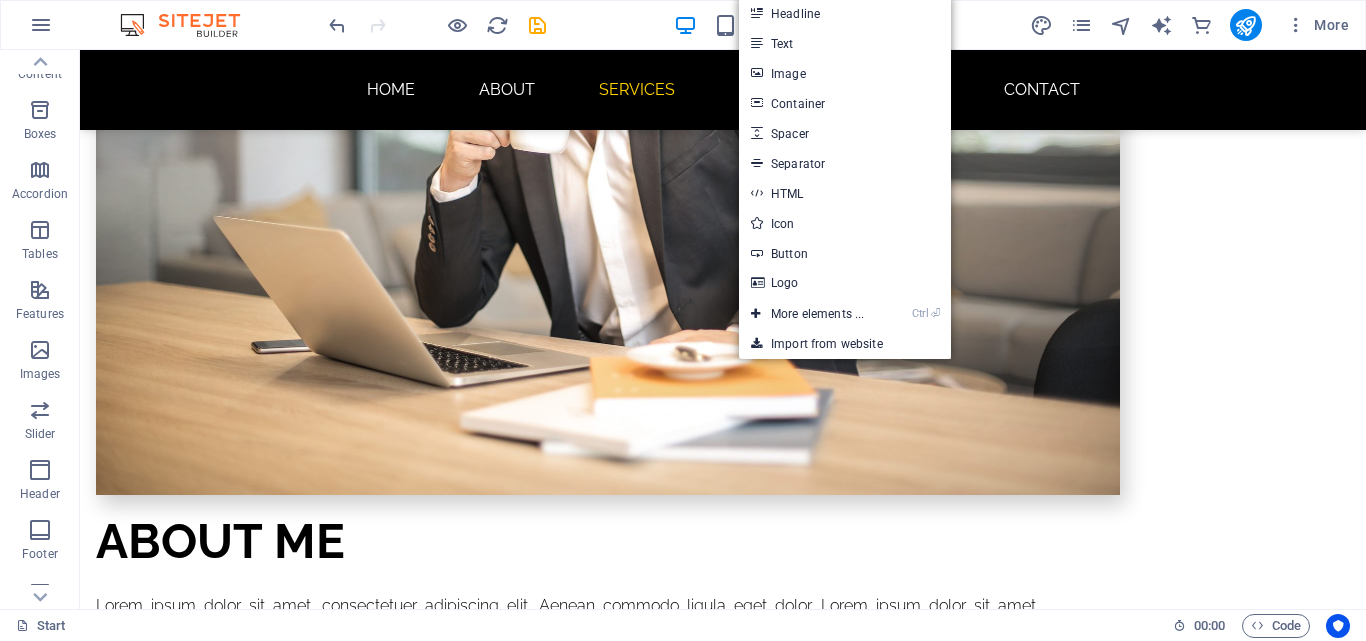 click on "Text" at bounding box center [845, 43] 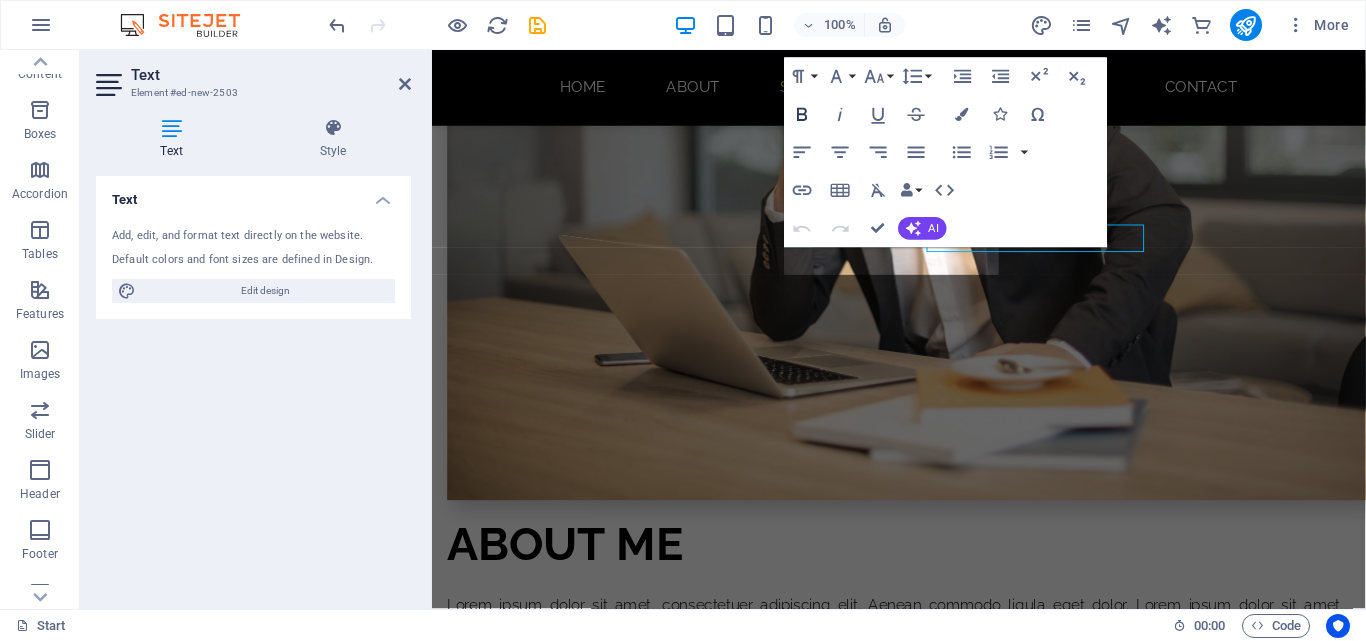 scroll, scrollTop: 2987, scrollLeft: 0, axis: vertical 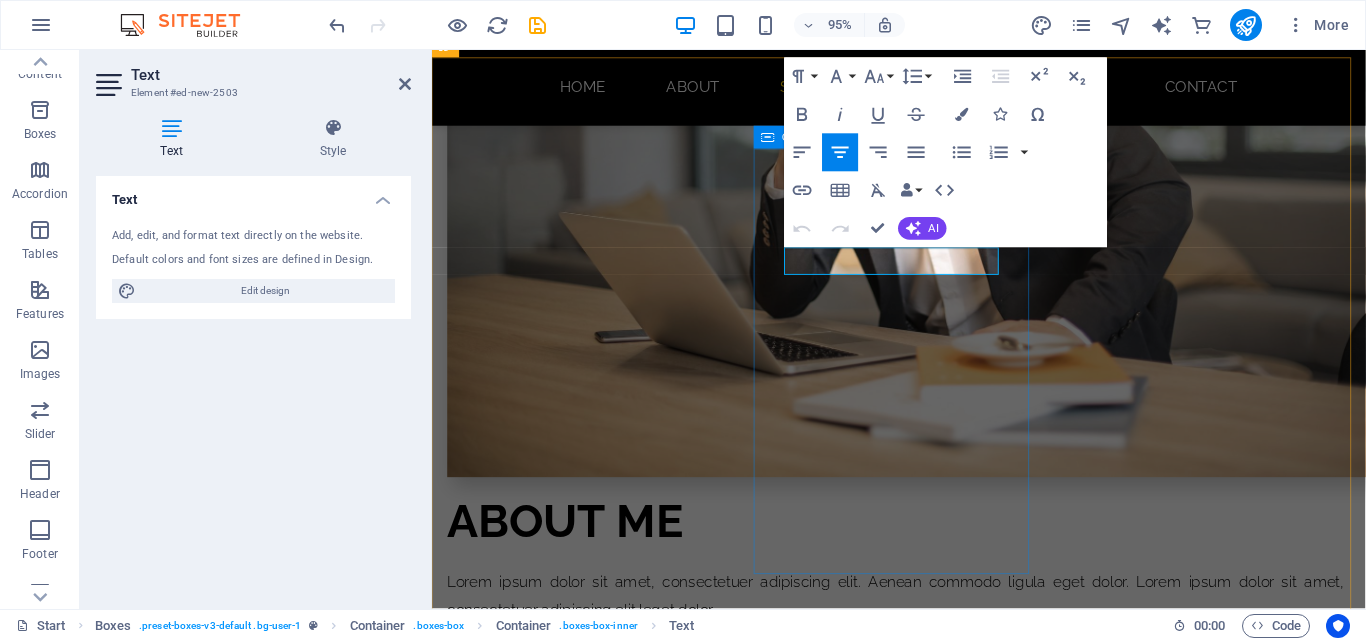click on "New text element" at bounding box center [594, 1599] 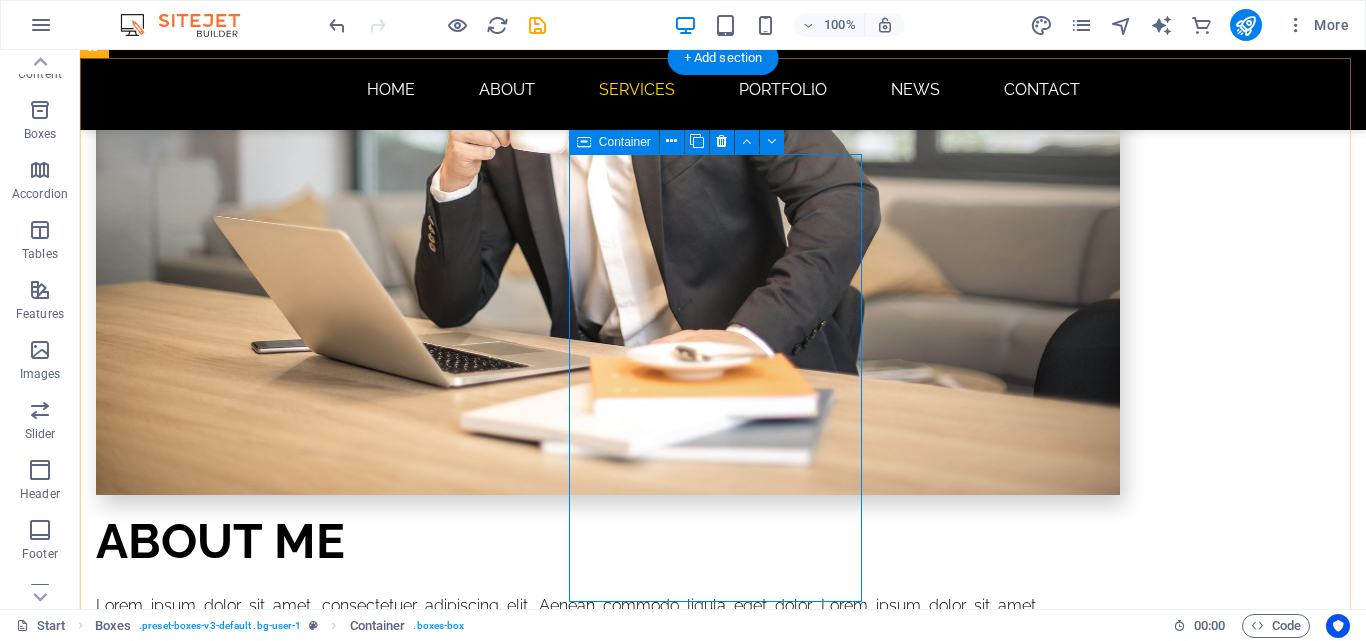 scroll, scrollTop: 2863, scrollLeft: 0, axis: vertical 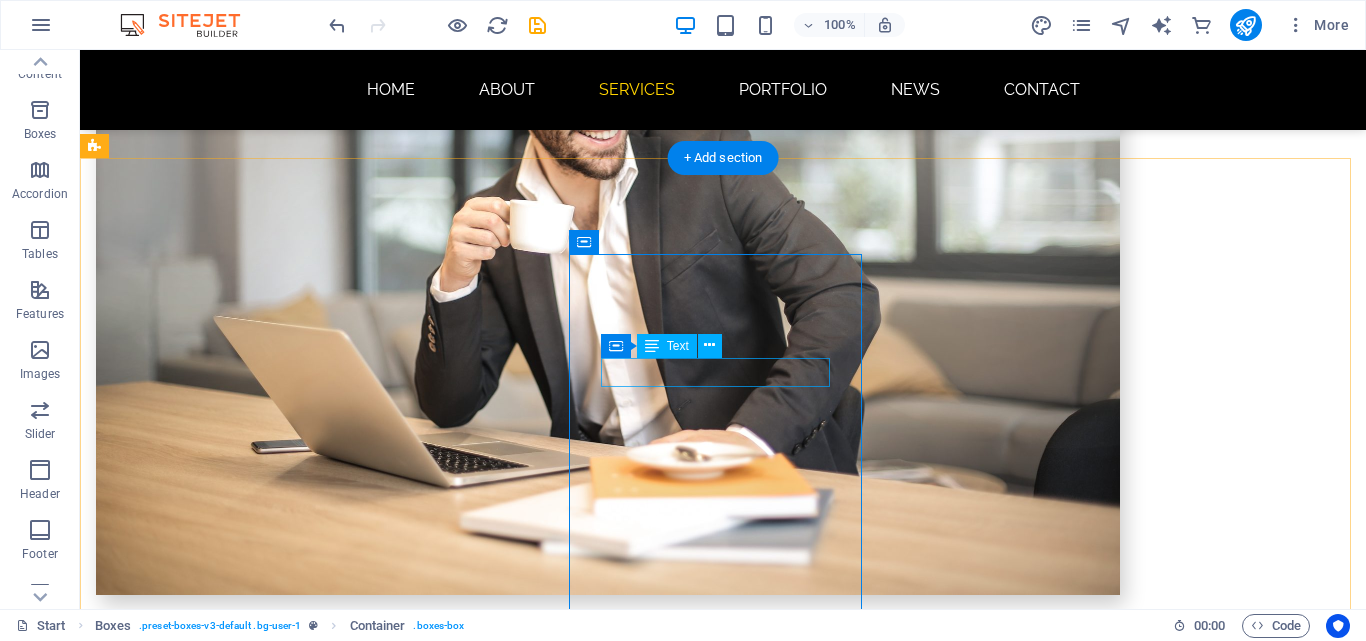 click on "New text element" at bounding box center [242, 1730] 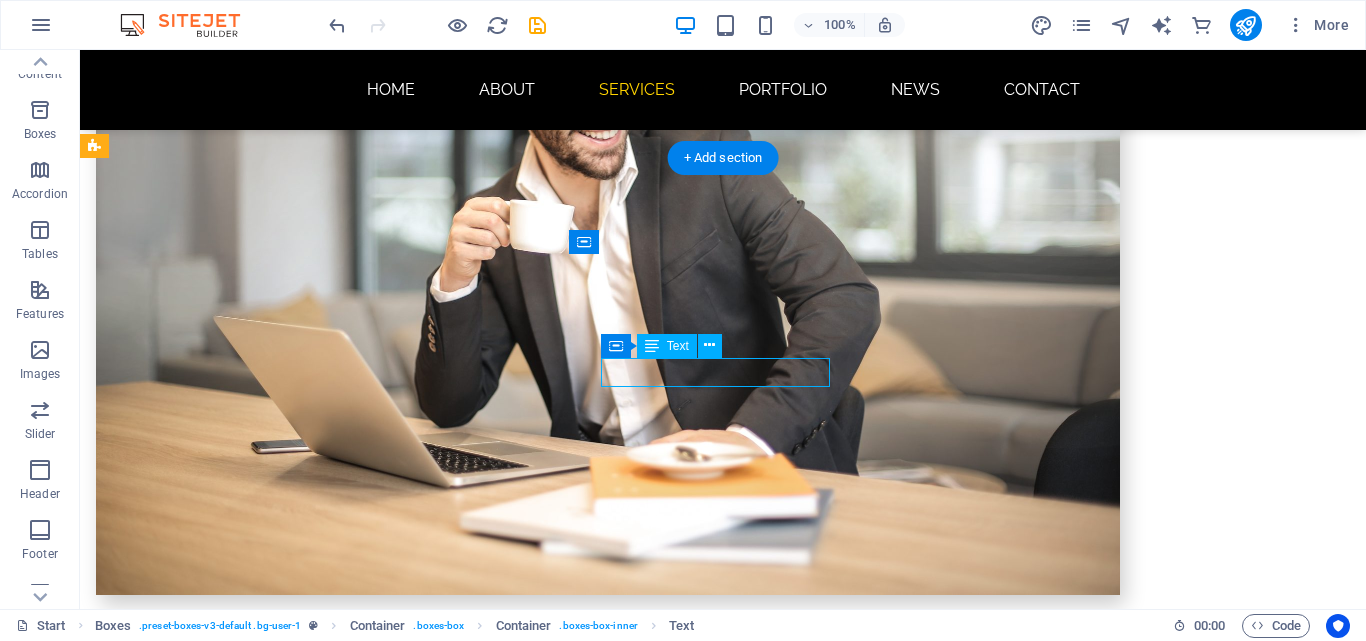 click on "New text element" at bounding box center [242, 1730] 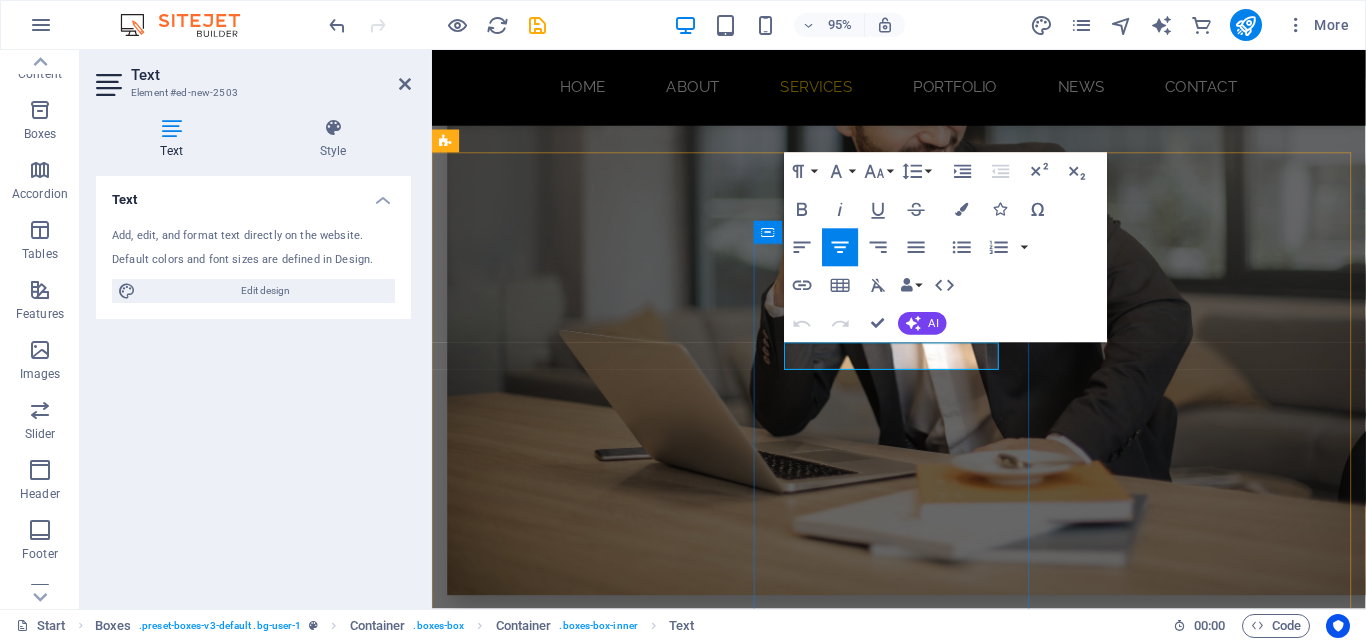 scroll, scrollTop: 2887, scrollLeft: 0, axis: vertical 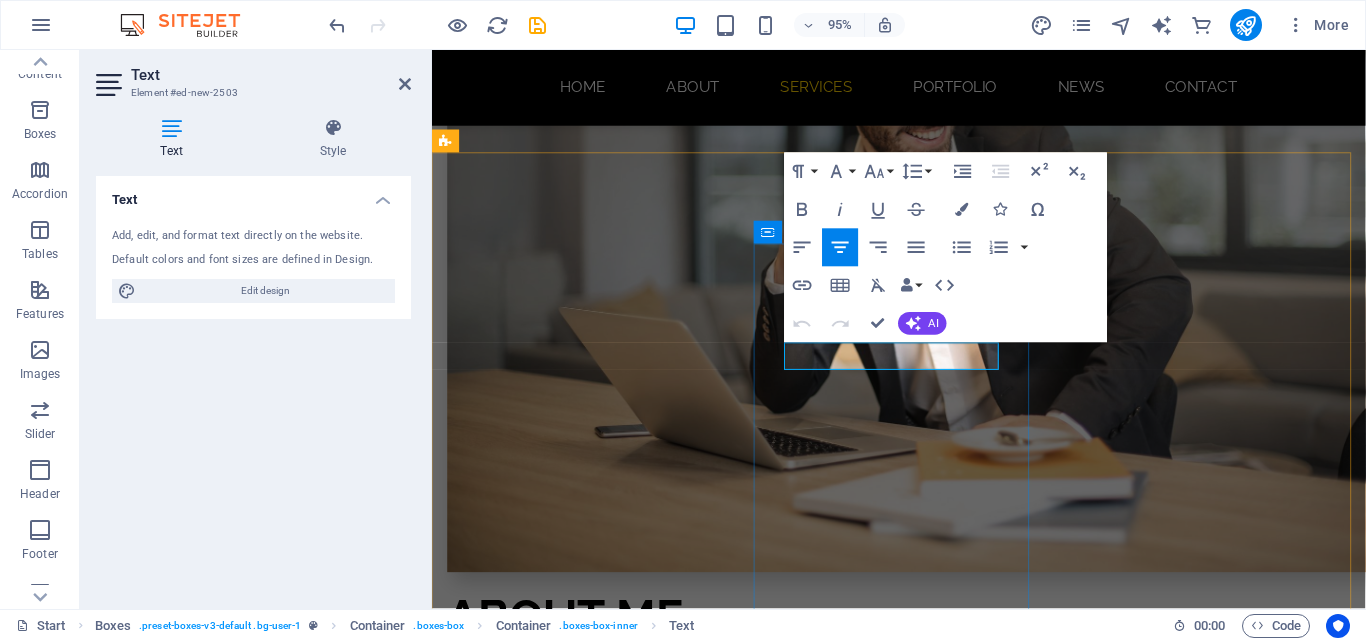 click on "New text element" at bounding box center [594, 1735] 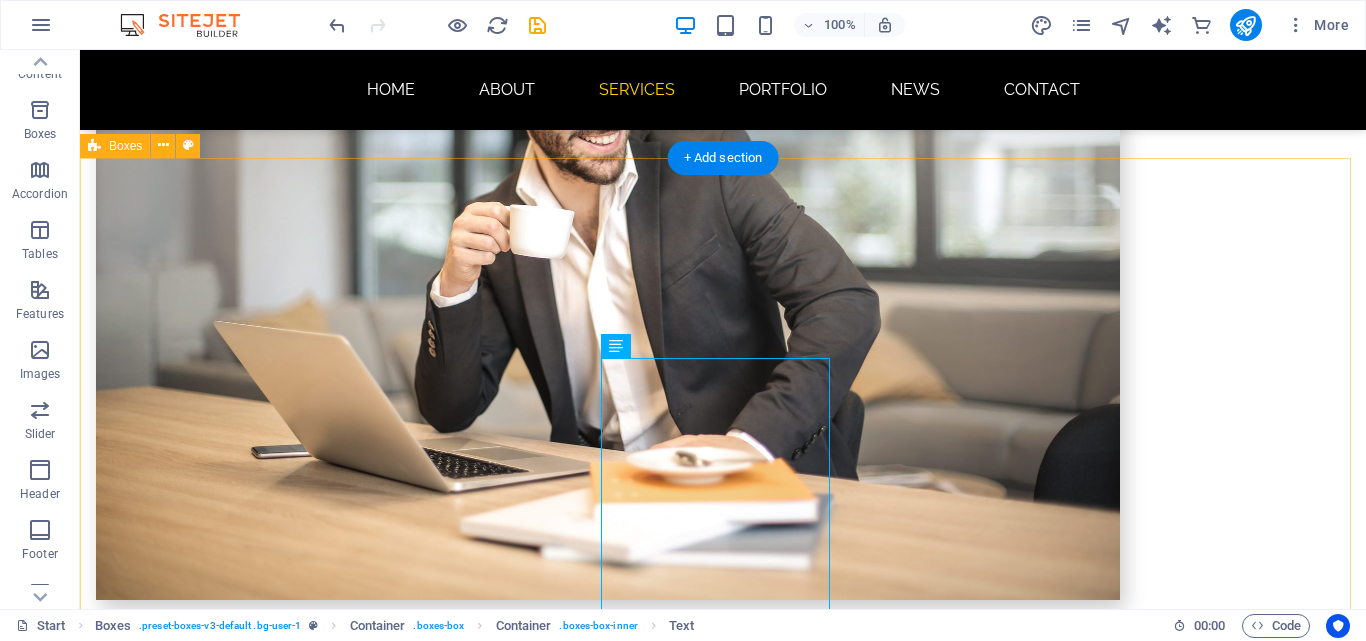 scroll, scrollTop: 2863, scrollLeft: 0, axis: vertical 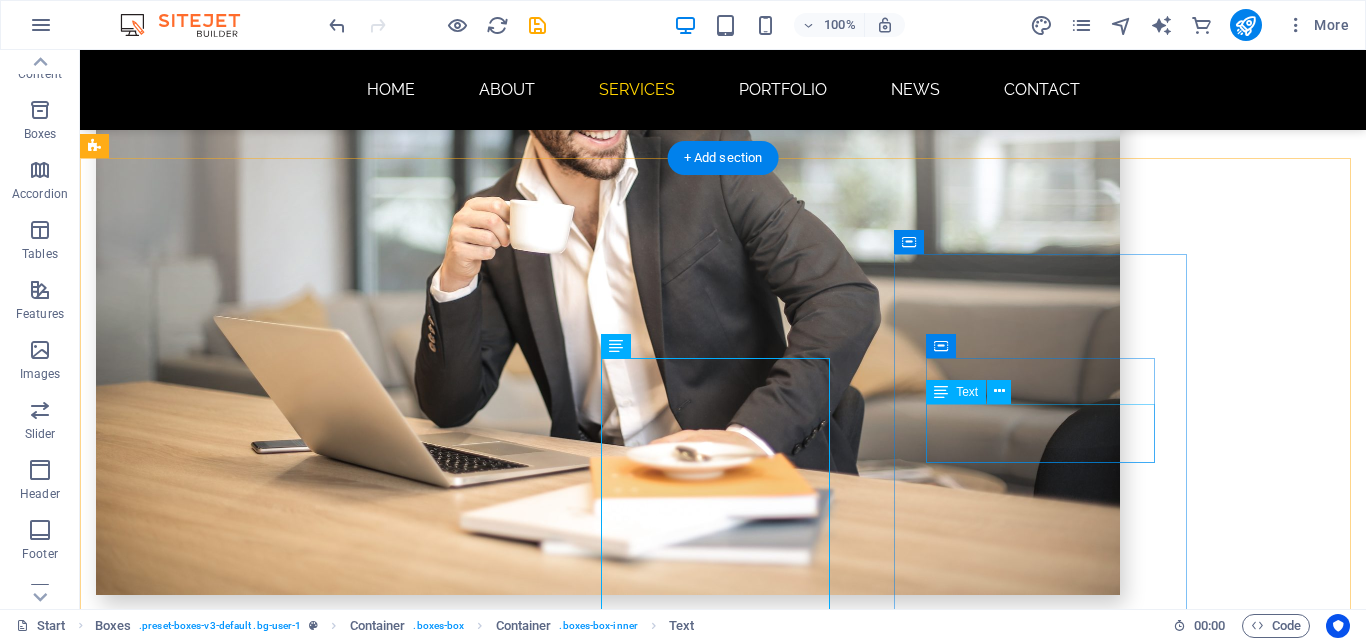 click on "Please provide the content you'd like to be shortened." at bounding box center (242, 2408) 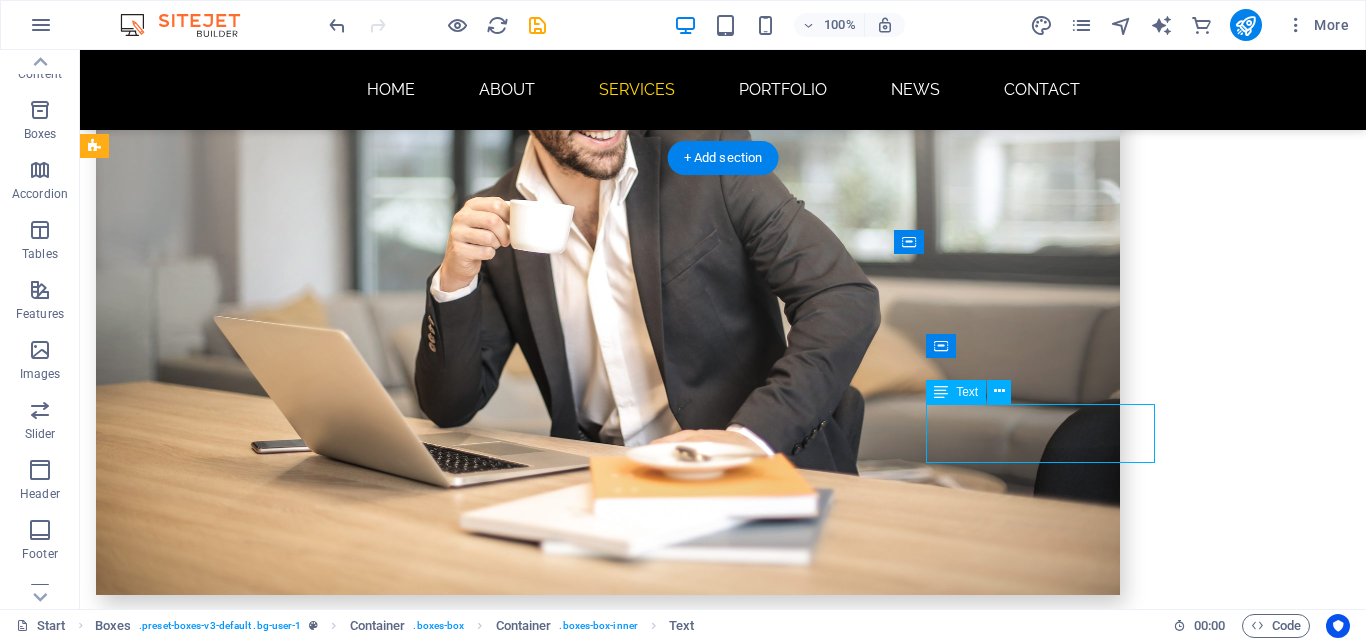 click on "Please provide the content you'd like to be shortened." at bounding box center (242, 2408) 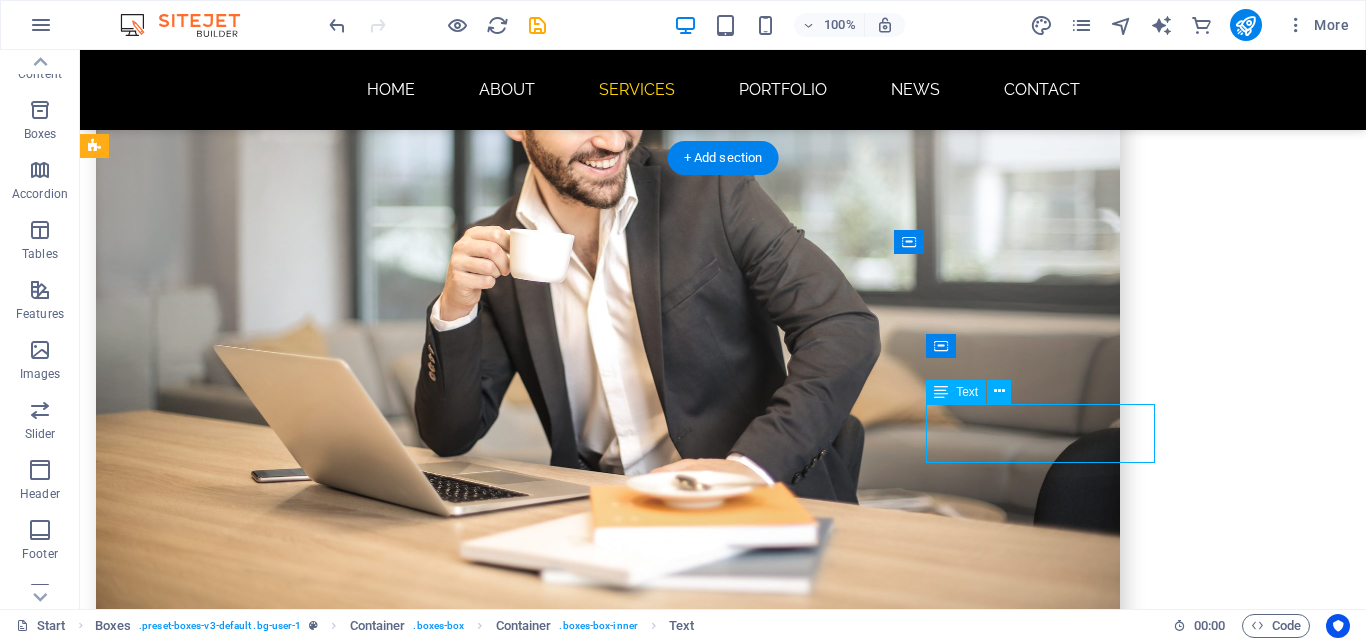 click on "SEO Please provide the content you'd like to be shortened." at bounding box center (242, 2378) 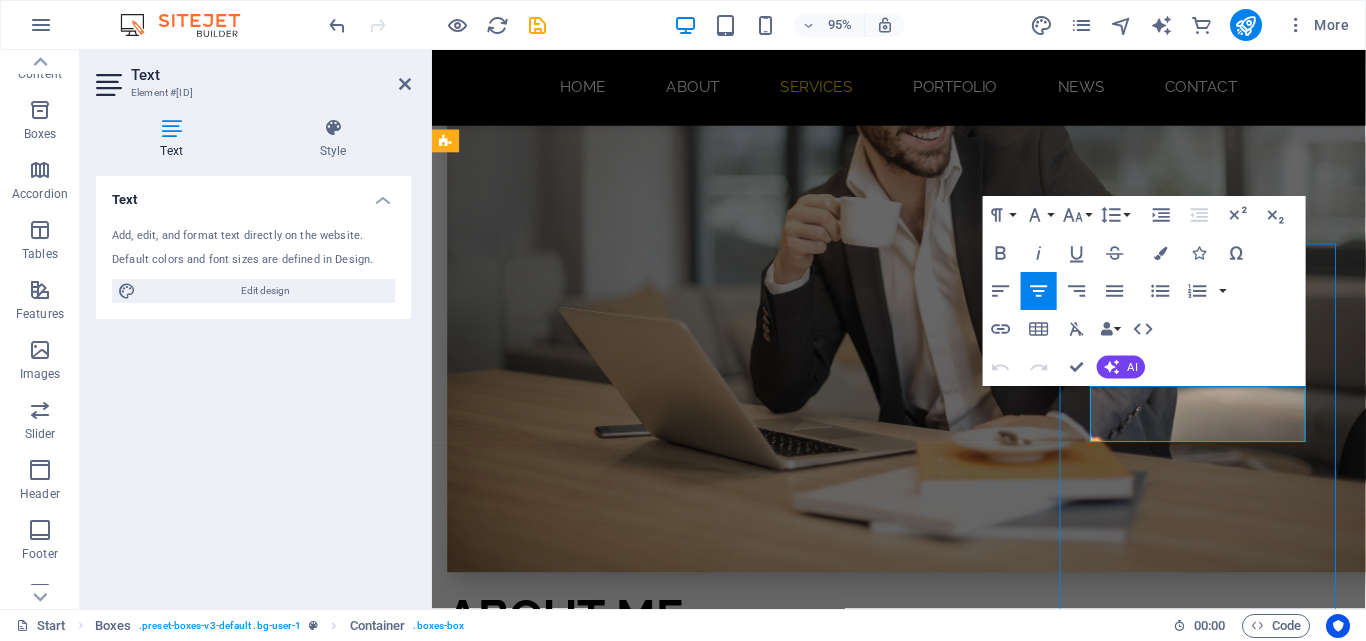 scroll, scrollTop: 2863, scrollLeft: 0, axis: vertical 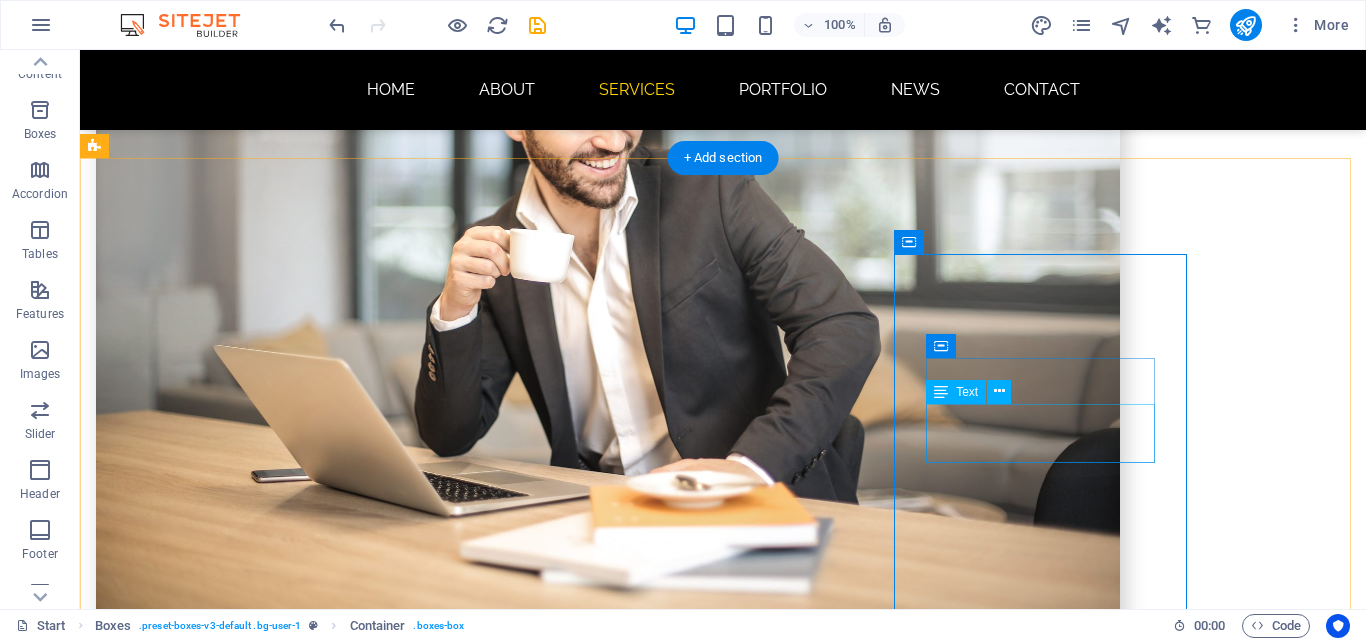 click on "Please provide the content you'd like to be shortened." at bounding box center (242, 2437) 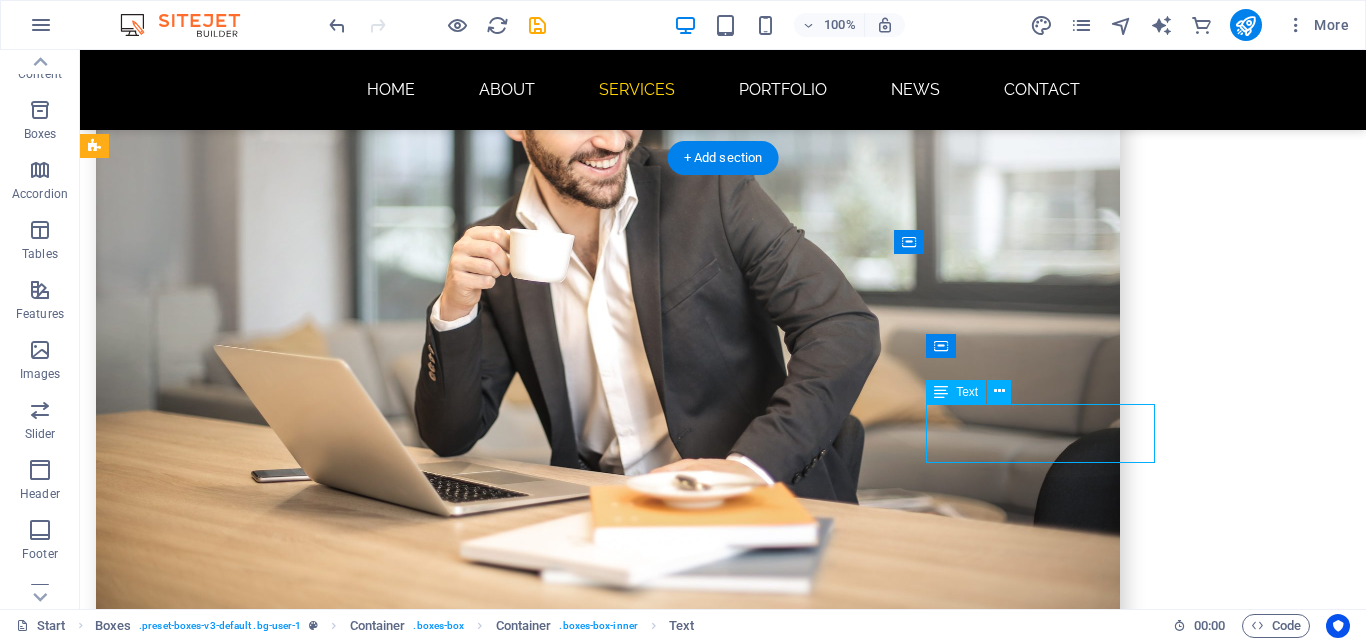 click on "Please provide the content you'd like to be shortened." at bounding box center [242, 2437] 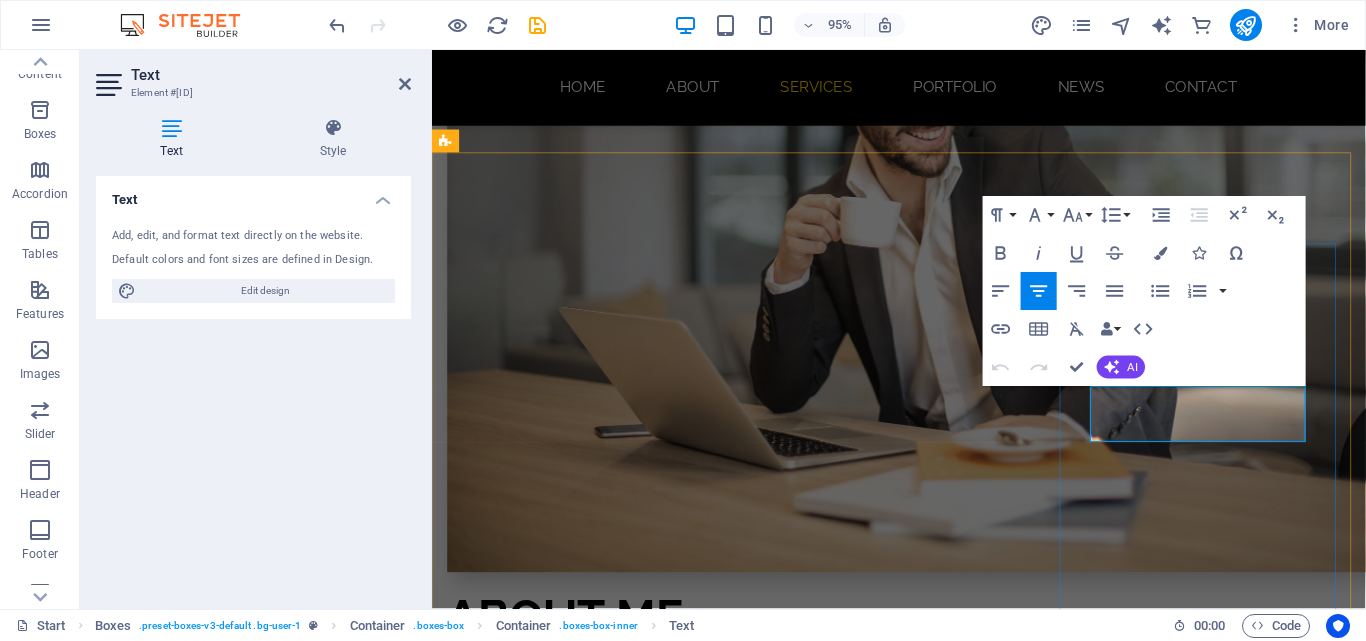 click on "Please provide the content you'd like to be shortened." at bounding box center (594, 2413) 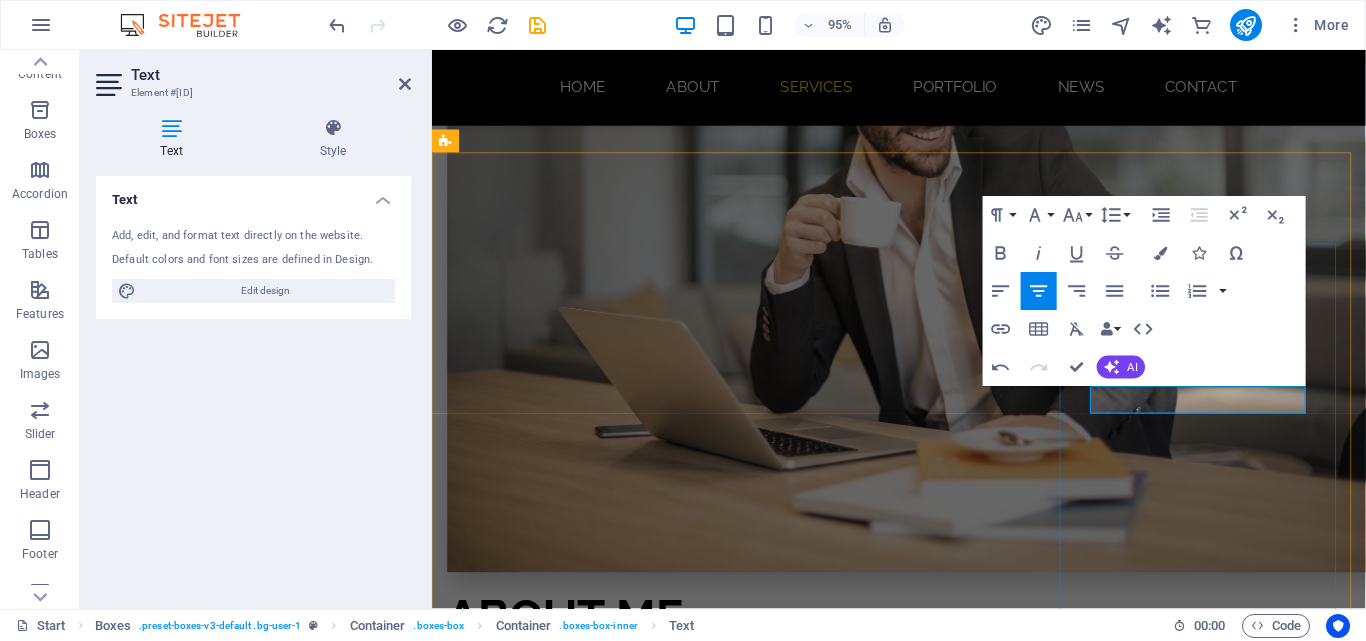 click at bounding box center (594, 2399) 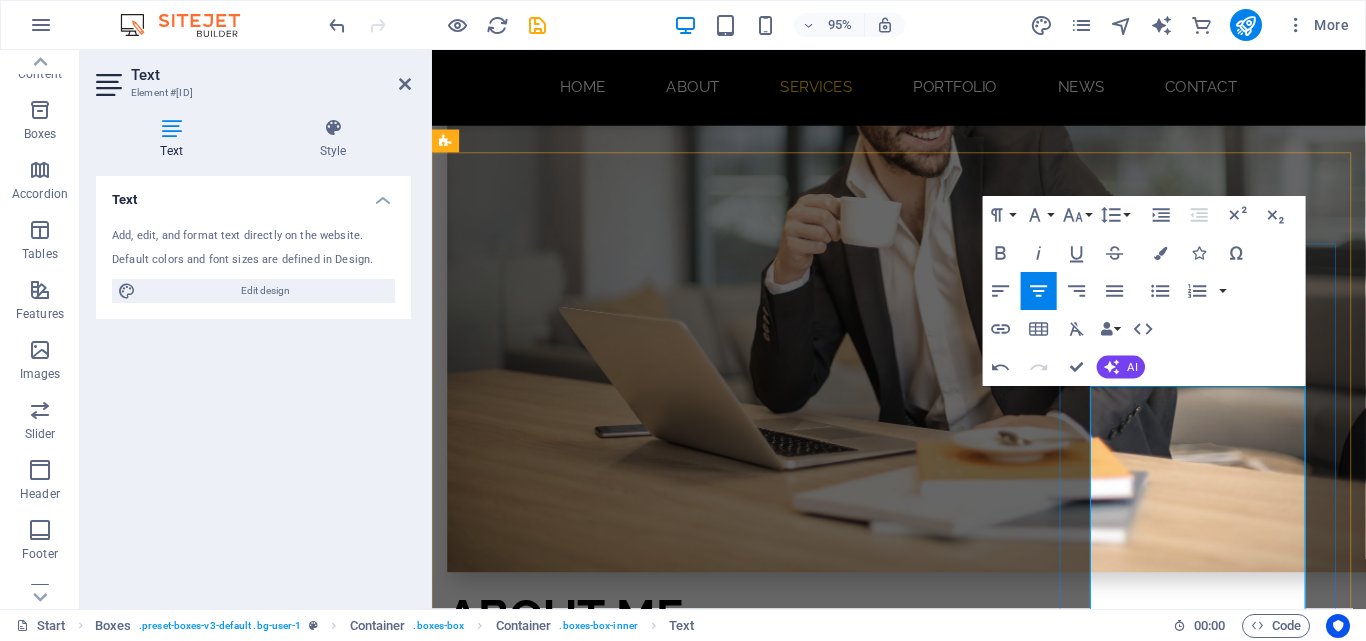 scroll, scrollTop: 2787, scrollLeft: 0, axis: vertical 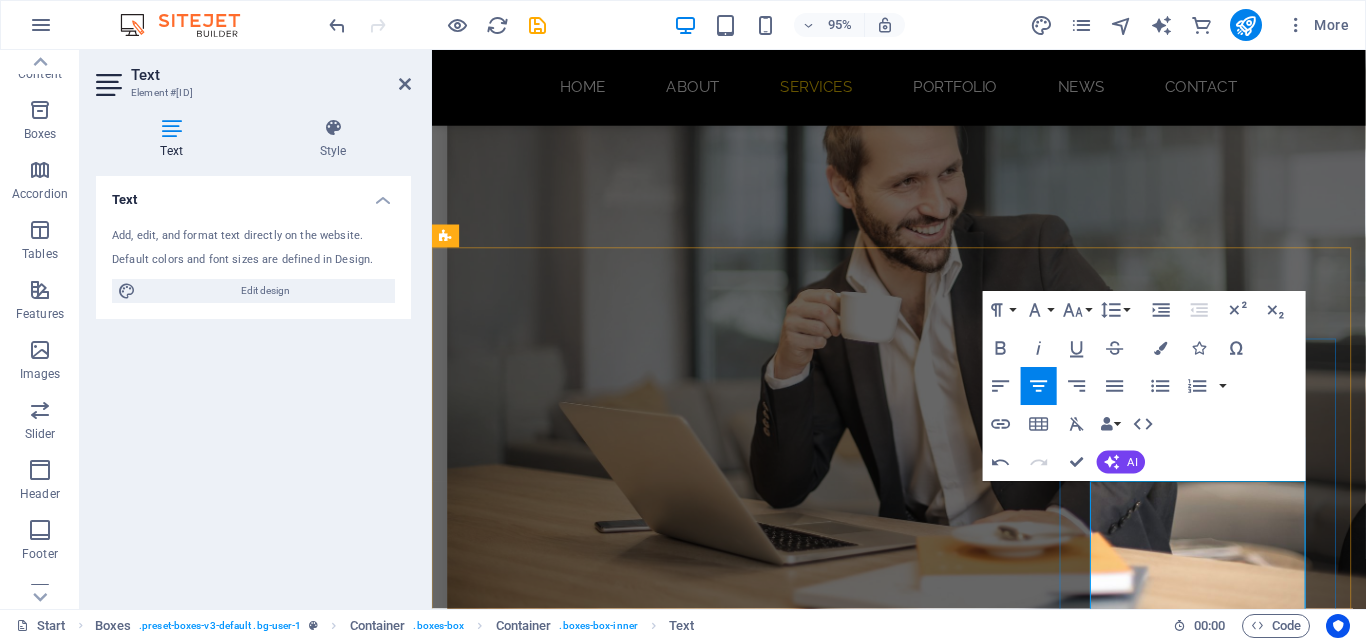 click on "Onsite Search Implementation" at bounding box center [594, 2512] 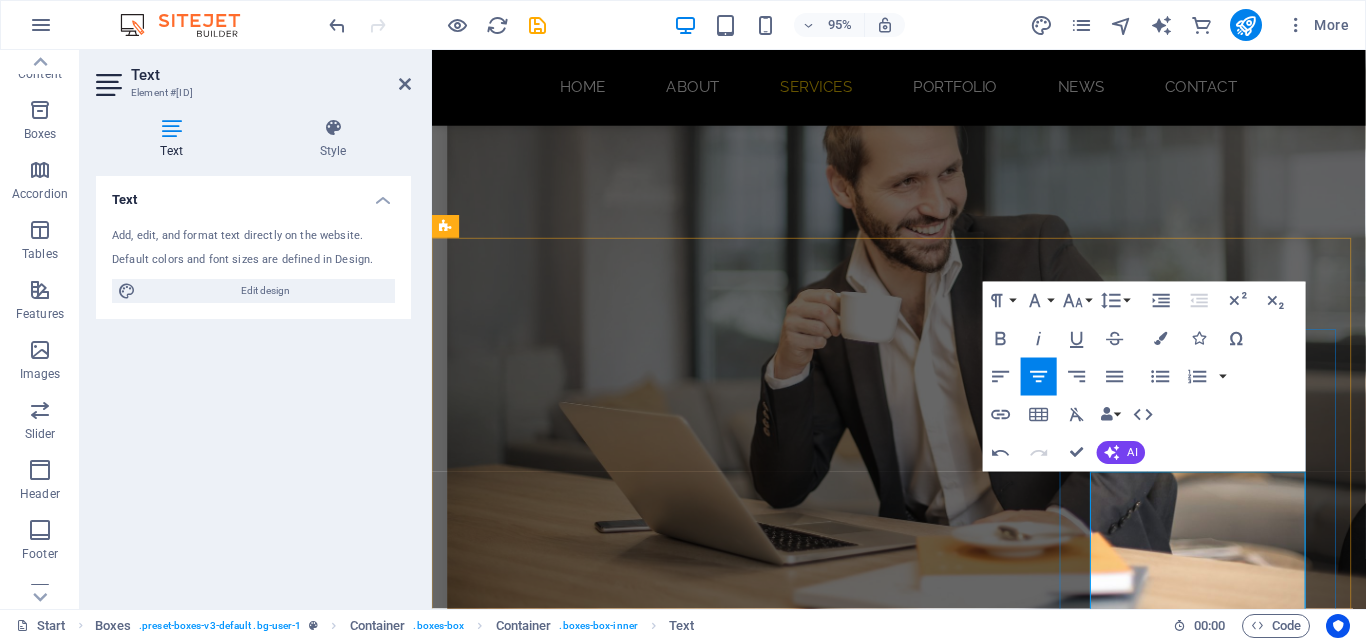 scroll, scrollTop: 2797, scrollLeft: 0, axis: vertical 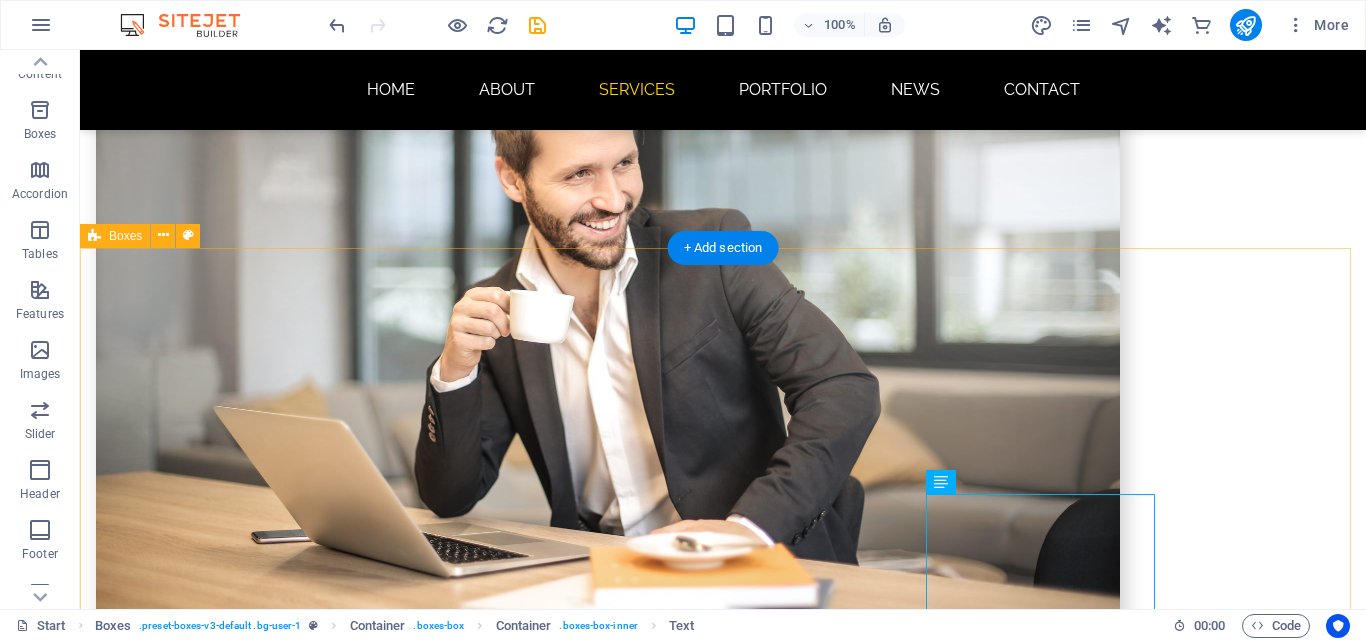 click on "web DESIGN Our expertise is wide reaching, whether you are looking to create a standalone website, mobile app, or sophisticated intranet system. Everything we create has a well-thought out architecture, a seamless user experience, and a high emphasis on security. CMS & Ecommerce Platform Implementation We have hundreds of staff members that are certified in industry-leading content management and ecommerce solutions. Our team is technology-agnostic and will work with you to implement any platform that fits your business goals and objectives. We also offer platform upgrade services to enhance and improve performance. SEO A good site search tool can drive conversions, make your site easier to navigate, and direct users to relevant information. Our team offers powerful site search tools that give users relevant results and strategic services that optimize the entire search experience. Photography Lorem ipsum dolor sit amet, consectetur adipisicing elit. Veritatis, dolorem! UI Branding Print" at bounding box center (723, 2441) 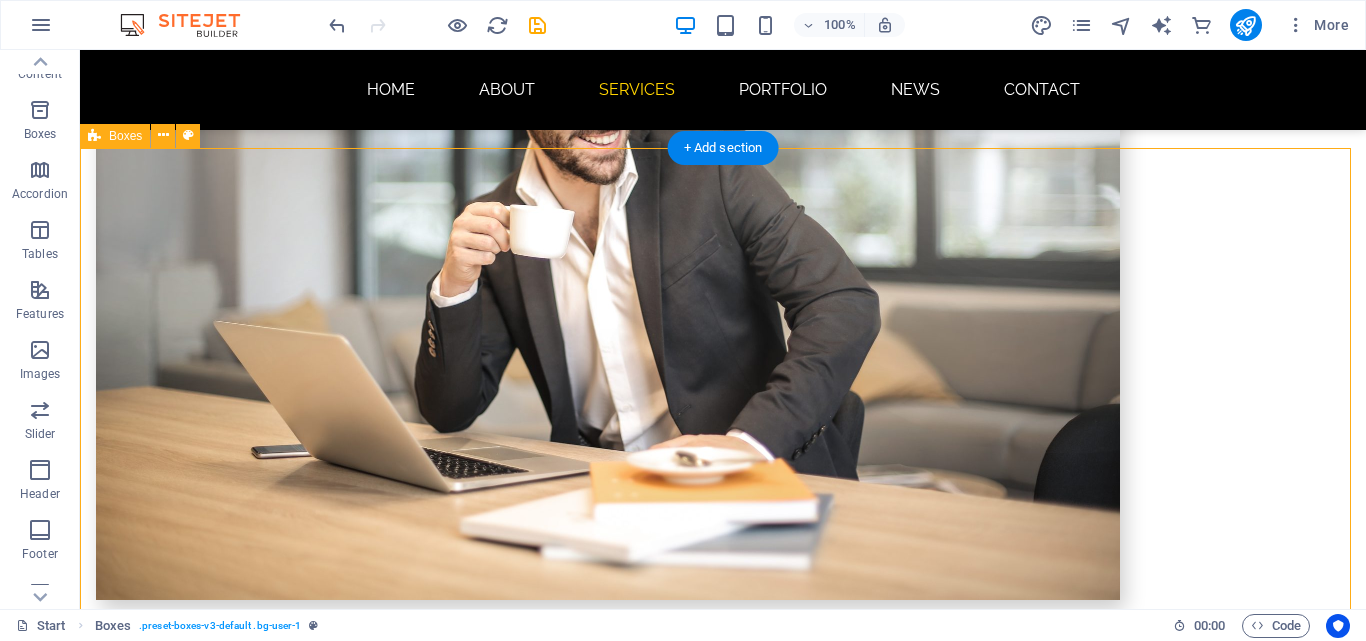 scroll, scrollTop: 2873, scrollLeft: 0, axis: vertical 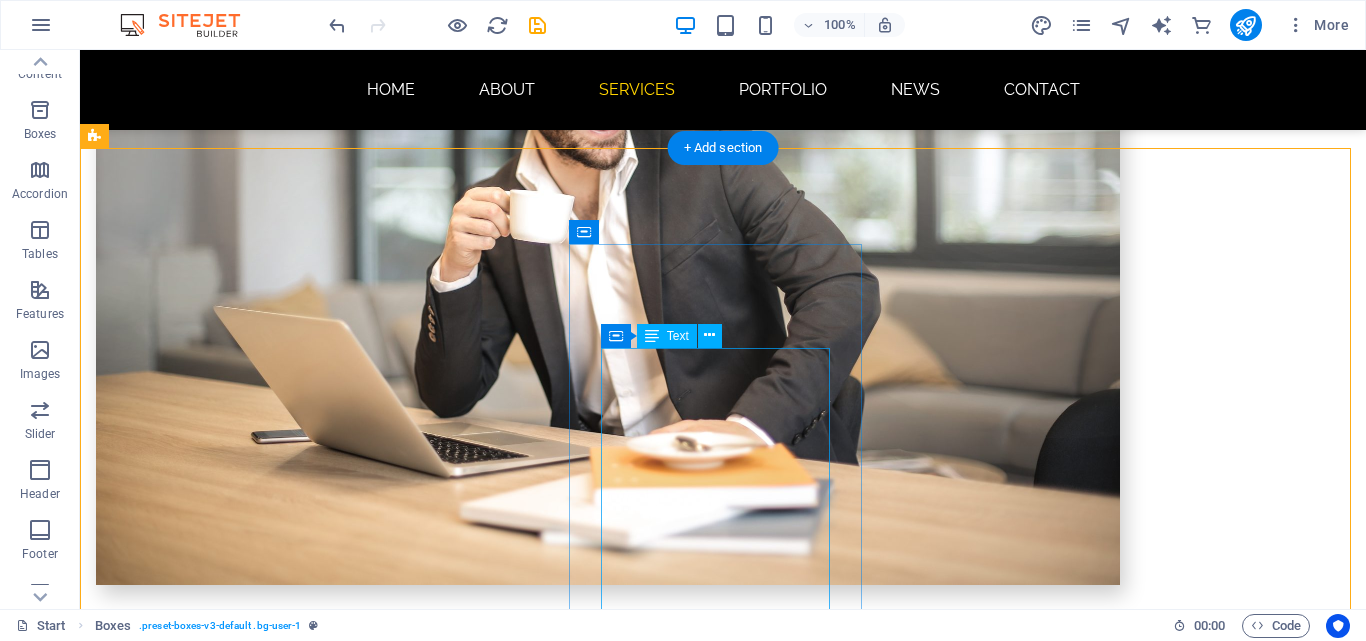 click on "CMS & Ecommerce Platform Implementation We have hundreds of staff members that are certified in industry-leading content management and ecommerce solutions. Our team is technology-agnostic and will work with you to implement any platform that fits your business goals and objectives. We also offer platform upgrade services to enhance and improve performance." at bounding box center (242, 1929) 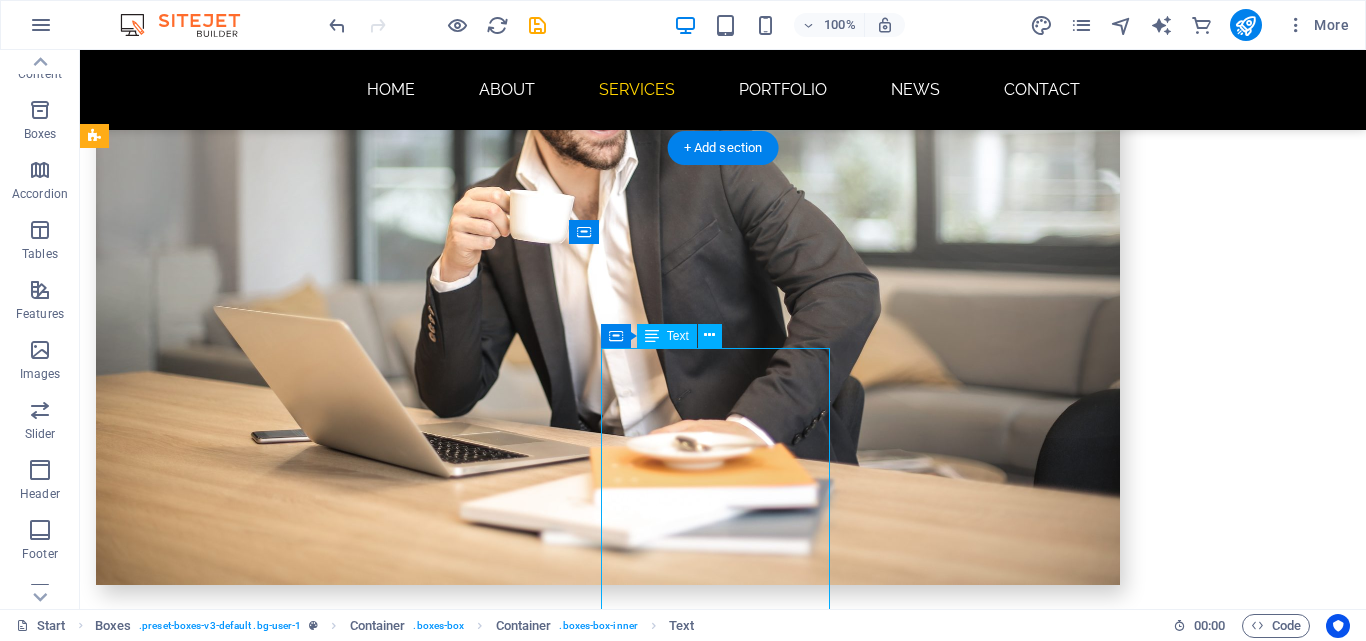 click on "CMS & Ecommerce Platform Implementation We have hundreds of staff members that are certified in industry-leading content management and ecommerce solutions. Our team is technology-agnostic and will work with you to implement any platform that fits your business goals and objectives. We also offer platform upgrade services to enhance and improve performance." at bounding box center [242, 1929] 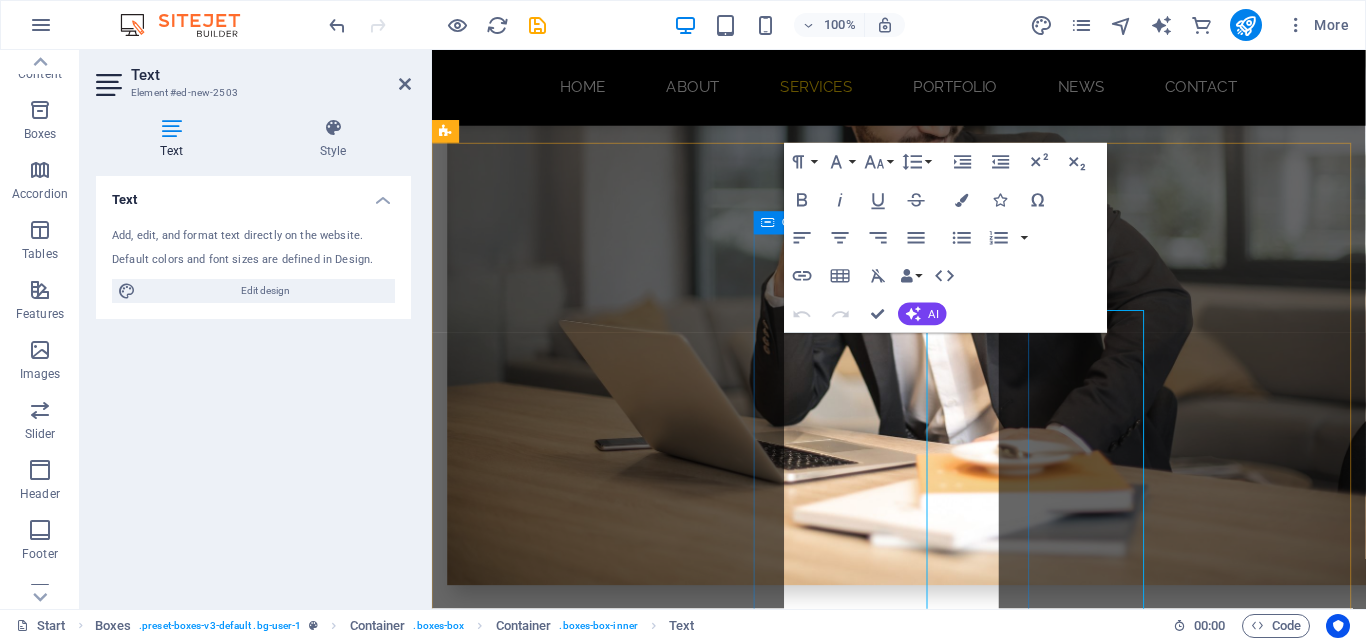 scroll, scrollTop: 2897, scrollLeft: 0, axis: vertical 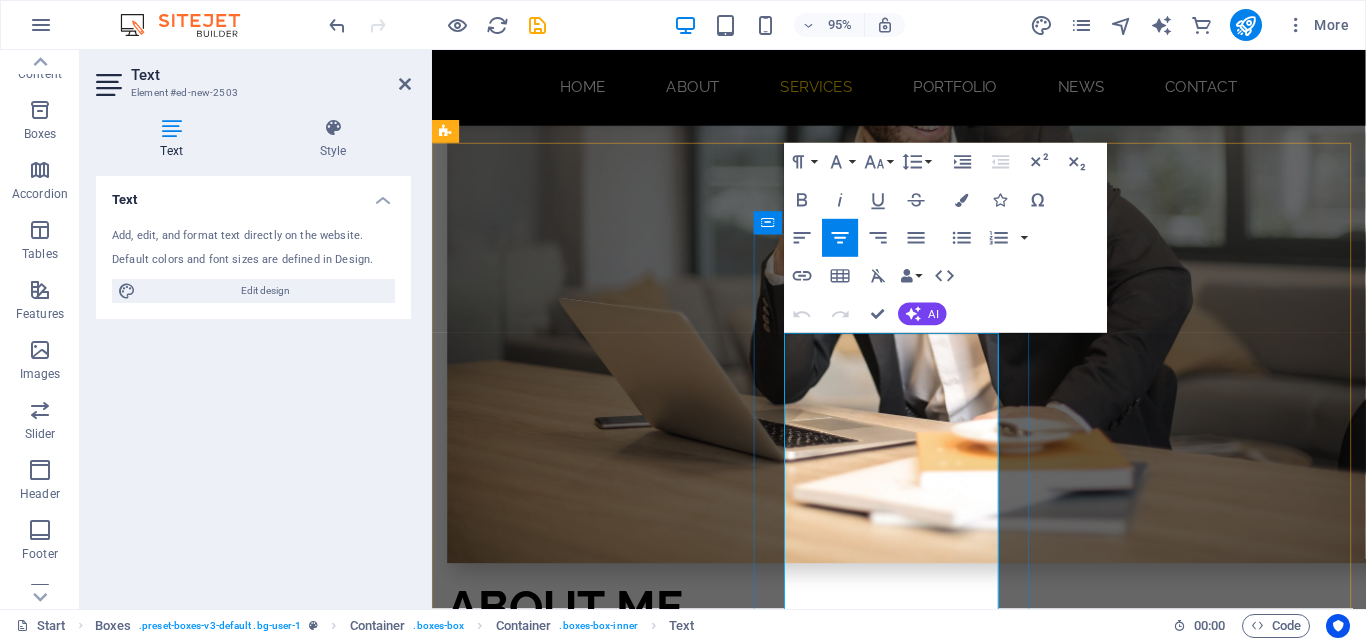 click on "CMS & Ecommerce Platform Implementation" at bounding box center (595, 1751) 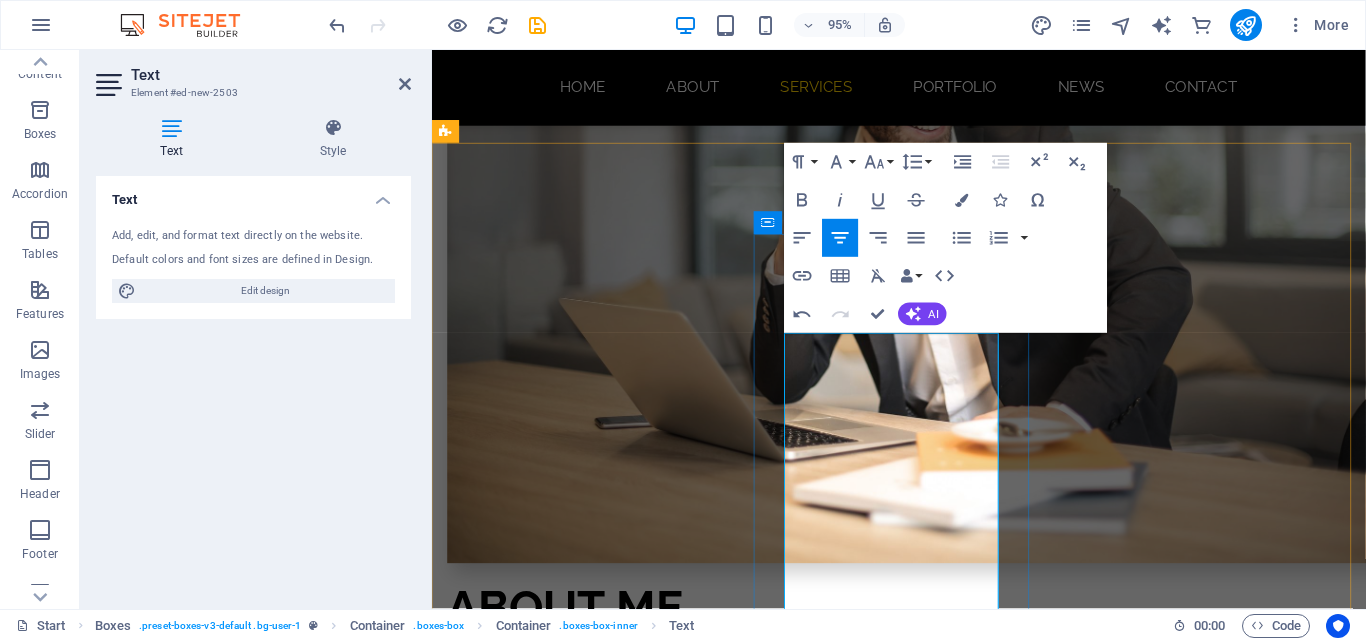scroll, scrollTop: 2907, scrollLeft: 0, axis: vertical 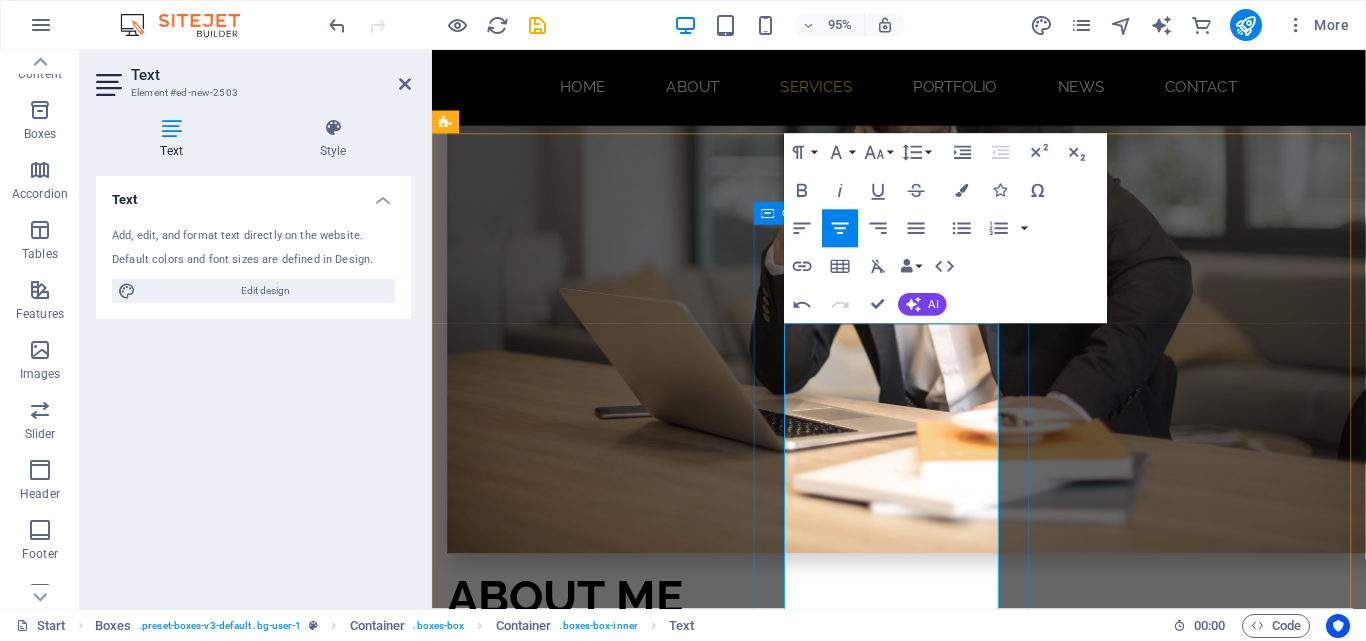 click on "We have hundreds of staff members that are certified in industry-leading content management and ecommerce solutions. Our team is technology-agnostic and will work with you to implement any platform that fits your business goals and objectives. We also offer platform upgrade services to enhance and improve performance." at bounding box center (594, 1854) 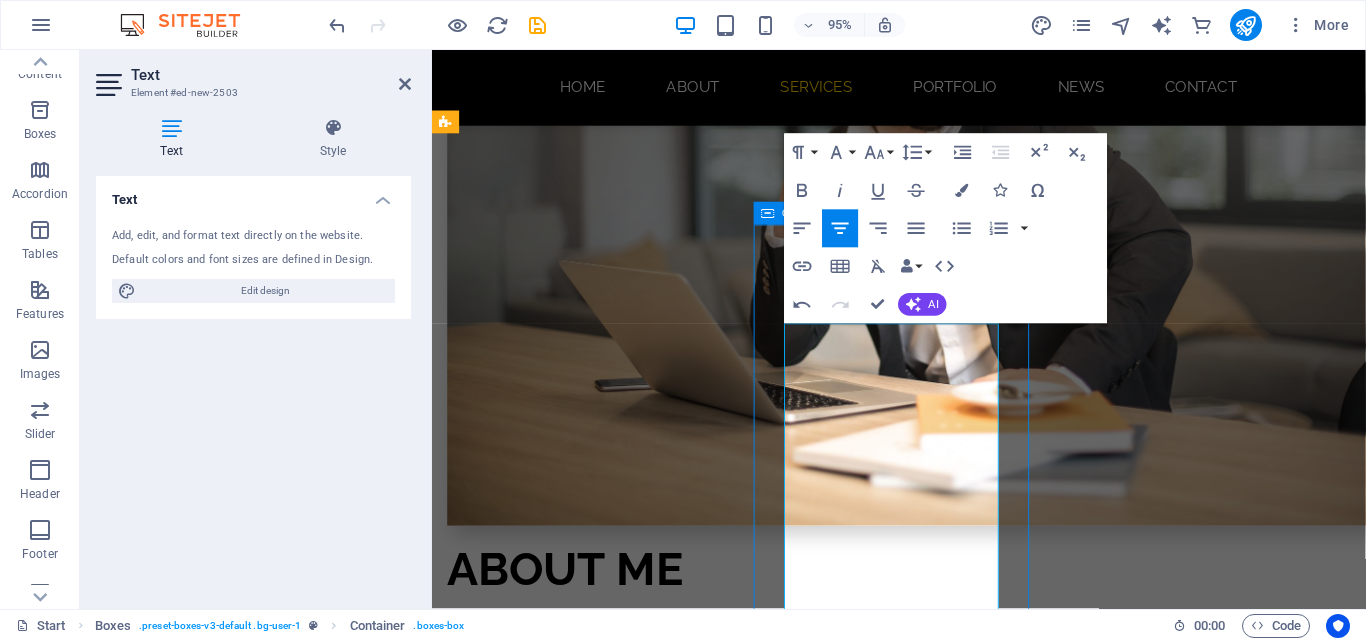 scroll, scrollTop: 2883, scrollLeft: 0, axis: vertical 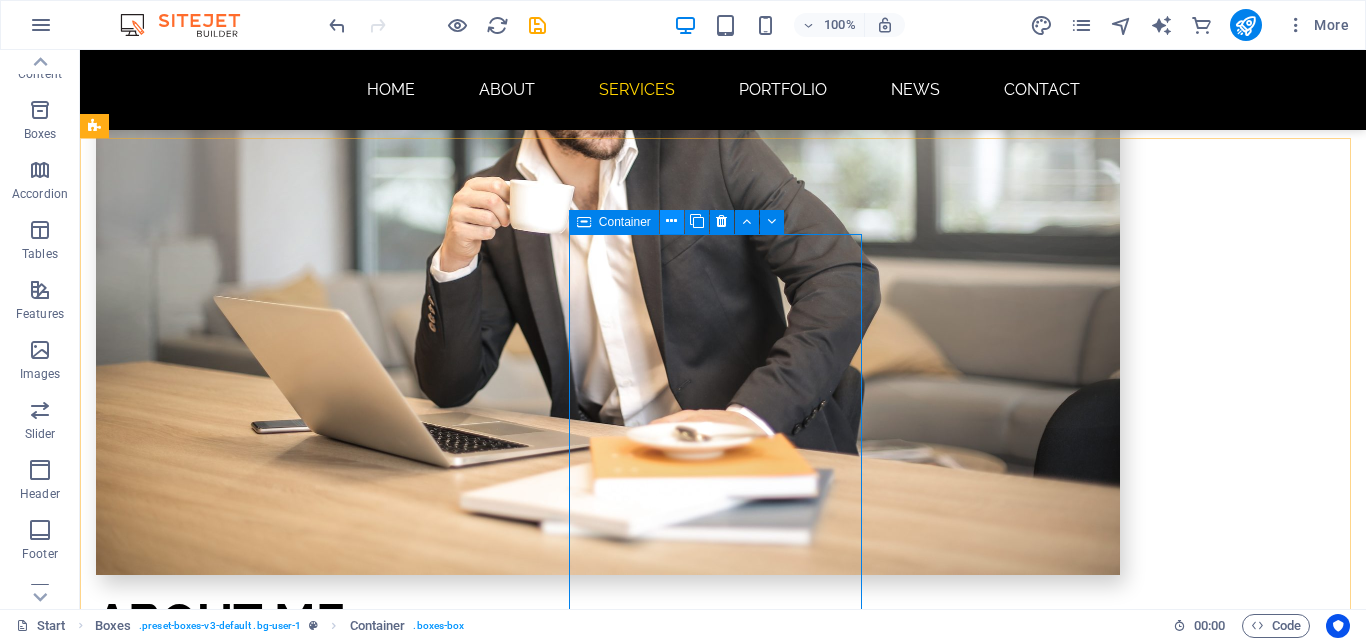 click at bounding box center (671, 221) 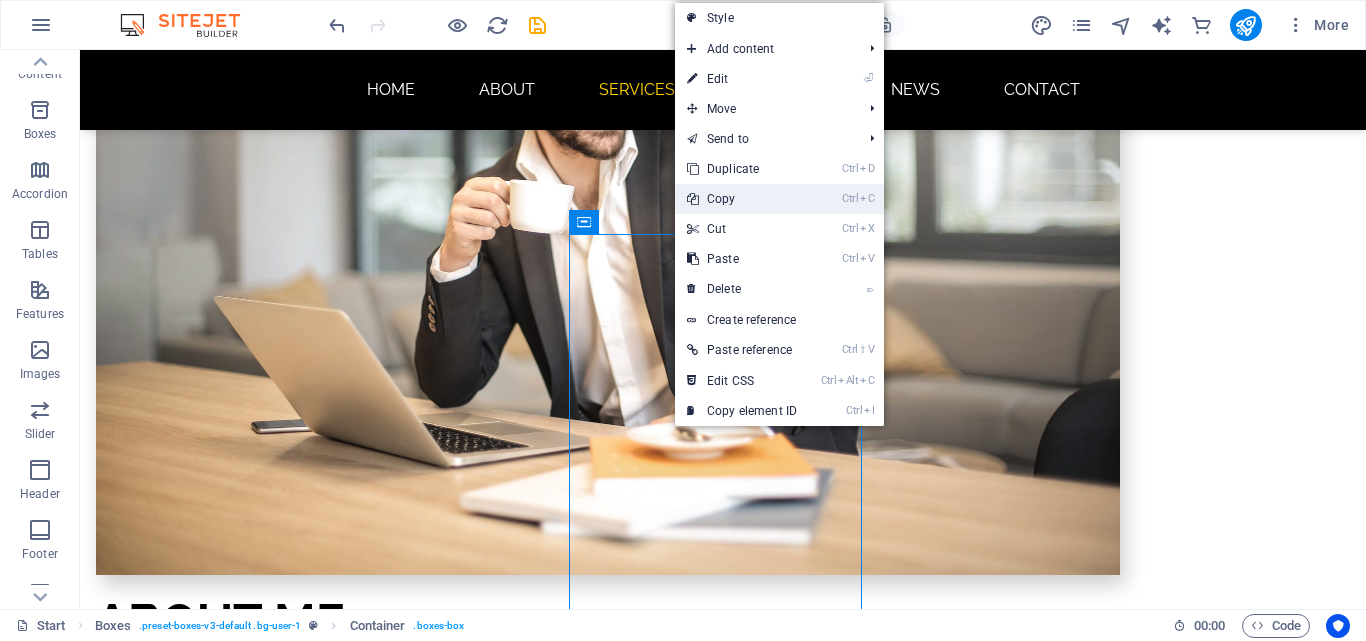 click on "Ctrl C  Copy" at bounding box center [742, 199] 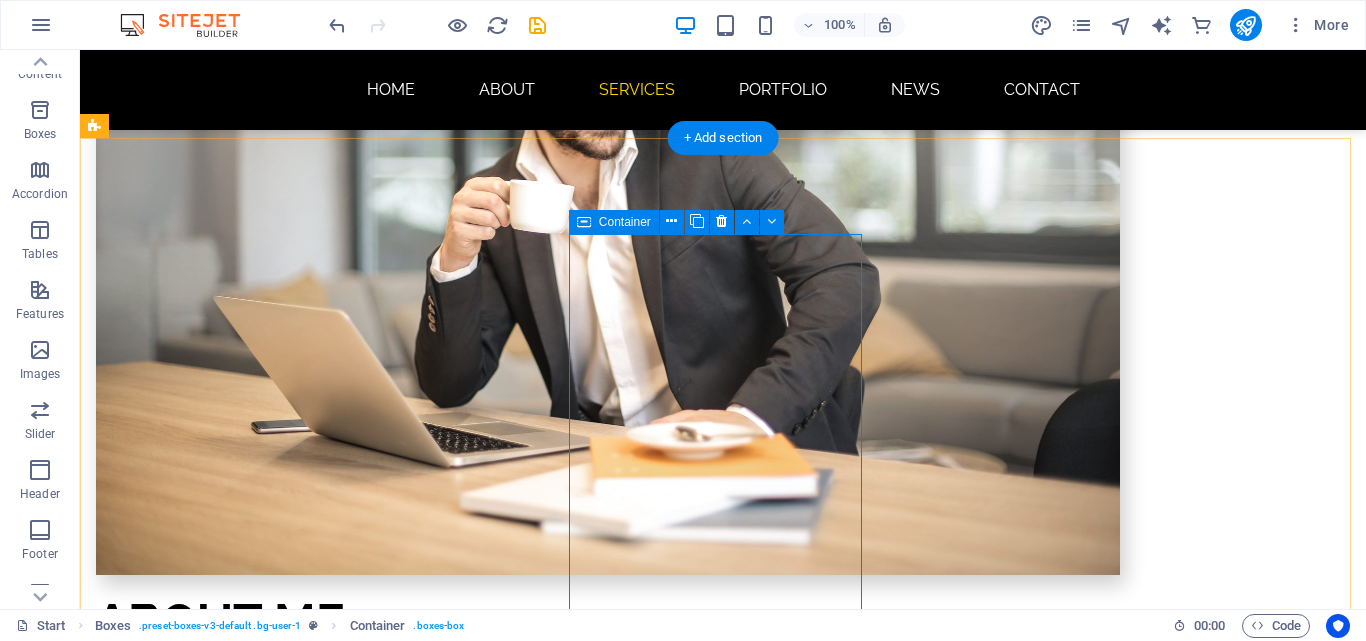 click on "We have hundreds of staff members that are certified in industry-leading content management and ecommerce solutions. Our team is technology-agnostic and will work with you to implement any platform that fits your business goals and objectives. We also offer platform upgrade services to enhance and improve performance." at bounding box center [242, 1849] 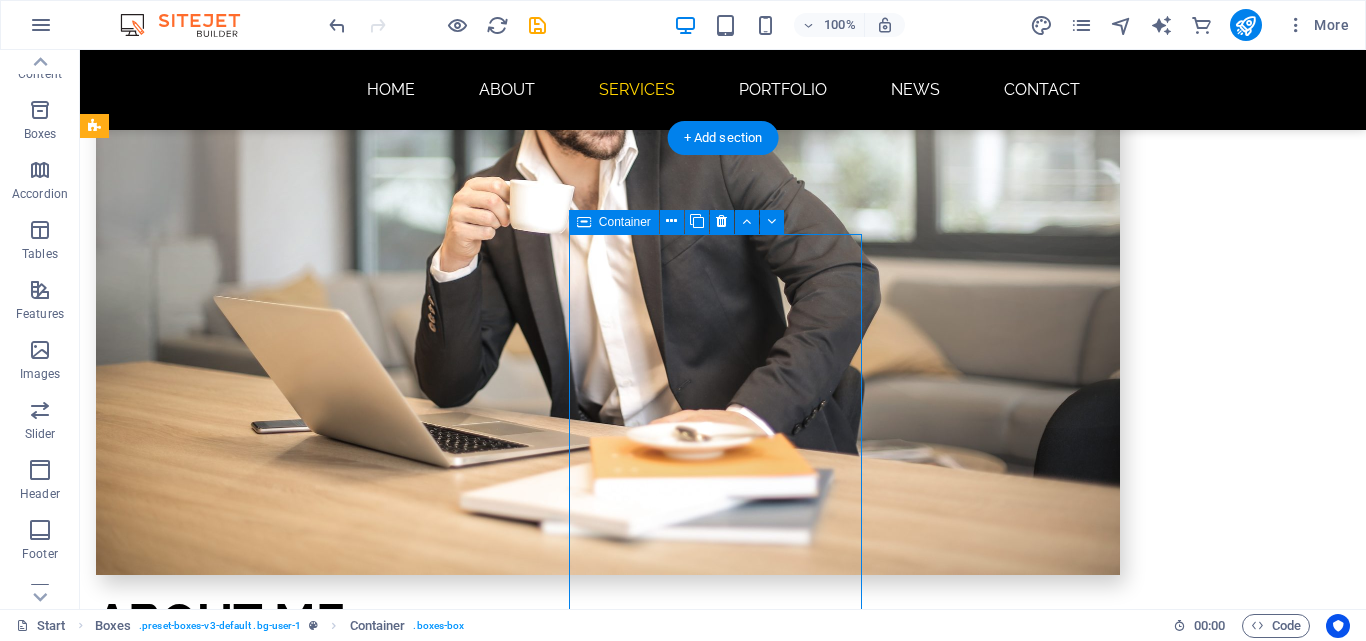 click on "We have hundreds of staff members that are certified in industry-leading content management and ecommerce solutions. Our team is technology-agnostic and will work with you to implement any platform that fits your business goals and objectives. We also offer platform upgrade services to enhance and improve performance." at bounding box center [242, 1849] 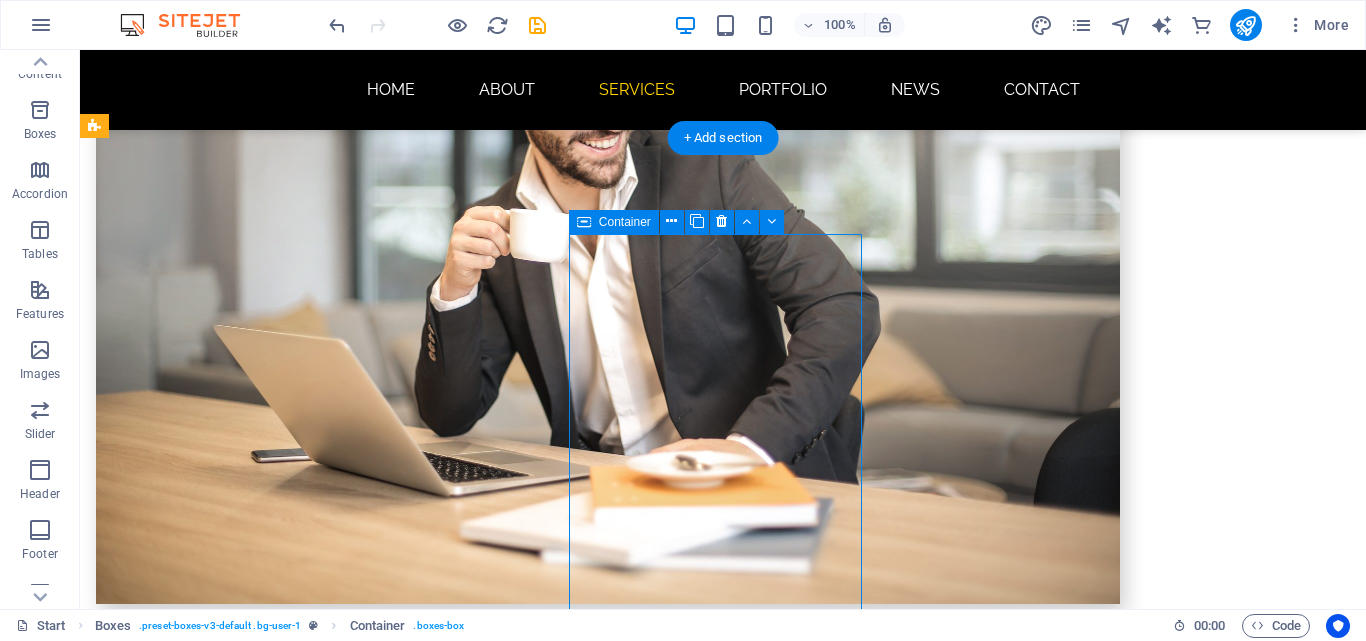 scroll, scrollTop: 2907, scrollLeft: 0, axis: vertical 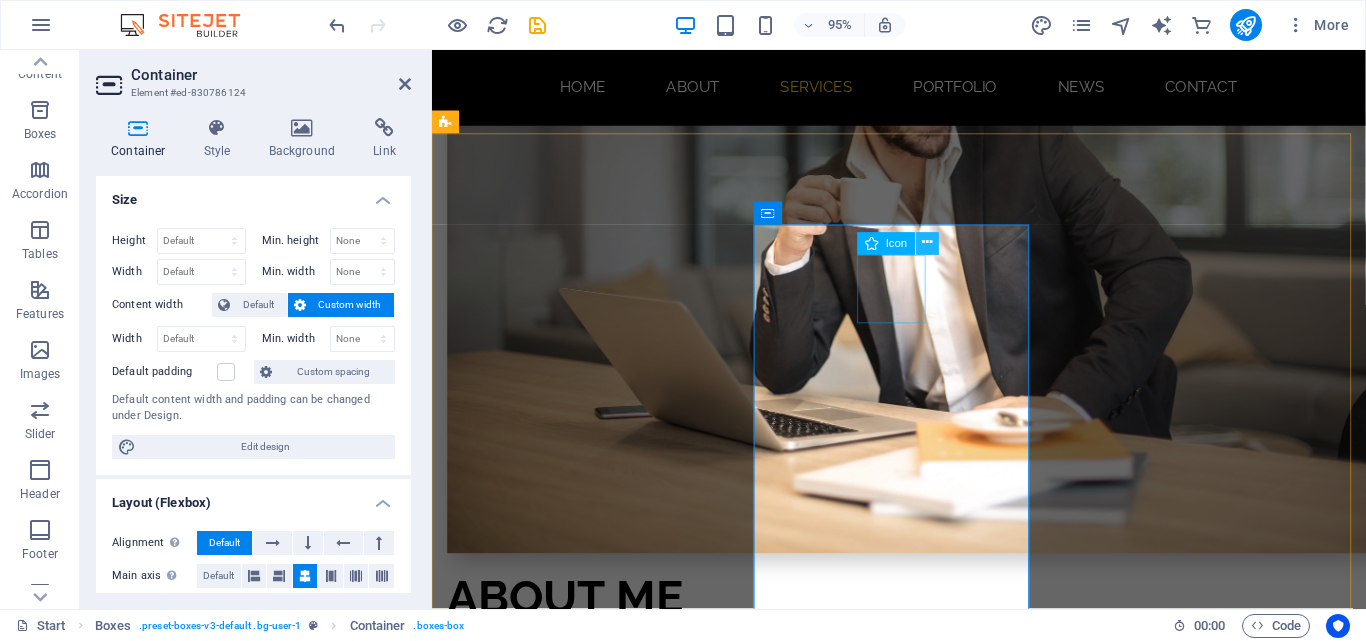 click at bounding box center (927, 244) 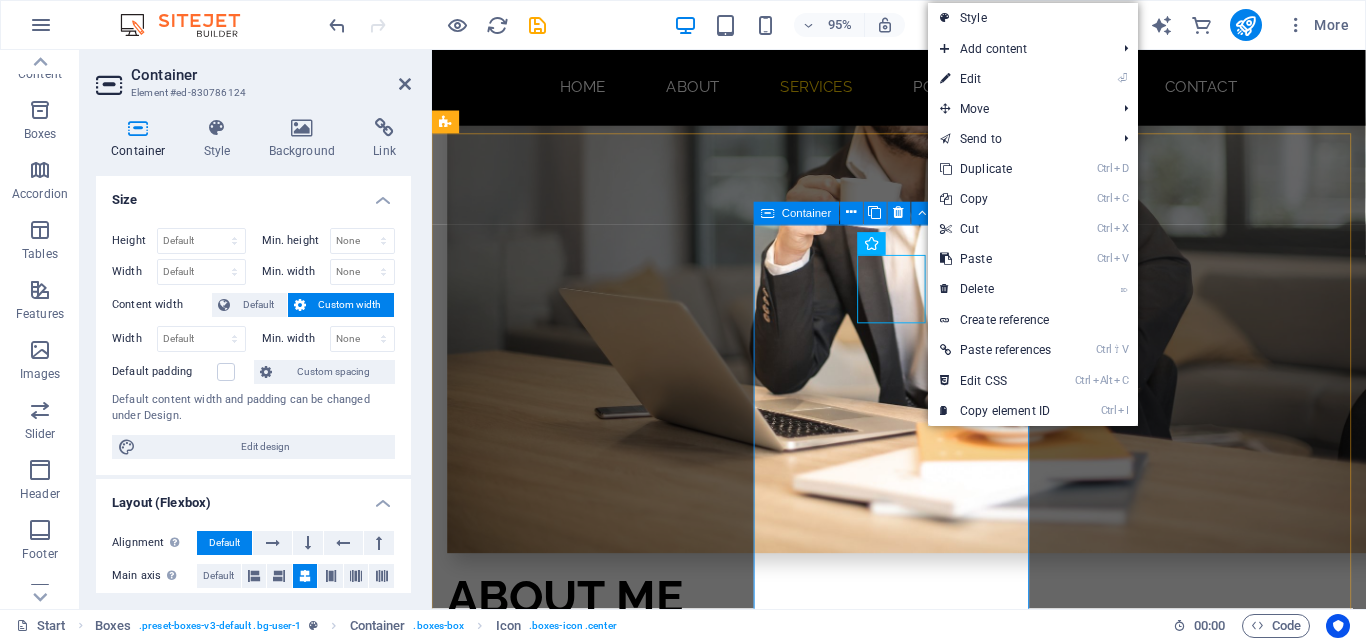 click on "We have hundreds of staff members that are certified in industry-leading content management and ecommerce solutions. Our team is technology-agnostic and will work with you to implement any platform that fits your business goals and objectives. We also offer platform upgrade services to enhance and improve performance." at bounding box center [594, 1854] 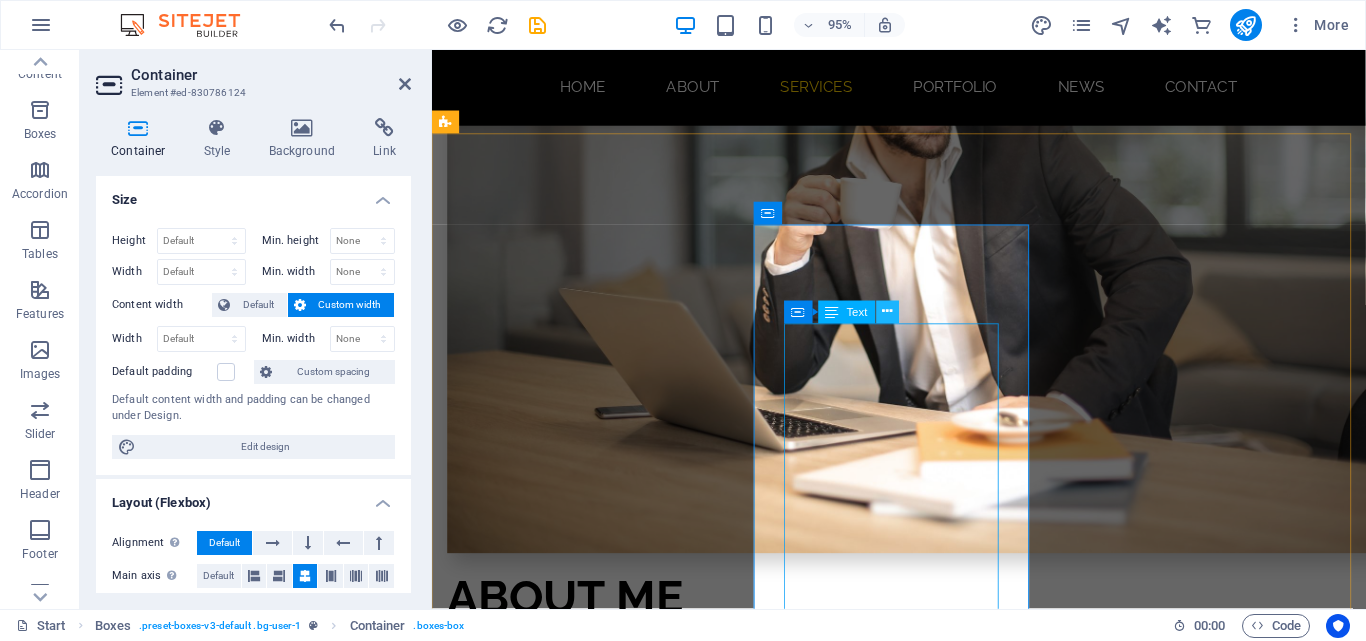 click at bounding box center (887, 312) 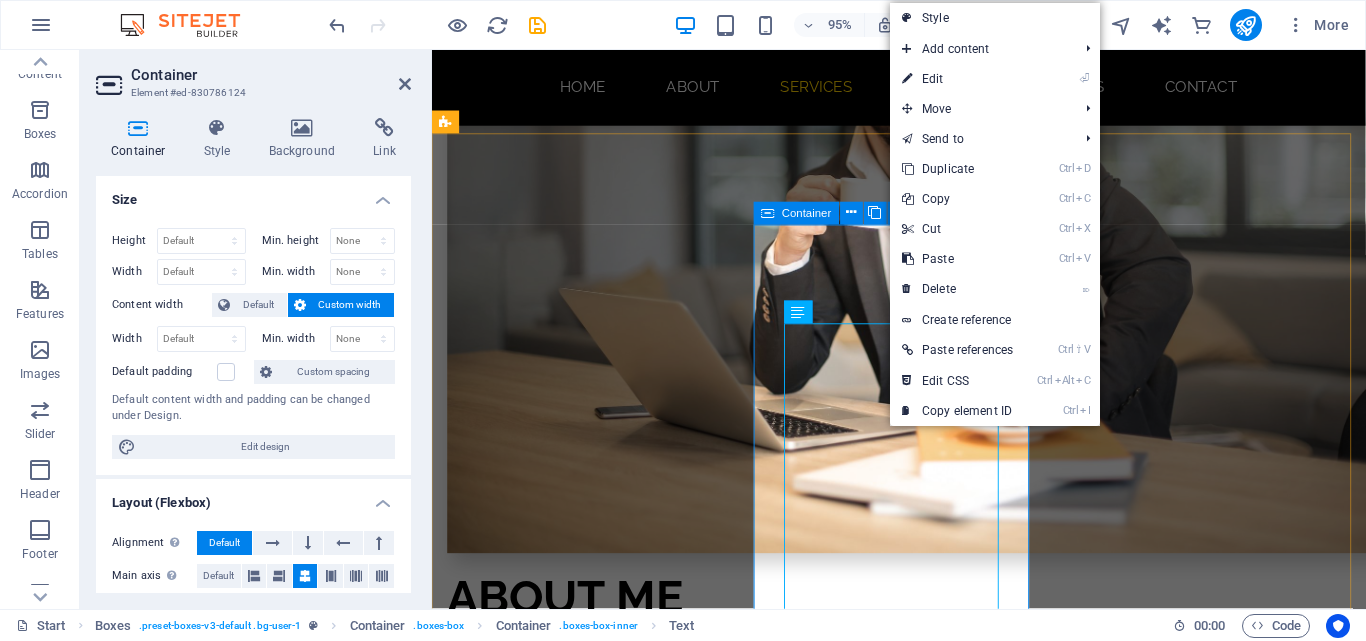 click on "We have hundreds of staff members that are certified in industry-leading content management and ecommerce solutions. Our team is technology-agnostic and will work with you to implement any platform that fits your business goals and objectives. We also offer platform upgrade services to enhance and improve performance." at bounding box center [594, 1854] 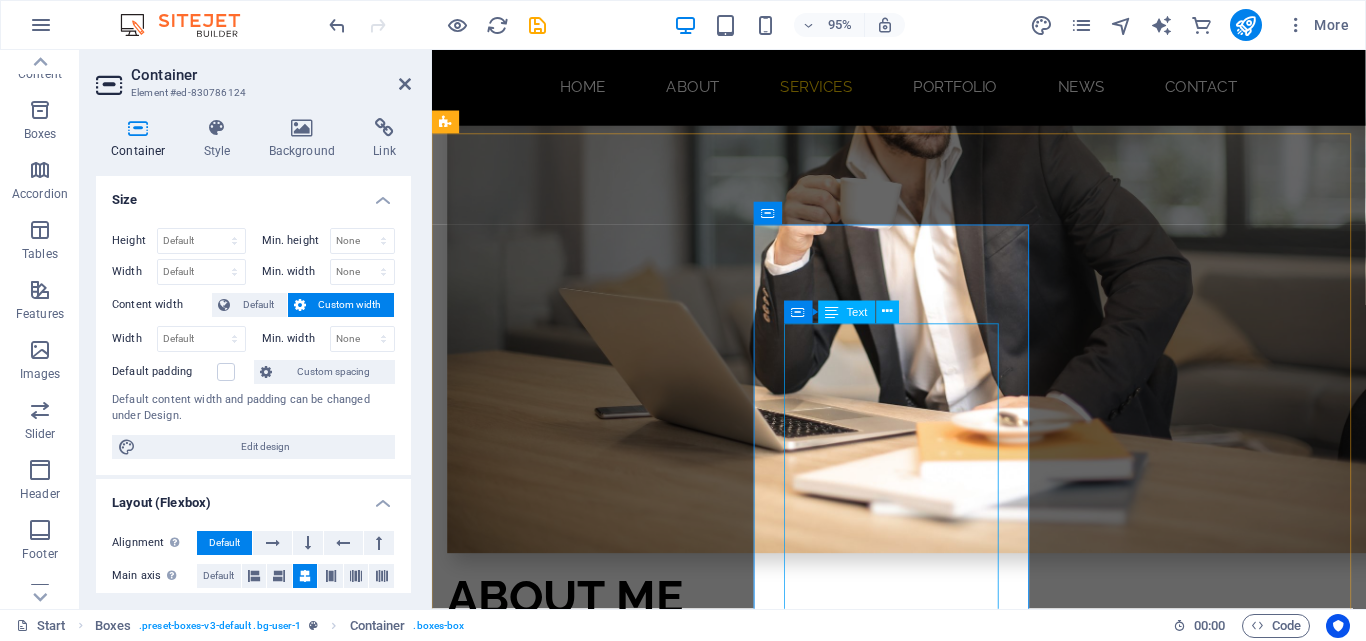 click on "We have hundreds of staff members that are certified in industry-leading content management and ecommerce solutions. Our team is technology-agnostic and will work with you to implement any platform that fits your business goals and objectives. We also offer platform upgrade services to enhance and improve performance." at bounding box center [594, 1887] 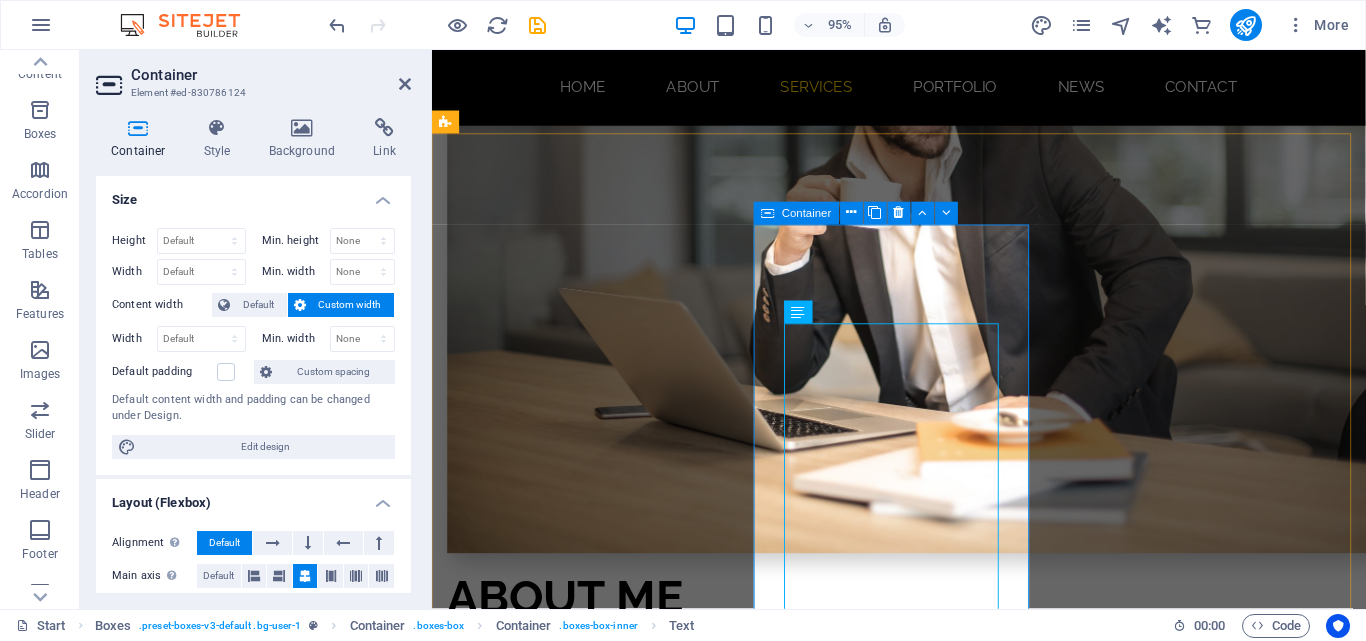 click on "We have hundreds of staff members that are certified in industry-leading content management and ecommerce solutions. Our team is technology-agnostic and will work with you to implement any platform that fits your business goals and objectives. We also offer platform upgrade services to enhance and improve performance." at bounding box center (594, 1854) 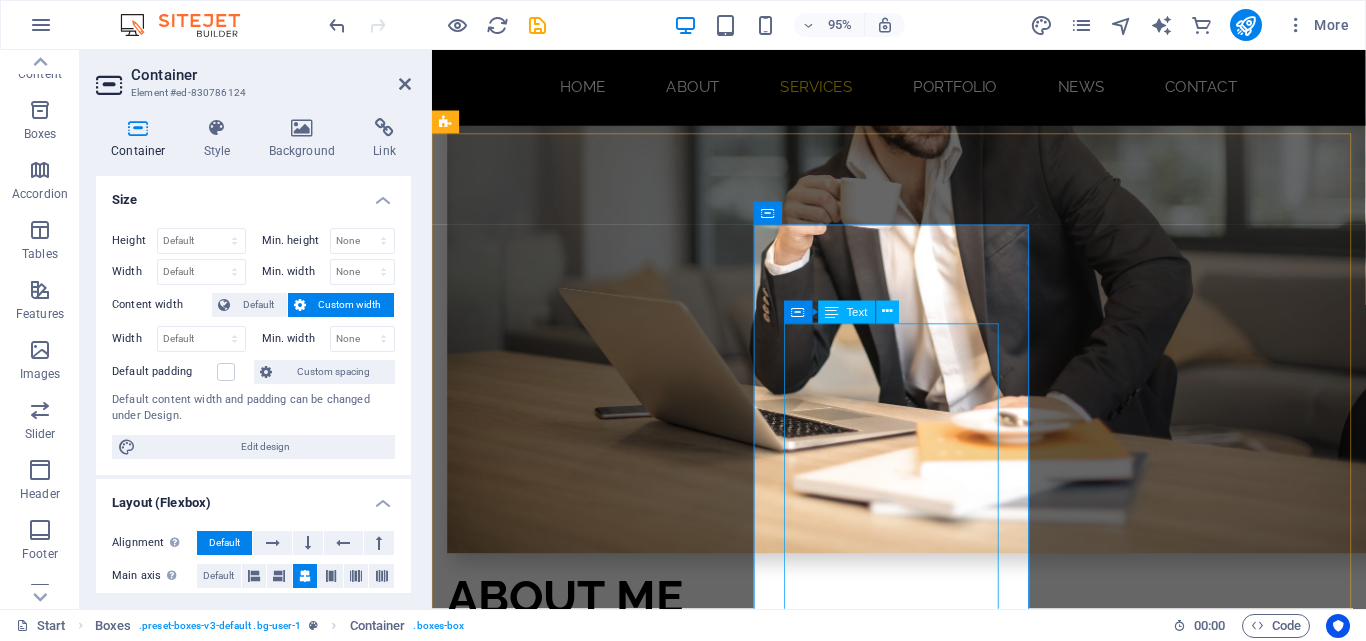 click on "We have hundreds of staff members that are certified in industry-leading content management and ecommerce solutions. Our team is technology-agnostic and will work with you to implement any platform that fits your business goals and objectives. We also offer platform upgrade services to enhance and improve performance." at bounding box center (594, 1887) 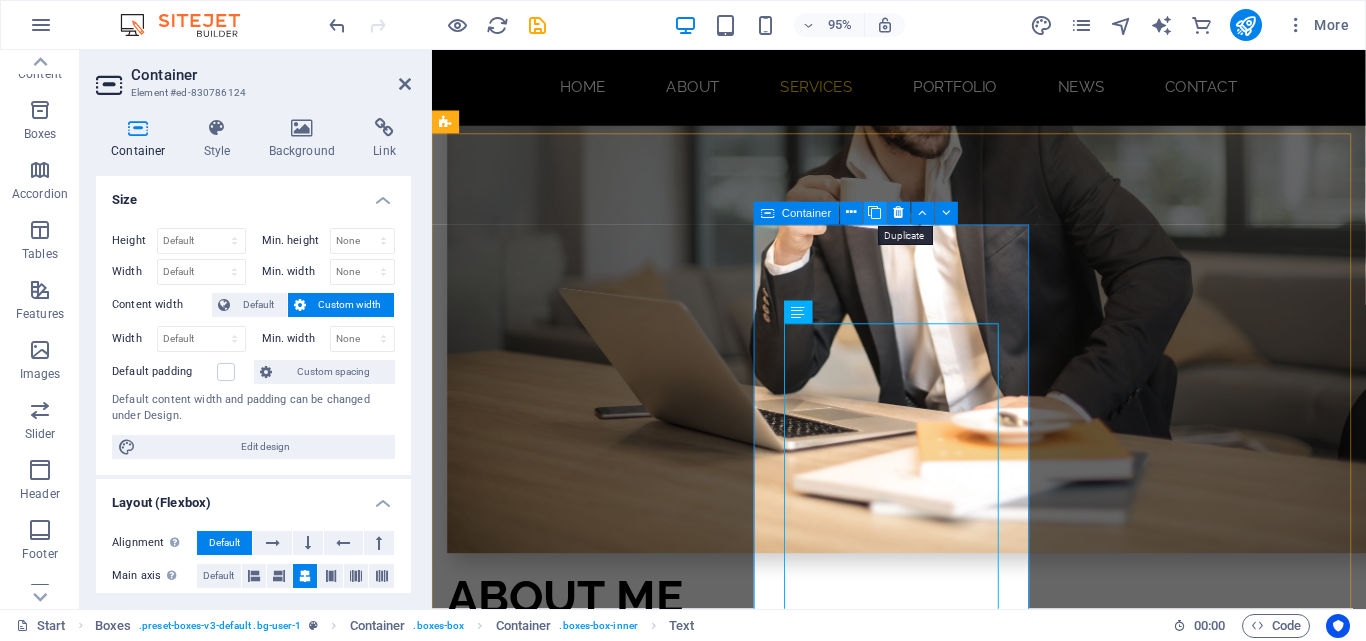 click at bounding box center (875, 213) 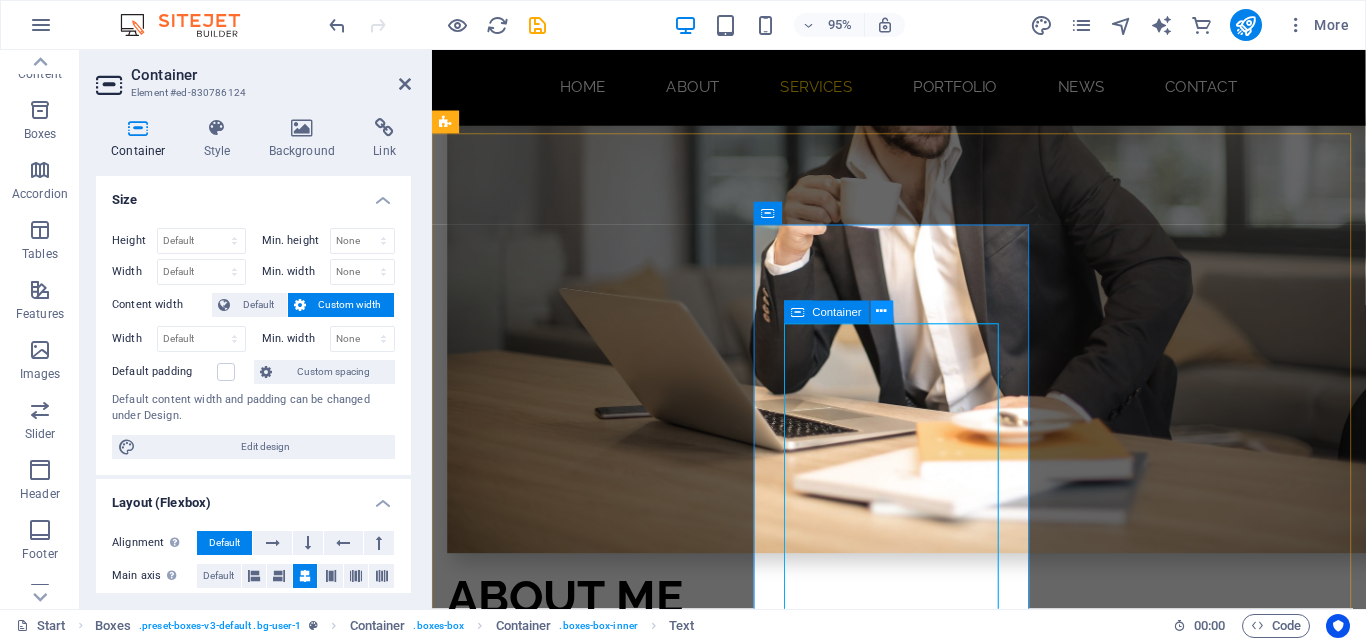 click at bounding box center [882, 312] 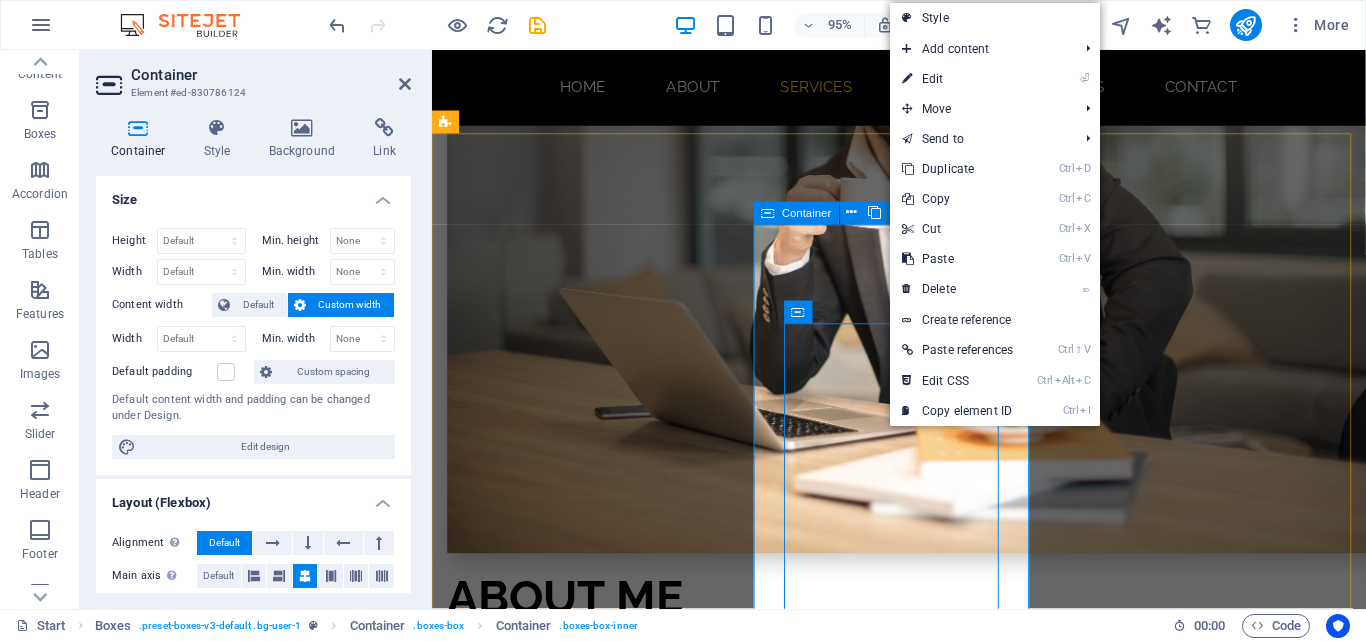 click on "We have hundreds of staff members that are certified in industry-leading content management and ecommerce solutions. Our team is technology-agnostic and will work with you to implement any platform that fits your business goals and objectives. We also offer platform upgrade services to enhance and improve performance." at bounding box center [594, 1854] 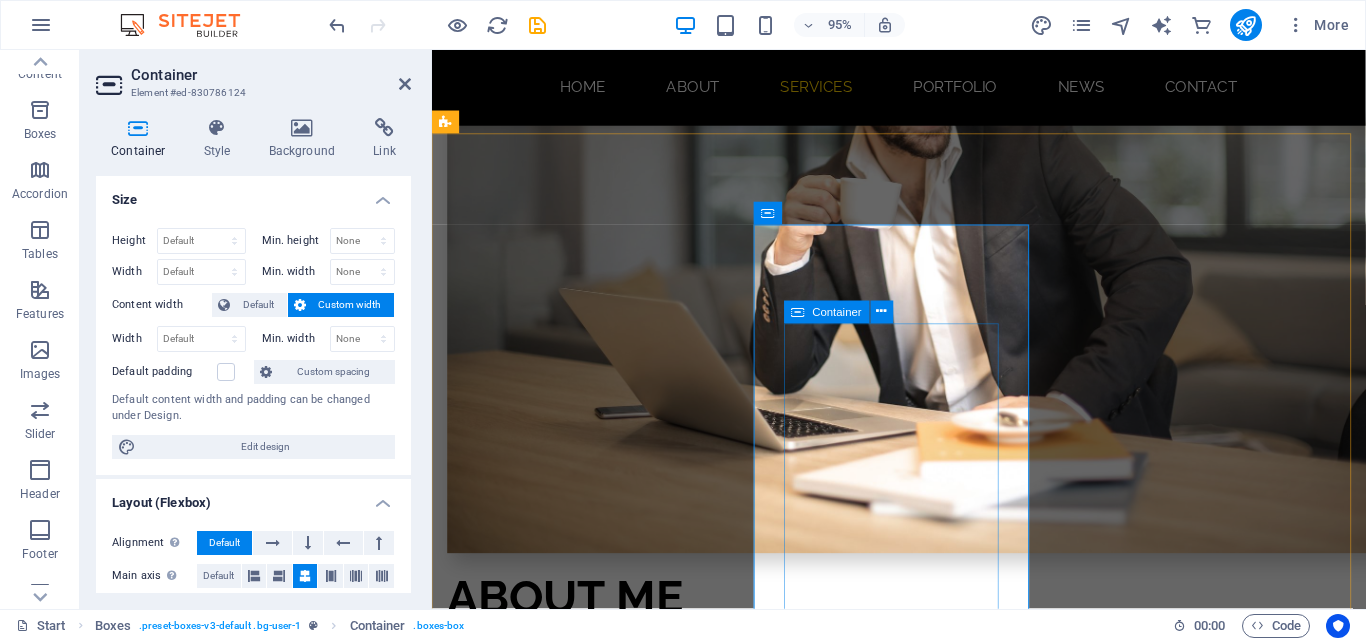 click at bounding box center [798, 312] 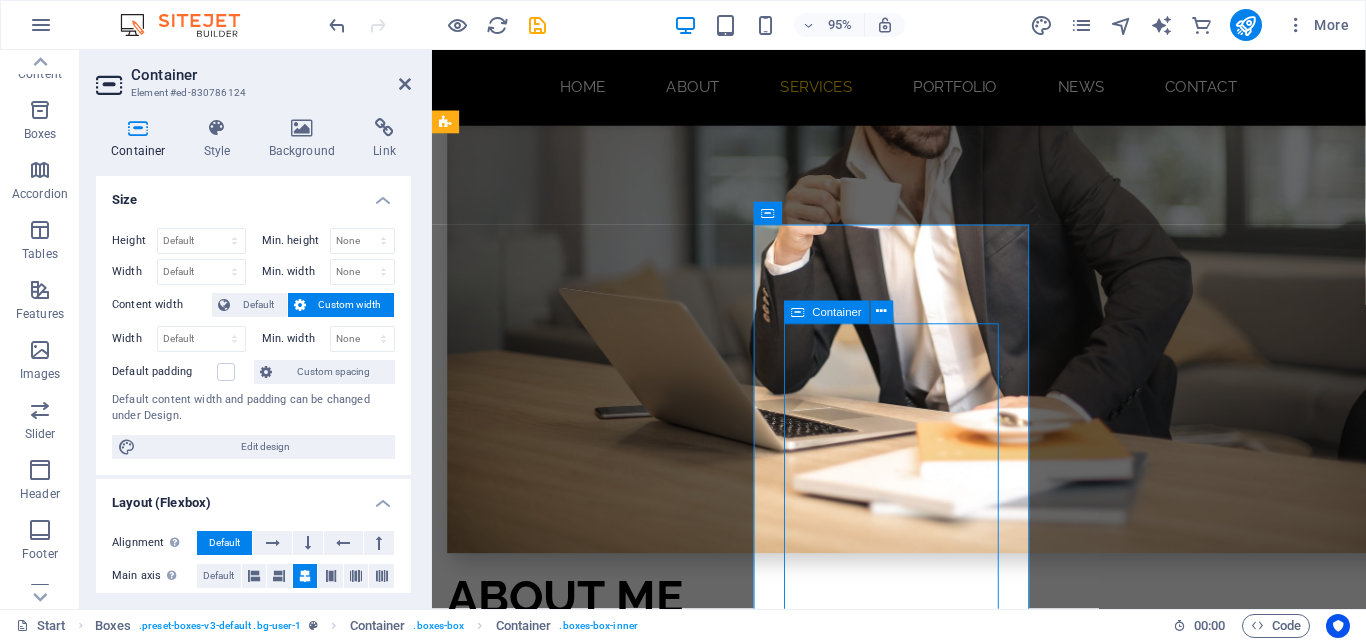 click on "Container" at bounding box center (837, 311) 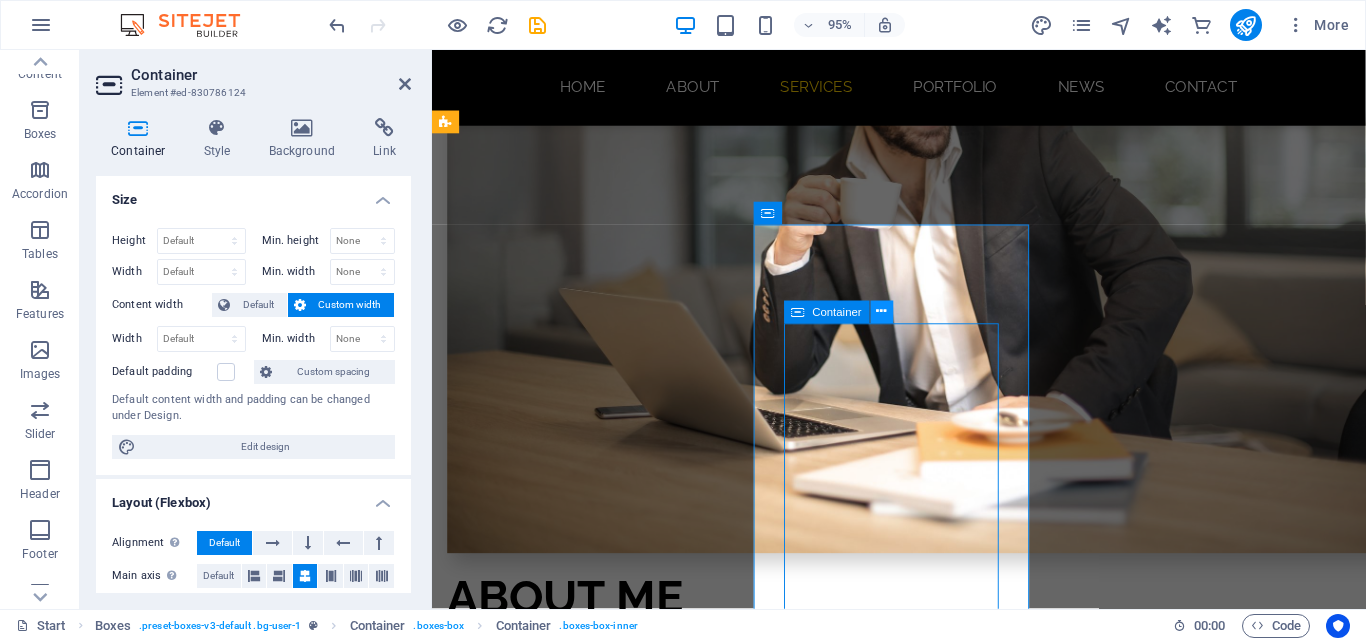 click at bounding box center (882, 312) 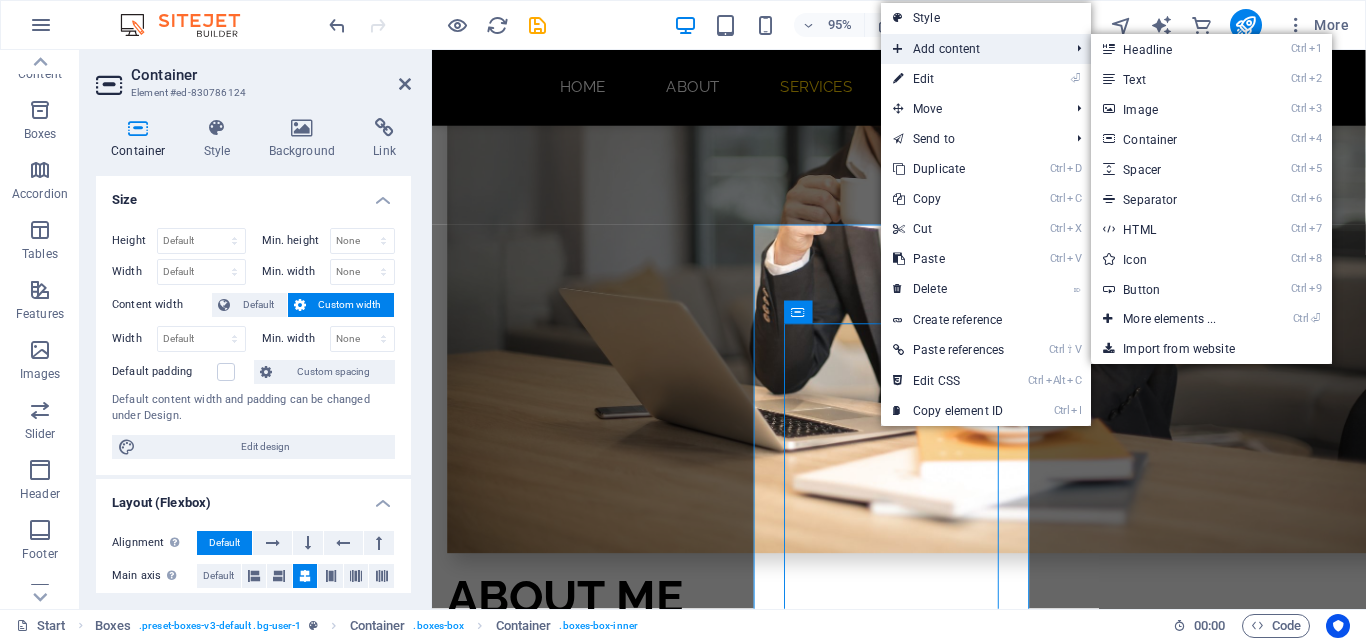 click on "Add content" at bounding box center (971, 49) 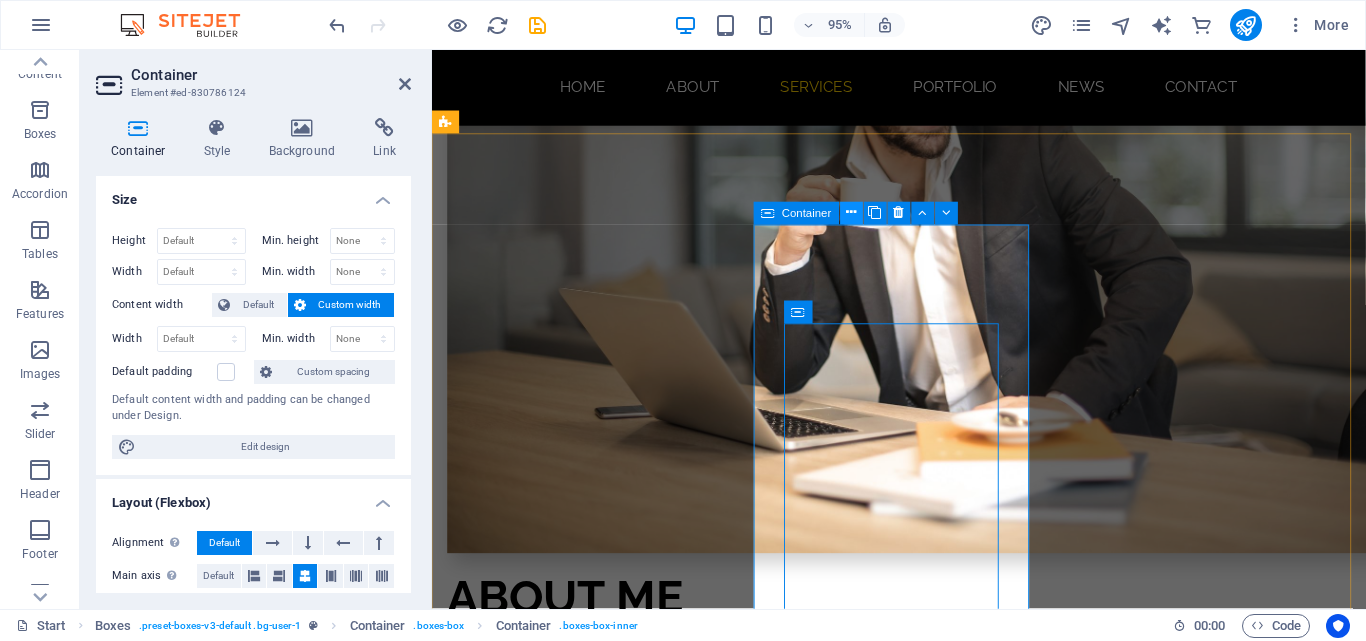 click at bounding box center (851, 213) 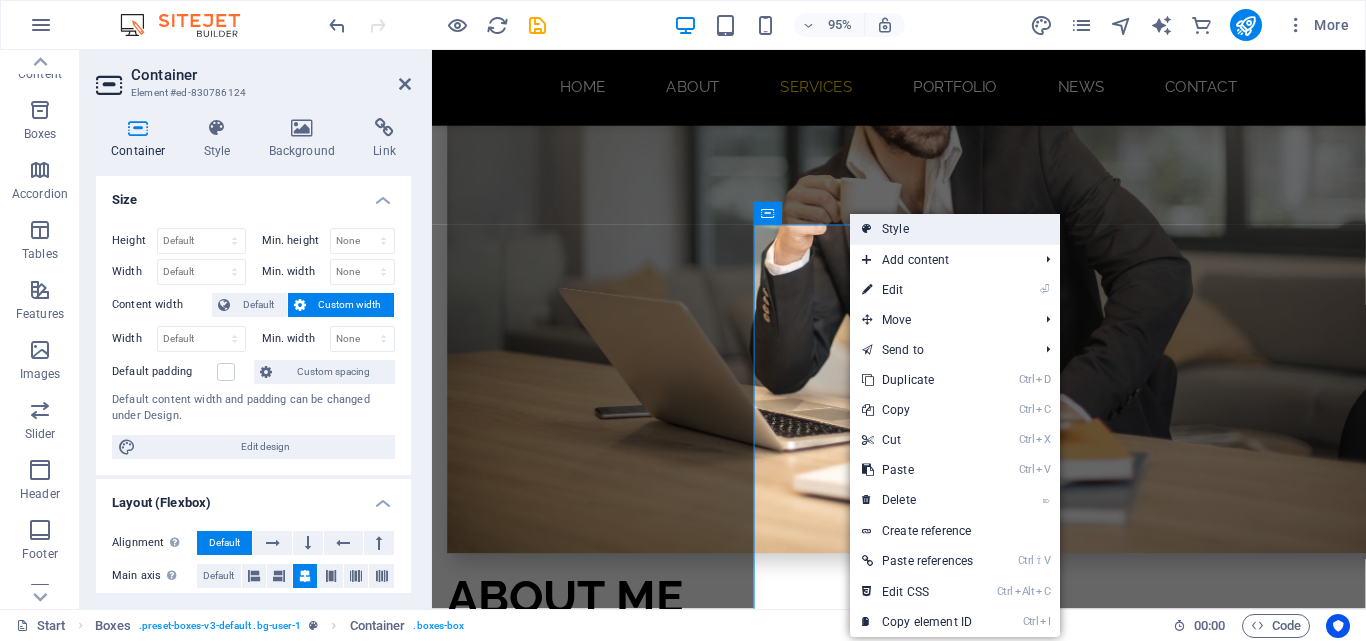 click on "Style" at bounding box center [955, 229] 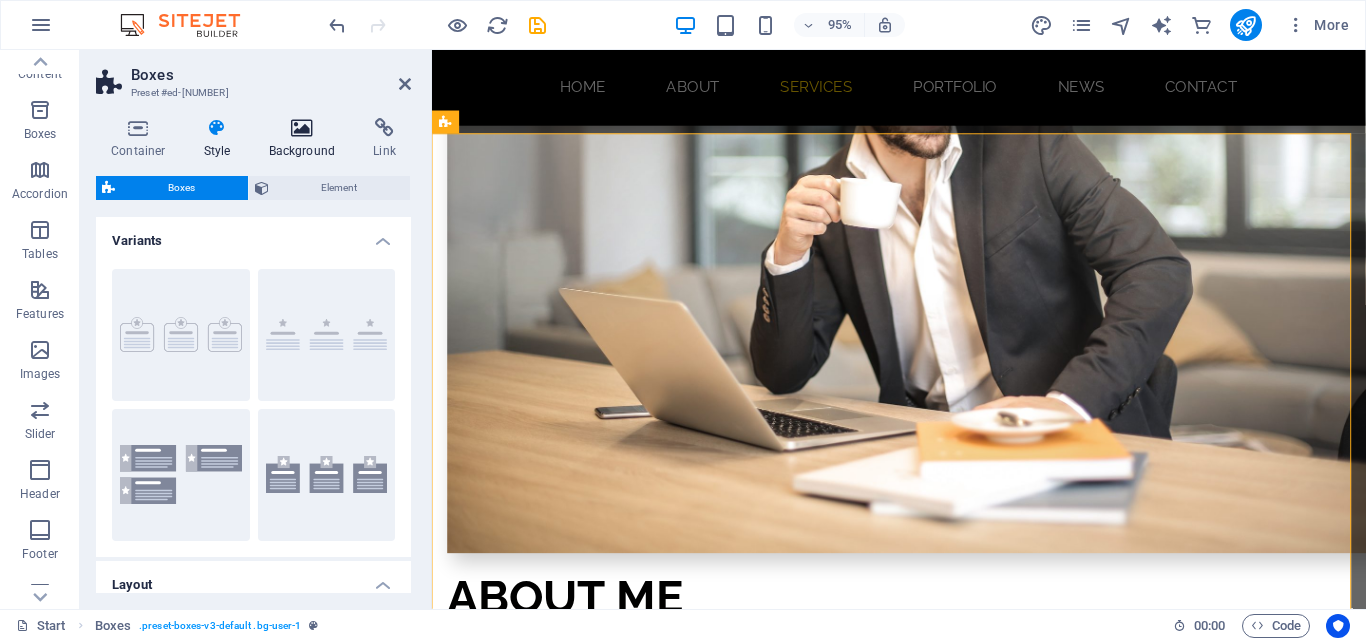 click on "Background" at bounding box center [306, 139] 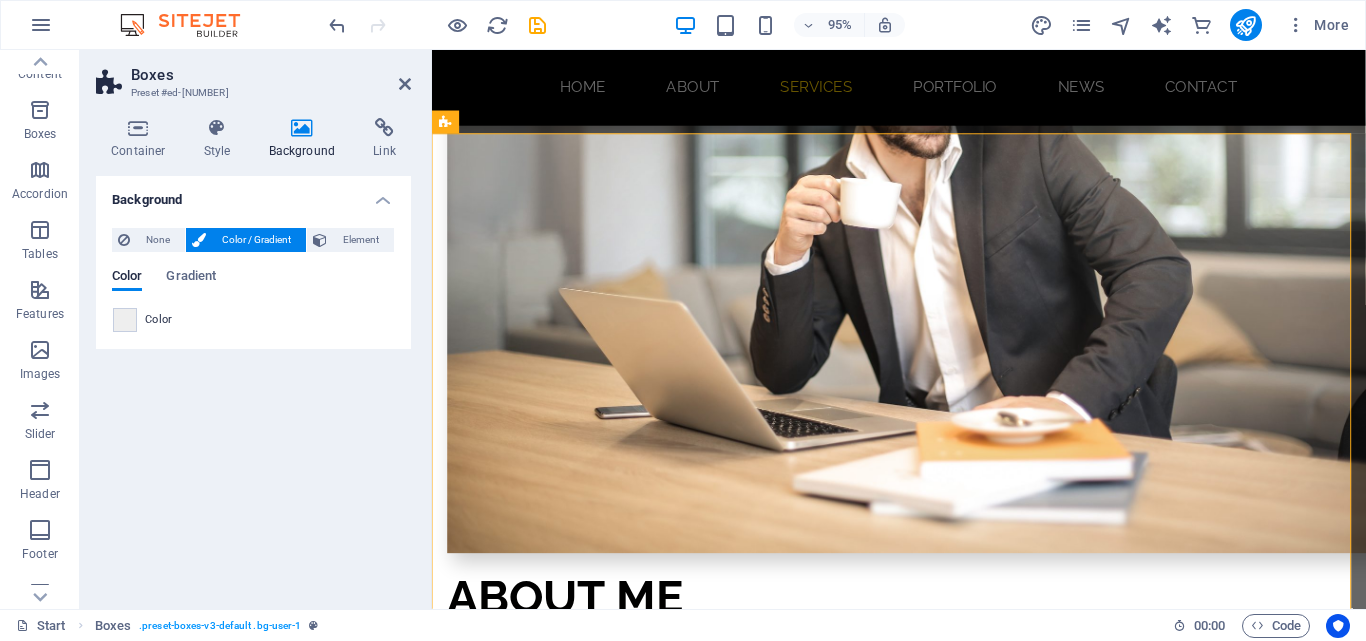 click on "Background" at bounding box center (306, 139) 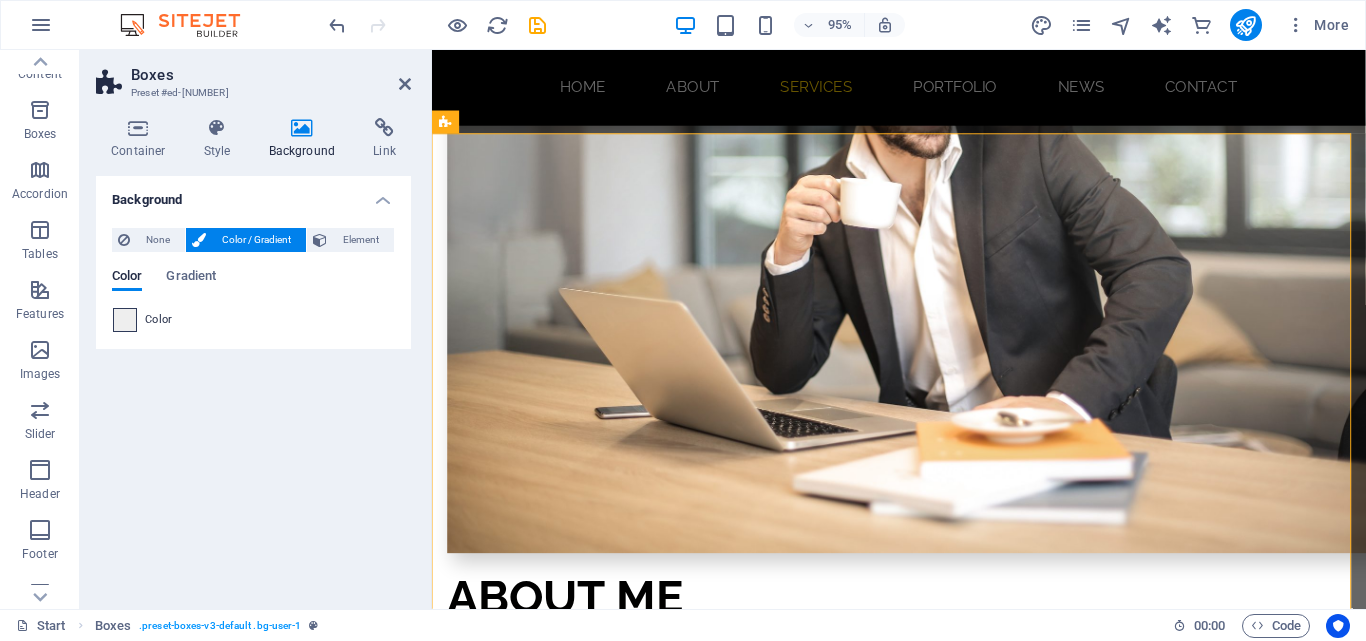 click at bounding box center (125, 320) 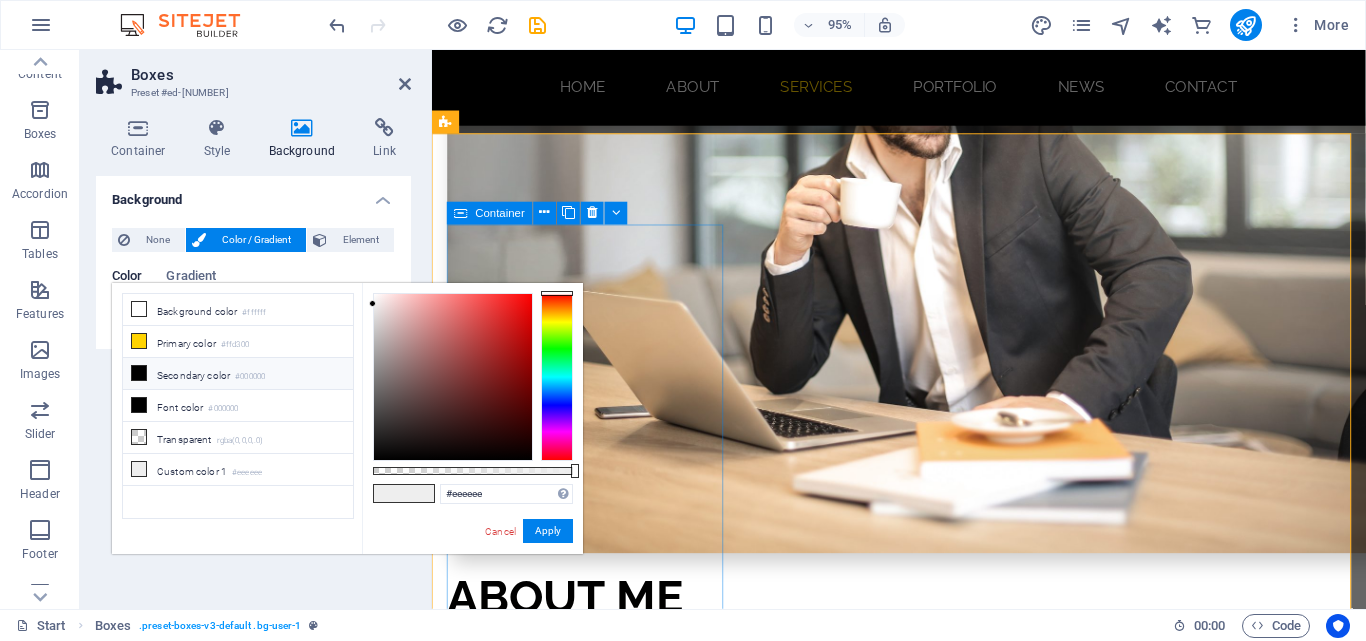 drag, startPoint x: 455, startPoint y: 286, endPoint x: 804, endPoint y: 301, distance: 349.3222 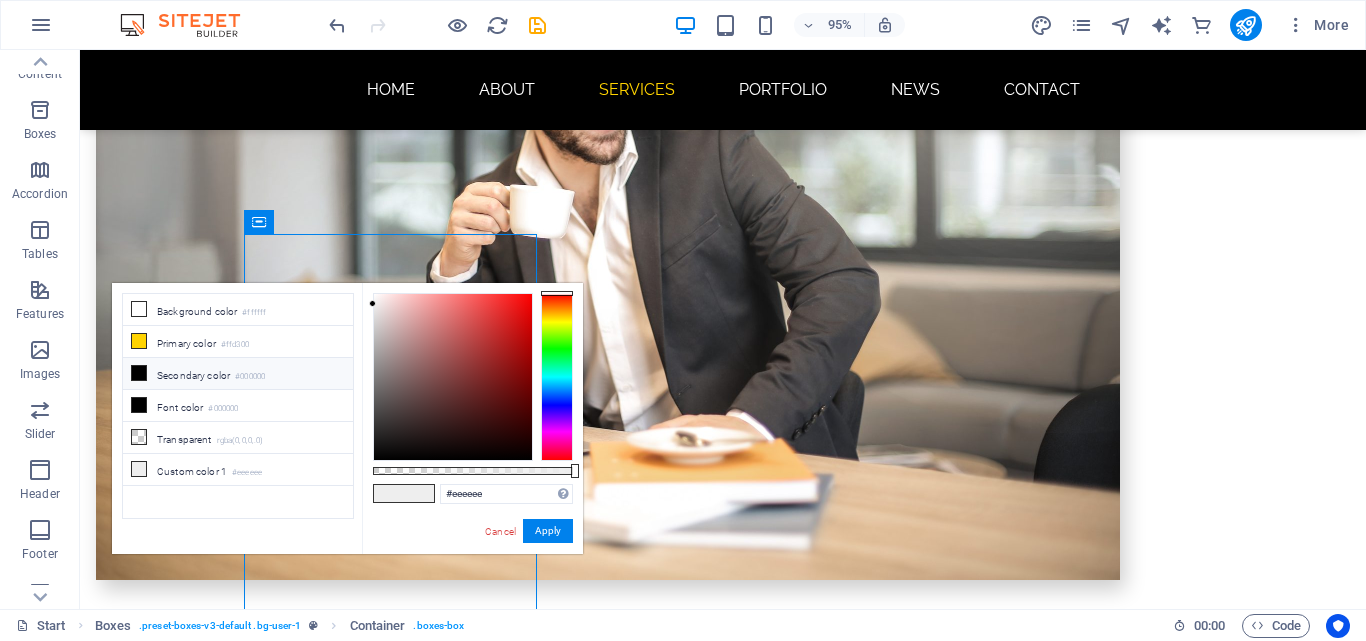 scroll, scrollTop: 2883, scrollLeft: 0, axis: vertical 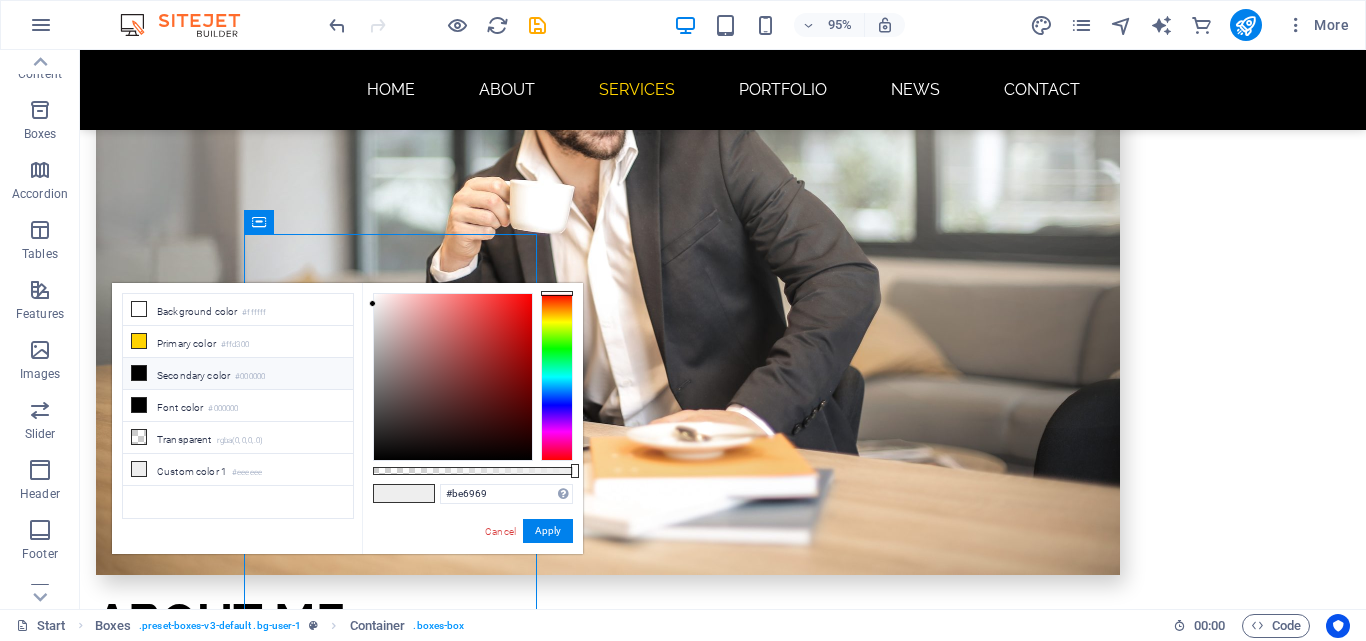 click at bounding box center [453, 377] 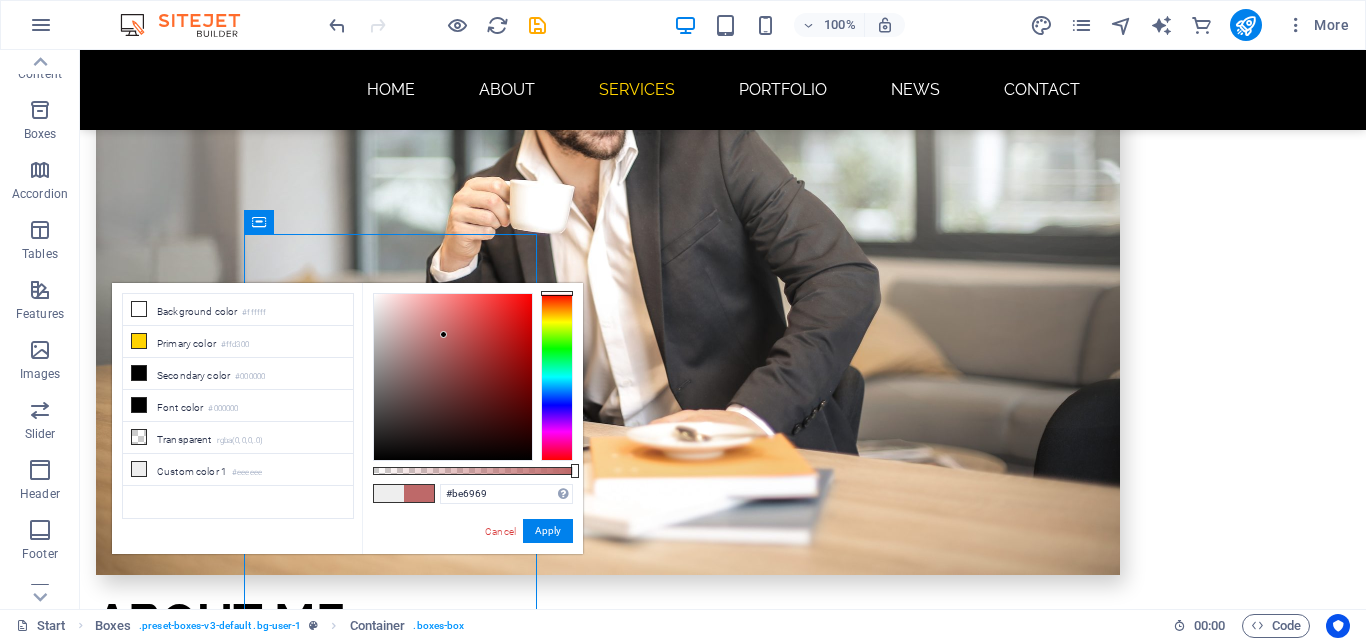 click at bounding box center [443, 334] 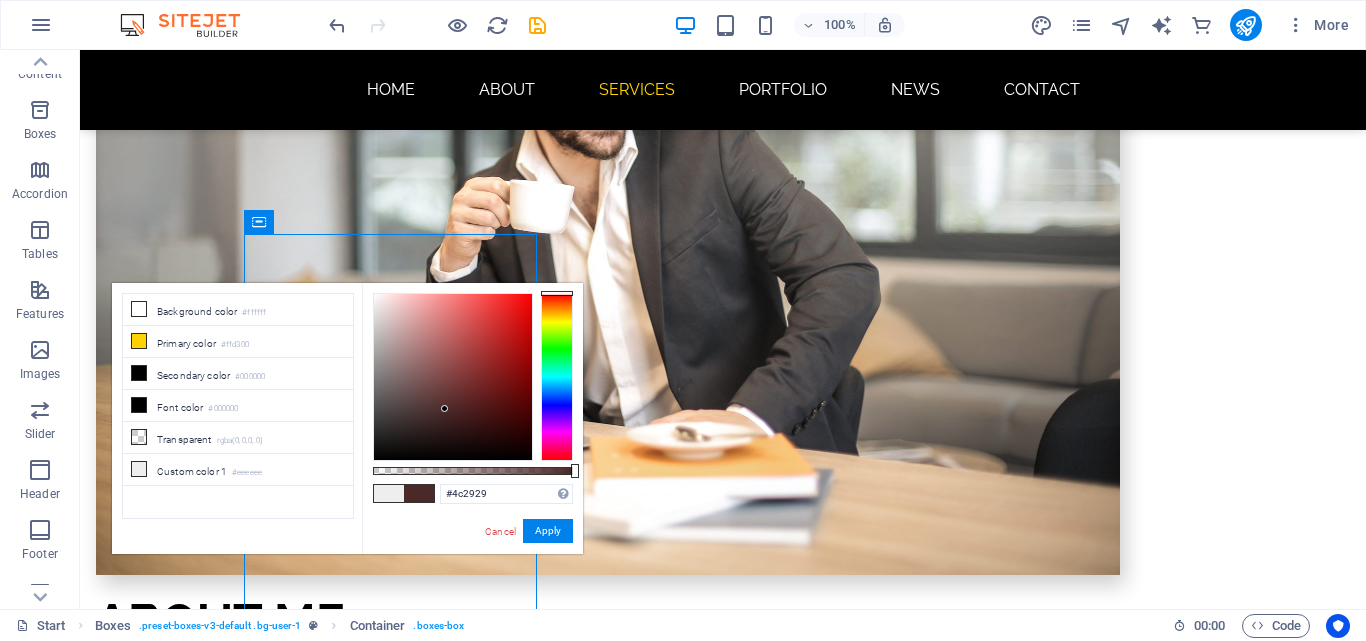 click at bounding box center [453, 377] 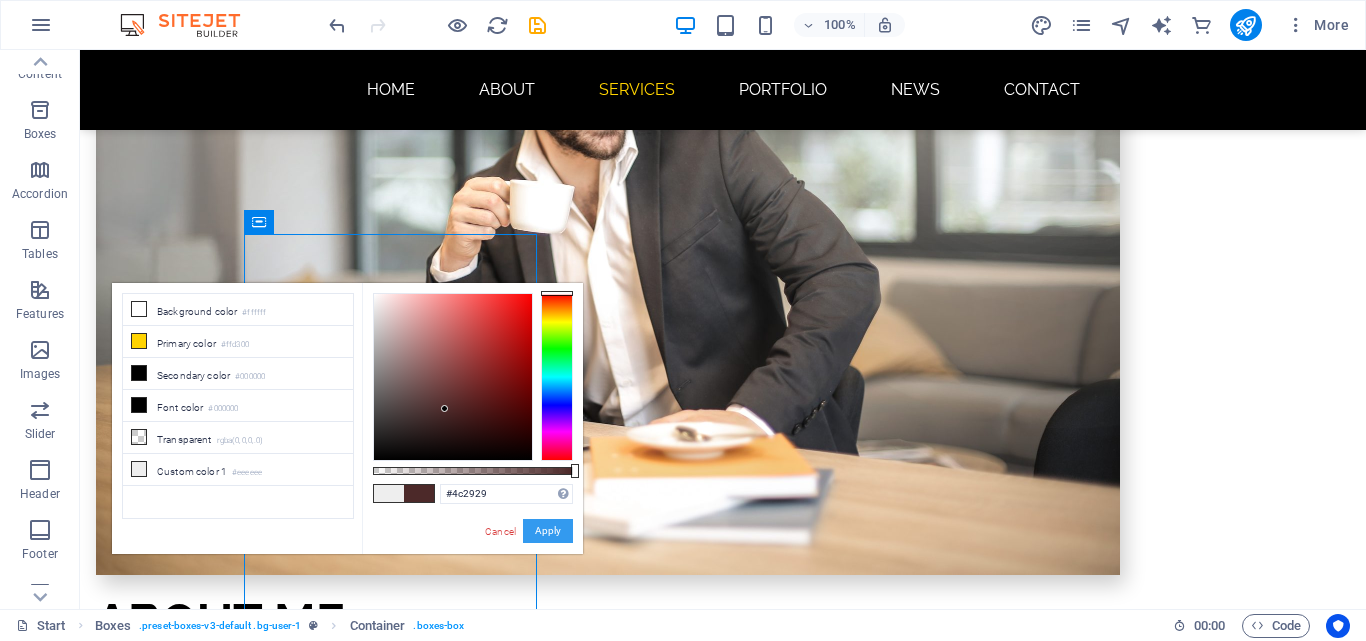 click on "Apply" at bounding box center (548, 531) 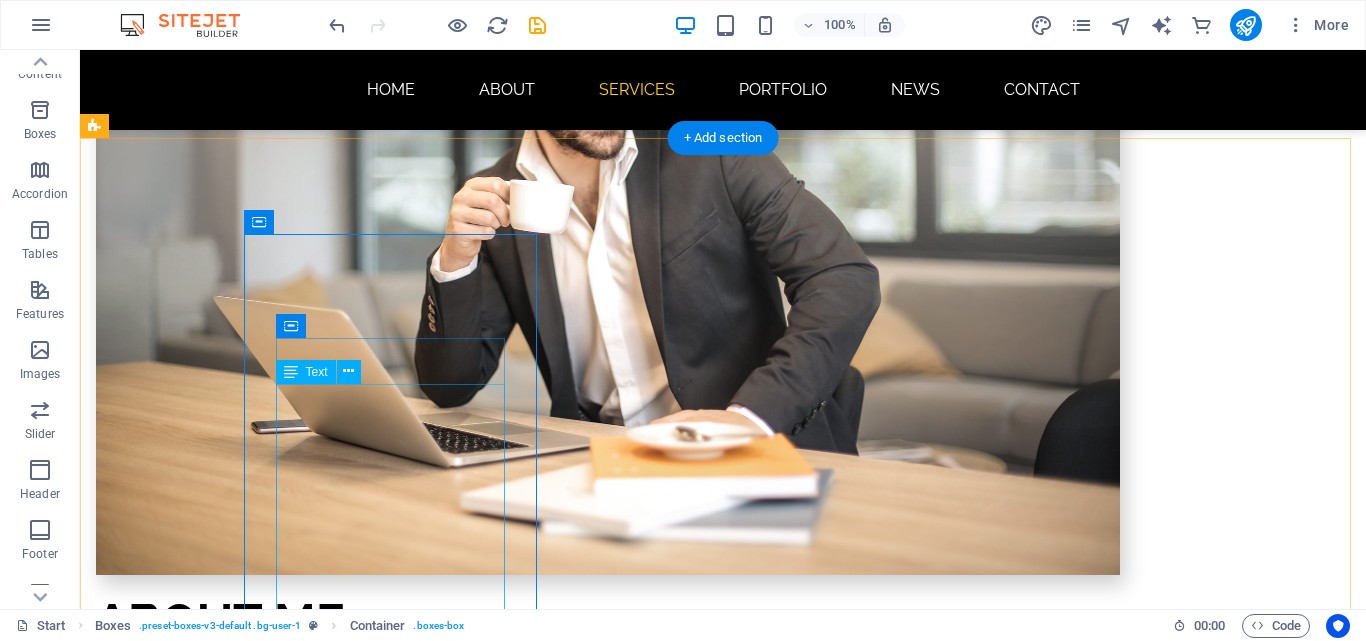 click on "Our expertise is wide reaching, whether you are looking to create a standalone website, mobile app, or sophisticated intranet system. Everything we create has a well-thought out architecture, a seamless user experience, and a high emphasis on security." at bounding box center (242, 1410) 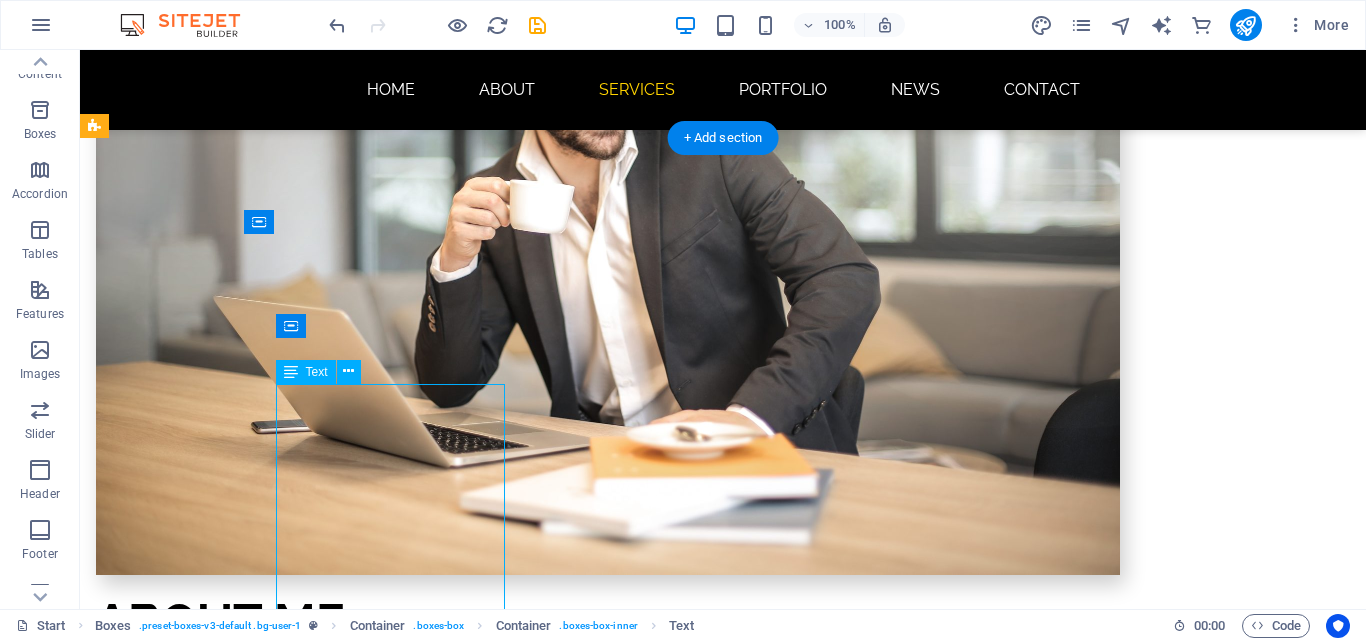click on "Our expertise is wide reaching, whether you are looking to create a standalone website, mobile app, or sophisticated intranet system. Everything we create has a well-thought out architecture, a seamless user experience, and a high emphasis on security." at bounding box center (242, 1410) 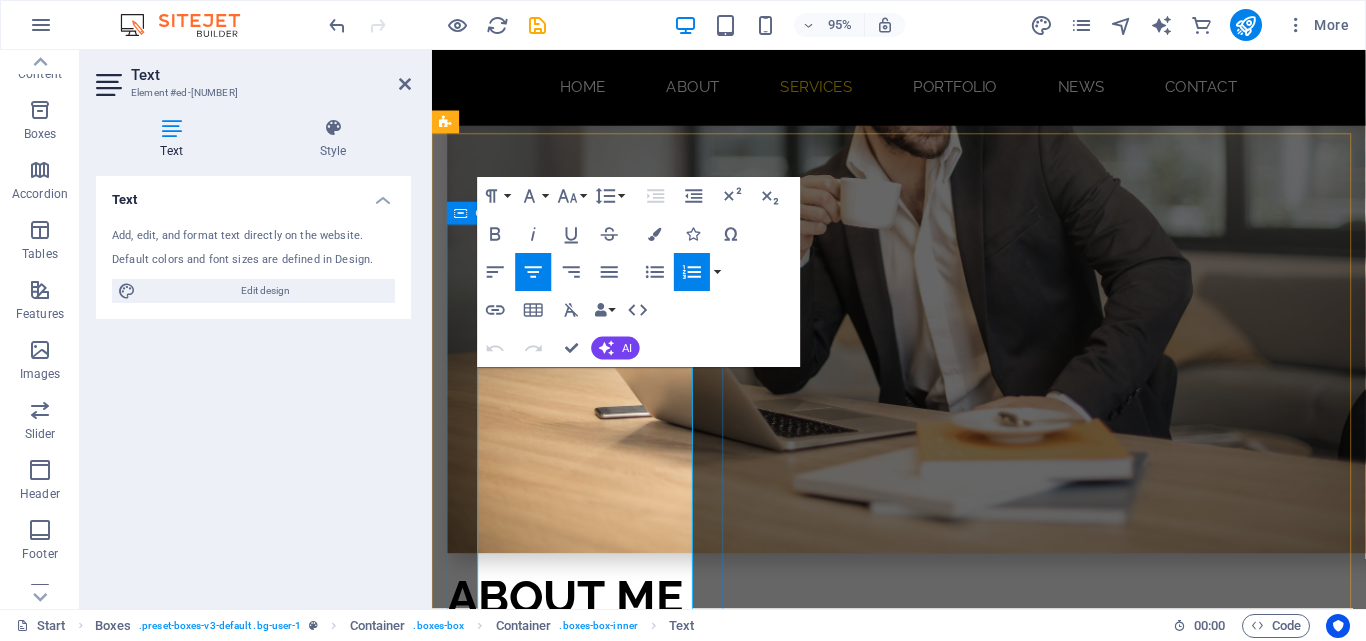 click on "web DESIGN Our expertise is wide reaching, whether you are looking to create a standalone website, mobile app, or sophisticated intranet system. Everything we create has a well-thought out architecture, a seamless user experience, and a high emphasis on security." at bounding box center (594, 1356) 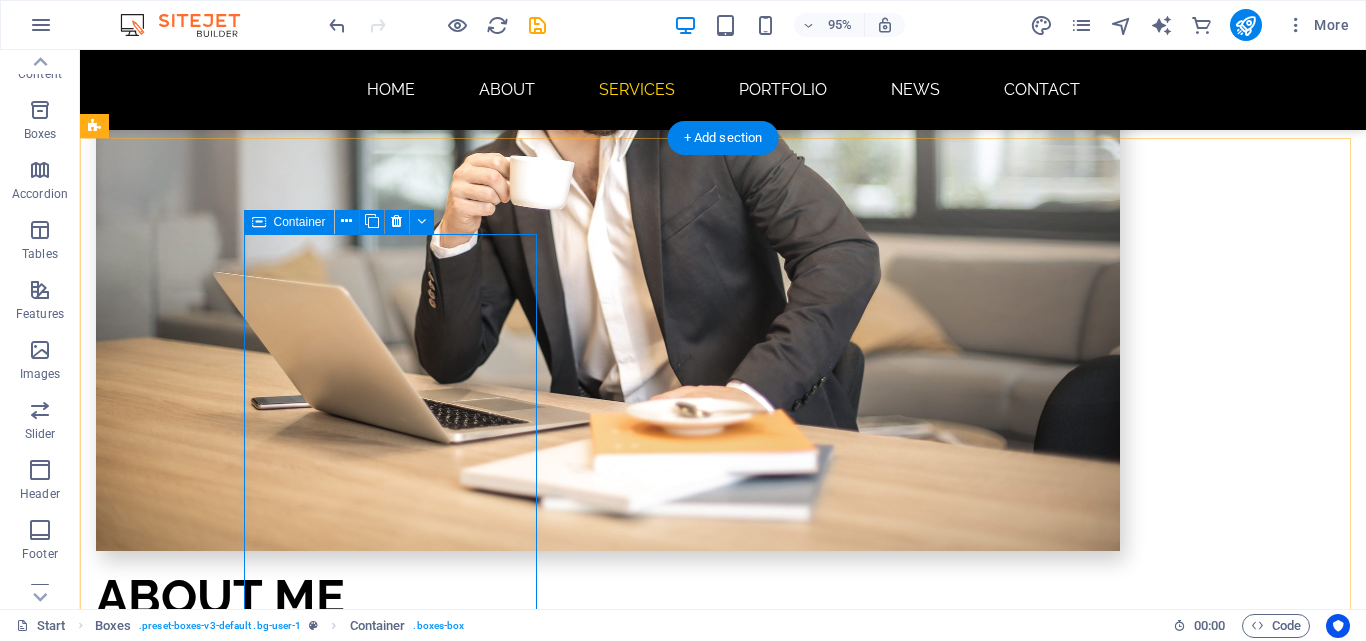 scroll, scrollTop: 2883, scrollLeft: 0, axis: vertical 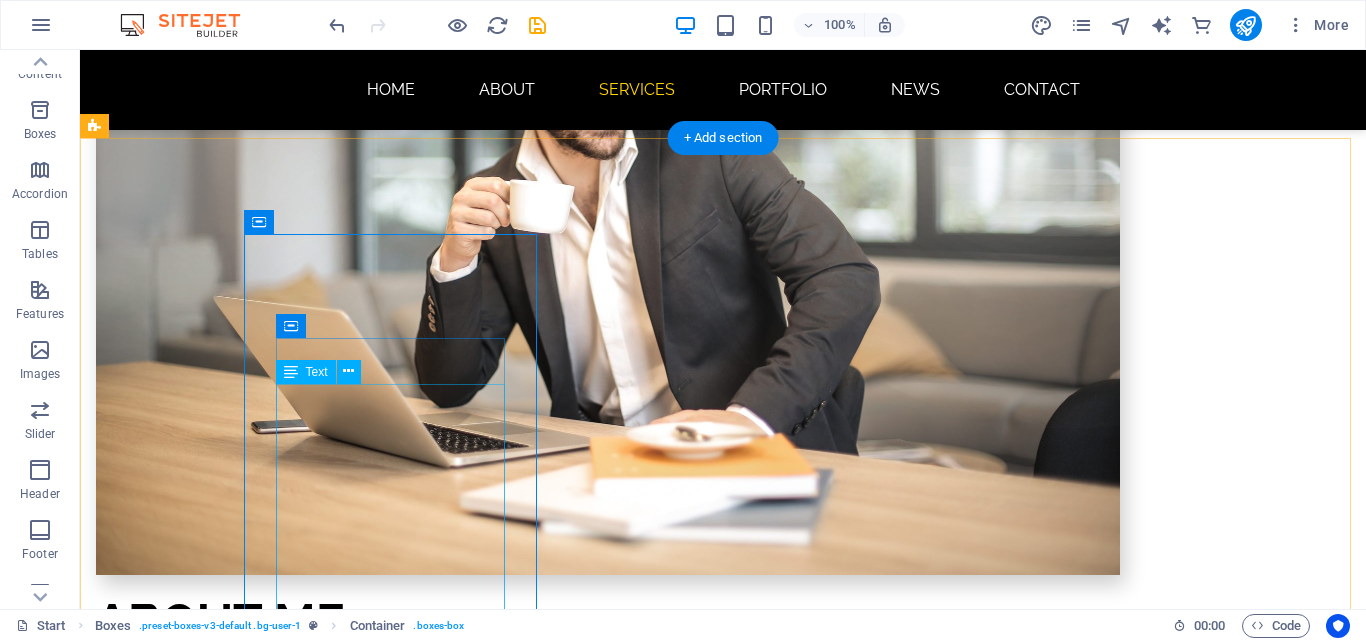click on "Our expertise is wide reaching, whether you are looking to create a standalone website, mobile app, or sophisticated intranet system. Everything we create has a well-thought out architecture, a seamless user experience, and a high emphasis on security." at bounding box center [242, 1410] 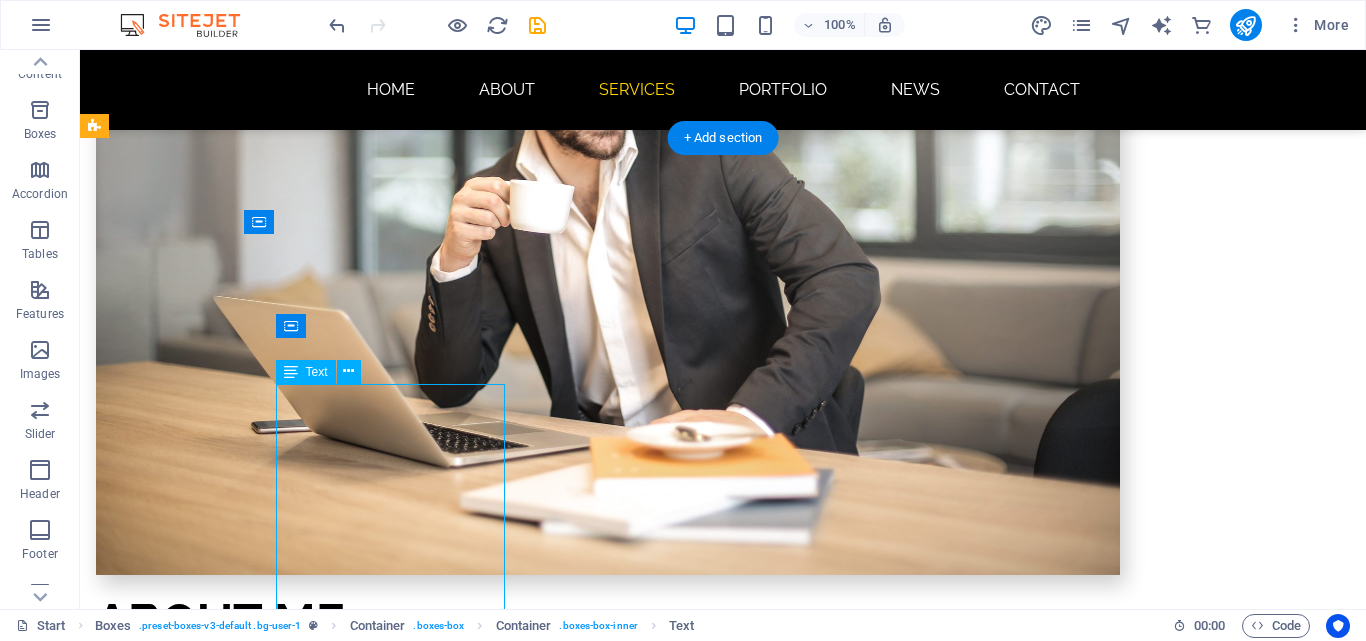 click on "Our expertise is wide reaching, whether you are looking to create a standalone website, mobile app, or sophisticated intranet system. Everything we create has a well-thought out architecture, a seamless user experience, and a high emphasis on security." at bounding box center (242, 1410) 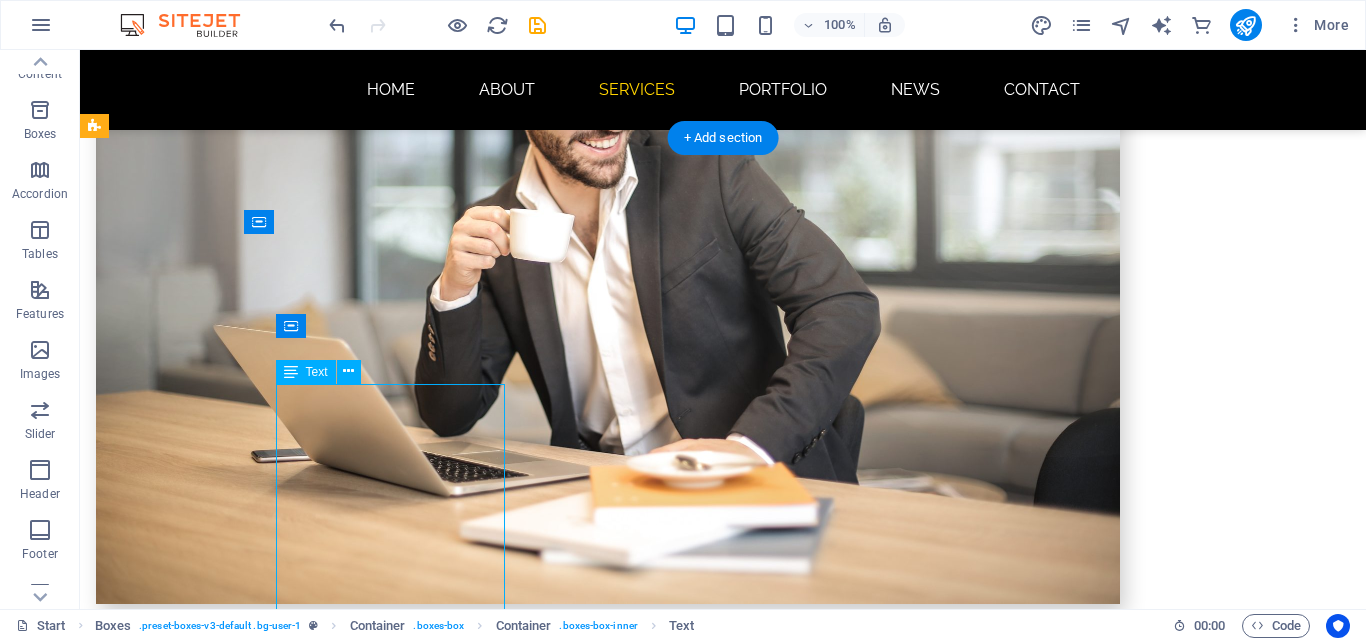 scroll, scrollTop: 2907, scrollLeft: 0, axis: vertical 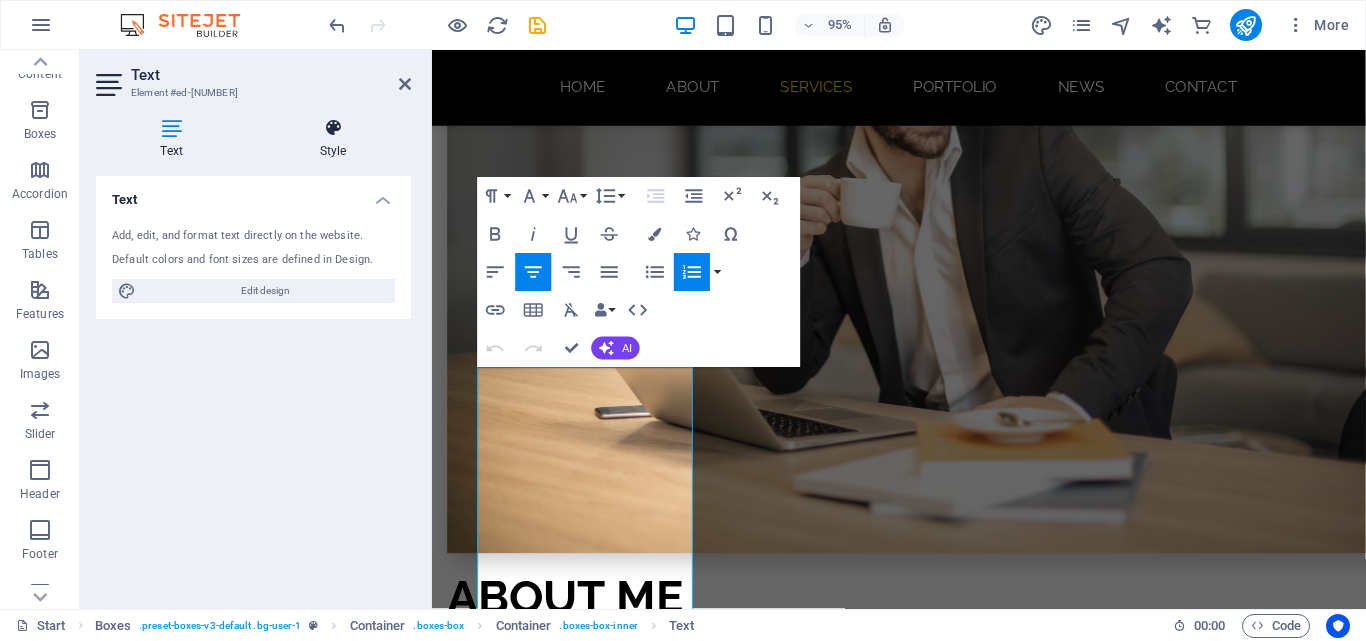 click at bounding box center (333, 128) 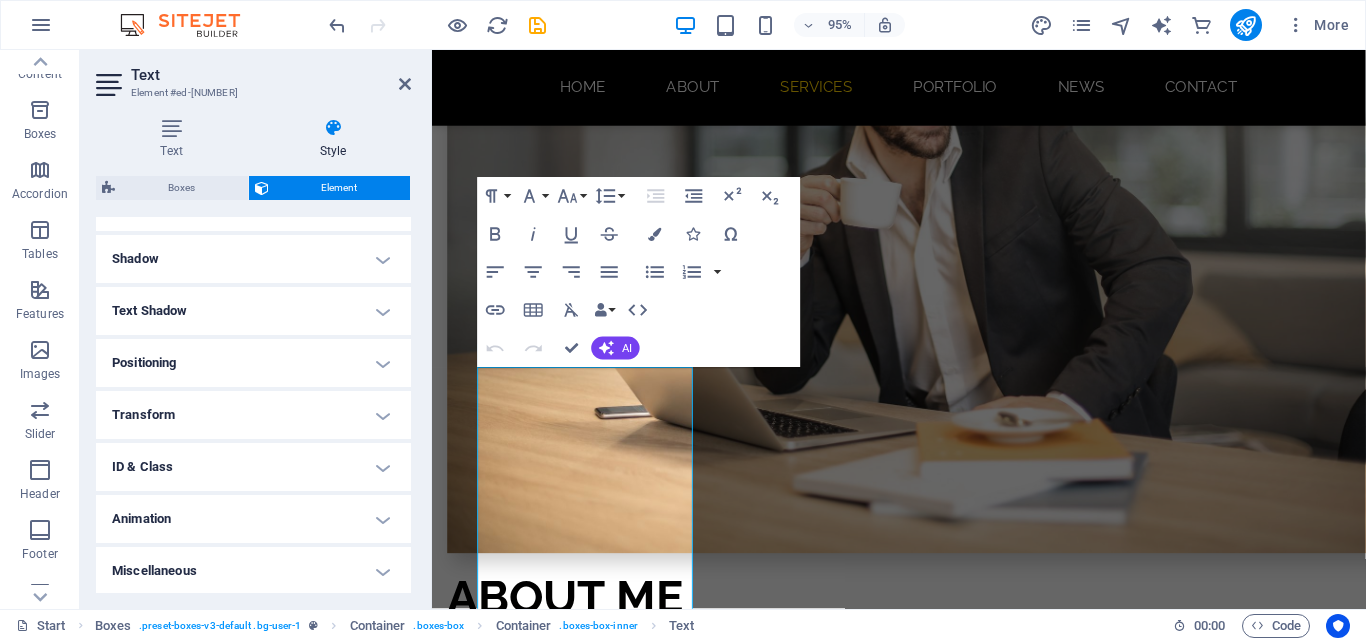 scroll, scrollTop: 469, scrollLeft: 0, axis: vertical 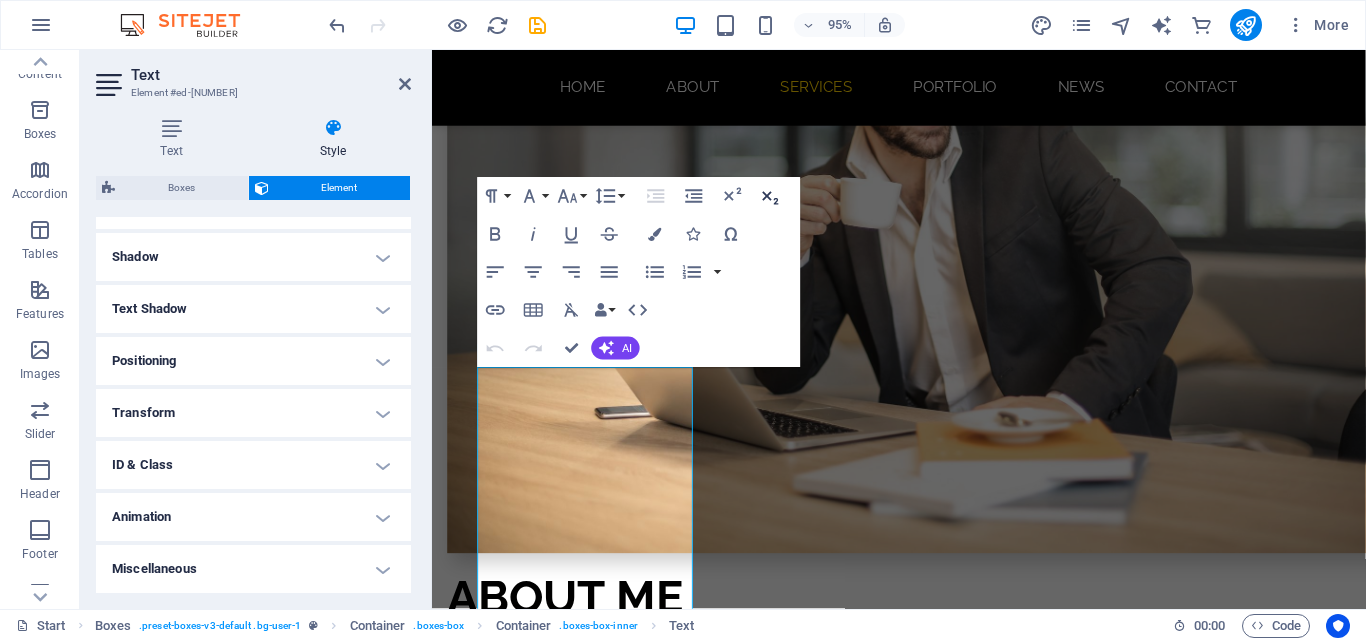 click 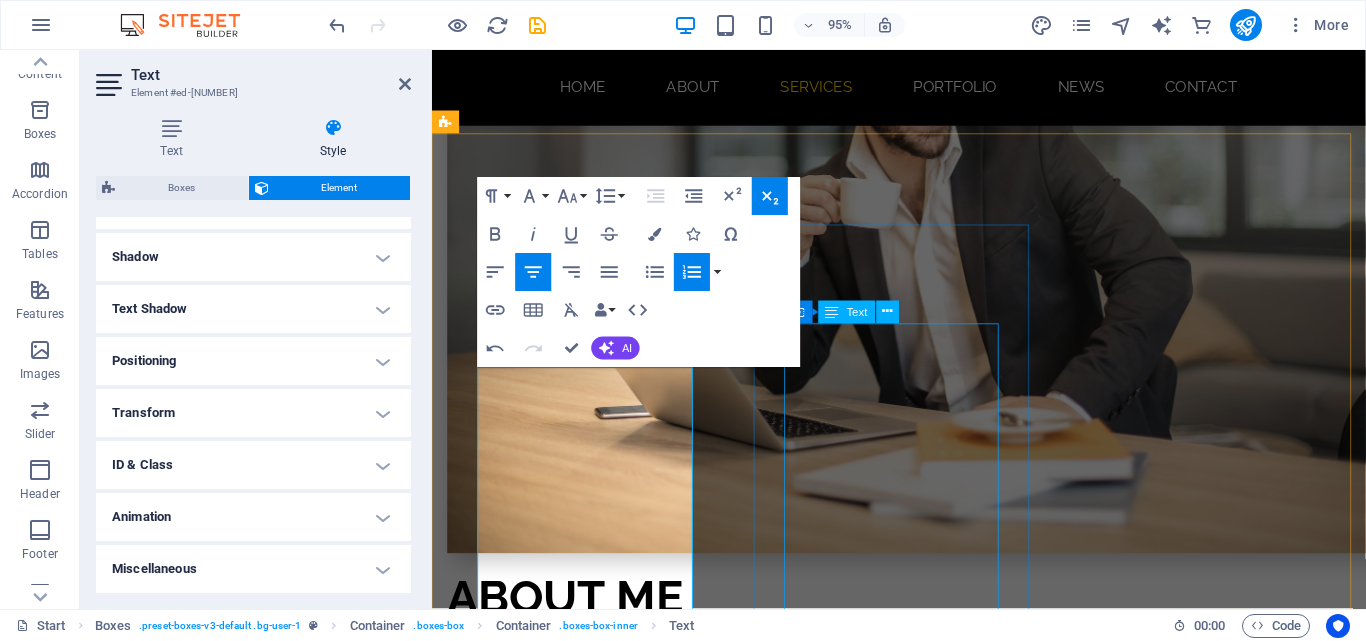 click on "We have hundreds of staff members that are certified in industry-leading content management and ecommerce solutions. Our team is technology-agnostic and will work with you to implement any platform that fits your business goals and objectives. We also offer platform upgrade services to enhance and improve performance." at bounding box center (594, 1887) 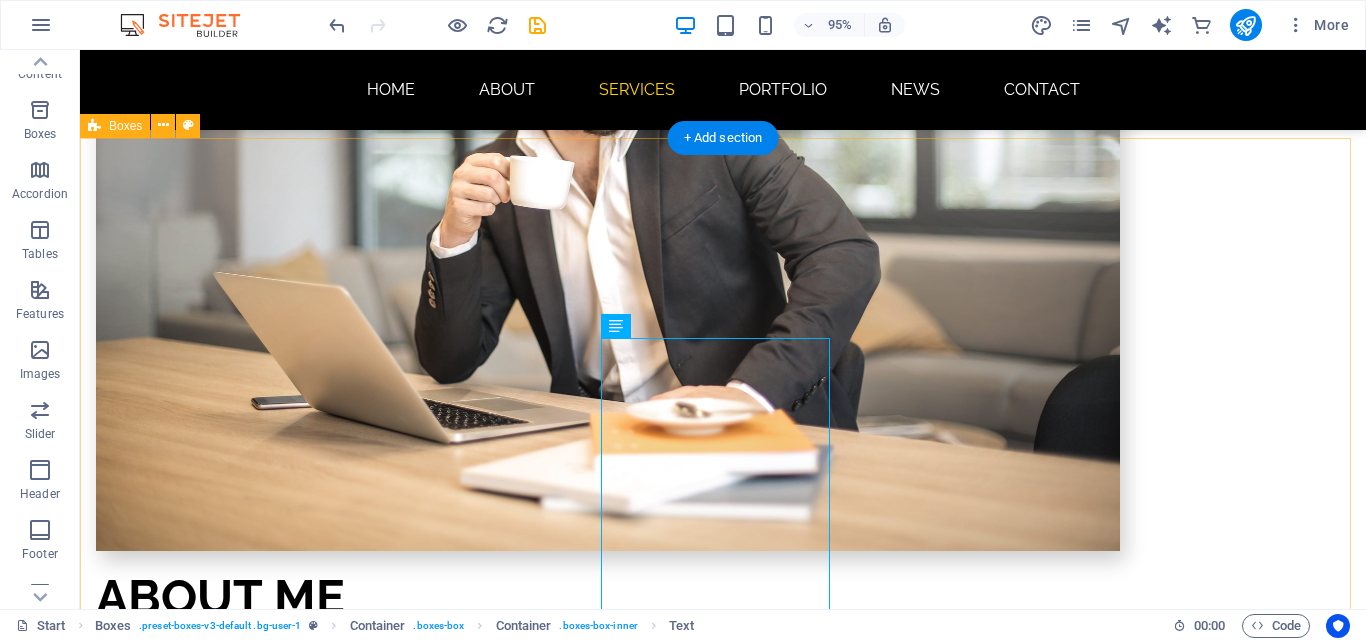 scroll, scrollTop: 2883, scrollLeft: 0, axis: vertical 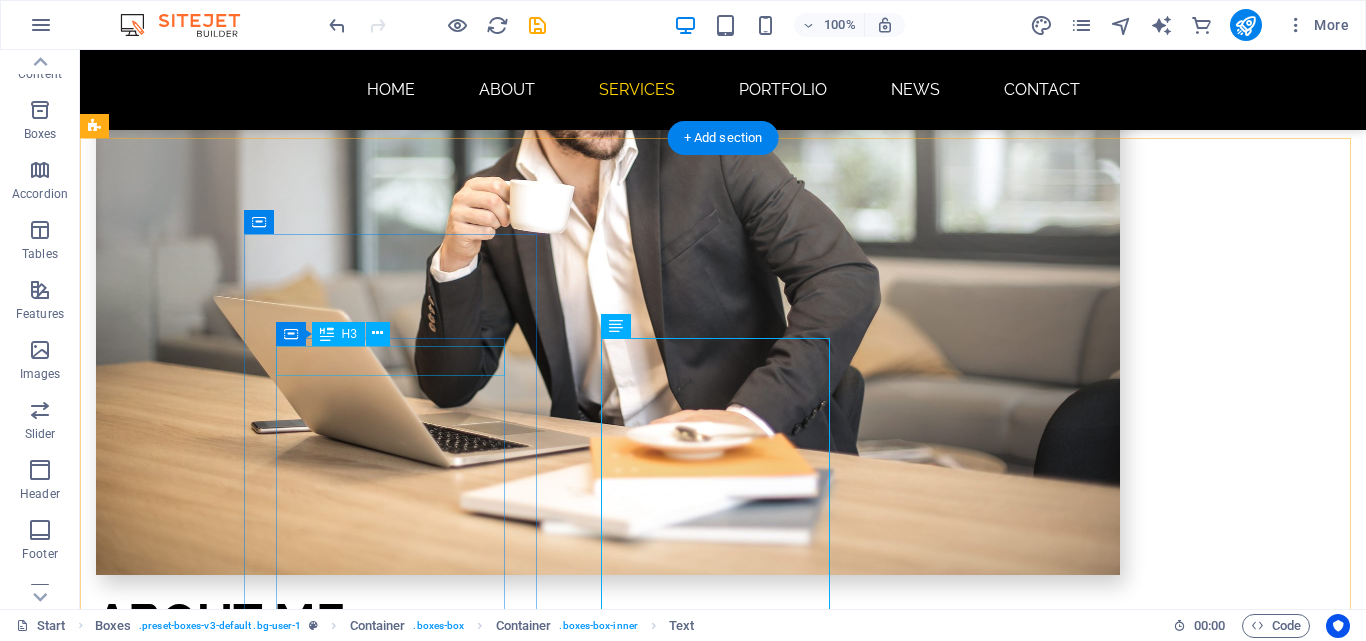 click on "web DESIGN" at bounding box center [242, 1254] 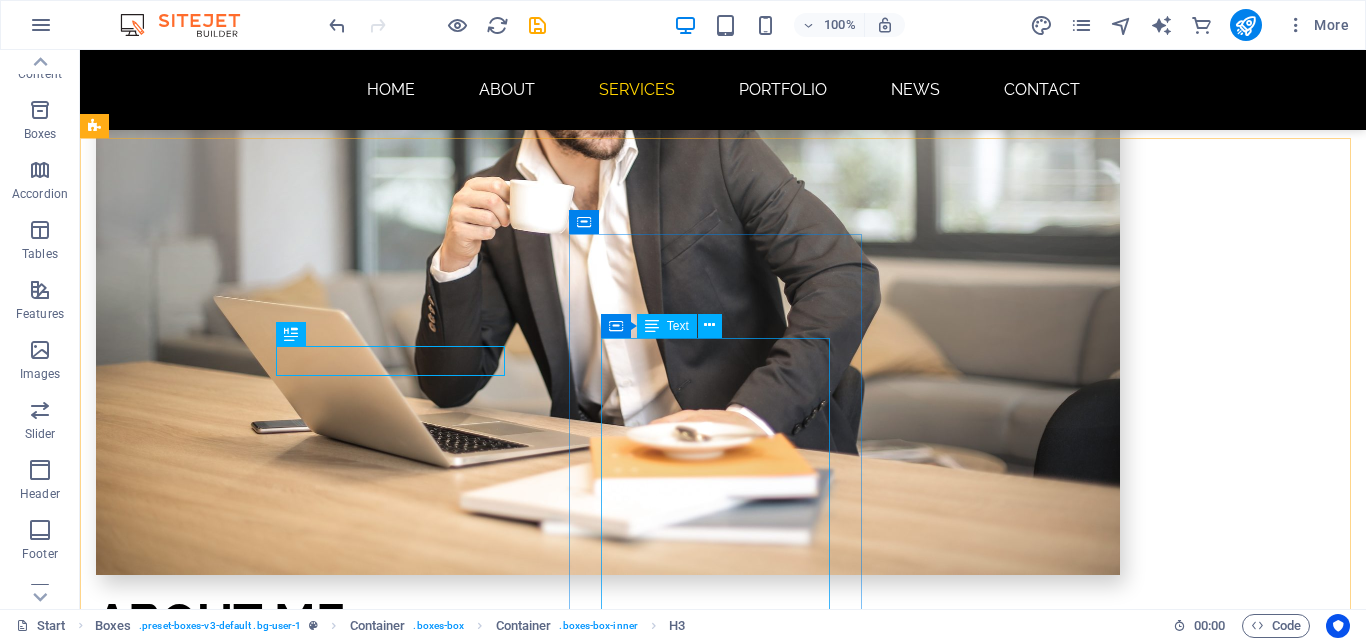 click on "Text" at bounding box center [678, 326] 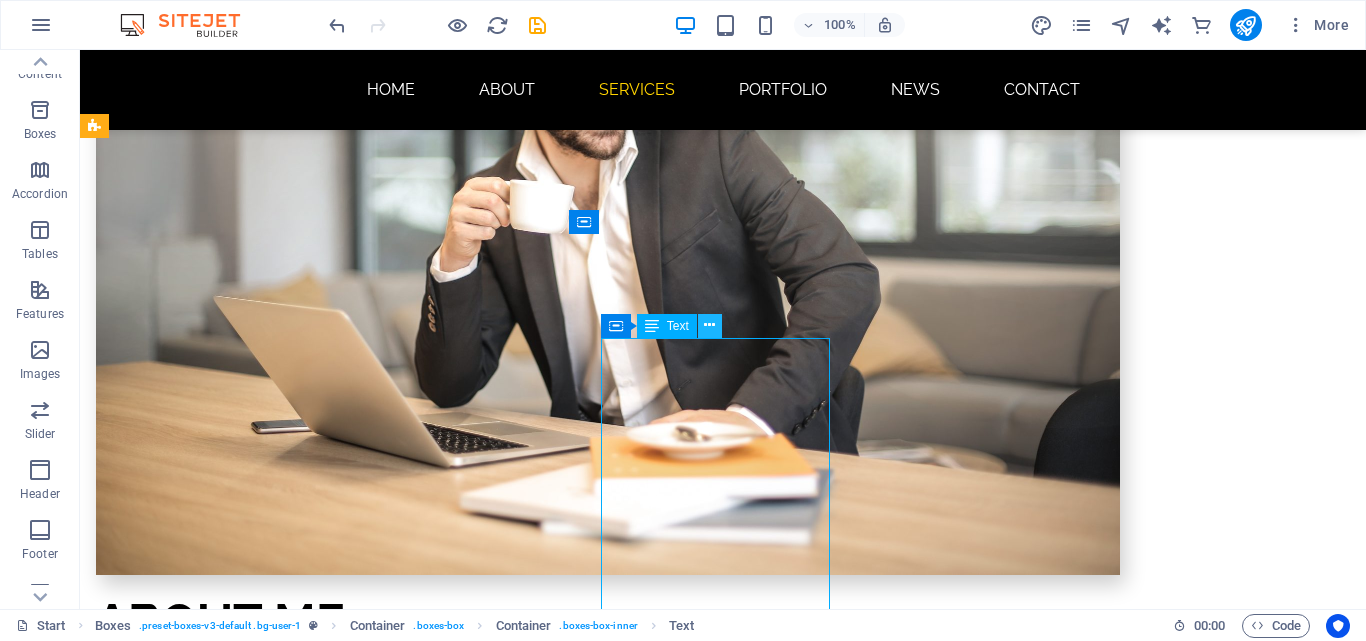 click at bounding box center [710, 326] 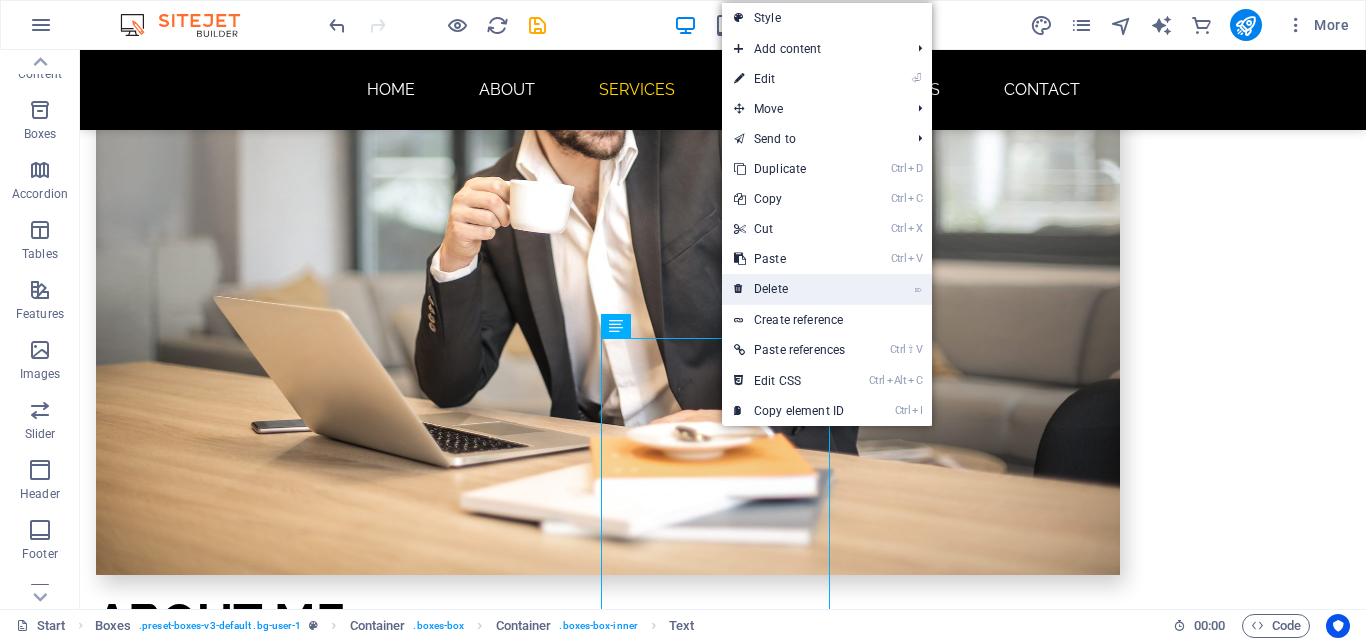 click on "⌦  Delete" at bounding box center [789, 289] 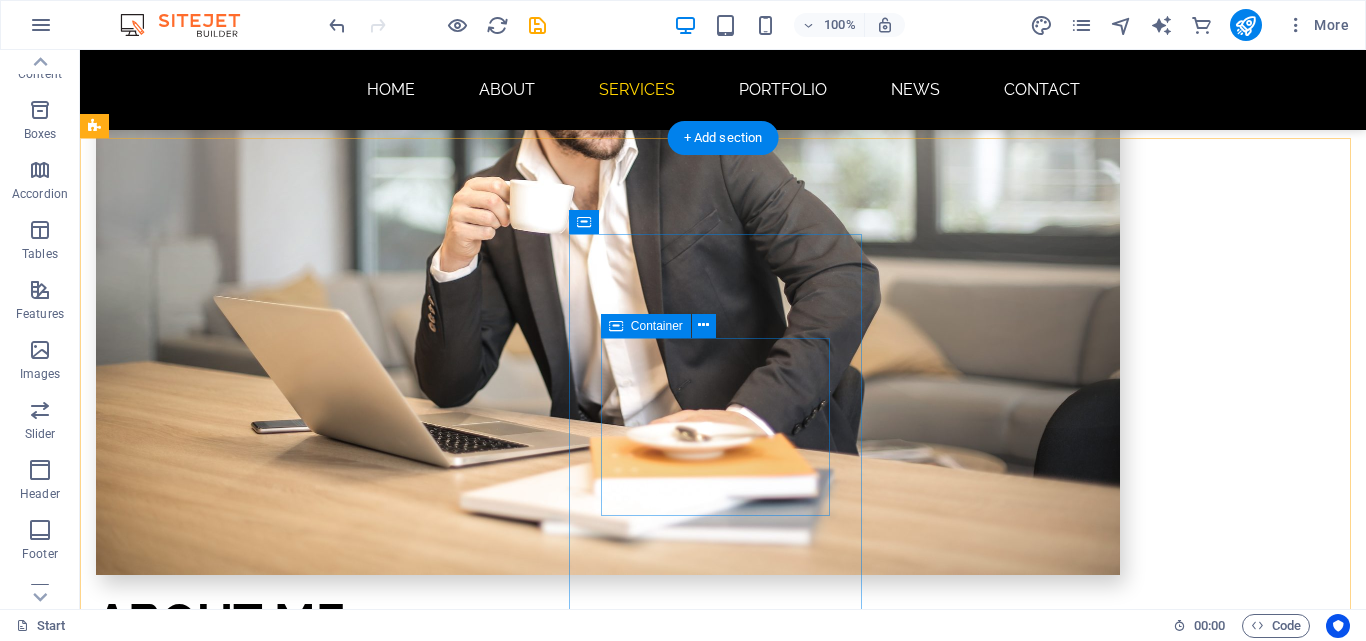 click on "Add elements" at bounding box center (242, 1796) 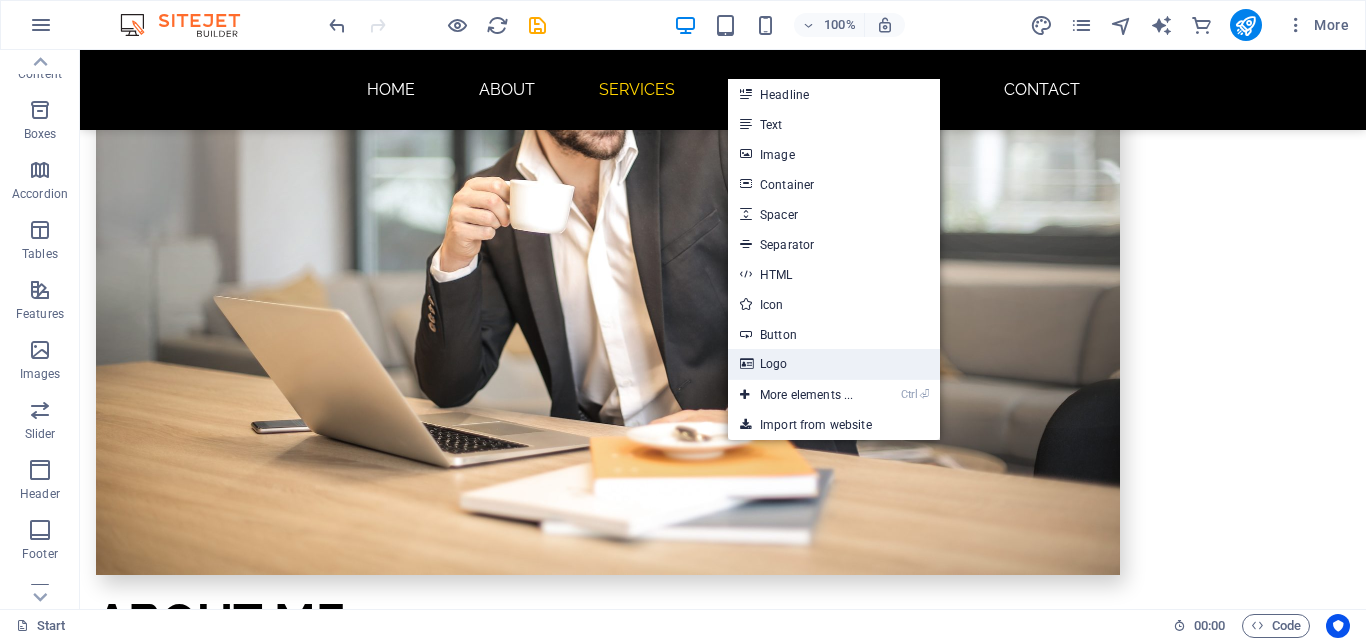 drag, startPoint x: 783, startPoint y: 364, endPoint x: 368, endPoint y: 330, distance: 416.39044 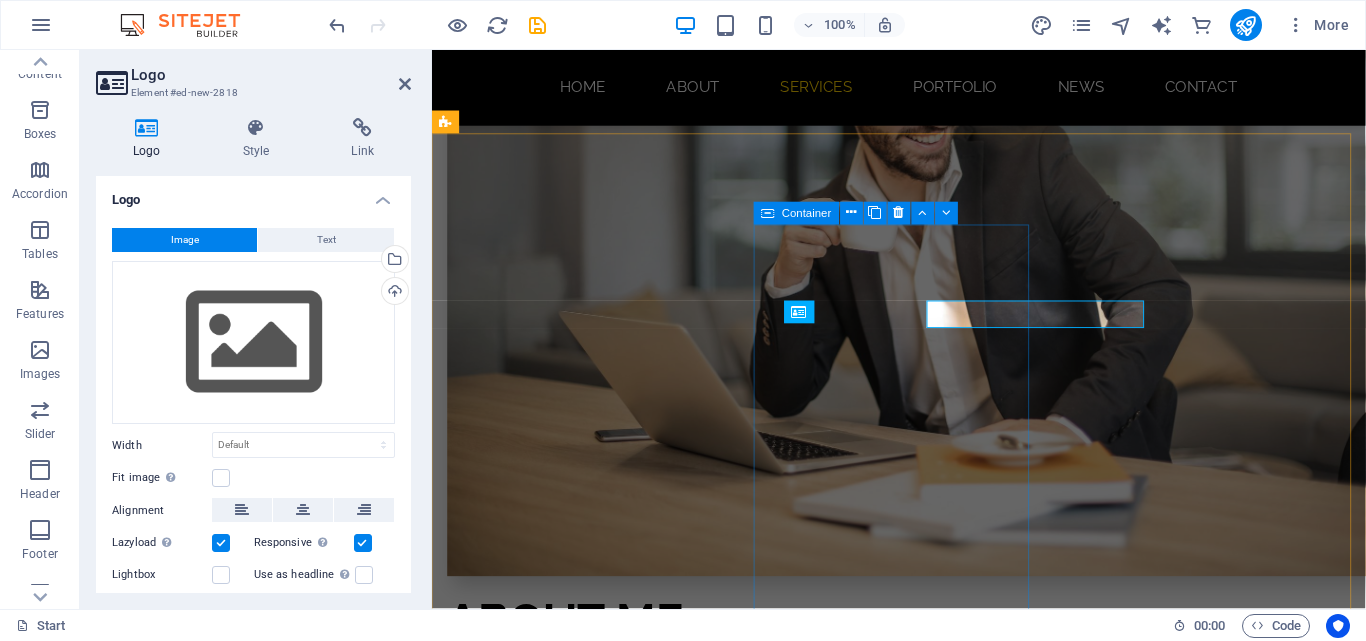 scroll, scrollTop: 2907, scrollLeft: 0, axis: vertical 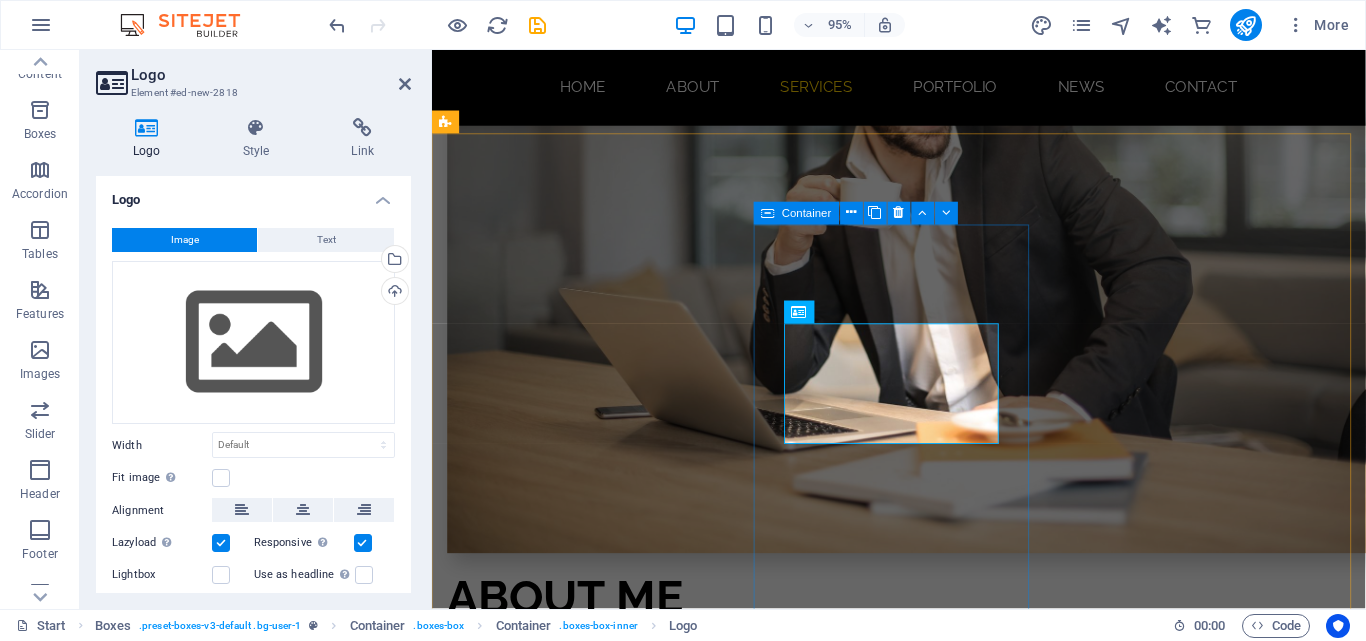 click at bounding box center (594, 1776) 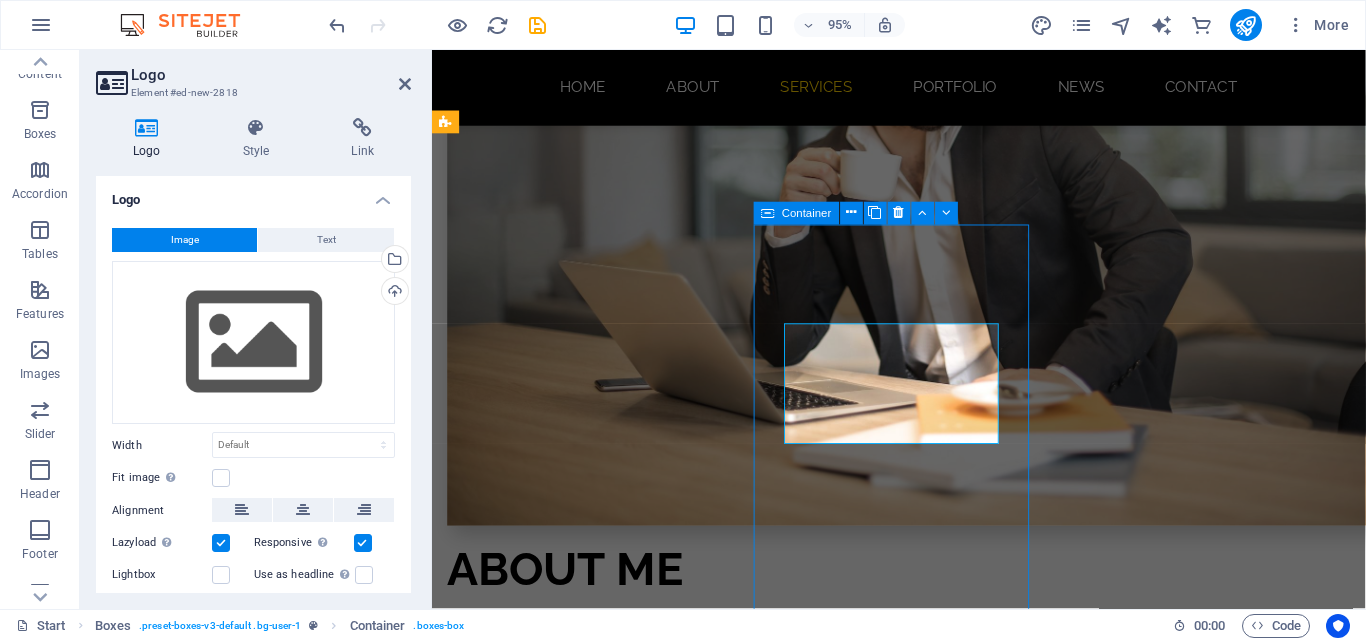 scroll, scrollTop: 2883, scrollLeft: 0, axis: vertical 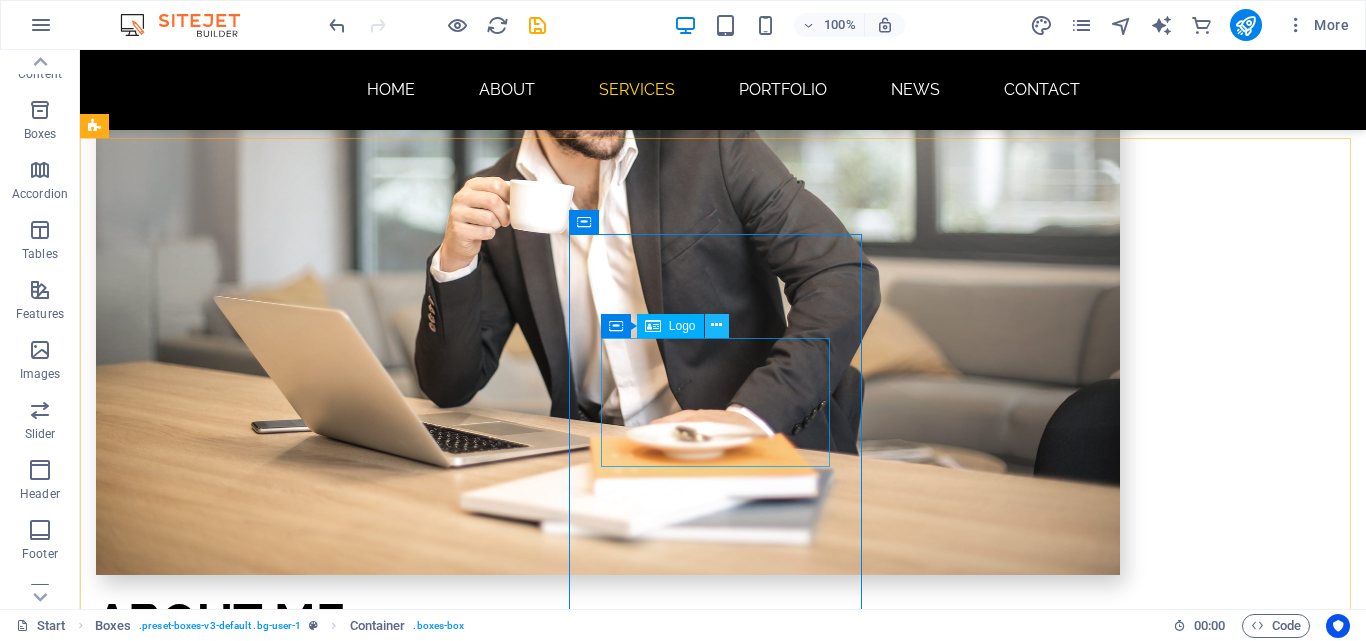 click at bounding box center [716, 325] 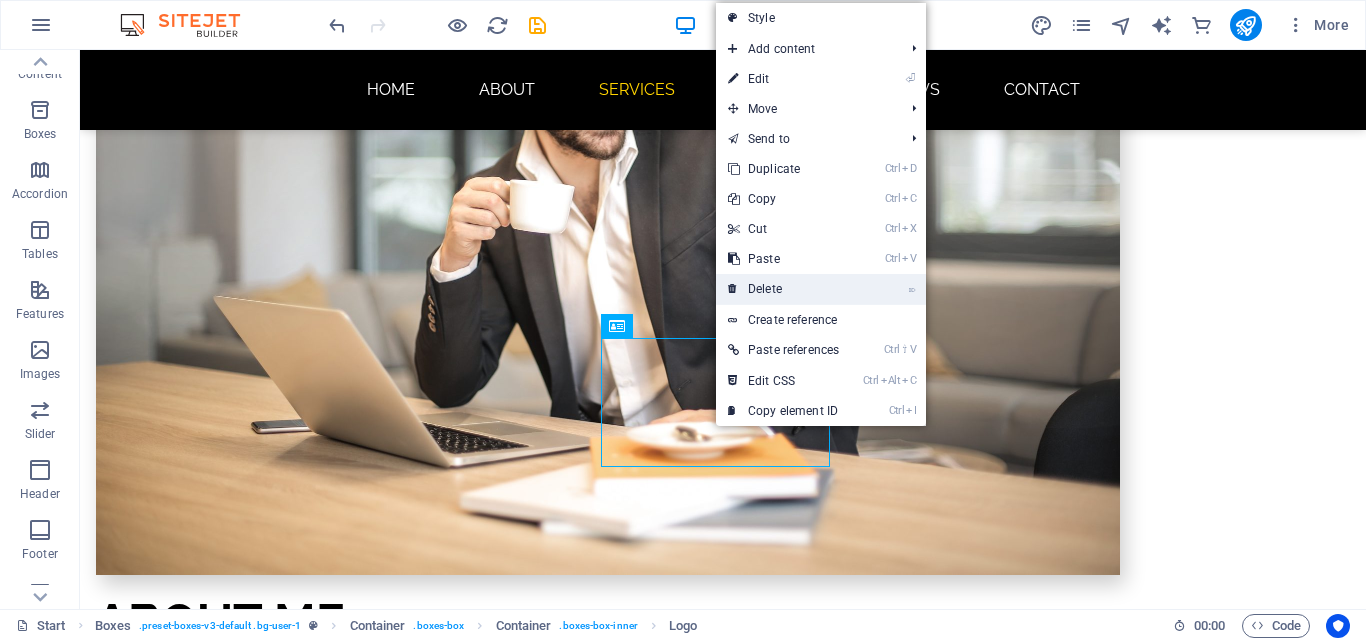 click on "⌦  Delete" at bounding box center (783, 289) 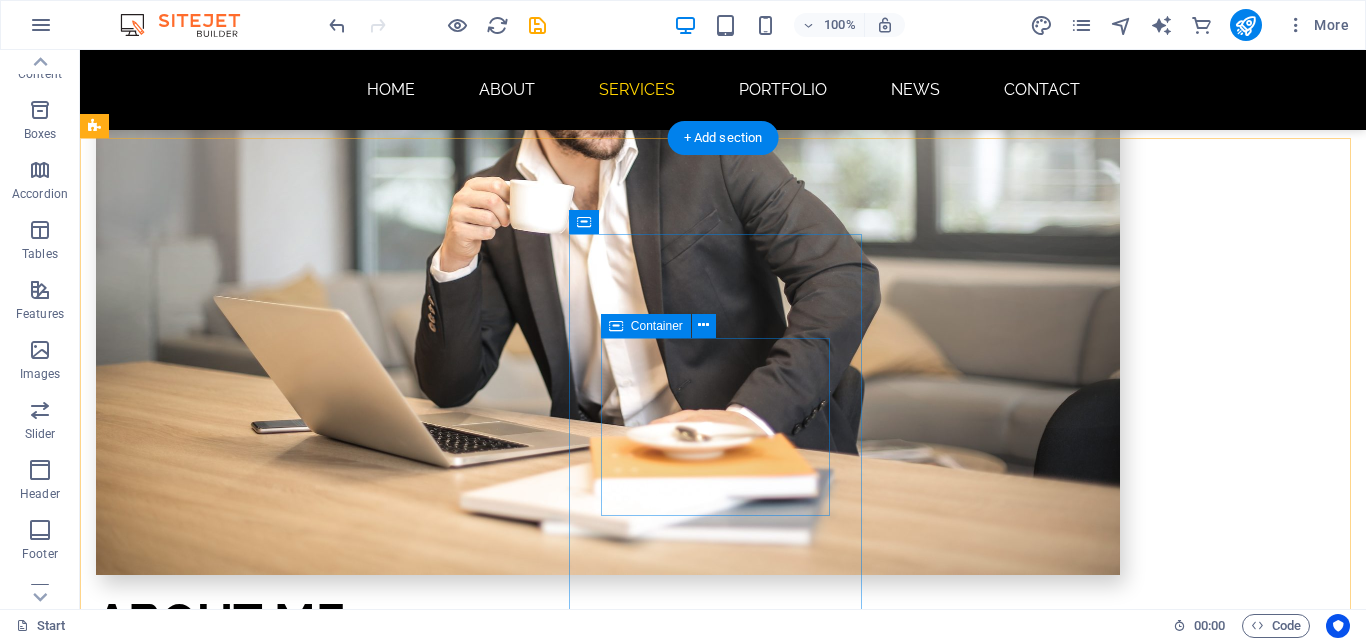 click on "Add elements" at bounding box center (242, 1796) 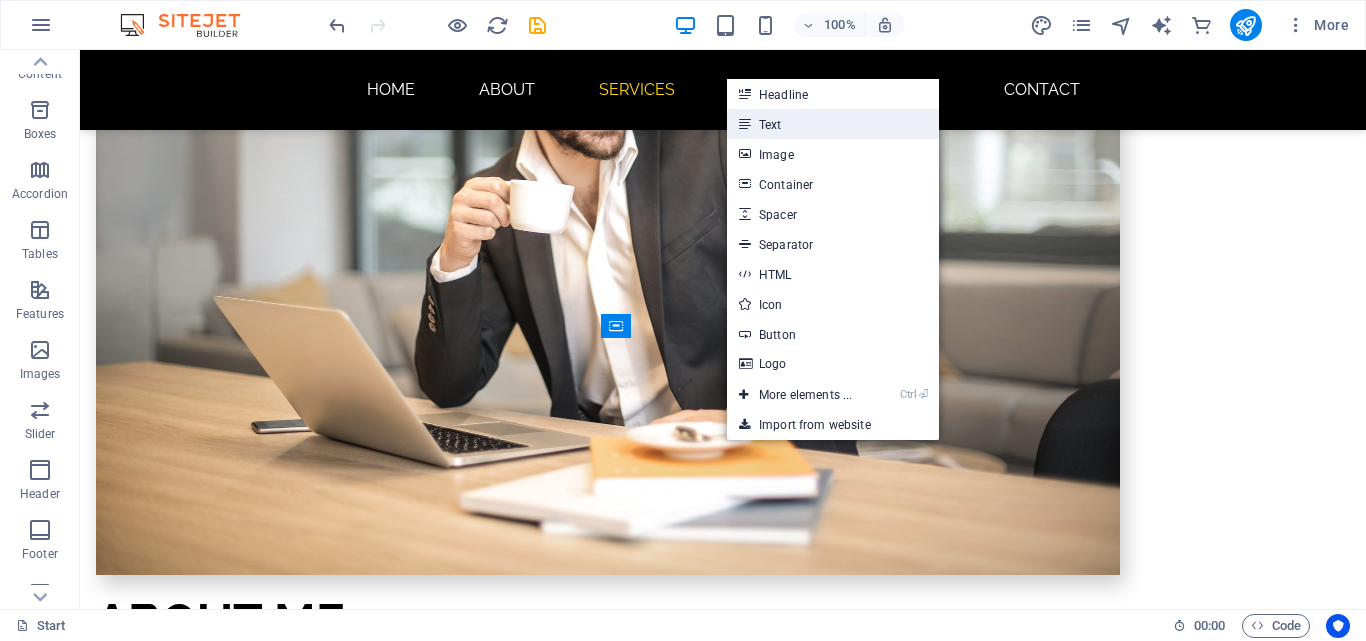 click on "Text" at bounding box center (833, 124) 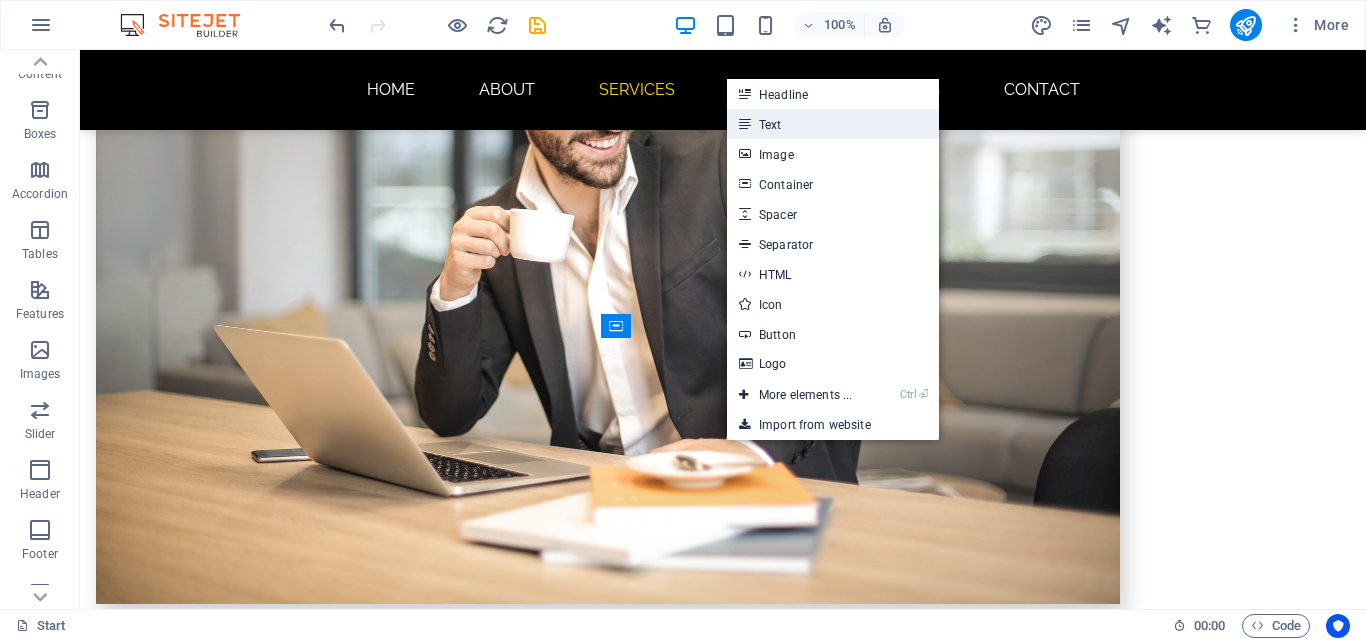 scroll, scrollTop: 2907, scrollLeft: 0, axis: vertical 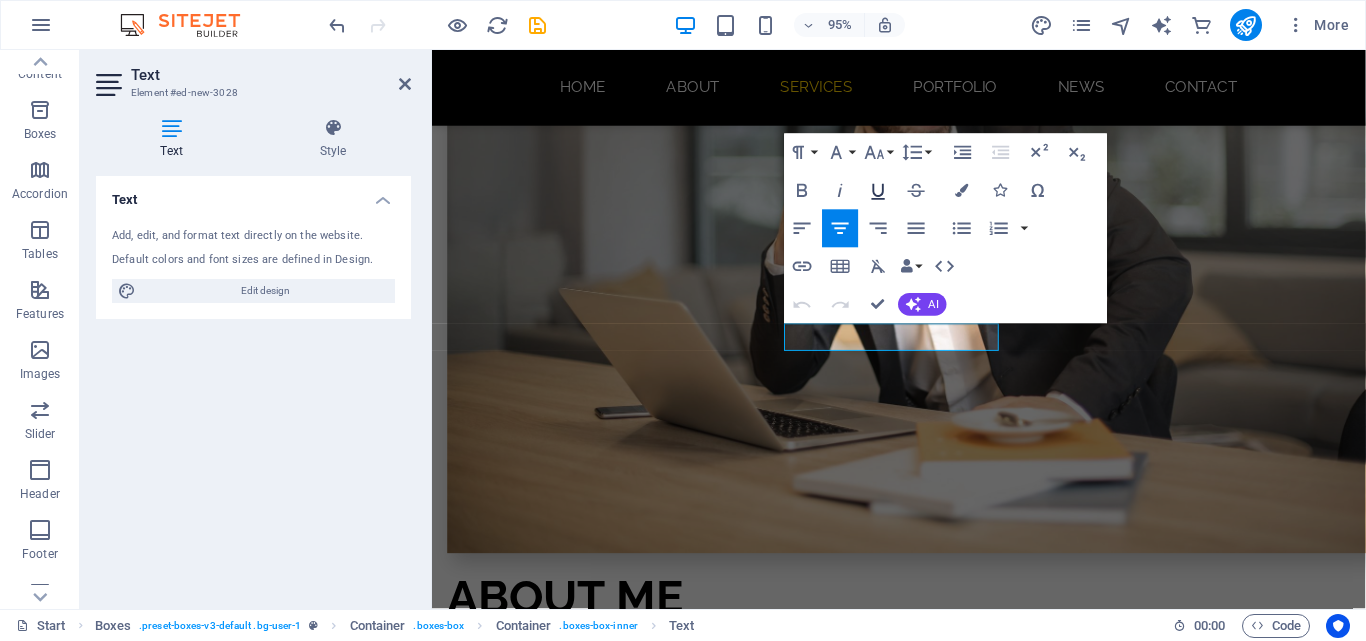 click 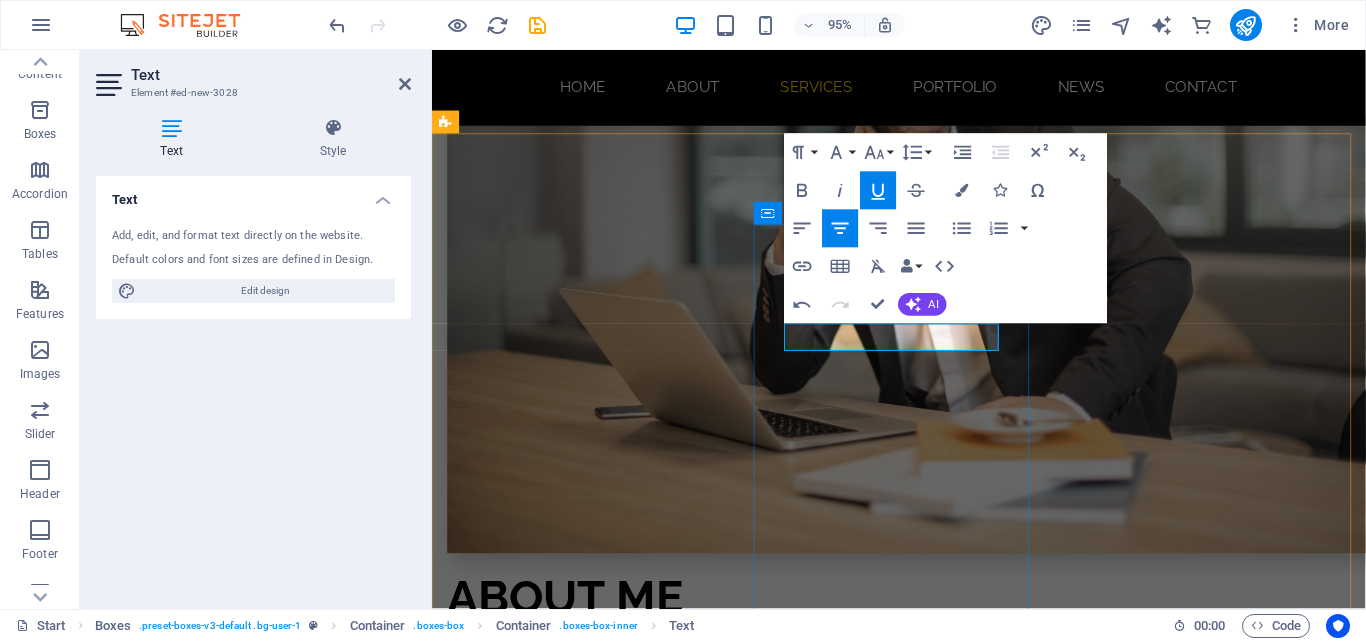 click on "New text element" at bounding box center (594, 1715) 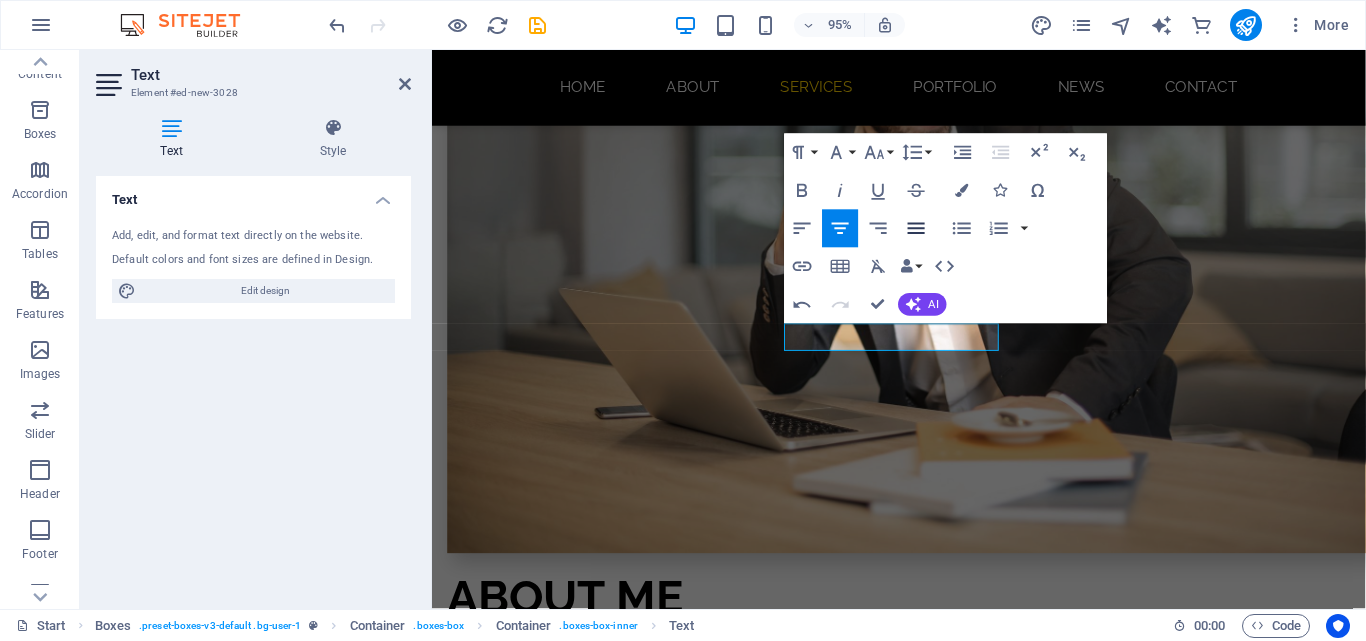 click 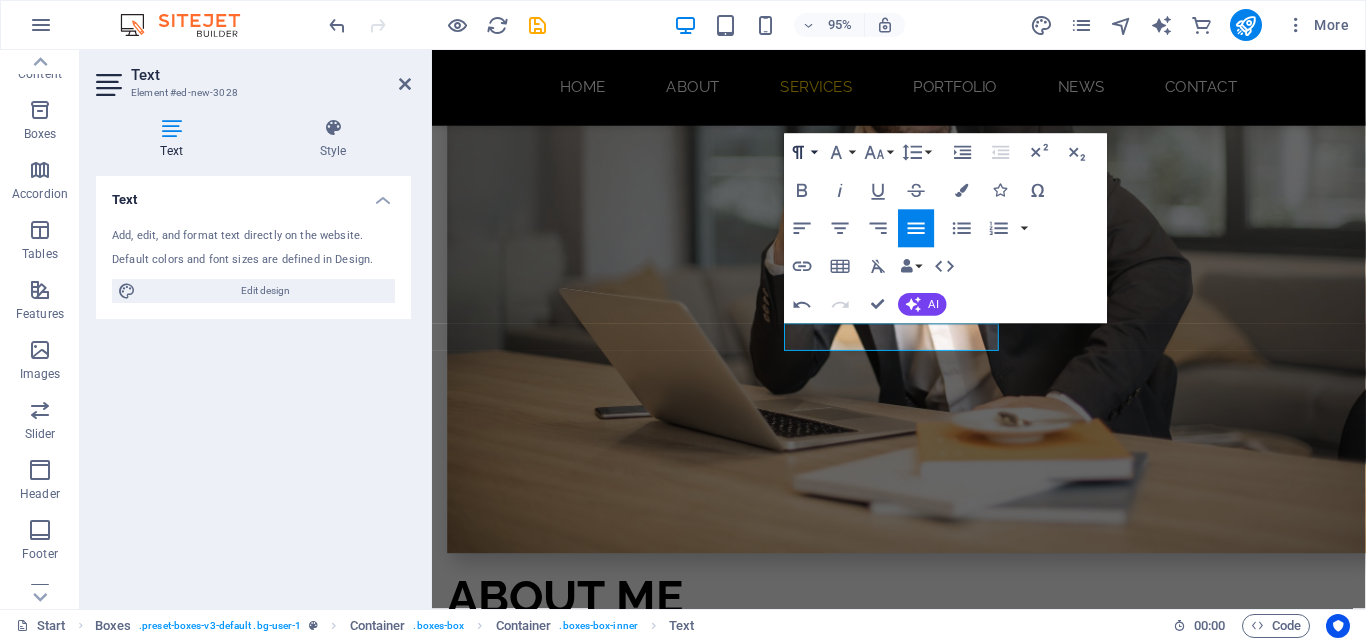 click 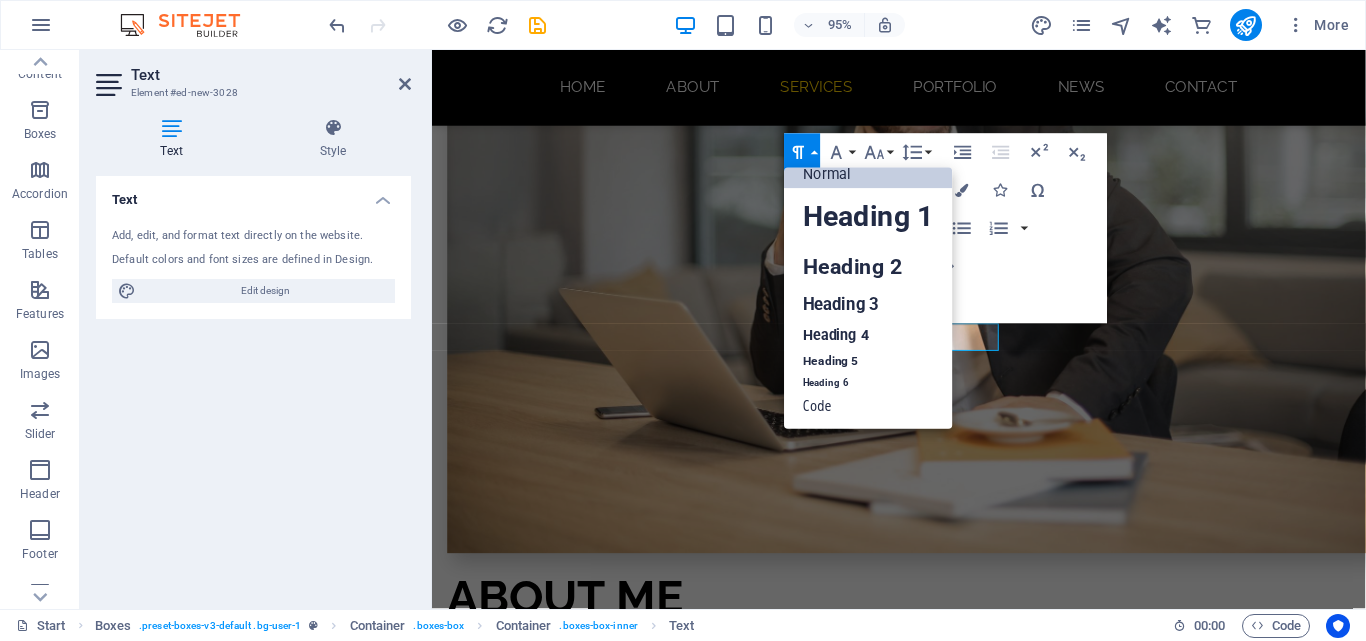 scroll, scrollTop: 16, scrollLeft: 0, axis: vertical 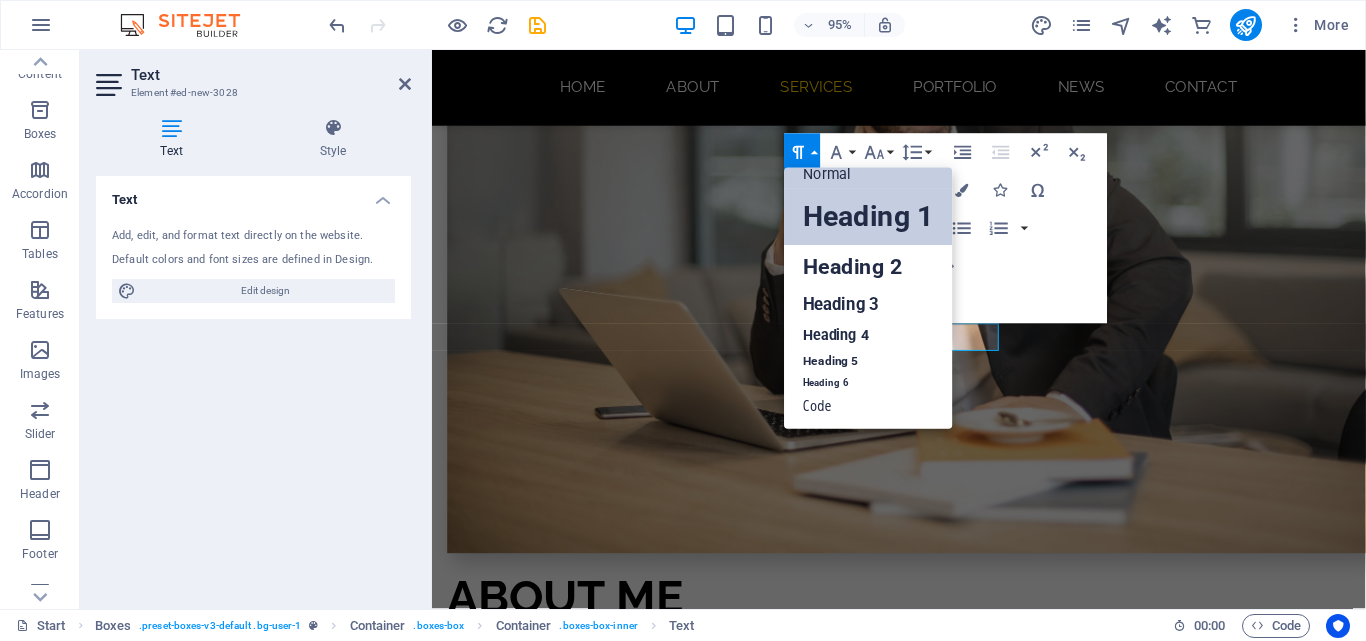 click on "Heading 1" at bounding box center [868, 217] 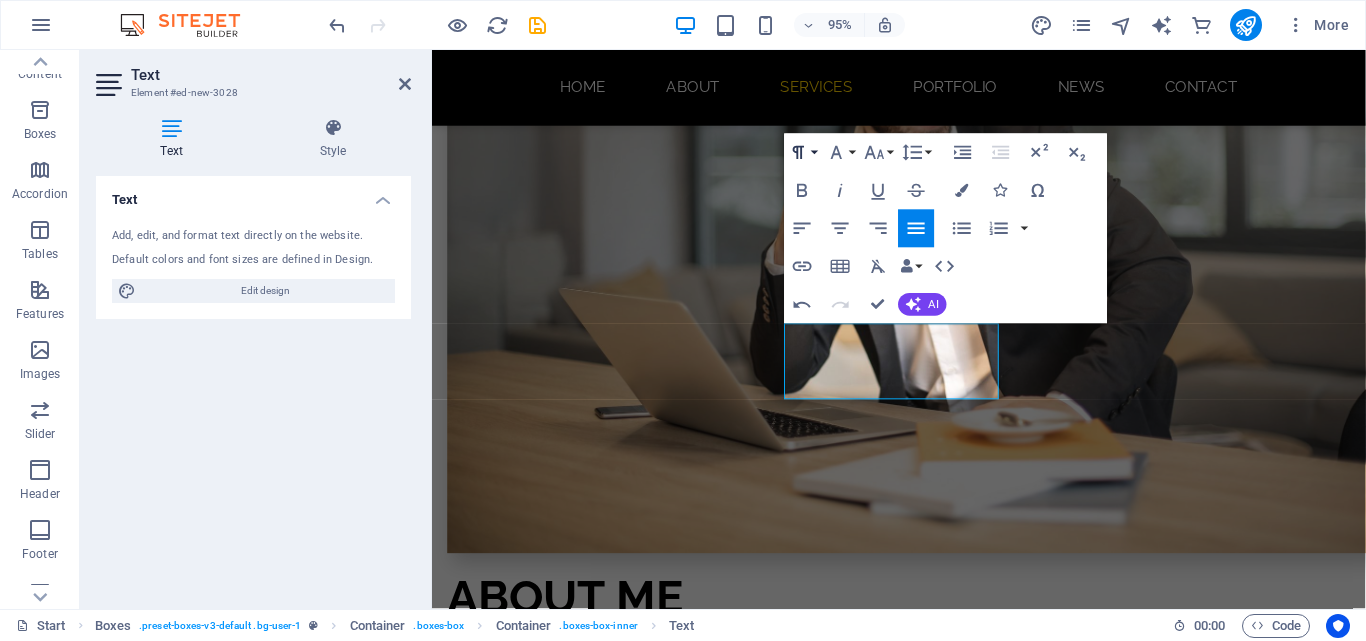 click 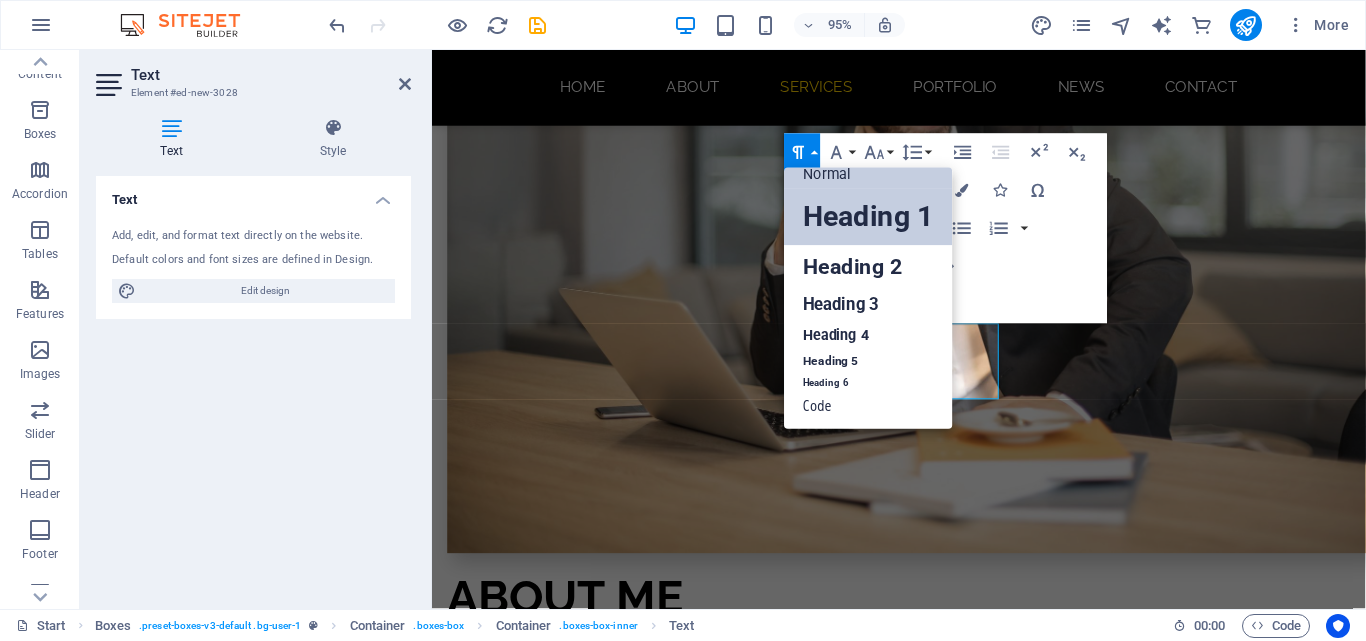 scroll, scrollTop: 16, scrollLeft: 0, axis: vertical 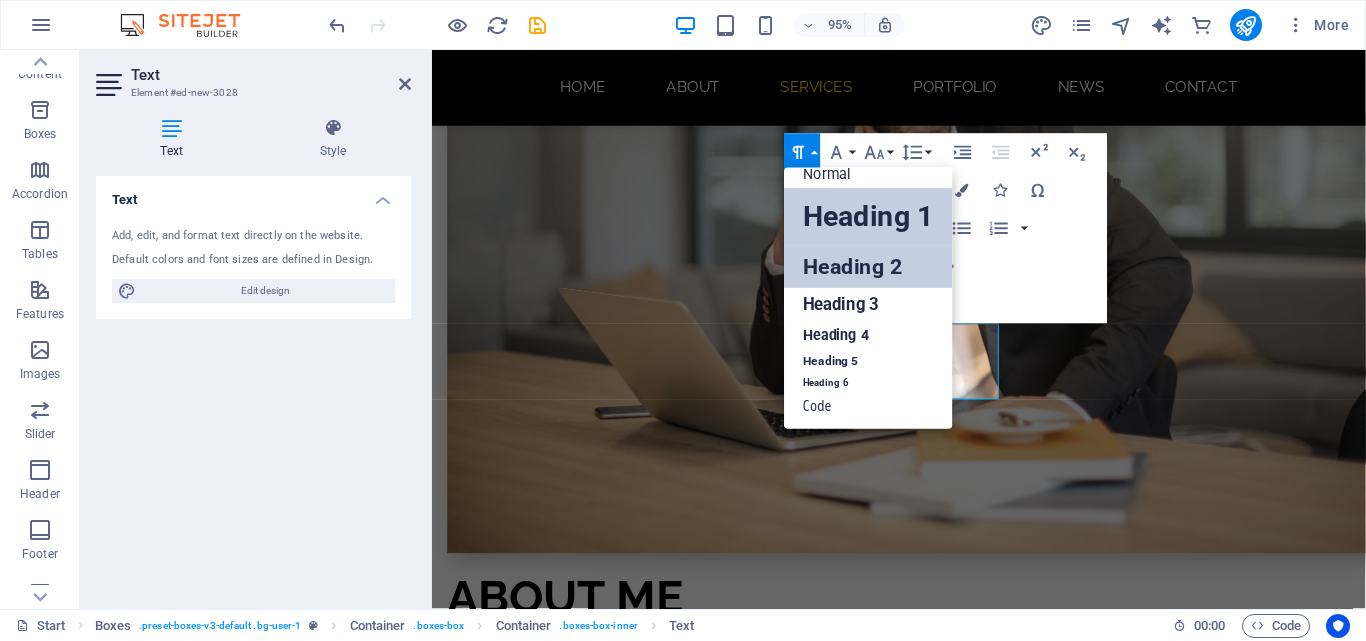 click on "Heading 2" at bounding box center [868, 267] 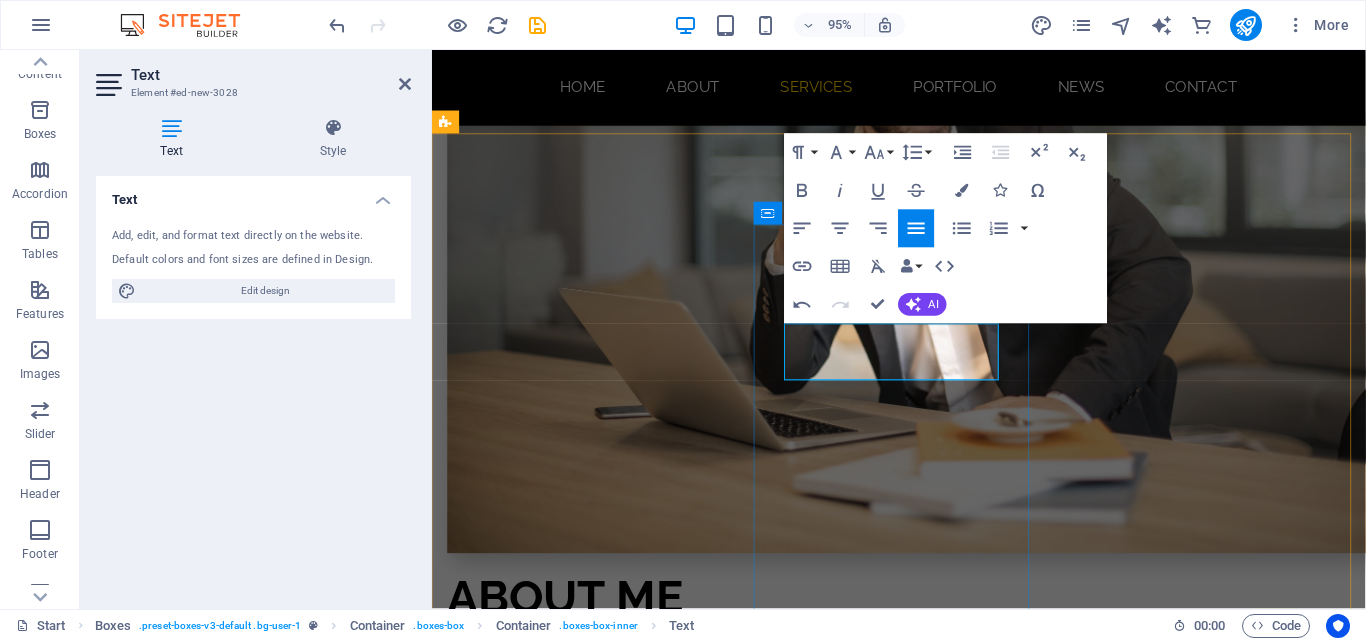 click at bounding box center (594, 1730) 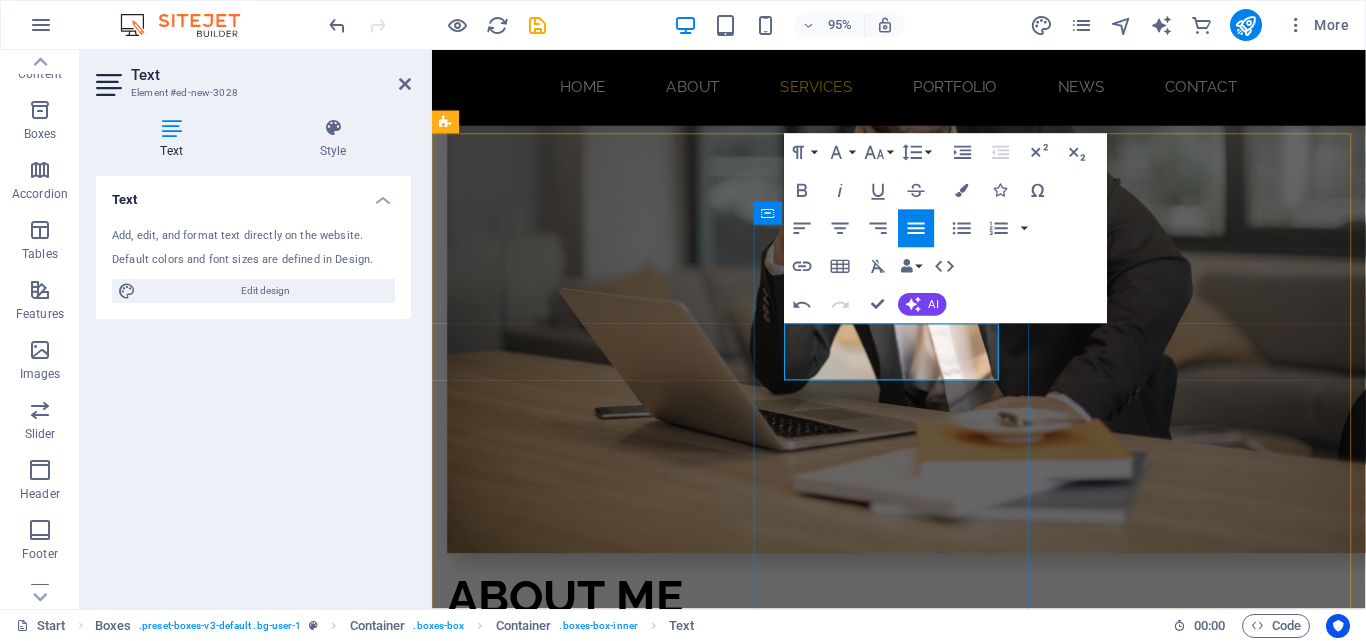 type 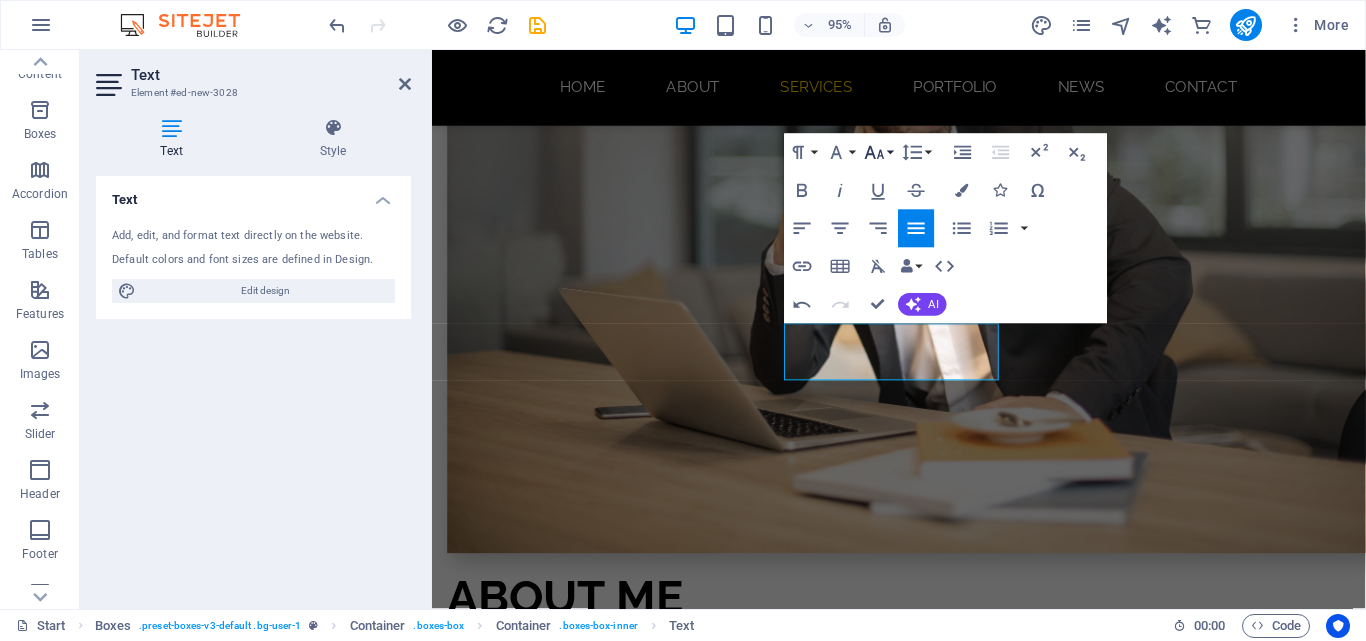 click 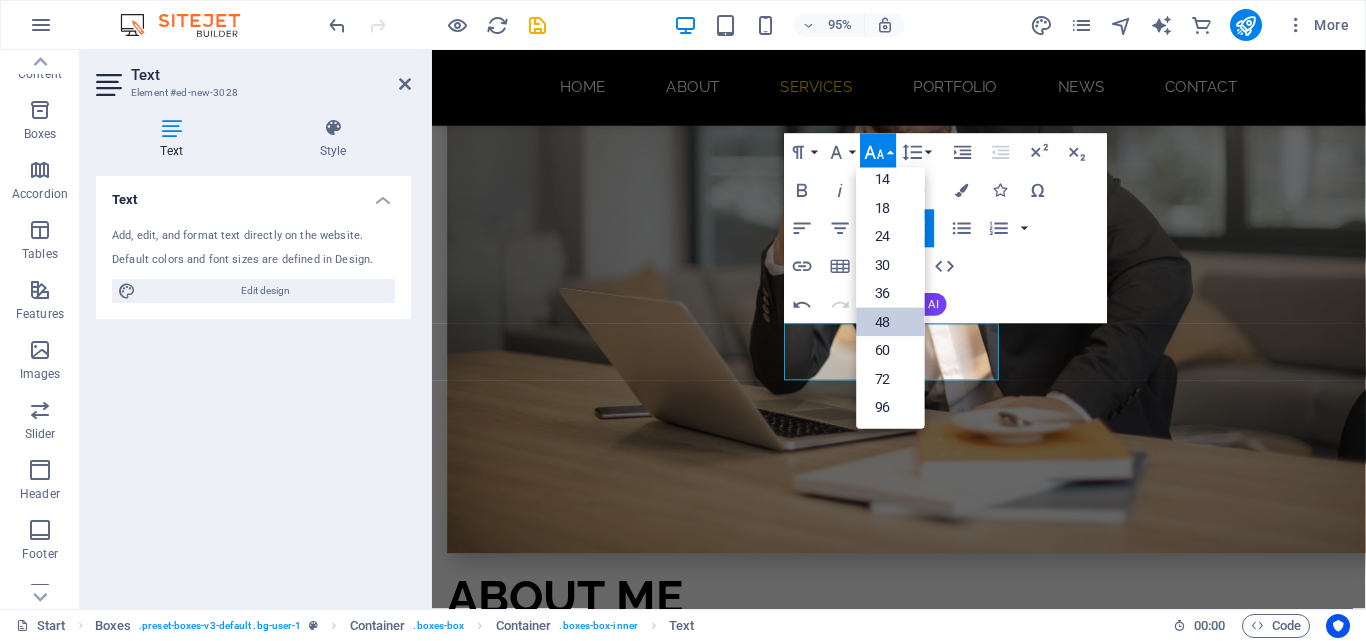 scroll, scrollTop: 161, scrollLeft: 0, axis: vertical 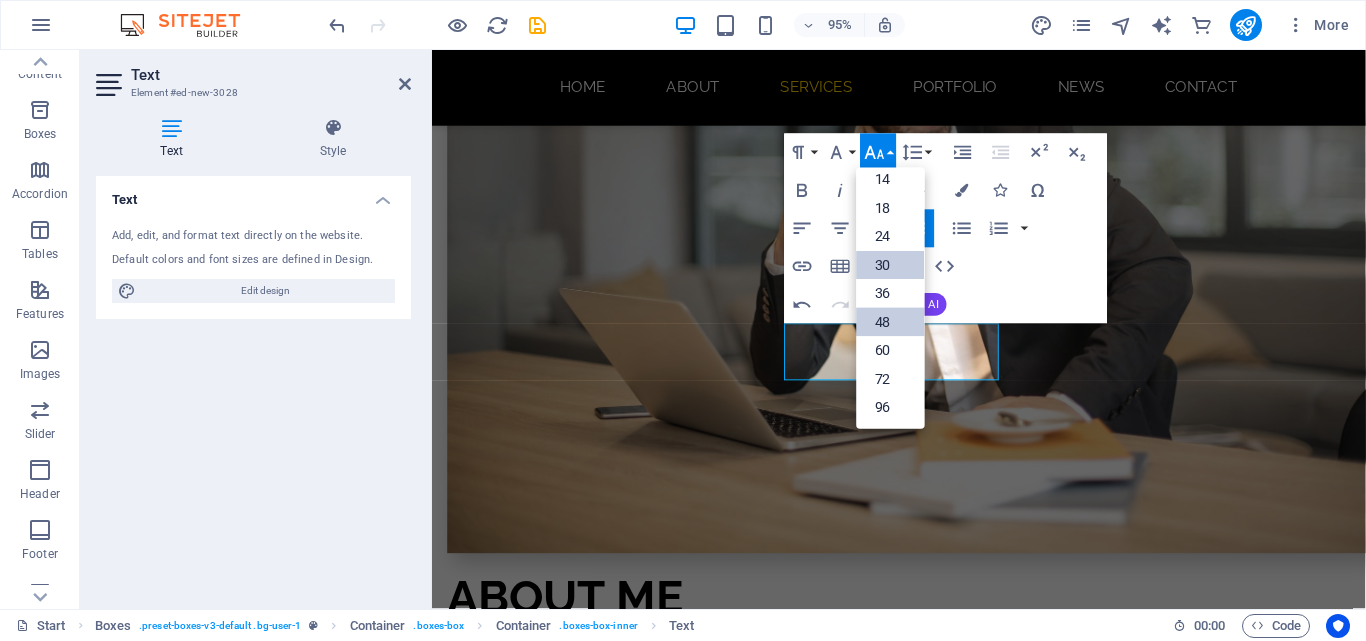 click on "30" at bounding box center [890, 264] 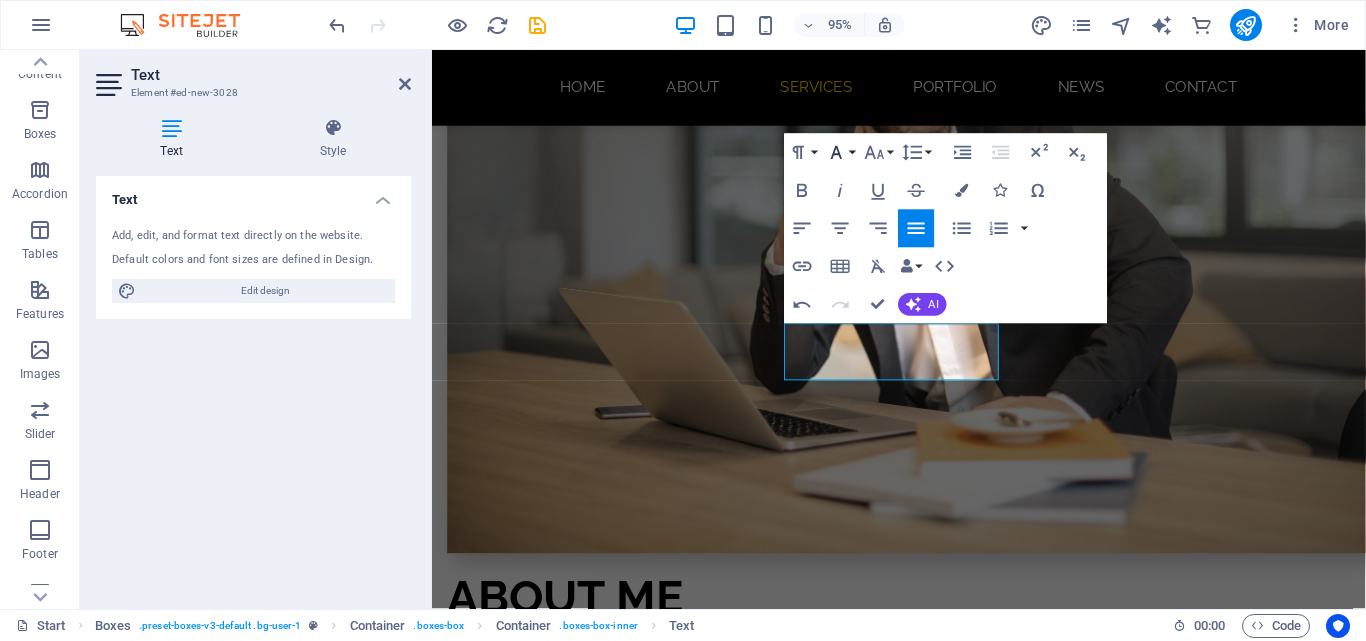 click 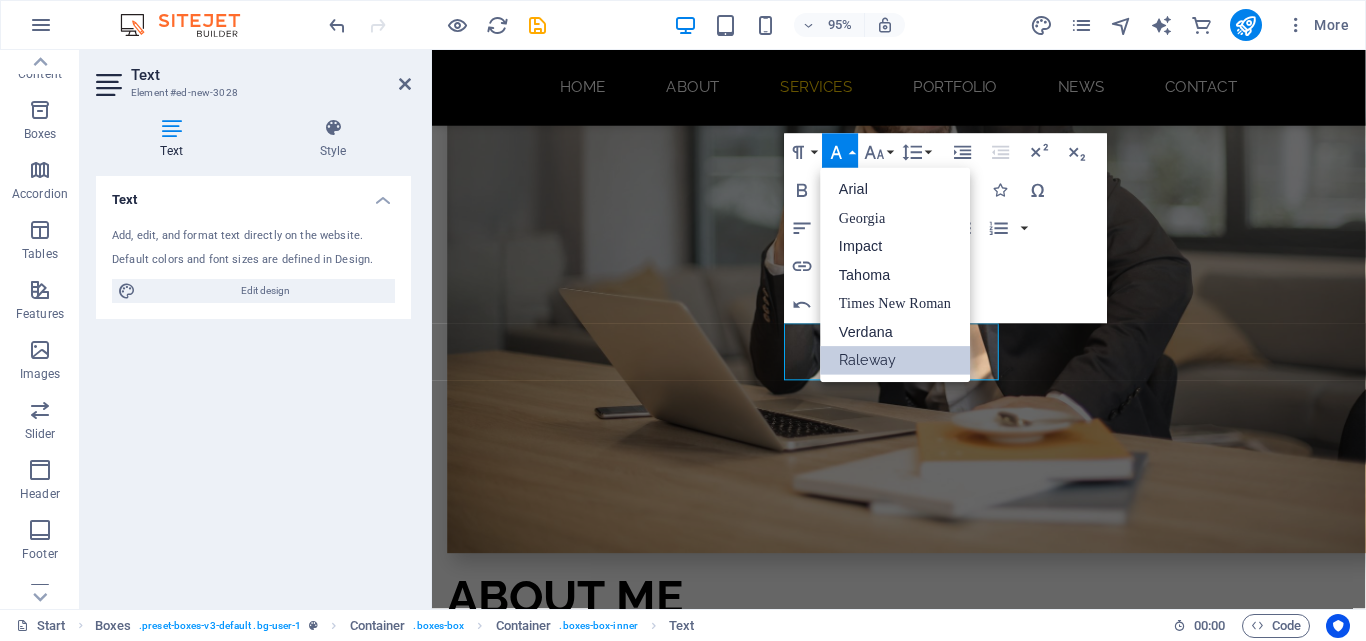 scroll, scrollTop: 0, scrollLeft: 0, axis: both 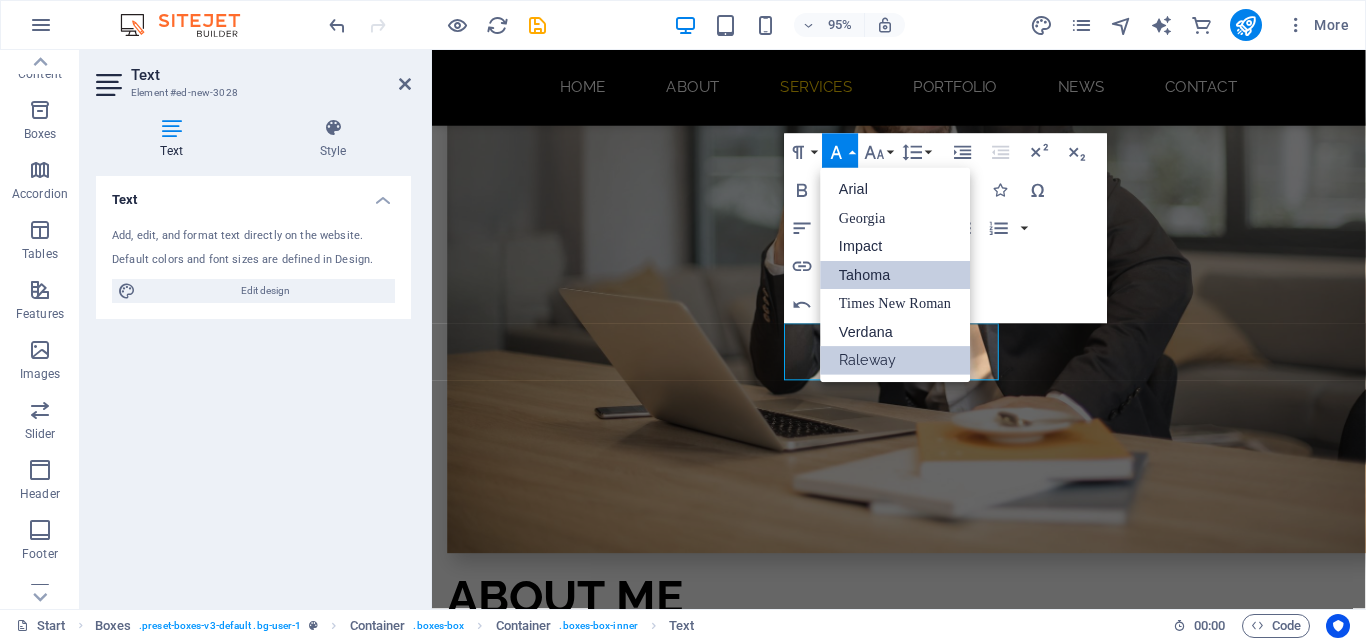 click on "Tahoma" at bounding box center (895, 275) 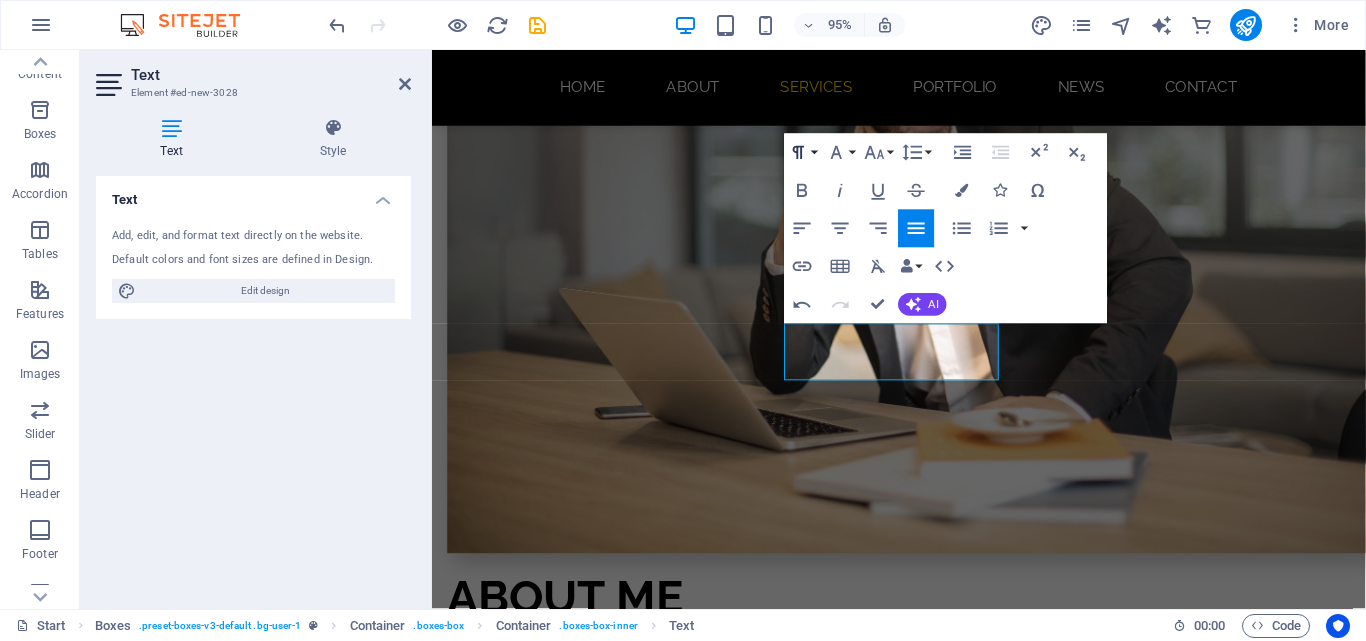 click 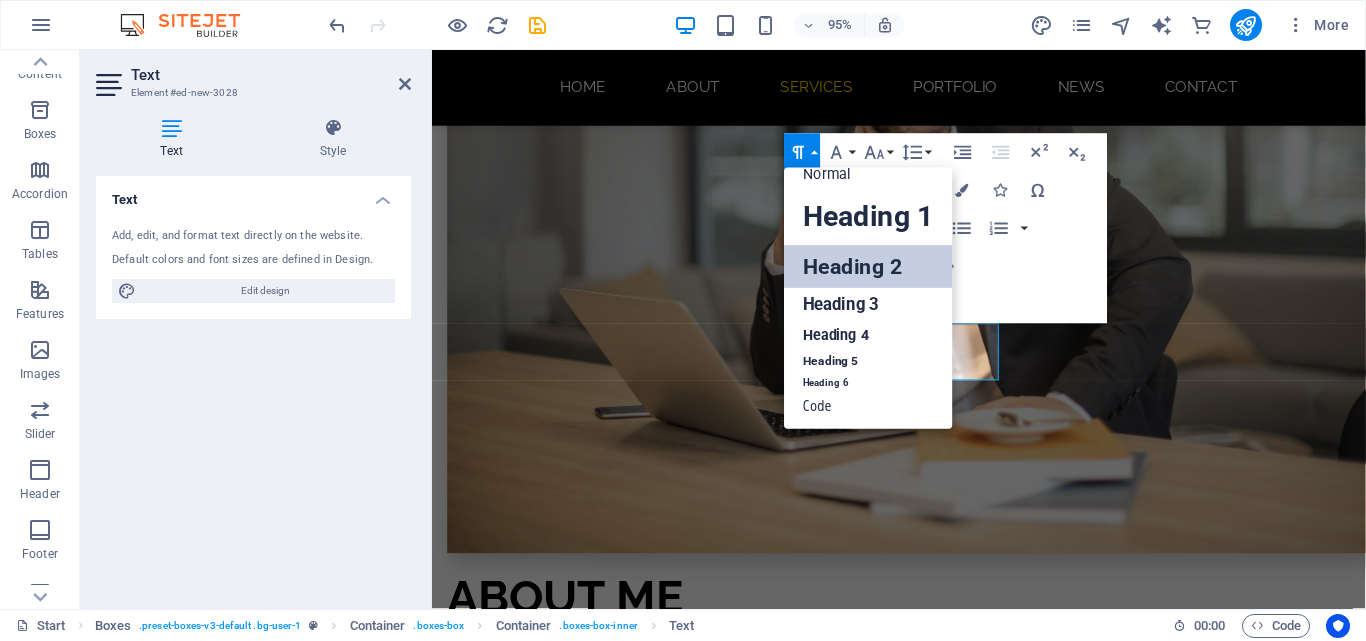 scroll, scrollTop: 16, scrollLeft: 0, axis: vertical 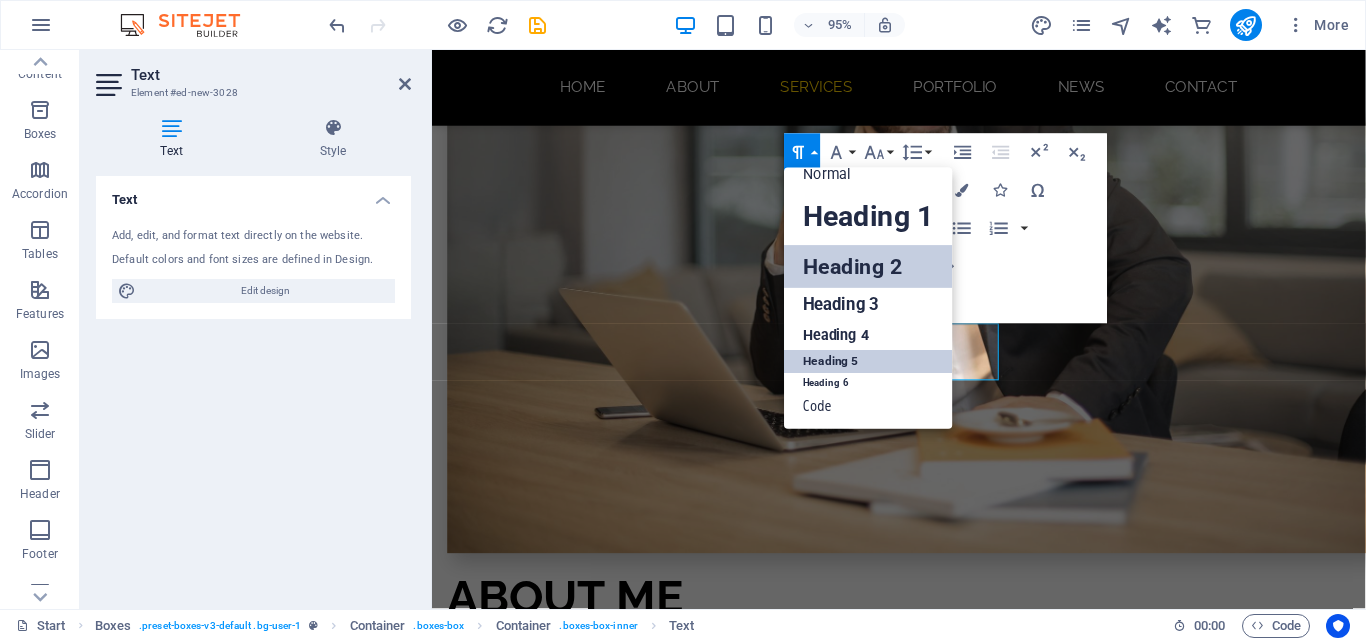 click on "Heading 5" at bounding box center [868, 362] 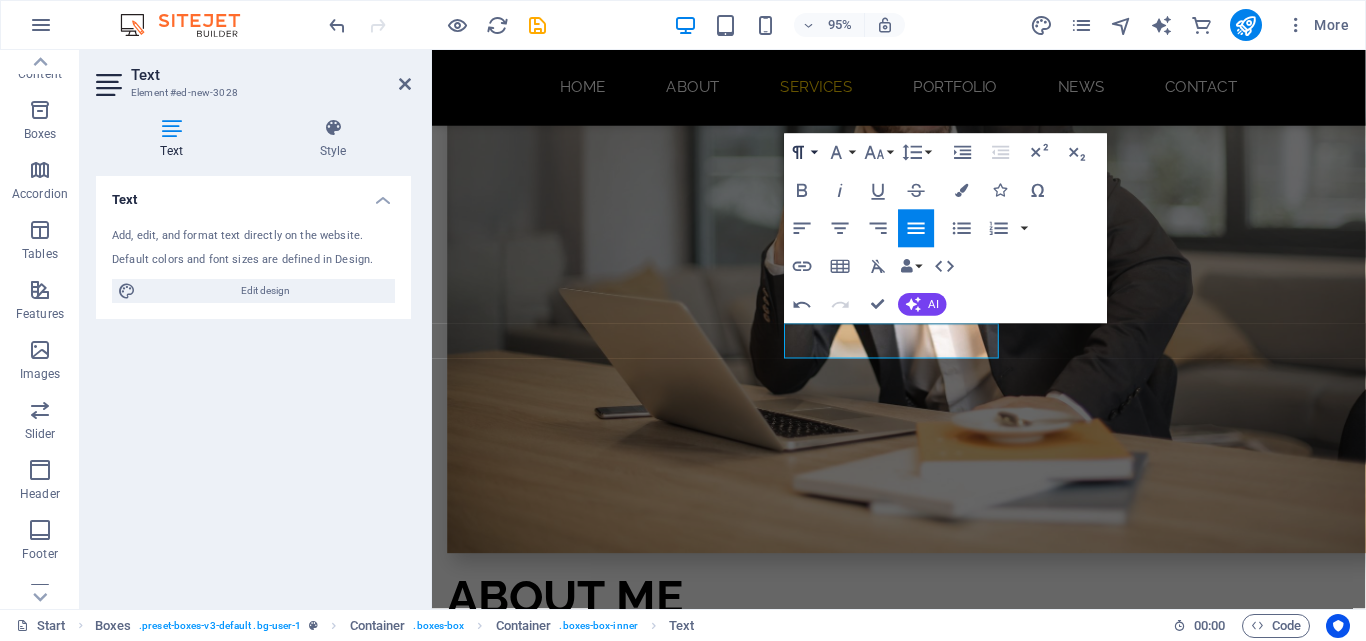 click 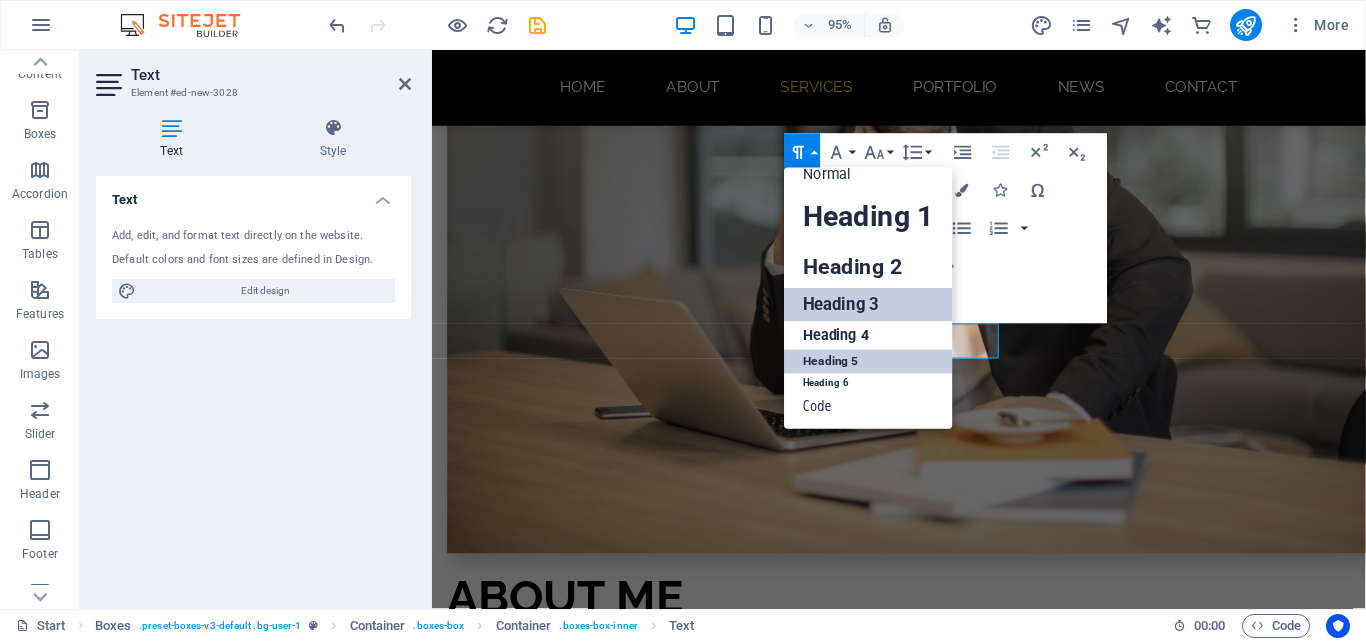 scroll, scrollTop: 16, scrollLeft: 0, axis: vertical 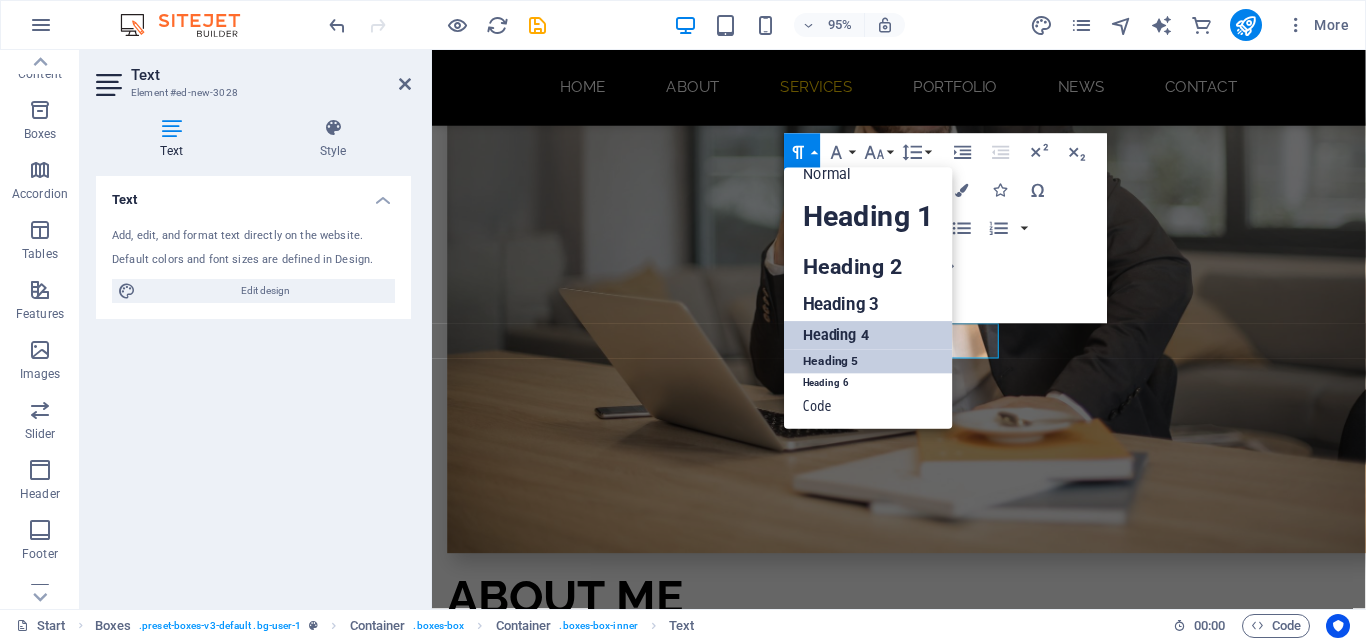 click on "Heading 4" at bounding box center (868, 336) 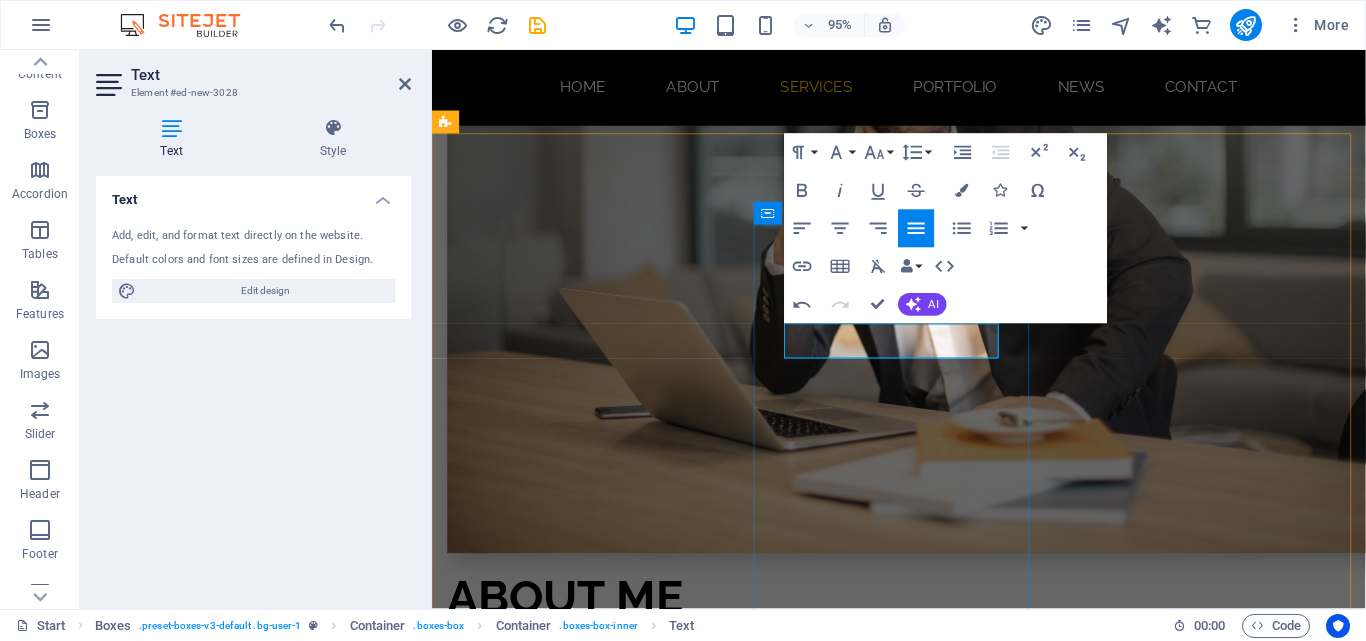 click on "Grapics ​" at bounding box center [594, 1719] 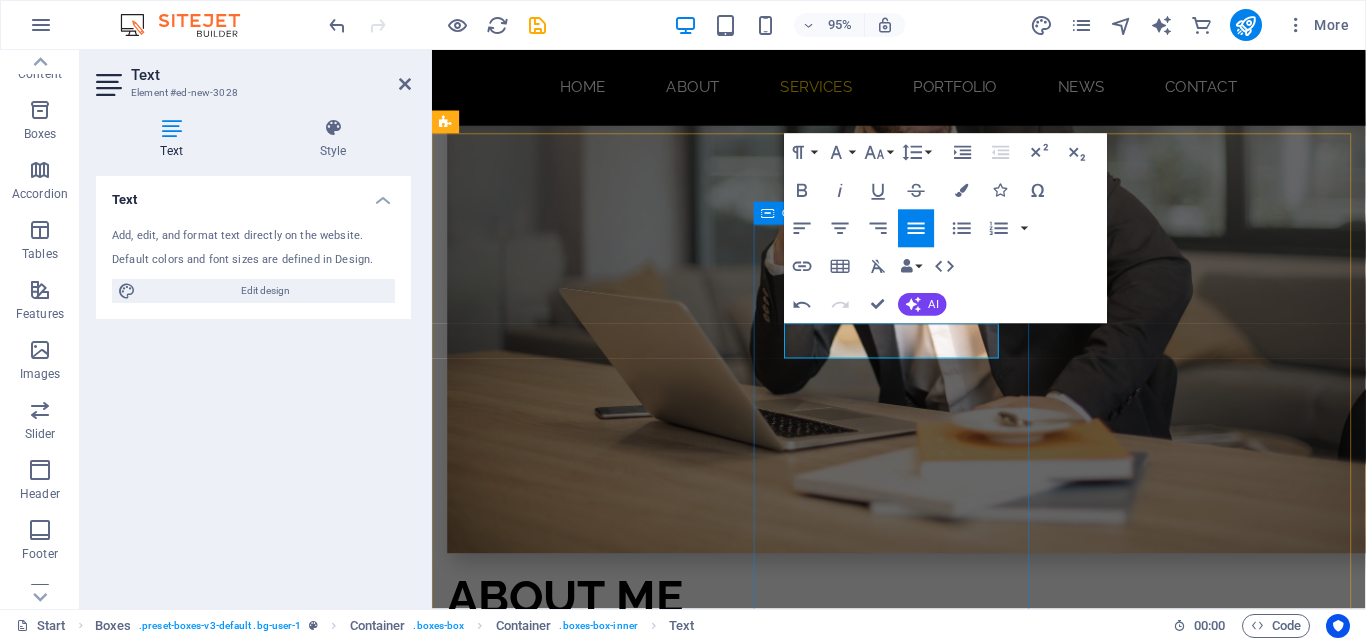 click on "Grapics design ​" at bounding box center [594, 1683] 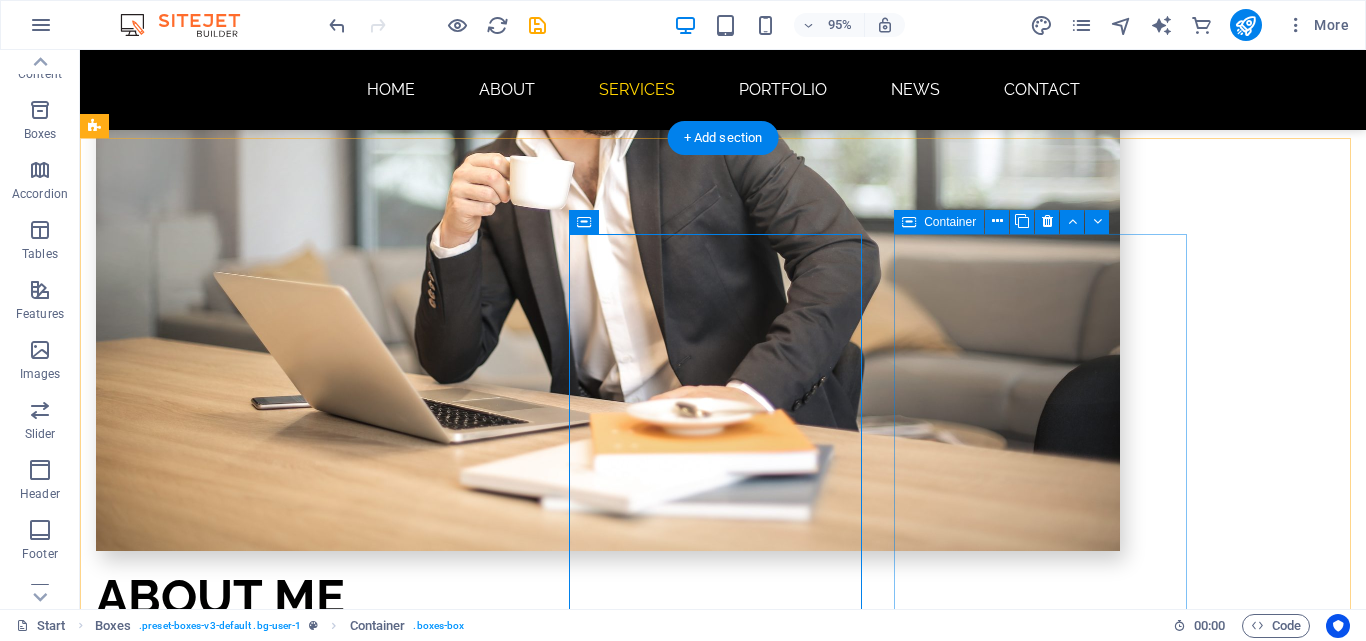 scroll, scrollTop: 2883, scrollLeft: 0, axis: vertical 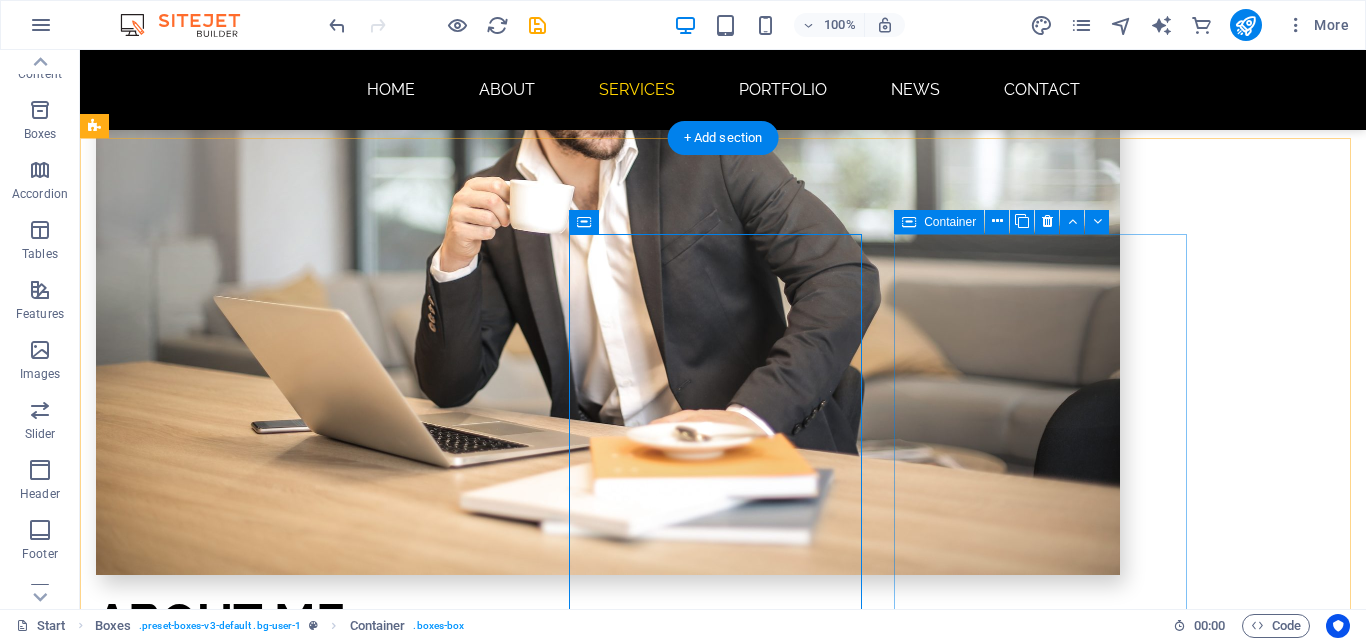 click on "We have hundreds of staff members that are certified in industry-leading content management and ecommerce solutions. Our team is technology-agnostic and will work with you to implement any platform that fits your business goals and objectives. We also offer platform upgrade services to enhance and improve performance." at bounding box center [242, 2031] 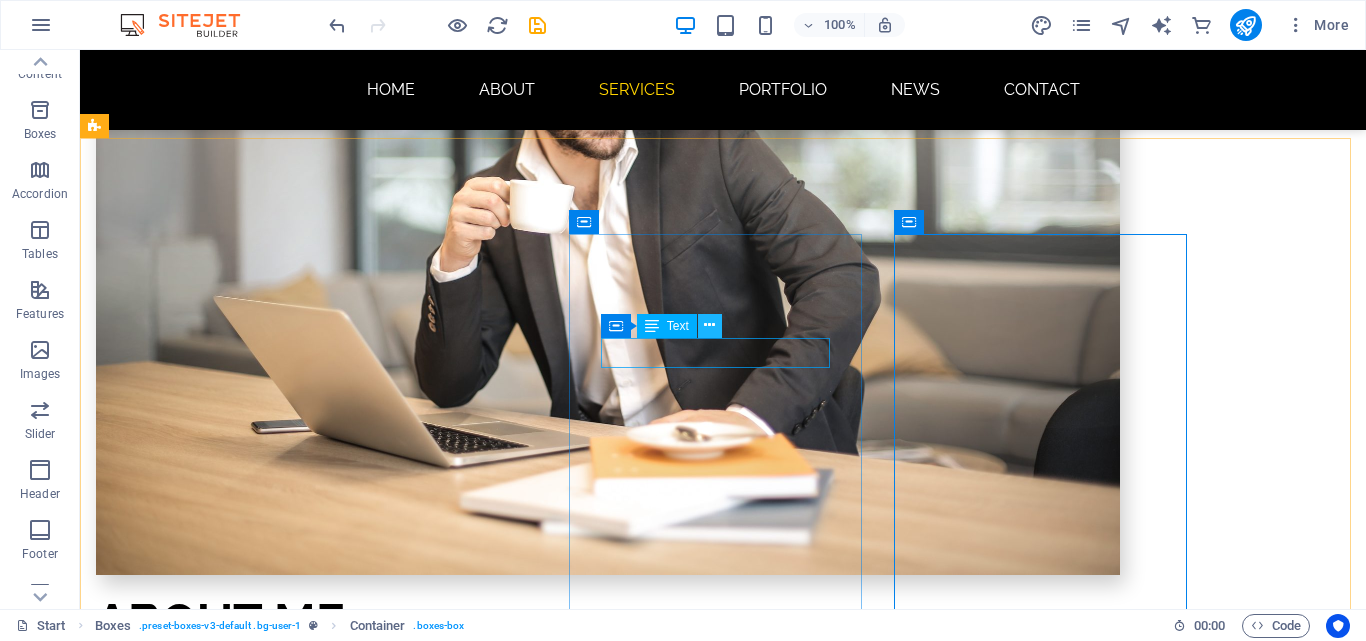 click at bounding box center [709, 325] 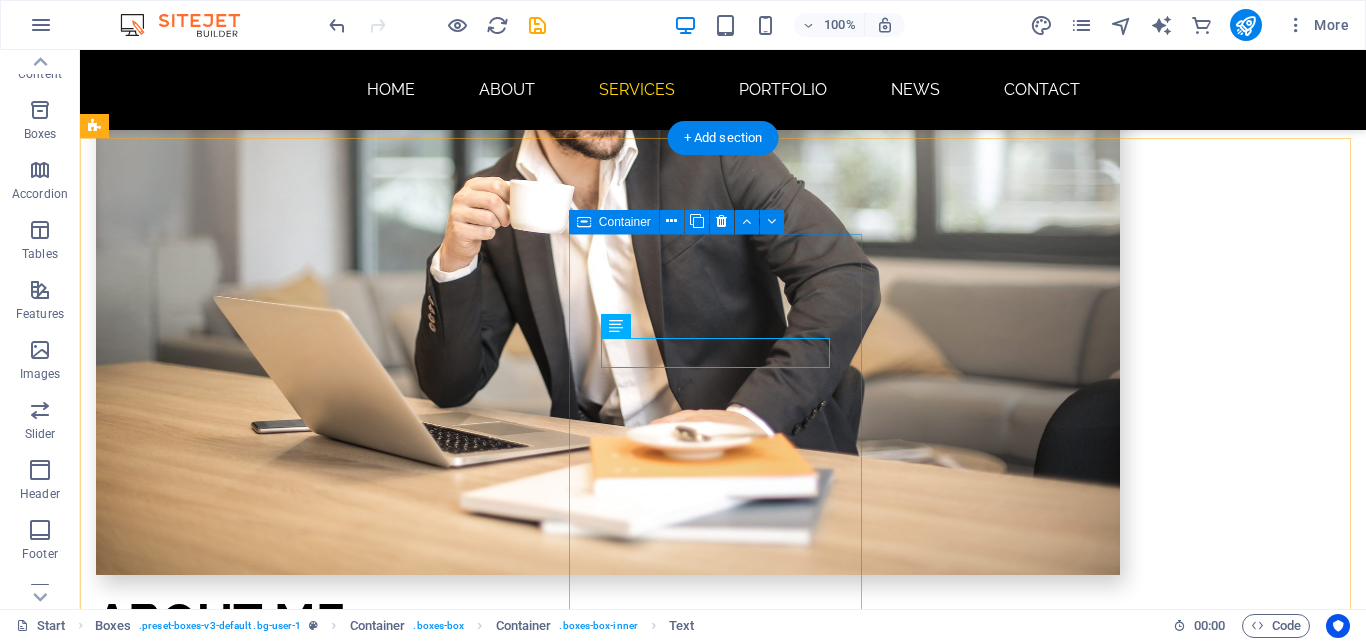 click on "Grapics design" at bounding box center [242, 1674] 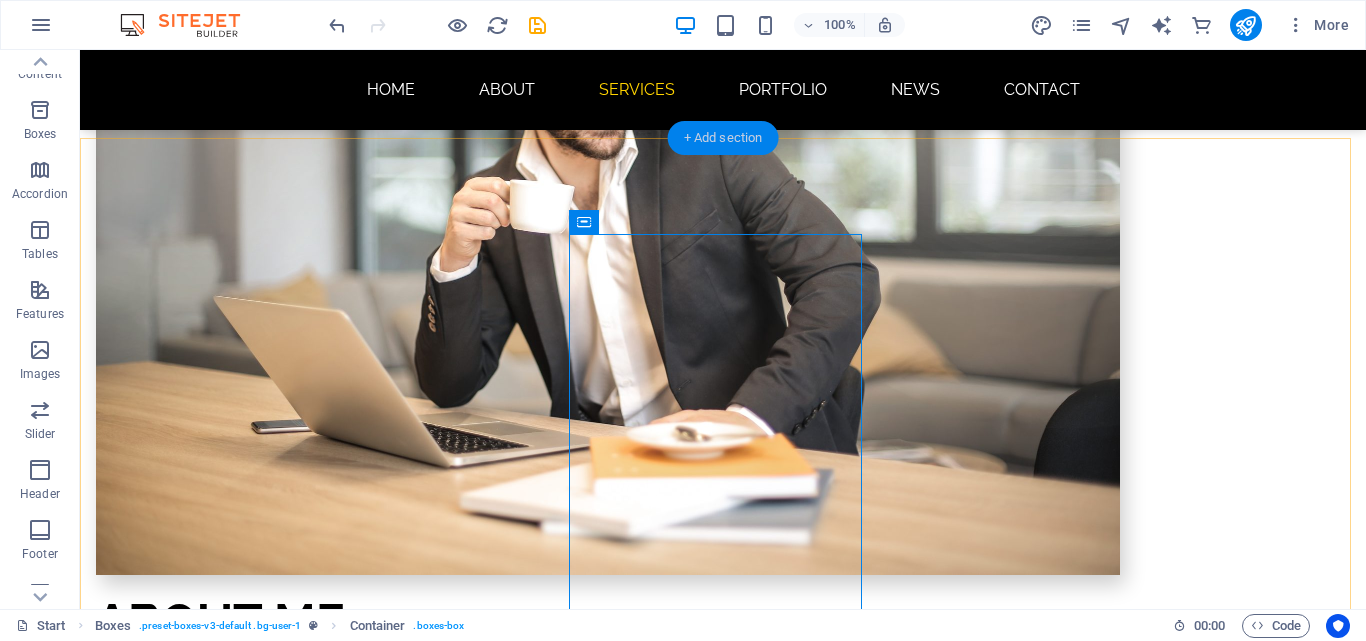 click on "+ Add section" at bounding box center [723, 138] 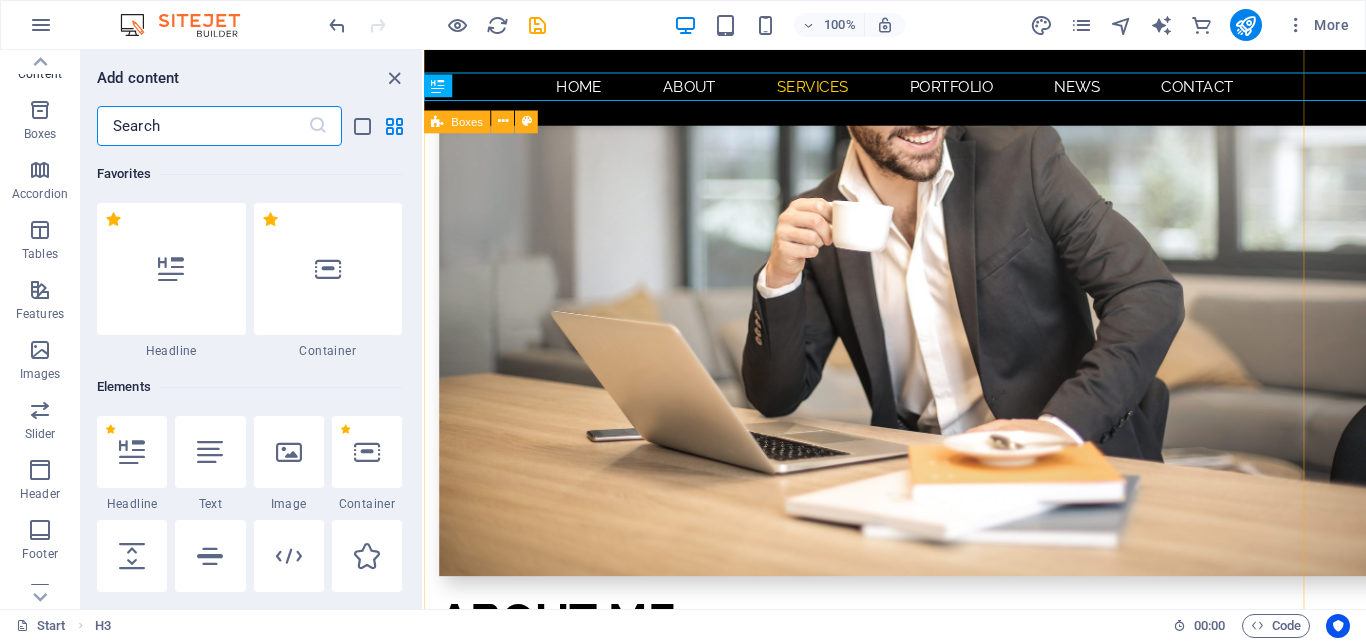 scroll, scrollTop: 2909, scrollLeft: 0, axis: vertical 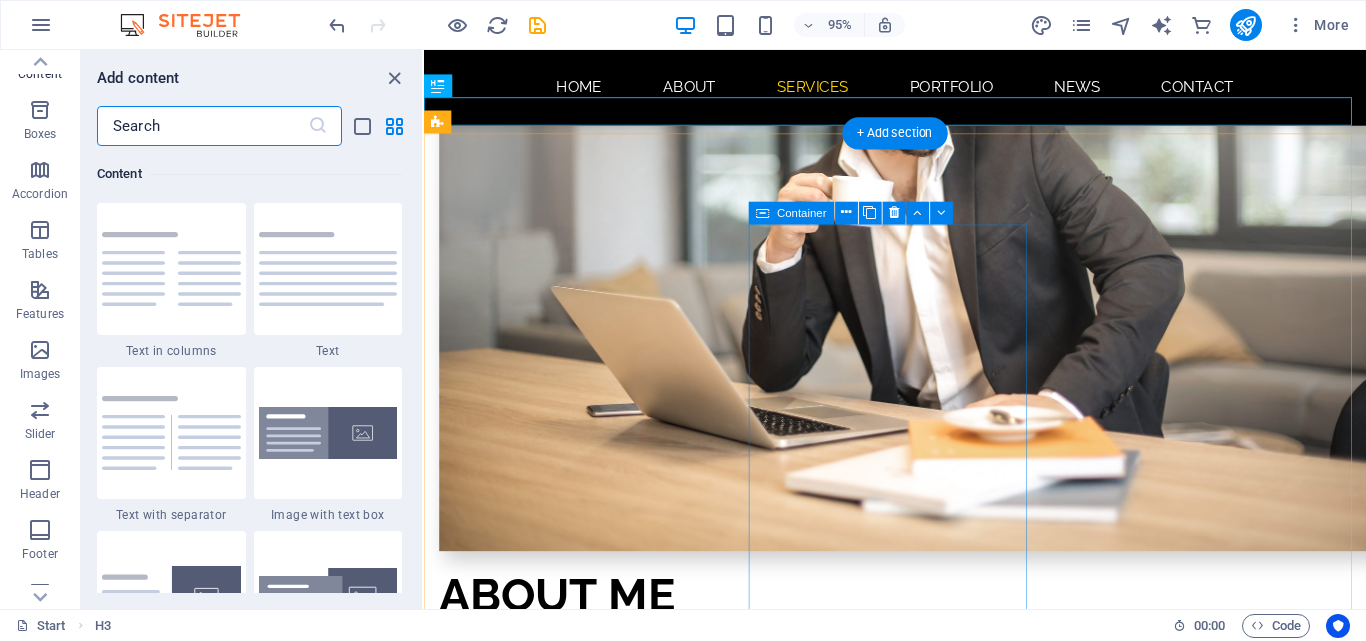 click on "Grapics design" at bounding box center (586, 1677) 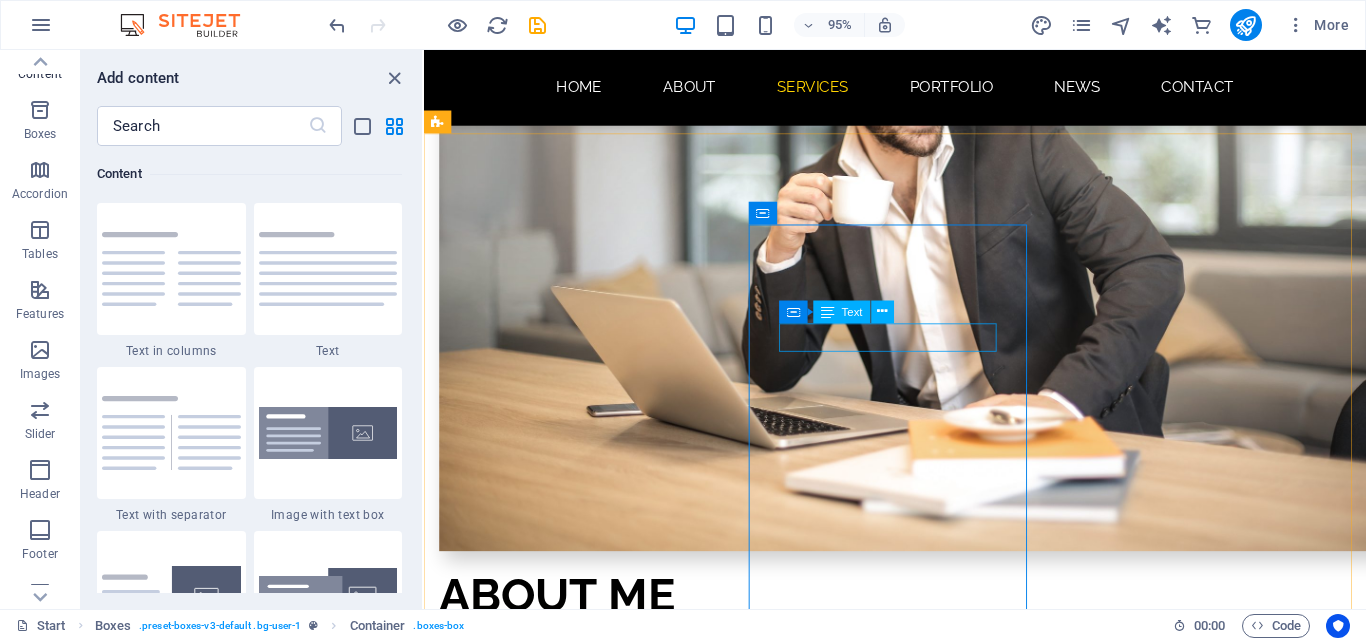 click on "Text" at bounding box center (852, 311) 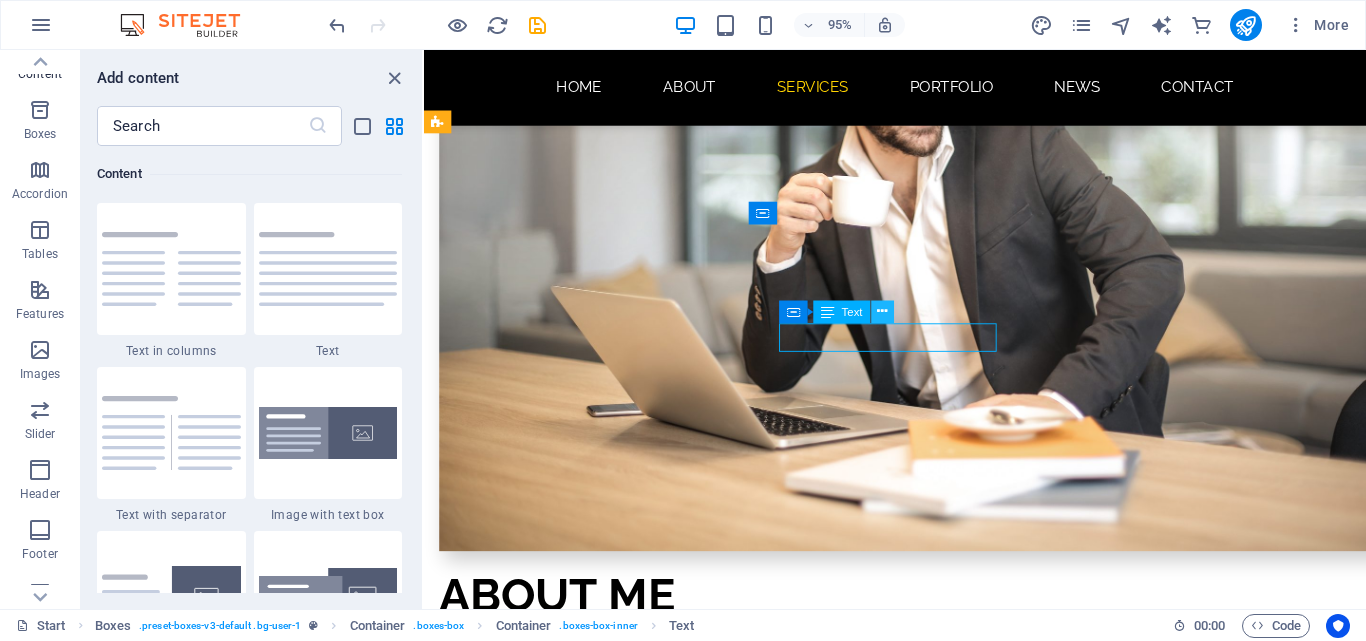 click at bounding box center [882, 312] 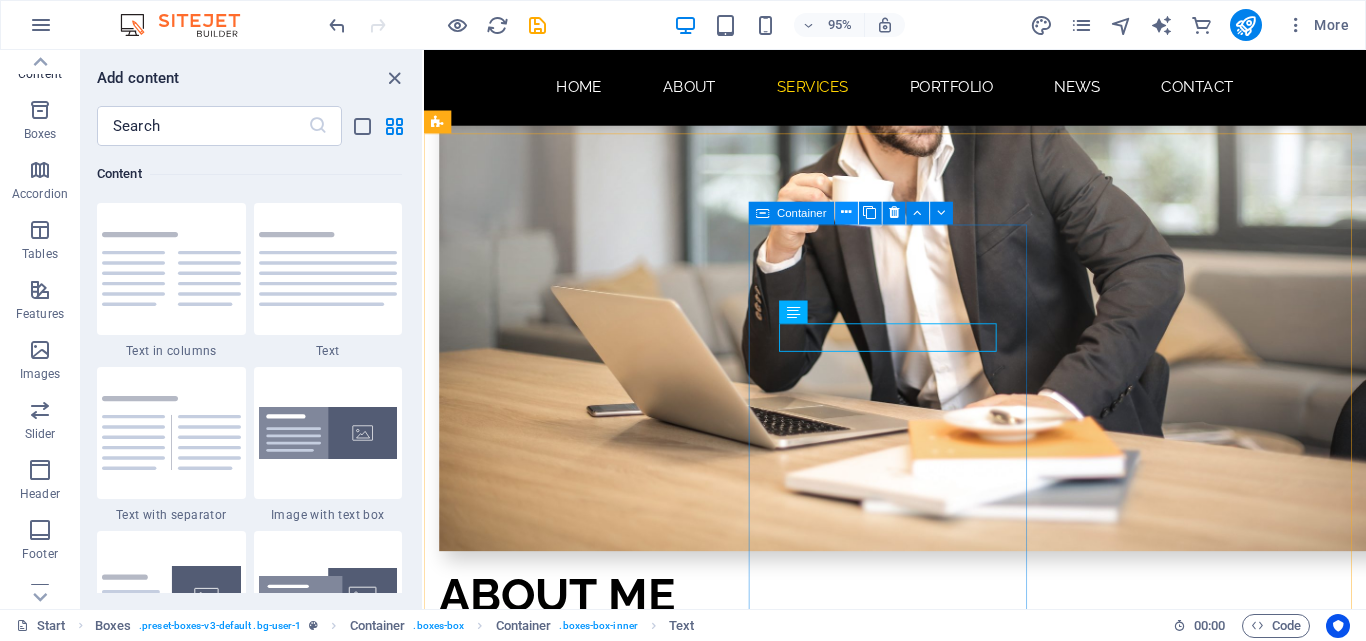 click at bounding box center [846, 213] 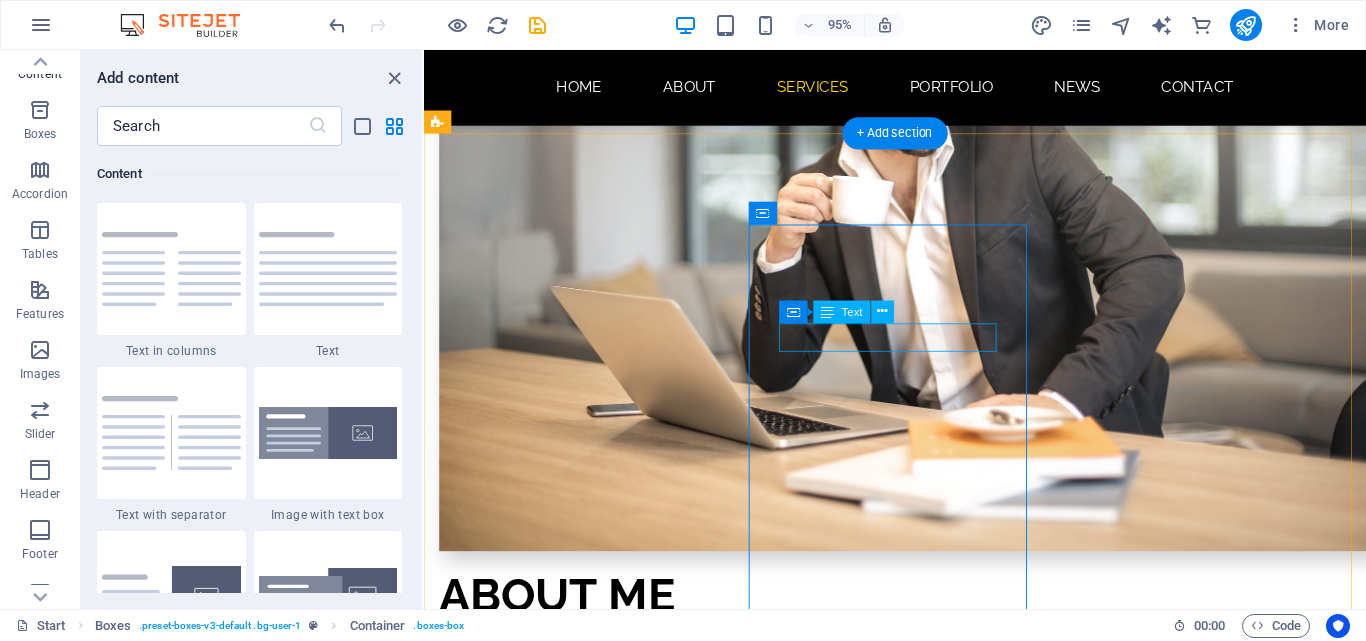 click on "Grapics design" at bounding box center (586, 1713) 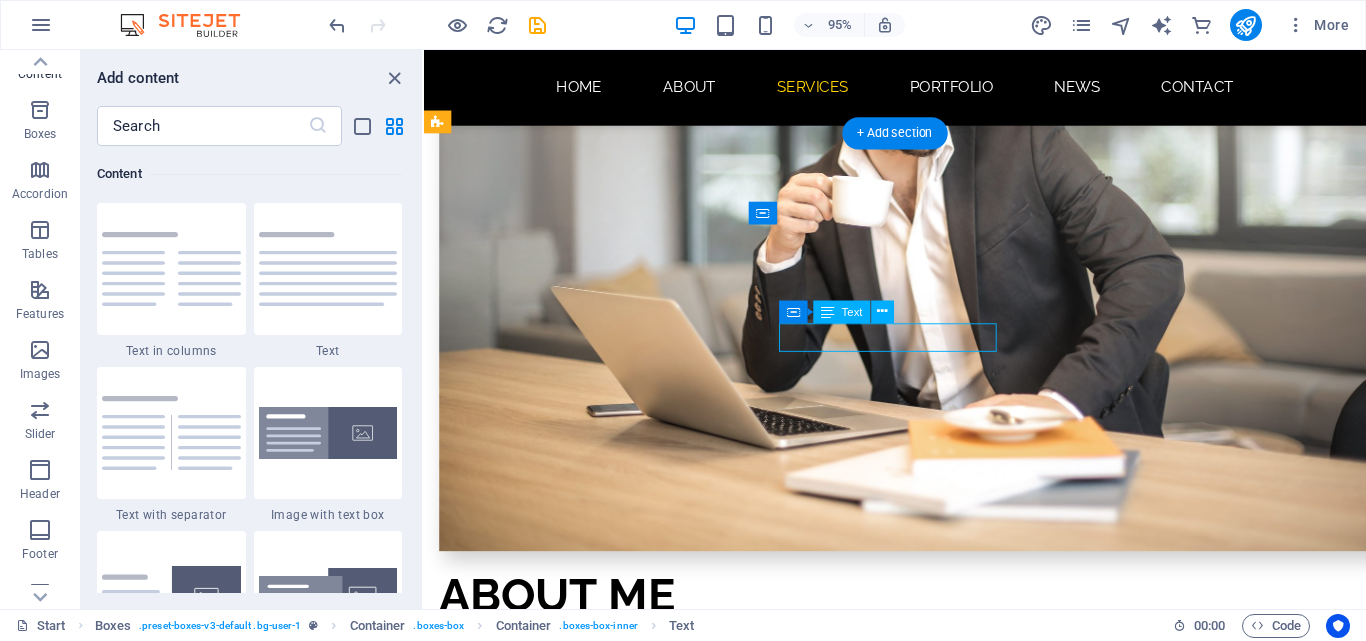 click on "Grapics design" at bounding box center [586, 1713] 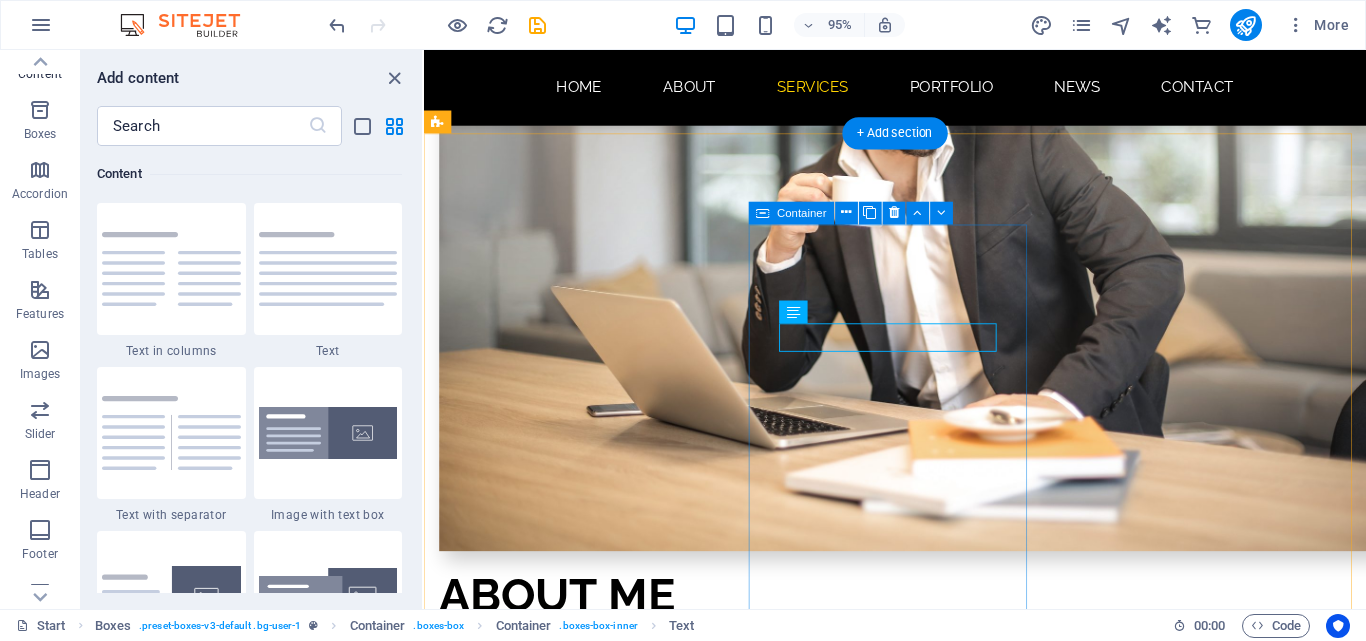 click on "Grapics design" at bounding box center (586, 1677) 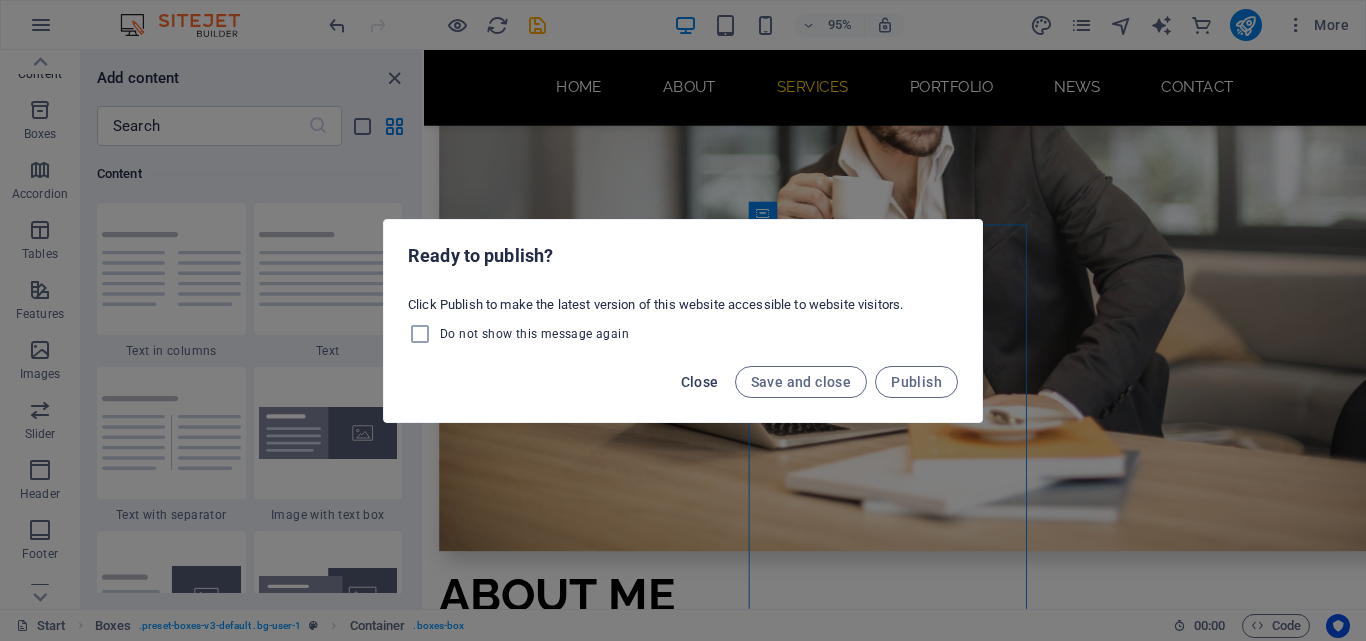 click on "Close" at bounding box center [700, 382] 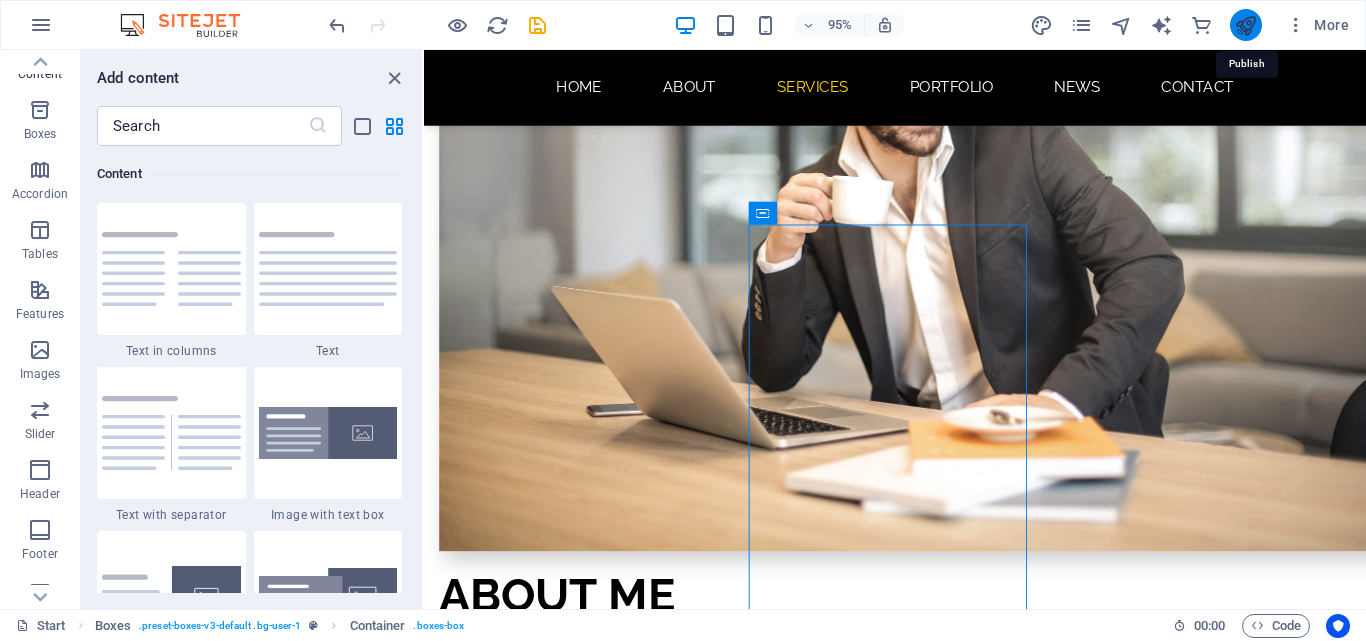 click at bounding box center [1245, 25] 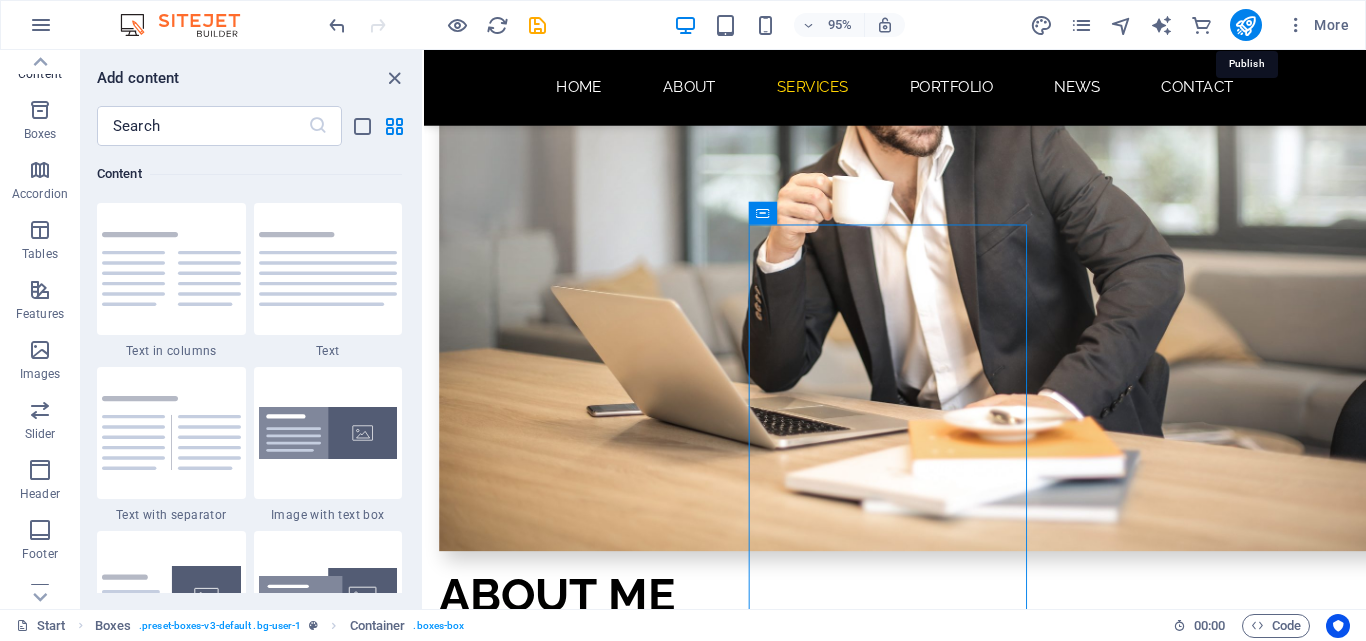 scroll, scrollTop: 2883, scrollLeft: 0, axis: vertical 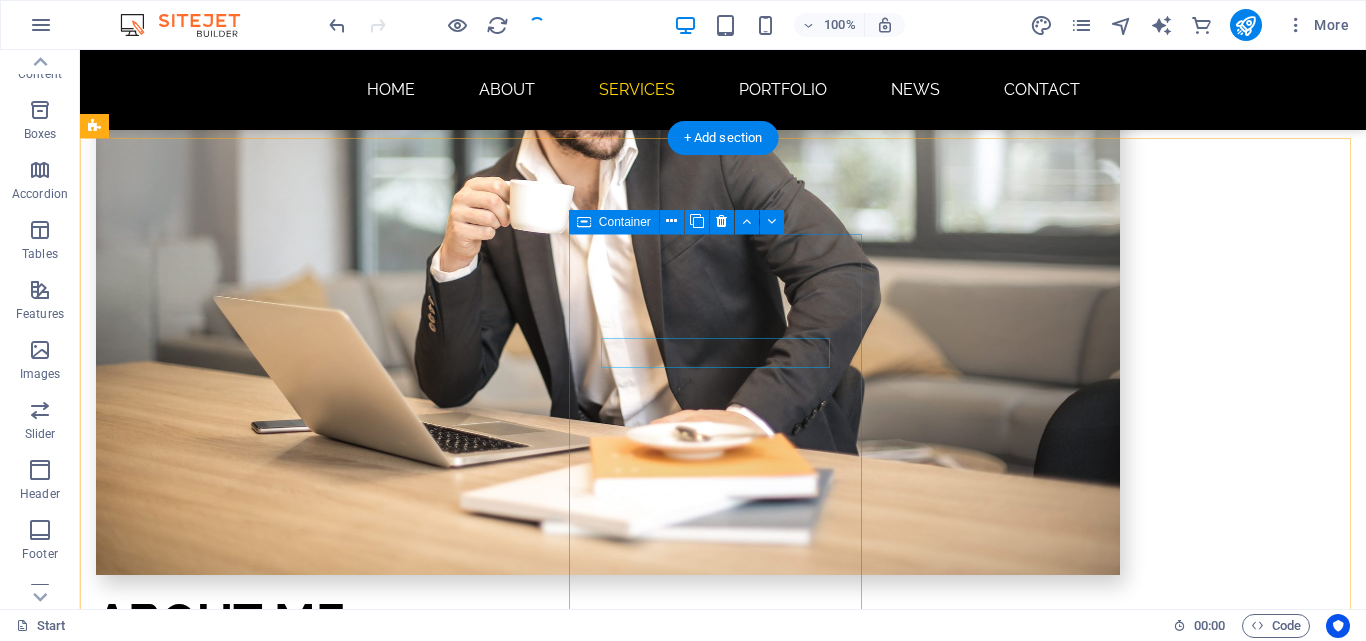 click on "Grapics design" at bounding box center (242, 1674) 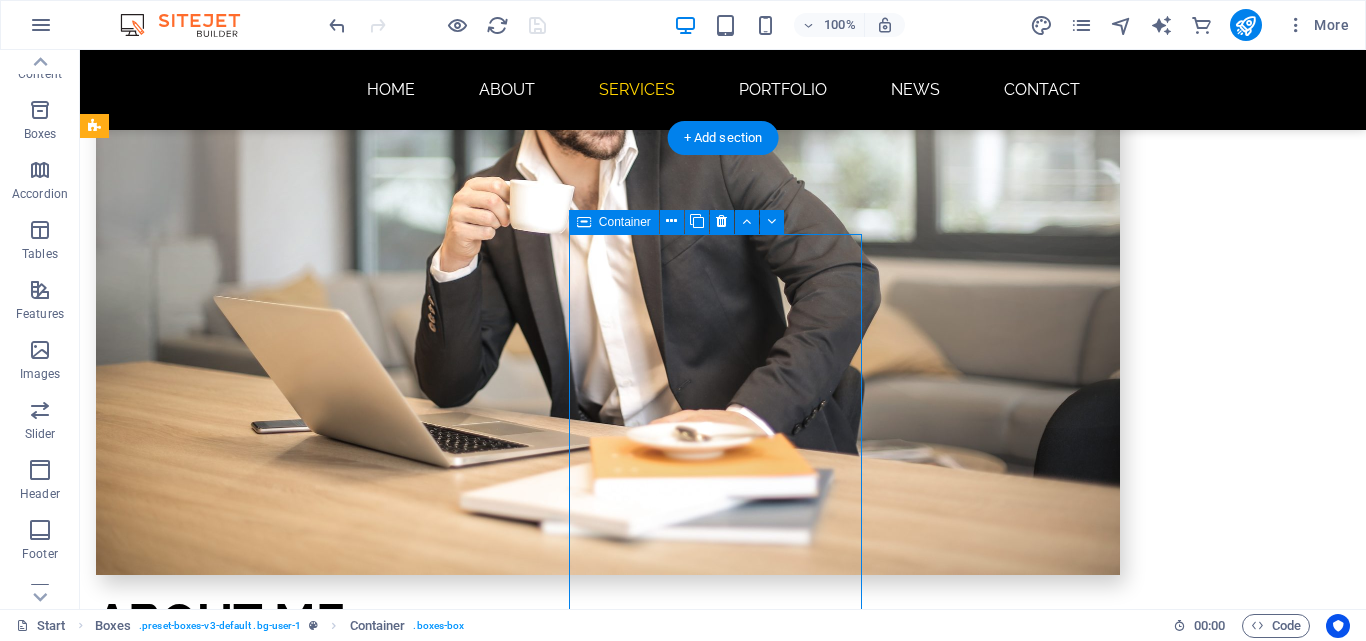 click on "Grapics design" at bounding box center (242, 1674) 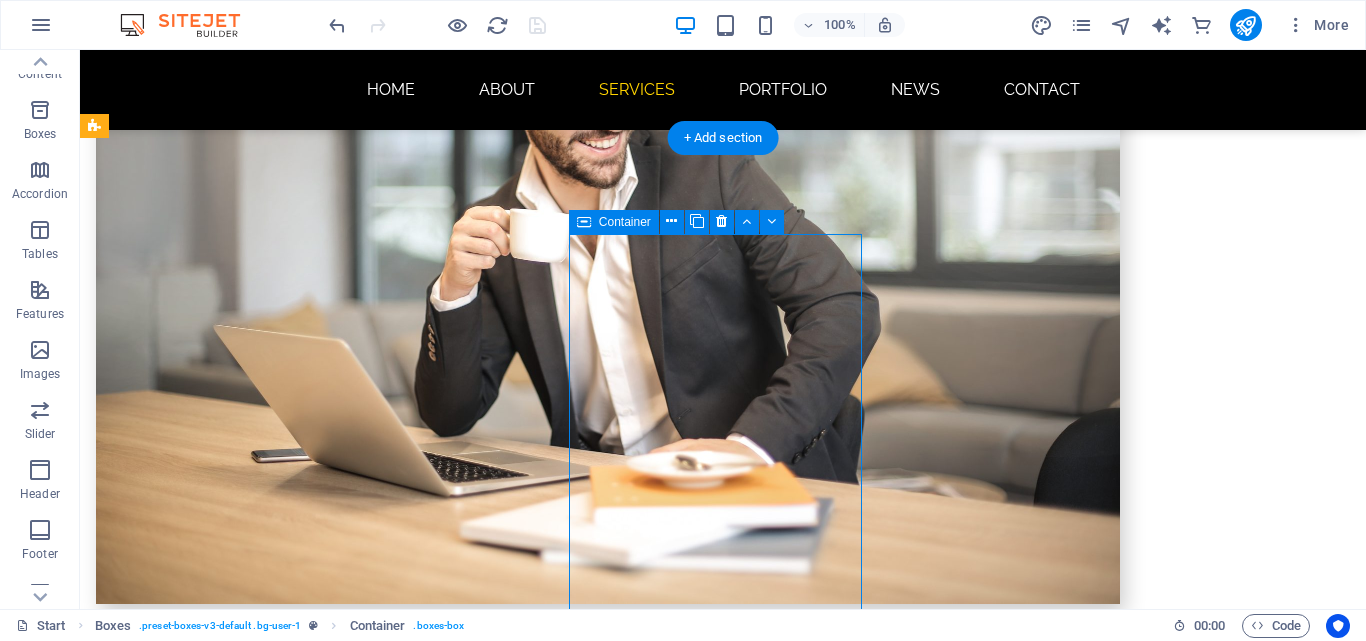 scroll, scrollTop: 2907, scrollLeft: 0, axis: vertical 